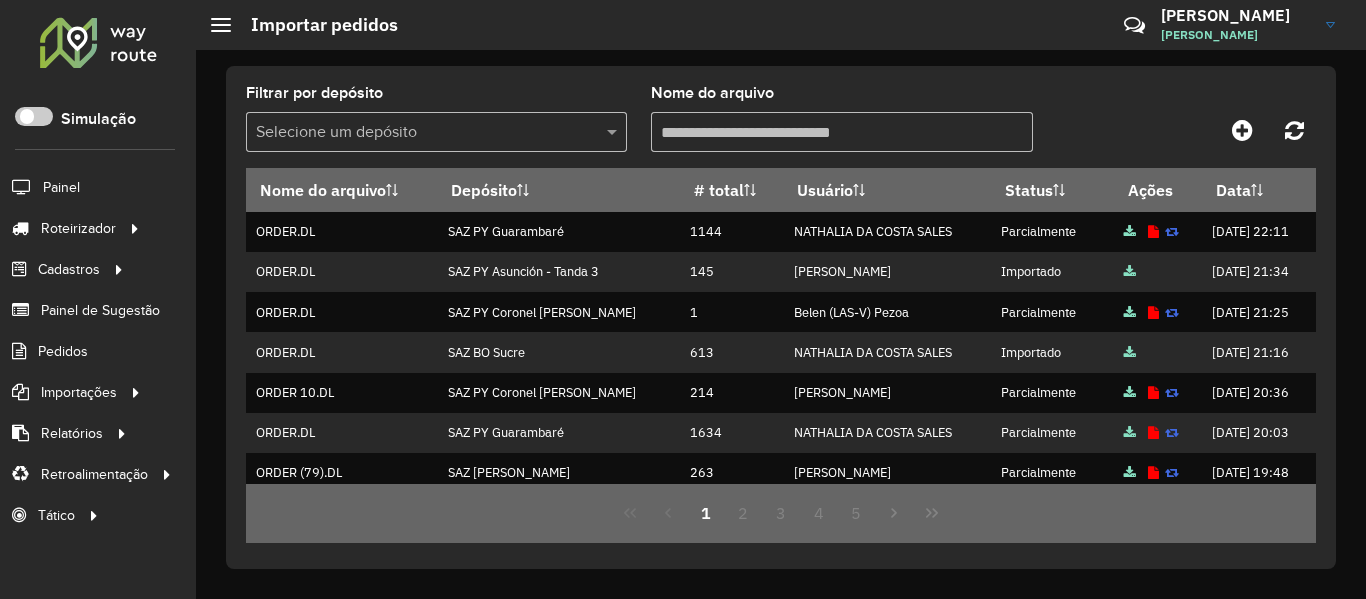 scroll, scrollTop: 0, scrollLeft: 0, axis: both 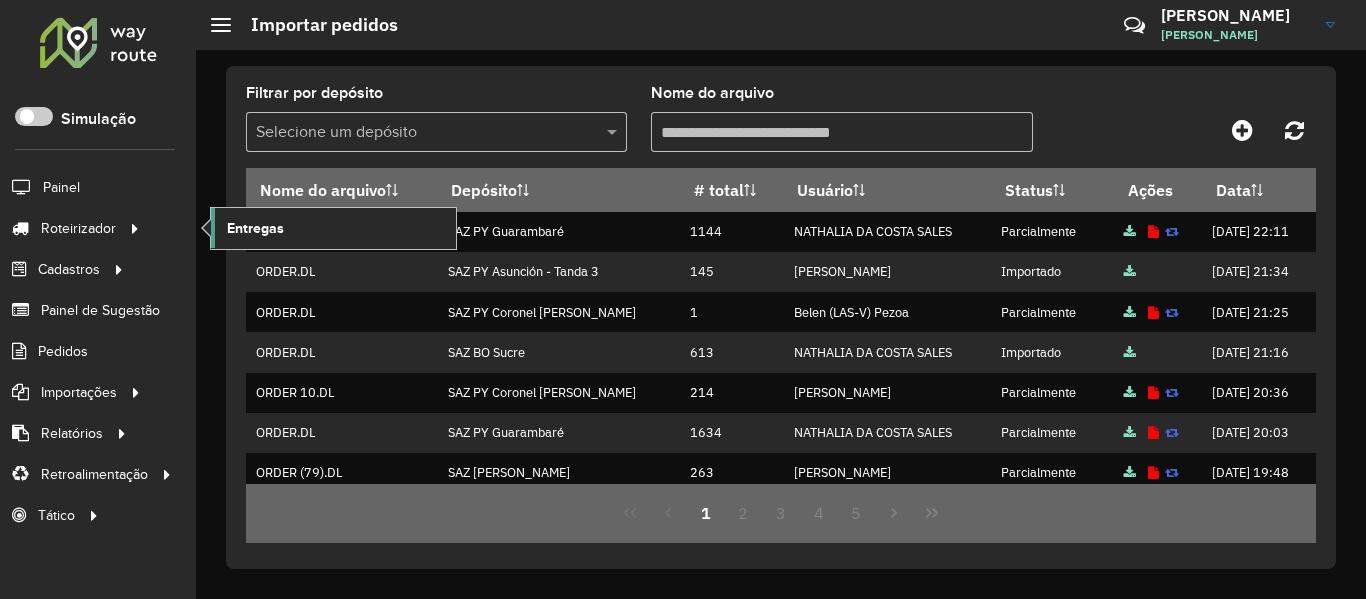 click on "Entregas" 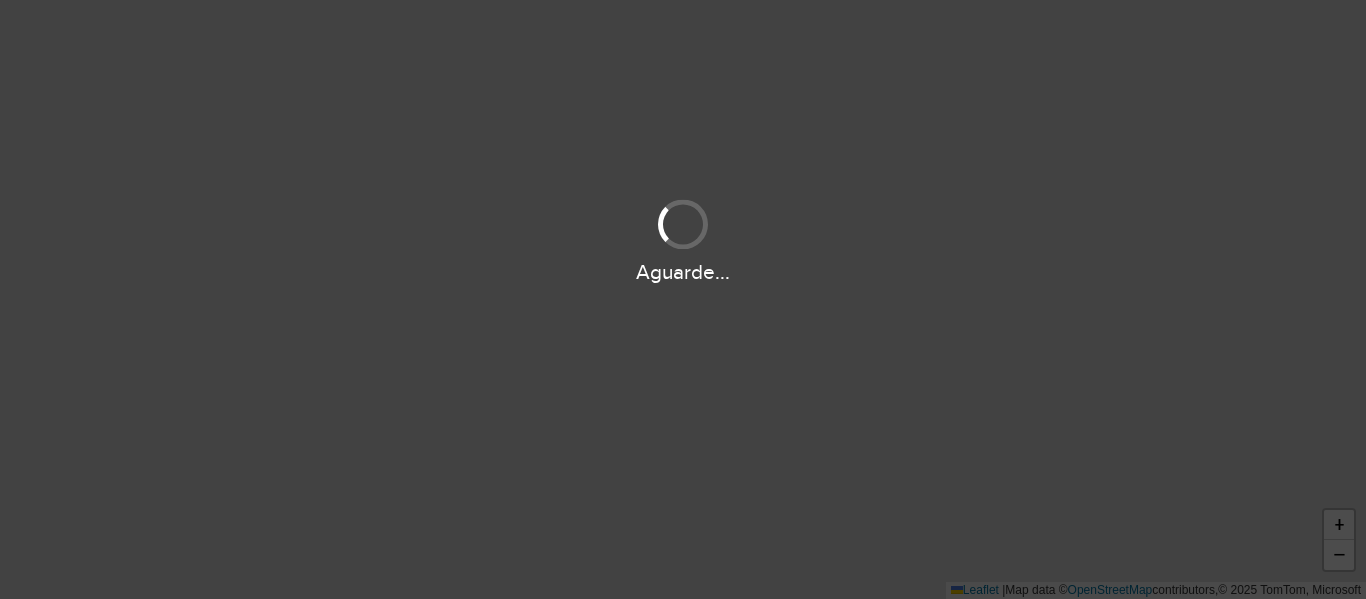 scroll, scrollTop: 0, scrollLeft: 0, axis: both 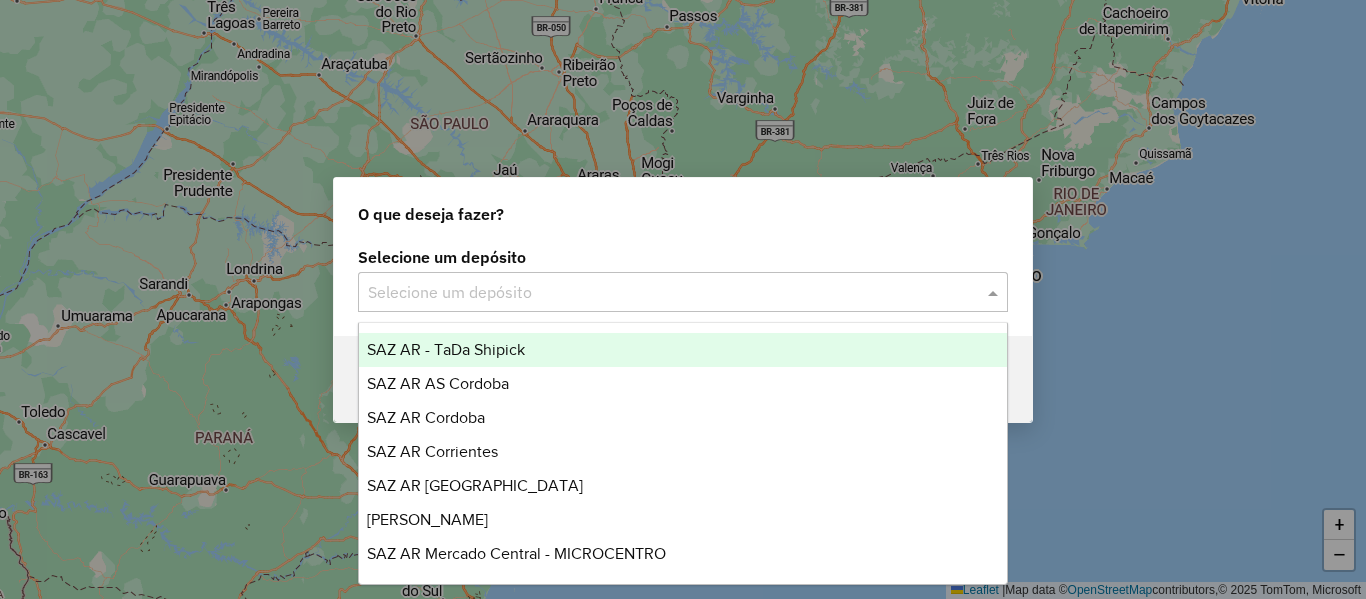 click 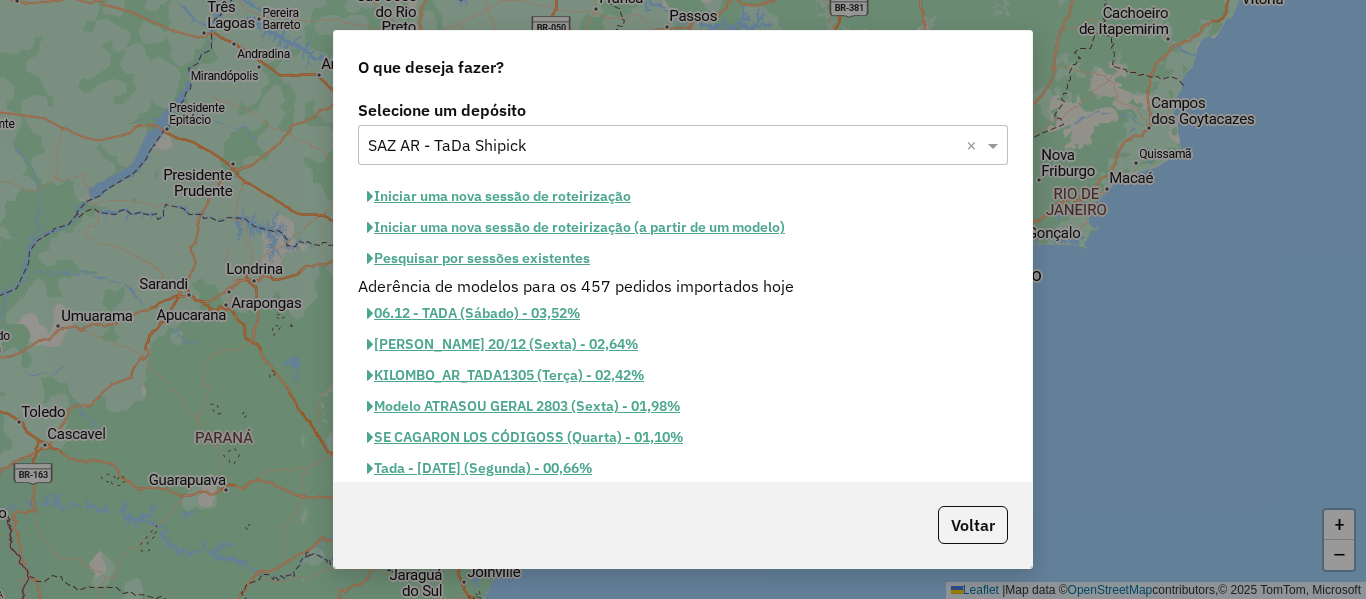 click on "Pesquisar por sessões existentes" 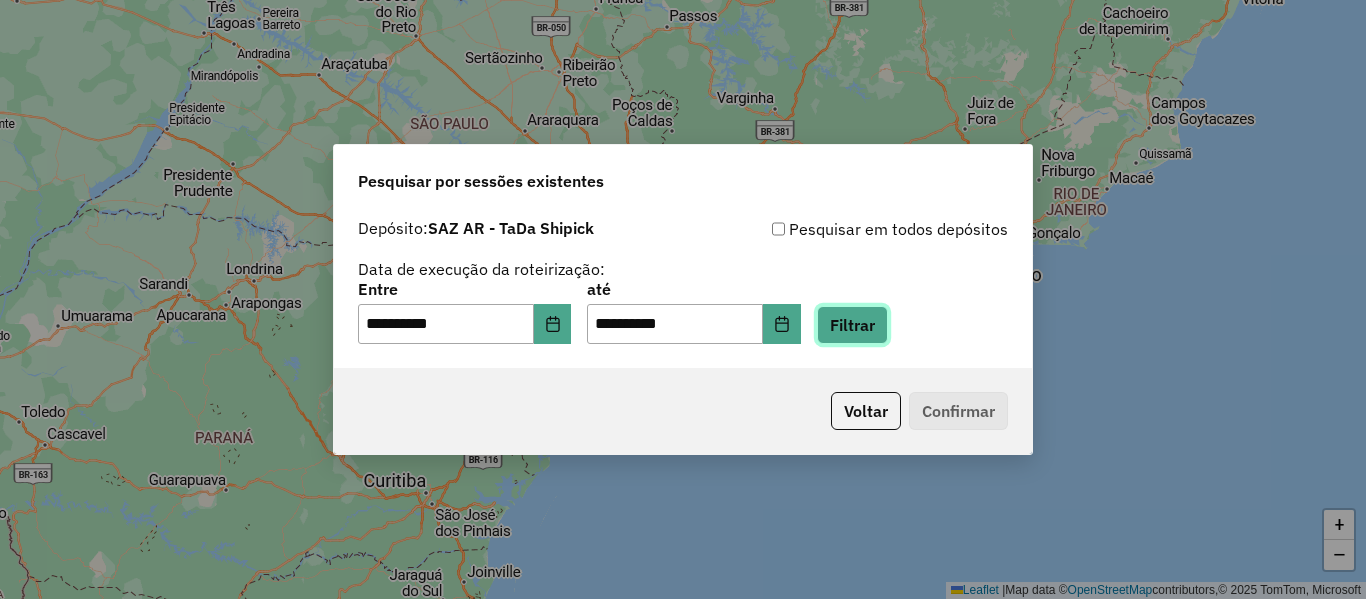 click on "Filtrar" 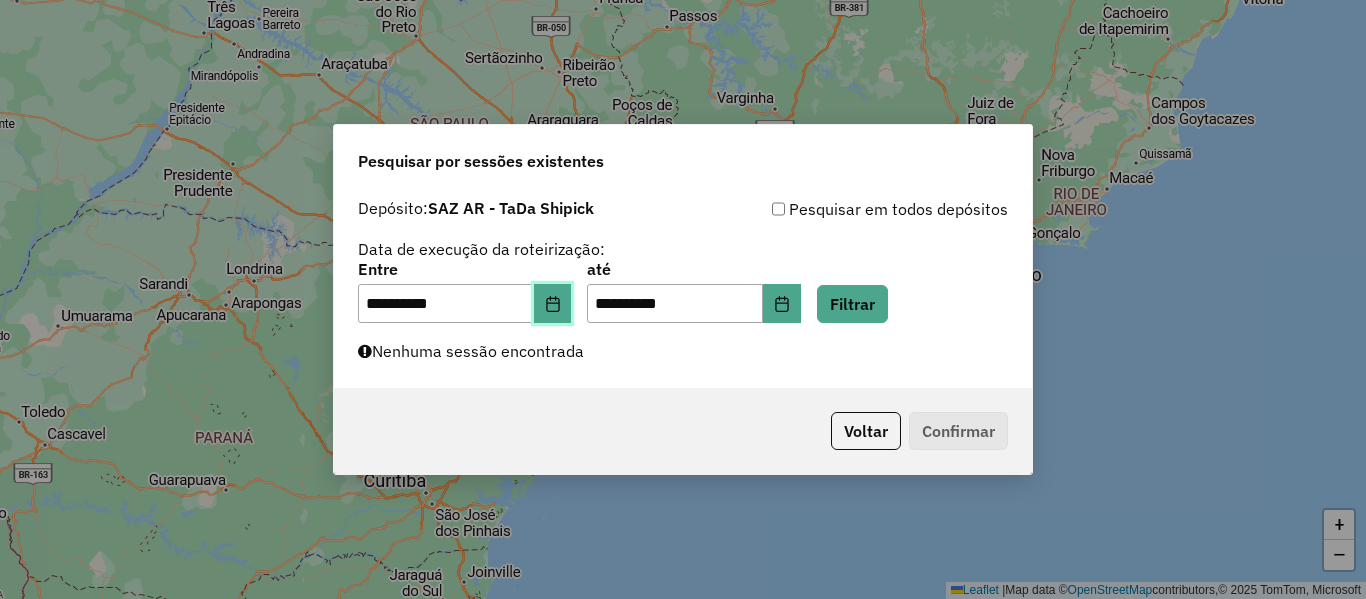 click 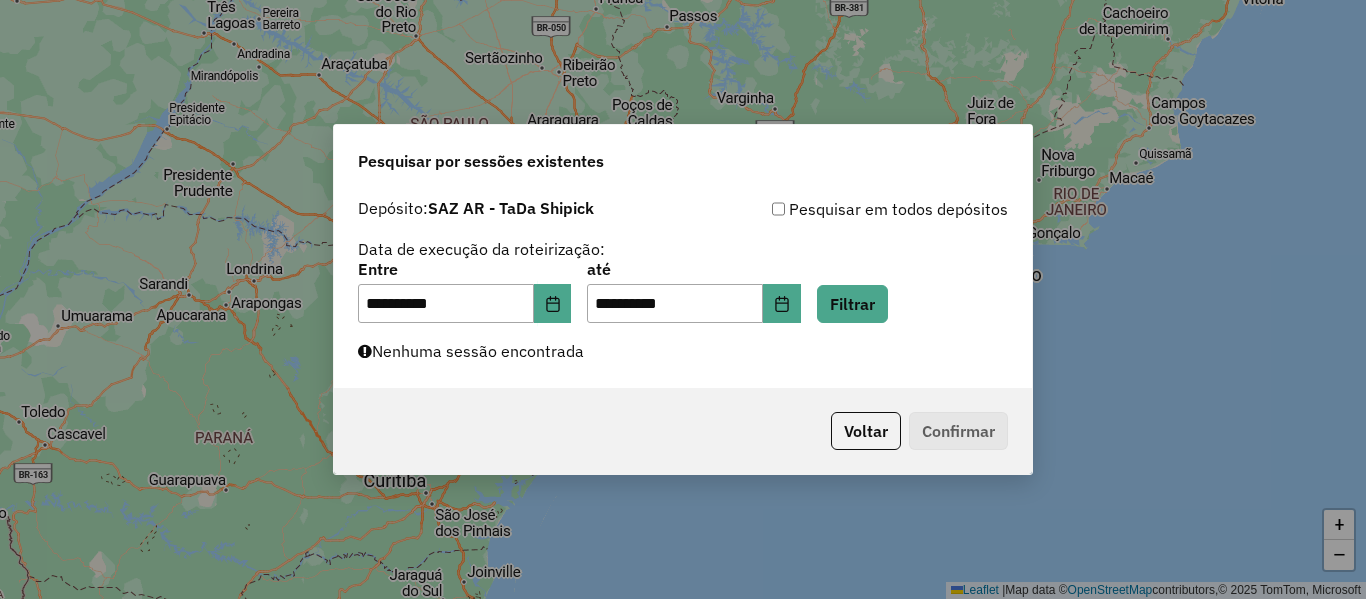 click on "**********" 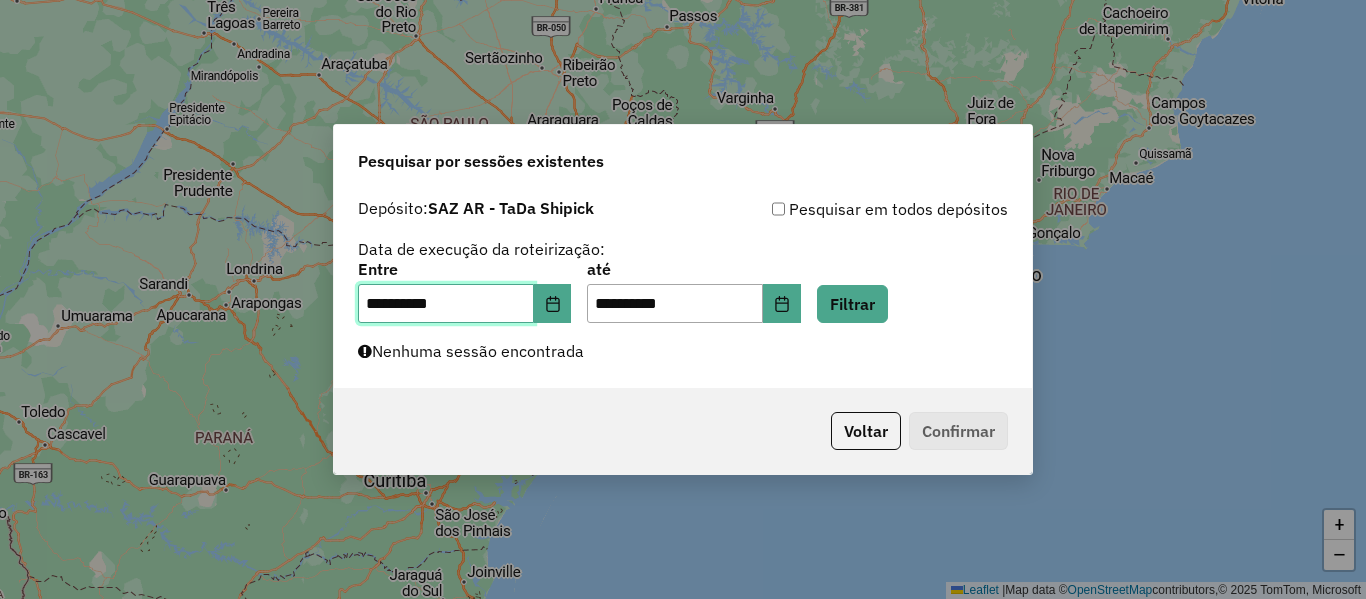 drag, startPoint x: 529, startPoint y: 308, endPoint x: 556, endPoint y: 309, distance: 27.018513 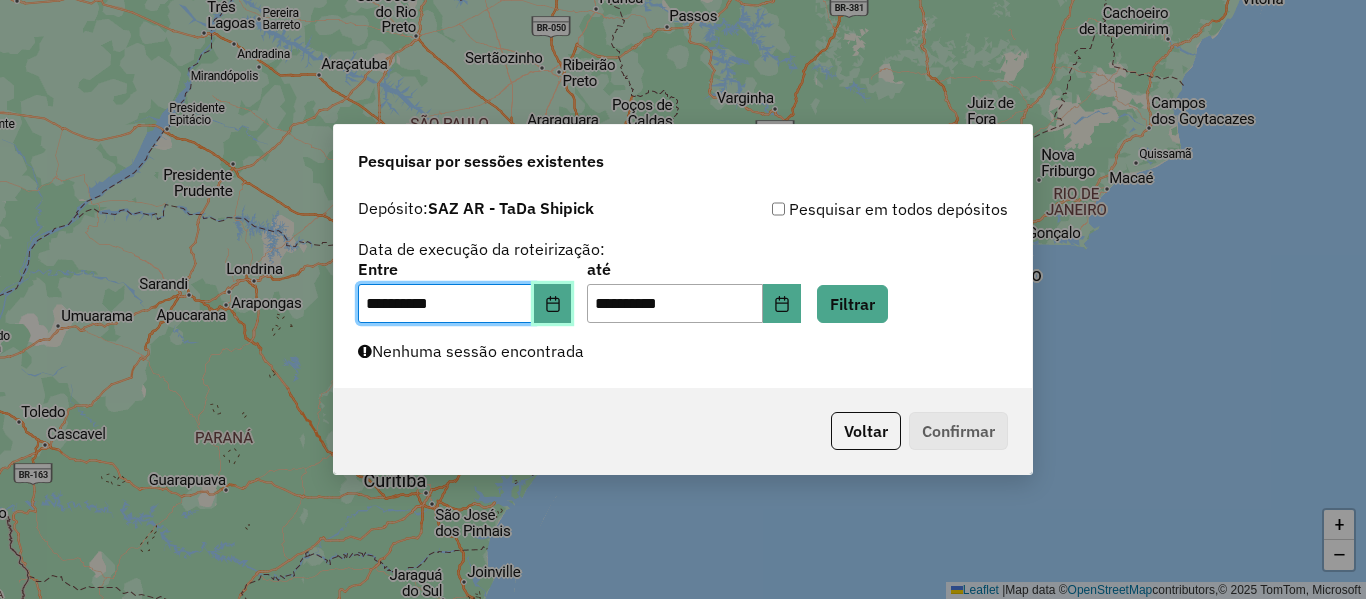 click at bounding box center (553, 304) 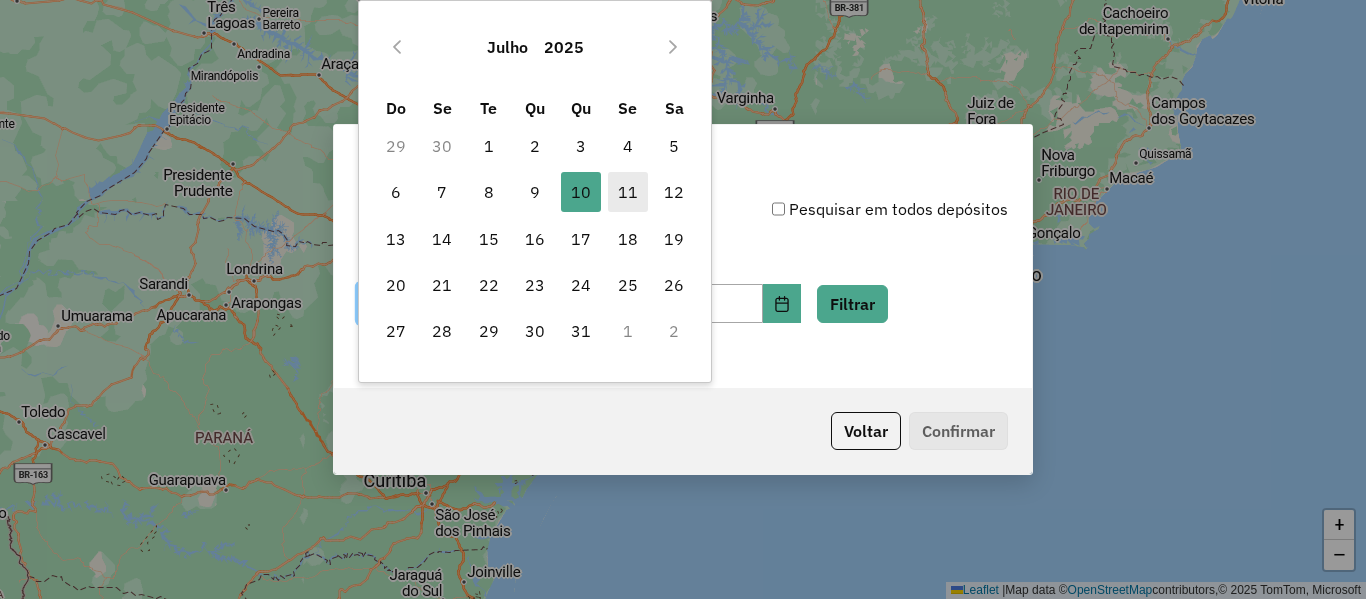 click on "11" at bounding box center (628, 192) 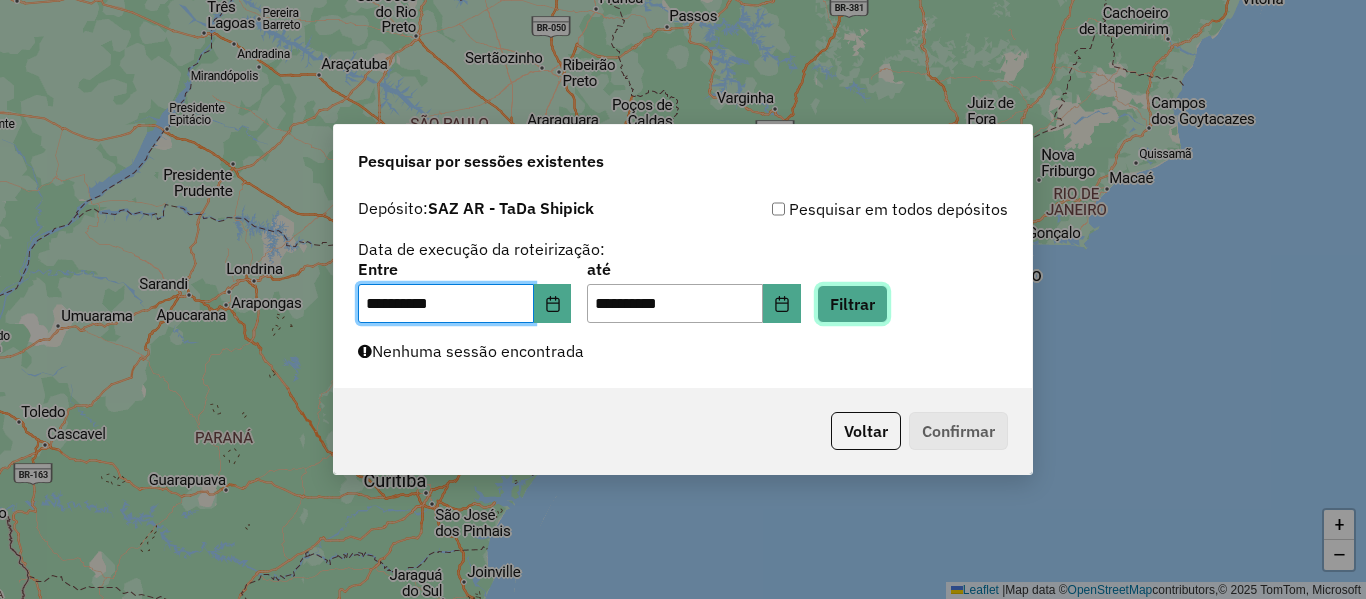 click on "Filtrar" 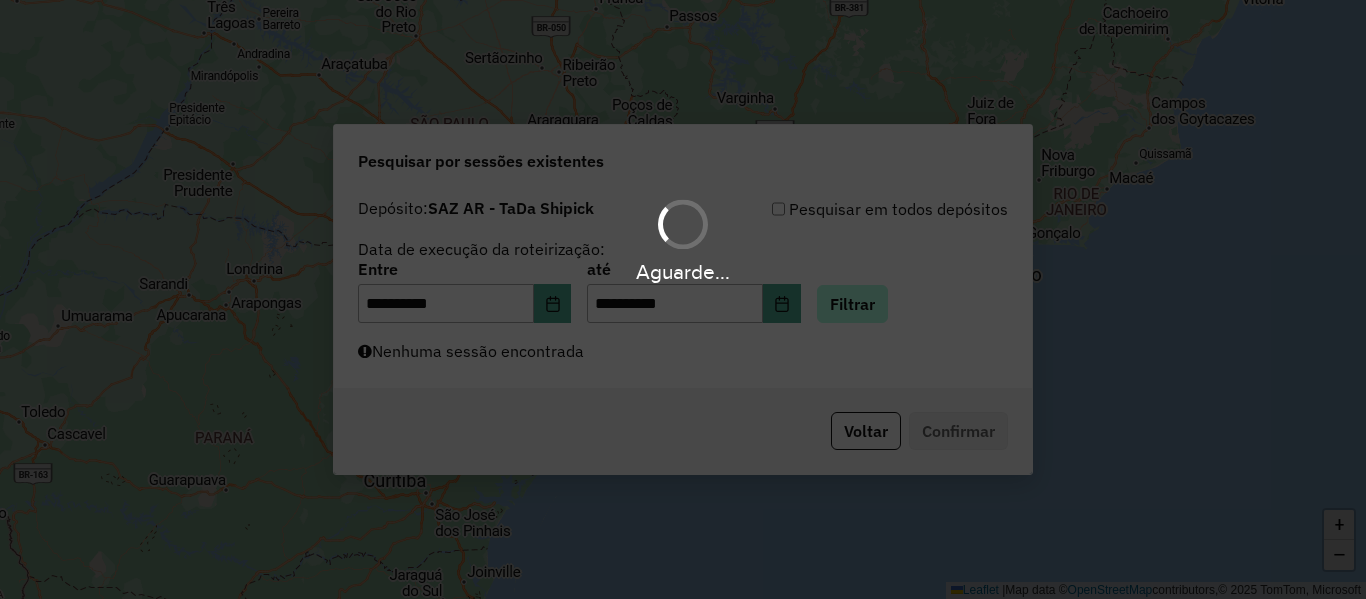 click on "Aguarde..." at bounding box center [683, 299] 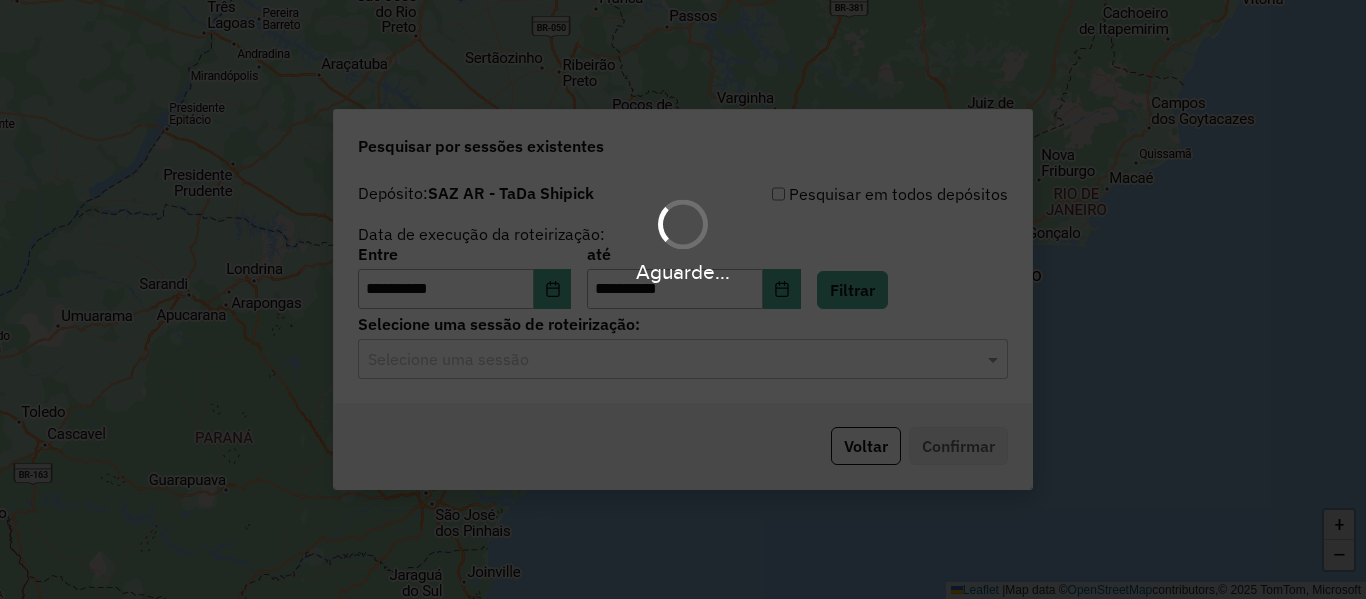 click on "**********" at bounding box center (683, 299) 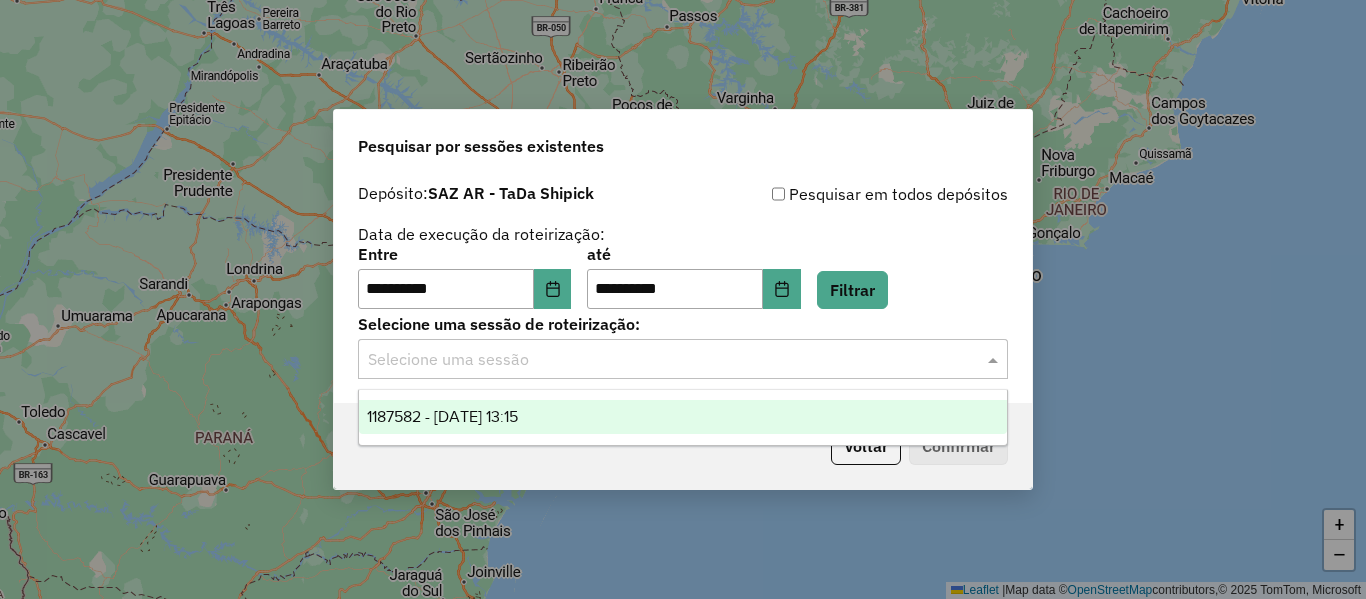 click on "Selecione uma sessão" 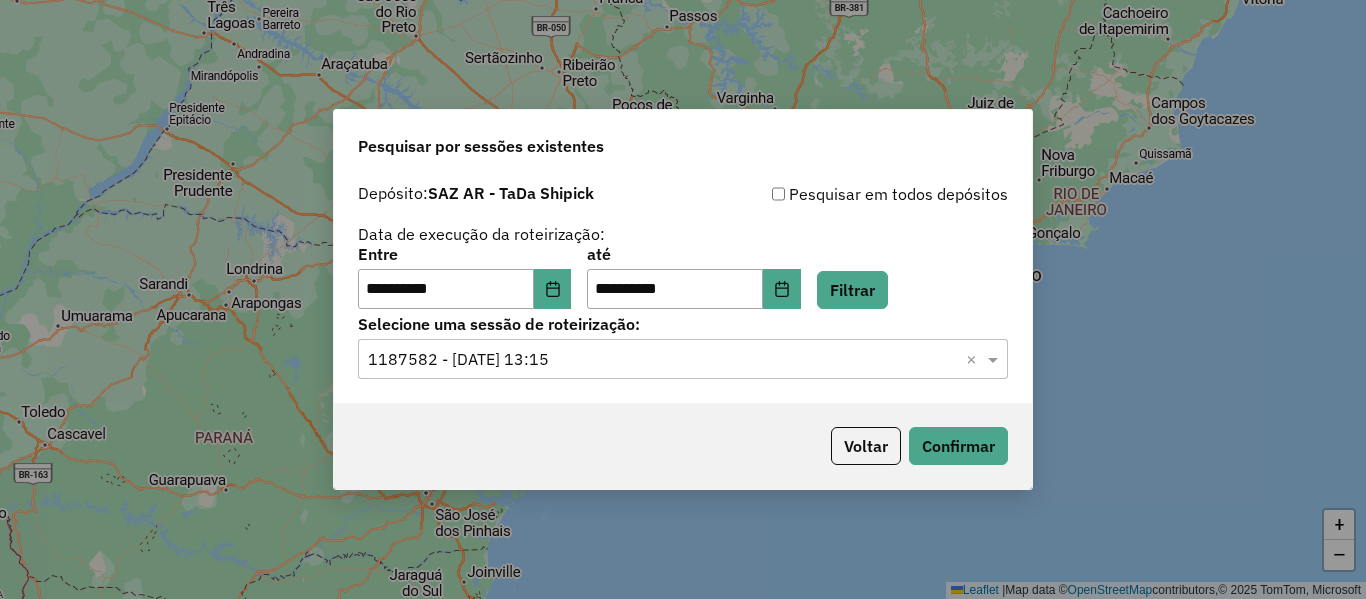 click on "Voltar   Confirmar" 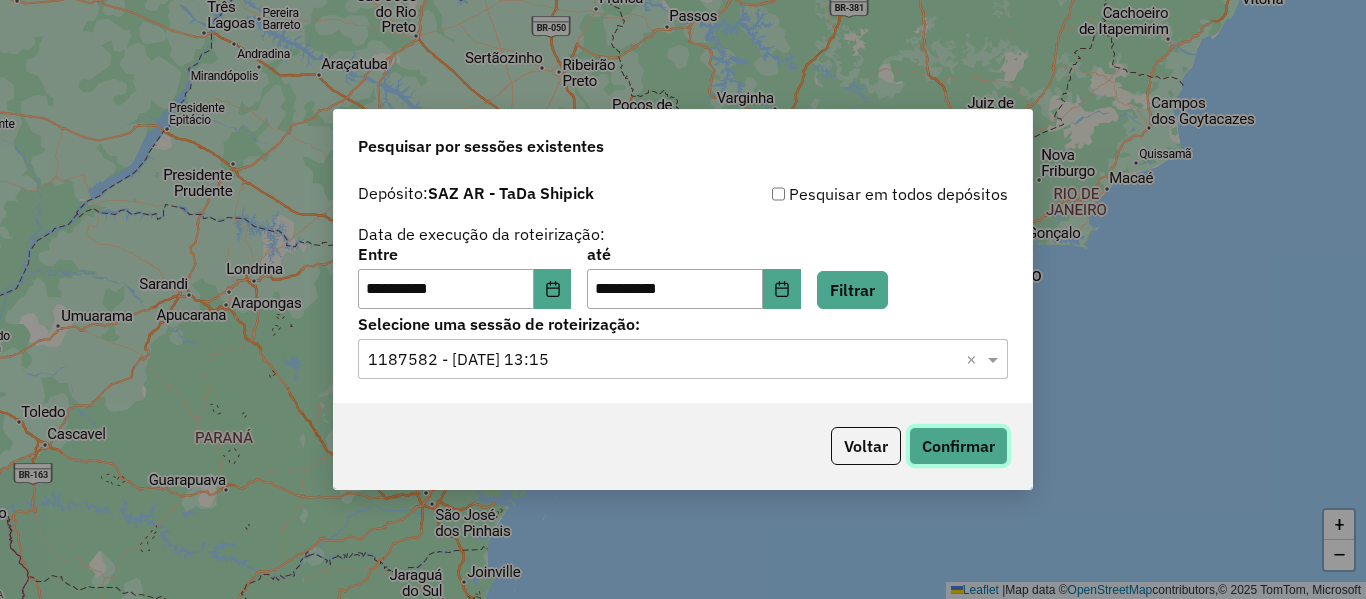 click on "Confirmar" 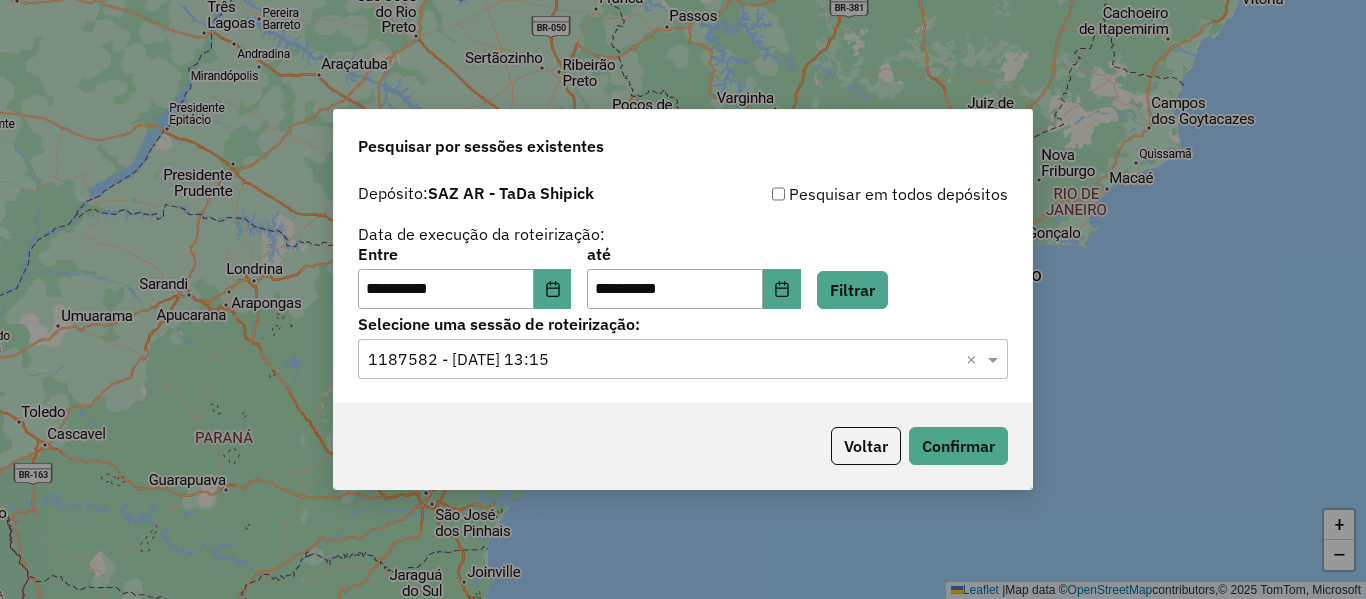 click on "**********" 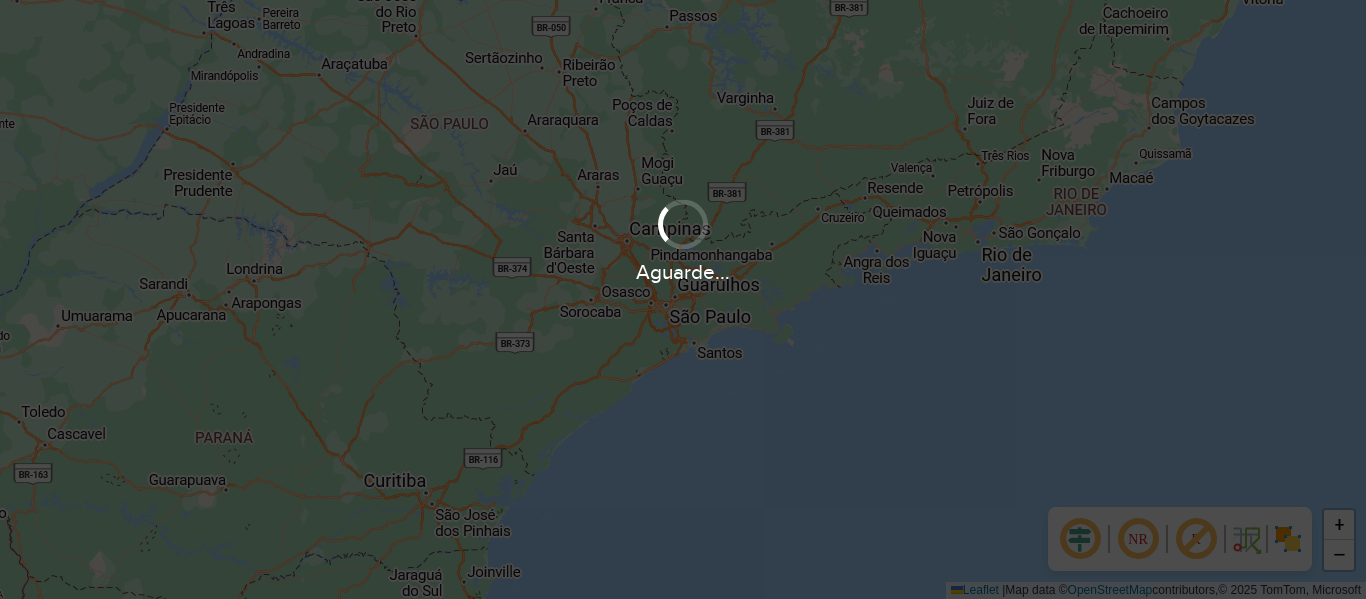 scroll, scrollTop: 0, scrollLeft: 0, axis: both 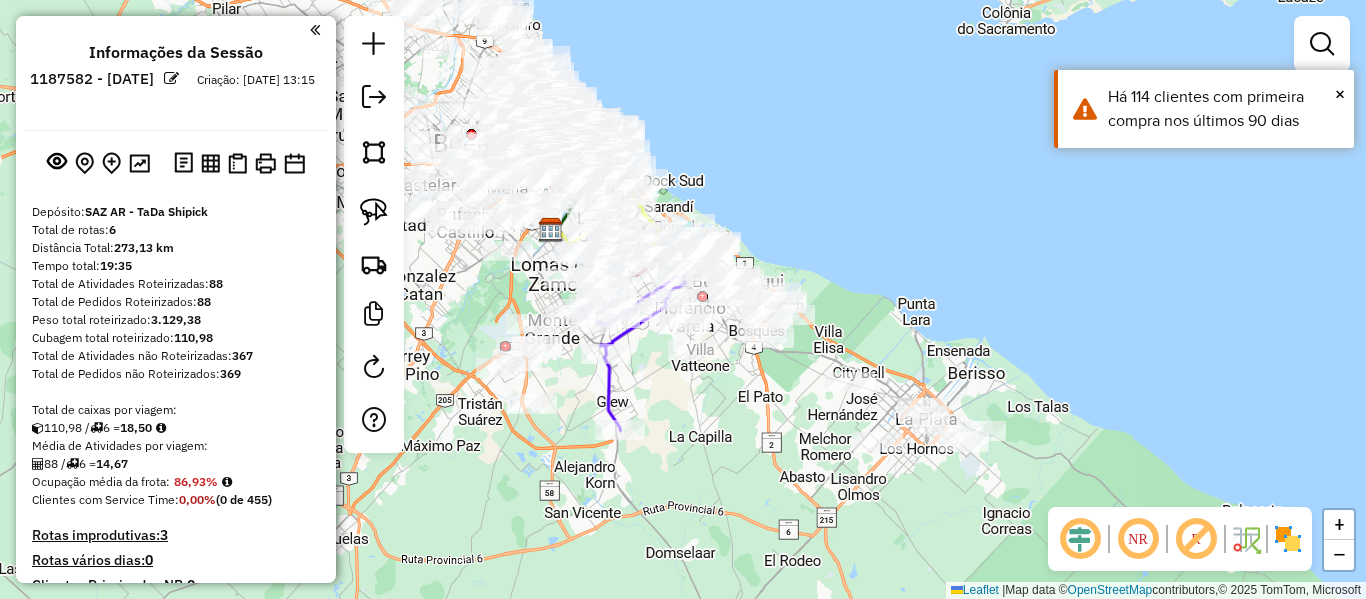 drag, startPoint x: 983, startPoint y: 414, endPoint x: 851, endPoint y: 344, distance: 149.41219 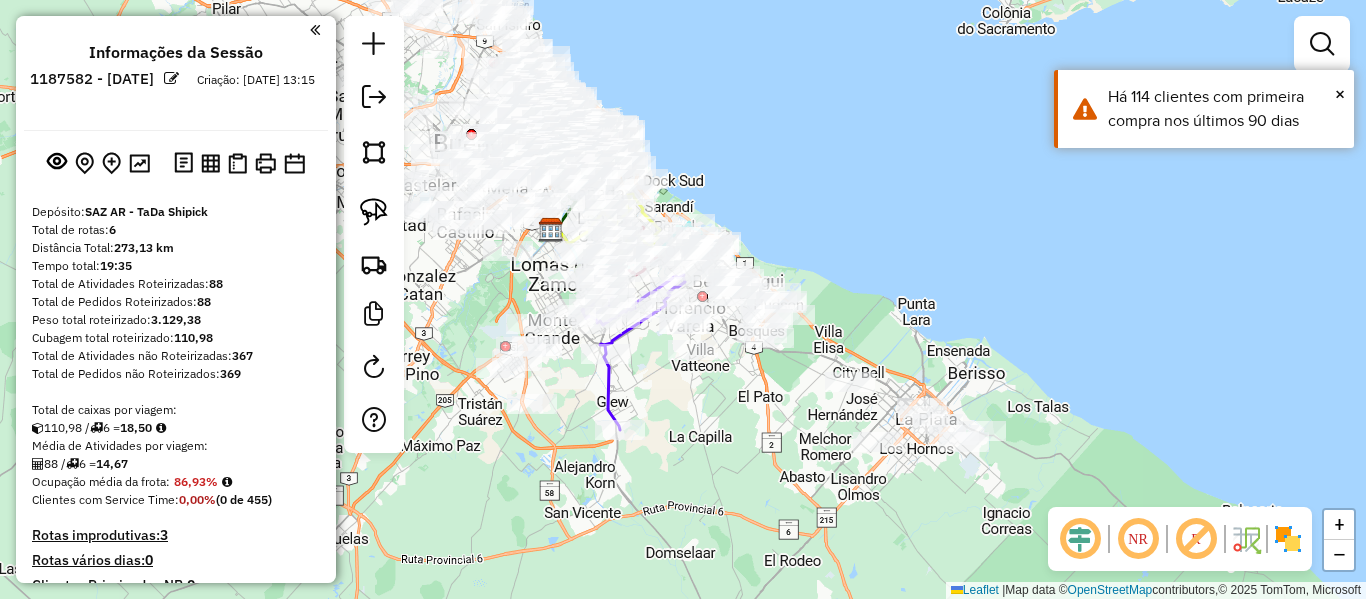 click on "NR R" 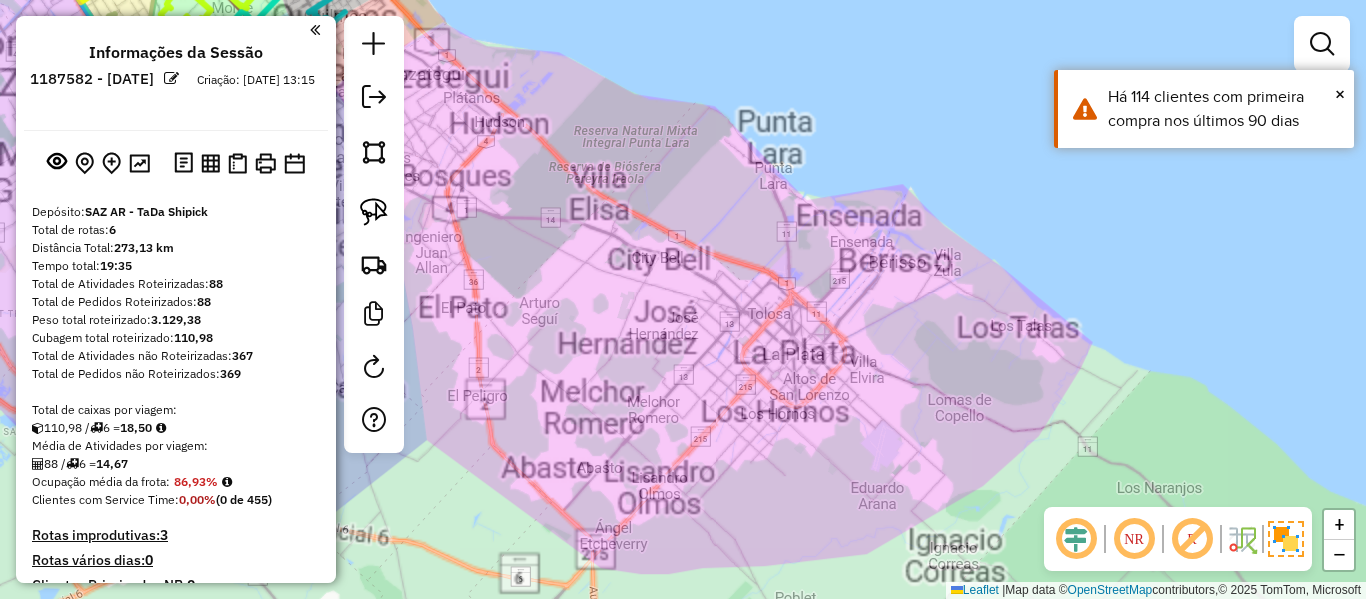 click on "Janela de atendimento Grade de atendimento Capacidade Transportadoras Veículos Cliente Pedidos  Rotas Selecione os dias de semana para filtrar as janelas de atendimento  Seg   Ter   Qua   Qui   Sex   Sáb   Dom  Informe o período da janela de atendimento: De: Até:  Filtrar exatamente a janela do cliente  Considerar janela de atendimento padrão  Selecione os dias de semana para filtrar as grades de atendimento  Seg   Ter   Qua   Qui   Sex   Sáb   Dom   Considerar clientes sem dia de atendimento cadastrado  Clientes fora do dia de atendimento selecionado Filtrar as atividades entre os valores definidos abaixo:  Peso mínimo:   Peso máximo:   Cubagem mínima:   Cubagem máxima:   De:   Até:  Filtrar as atividades entre o tempo de atendimento definido abaixo:  De:   Até:   Considerar capacidade total dos clientes não roteirizados Transportadora: Selecione um ou mais itens Tipo de veículo: Selecione um ou mais itens Veículo: Selecione um ou mais itens Motorista: Selecione um ou mais itens Nome: Rótulo:" 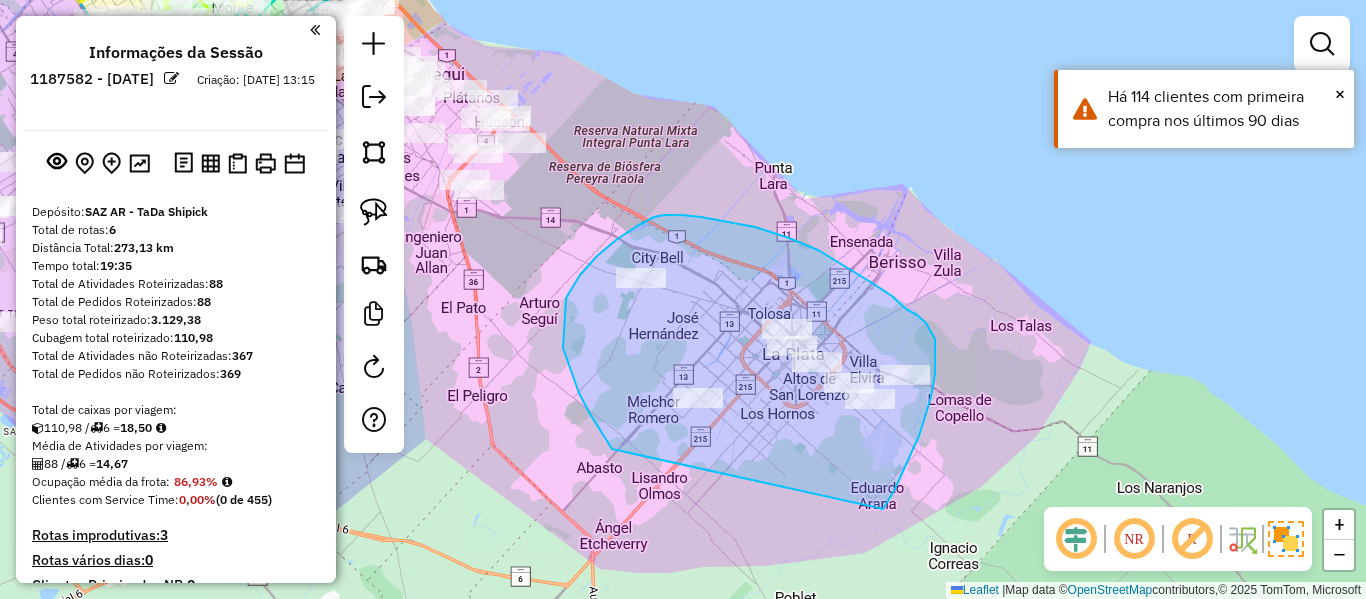 drag, startPoint x: 883, startPoint y: 509, endPoint x: 655, endPoint y: 512, distance: 228.01973 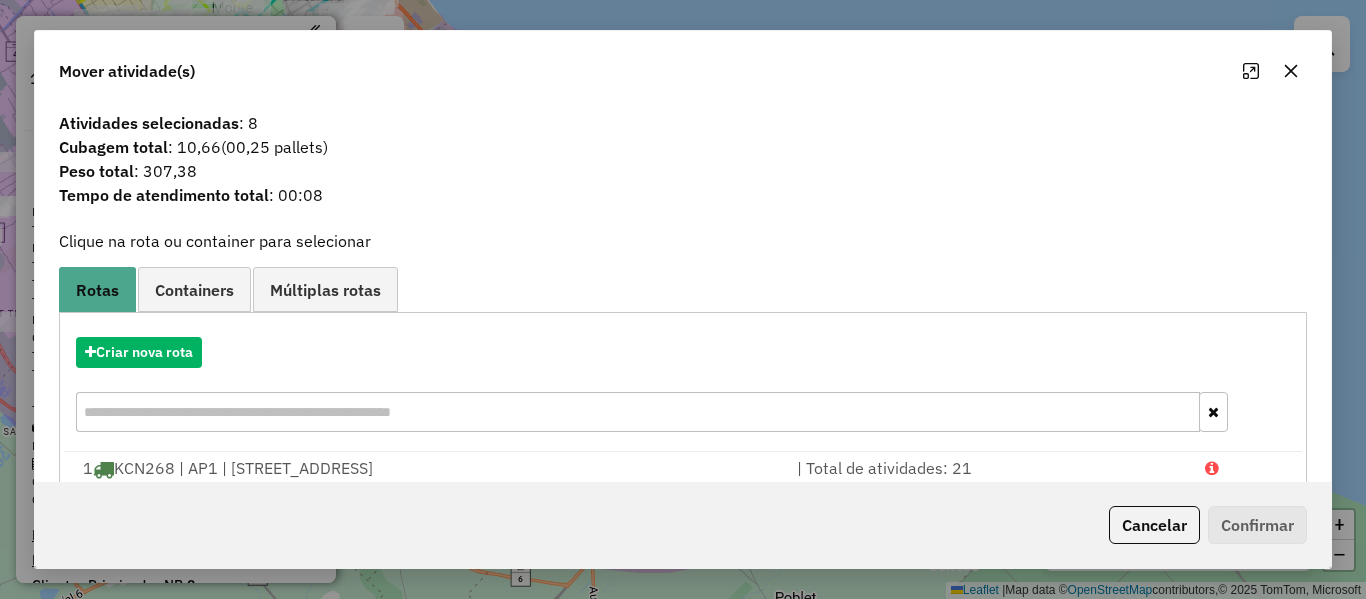 click on "Criar nova rota" at bounding box center [683, 387] 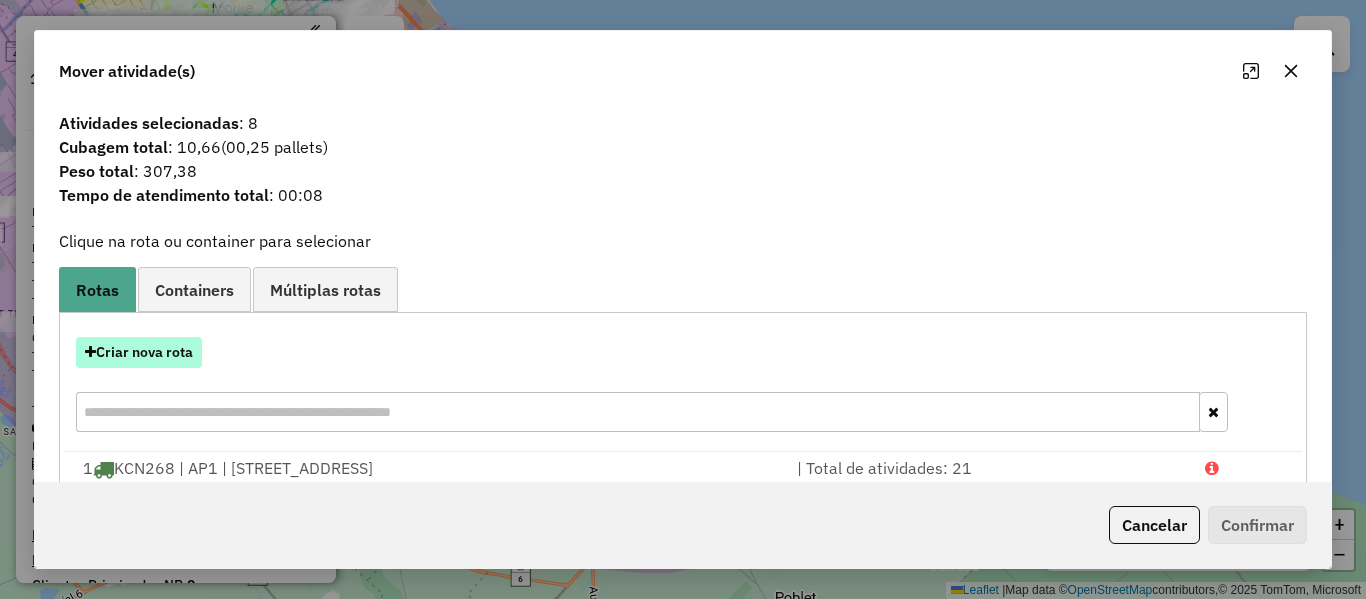 click on "Criar nova rota" at bounding box center (139, 352) 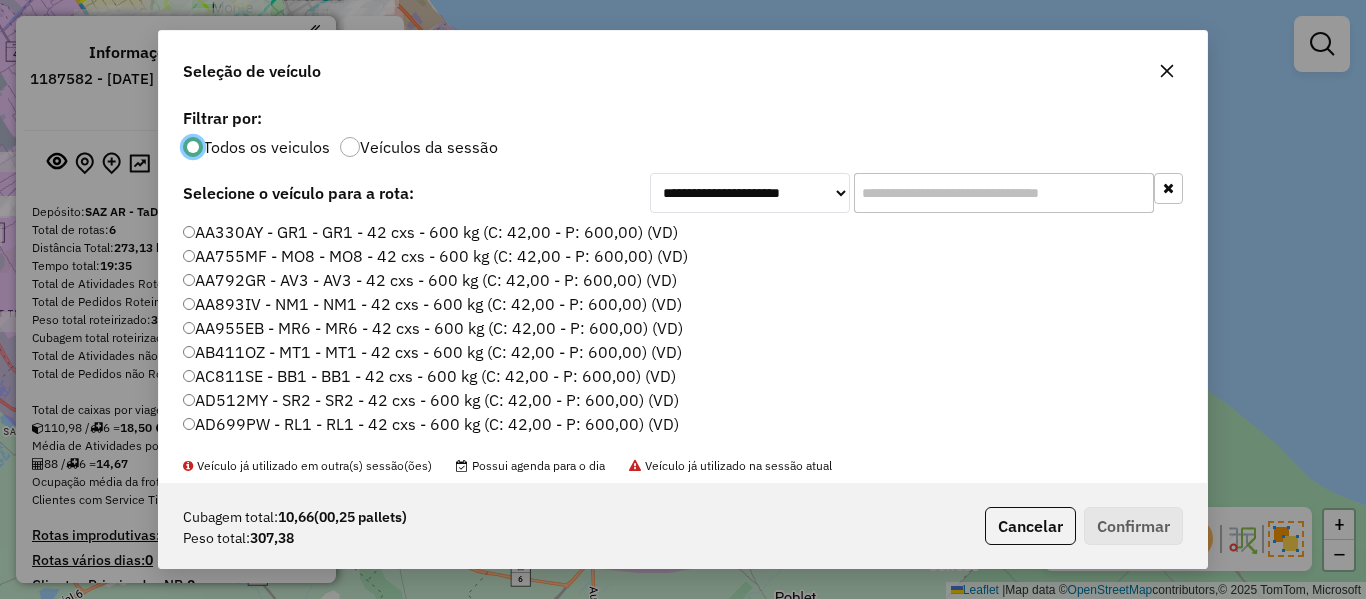 scroll, scrollTop: 11, scrollLeft: 6, axis: both 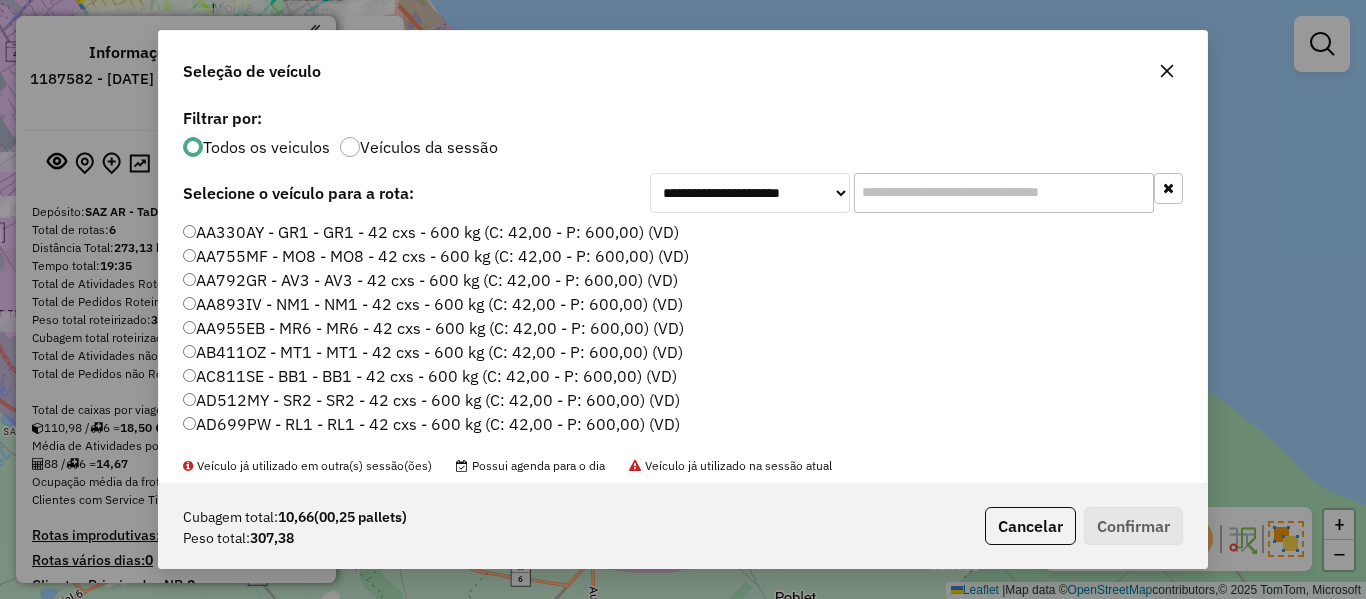 click on "Veículos da sessão" 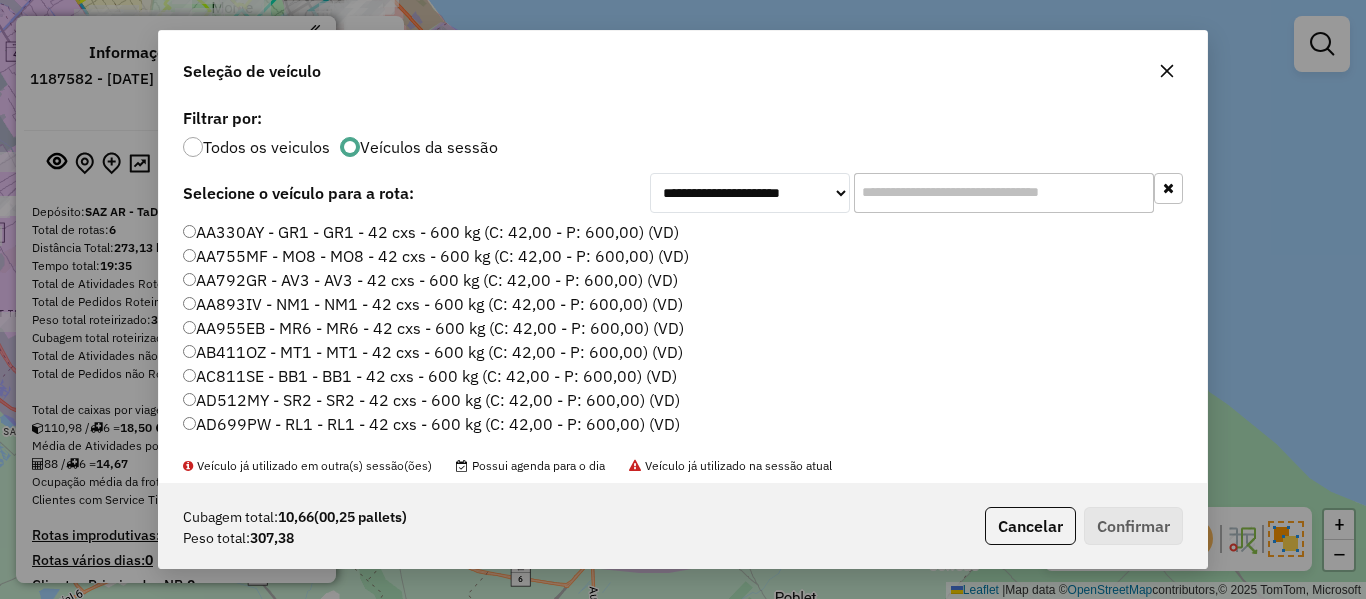 click on "AA755MF - MO8 - MO8 - 42 cxs - 600 kg (C: 42,00 - P: 600,00) (VD)" 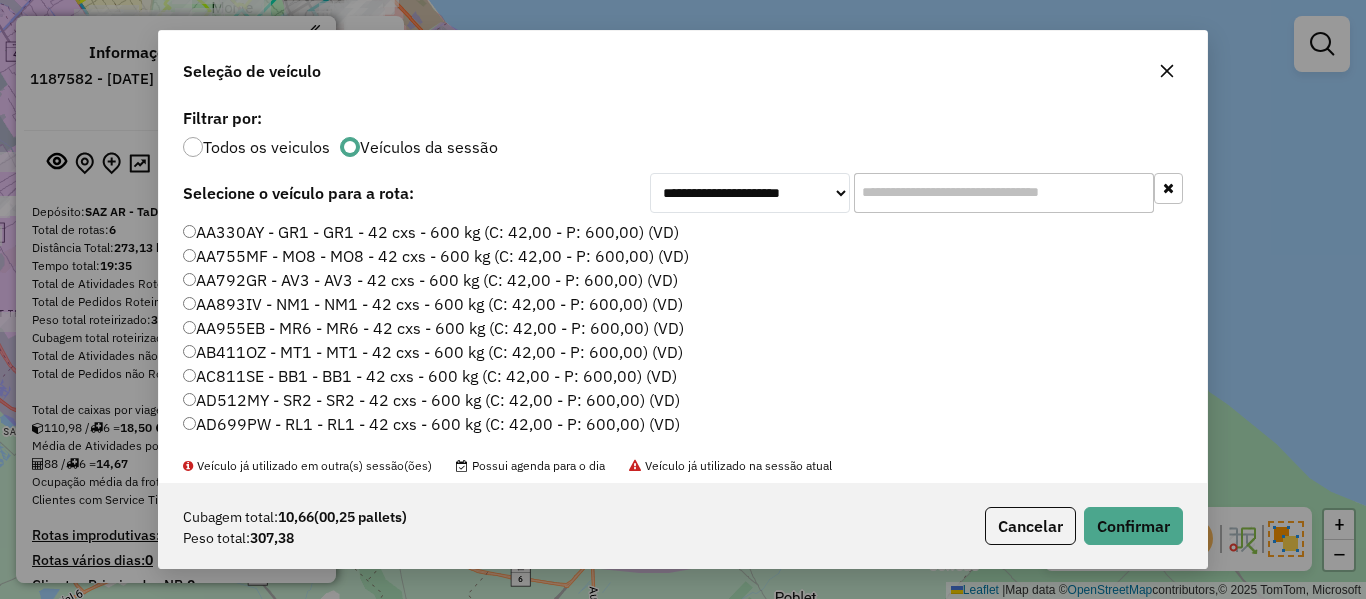 click on "AA330AY - GR1 - GR1 - 42 cxs - 600 kg (C: 42,00 - P: 600,00) (VD)" 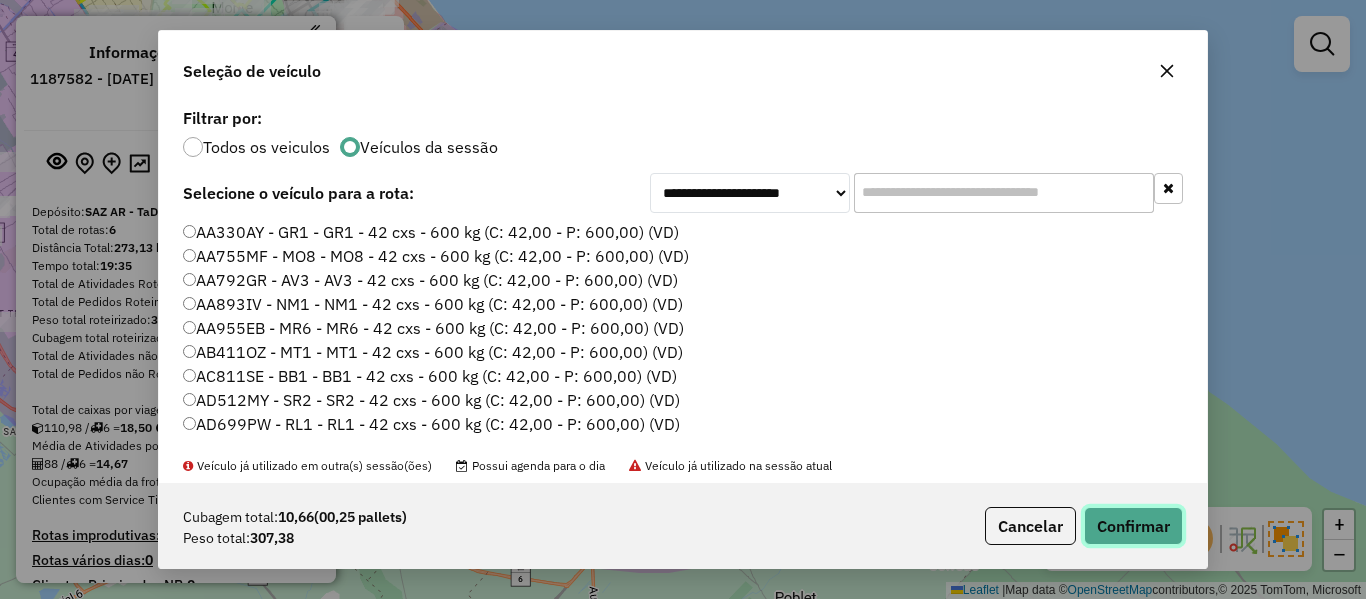 click on "Confirmar" 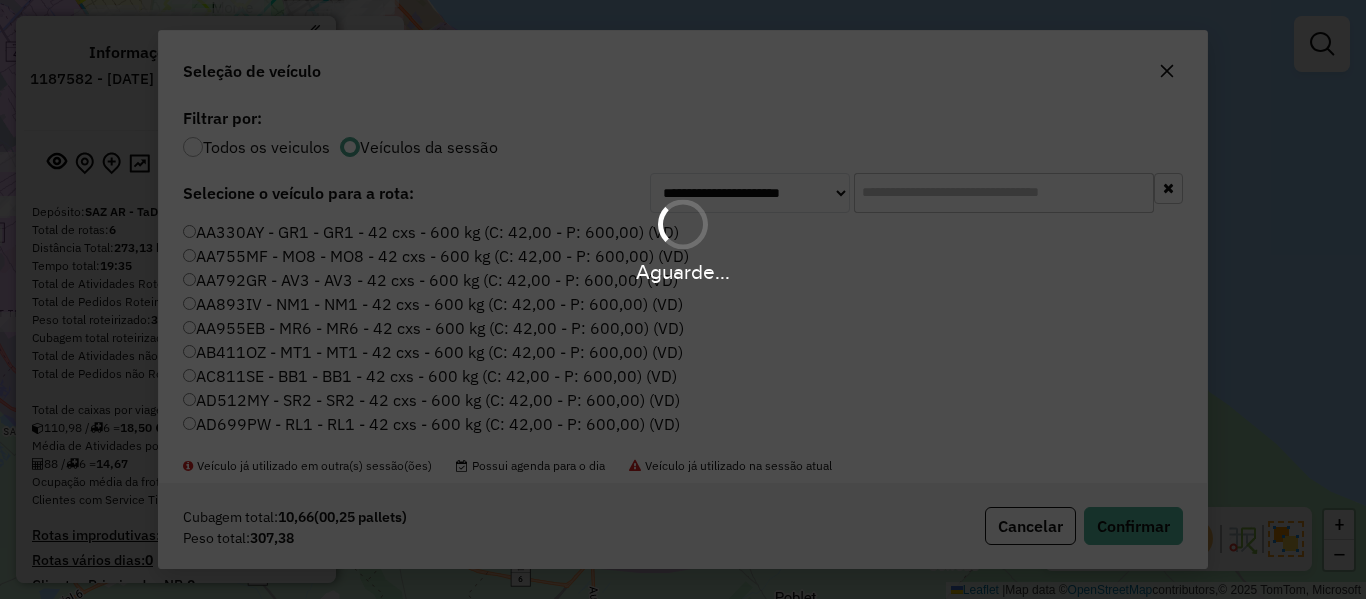click on "Aguarde..." at bounding box center (683, 299) 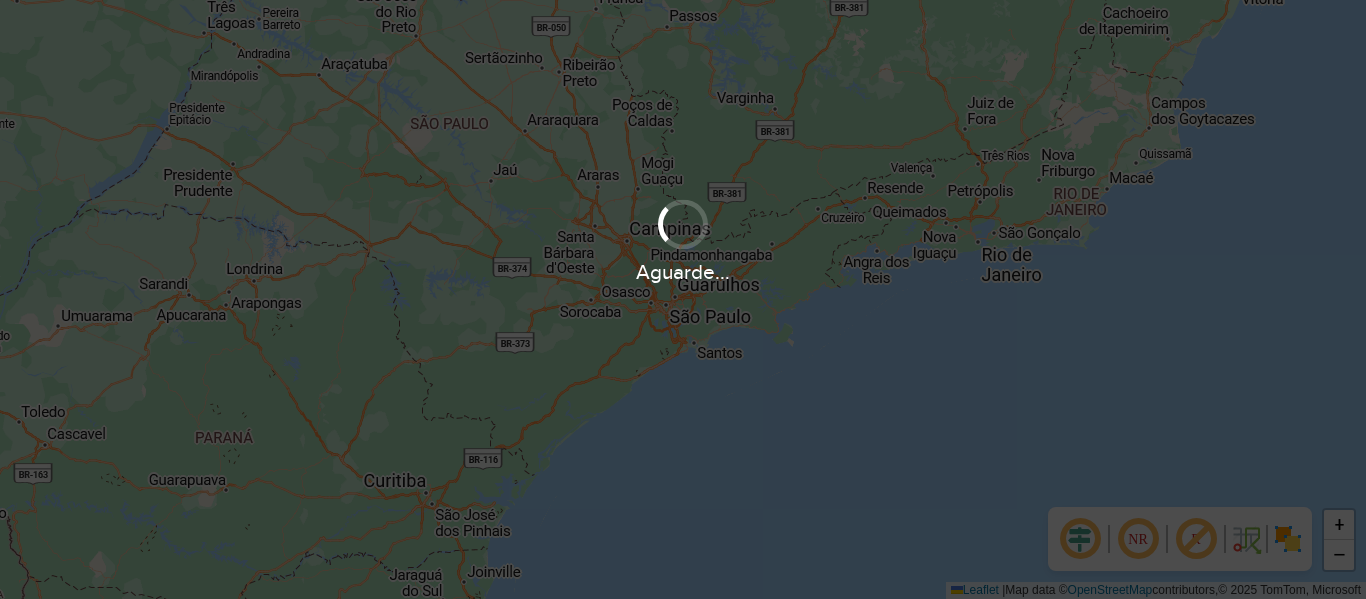 scroll, scrollTop: 0, scrollLeft: 0, axis: both 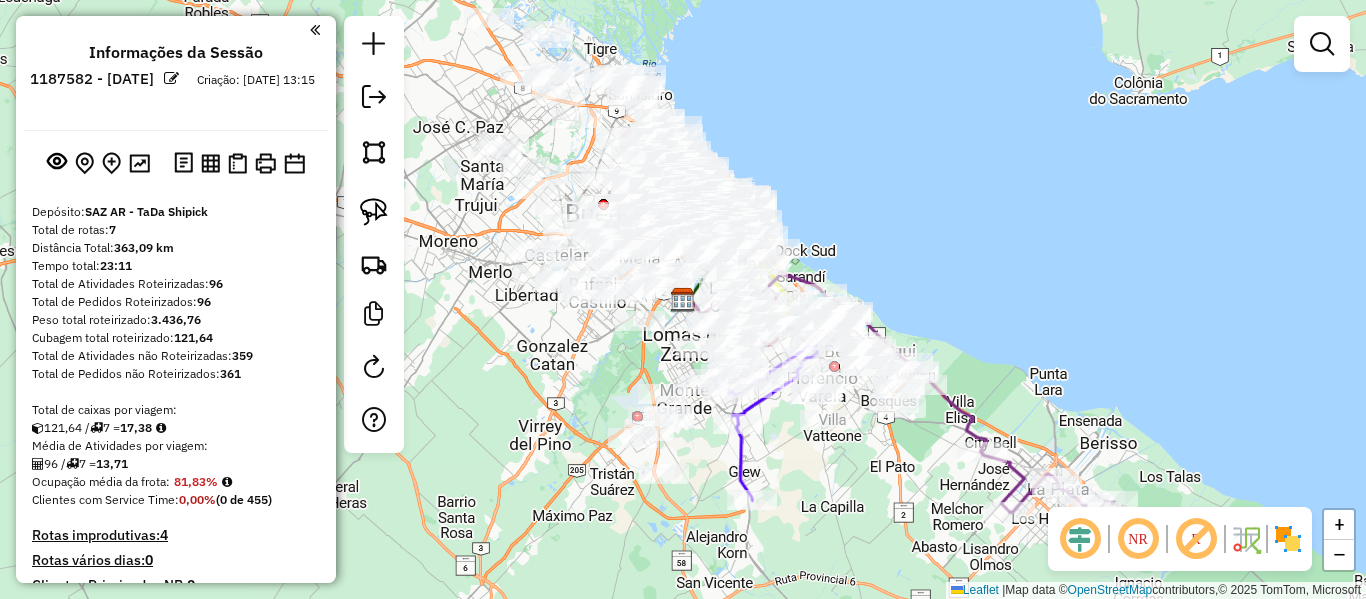 drag, startPoint x: 997, startPoint y: 411, endPoint x: 957, endPoint y: 342, distance: 79.755875 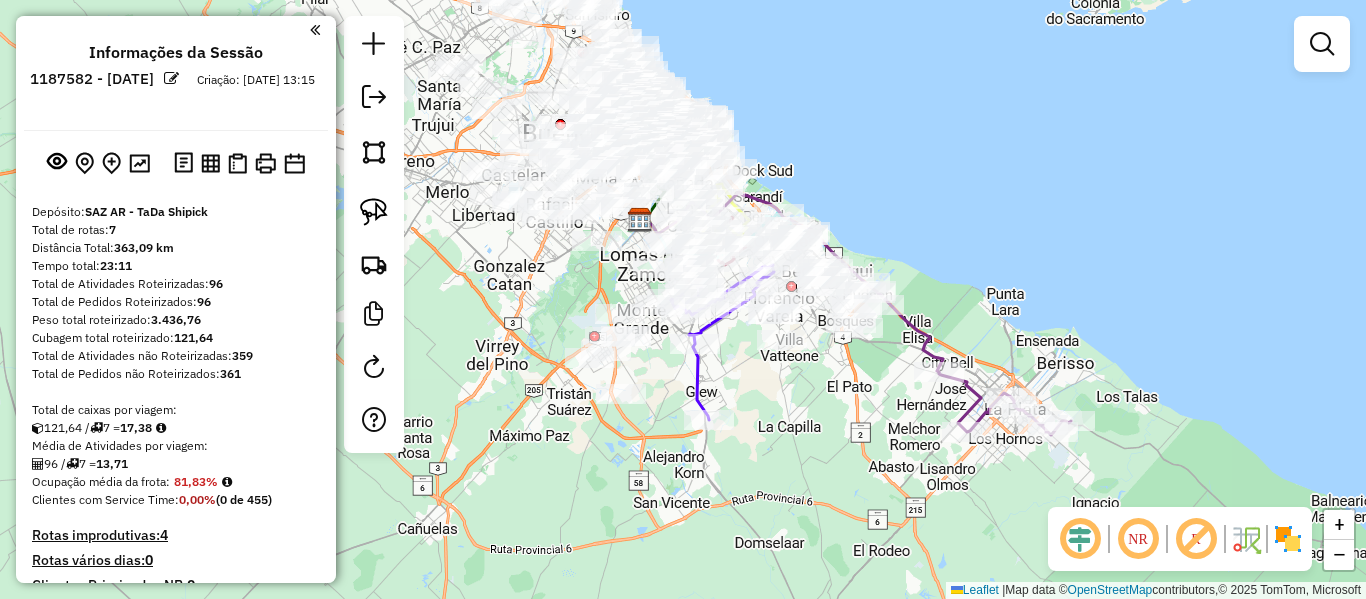 click 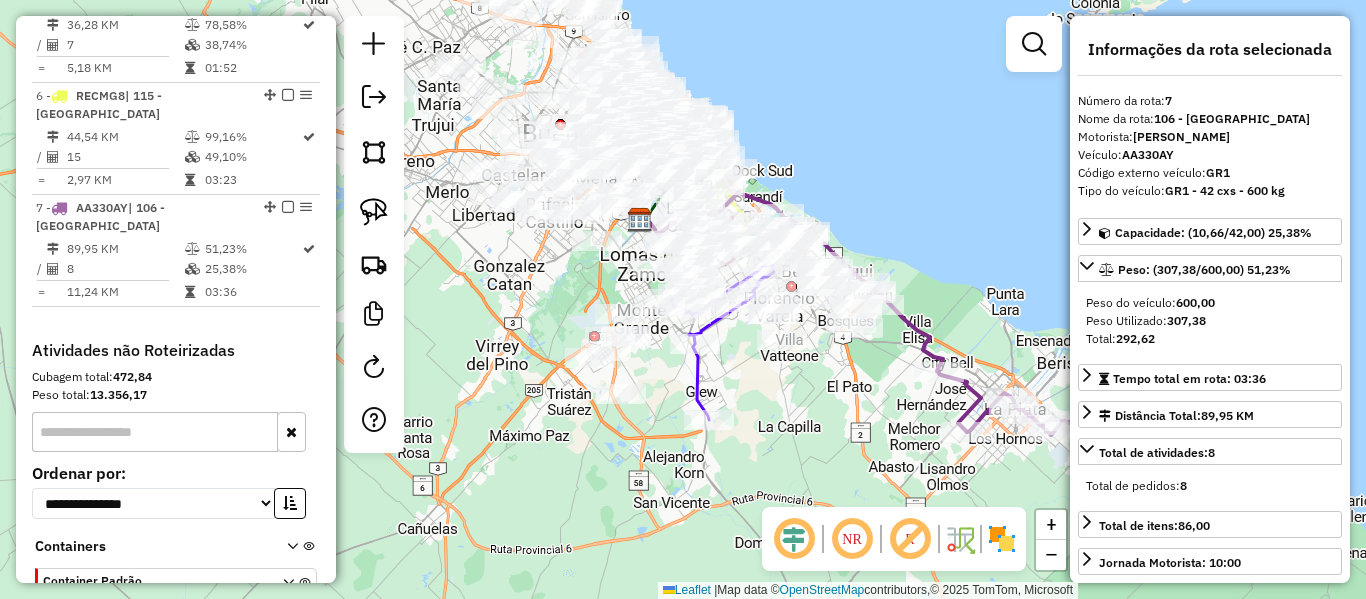 scroll, scrollTop: 1356, scrollLeft: 0, axis: vertical 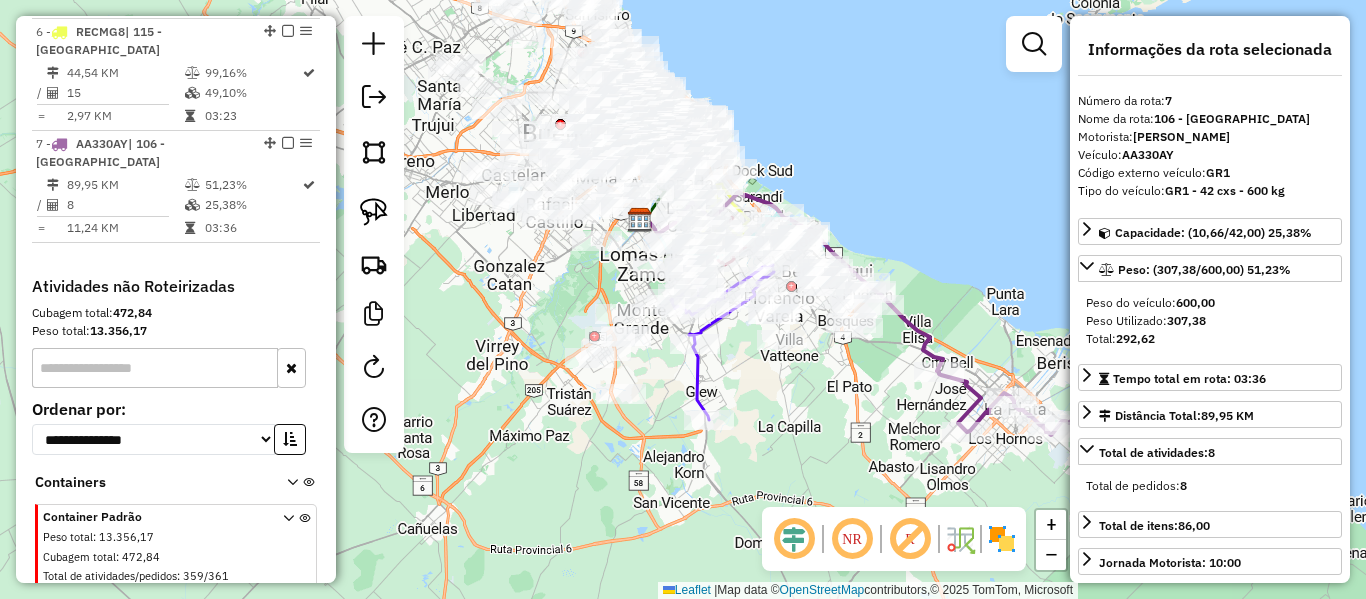 click 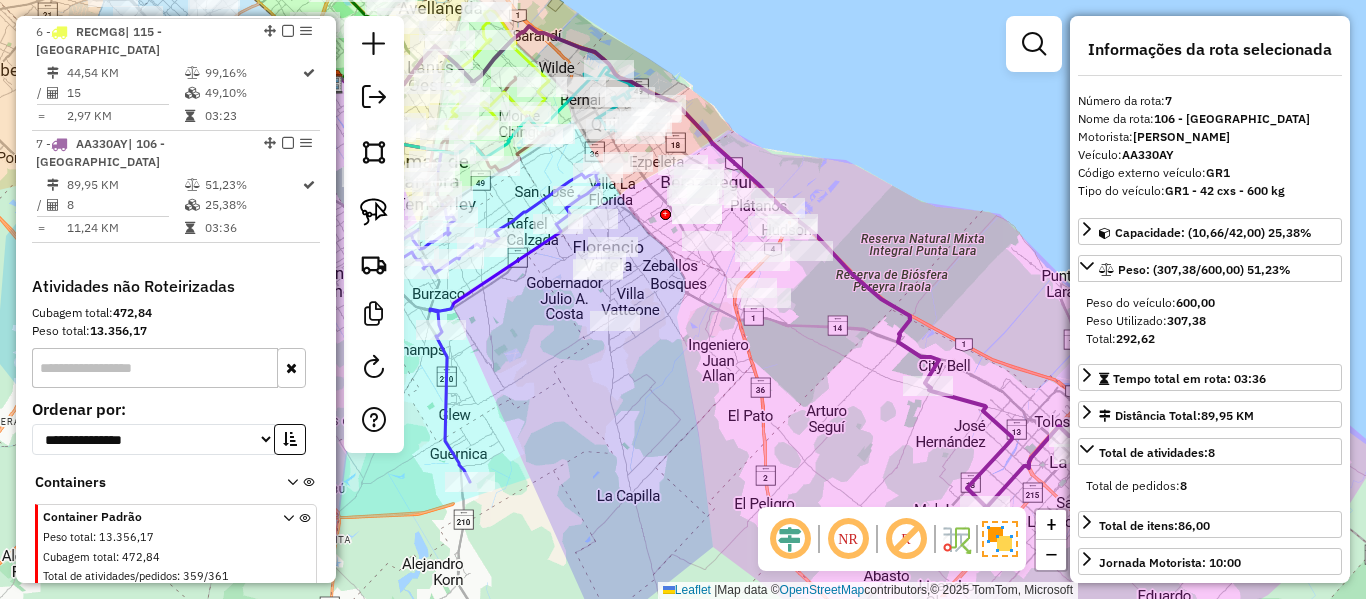 click 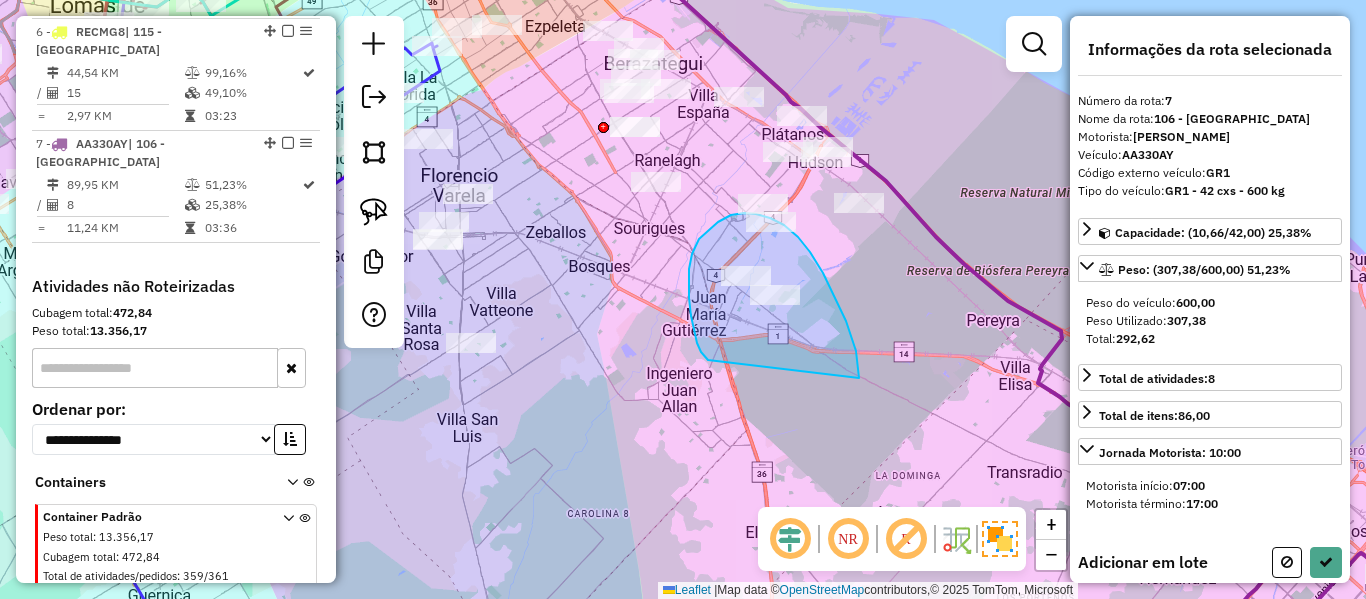 drag, startPoint x: 810, startPoint y: 252, endPoint x: 739, endPoint y: 353, distance: 123.458496 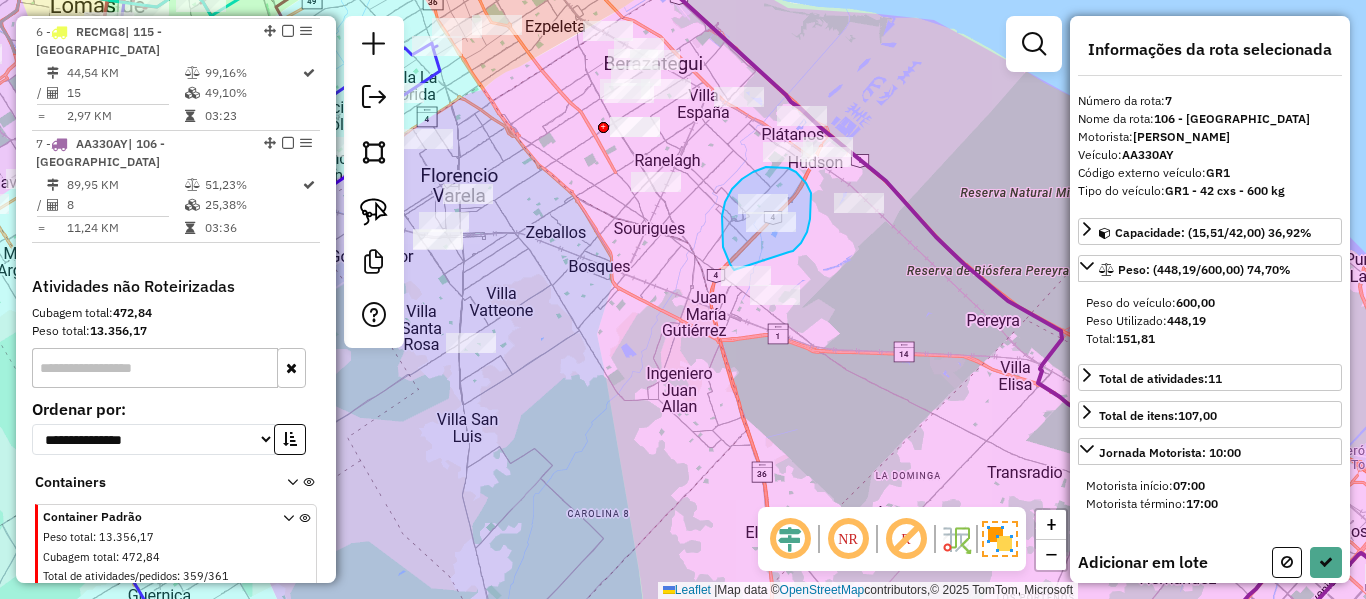 click on "Janela de atendimento Grade de atendimento Capacidade Transportadoras Veículos Cliente Pedidos  Rotas Selecione os dias de semana para filtrar as janelas de atendimento  Seg   Ter   Qua   Qui   Sex   Sáb   Dom  Informe o período da janela de atendimento: De: Até:  Filtrar exatamente a janela do cliente  Considerar janela de atendimento padrão  Selecione os dias de semana para filtrar as grades de atendimento  Seg   Ter   Qua   Qui   Sex   Sáb   Dom   Considerar clientes sem dia de atendimento cadastrado  Clientes fora do dia de atendimento selecionado Filtrar as atividades entre os valores definidos abaixo:  Peso mínimo:   Peso máximo:   Cubagem mínima:   Cubagem máxima:   De:   Até:  Filtrar as atividades entre o tempo de atendimento definido abaixo:  De:   Até:   Considerar capacidade total dos clientes não roteirizados Transportadora: Selecione um ou mais itens Tipo de veículo: Selecione um ou mais itens Veículo: Selecione um ou mais itens Motorista: Selecione um ou mais itens Nome: Rótulo:" 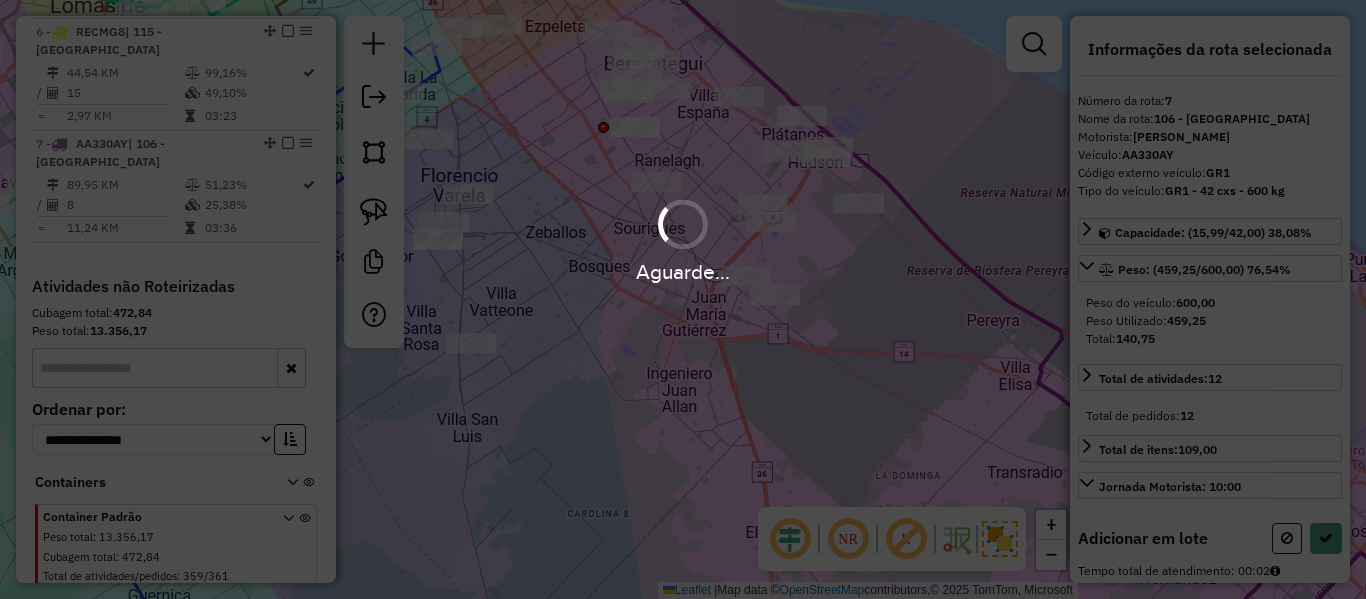 select on "**********" 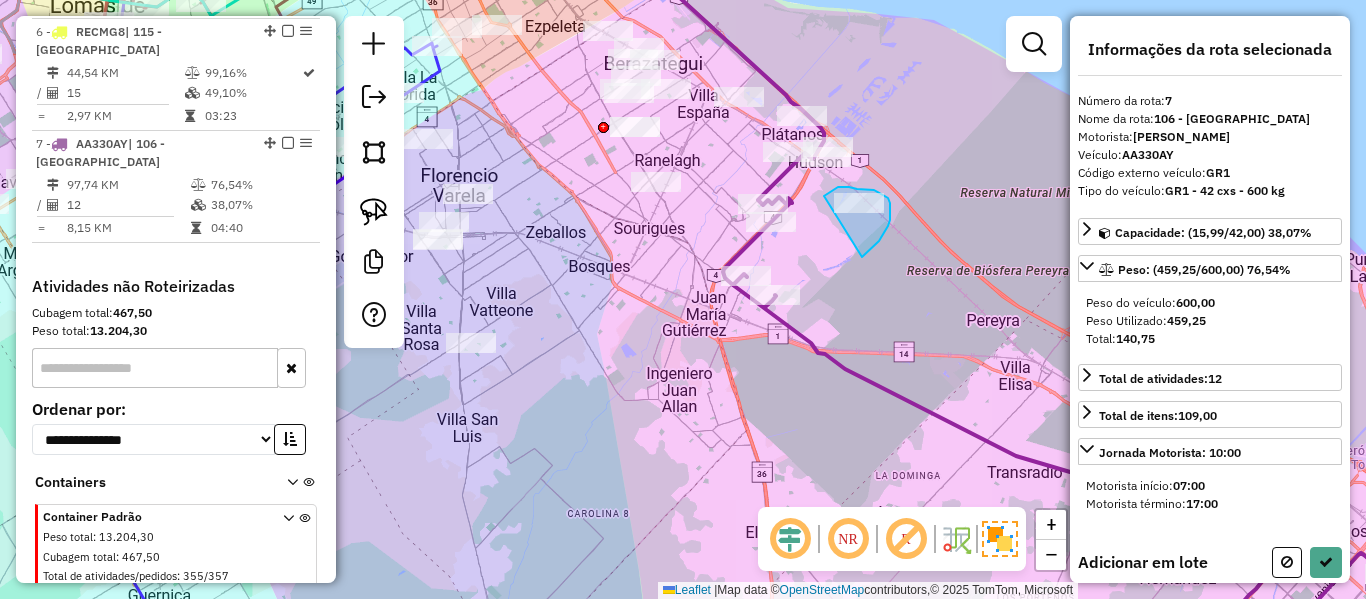 drag, startPoint x: 862, startPoint y: 257, endPoint x: 815, endPoint y: 257, distance: 47 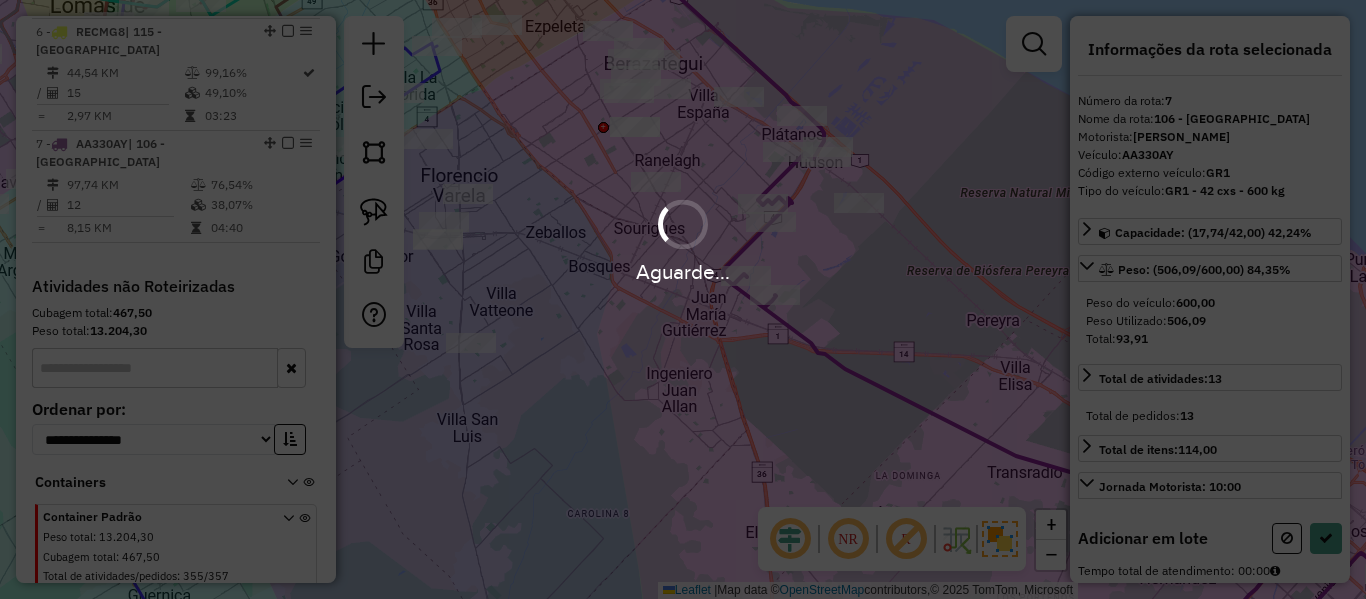 select on "**********" 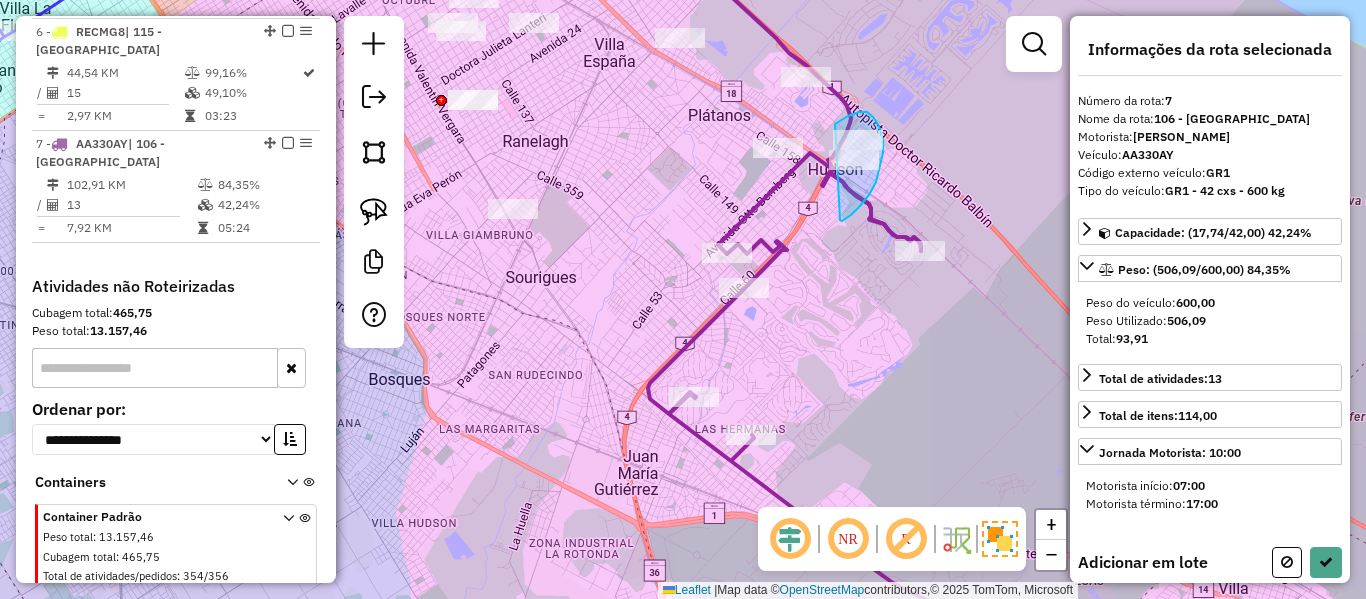 drag, startPoint x: 840, startPoint y: 220, endPoint x: 823, endPoint y: 139, distance: 82.764725 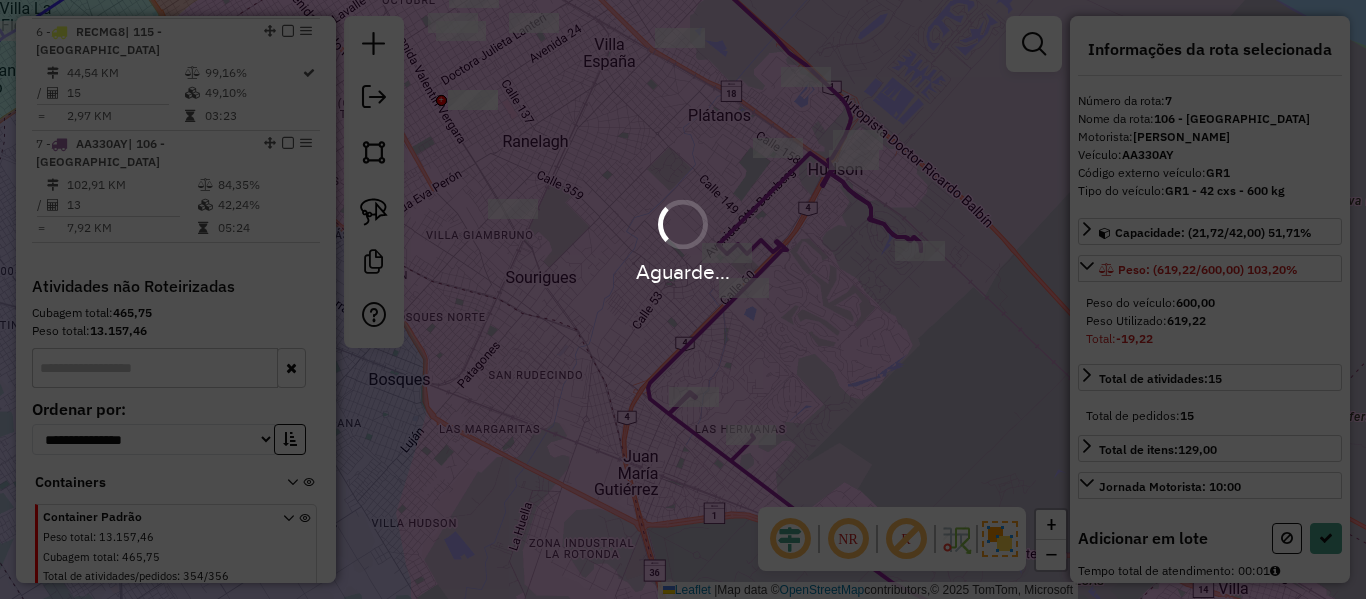 select on "**********" 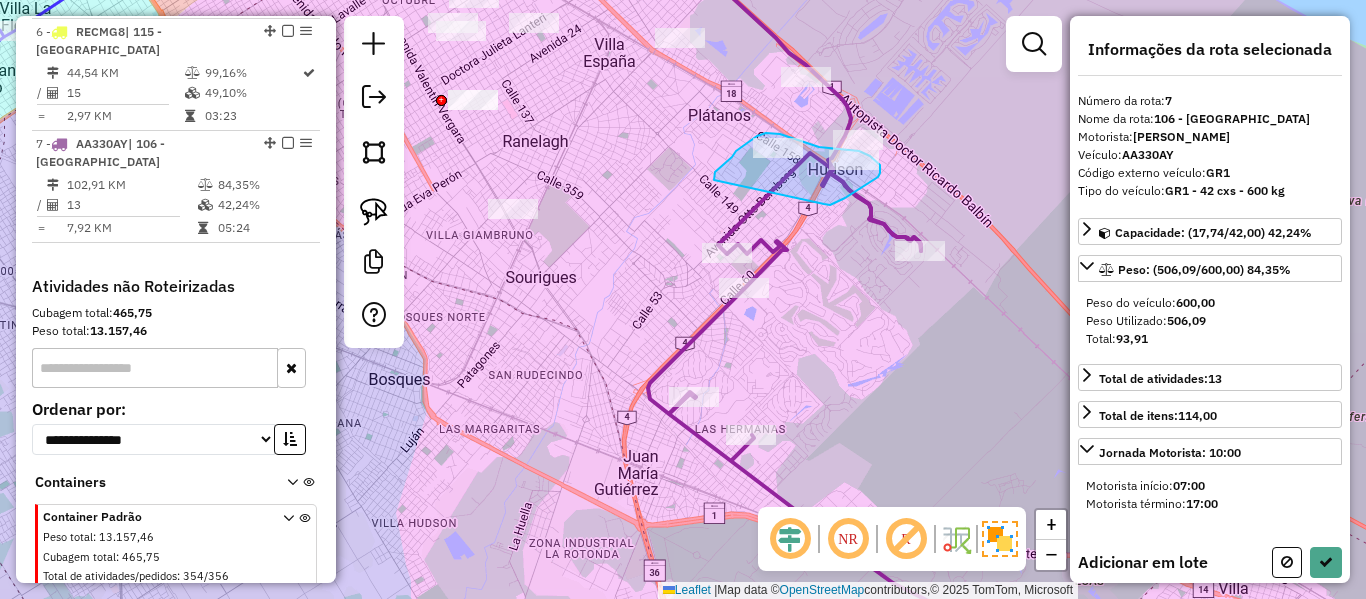 drag, startPoint x: 837, startPoint y: 201, endPoint x: 714, endPoint y: 180, distance: 124.77981 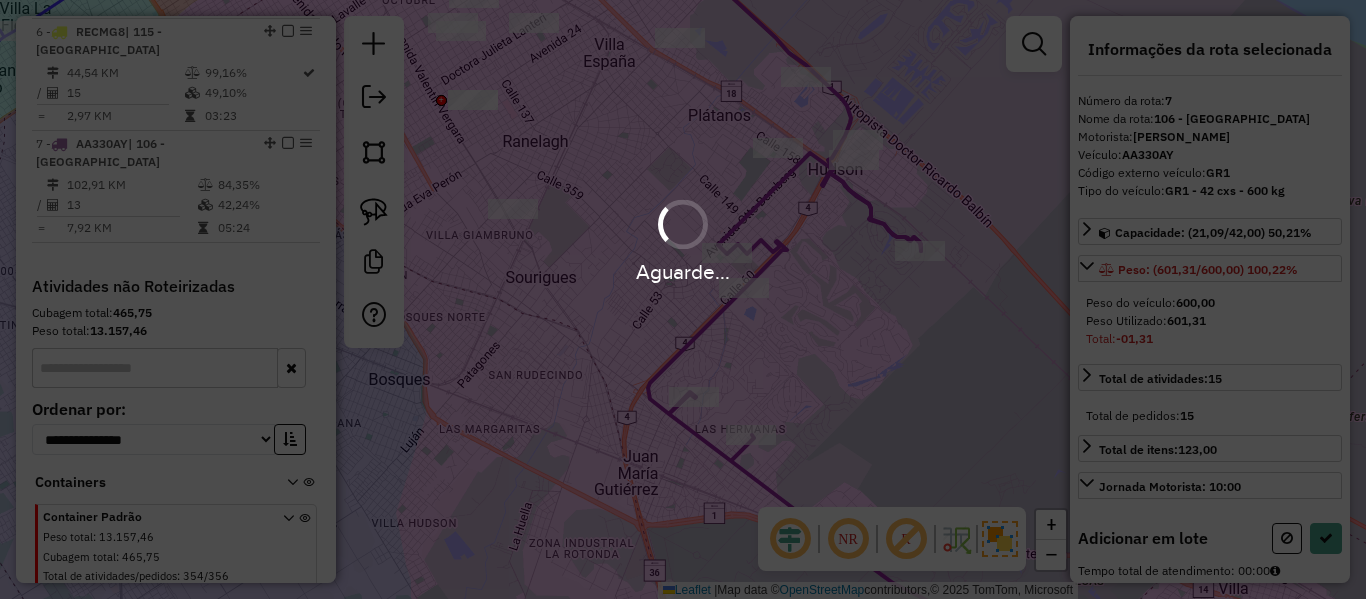 select on "**********" 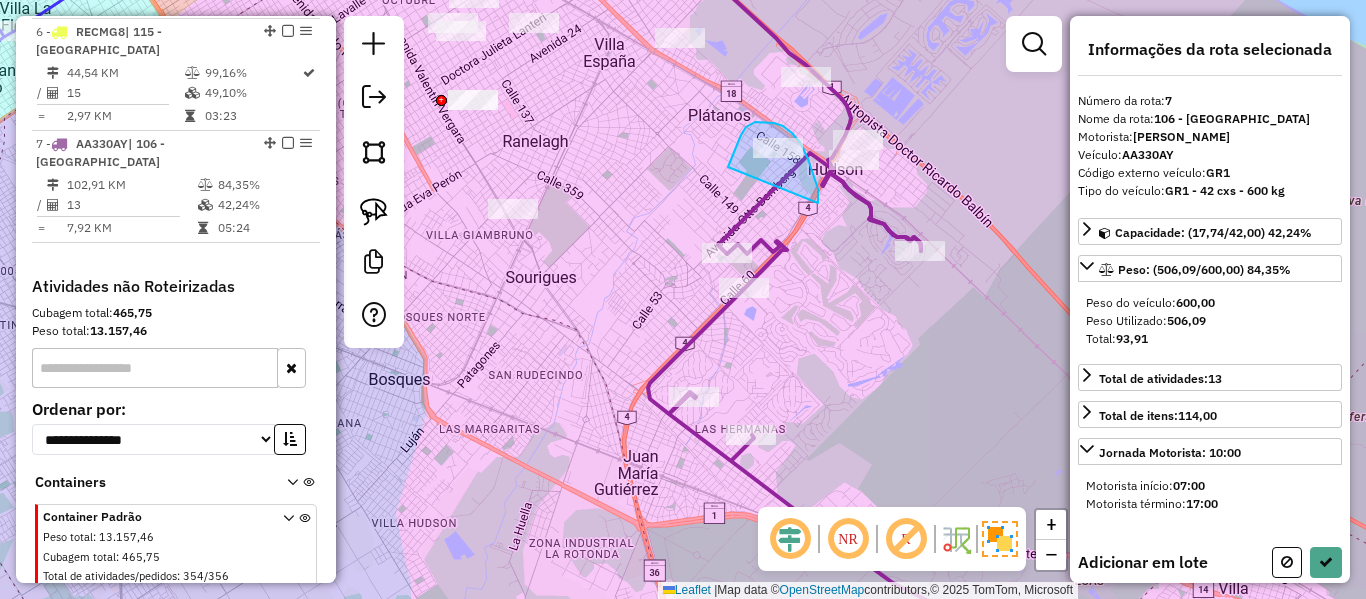 drag, startPoint x: 818, startPoint y: 203, endPoint x: 750, endPoint y: 208, distance: 68.18358 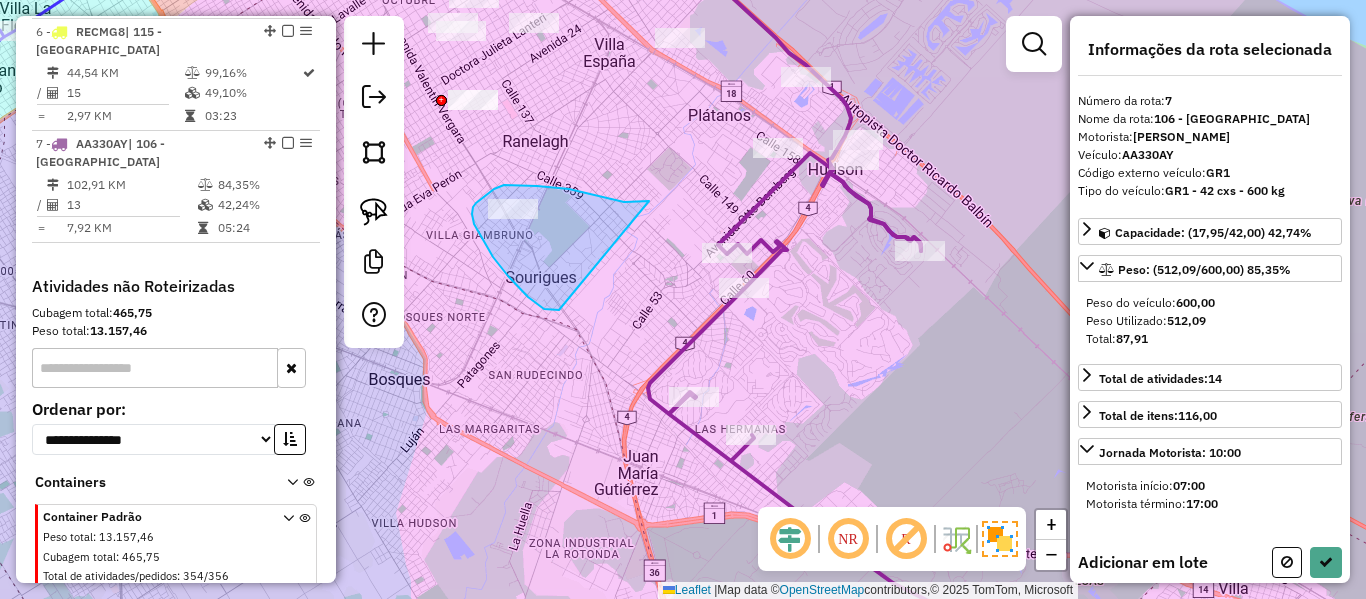drag, startPoint x: 643, startPoint y: 202, endPoint x: 582, endPoint y: 311, distance: 124.90797 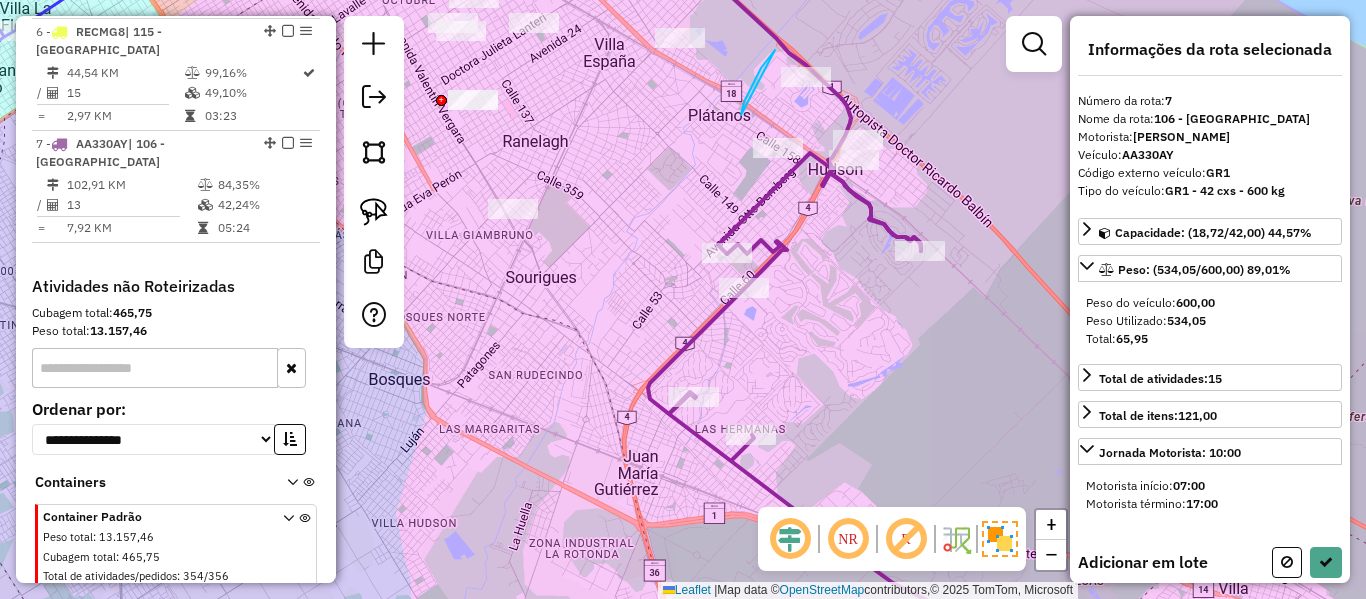 drag, startPoint x: 741, startPoint y: 115, endPoint x: 847, endPoint y: 80, distance: 111.62885 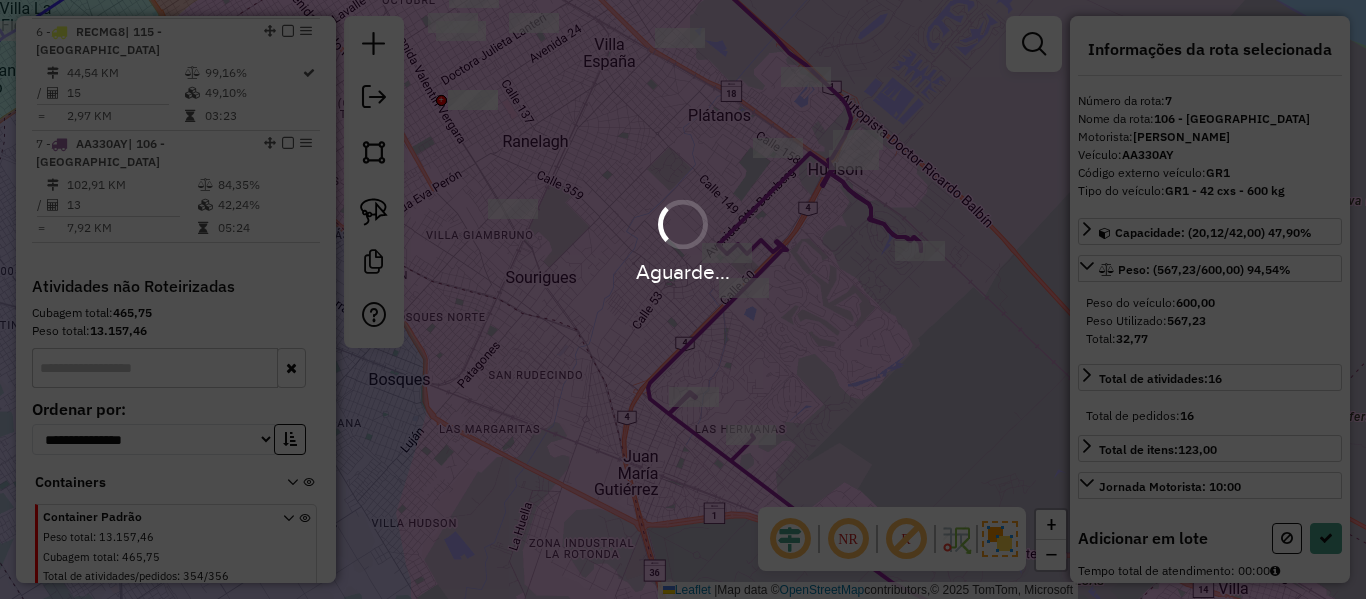 select on "**********" 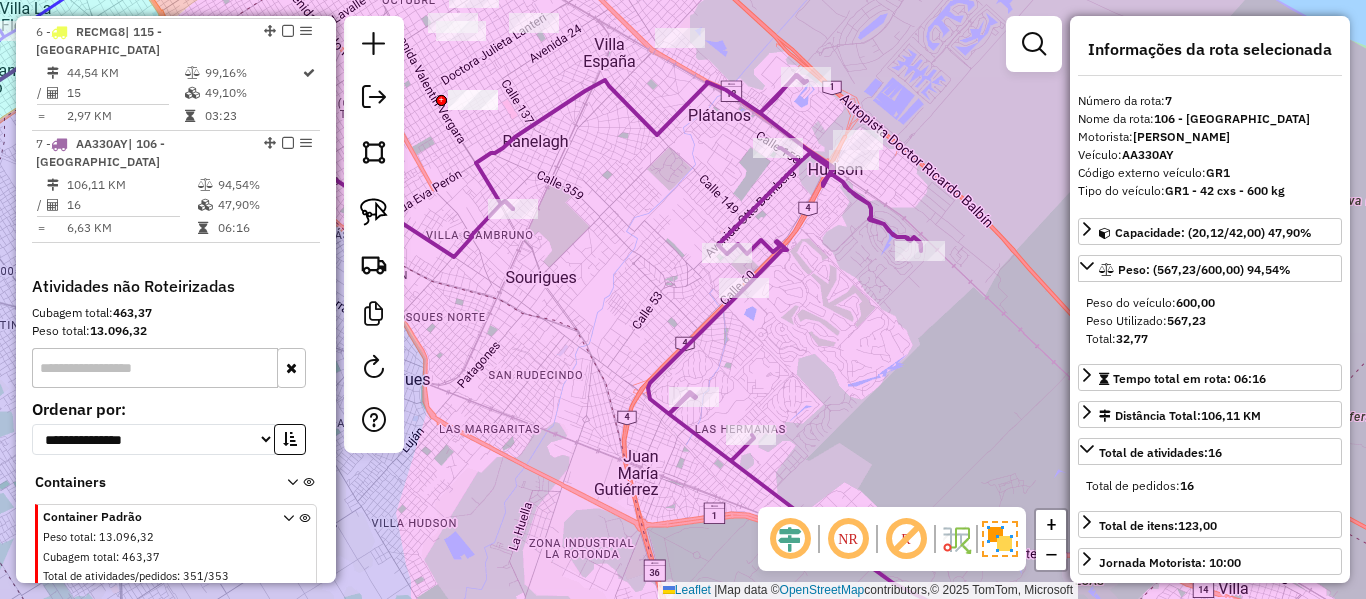 click 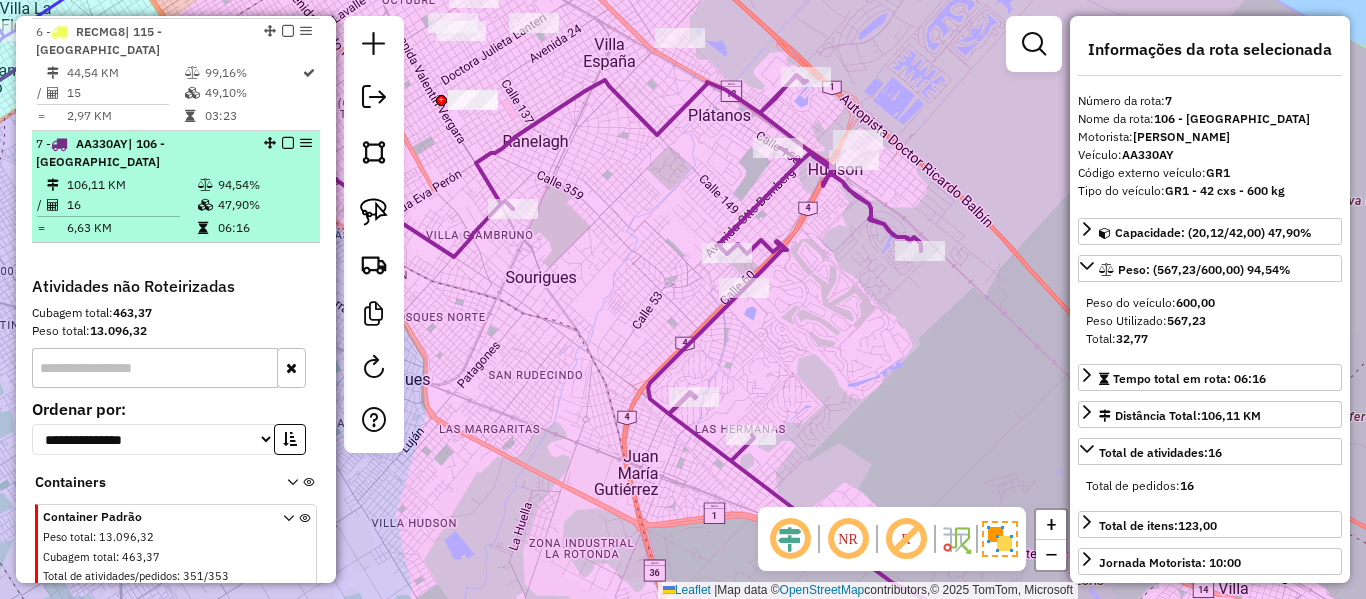 click at bounding box center [288, 143] 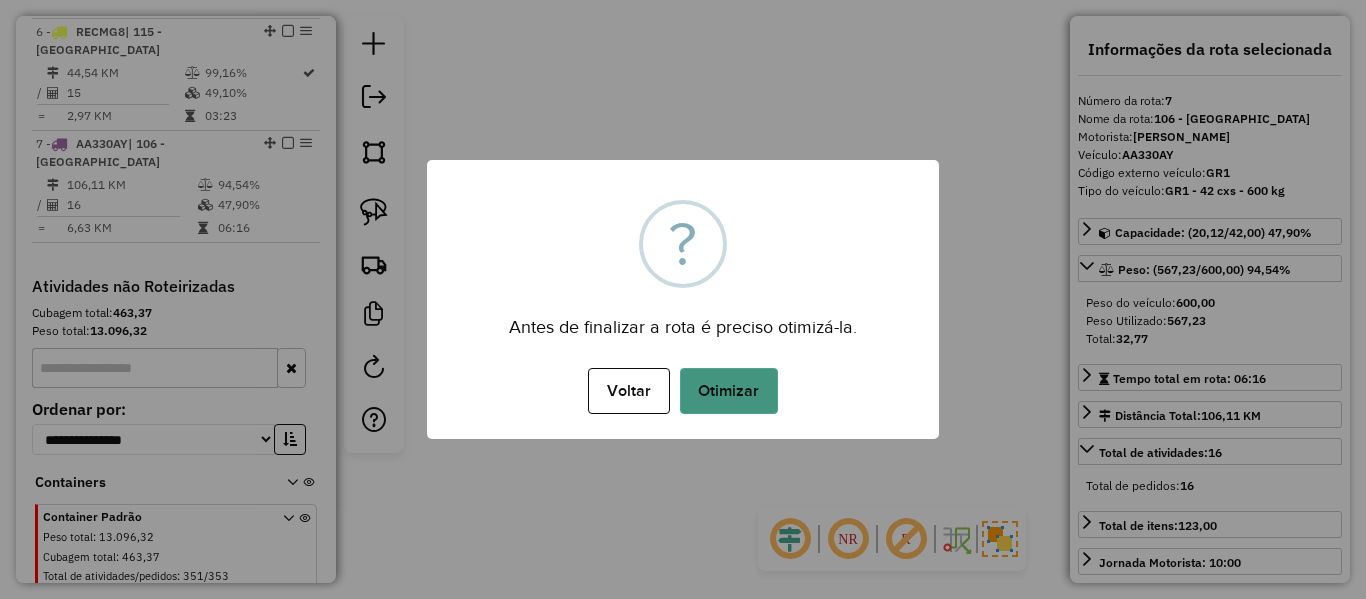 click on "Otimizar" at bounding box center [729, 391] 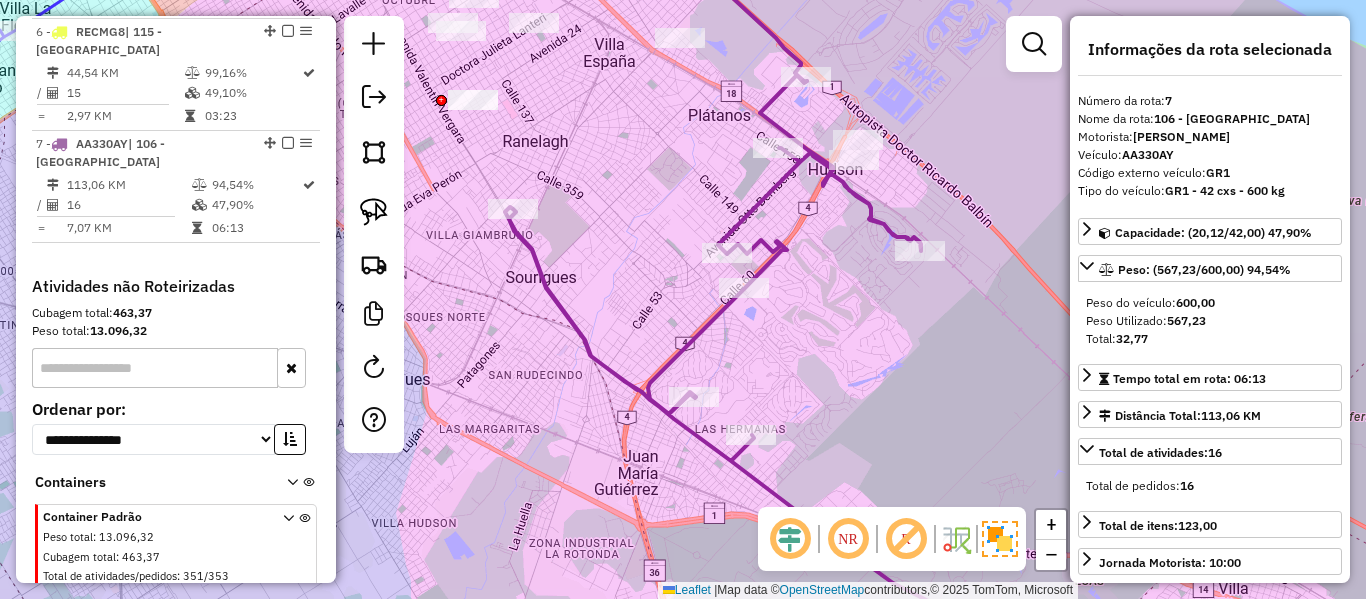 drag, startPoint x: 937, startPoint y: 301, endPoint x: 927, endPoint y: 297, distance: 10.770329 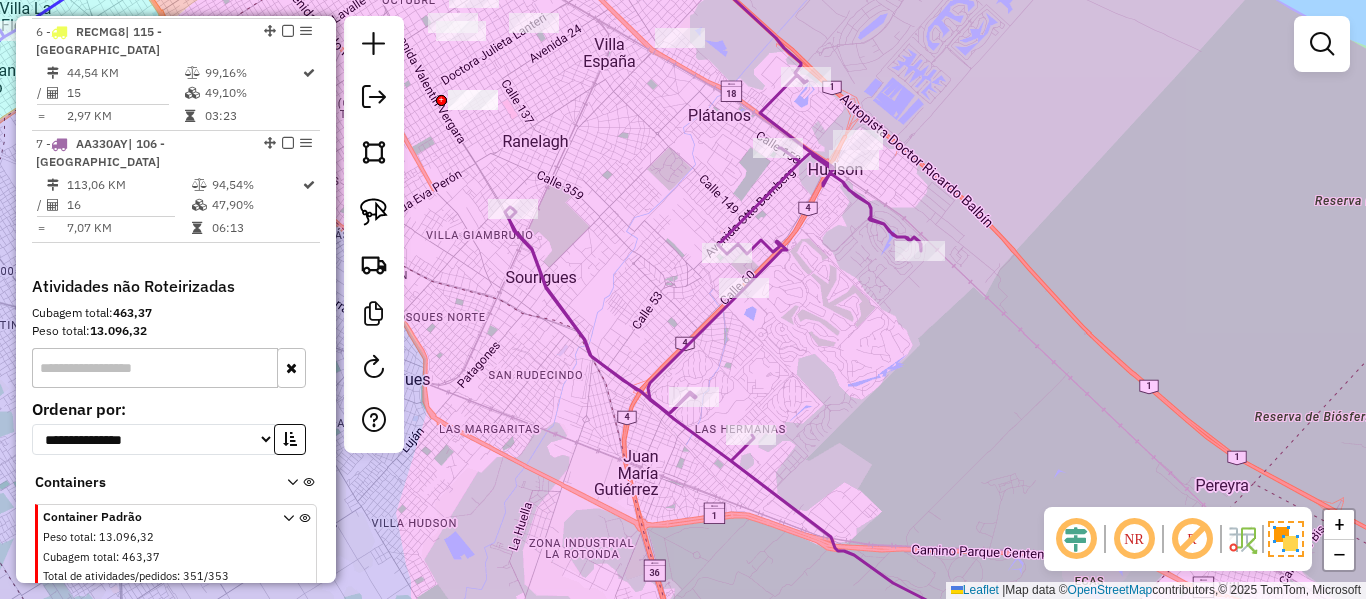 click 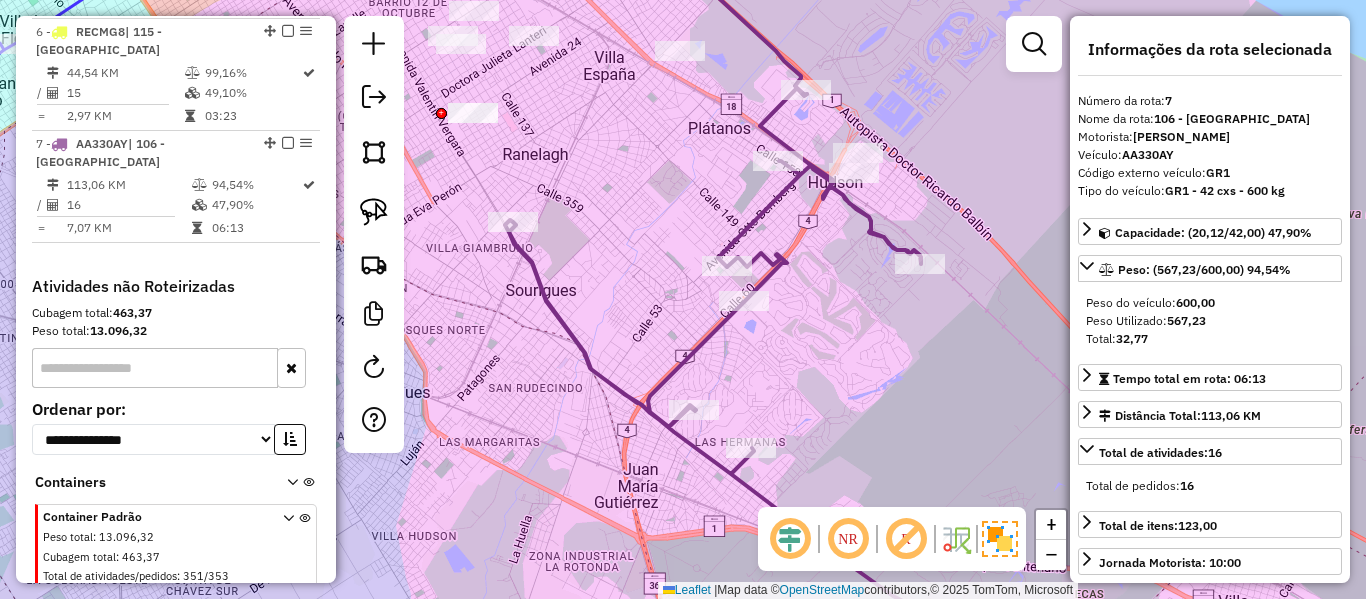 drag, startPoint x: 867, startPoint y: 269, endPoint x: 886, endPoint y: 343, distance: 76.40026 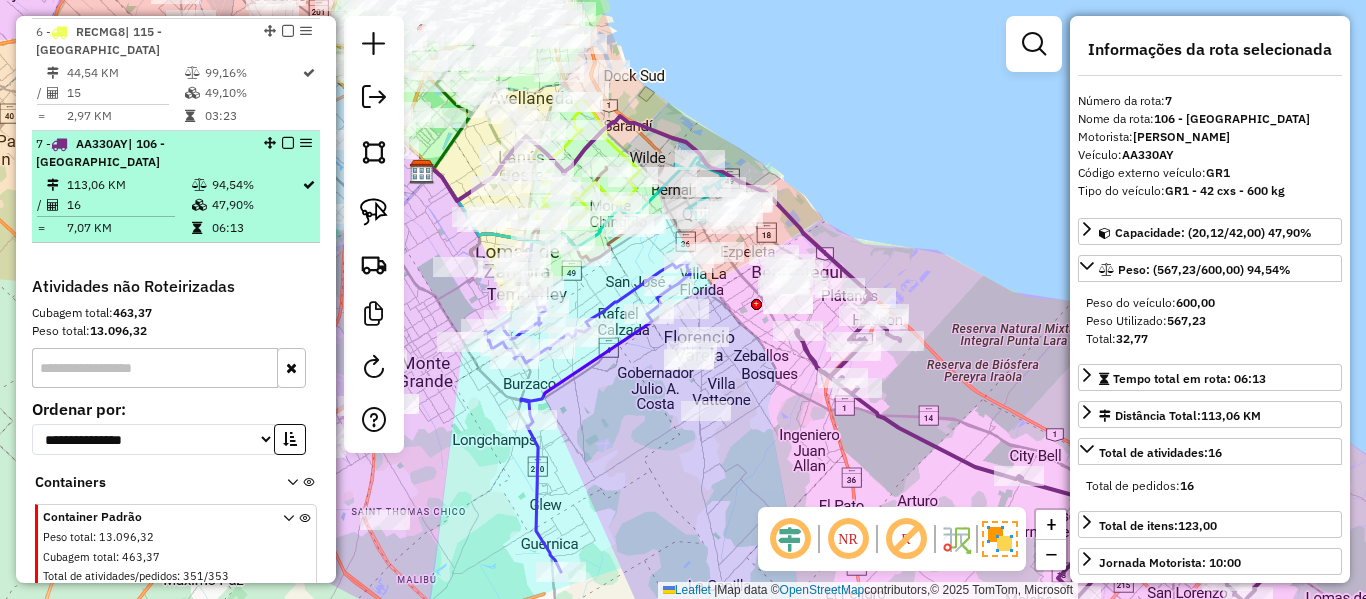 click at bounding box center (288, 143) 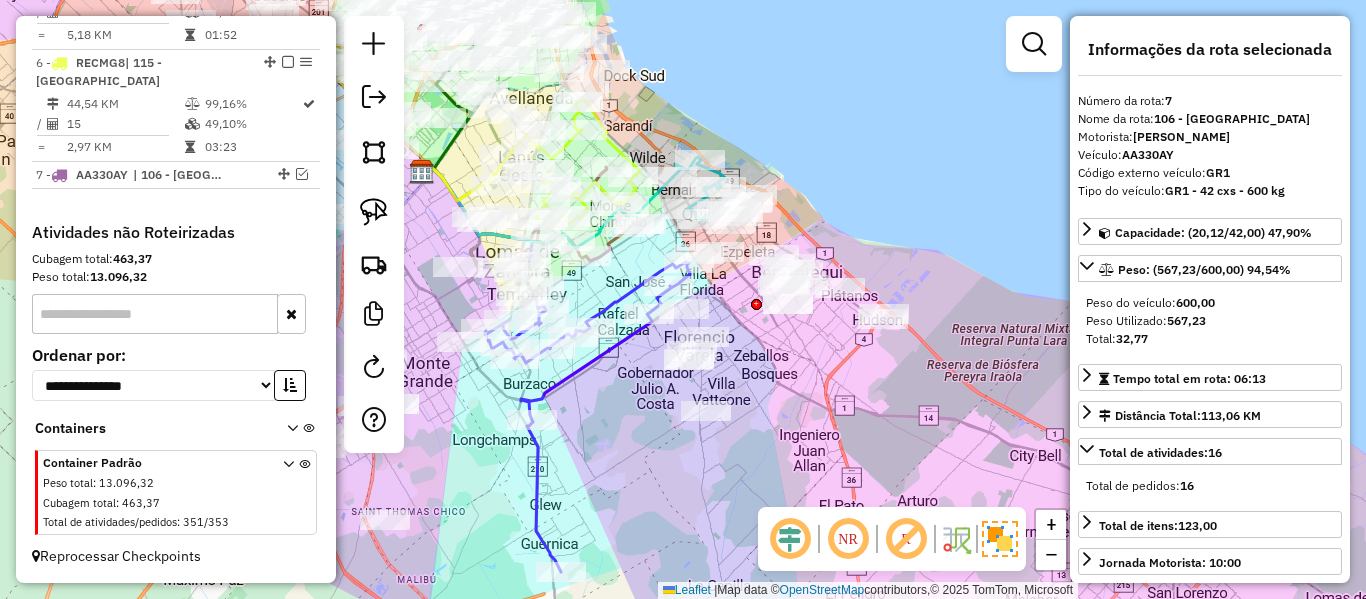scroll, scrollTop: 1289, scrollLeft: 0, axis: vertical 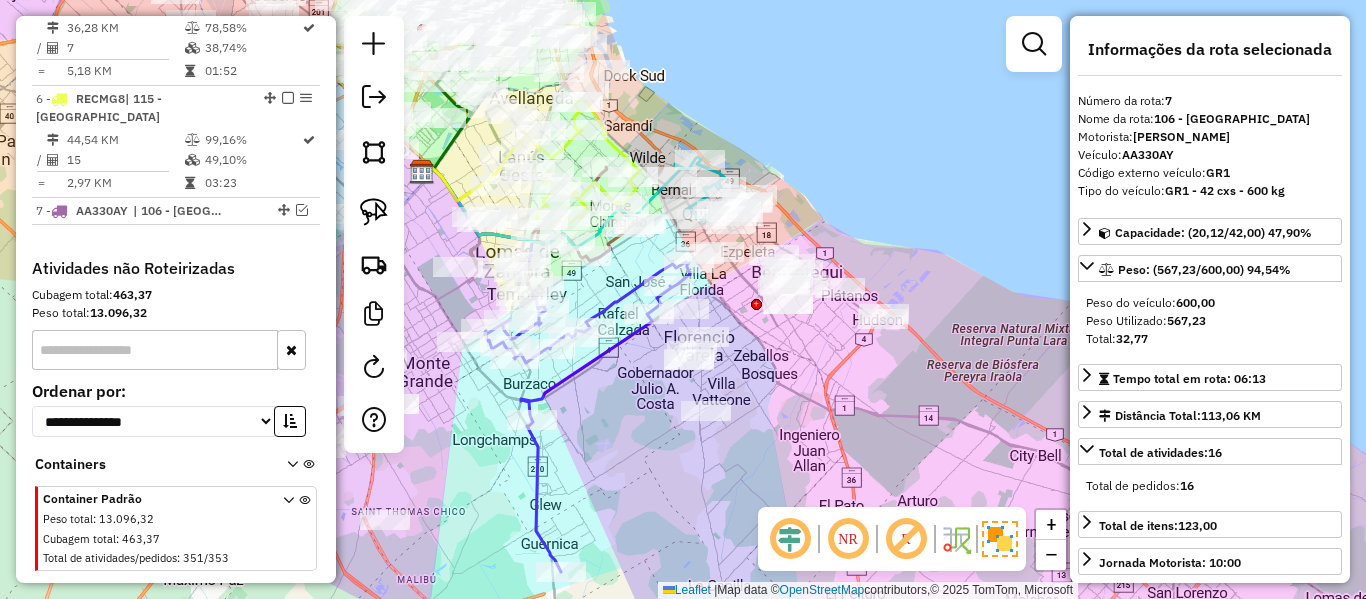 drag, startPoint x: 899, startPoint y: 368, endPoint x: 897, endPoint y: 380, distance: 12.165525 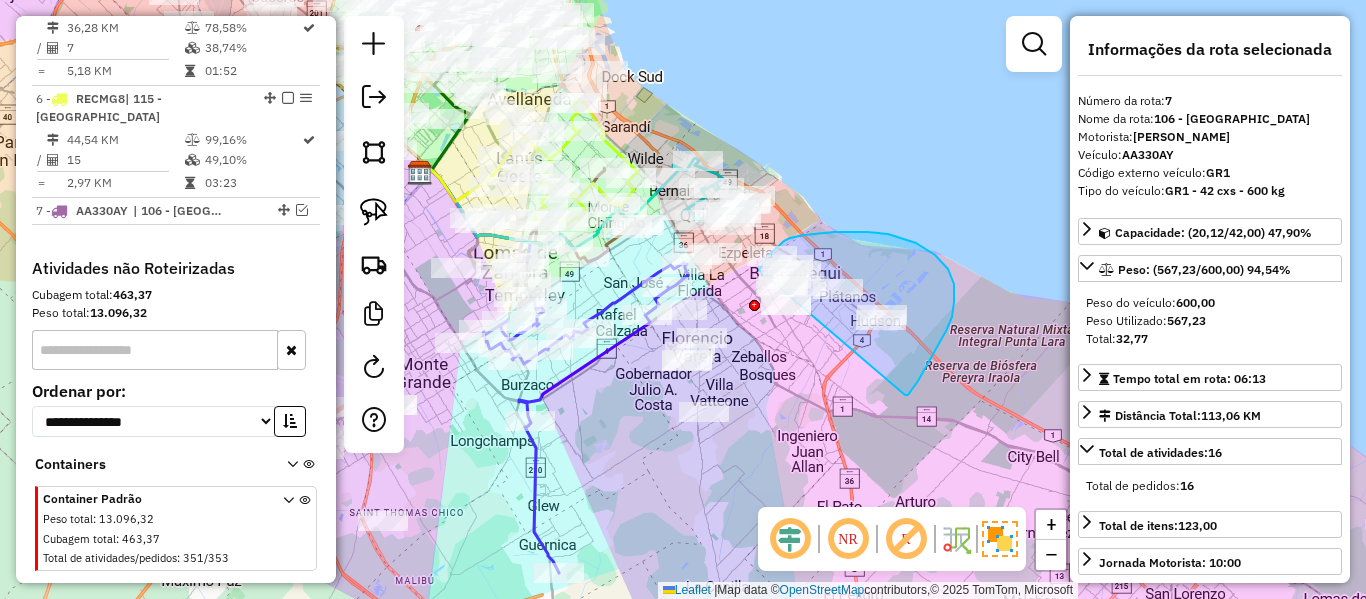 drag, startPoint x: 905, startPoint y: 395, endPoint x: 761, endPoint y: 362, distance: 147.73286 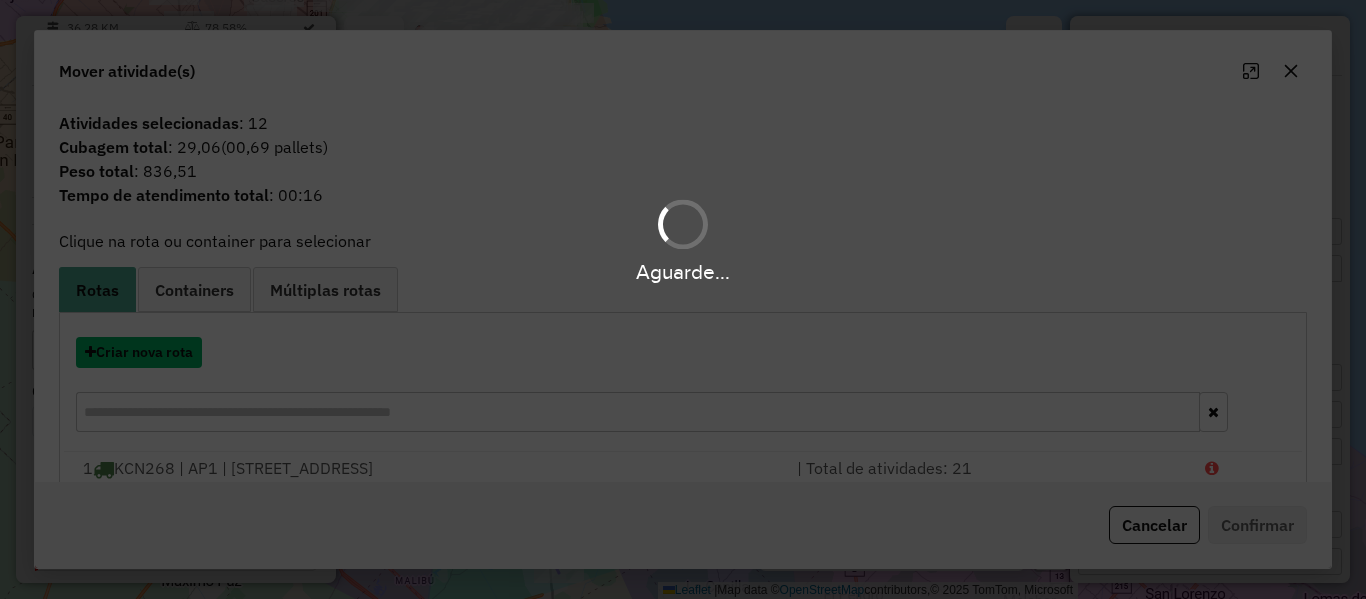 click on "Criar nova rota" at bounding box center (139, 352) 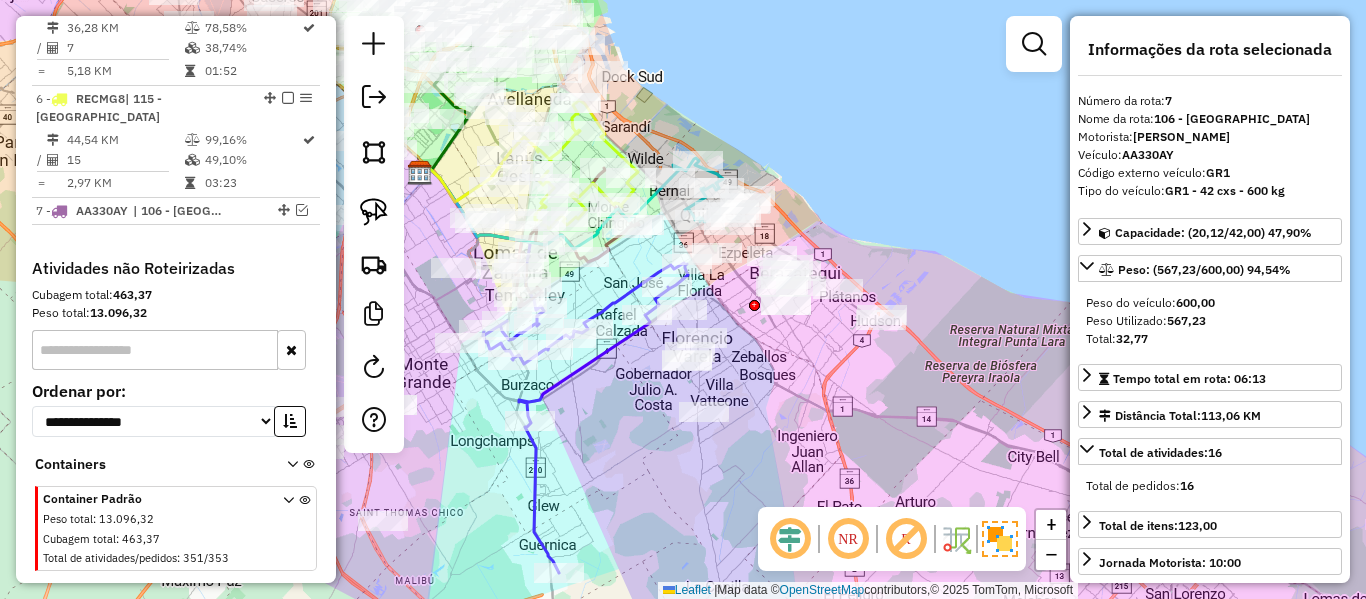 scroll, scrollTop: 11, scrollLeft: 6, axis: both 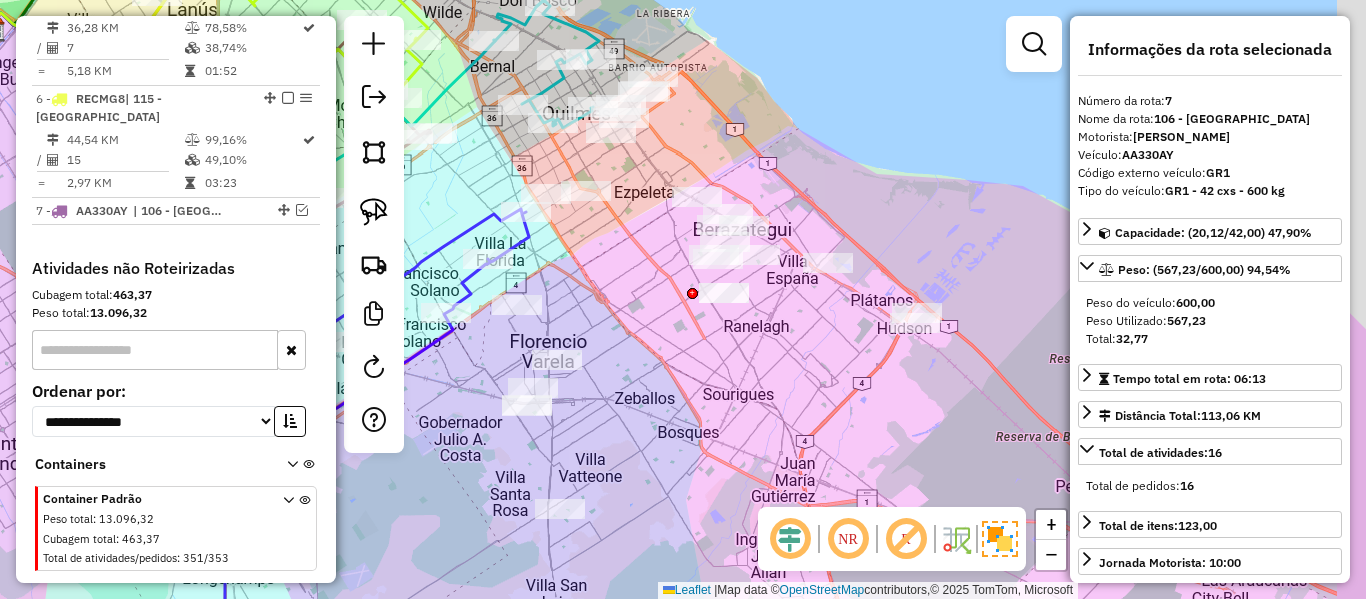 drag, startPoint x: 893, startPoint y: 424, endPoint x: 833, endPoint y: 375, distance: 77.46612 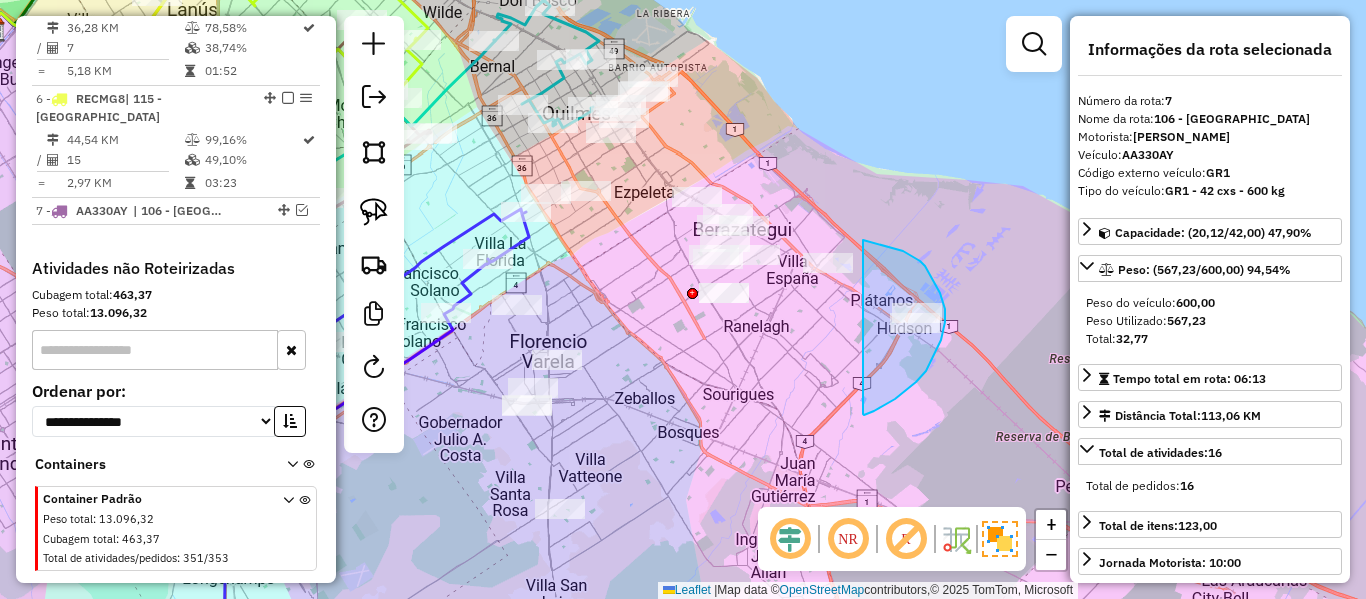 drag, startPoint x: 863, startPoint y: 414, endPoint x: 785, endPoint y: 316, distance: 125.25175 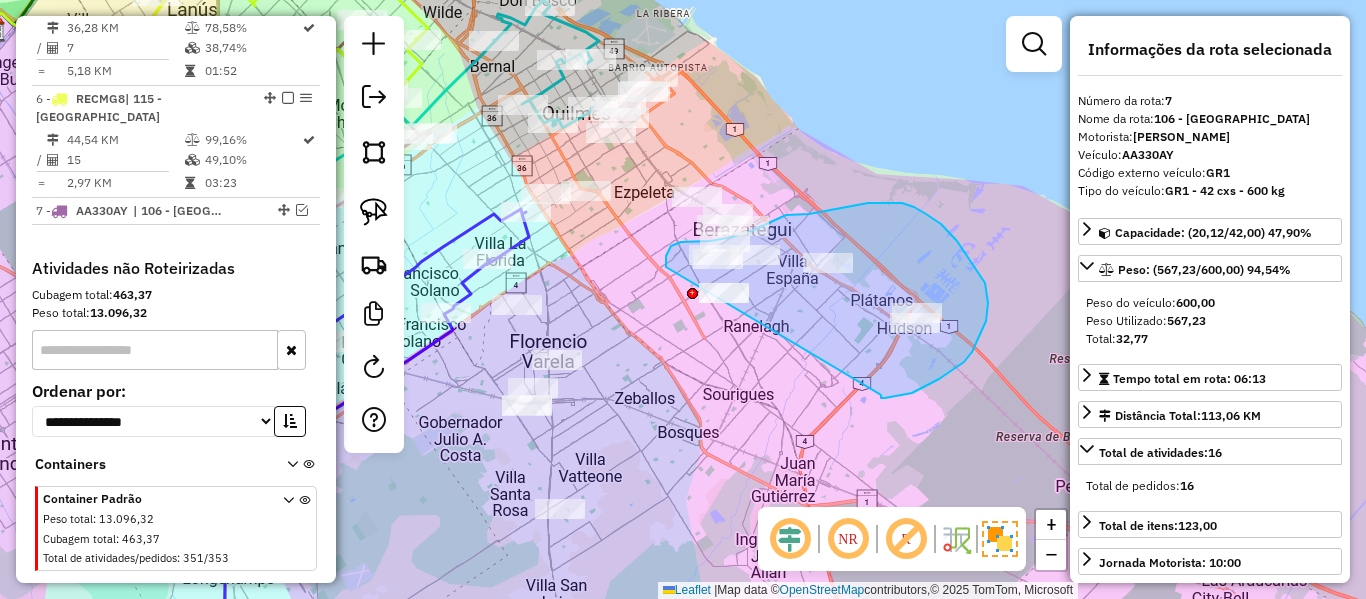 drag, startPoint x: 881, startPoint y: 395, endPoint x: 702, endPoint y: 387, distance: 179.17868 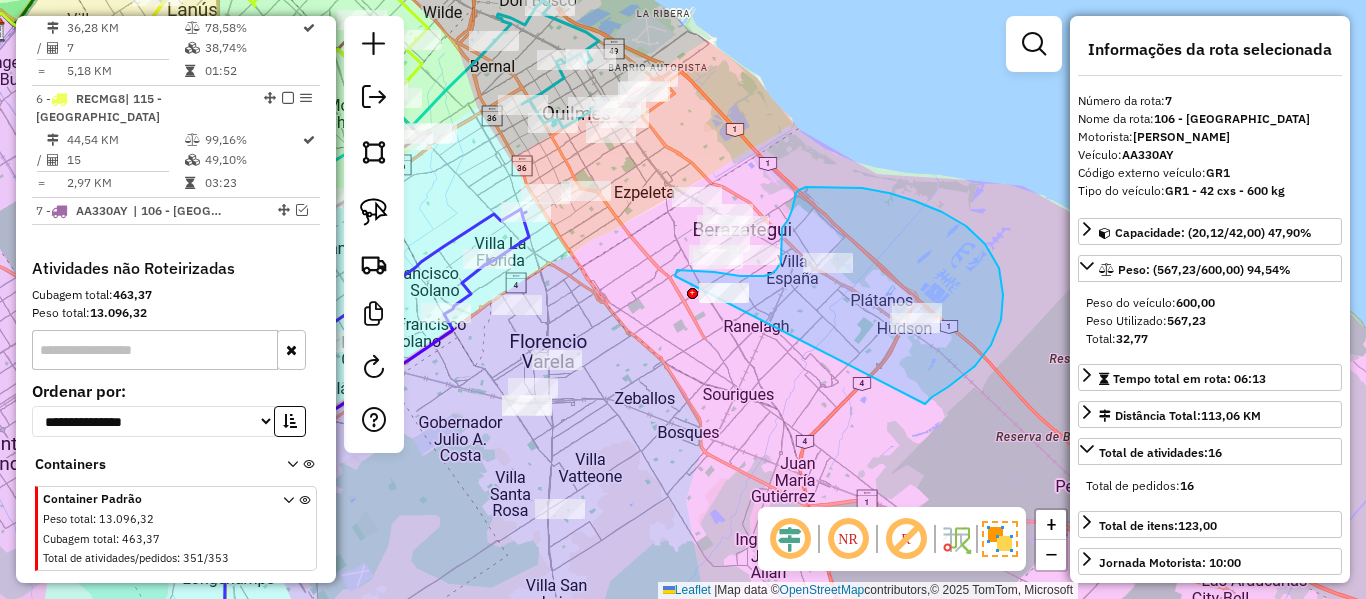 drag, startPoint x: 925, startPoint y: 404, endPoint x: 687, endPoint y: 367, distance: 240.85889 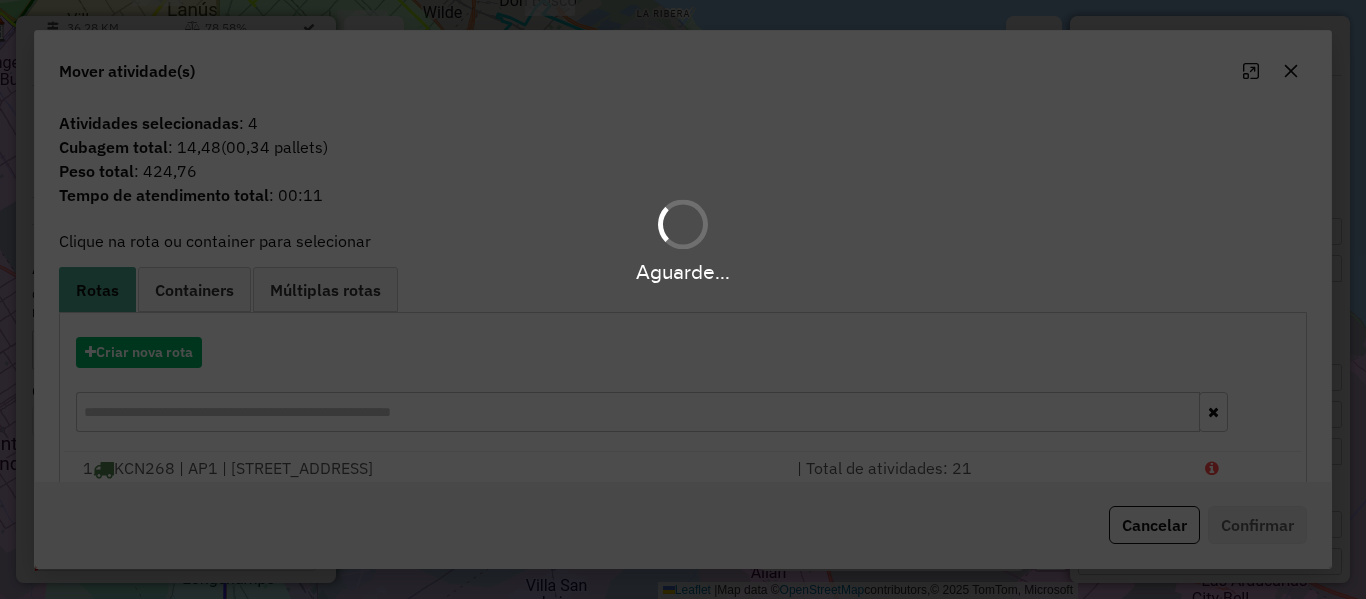 click on "Aguarde..." at bounding box center [683, 299] 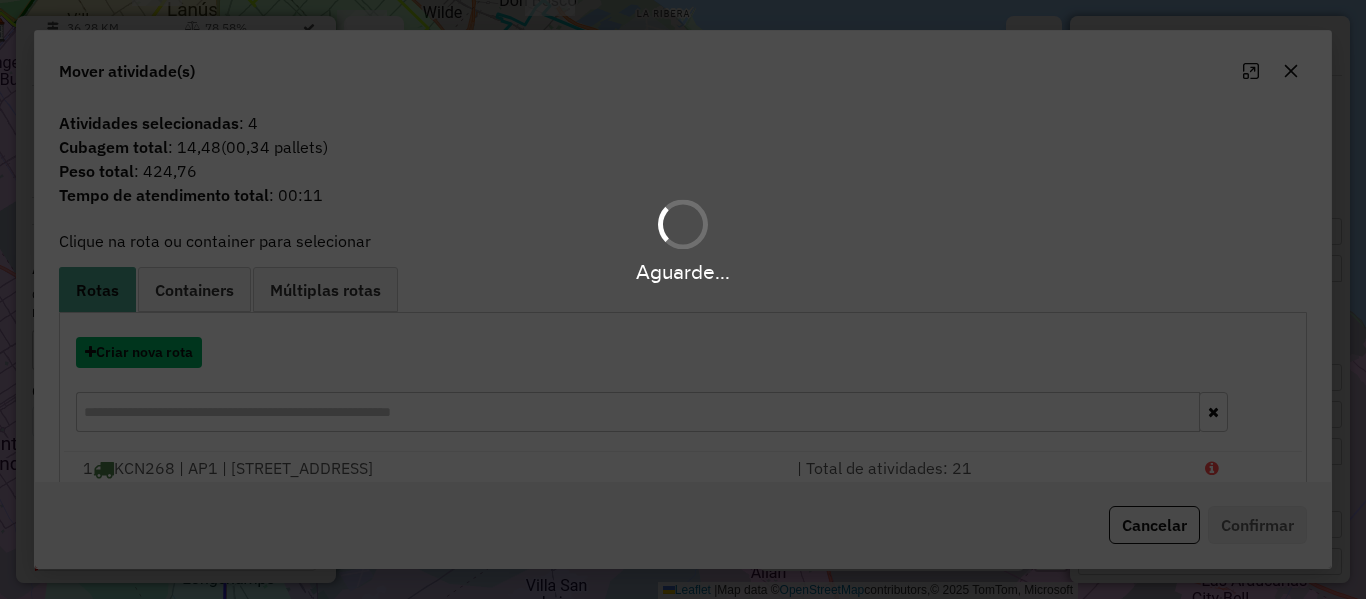 click on "Criar nova rota" at bounding box center (139, 352) 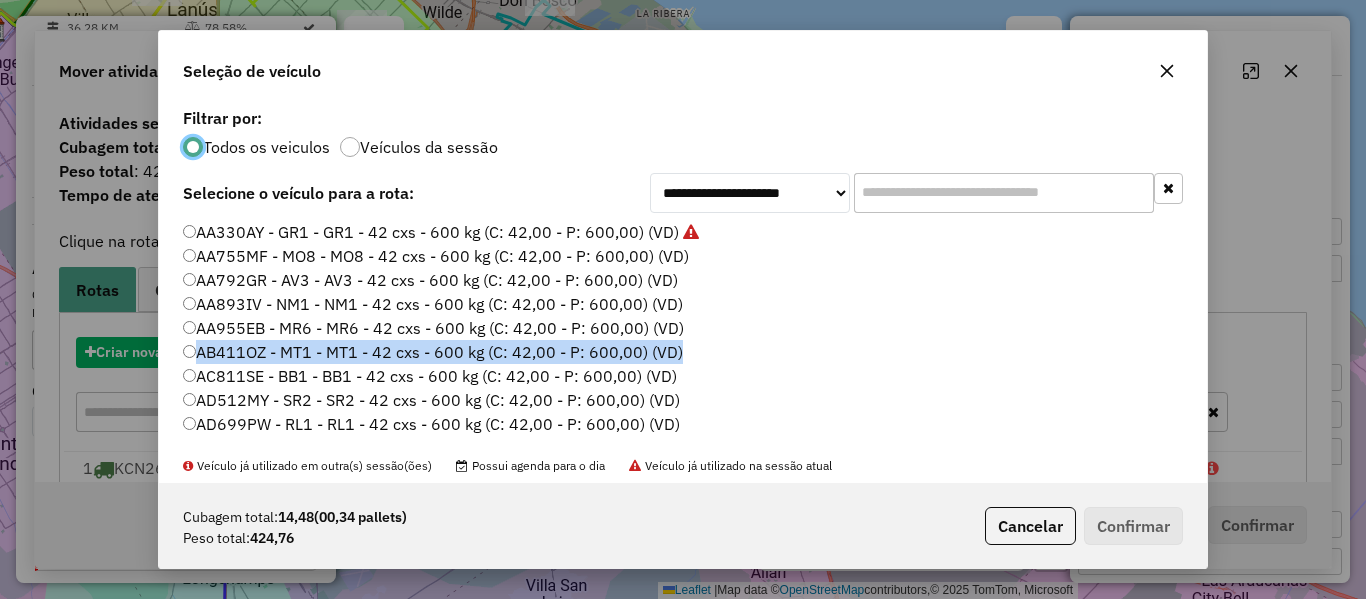 click on "AA330AY - GR1 - GR1 - 42 cxs - 600 kg (C: 42,00 - P: 600,00) (VD)   AA755MF - MO8 - MO8 - 42 cxs - 600 kg (C: 42,00 - P: 600,00) (VD)   AA792GR - AV3 - AV3 - 42 cxs - 600 kg (C: 42,00 - P: 600,00) (VD)   AA893IV - NM1 - NM1 - 42 cxs - 600 kg (C: 42,00 - P: 600,00) (VD)   AA955EB - MR6 - MR6 - 42 cxs - 600 kg (C: 42,00 - P: 600,00) (VD)   AB411OZ - MT1 - MT1 - 42 cxs - 600 kg (C: 42,00 - P: 600,00) (VD)   AC811SE - BB1 - BB1 - 42 cxs - 600 kg (C: 42,00 - P: 600,00) (VD)   AD512MY - SR2 - SR2 - 42 cxs - 600 kg (C: 42,00 - P: 600,00) (VD)   AD699PW - RL1 - RL1 - 42 cxs - 600 kg (C: 42,00 - P: 600,00) (VD)   AD802EW - MB5 - MB5 - 42 cxs - 600 kg (C: 42,00 - P: 600,00) (VD)   AE304JS - MP4 - MP4 - 42 cxs - 600 kg (C: 42,00 - P: 600,00) (VD)   AE545HQ - MR5 - MR5 - 42 cxs - 600 kg (C: 42,00 - P: 600,00) (VD)   AF799YHV - DT1 - DT1 - 42 cxs - 600 kg (C: 42,00 - P: 600,00) (VD)   AF837FK - FA2 - FA2 - 42 cxs - 600 kg (C: 42,00 - P: 600,00) (VD)   FID806 - DV2 - DV2 - 42 cxs - 1200 kg (C: 84,00 - P: 1200,00) (VD)" 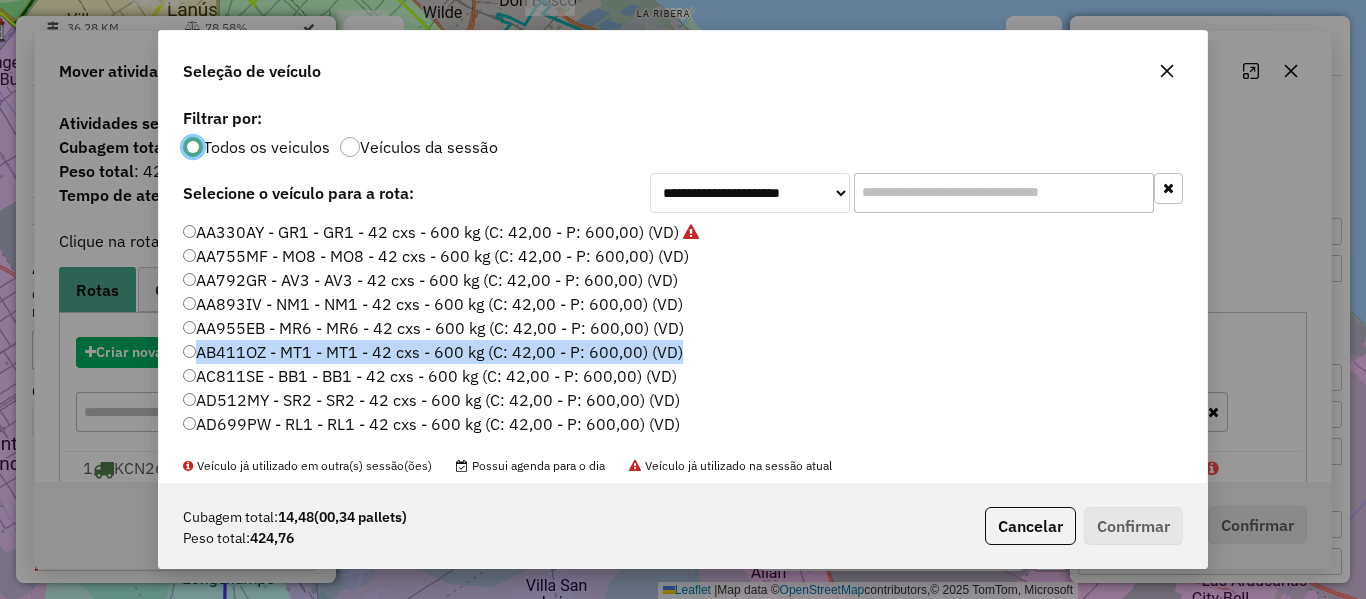 scroll, scrollTop: 11, scrollLeft: 6, axis: both 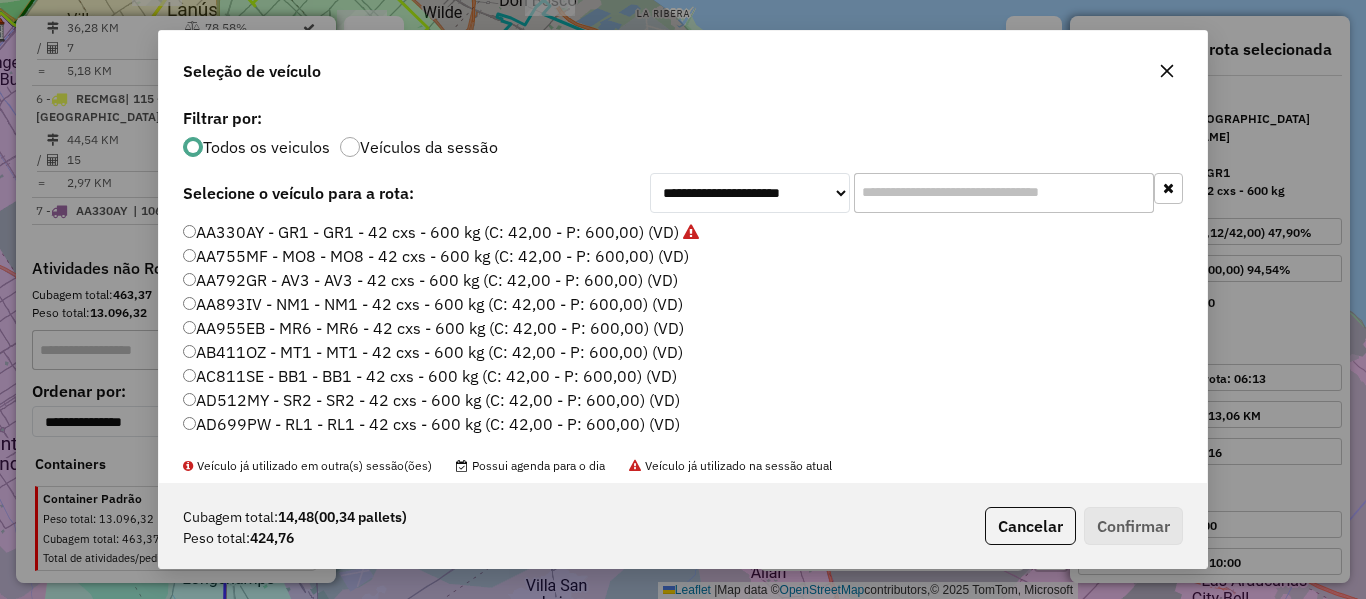 click on "AA755MF - MO8 - MO8 - 42 cxs - 600 kg (C: 42,00 - P: 600,00) (VD)" 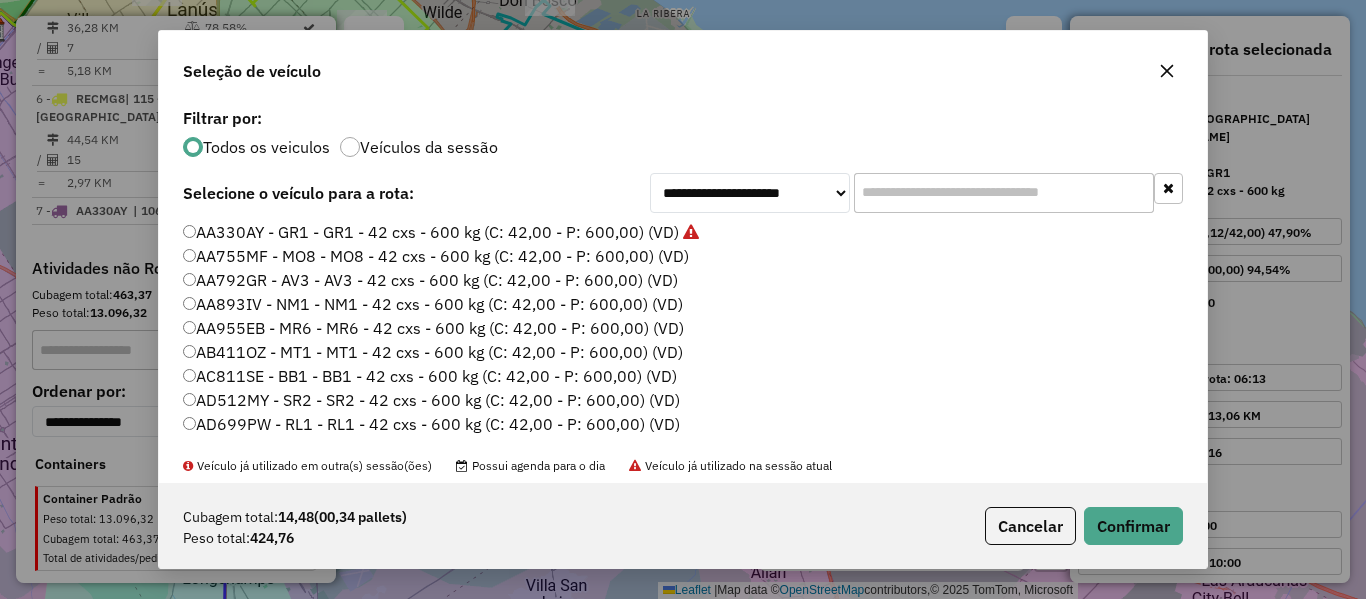drag, startPoint x: 480, startPoint y: 148, endPoint x: 560, endPoint y: 191, distance: 90.824005 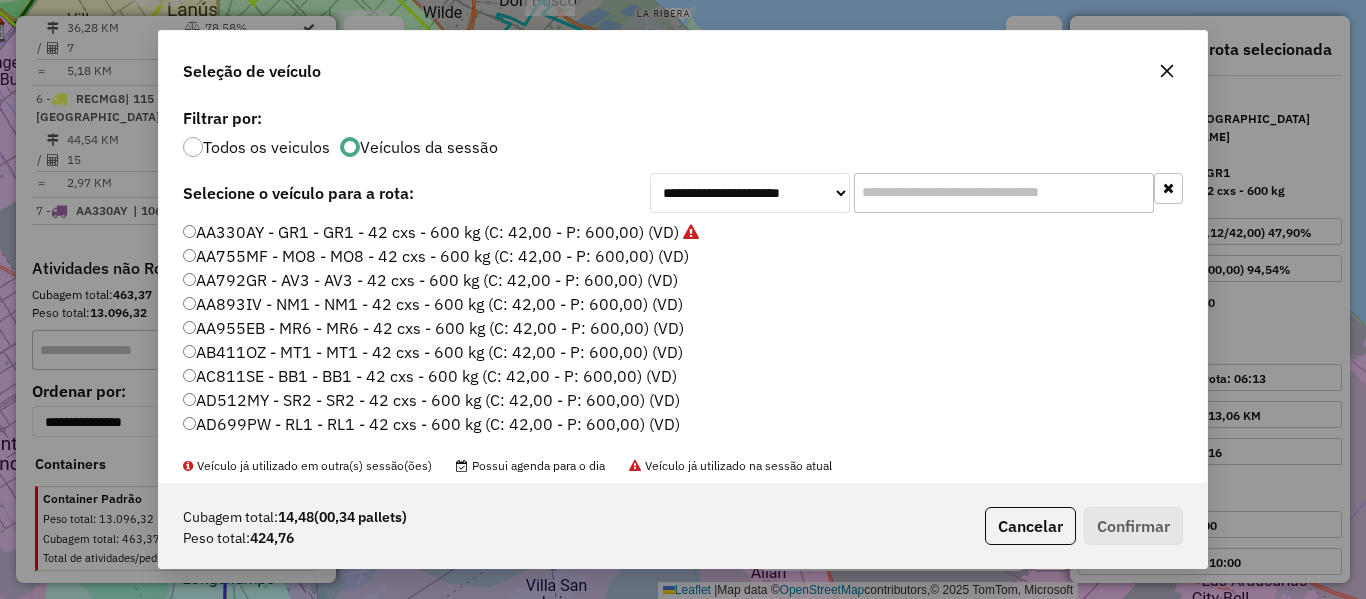 click on "AA792GR - AV3 - AV3 - 42 cxs - 600 kg (C: 42,00 - P: 600,00) (VD)" 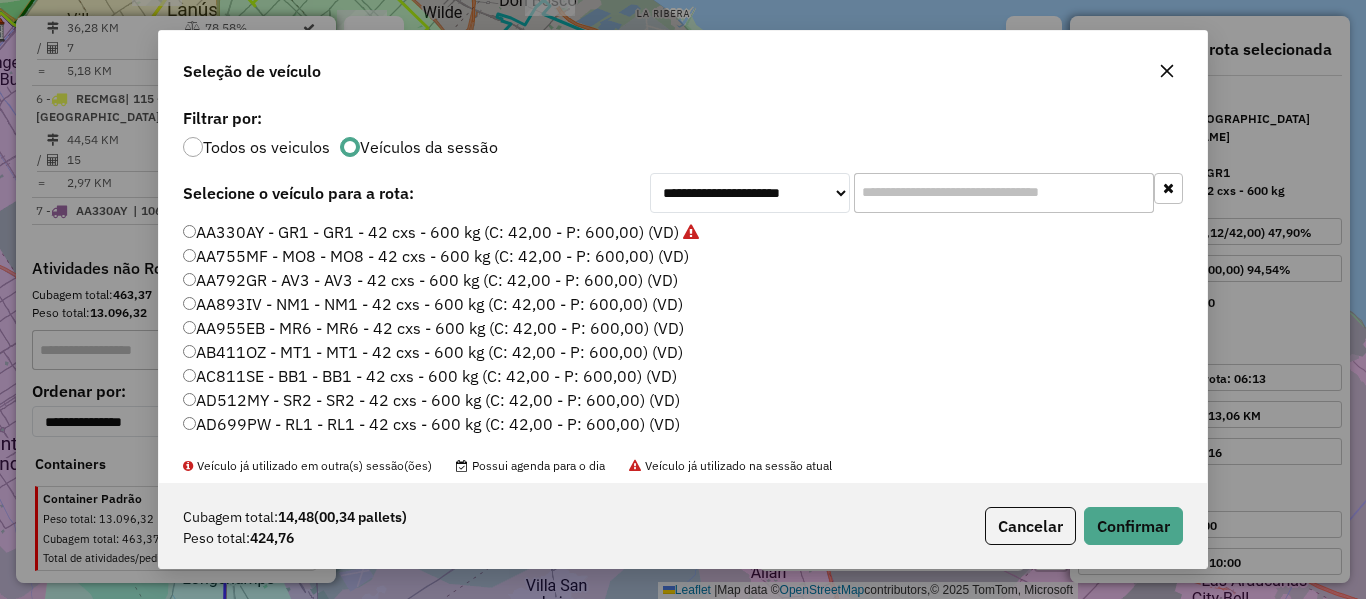 drag, startPoint x: 668, startPoint y: 263, endPoint x: 769, endPoint y: 285, distance: 103.36827 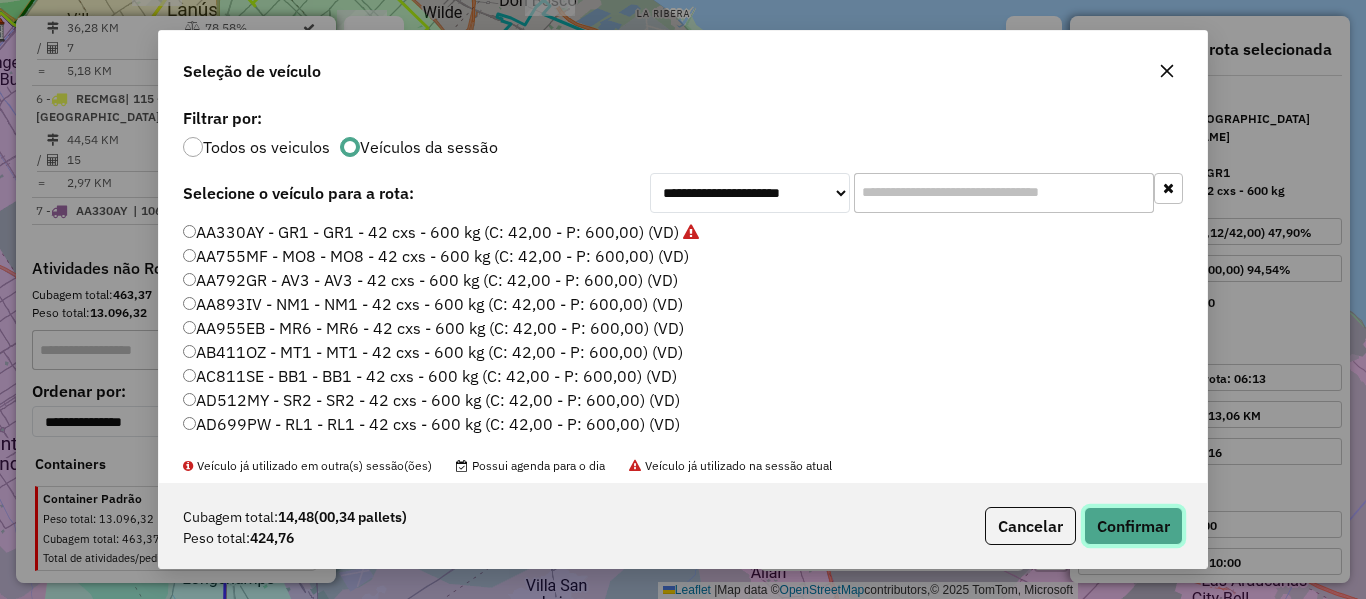 click on "Confirmar" 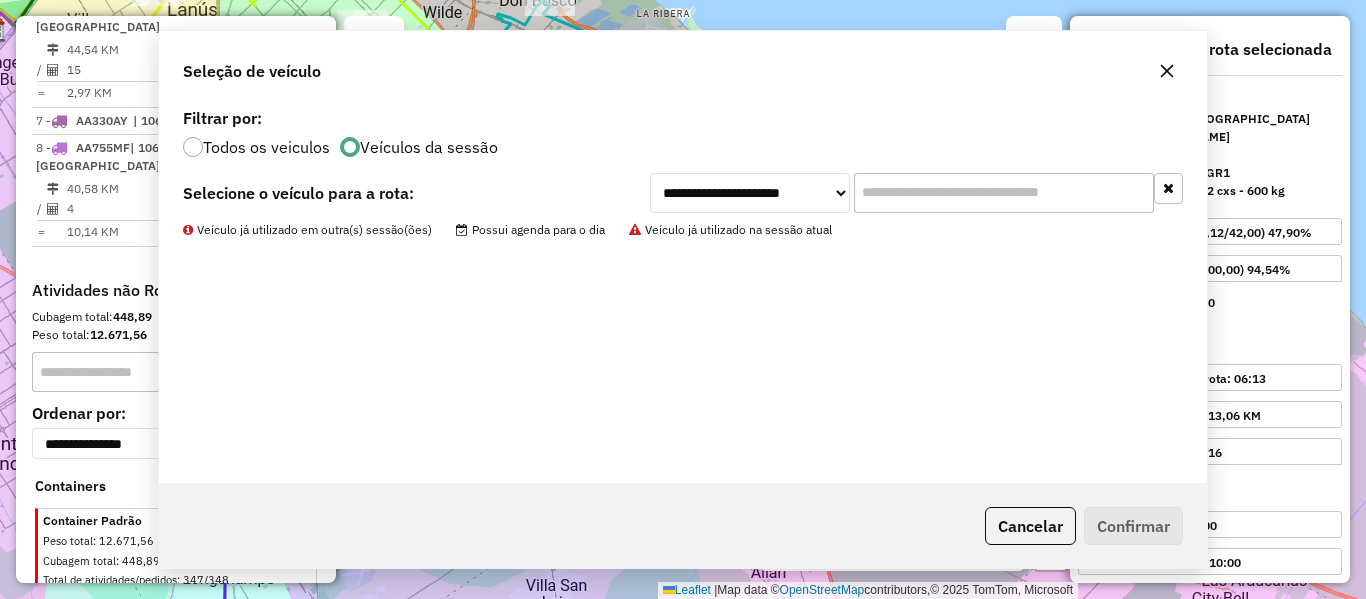 scroll, scrollTop: 1383, scrollLeft: 0, axis: vertical 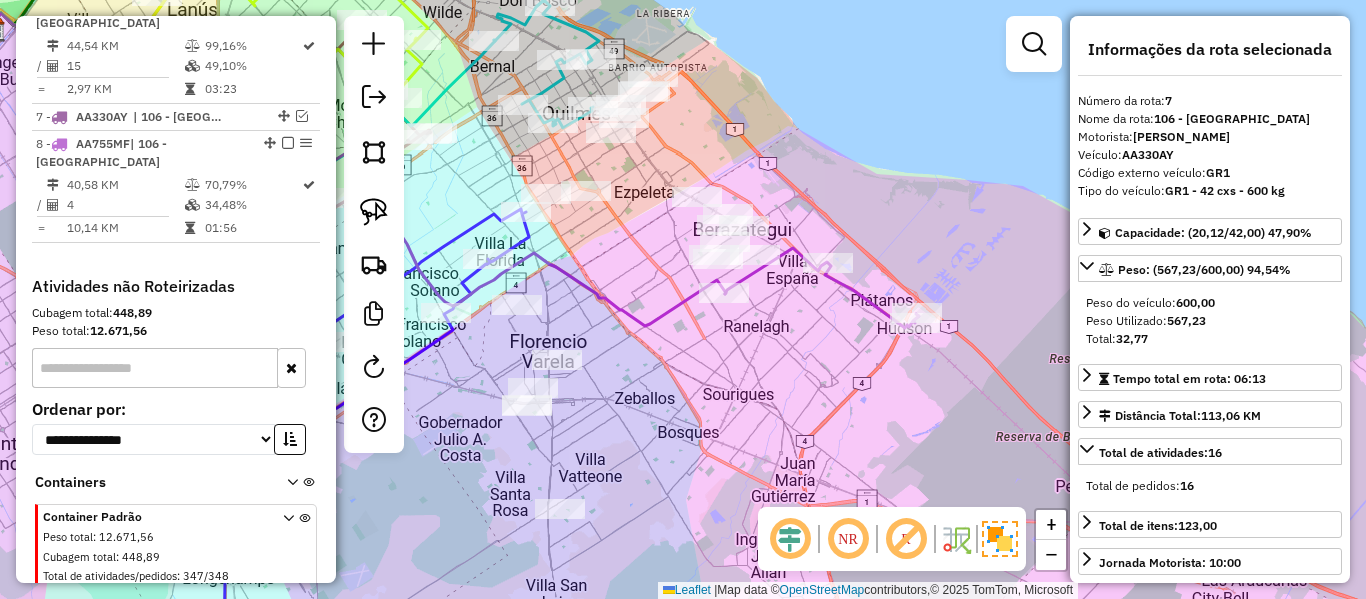 click 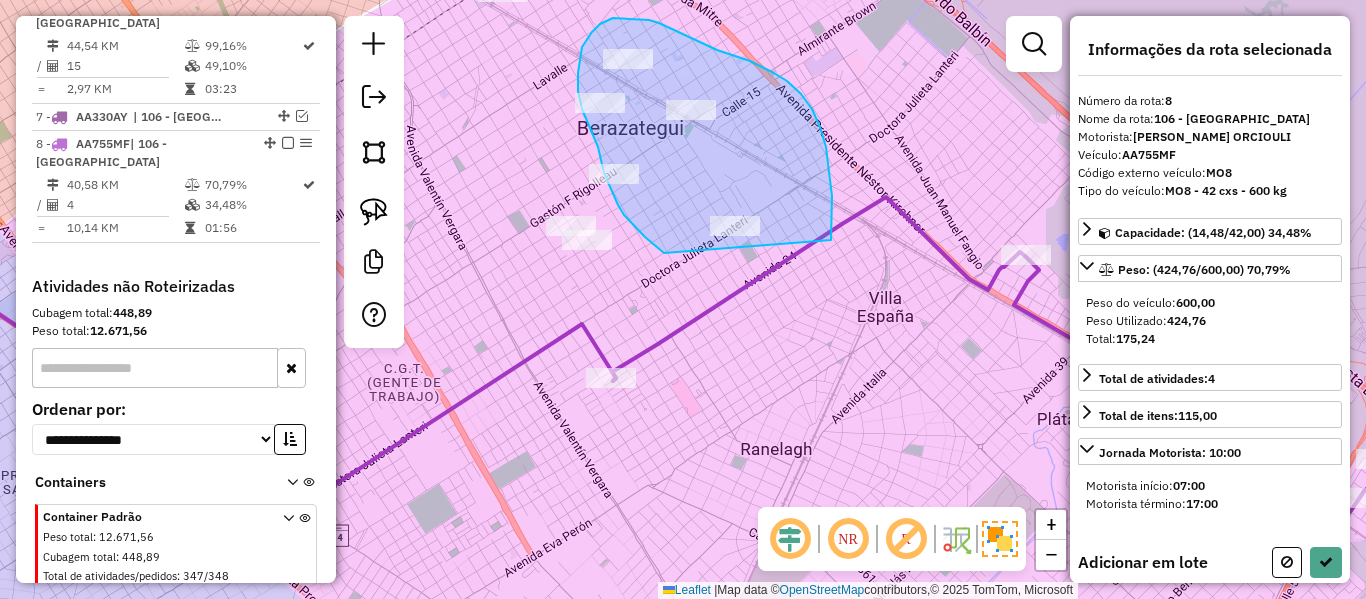 drag, startPoint x: 812, startPoint y: 109, endPoint x: 759, endPoint y: 296, distance: 194.36563 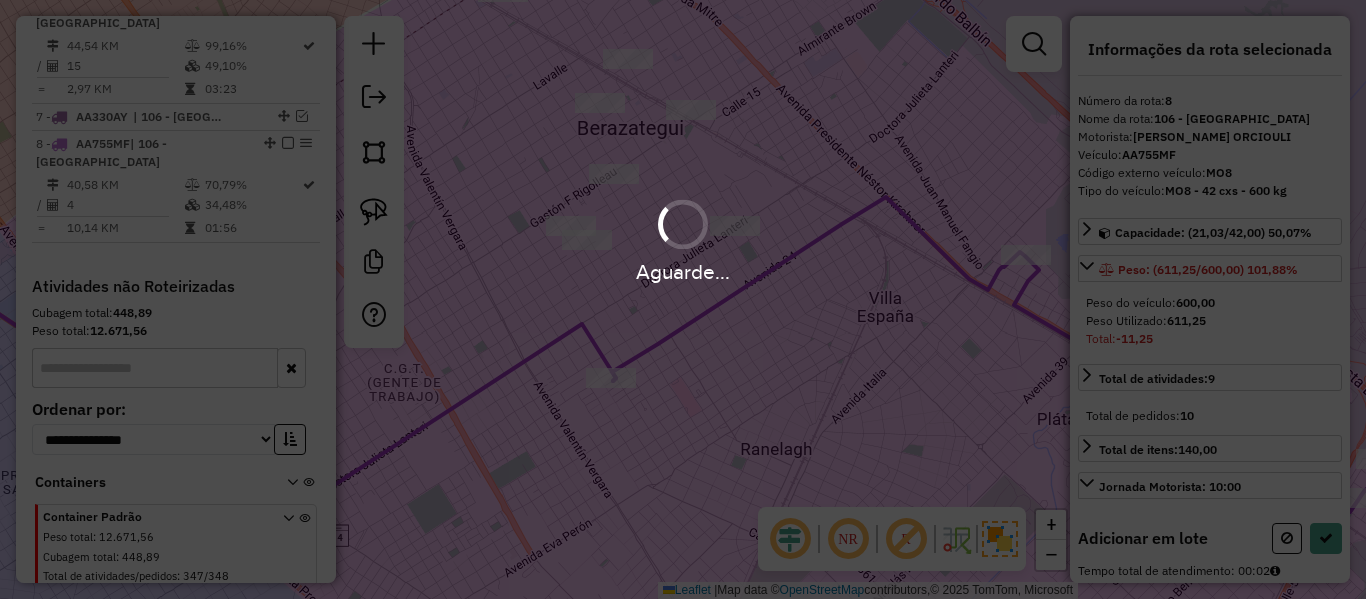 select on "**********" 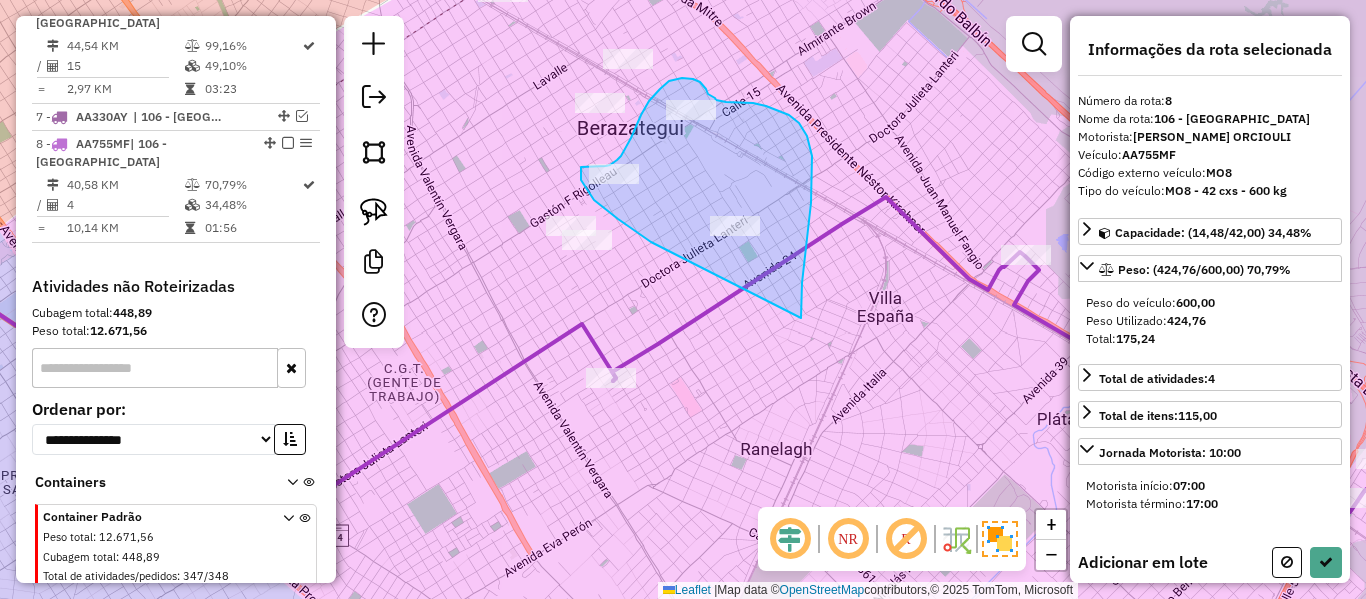drag, startPoint x: 812, startPoint y: 180, endPoint x: 710, endPoint y: 271, distance: 136.69308 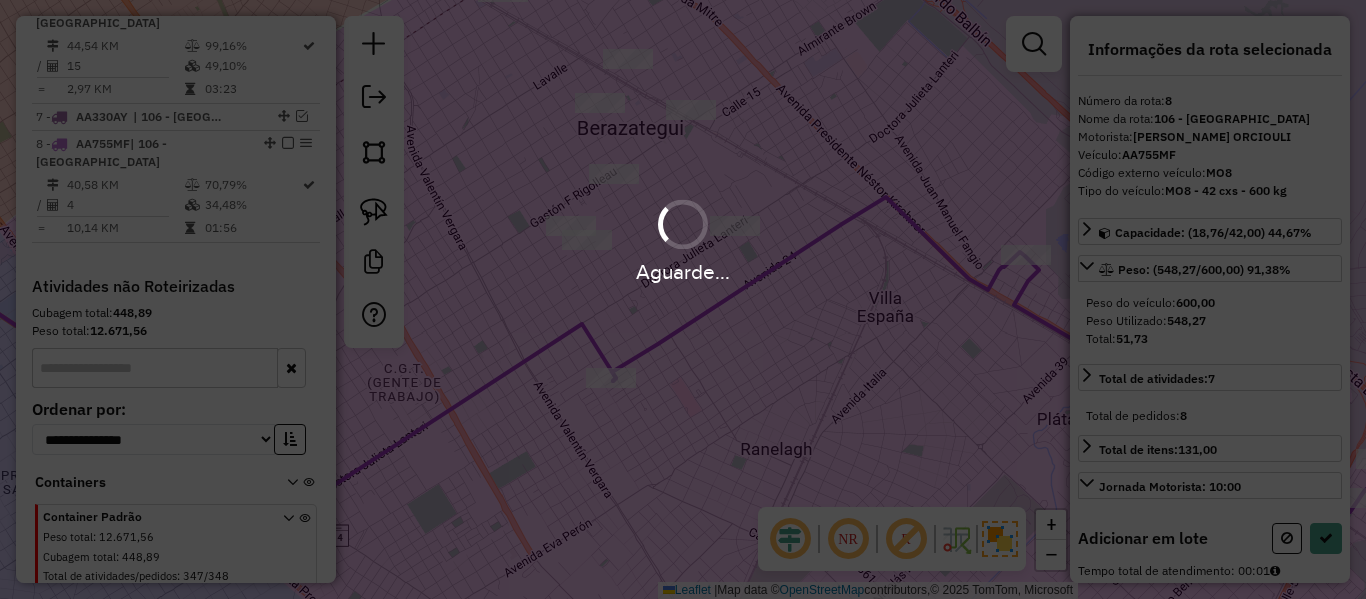 select on "**********" 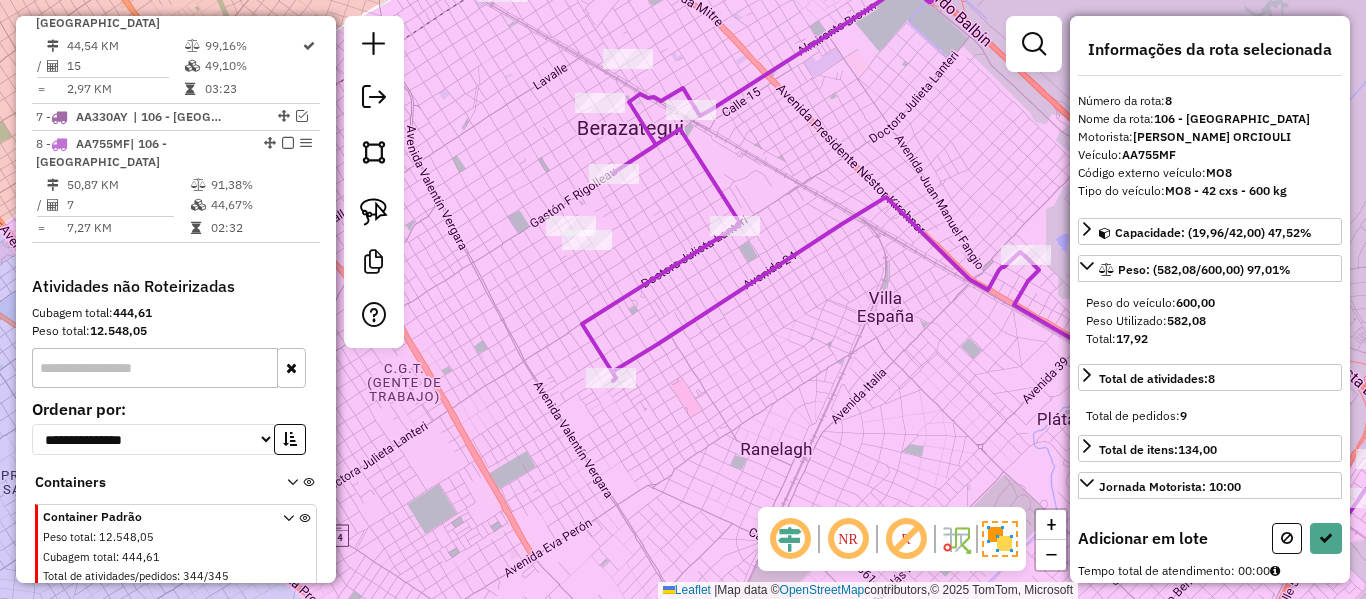 select on "**********" 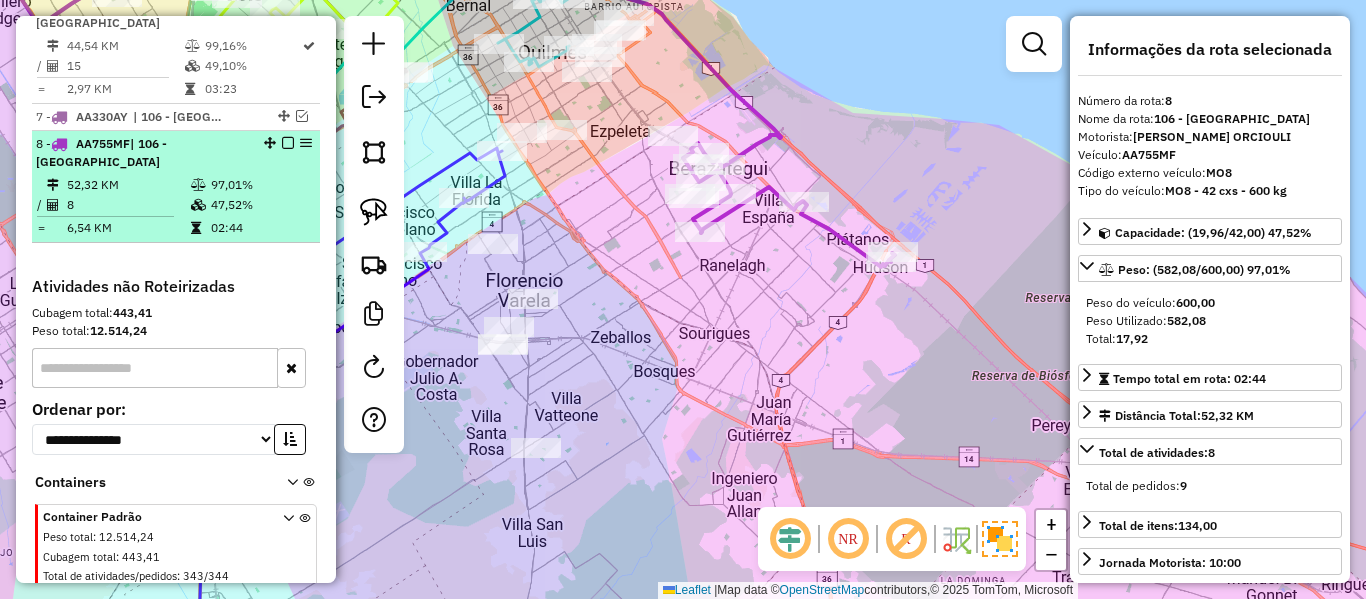 click at bounding box center [288, 143] 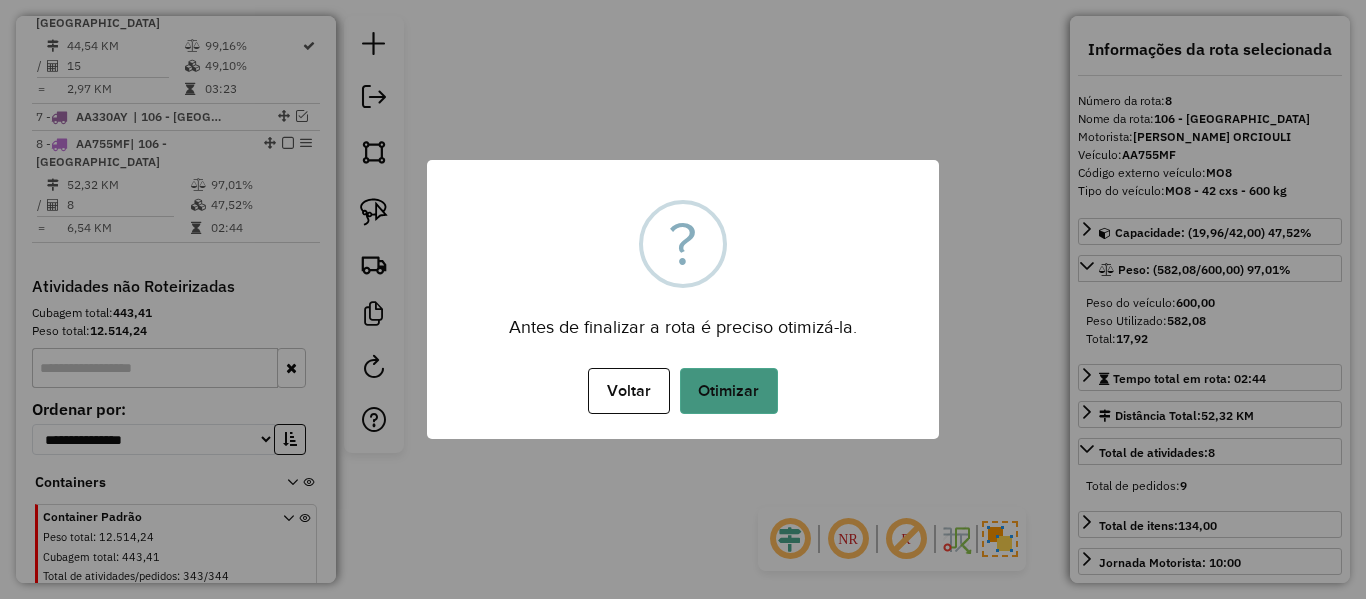 click on "Otimizar" at bounding box center [729, 391] 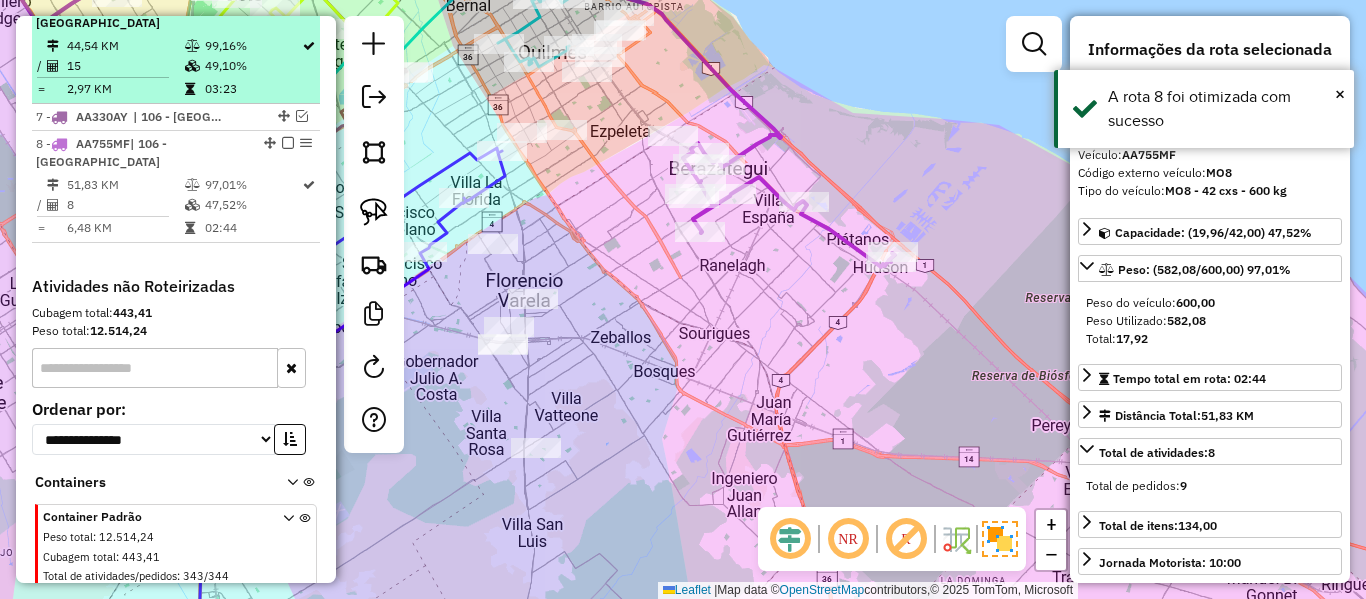 drag, startPoint x: 280, startPoint y: 107, endPoint x: 298, endPoint y: 110, distance: 18.248287 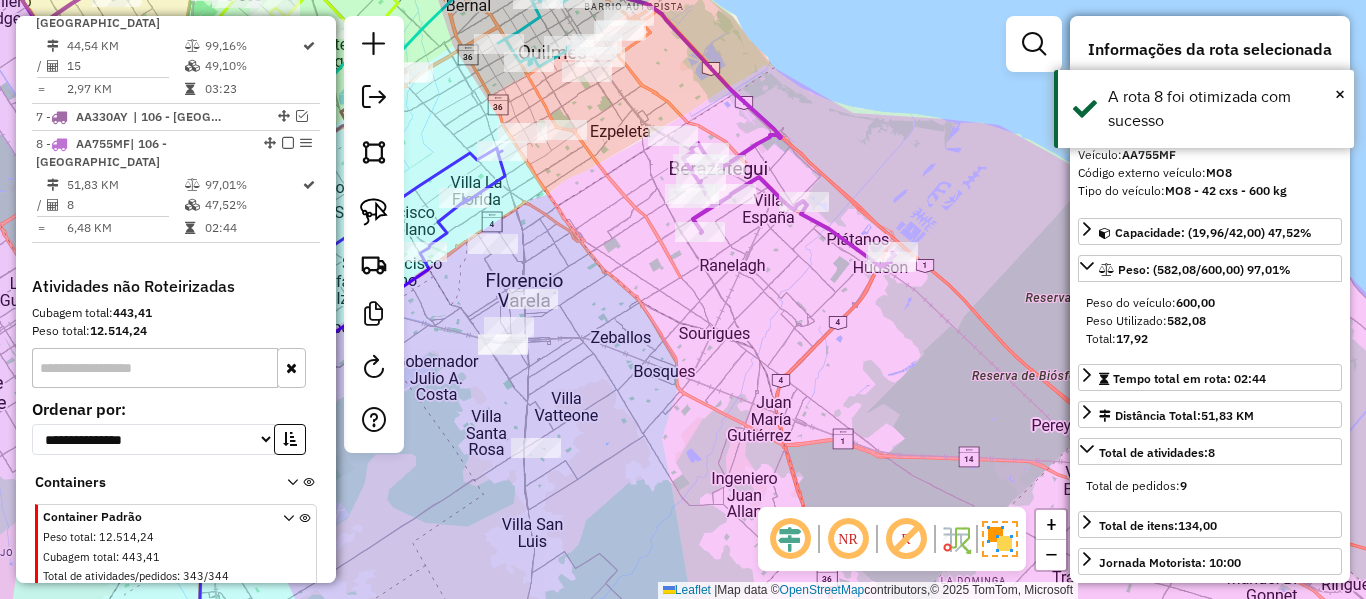 scroll, scrollTop: 1316, scrollLeft: 0, axis: vertical 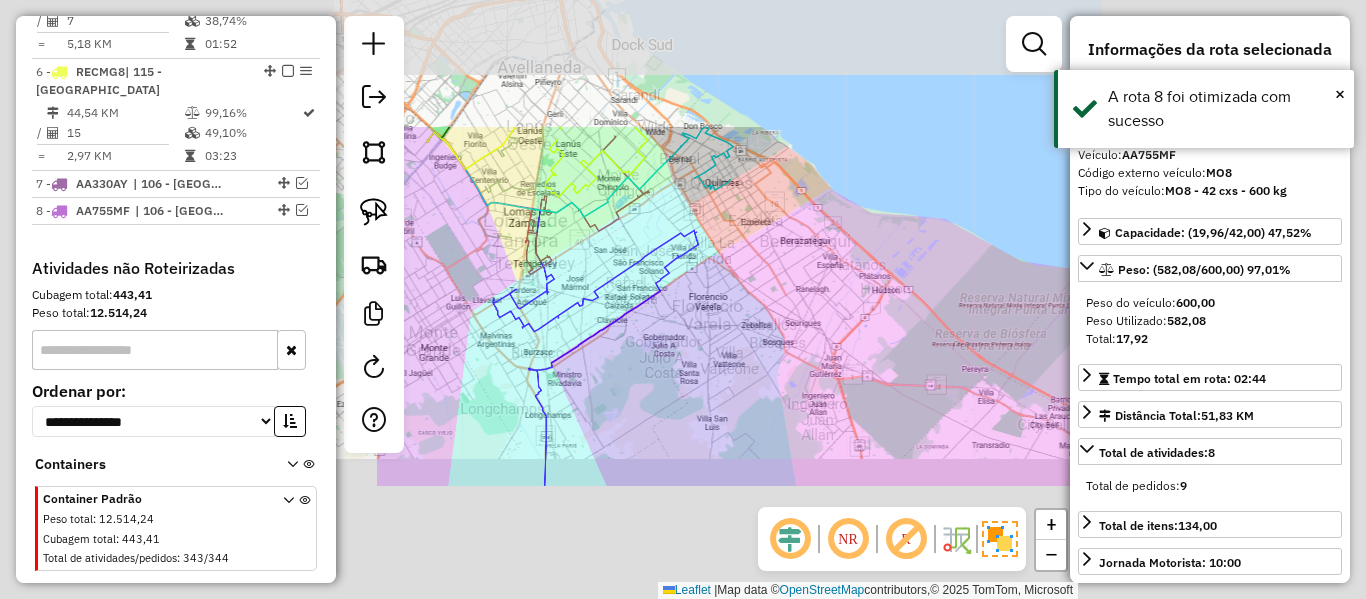 drag, startPoint x: 892, startPoint y: 314, endPoint x: 868, endPoint y: 329, distance: 28.301943 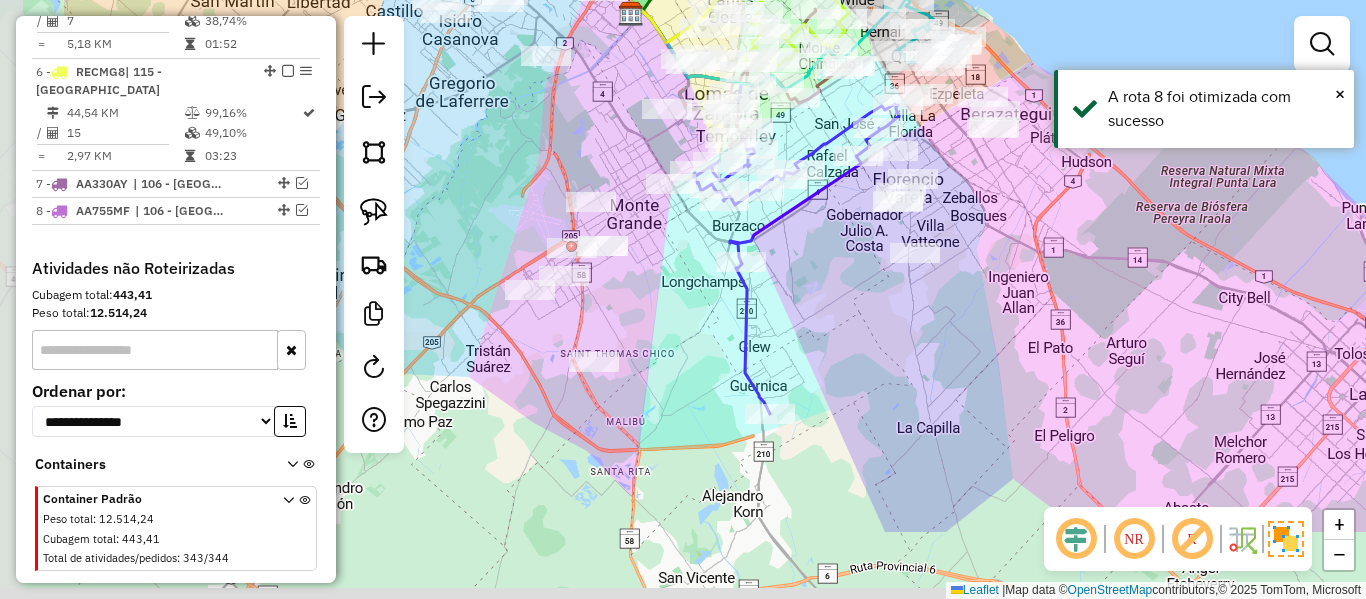 drag, startPoint x: 867, startPoint y: 336, endPoint x: 838, endPoint y: 357, distance: 35.805027 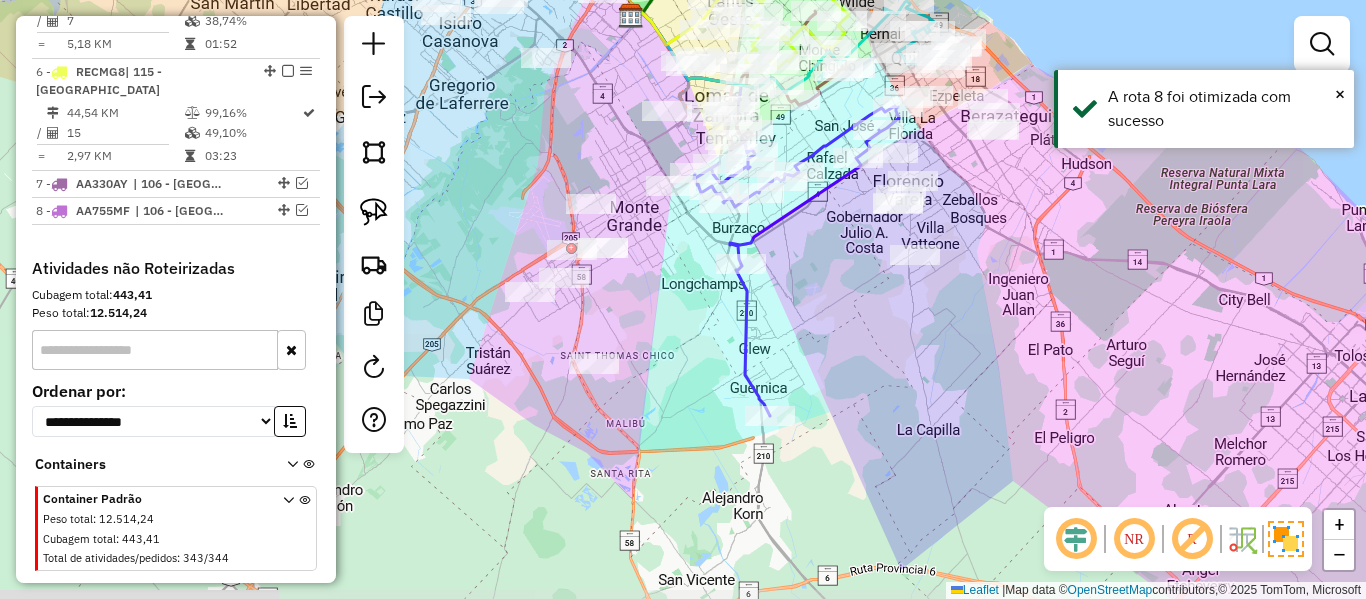 drag, startPoint x: 907, startPoint y: 417, endPoint x: 961, endPoint y: 453, distance: 64.899925 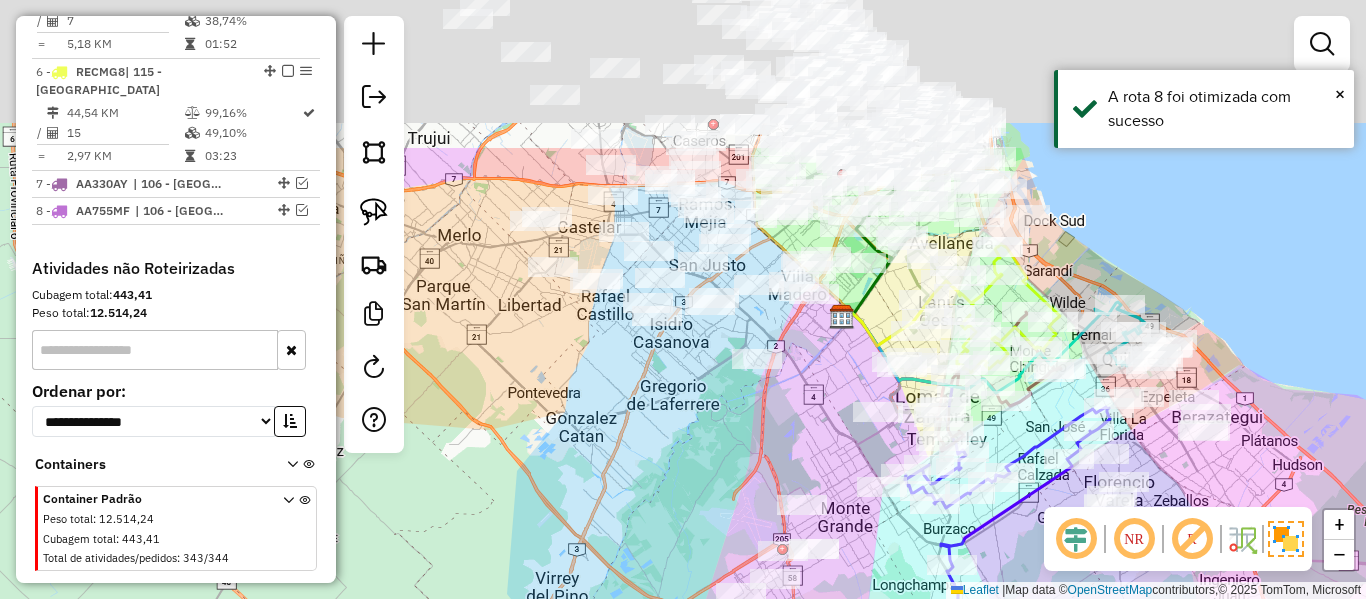 drag, startPoint x: 670, startPoint y: 244, endPoint x: 755, endPoint y: 452, distance: 224.69757 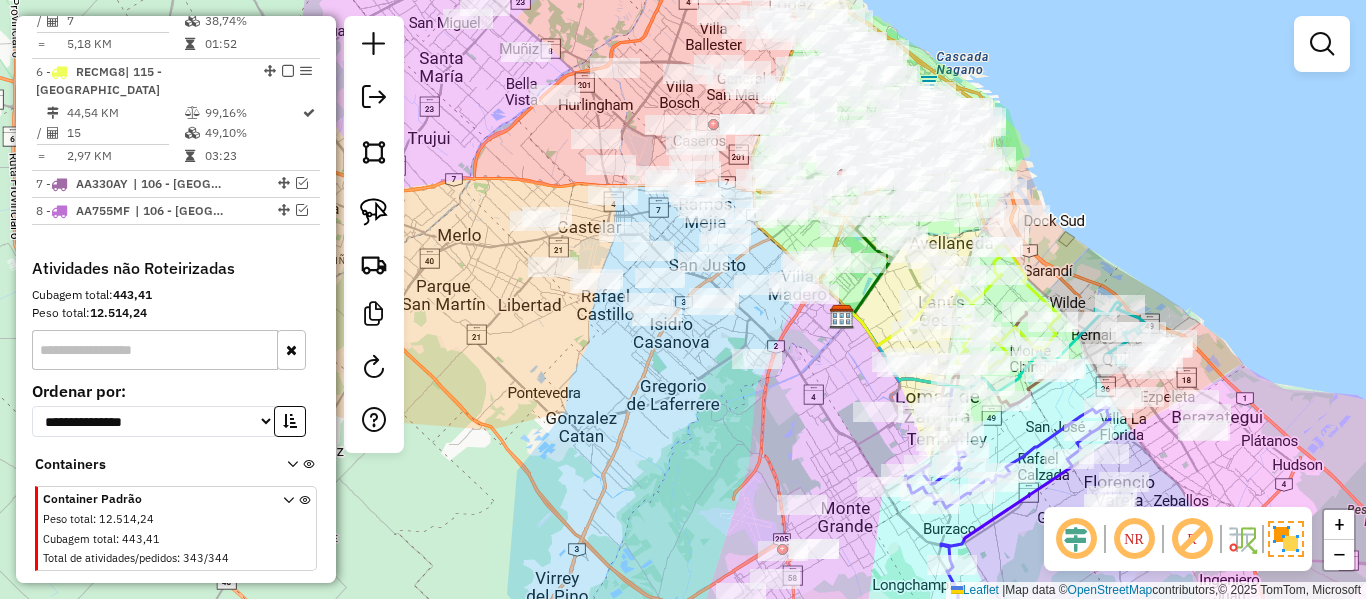 drag, startPoint x: 623, startPoint y: 386, endPoint x: 666, endPoint y: 512, distance: 133.13527 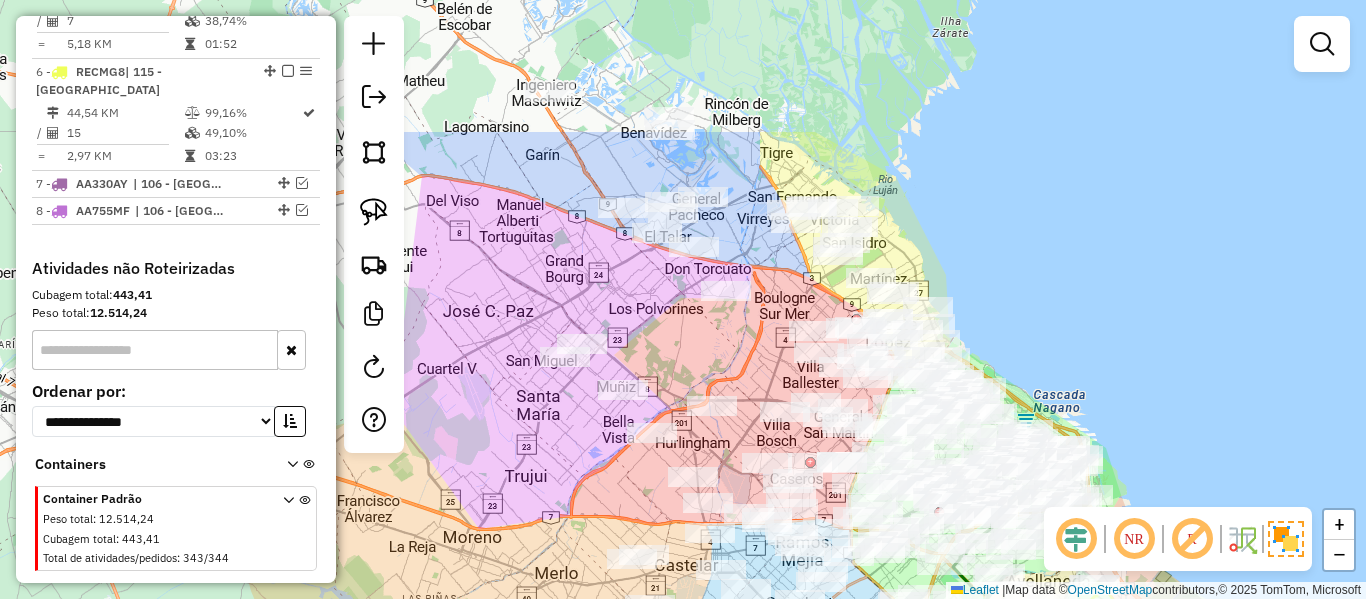 drag, startPoint x: 534, startPoint y: 485, endPoint x: 578, endPoint y: 420, distance: 78.492035 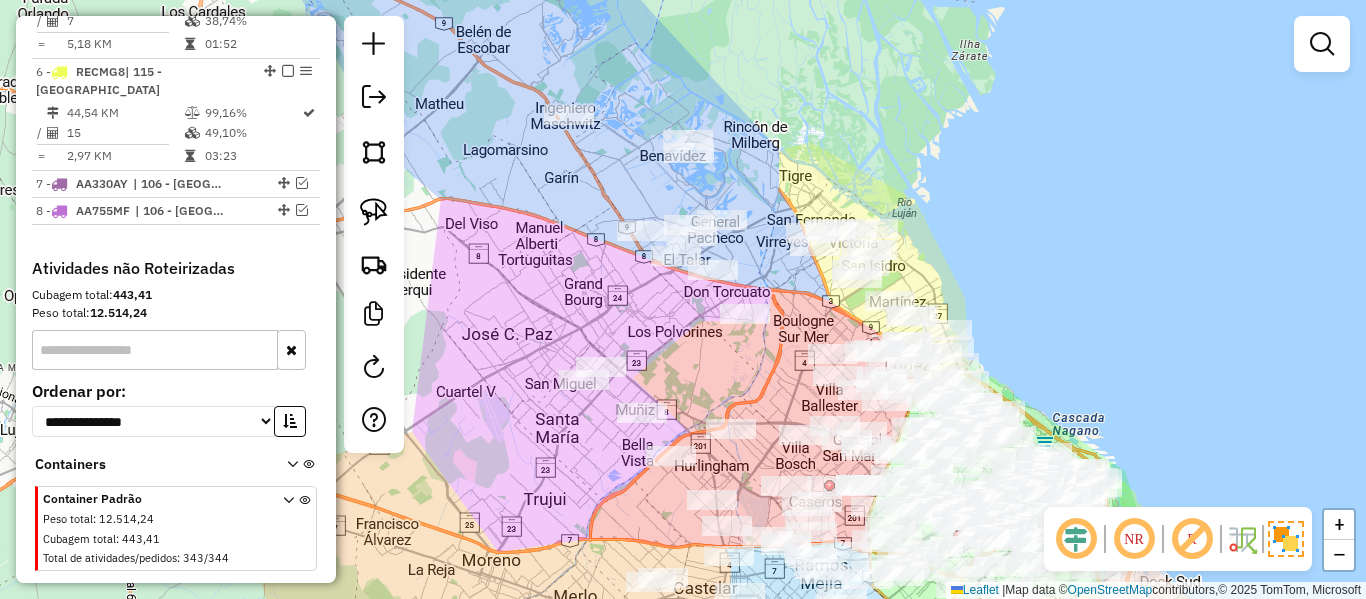 click on "Janela de atendimento Grade de atendimento Capacidade Transportadoras Veículos Cliente Pedidos  Rotas Selecione os dias de semana para filtrar as janelas de atendimento  Seg   Ter   Qua   Qui   Sex   Sáb   Dom  Informe o período da janela de atendimento: De: Até:  Filtrar exatamente a janela do cliente  Considerar janela de atendimento padrão  Selecione os dias de semana para filtrar as grades de atendimento  Seg   Ter   Qua   Qui   Sex   Sáb   Dom   Considerar clientes sem dia de atendimento cadastrado  Clientes fora do dia de atendimento selecionado Filtrar as atividades entre os valores definidos abaixo:  Peso mínimo:   Peso máximo:   Cubagem mínima:   Cubagem máxima:   De:   Até:  Filtrar as atividades entre o tempo de atendimento definido abaixo:  De:   Até:   Considerar capacidade total dos clientes não roteirizados Transportadora: Selecione um ou mais itens Tipo de veículo: Selecione um ou mais itens Veículo: Selecione um ou mais itens Motorista: Selecione um ou mais itens Nome: Rótulo:" 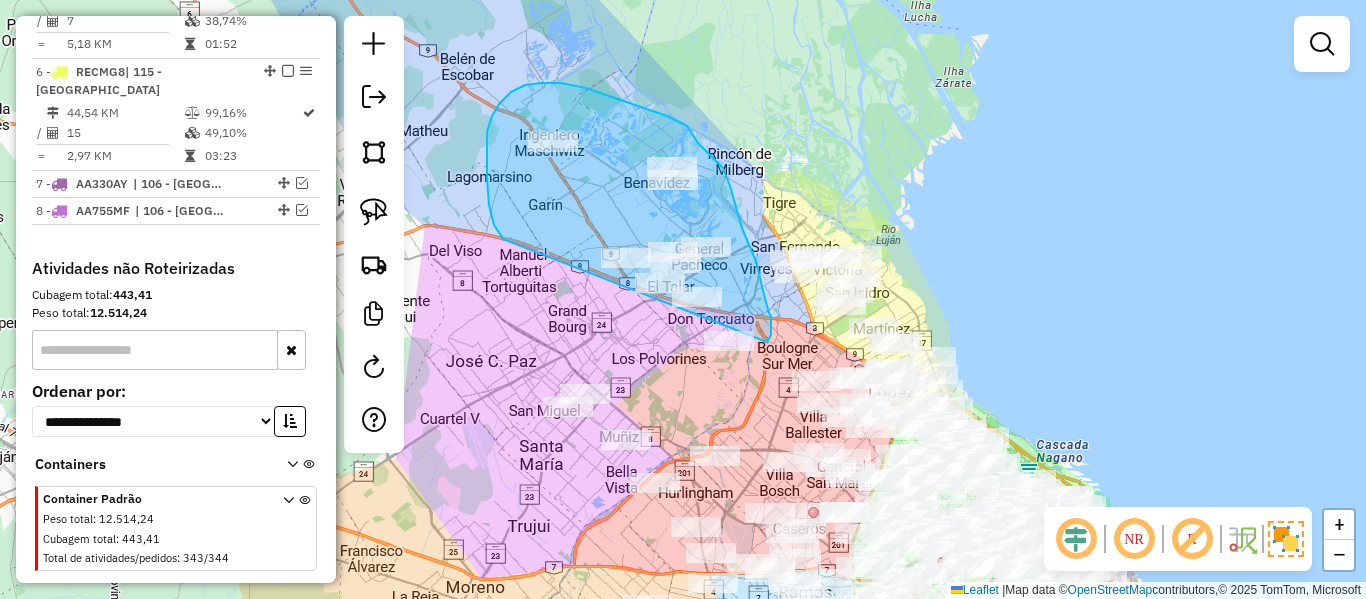 drag, startPoint x: 511, startPoint y: 92, endPoint x: 661, endPoint y: 347, distance: 295.84625 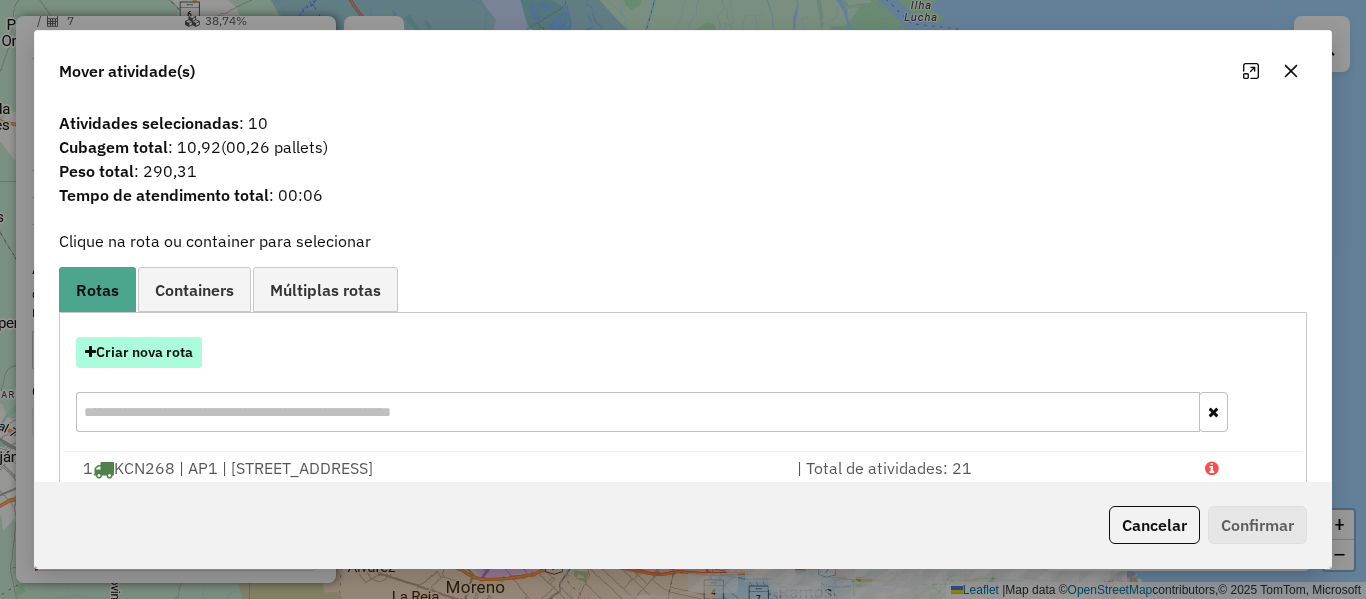 click on "Criar nova rota" at bounding box center (139, 352) 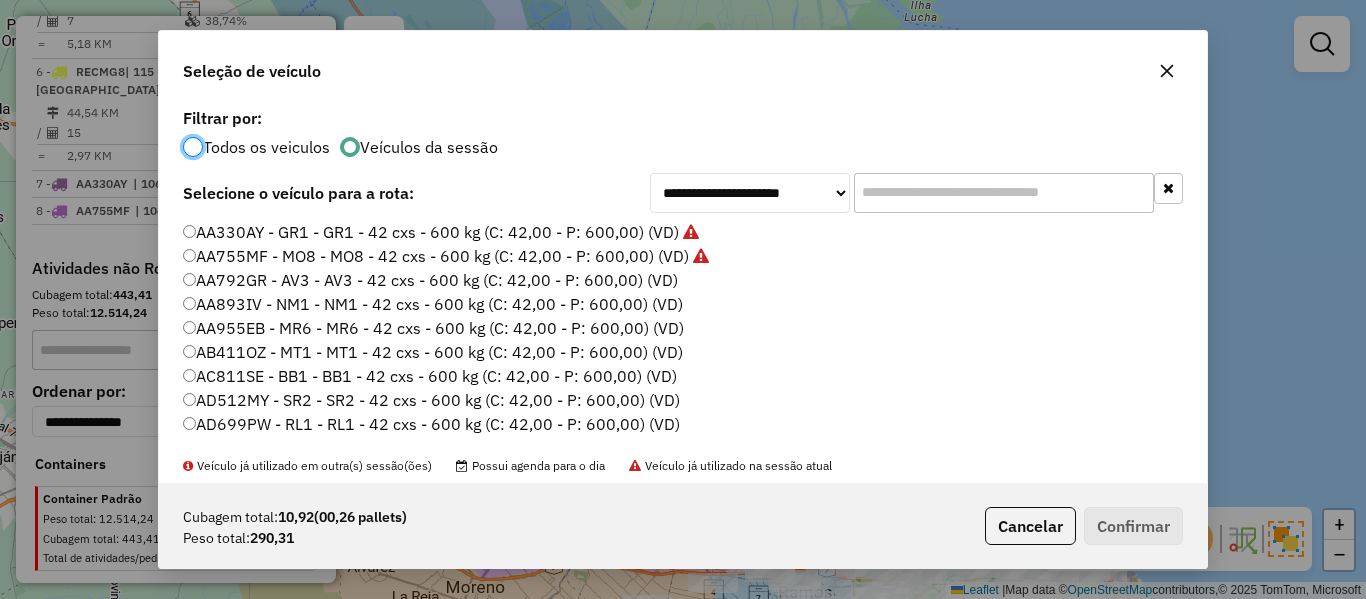 scroll, scrollTop: 12, scrollLeft: 6, axis: both 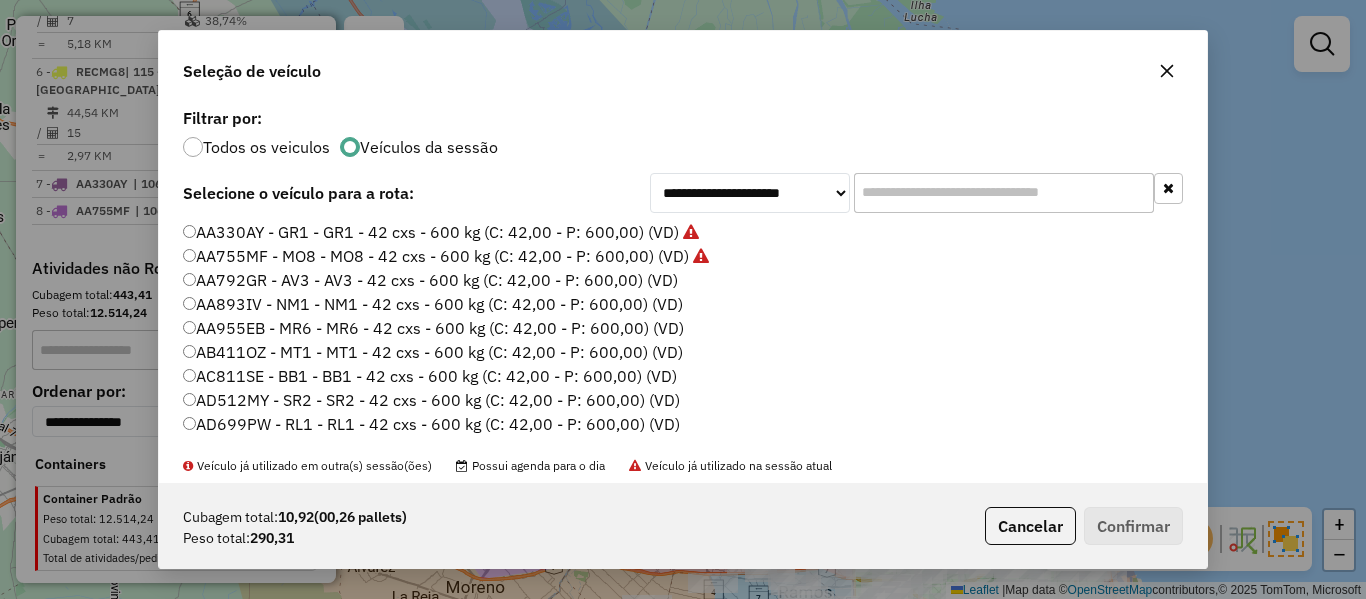 click on "AA792GR - AV3 - AV3 - 42 cxs - 600 kg (C: 42,00 - P: 600,00) (VD)" 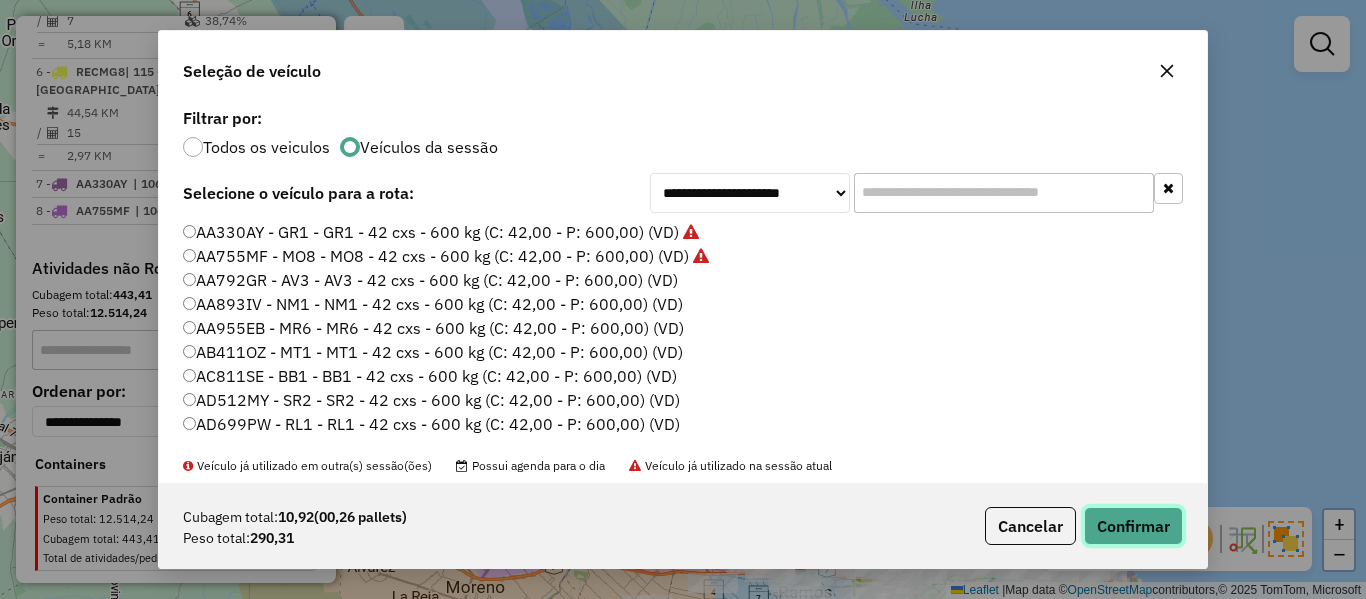 click on "Confirmar" 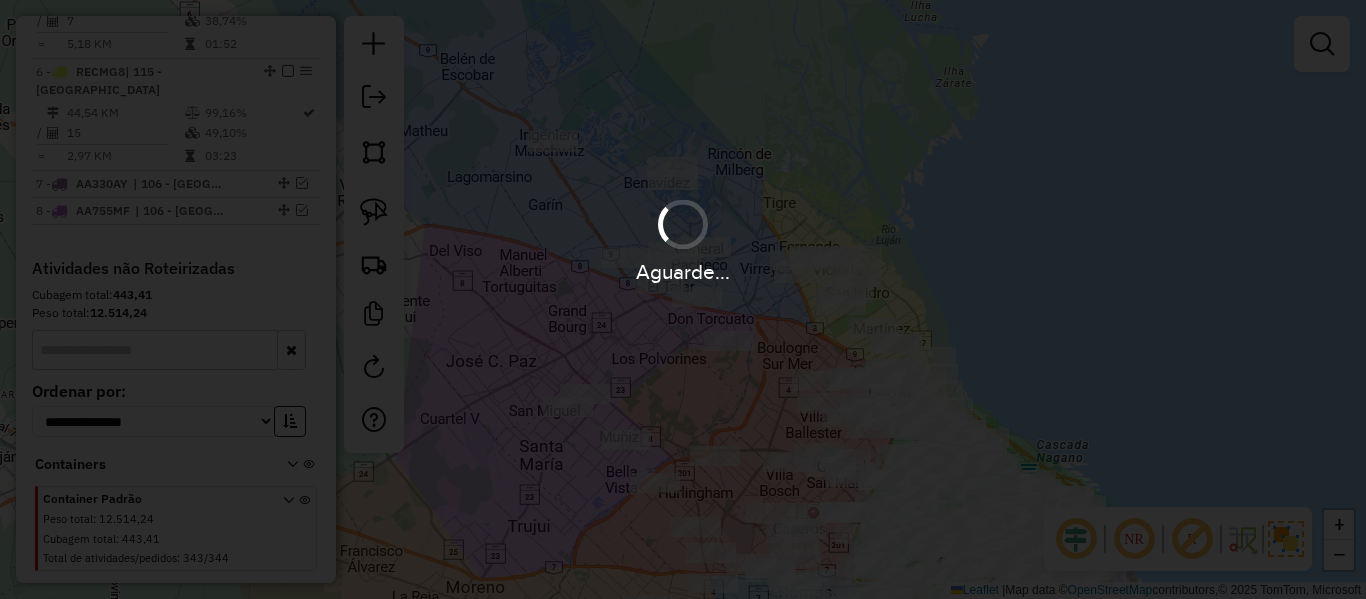 scroll, scrollTop: 1383, scrollLeft: 0, axis: vertical 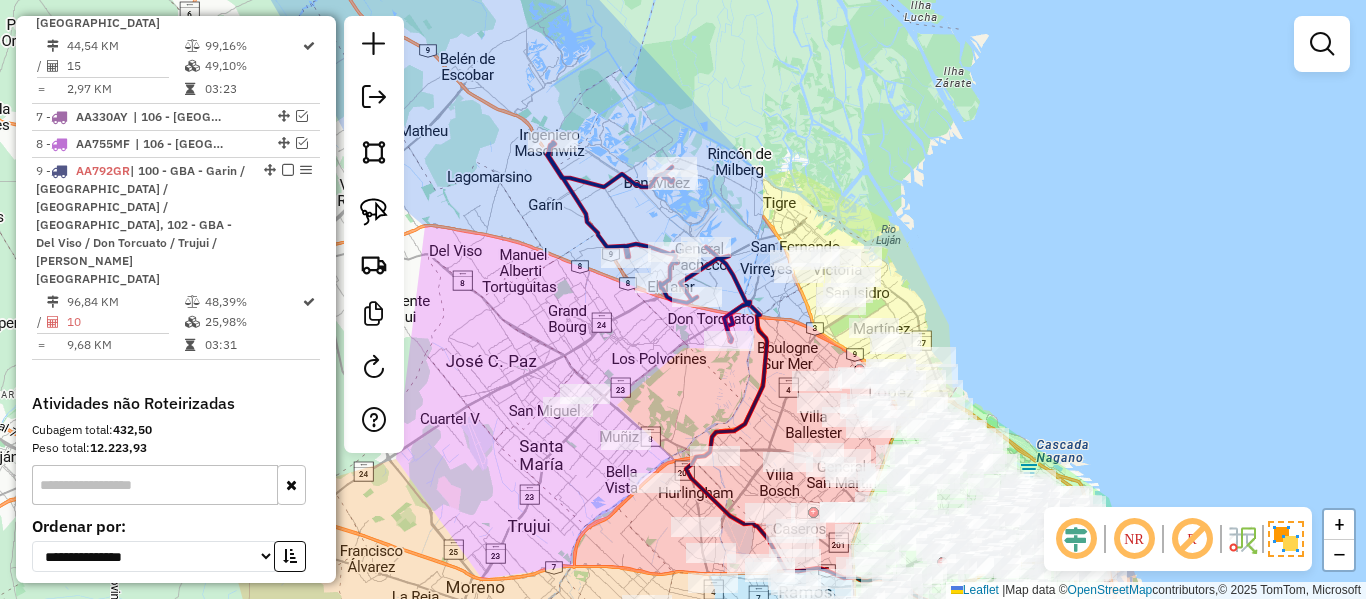 click 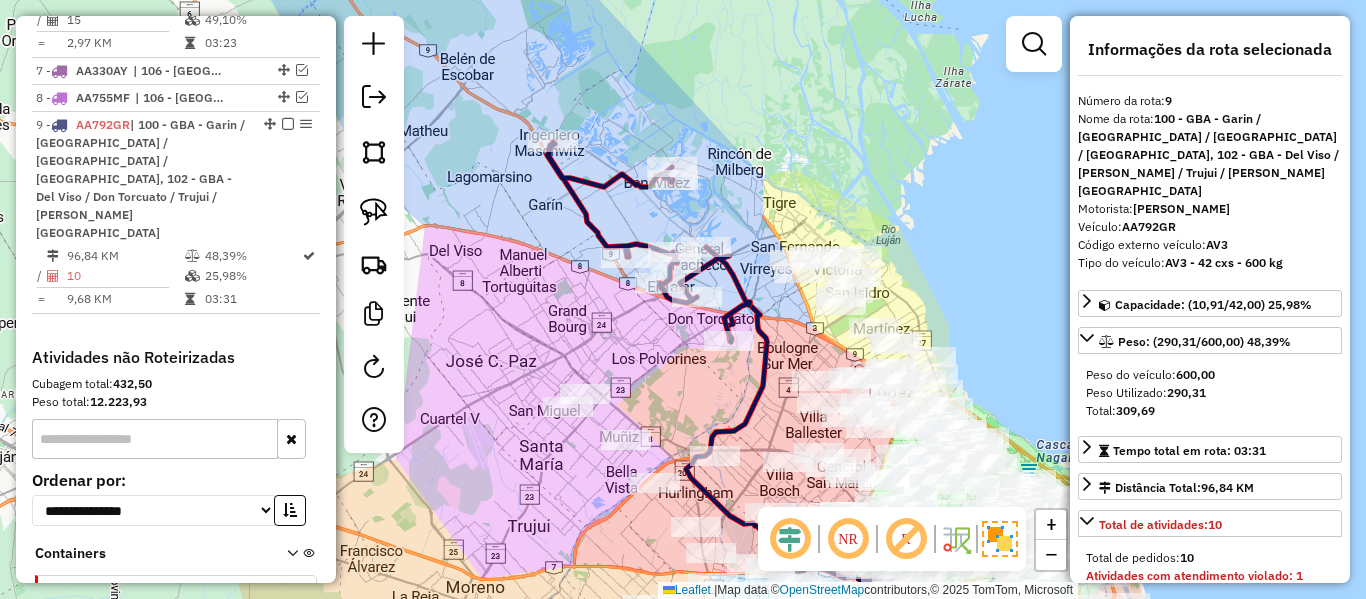 scroll, scrollTop: 1464, scrollLeft: 0, axis: vertical 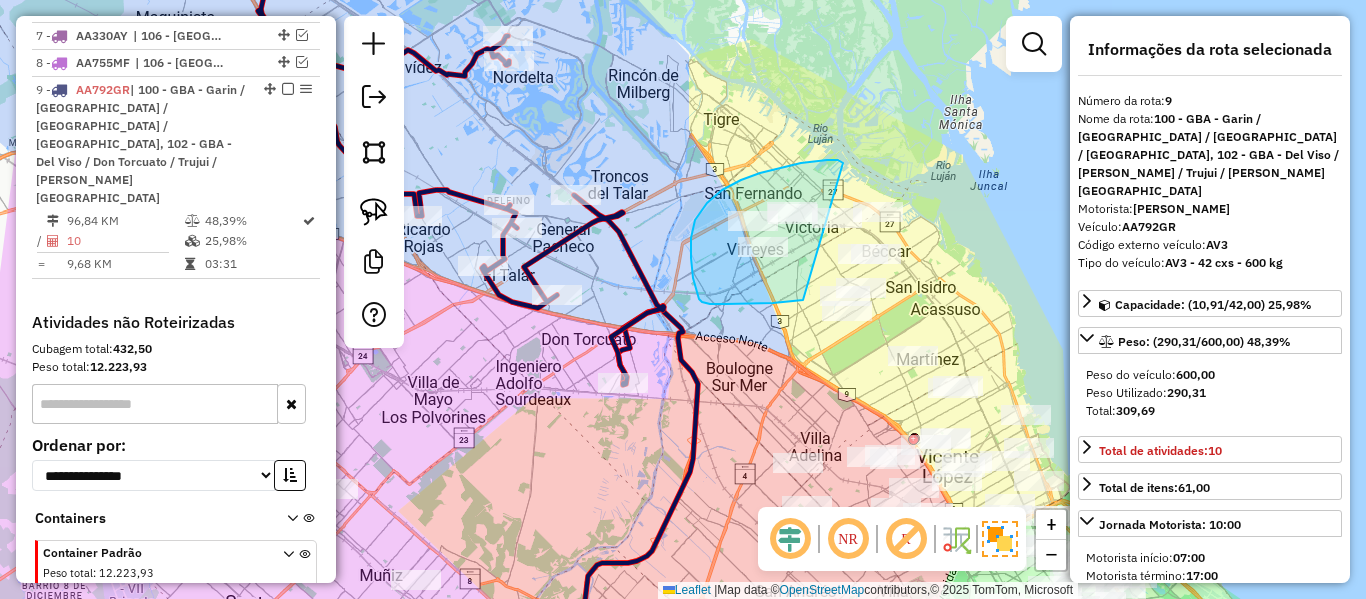 drag, startPoint x: 803, startPoint y: 300, endPoint x: 843, endPoint y: 163, distance: 142.72 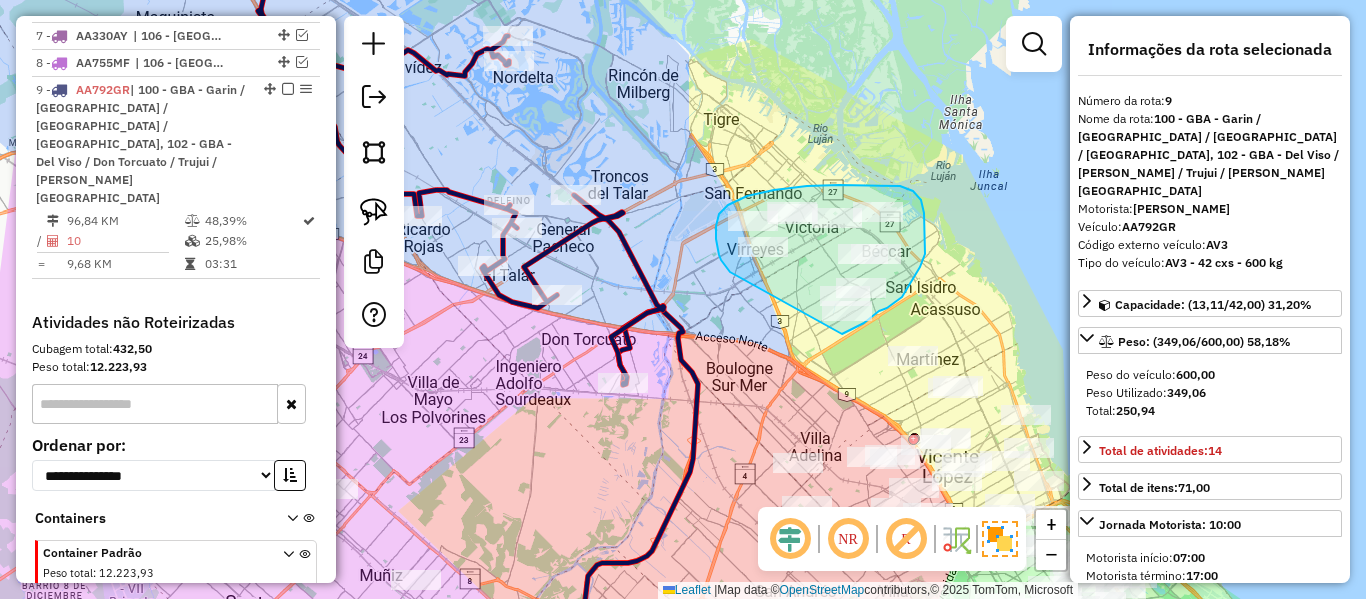 drag, startPoint x: 716, startPoint y: 239, endPoint x: 815, endPoint y: 339, distance: 140.71602 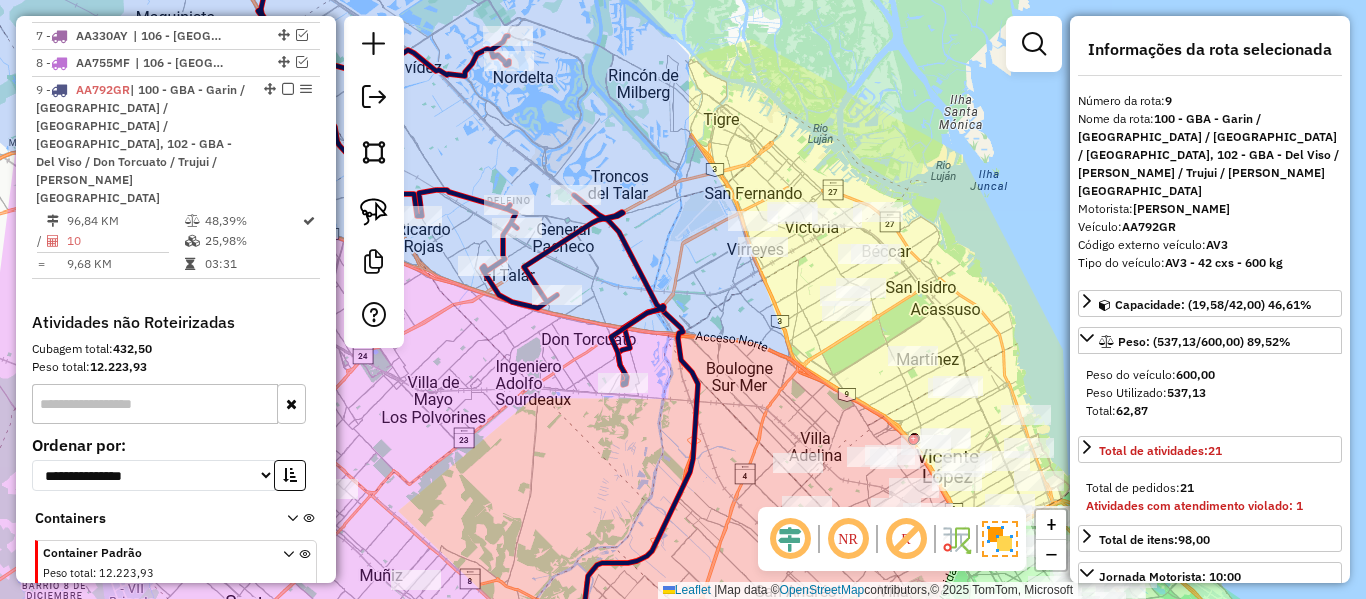 select on "**********" 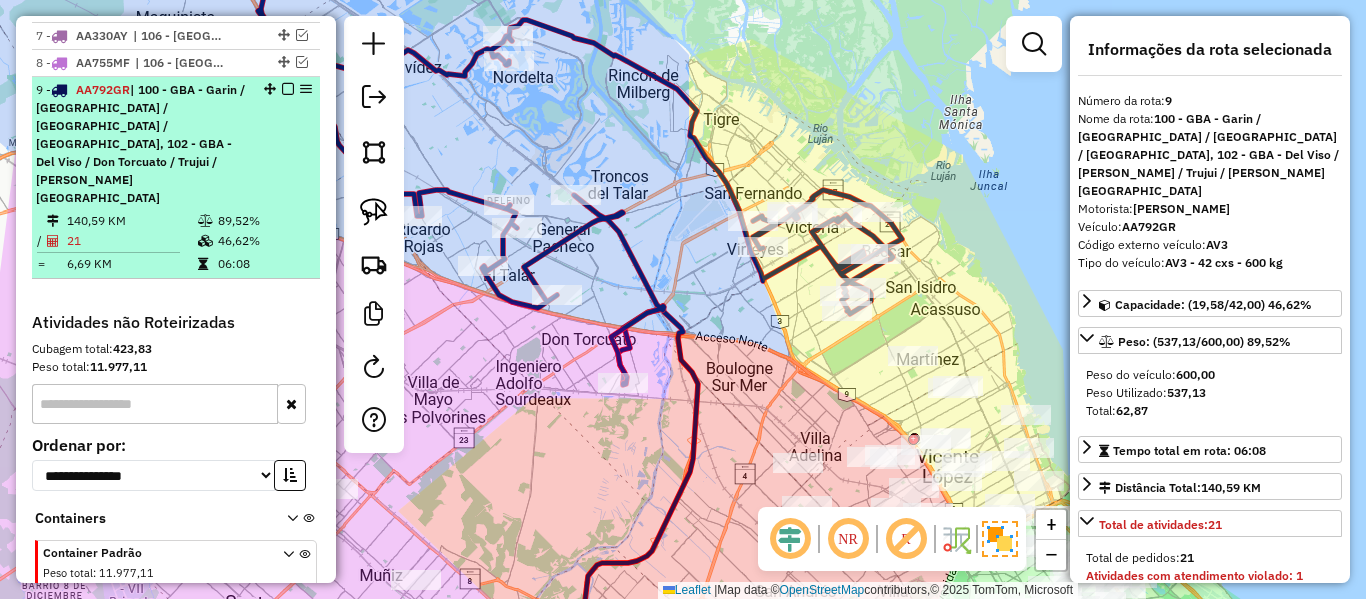 click at bounding box center (288, 89) 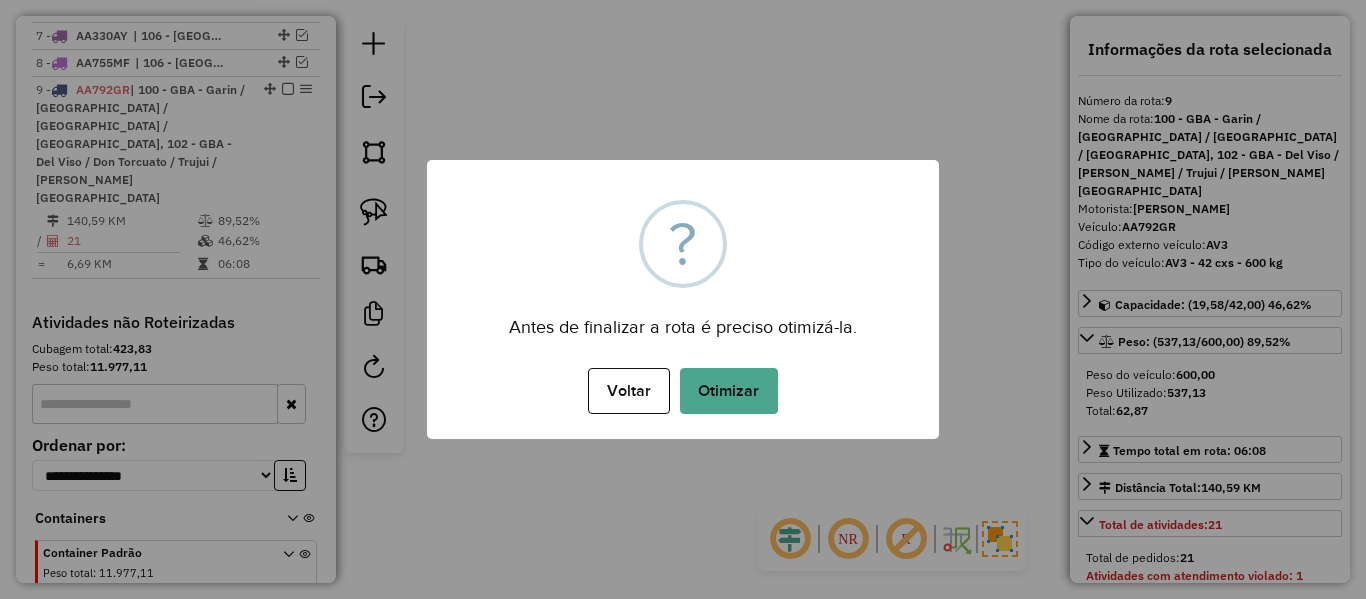 drag, startPoint x: 747, startPoint y: 373, endPoint x: 786, endPoint y: 377, distance: 39.20459 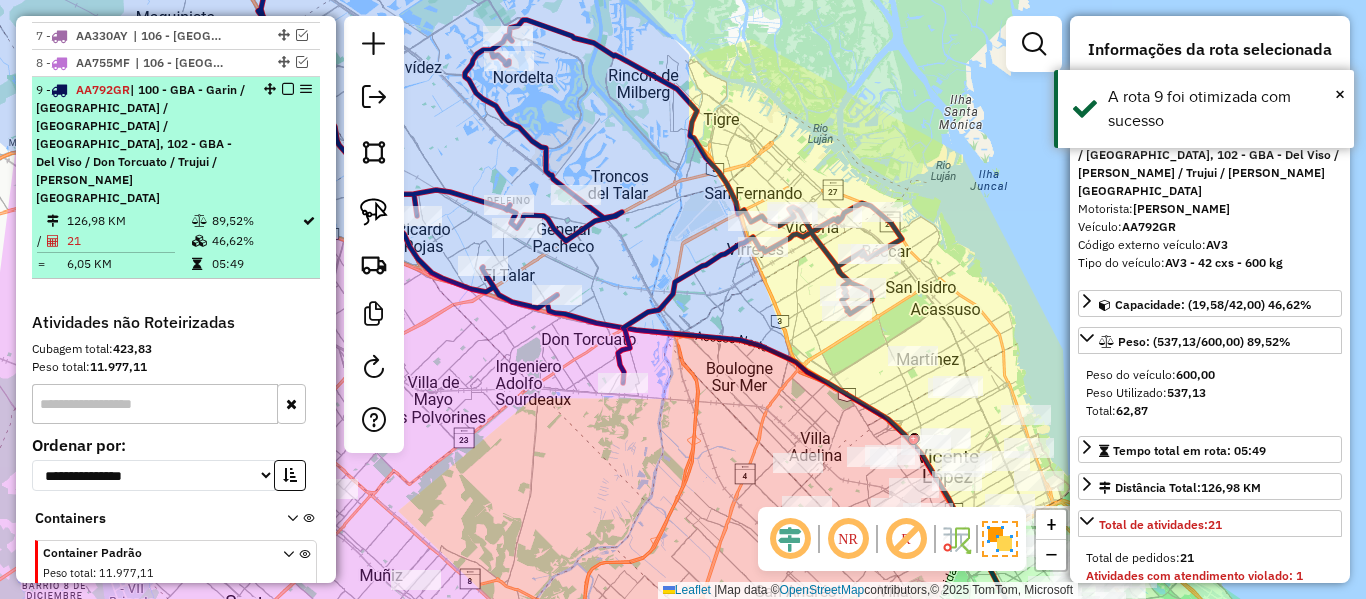 click at bounding box center (288, 89) 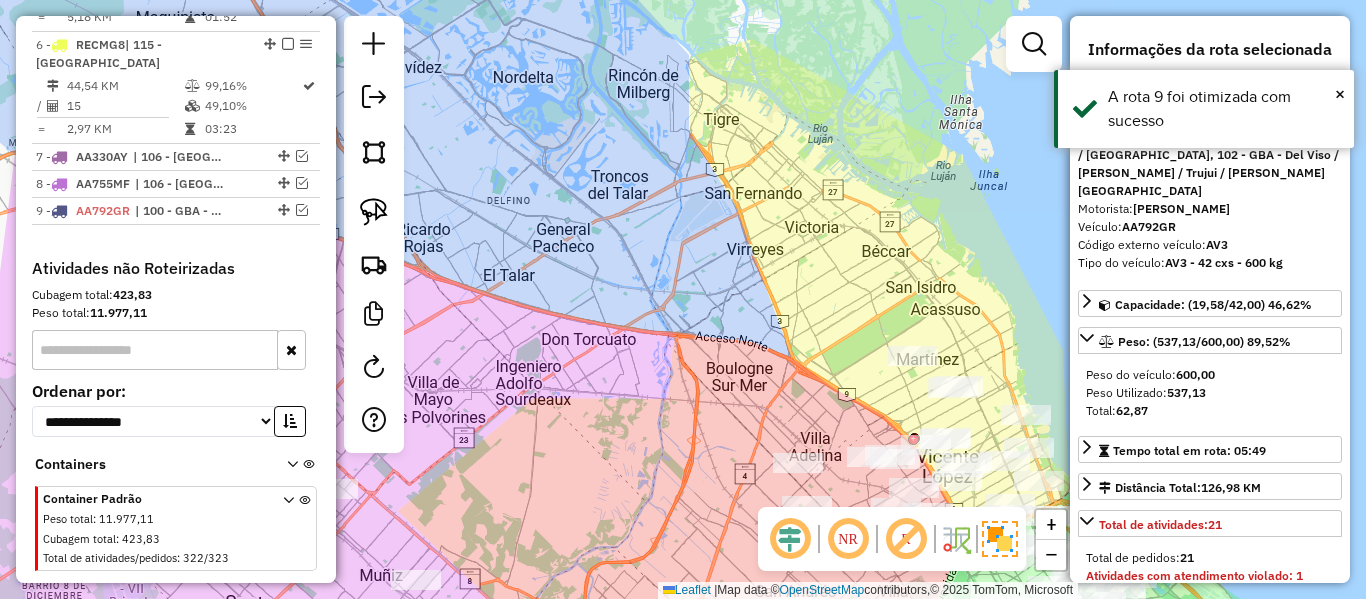 click on "Janela de atendimento Grade de atendimento Capacidade Transportadoras Veículos Cliente Pedidos  Rotas Selecione os dias de semana para filtrar as janelas de atendimento  Seg   Ter   Qua   Qui   Sex   Sáb   Dom  Informe o período da janela de atendimento: De: Até:  Filtrar exatamente a janela do cliente  Considerar janela de atendimento padrão  Selecione os dias de semana para filtrar as grades de atendimento  Seg   Ter   Qua   Qui   Sex   Sáb   Dom   Considerar clientes sem dia de atendimento cadastrado  Clientes fora do dia de atendimento selecionado Filtrar as atividades entre os valores definidos abaixo:  Peso mínimo:   Peso máximo:   Cubagem mínima:   Cubagem máxima:   De:   Até:  Filtrar as atividades entre o tempo de atendimento definido abaixo:  De:   Até:   Considerar capacidade total dos clientes não roteirizados Transportadora: Selecione um ou mais itens Tipo de veículo: Selecione um ou mais itens Veículo: Selecione um ou mais itens Motorista: Selecione um ou mais itens Nome: Rótulo:" 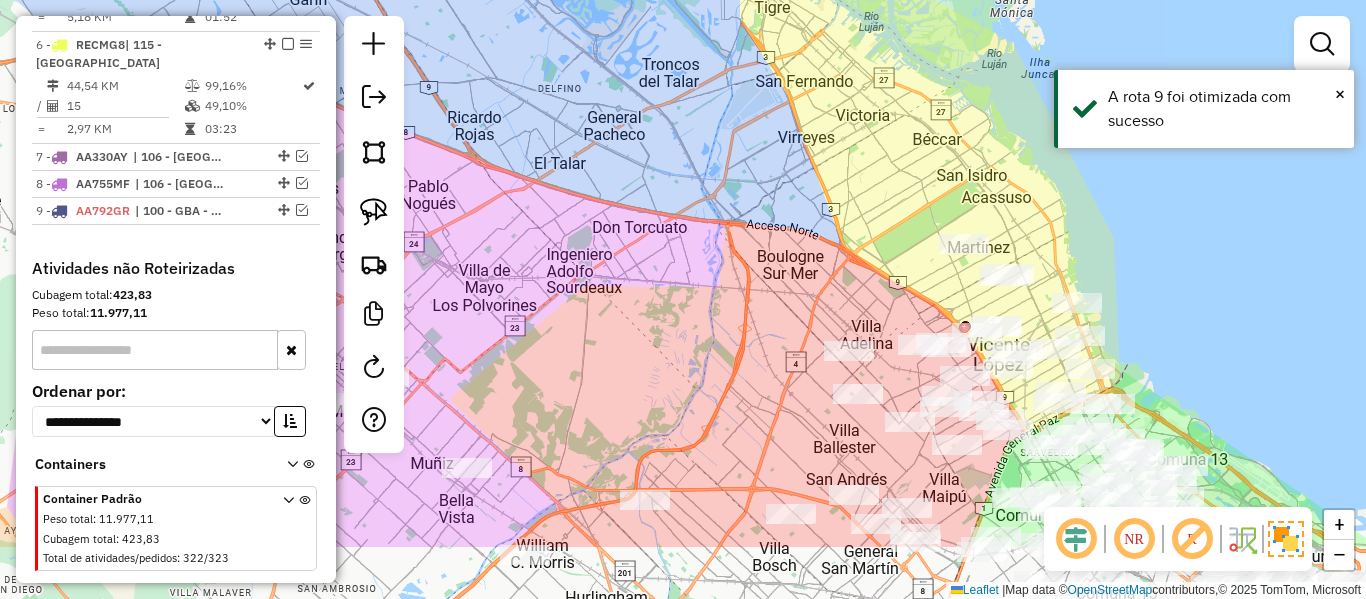 drag, startPoint x: 850, startPoint y: 227, endPoint x: 847, endPoint y: 238, distance: 11.401754 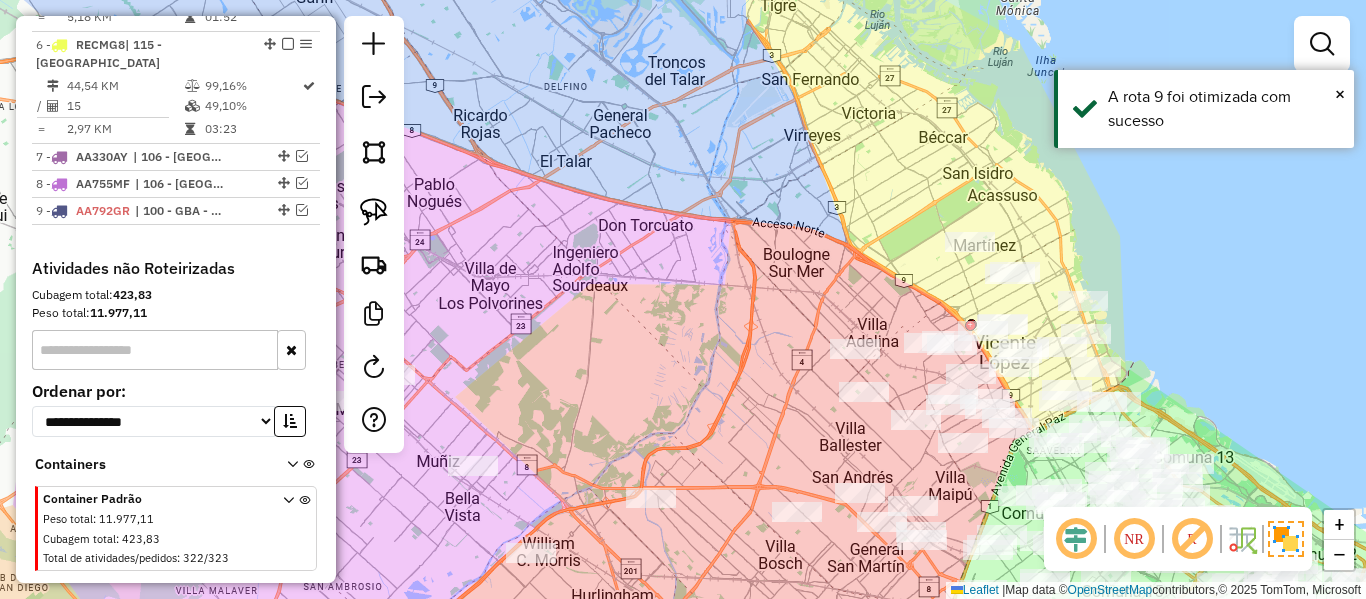 drag, startPoint x: 791, startPoint y: 264, endPoint x: 982, endPoint y: 190, distance: 204.83408 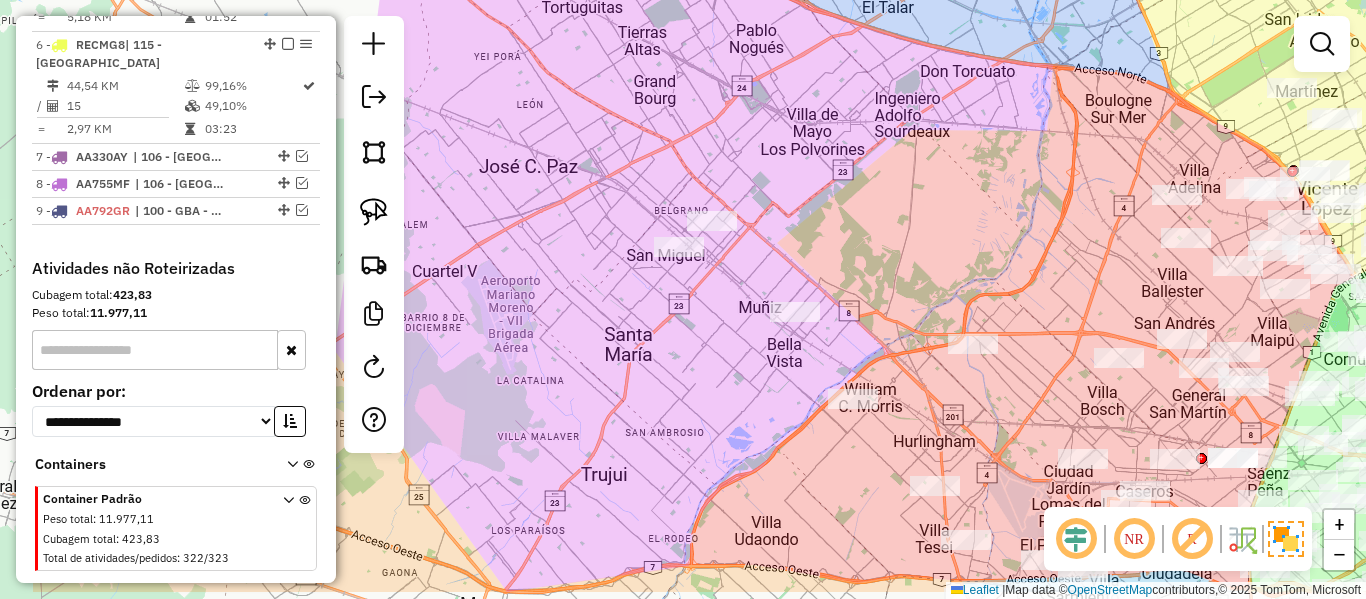 drag, startPoint x: 653, startPoint y: 256, endPoint x: 808, endPoint y: 206, distance: 162.86497 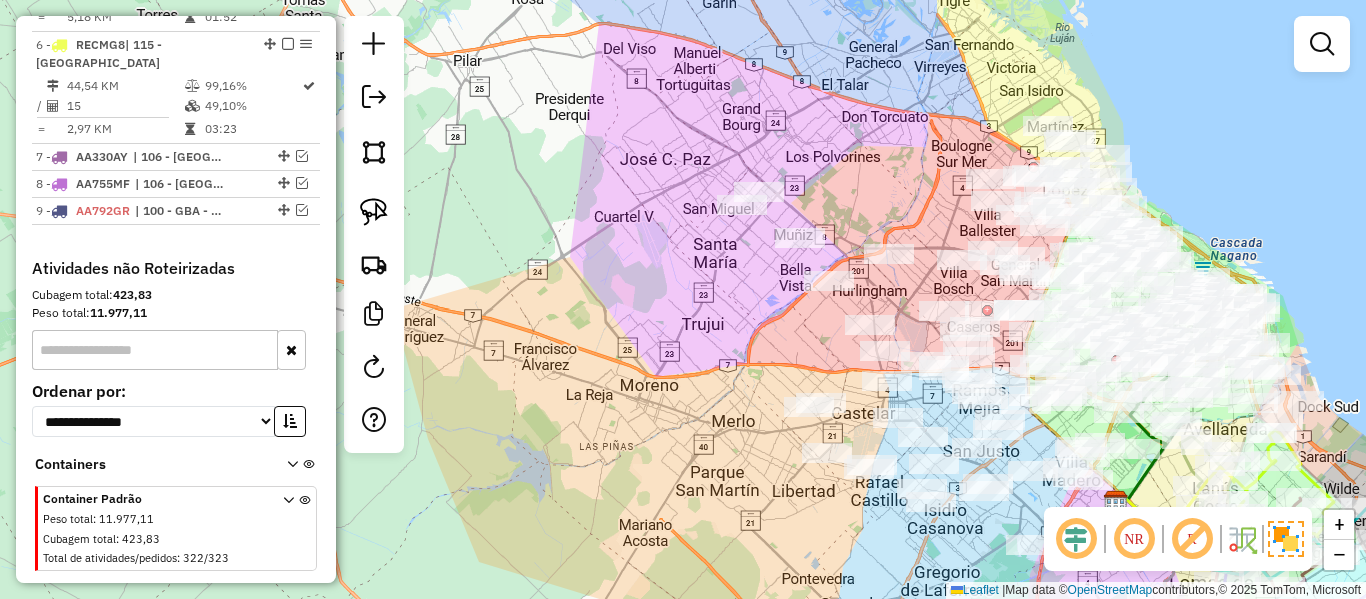 drag, startPoint x: 887, startPoint y: 240, endPoint x: 834, endPoint y: 214, distance: 59.03389 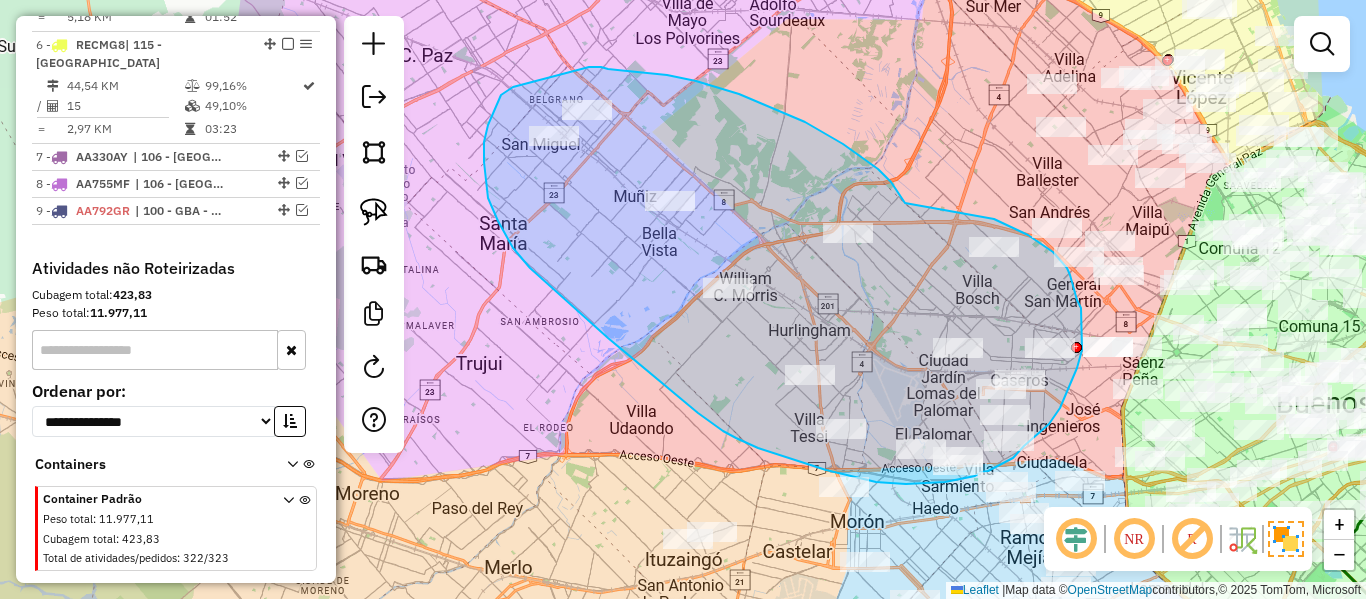 drag, startPoint x: 891, startPoint y: 182, endPoint x: 932, endPoint y: 194, distance: 42.72002 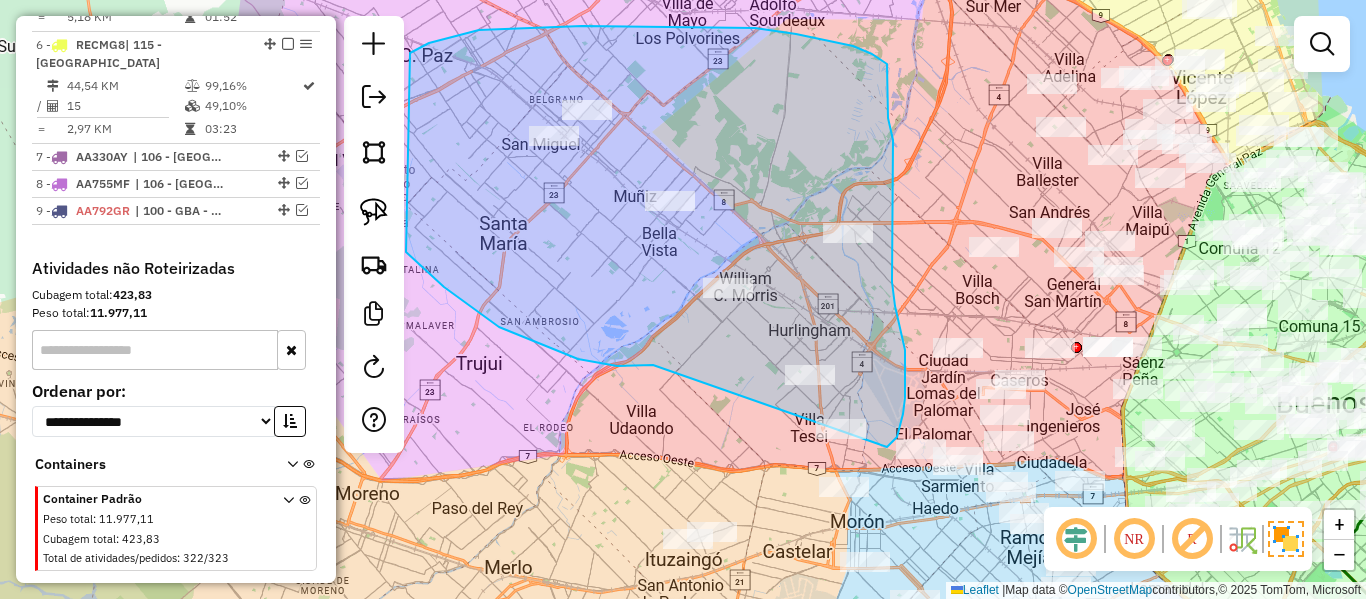 drag, startPoint x: 617, startPoint y: 366, endPoint x: 790, endPoint y: 449, distance: 191.88017 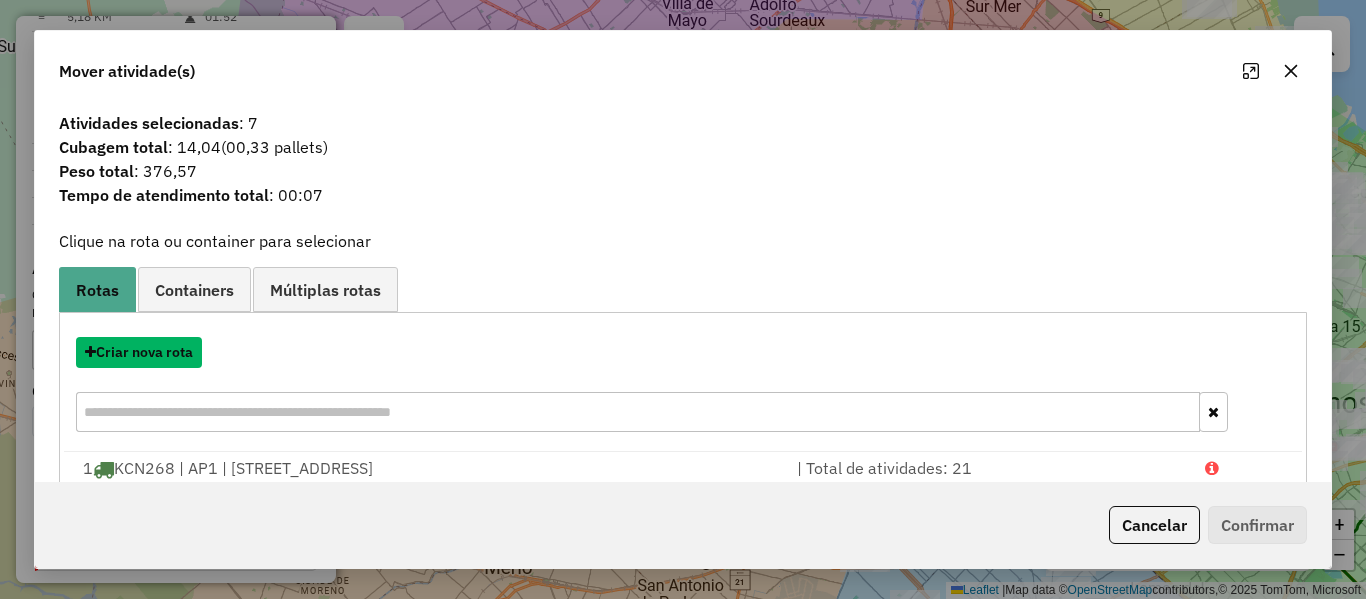 click on "Criar nova rota" at bounding box center [139, 352] 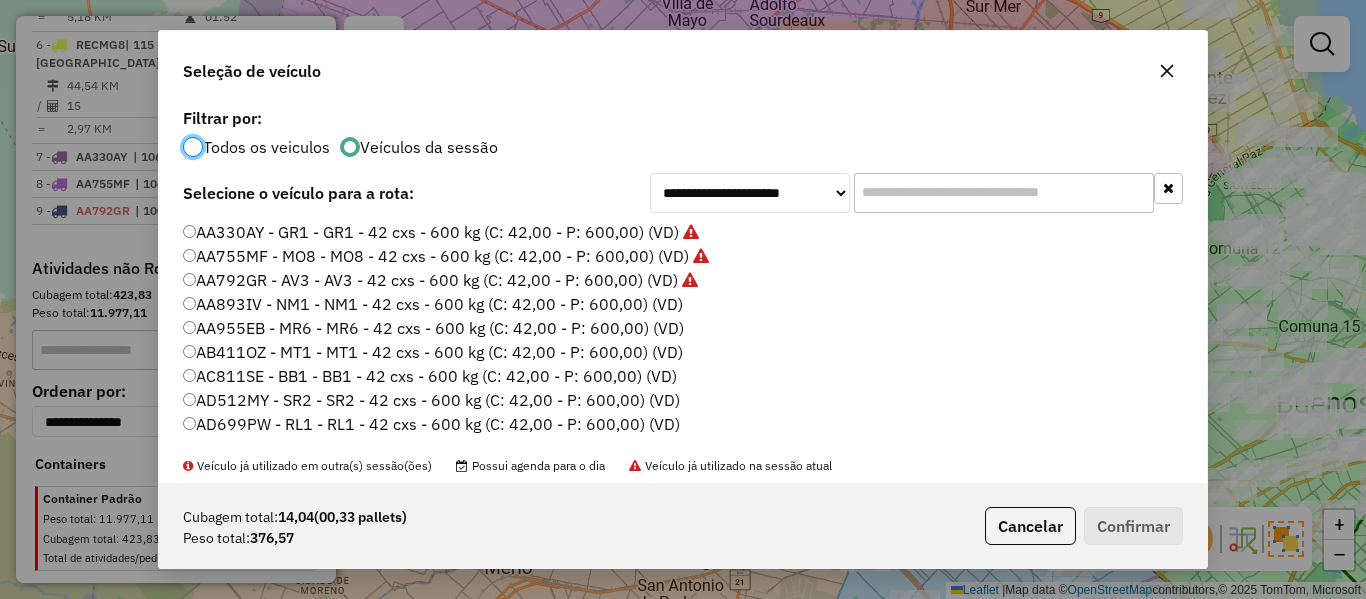 scroll, scrollTop: 11, scrollLeft: 6, axis: both 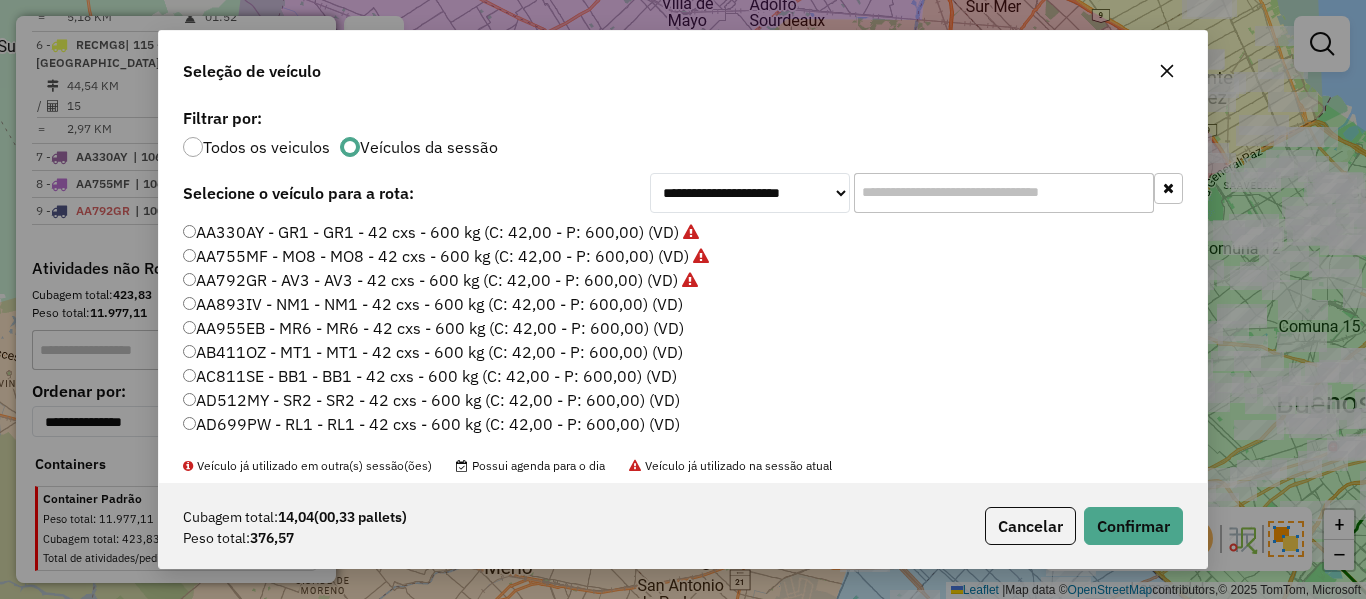click on "Cubagem total:  14,04   (00,33 pallets)  Peso total: 376,57  Cancelar   Confirmar" 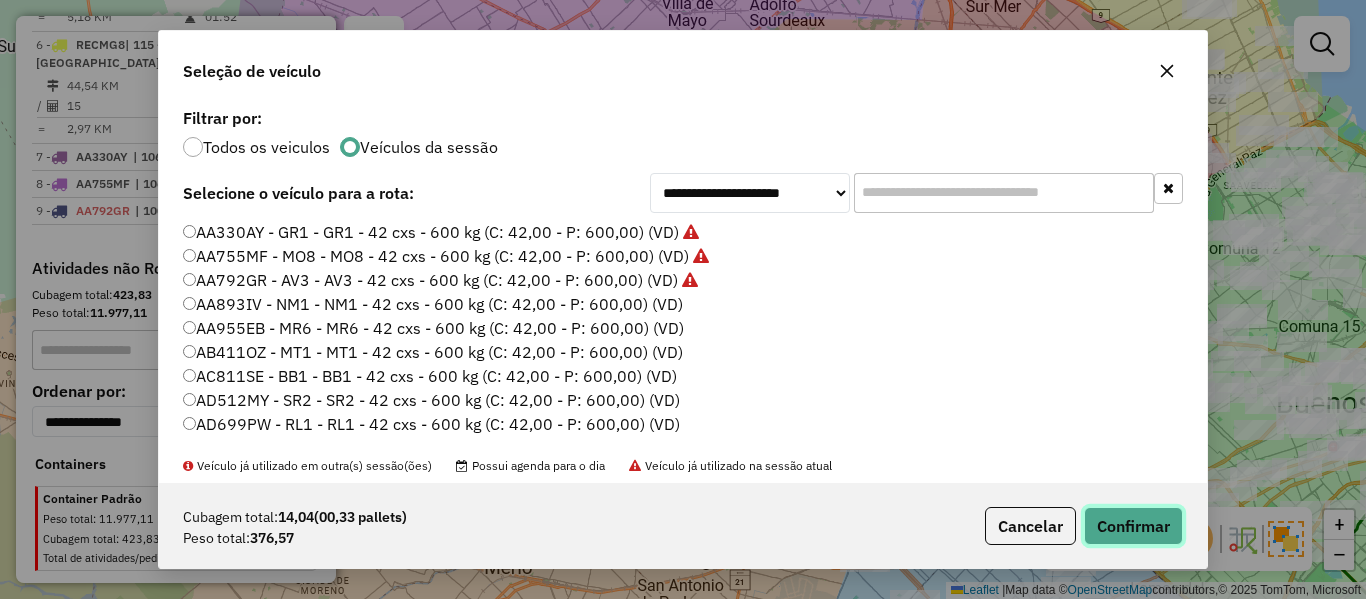 drag, startPoint x: 1154, startPoint y: 524, endPoint x: 1356, endPoint y: 527, distance: 202.02228 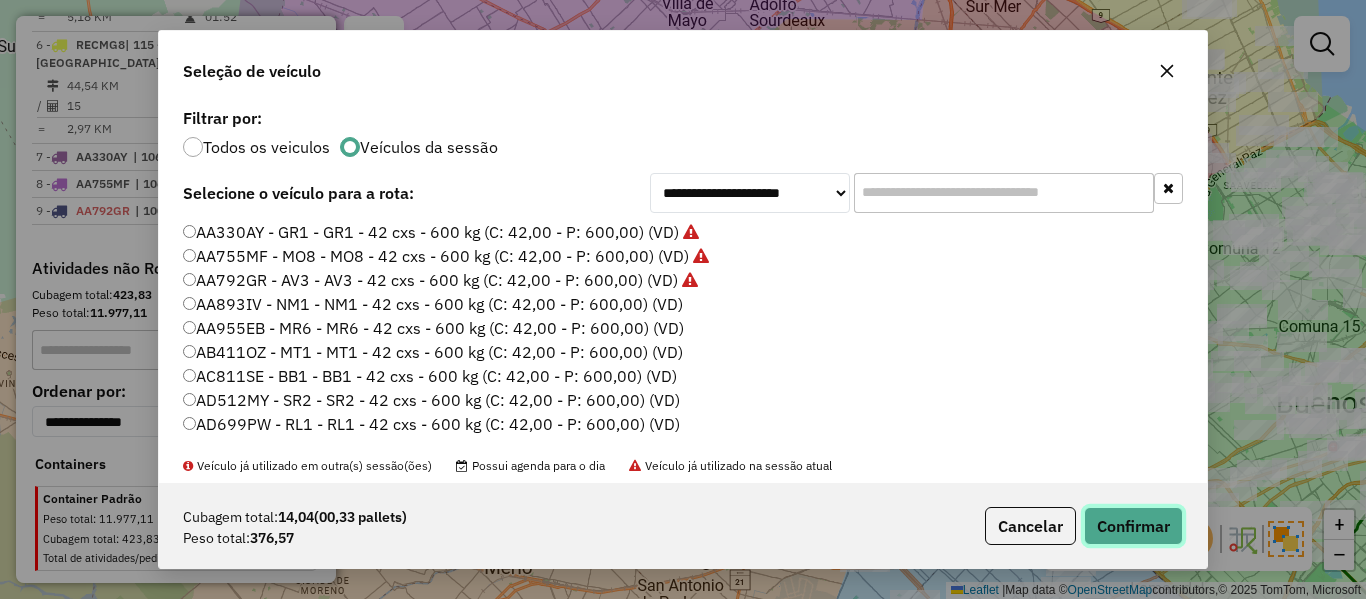 click on "Confirmar" 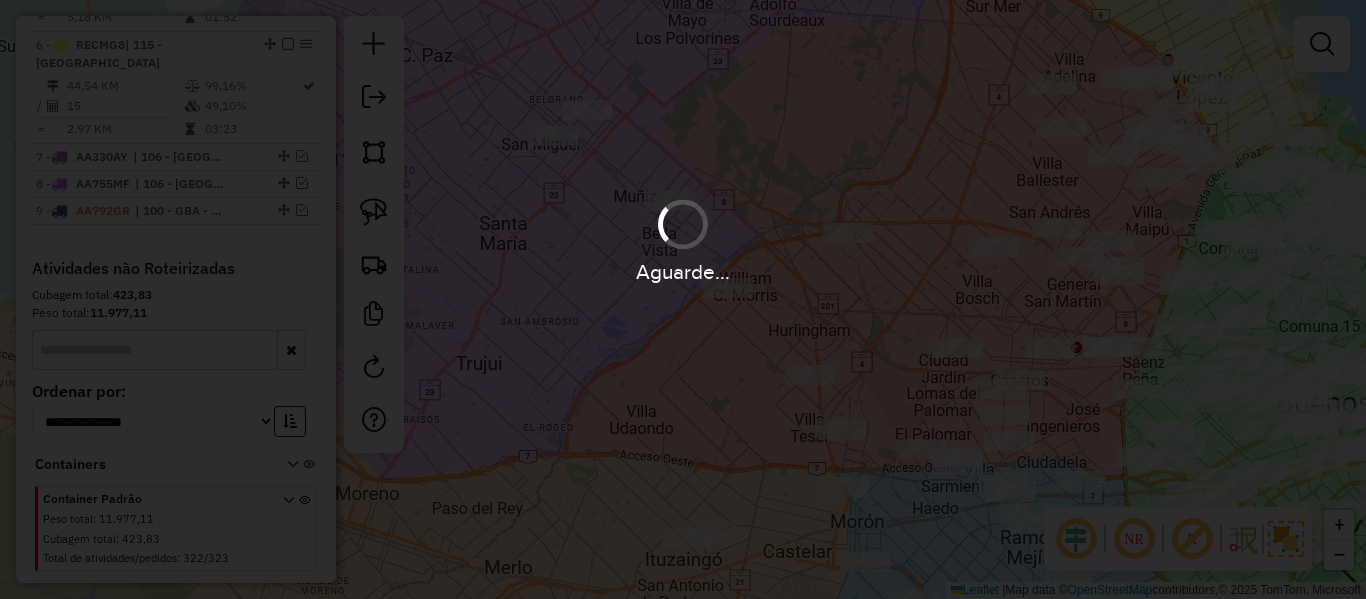 scroll, scrollTop: 1464, scrollLeft: 0, axis: vertical 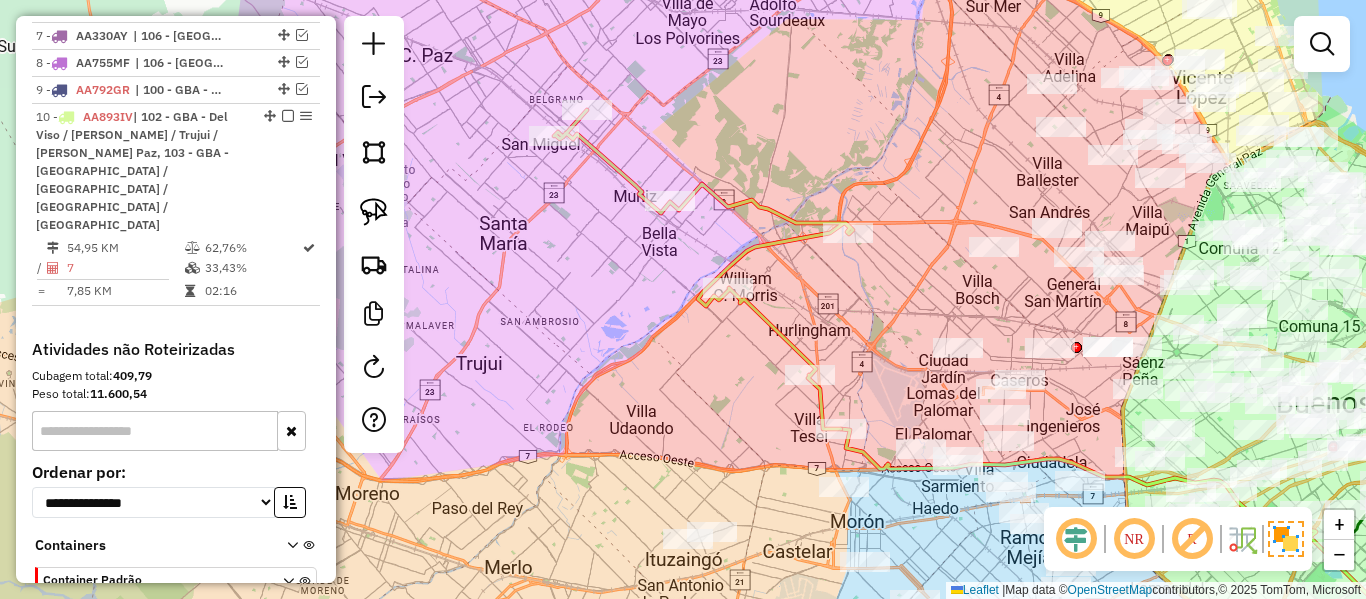 click 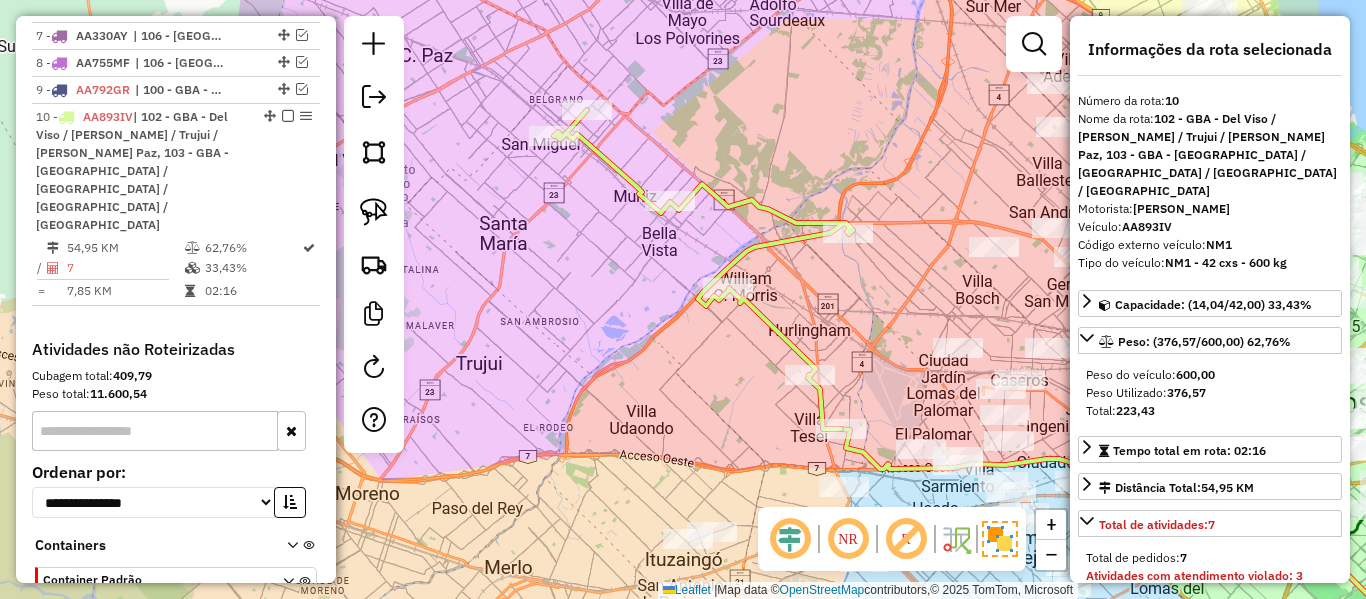 scroll, scrollTop: 1491, scrollLeft: 0, axis: vertical 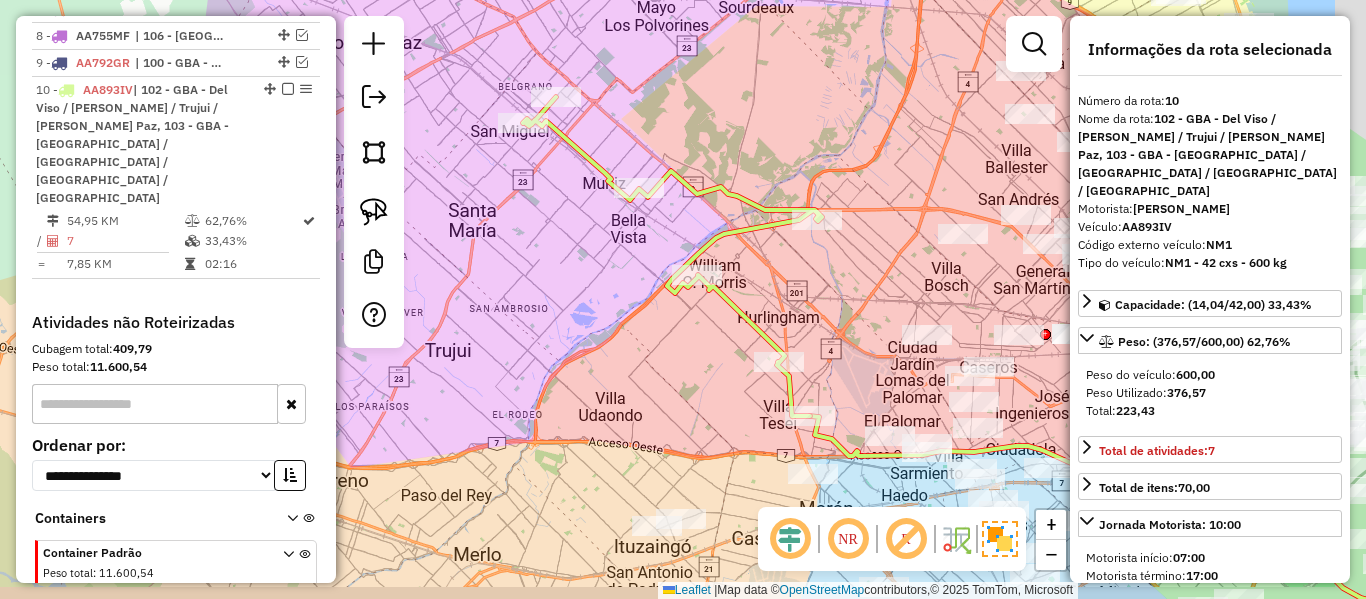drag, startPoint x: 797, startPoint y: 268, endPoint x: 655, endPoint y: 194, distance: 160.12495 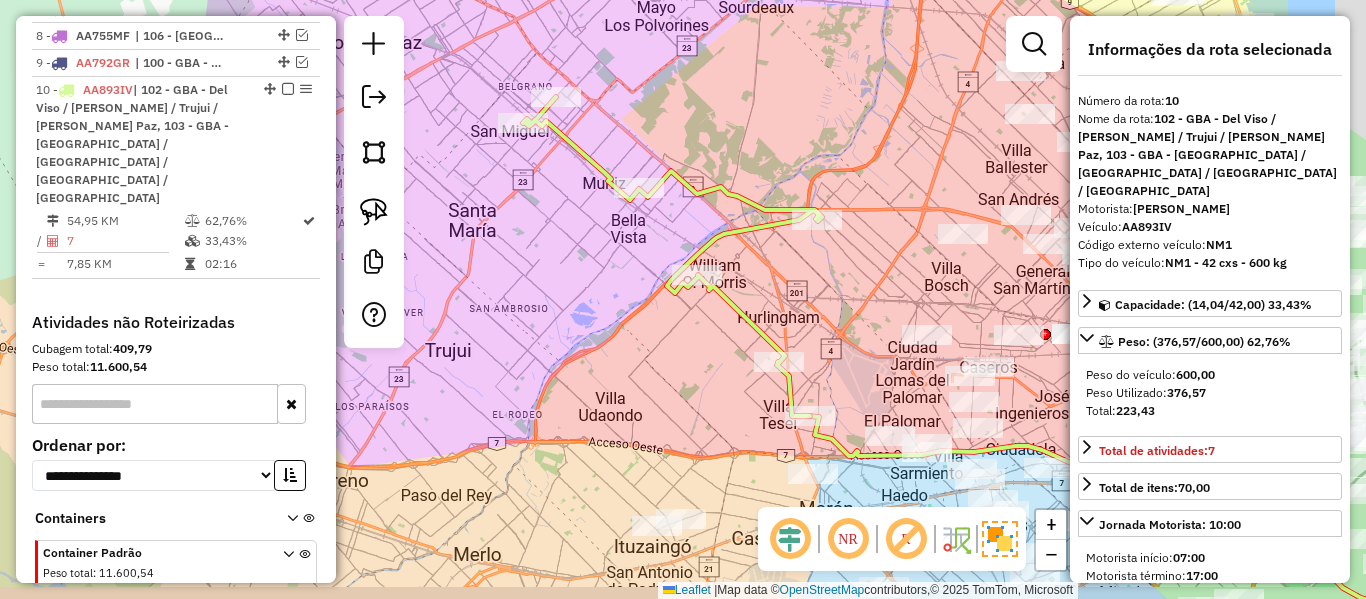 click on "Janela de atendimento Grade de atendimento Capacidade Transportadoras Veículos Cliente Pedidos  Rotas Selecione os dias de semana para filtrar as janelas de atendimento  Seg   Ter   Qua   Qui   Sex   Sáb   Dom  Informe o período da janela de atendimento: De: Até:  Filtrar exatamente a janela do cliente  Considerar janela de atendimento padrão  Selecione os dias de semana para filtrar as grades de atendimento  Seg   Ter   Qua   Qui   Sex   Sáb   Dom   Considerar clientes sem dia de atendimento cadastrado  Clientes fora do dia de atendimento selecionado Filtrar as atividades entre os valores definidos abaixo:  Peso mínimo:   Peso máximo:   Cubagem mínima:   Cubagem máxima:   De:   Até:  Filtrar as atividades entre o tempo de atendimento definido abaixo:  De:   Até:   Considerar capacidade total dos clientes não roteirizados Transportadora: Selecione um ou mais itens Tipo de veículo: Selecione um ou mais itens Veículo: Selecione um ou mais itens Motorista: Selecione um ou mais itens Nome: Rótulo:" 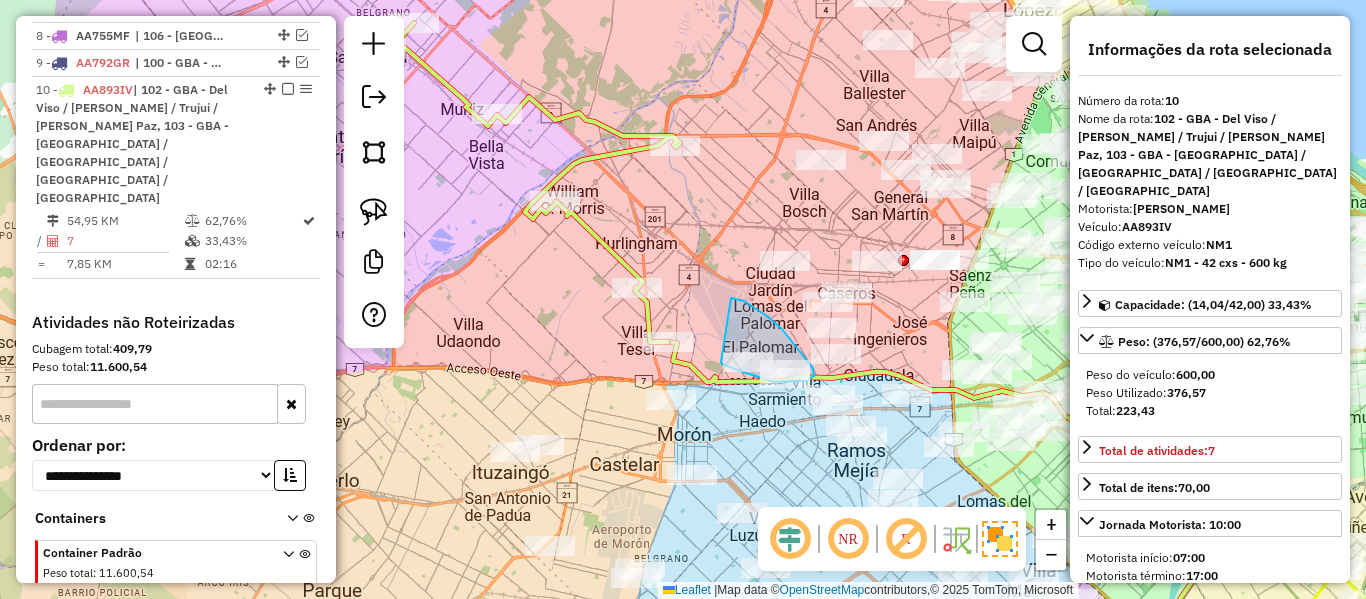 drag, startPoint x: 731, startPoint y: 298, endPoint x: 702, endPoint y: 304, distance: 29.614185 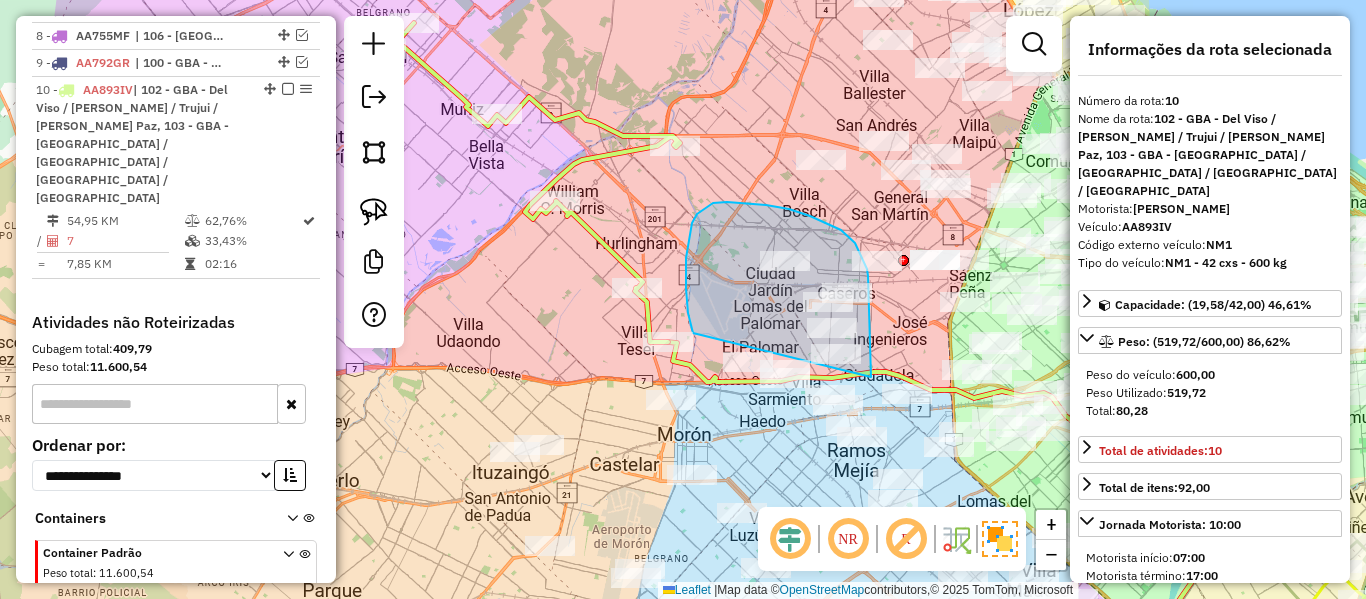 drag, startPoint x: 871, startPoint y: 377, endPoint x: 693, endPoint y: 333, distance: 183.35757 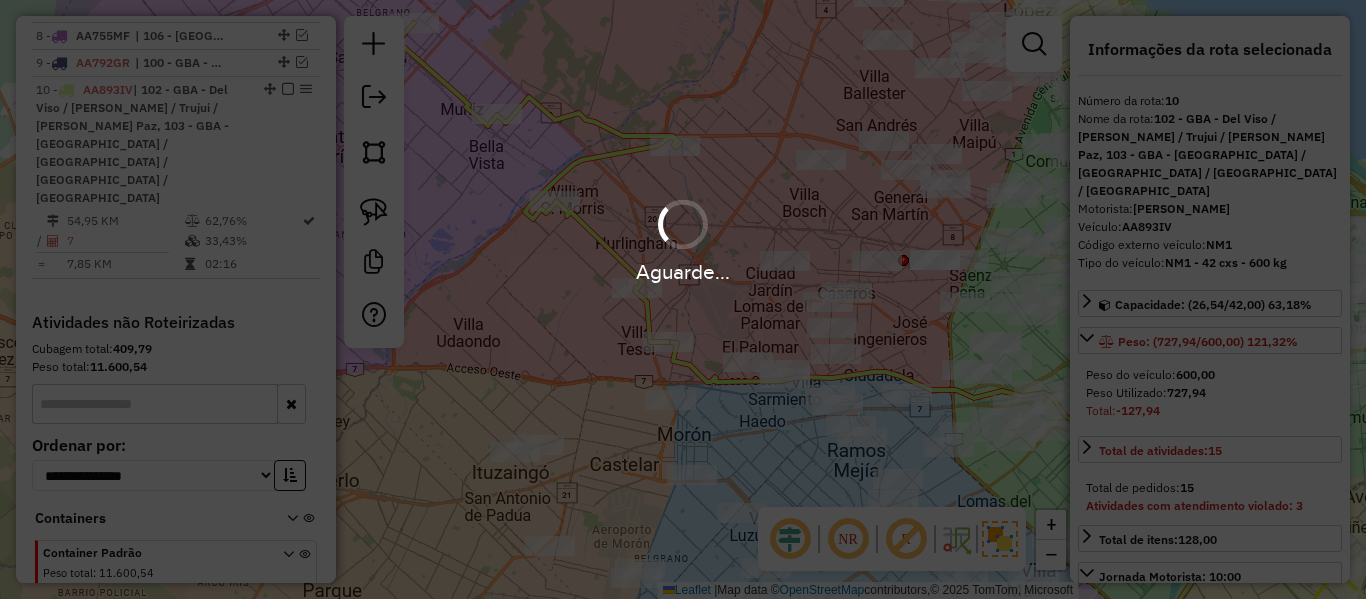 select on "**********" 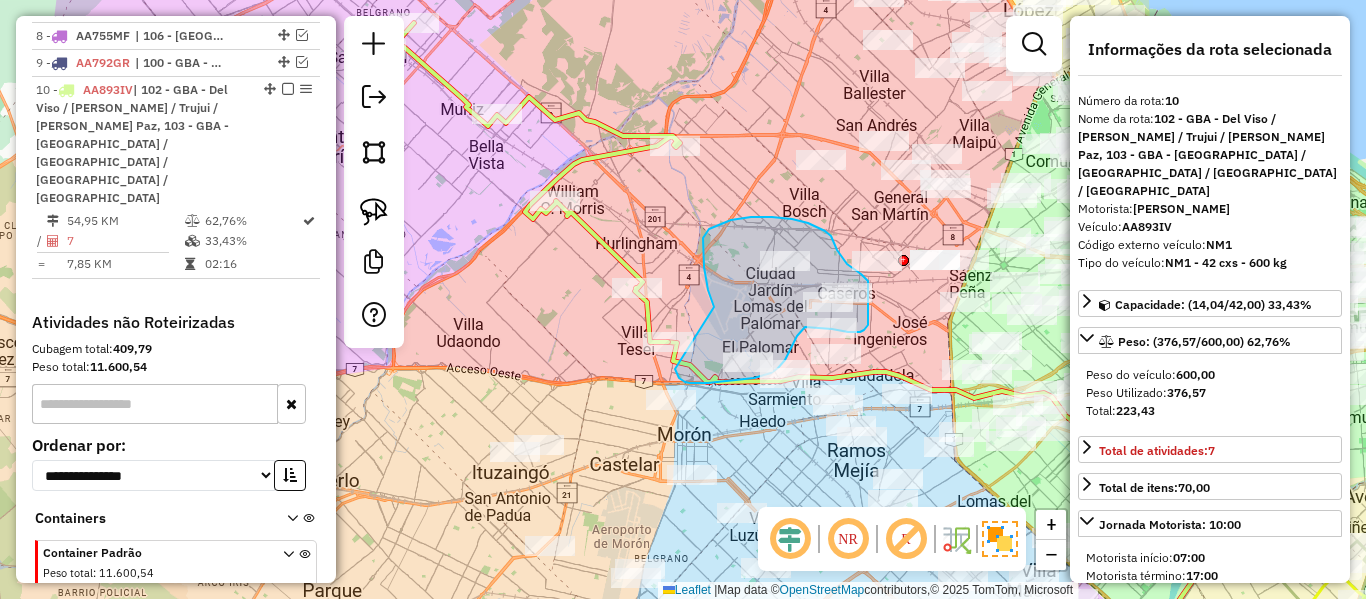 click on "Janela de atendimento Grade de atendimento Capacidade Transportadoras Veículos Cliente Pedidos  Rotas Selecione os dias de semana para filtrar as janelas de atendimento  Seg   Ter   Qua   Qui   Sex   Sáb   Dom  Informe o período da janela de atendimento: De: Até:  Filtrar exatamente a janela do cliente  Considerar janela de atendimento padrão  Selecione os dias de semana para filtrar as grades de atendimento  Seg   Ter   Qua   Qui   Sex   Sáb   Dom   Considerar clientes sem dia de atendimento cadastrado  Clientes fora do dia de atendimento selecionado Filtrar as atividades entre os valores definidos abaixo:  Peso mínimo:   Peso máximo:   Cubagem mínima:   Cubagem máxima:   De:   Até:  Filtrar as atividades entre o tempo de atendimento definido abaixo:  De:   Até:   Considerar capacidade total dos clientes não roteirizados Transportadora: Selecione um ou mais itens Tipo de veículo: Selecione um ou mais itens Veículo: Selecione um ou mais itens Motorista: Selecione um ou mais itens Nome: Rótulo:" 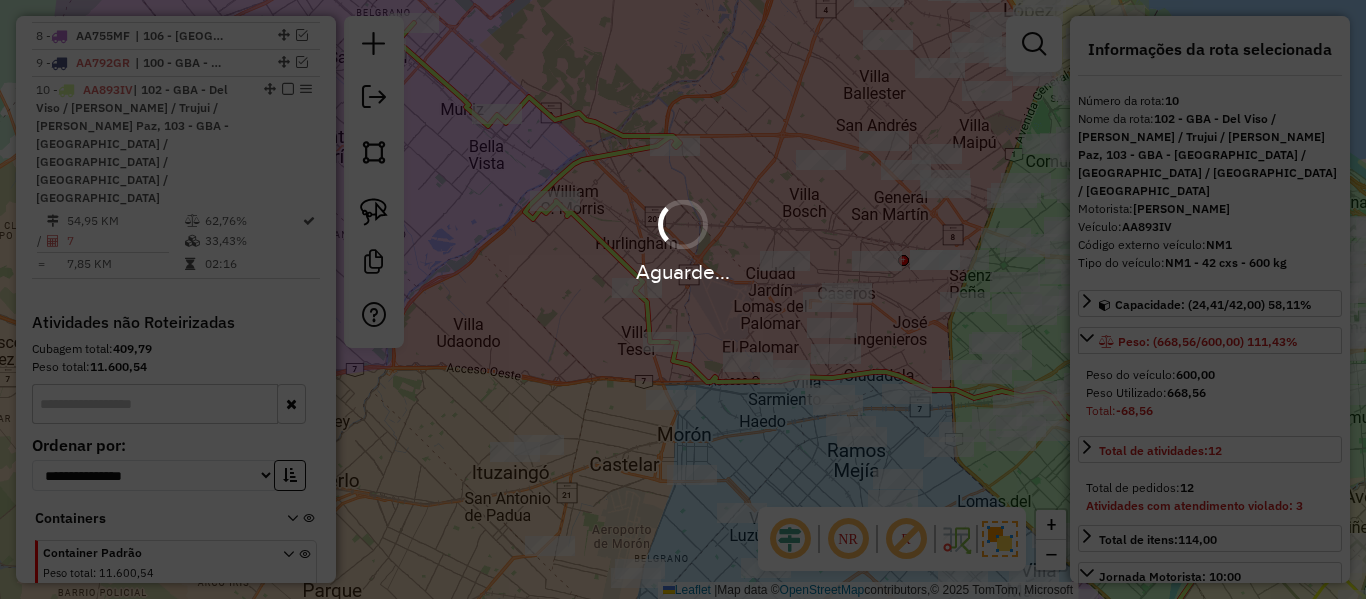 select on "**********" 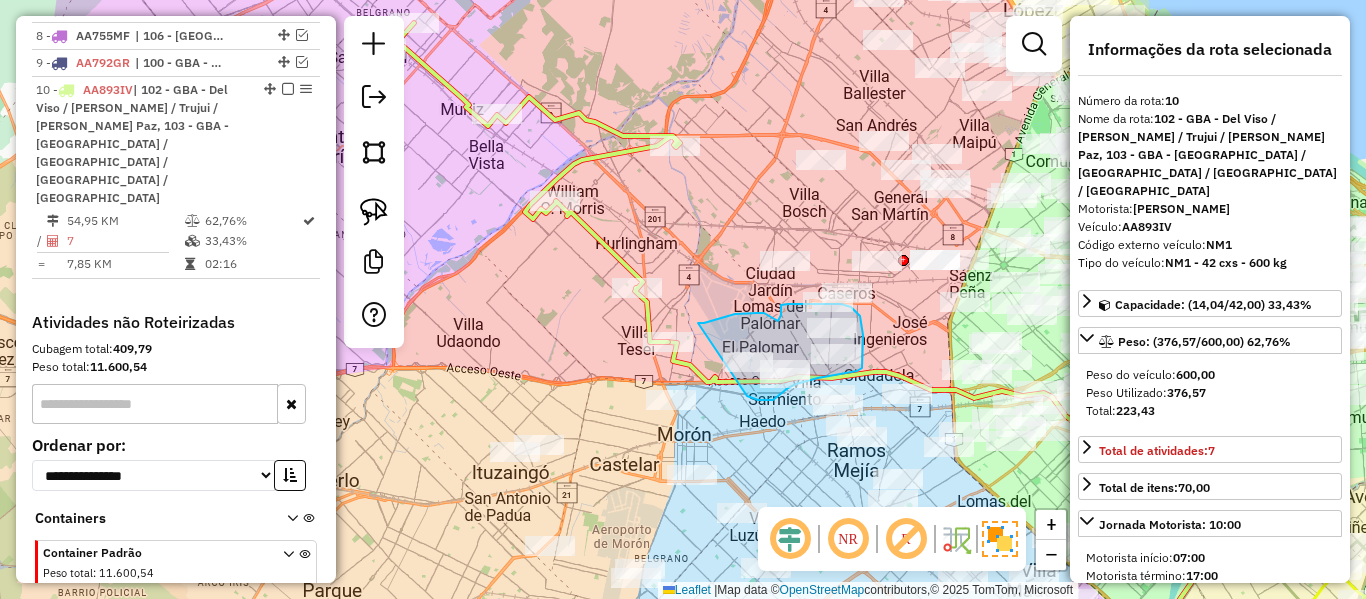 click on "Janela de atendimento Grade de atendimento Capacidade Transportadoras Veículos Cliente Pedidos  Rotas Selecione os dias de semana para filtrar as janelas de atendimento  Seg   Ter   Qua   Qui   Sex   Sáb   Dom  Informe o período da janela de atendimento: De: Até:  Filtrar exatamente a janela do cliente  Considerar janela de atendimento padrão  Selecione os dias de semana para filtrar as grades de atendimento  Seg   Ter   Qua   Qui   Sex   Sáb   Dom   Considerar clientes sem dia de atendimento cadastrado  Clientes fora do dia de atendimento selecionado Filtrar as atividades entre os valores definidos abaixo:  Peso mínimo:   Peso máximo:   Cubagem mínima:   Cubagem máxima:   De:   Até:  Filtrar as atividades entre o tempo de atendimento definido abaixo:  De:   Até:   Considerar capacidade total dos clientes não roteirizados Transportadora: Selecione um ou mais itens Tipo de veículo: Selecione um ou mais itens Veículo: Selecione um ou mais itens Motorista: Selecione um ou mais itens Nome: Rótulo:" 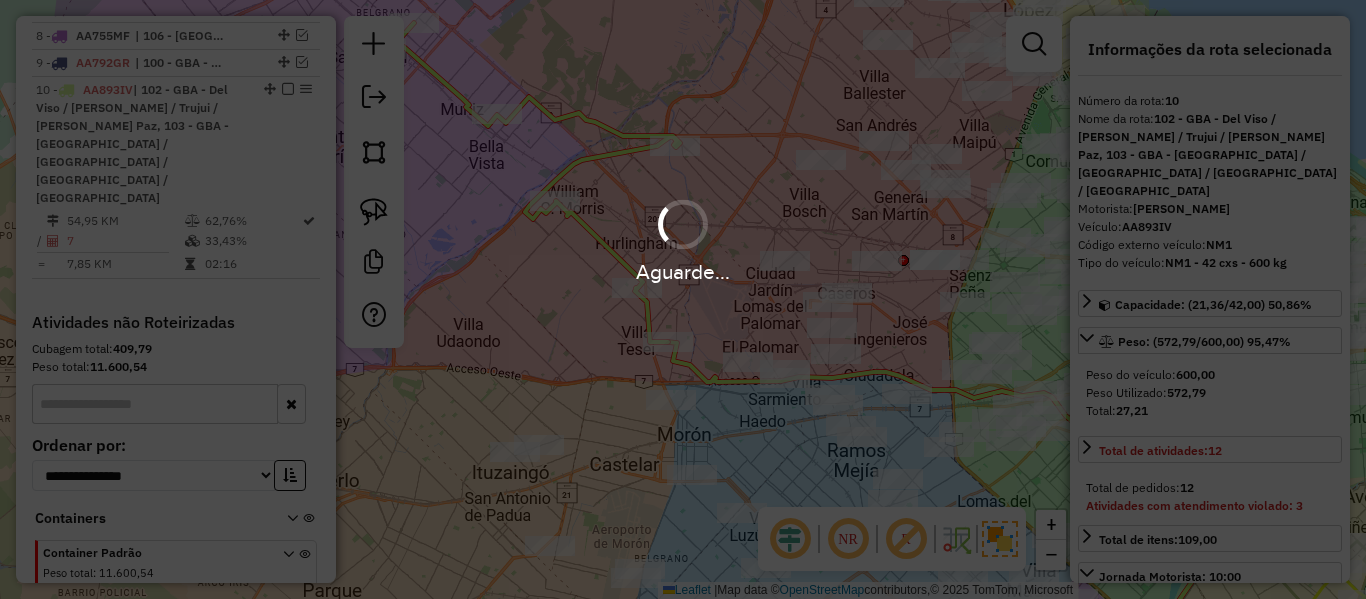 select on "**********" 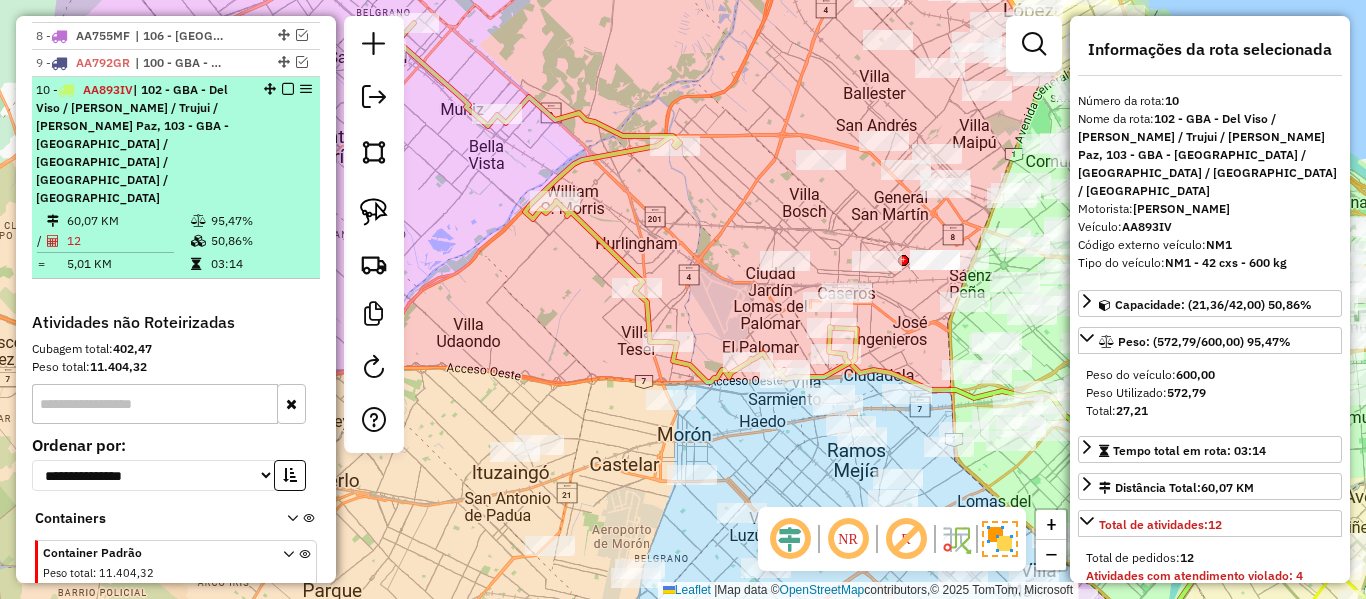 click at bounding box center [288, 89] 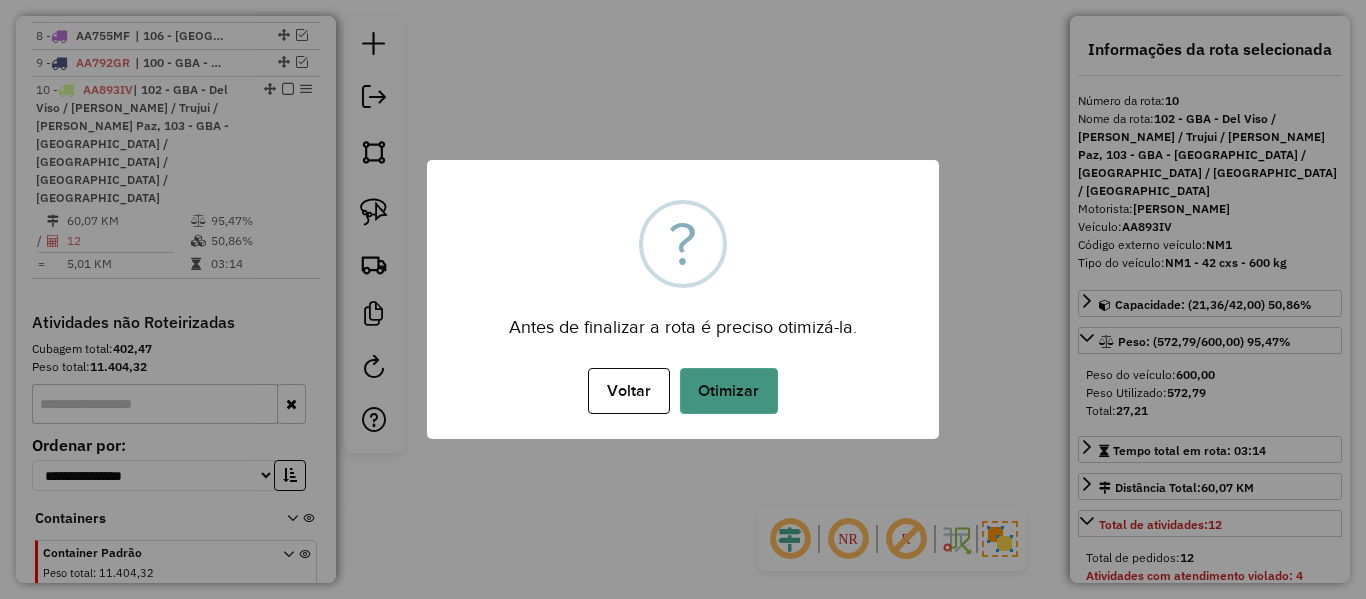 click on "Otimizar" at bounding box center [729, 391] 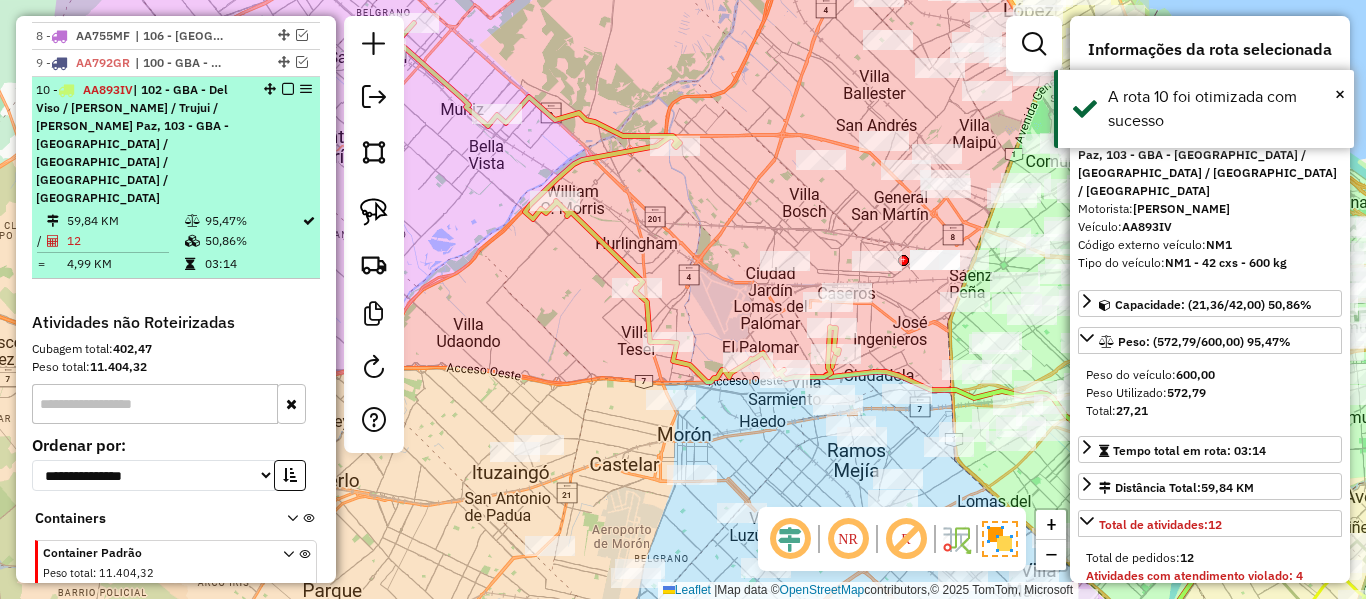 click at bounding box center (288, 89) 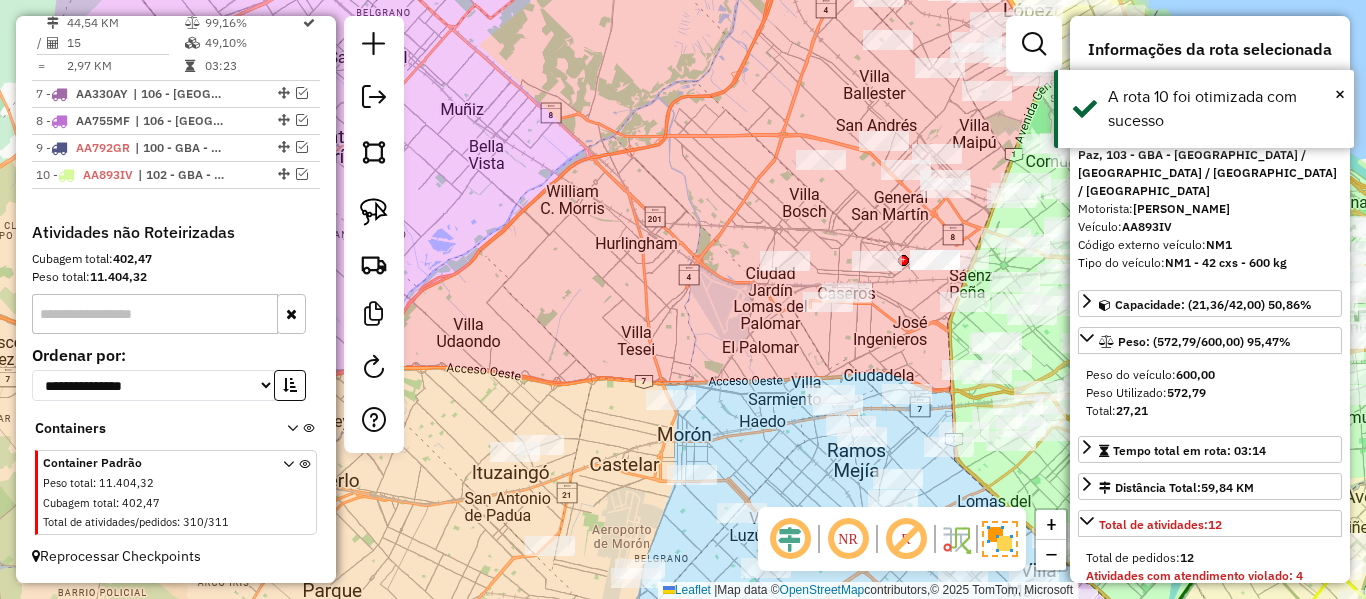 scroll, scrollTop: 1370, scrollLeft: 0, axis: vertical 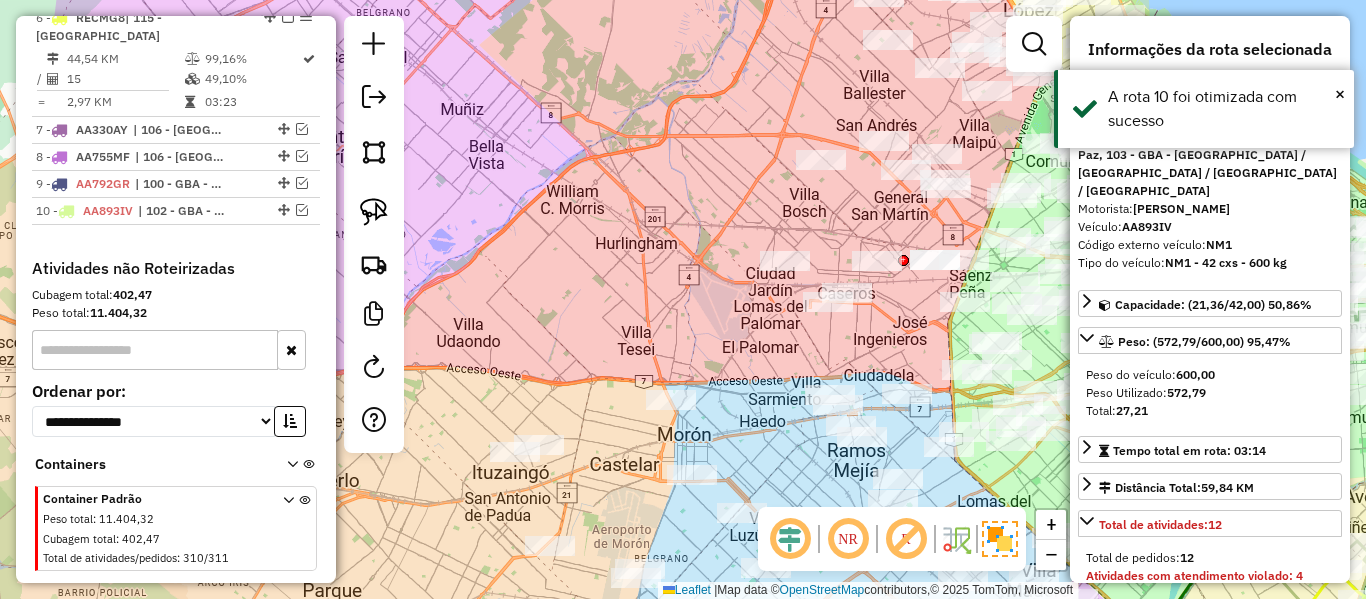 click on "Janela de atendimento Grade de atendimento Capacidade Transportadoras Veículos Cliente Pedidos  Rotas Selecione os dias de semana para filtrar as janelas de atendimento  Seg   Ter   Qua   Qui   Sex   Sáb   Dom  Informe o período da janela de atendimento: De: Até:  Filtrar exatamente a janela do cliente  Considerar janela de atendimento padrão  Selecione os dias de semana para filtrar as grades de atendimento  Seg   Ter   Qua   Qui   Sex   Sáb   Dom   Considerar clientes sem dia de atendimento cadastrado  Clientes fora do dia de atendimento selecionado Filtrar as atividades entre os valores definidos abaixo:  Peso mínimo:   Peso máximo:   Cubagem mínima:   Cubagem máxima:   De:   Até:  Filtrar as atividades entre o tempo de atendimento definido abaixo:  De:   Até:   Considerar capacidade total dos clientes não roteirizados Transportadora: Selecione um ou mais itens Tipo de veículo: Selecione um ou mais itens Veículo: Selecione um ou mais itens Motorista: Selecione um ou mais itens Nome: Rótulo:" 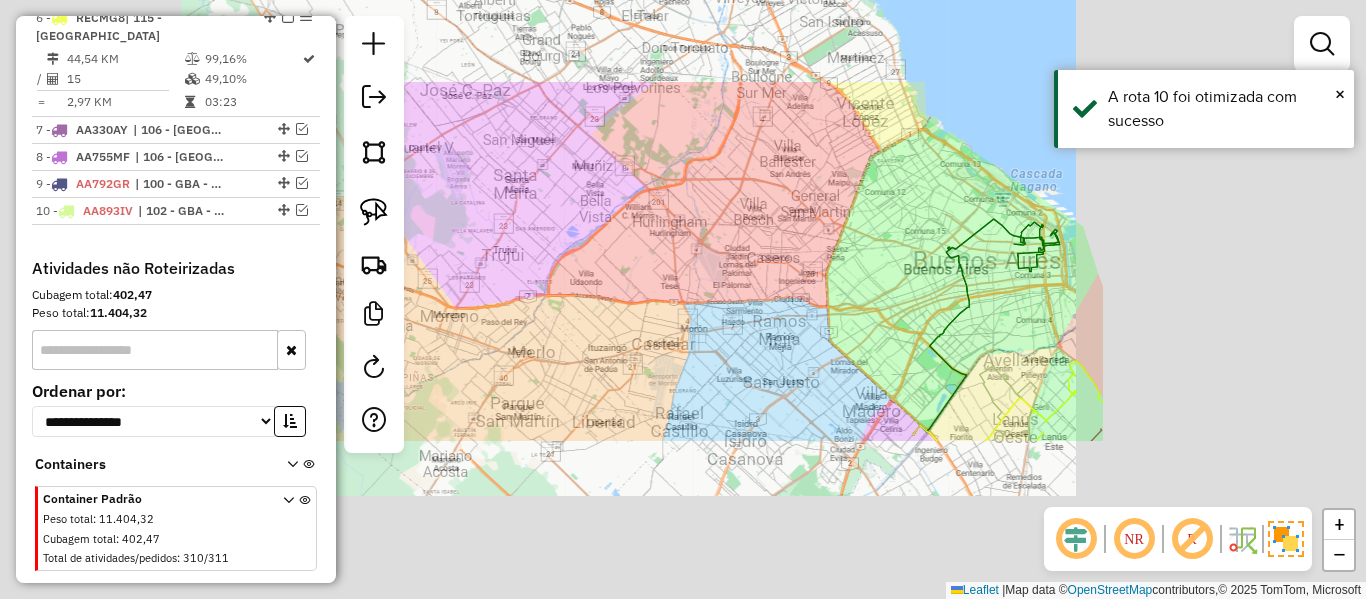 click on "Janela de atendimento Grade de atendimento Capacidade Transportadoras Veículos Cliente Pedidos  Rotas Selecione os dias de semana para filtrar as janelas de atendimento  Seg   Ter   Qua   Qui   Sex   Sáb   Dom  Informe o período da janela de atendimento: De: Até:  Filtrar exatamente a janela do cliente  Considerar janela de atendimento padrão  Selecione os dias de semana para filtrar as grades de atendimento  Seg   Ter   Qua   Qui   Sex   Sáb   Dom   Considerar clientes sem dia de atendimento cadastrado  Clientes fora do dia de atendimento selecionado Filtrar as atividades entre os valores definidos abaixo:  Peso mínimo:   Peso máximo:   Cubagem mínima:   Cubagem máxima:   De:   Até:  Filtrar as atividades entre o tempo de atendimento definido abaixo:  De:   Até:   Considerar capacidade total dos clientes não roteirizados Transportadora: Selecione um ou mais itens Tipo de veículo: Selecione um ou mais itens Veículo: Selecione um ou mais itens Motorista: Selecione um ou mais itens Nome: Rótulo:" 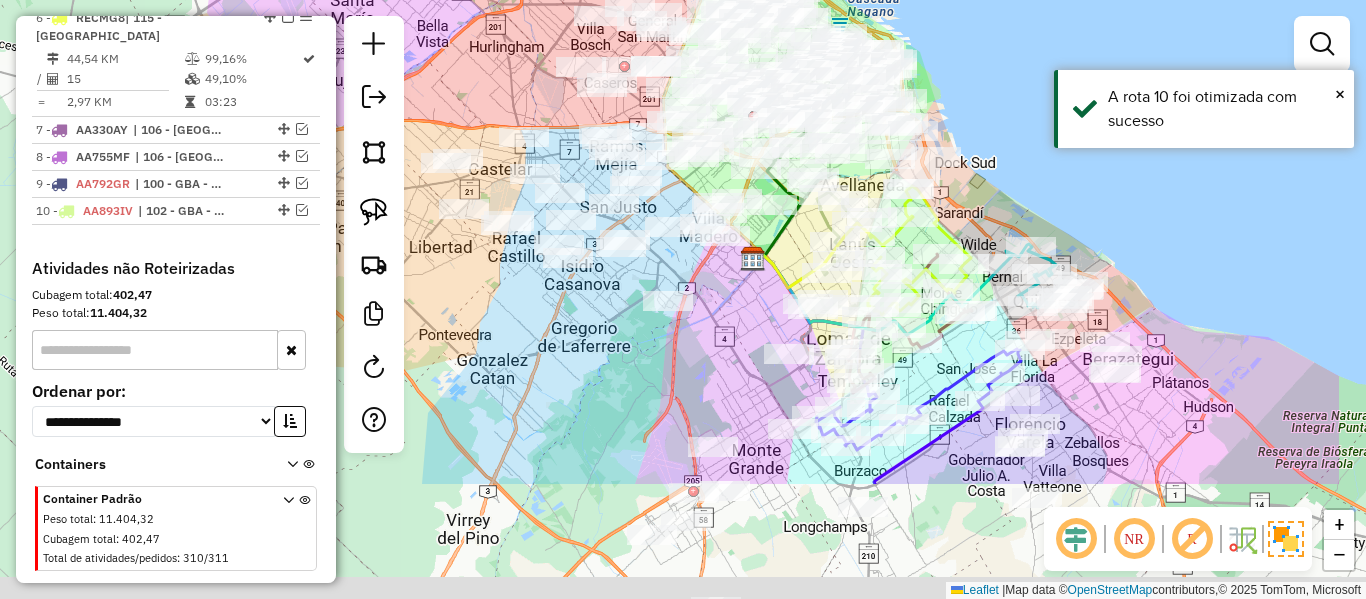 drag, startPoint x: 694, startPoint y: 242, endPoint x: 558, endPoint y: 87, distance: 206.2062 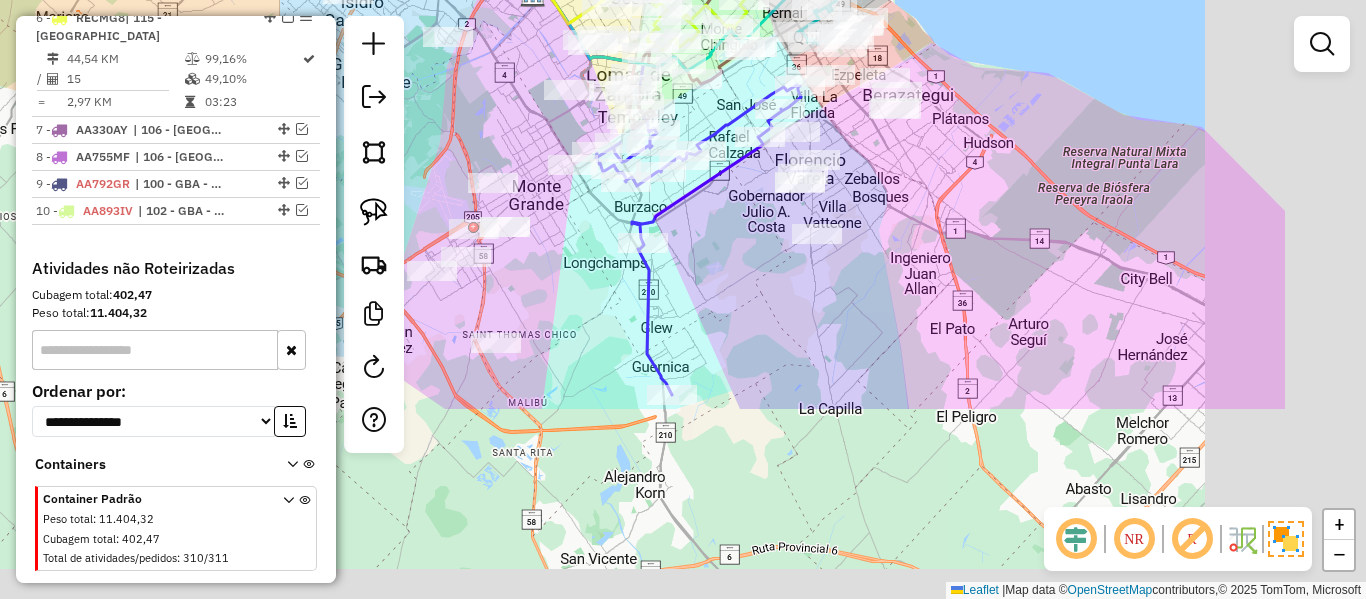 drag, startPoint x: 1023, startPoint y: 264, endPoint x: 979, endPoint y: 210, distance: 69.656296 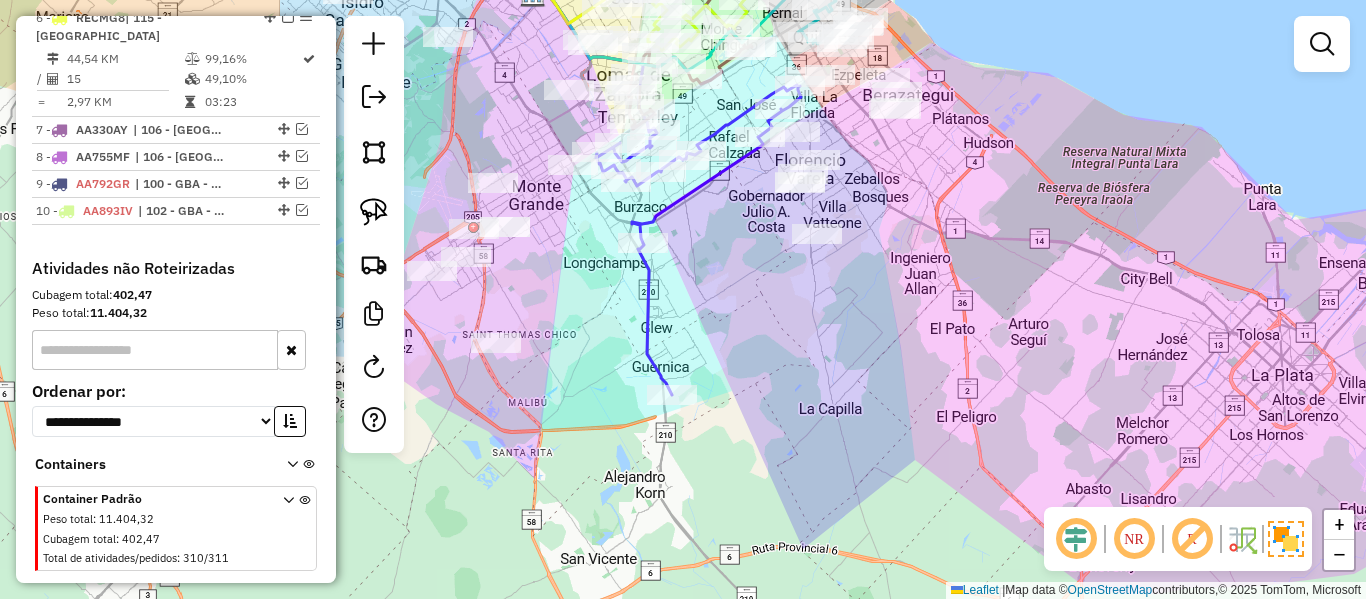 drag, startPoint x: 913, startPoint y: 332, endPoint x: 1197, endPoint y: 363, distance: 285.6869 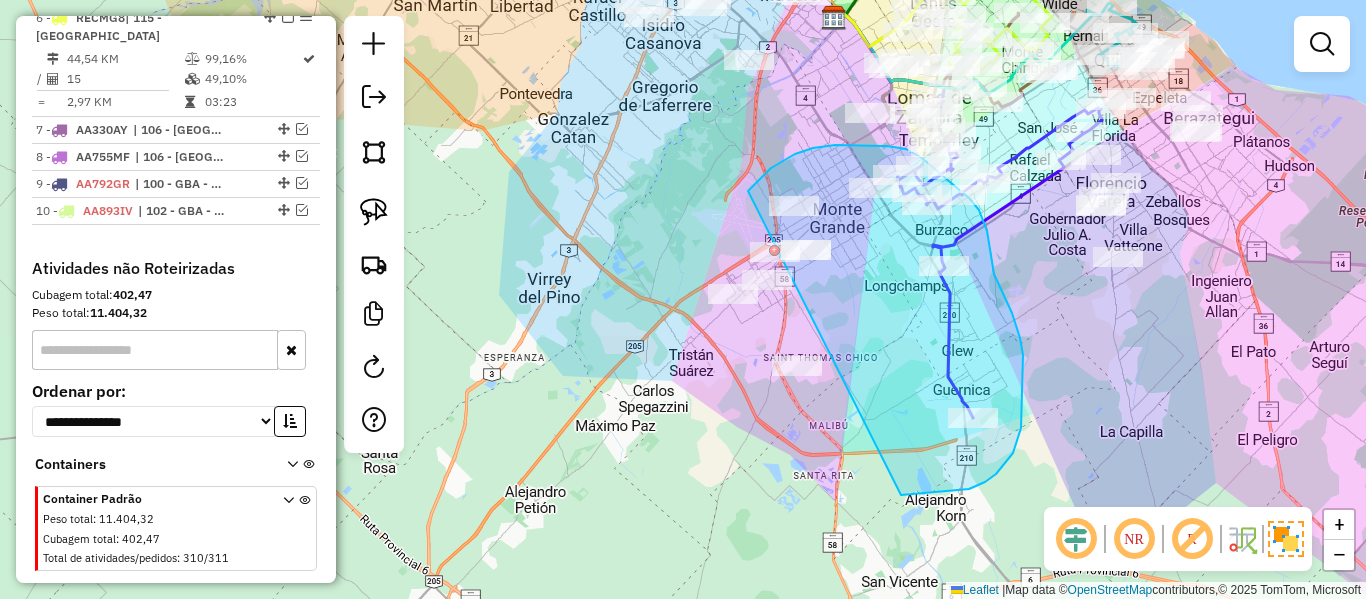drag, startPoint x: 922, startPoint y: 494, endPoint x: 820, endPoint y: 454, distance: 109.56277 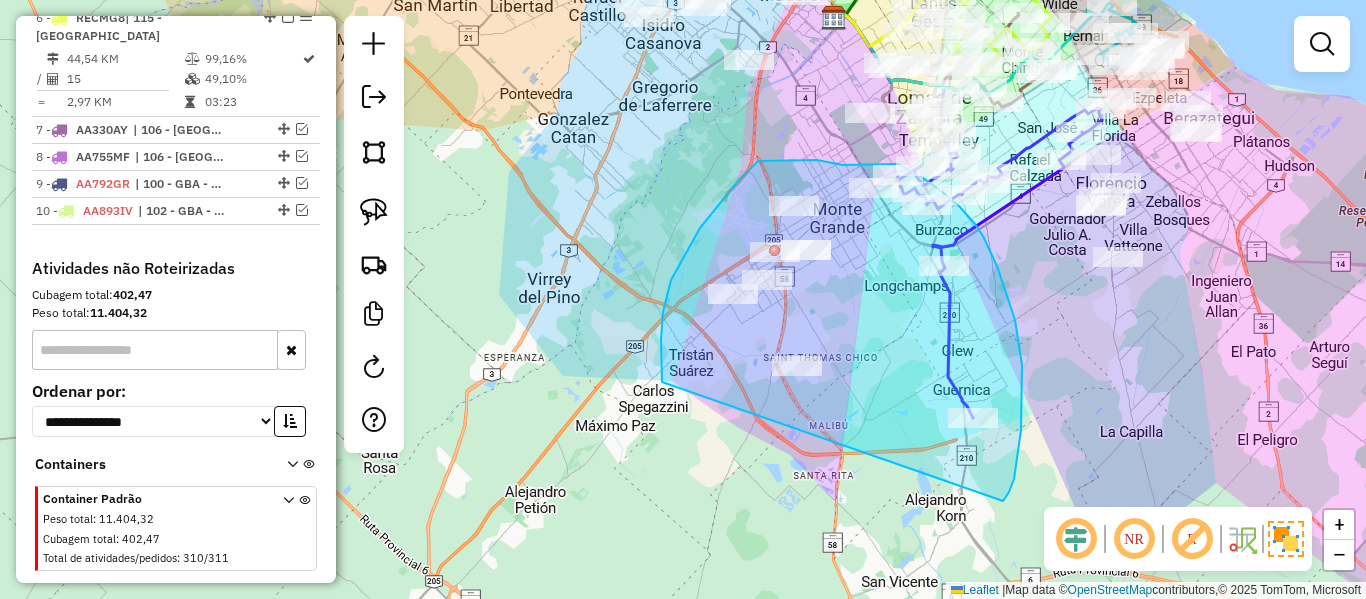 drag, startPoint x: 662, startPoint y: 382, endPoint x: 985, endPoint y: 520, distance: 351.24493 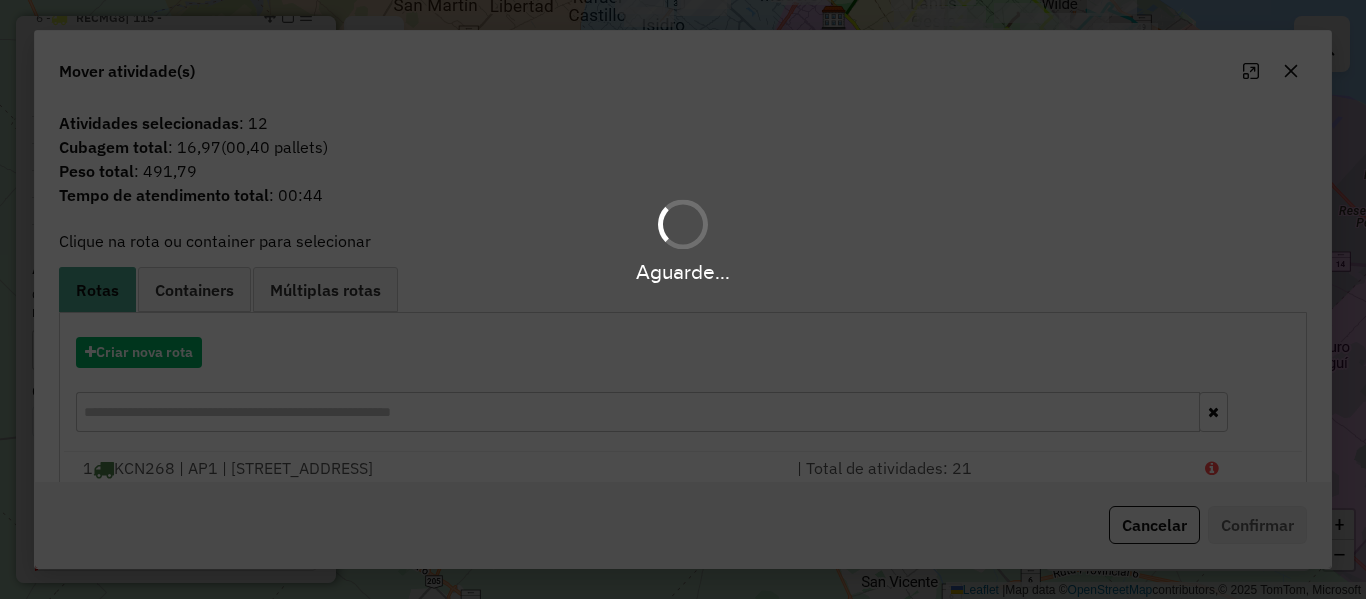 click on "Aguarde..." at bounding box center (683, 299) 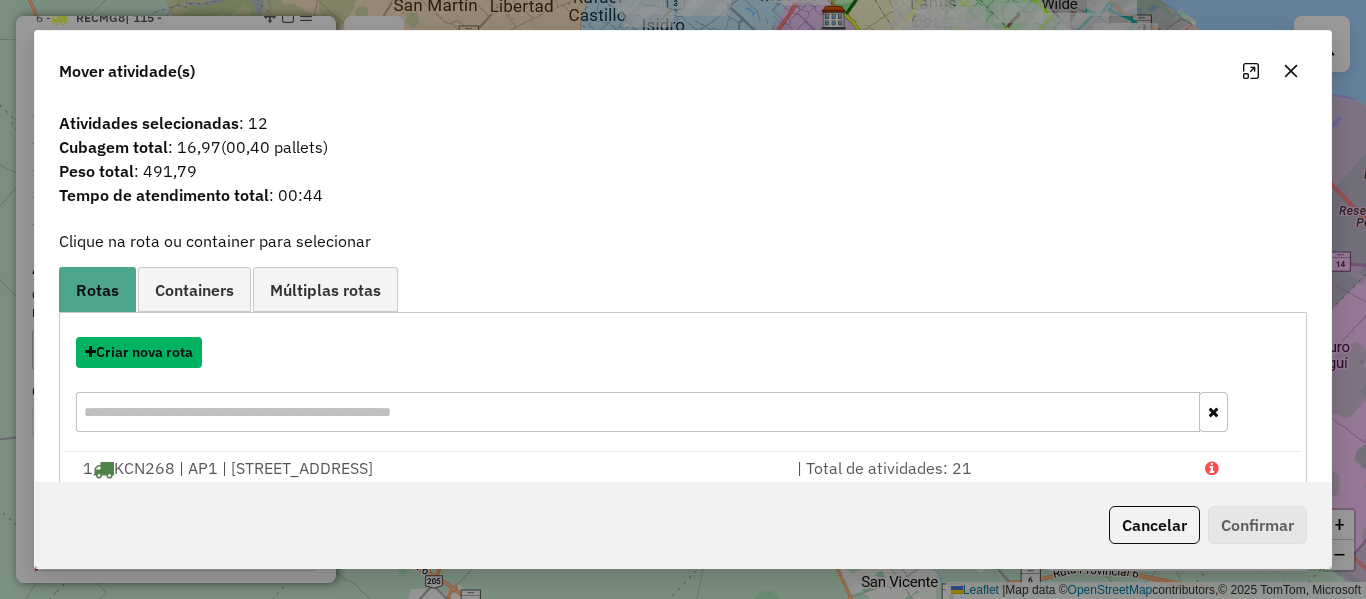 click on "Criar nova rota" at bounding box center (139, 352) 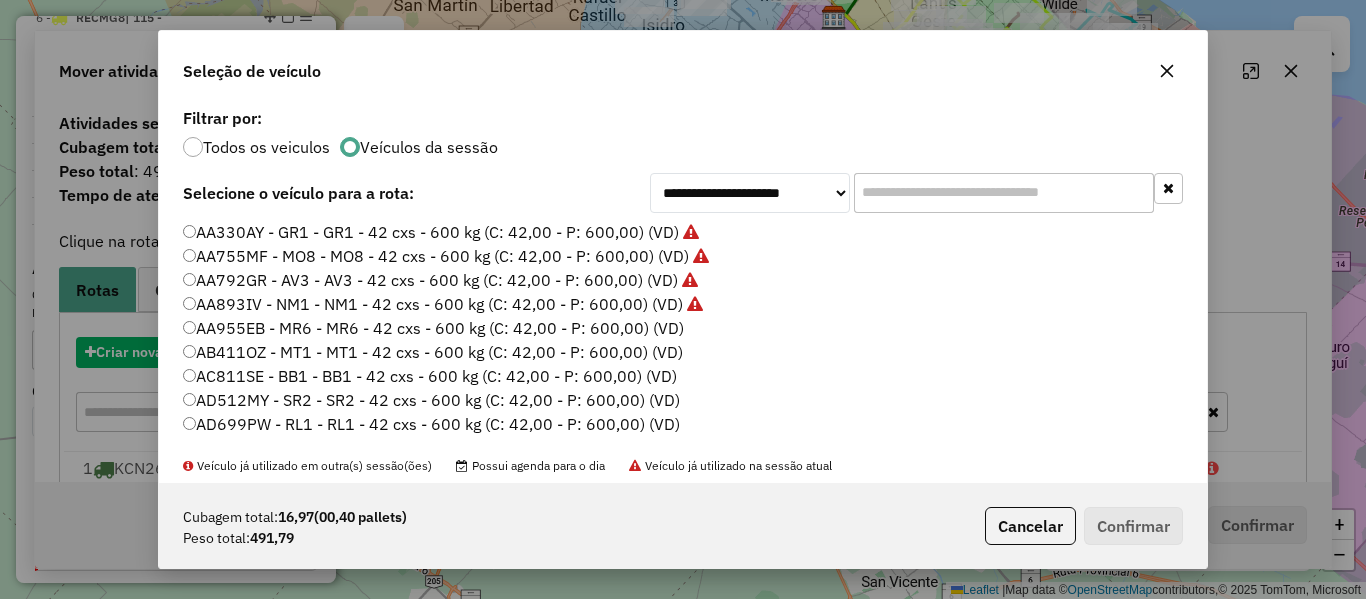 scroll, scrollTop: 11, scrollLeft: 6, axis: both 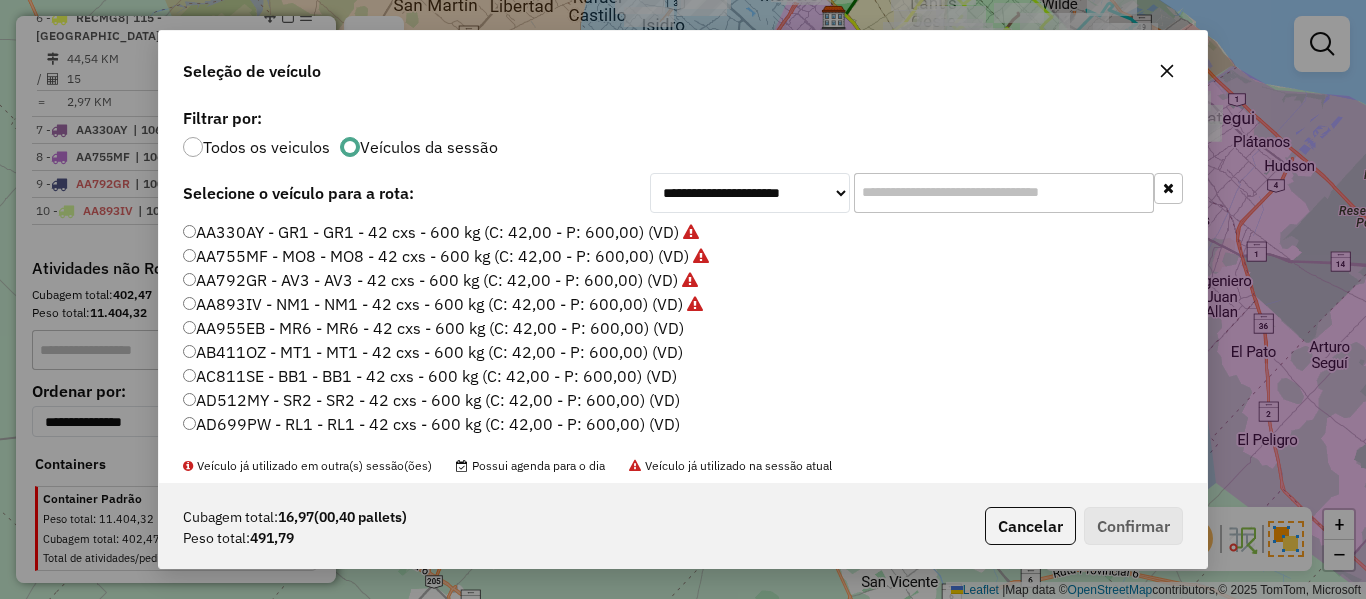 click on "AA955EB - MR6 - MR6 - 42 cxs - 600 kg (C: 42,00 - P: 600,00) (VD)" 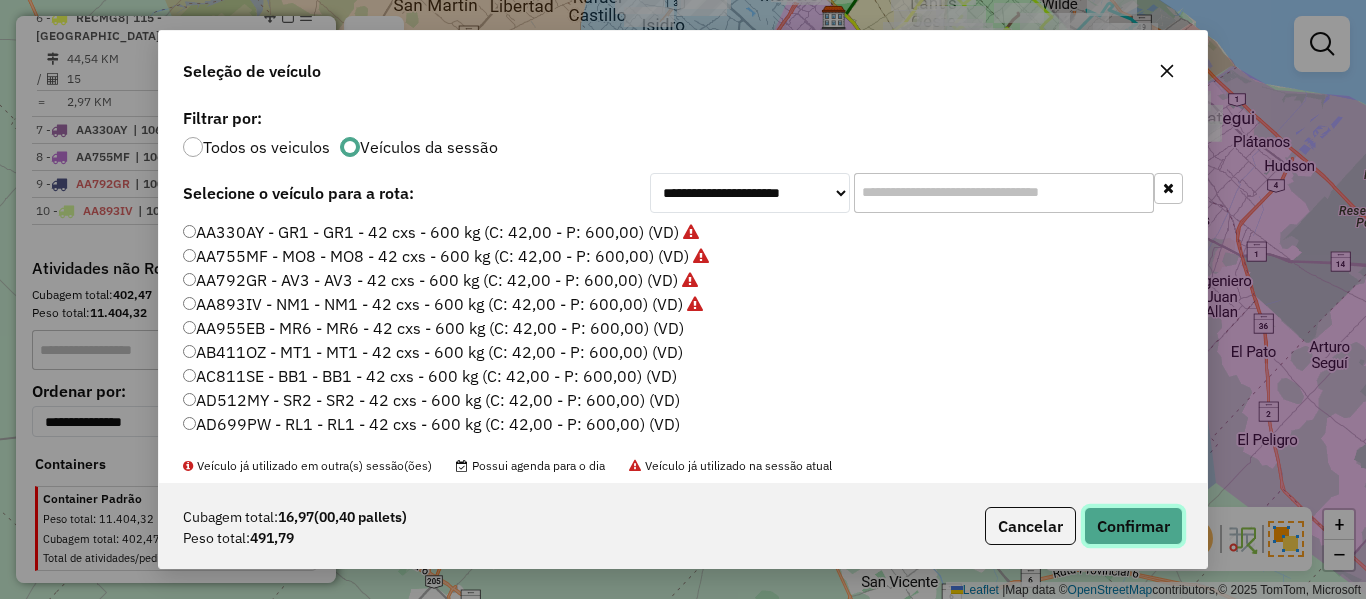 click on "Confirmar" 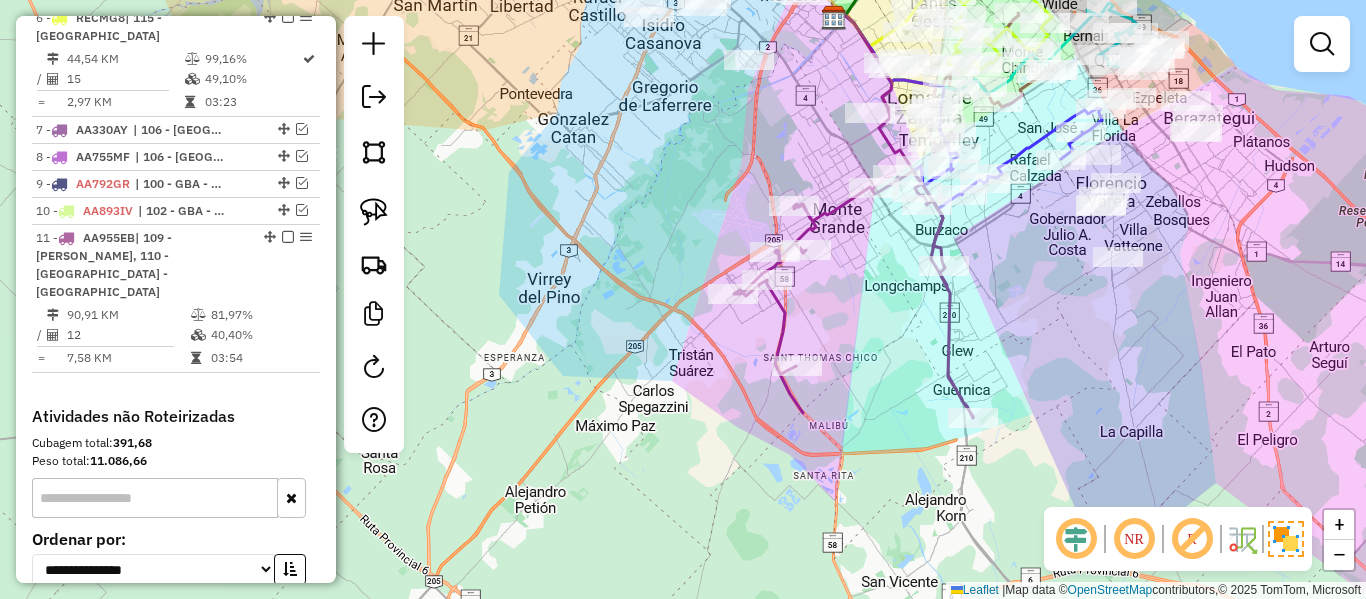 scroll, scrollTop: 1491, scrollLeft: 0, axis: vertical 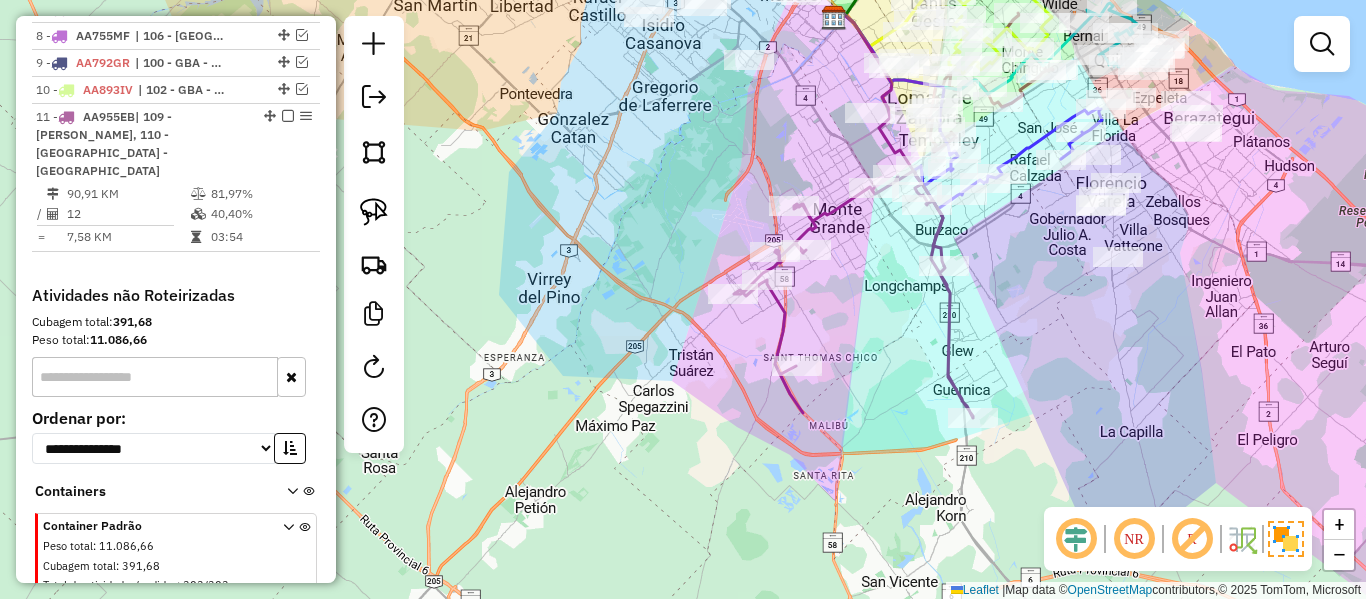 click 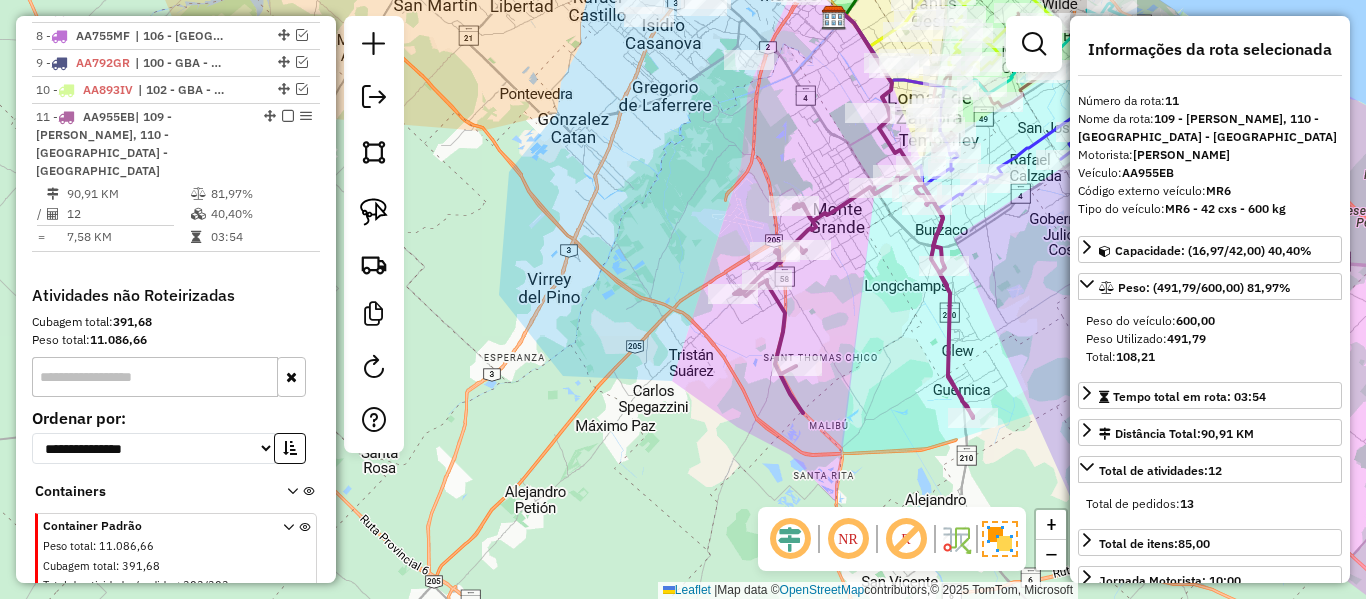 scroll, scrollTop: 1500, scrollLeft: 0, axis: vertical 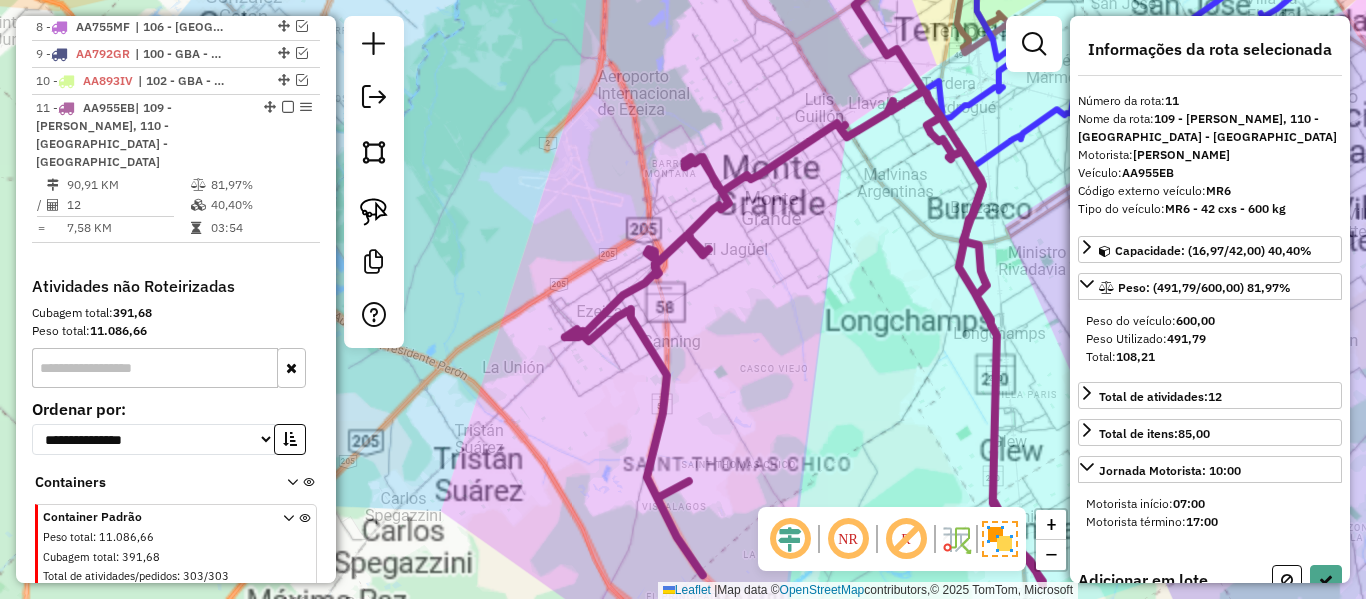 click on "Janela de atendimento Grade de atendimento Capacidade Transportadoras Veículos Cliente Pedidos  Rotas Selecione os dias de semana para filtrar as janelas de atendimento  Seg   Ter   Qua   Qui   Sex   Sáb   Dom  Informe o período da janela de atendimento: De: Até:  Filtrar exatamente a janela do cliente  Considerar janela de atendimento padrão  Selecione os dias de semana para filtrar as grades de atendimento  Seg   Ter   Qua   Qui   Sex   Sáb   Dom   Considerar clientes sem dia de atendimento cadastrado  Clientes fora do dia de atendimento selecionado Filtrar as atividades entre os valores definidos abaixo:  Peso mínimo:   Peso máximo:   Cubagem mínima:   Cubagem máxima:   De:   Até:  Filtrar as atividades entre o tempo de atendimento definido abaixo:  De:   Até:   Considerar capacidade total dos clientes não roteirizados Transportadora: Selecione um ou mais itens Tipo de veículo: Selecione um ou mais itens Veículo: Selecione um ou mais itens Motorista: Selecione um ou mais itens Nome: Rótulo:" 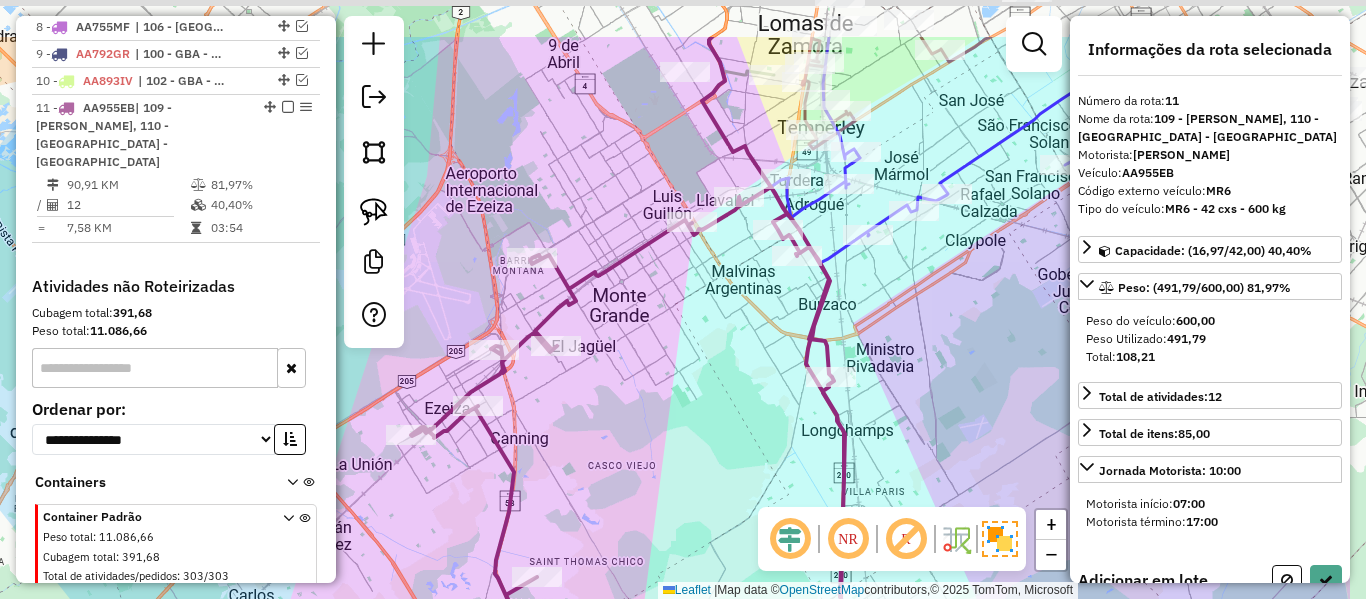 drag, startPoint x: 941, startPoint y: 278, endPoint x: 859, endPoint y: 319, distance: 91.67879 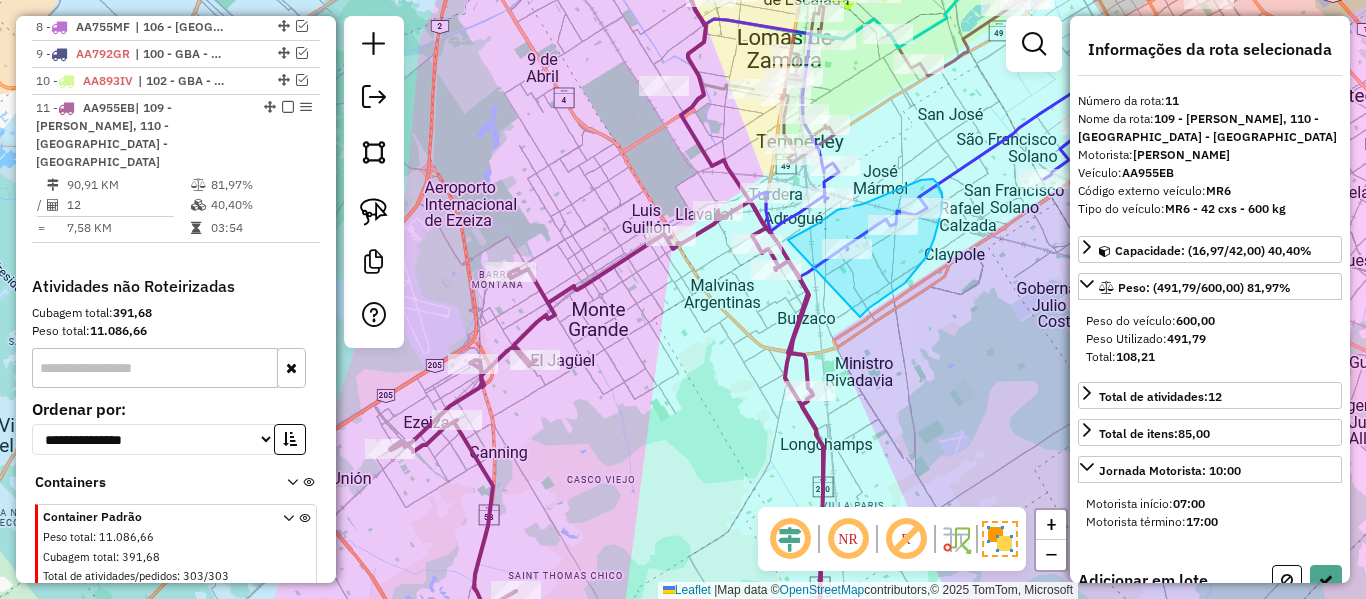 click on "Rota 3 - Placa RECJP1  547121 - alejandro francisco saladino Janela de atendimento Grade de atendimento Capacidade Transportadoras Veículos Cliente Pedidos  Rotas Selecione os dias de semana para filtrar as janelas de atendimento  Seg   Ter   Qua   Qui   Sex   Sáb   Dom  Informe o período da janela de atendimento: De: Até:  Filtrar exatamente a janela do cliente  Considerar janela de atendimento padrão  Selecione os dias de semana para filtrar as grades de atendimento  Seg   Ter   Qua   Qui   Sex   Sáb   Dom   Considerar clientes sem dia de atendimento cadastrado  Clientes fora do dia de atendimento selecionado Filtrar as atividades entre os valores definidos abaixo:  Peso mínimo:   Peso máximo:   Cubagem mínima:   Cubagem máxima:   De:   Até:  Filtrar as atividades entre o tempo de atendimento definido abaixo:  De:   Até:   Considerar capacidade total dos clientes não roteirizados Transportadora: Selecione um ou mais itens Tipo de veículo: Selecione um ou mais itens Veículo: Motorista: Nome: +" 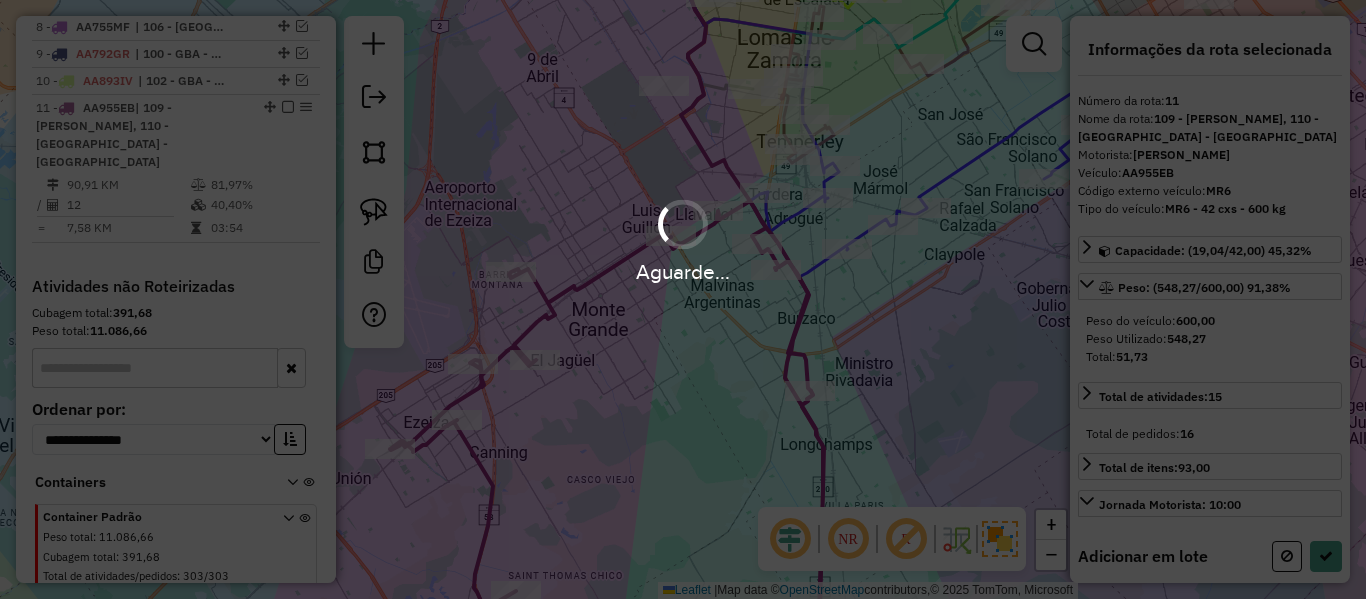 select on "**********" 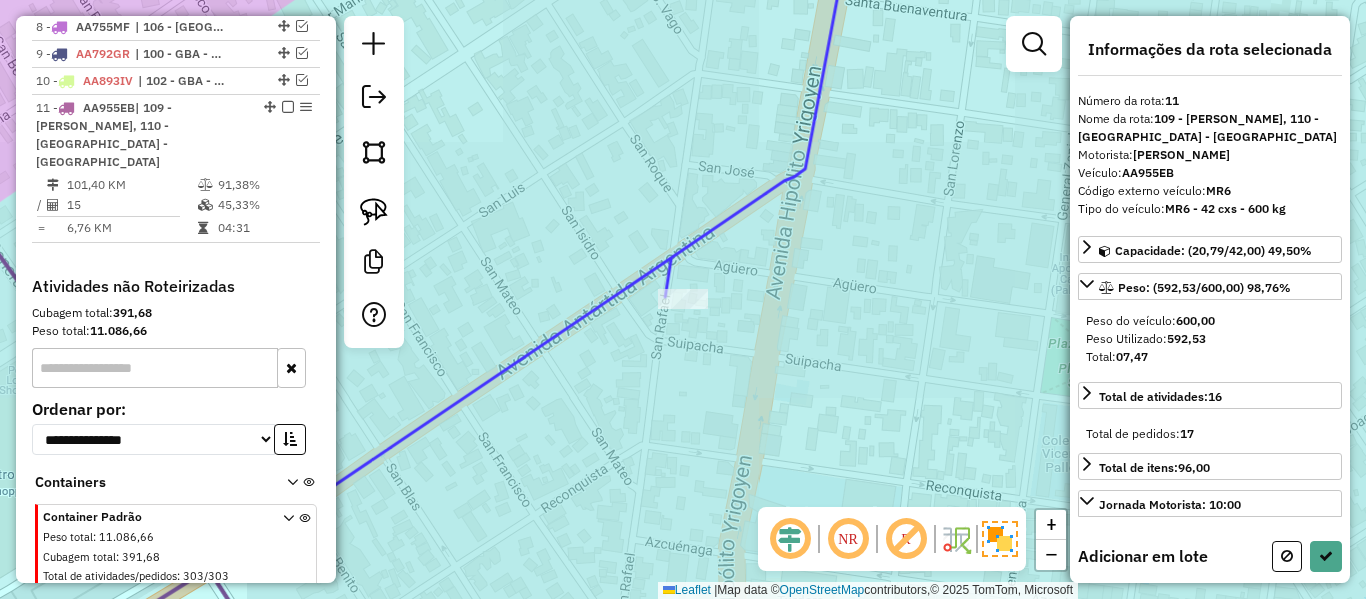 select on "**********" 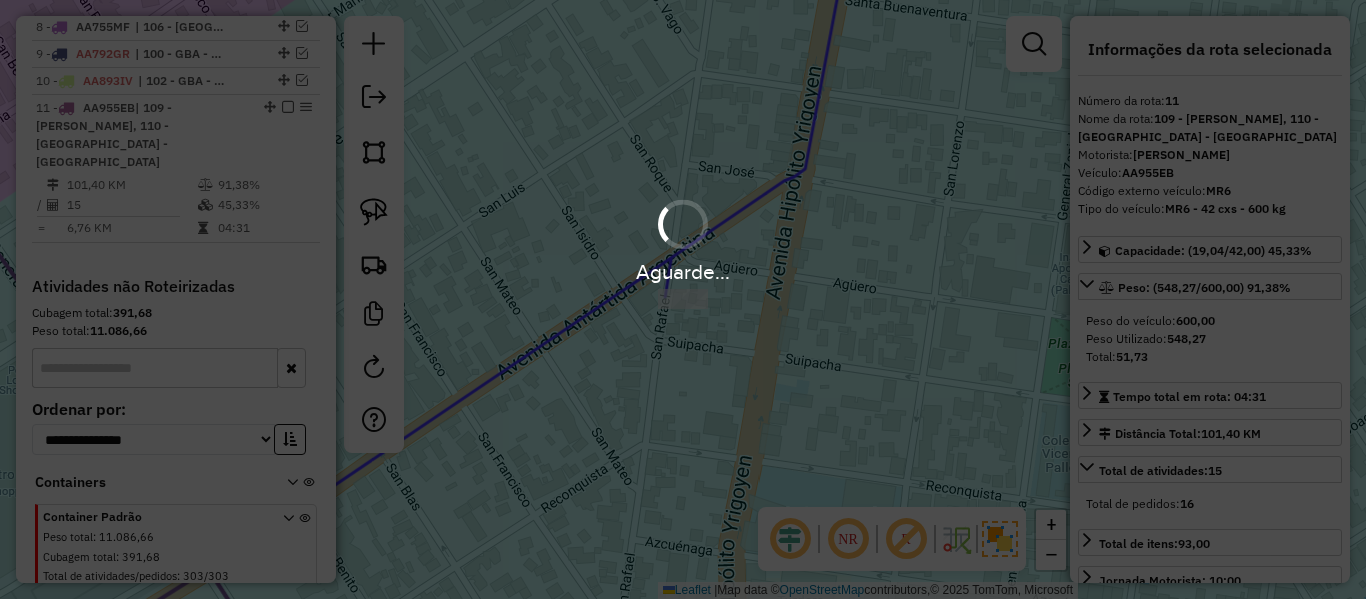 click on "Aguarde..." at bounding box center (683, 299) 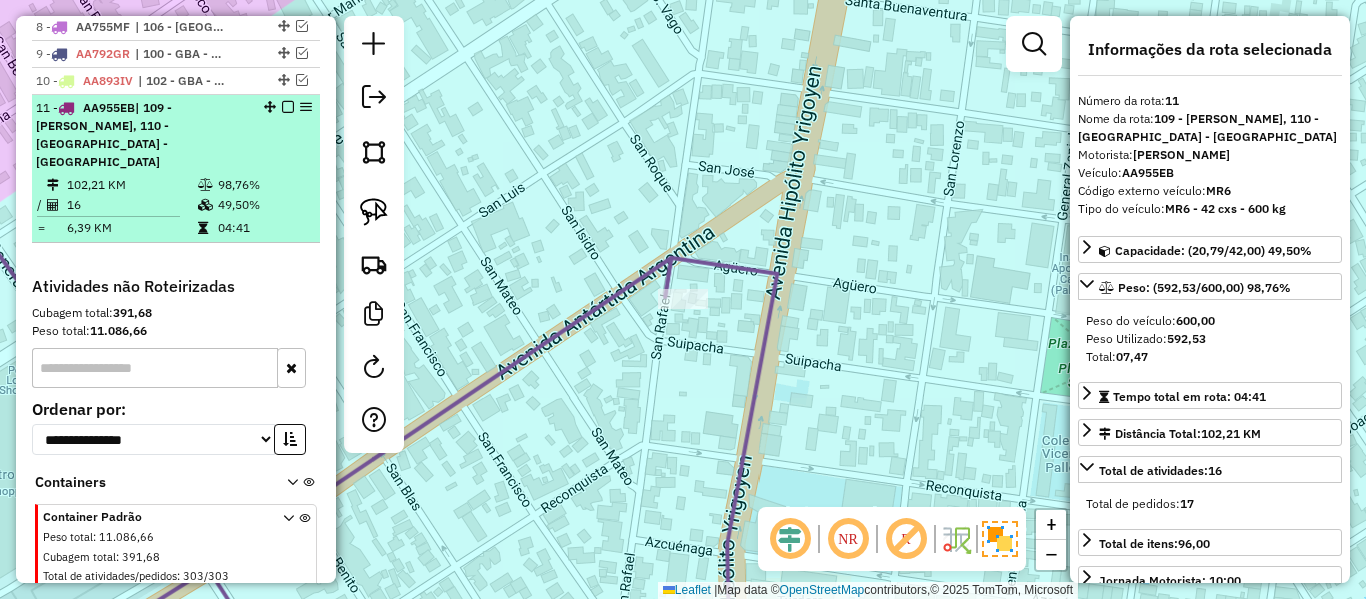 click at bounding box center [288, 107] 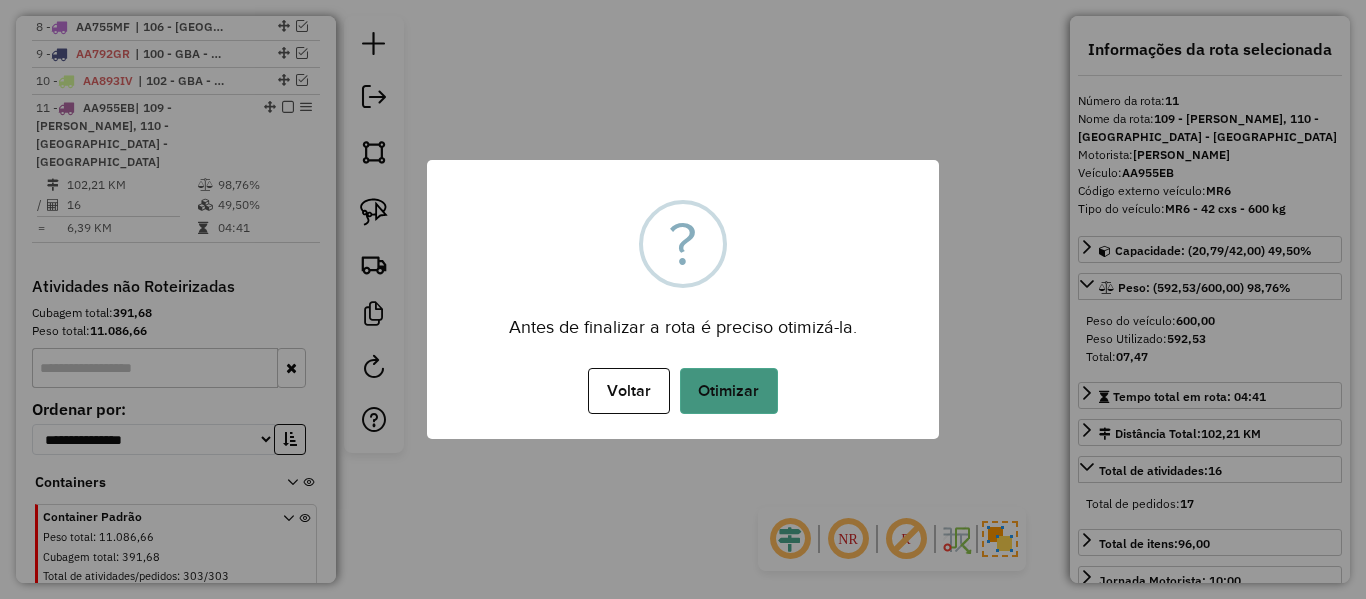 click on "Otimizar" at bounding box center [729, 391] 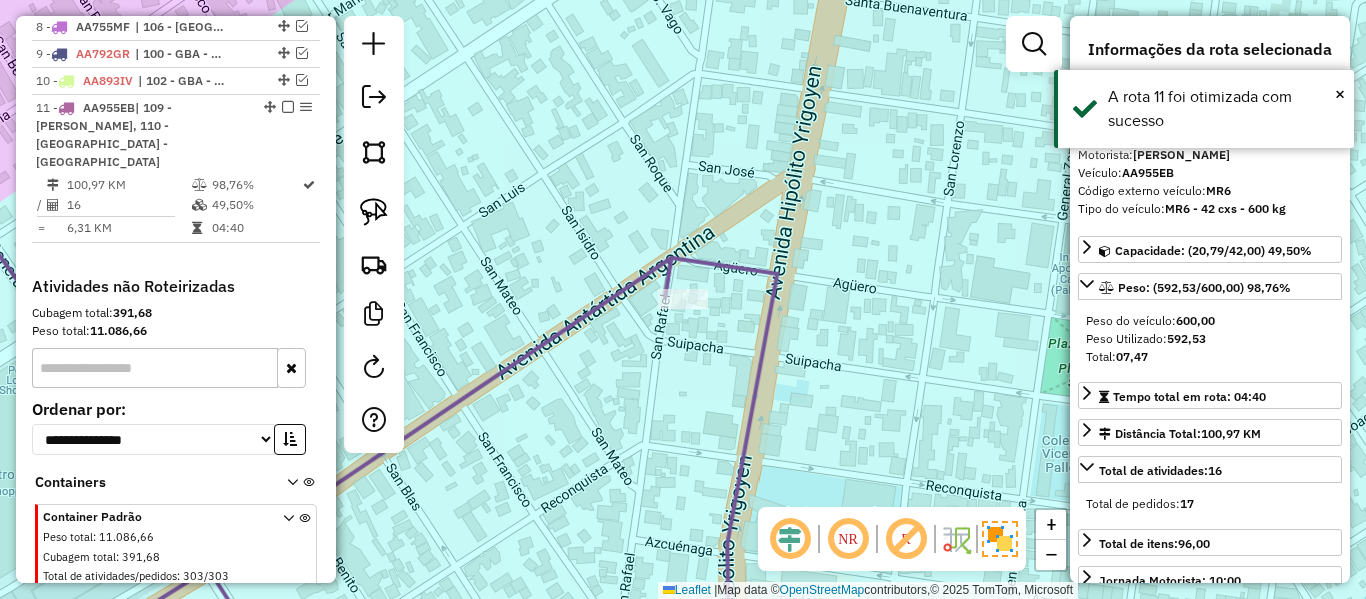 click at bounding box center [288, 107] 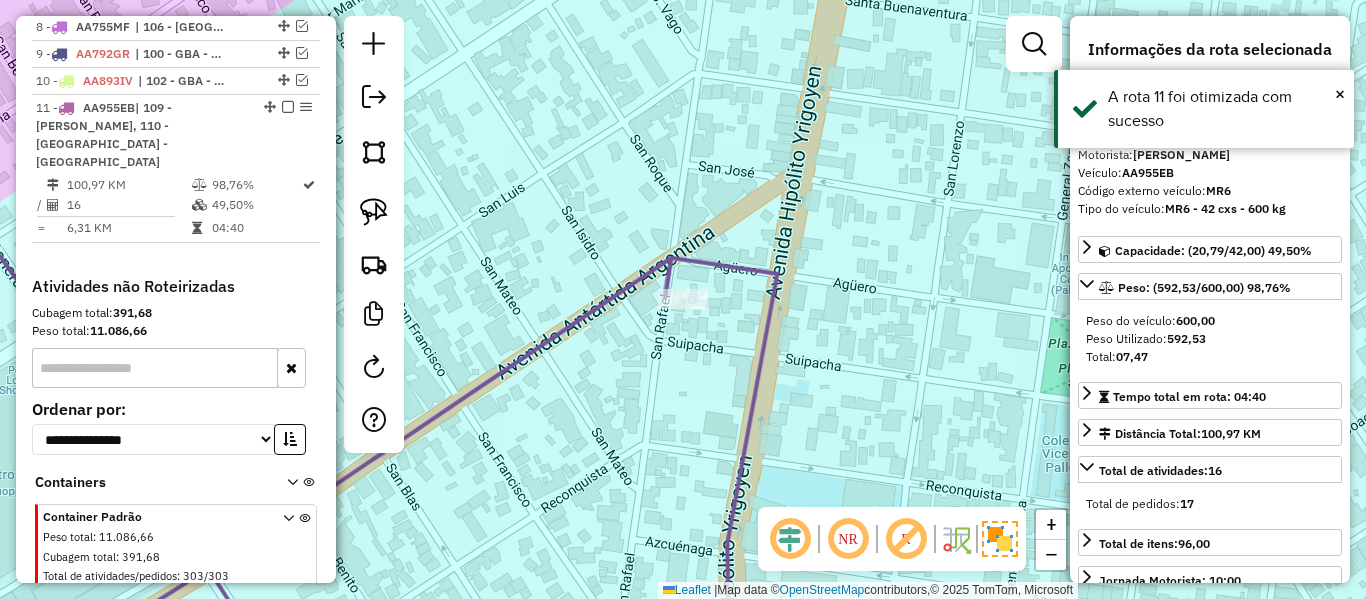 scroll, scrollTop: 1397, scrollLeft: 0, axis: vertical 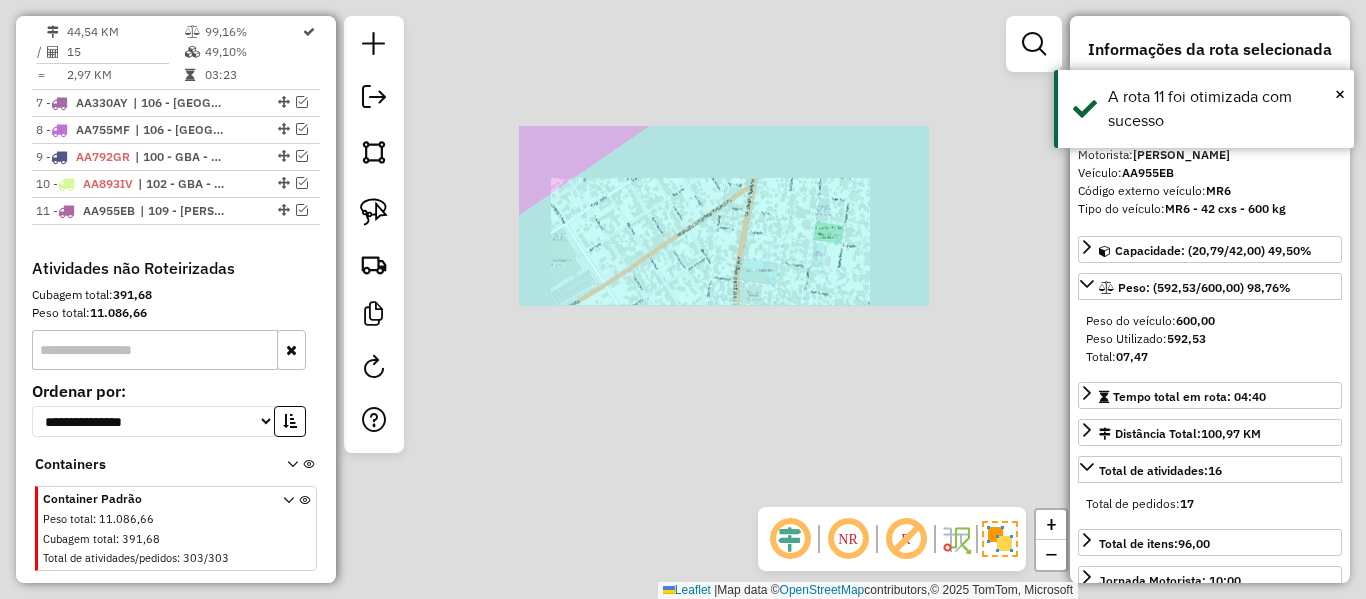 click on "Janela de atendimento Grade de atendimento Capacidade Transportadoras Veículos Cliente Pedidos  Rotas Selecione os dias de semana para filtrar as janelas de atendimento  Seg   Ter   Qua   Qui   Sex   Sáb   Dom  Informe o período da janela de atendimento: De: Até:  Filtrar exatamente a janela do cliente  Considerar janela de atendimento padrão  Selecione os dias de semana para filtrar as grades de atendimento  Seg   Ter   Qua   Qui   Sex   Sáb   Dom   Considerar clientes sem dia de atendimento cadastrado  Clientes fora do dia de atendimento selecionado Filtrar as atividades entre os valores definidos abaixo:  Peso mínimo:   Peso máximo:   Cubagem mínima:   Cubagem máxima:   De:   Até:  Filtrar as atividades entre o tempo de atendimento definido abaixo:  De:   Até:   Considerar capacidade total dos clientes não roteirizados Transportadora: Selecione um ou mais itens Tipo de veículo: Selecione um ou mais itens Veículo: Selecione um ou mais itens Motorista: Selecione um ou mais itens Nome: Rótulo:" 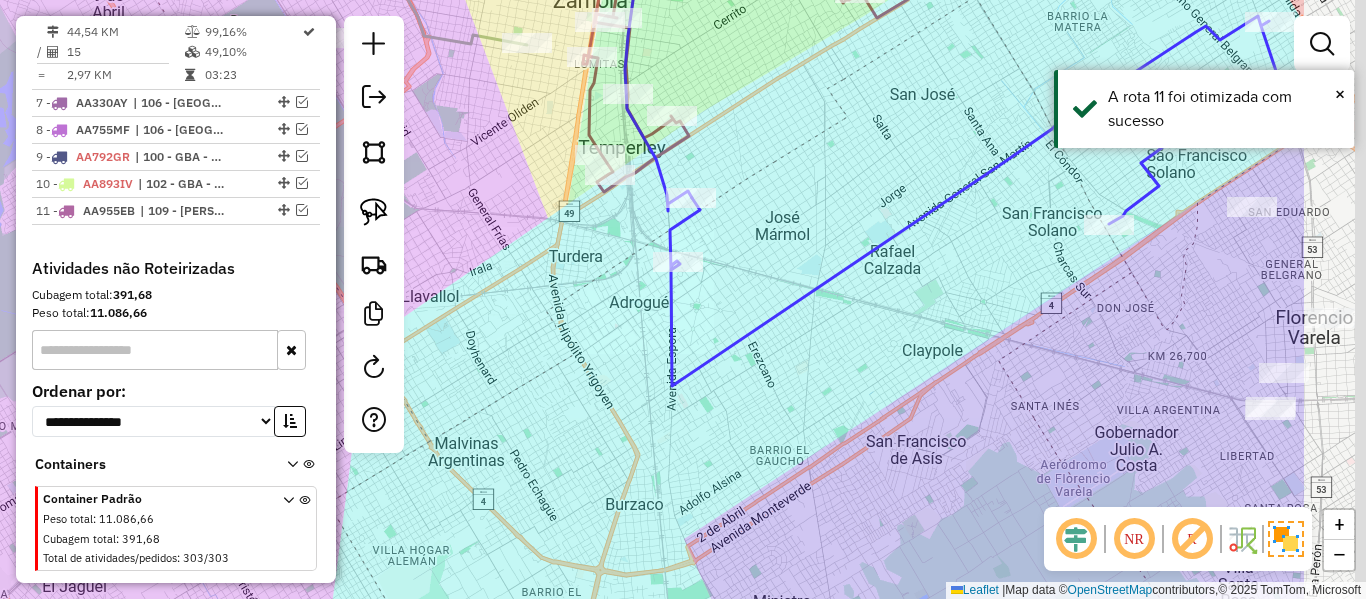 drag, startPoint x: 790, startPoint y: 240, endPoint x: 591, endPoint y: 275, distance: 202.05444 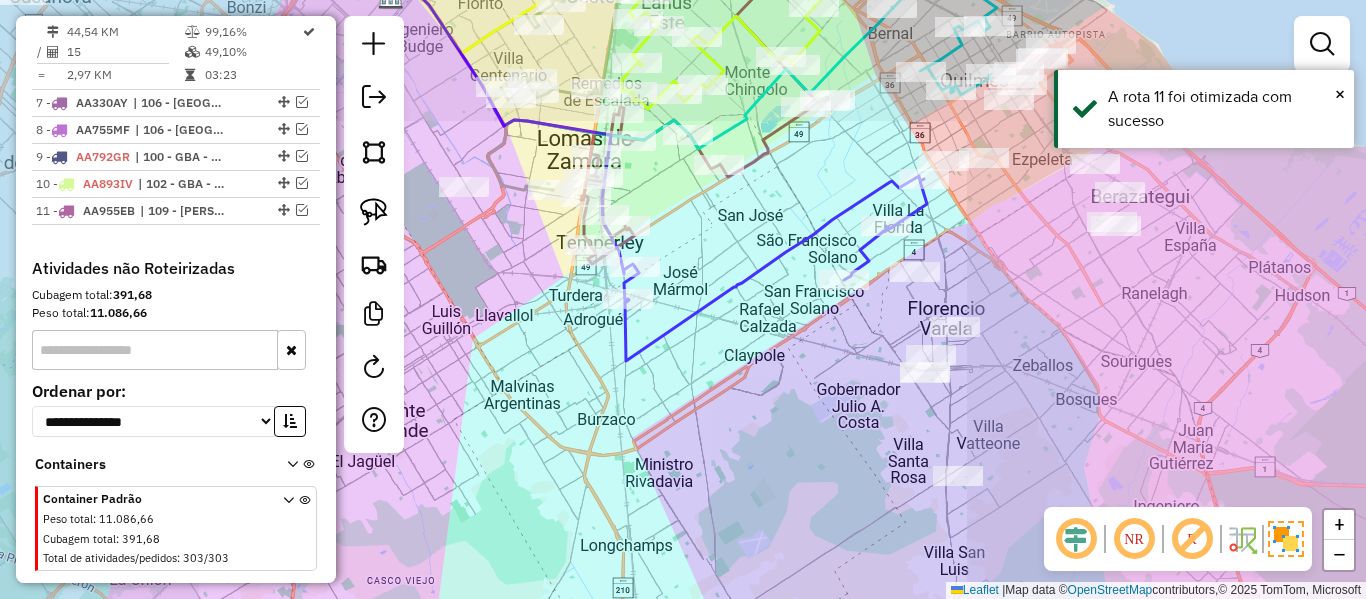 drag, startPoint x: 862, startPoint y: 344, endPoint x: 744, endPoint y: 353, distance: 118.34272 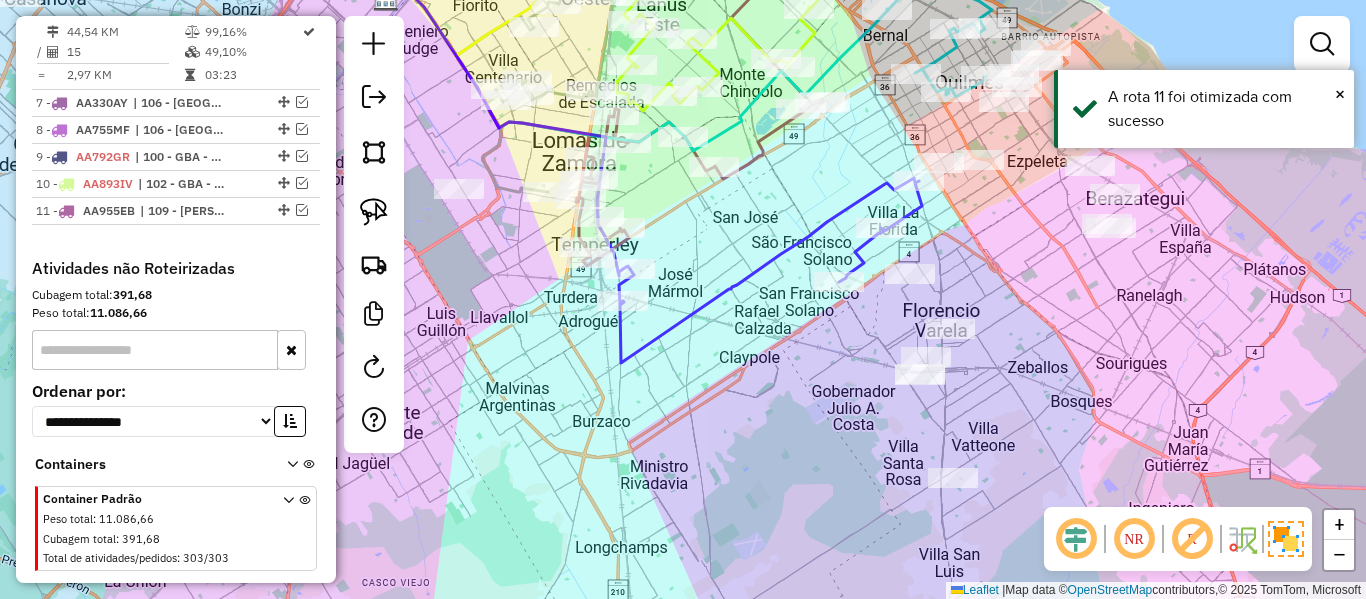 drag, startPoint x: 848, startPoint y: 419, endPoint x: 689, endPoint y: 342, distance: 176.66353 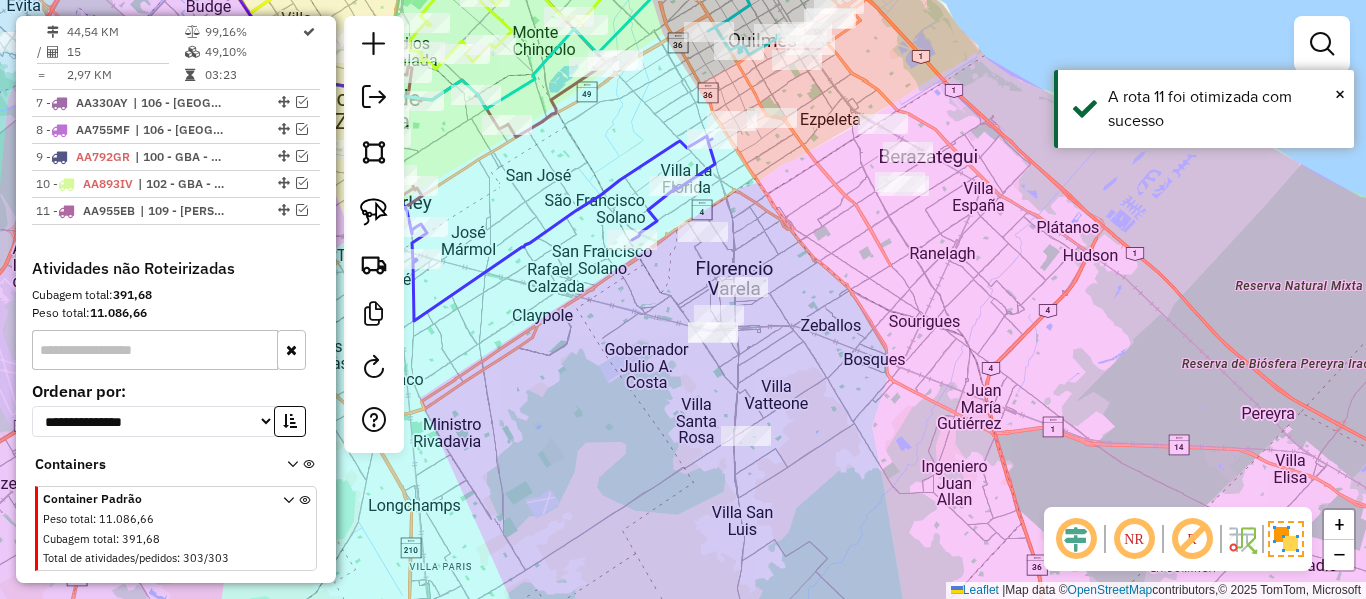 drag, startPoint x: 1010, startPoint y: 296, endPoint x: 866, endPoint y: 416, distance: 187.446 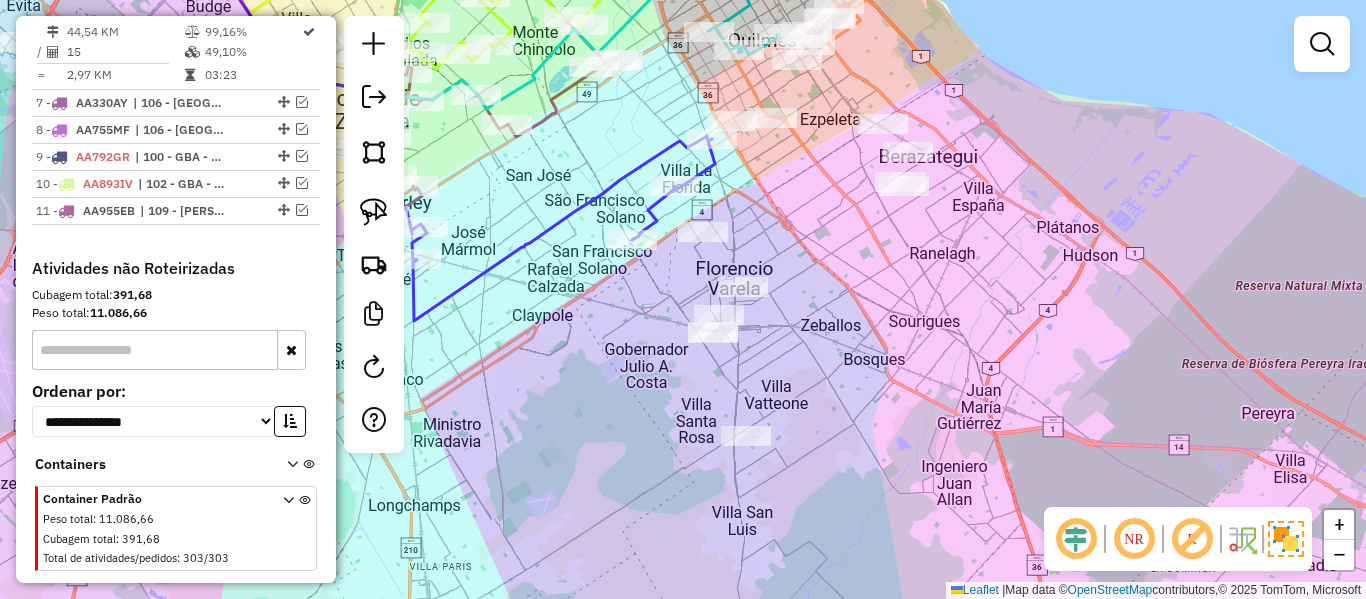 click on "Janela de atendimento Grade de atendimento Capacidade Transportadoras Veículos Cliente Pedidos  Rotas Selecione os dias de semana para filtrar as janelas de atendimento  Seg   Ter   Qua   Qui   Sex   Sáb   Dom  Informe o período da janela de atendimento: De: Até:  Filtrar exatamente a janela do cliente  Considerar janela de atendimento padrão  Selecione os dias de semana para filtrar as grades de atendimento  Seg   Ter   Qua   Qui   Sex   Sáb   Dom   Considerar clientes sem dia de atendimento cadastrado  Clientes fora do dia de atendimento selecionado Filtrar as atividades entre os valores definidos abaixo:  Peso mínimo:   Peso máximo:   Cubagem mínima:   Cubagem máxima:   De:   Até:  Filtrar as atividades entre o tempo de atendimento definido abaixo:  De:   Até:   Considerar capacidade total dos clientes não roteirizados Transportadora: Selecione um ou mais itens Tipo de veículo: Selecione um ou mais itens Veículo: Selecione um ou mais itens Motorista: Selecione um ou mais itens Nome: Rótulo:" 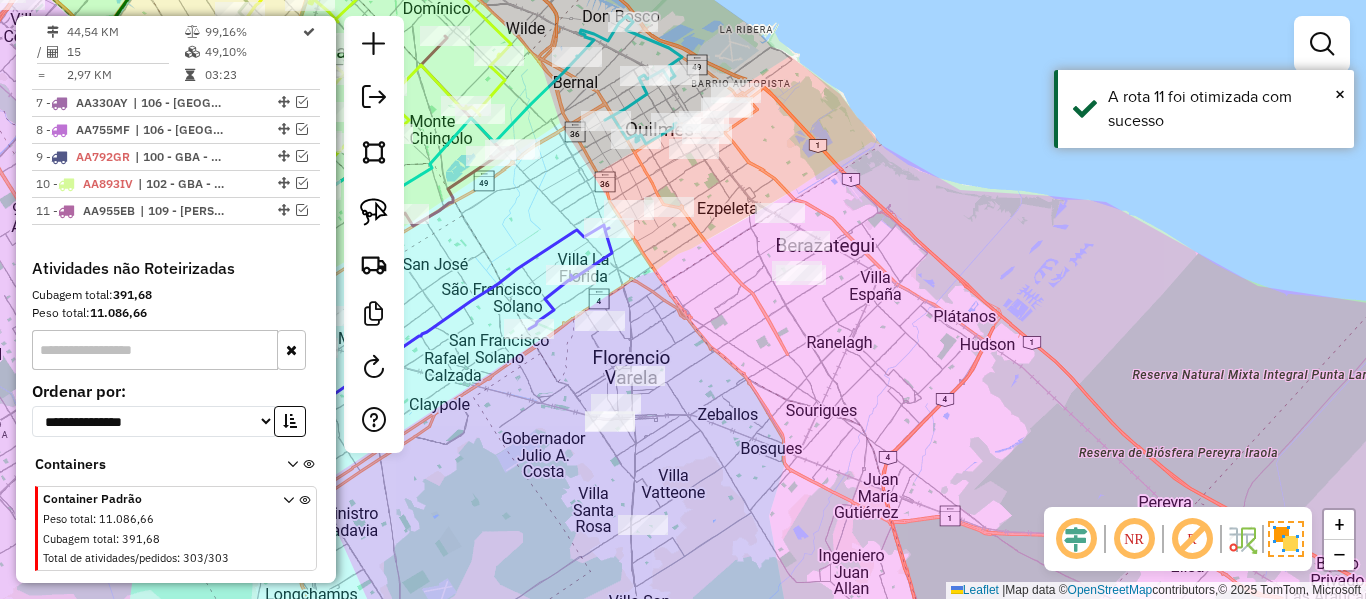 drag, startPoint x: 918, startPoint y: 322, endPoint x: 901, endPoint y: 335, distance: 21.400934 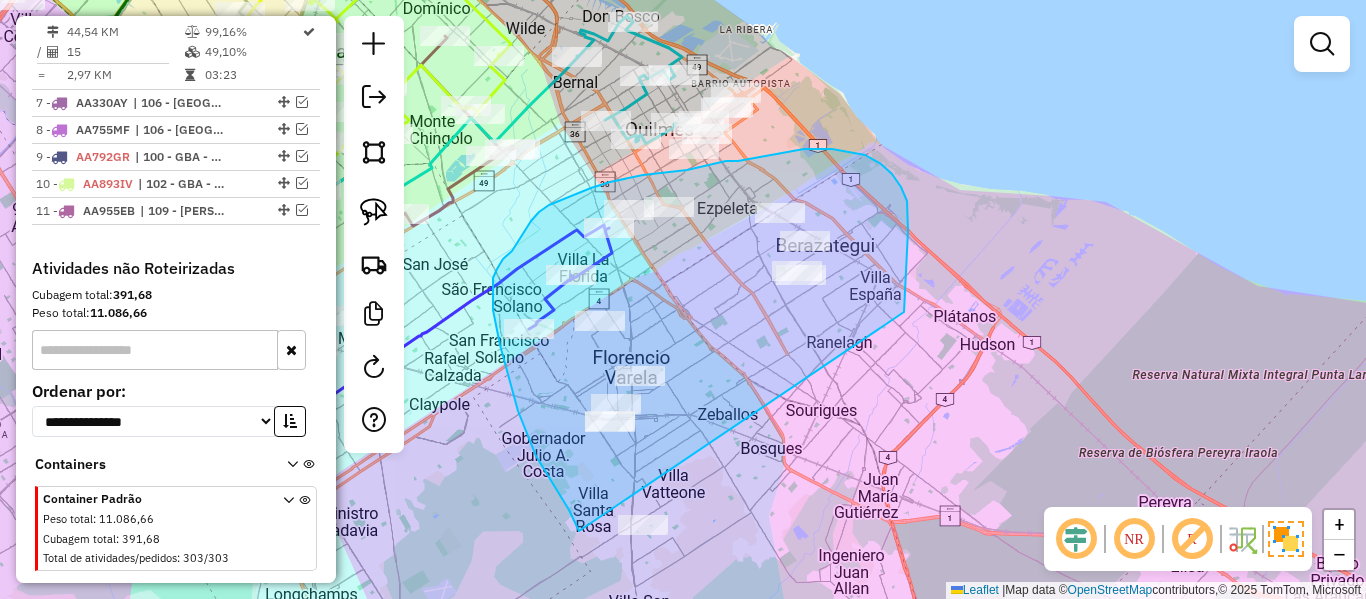 drag, startPoint x: 904, startPoint y: 296, endPoint x: 666, endPoint y: 564, distance: 358.42432 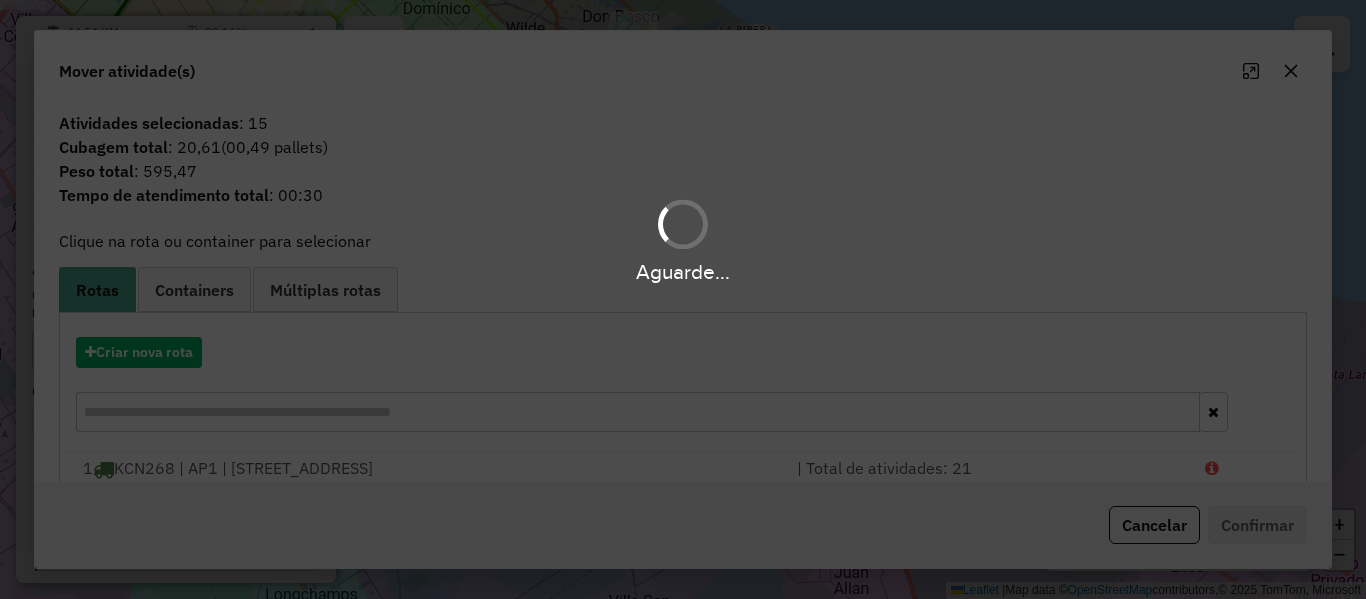 click on "Aguarde..." at bounding box center [683, 299] 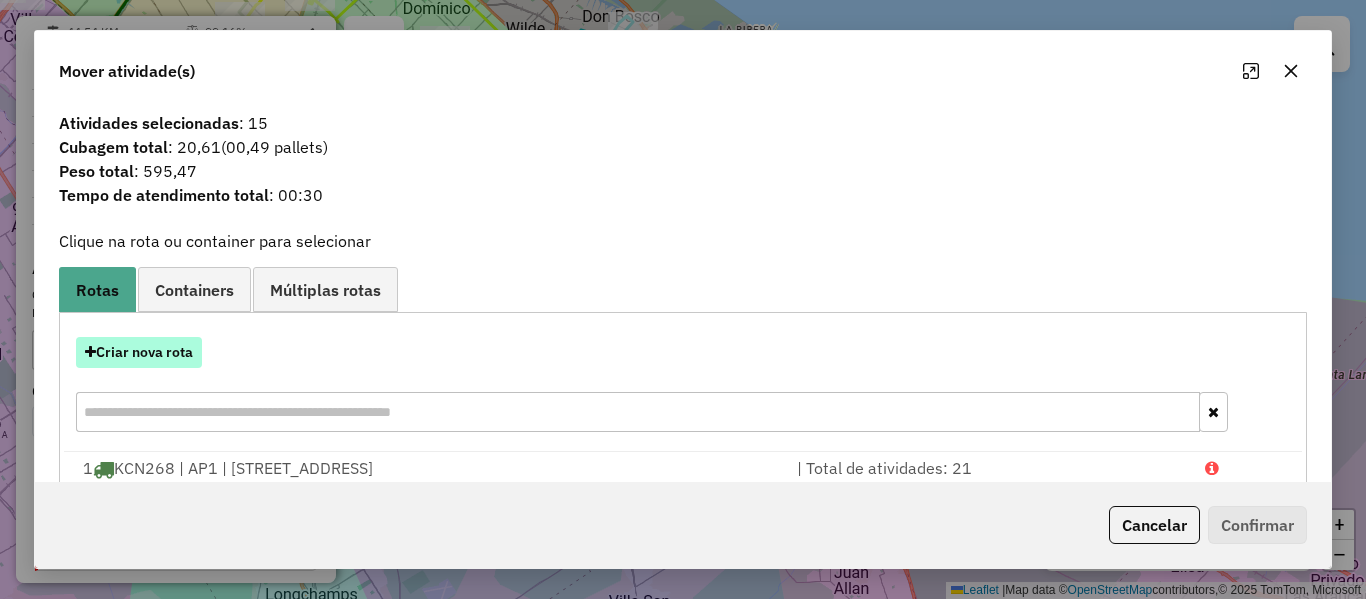 click on "Criar nova rota" at bounding box center (139, 352) 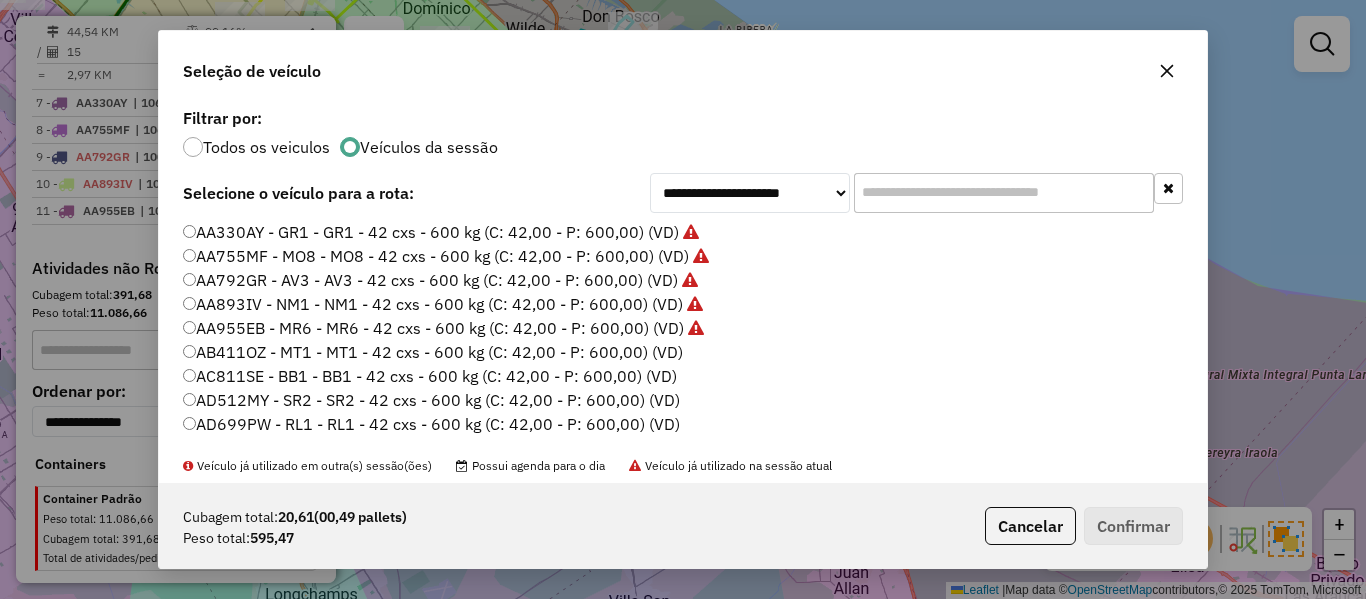 scroll, scrollTop: 11, scrollLeft: 6, axis: both 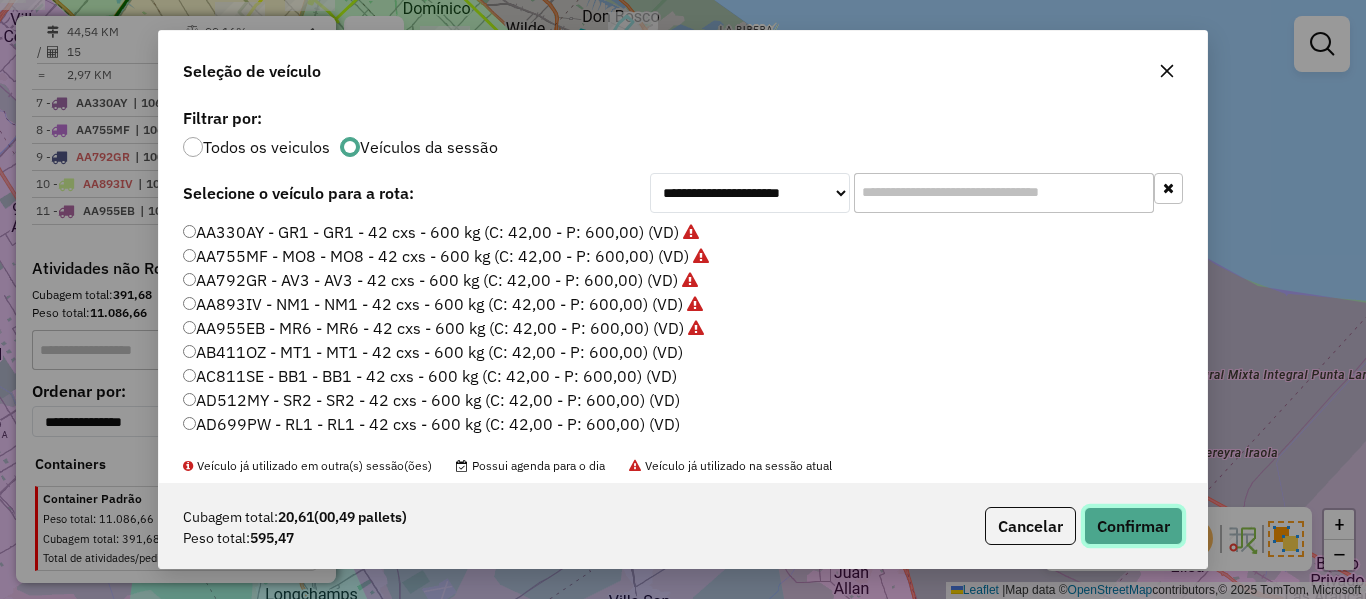 click on "Confirmar" 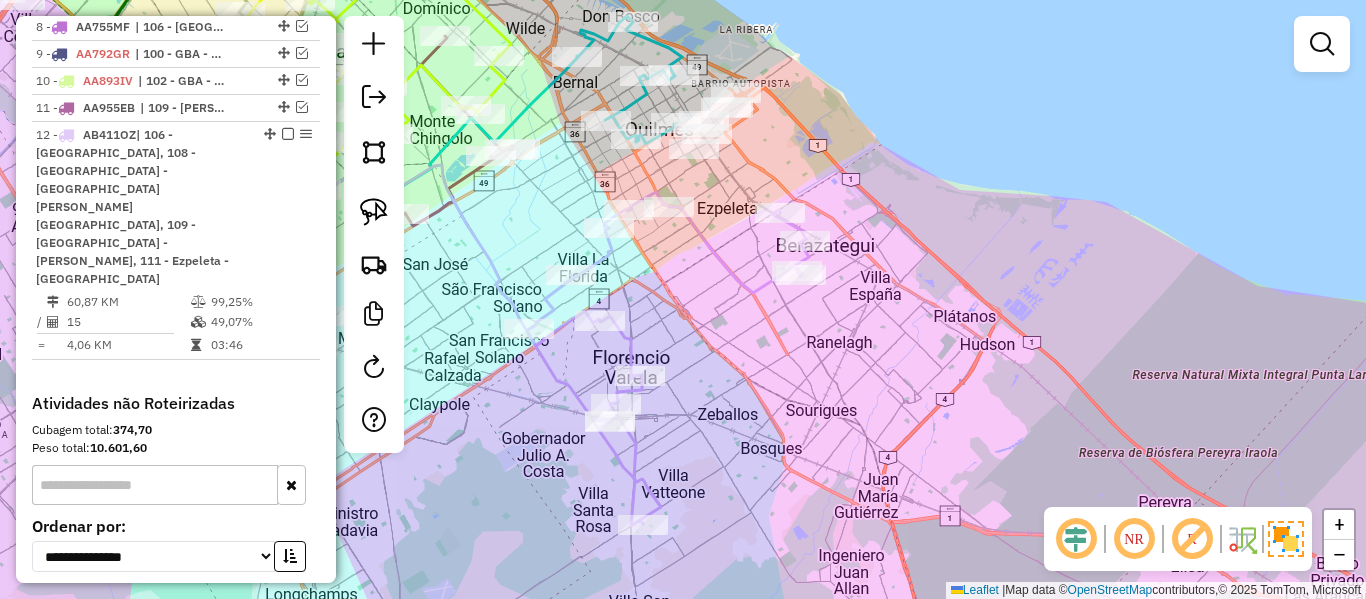 click 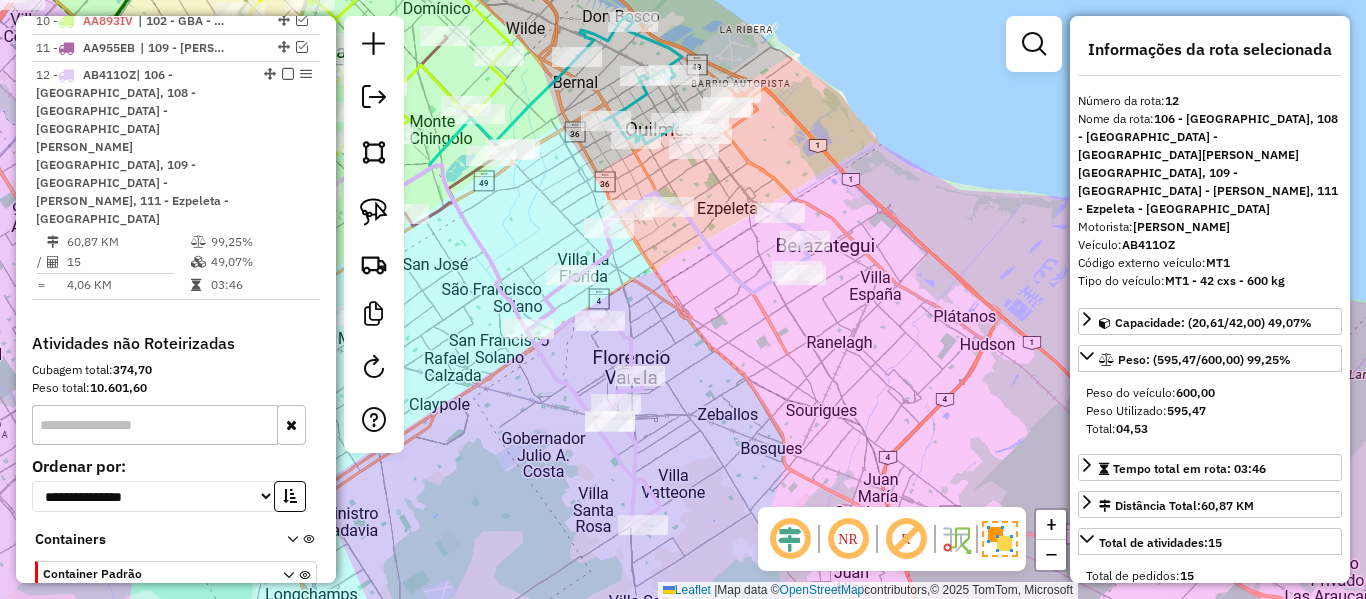 scroll, scrollTop: 1563, scrollLeft: 0, axis: vertical 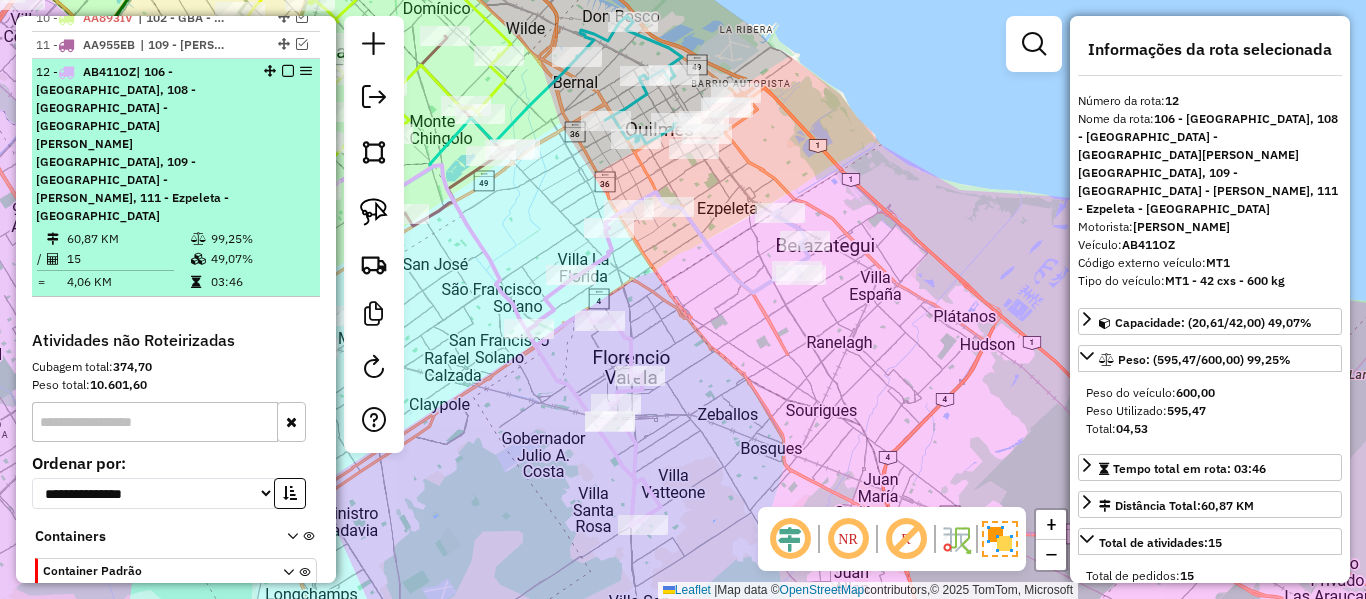 click at bounding box center (288, 71) 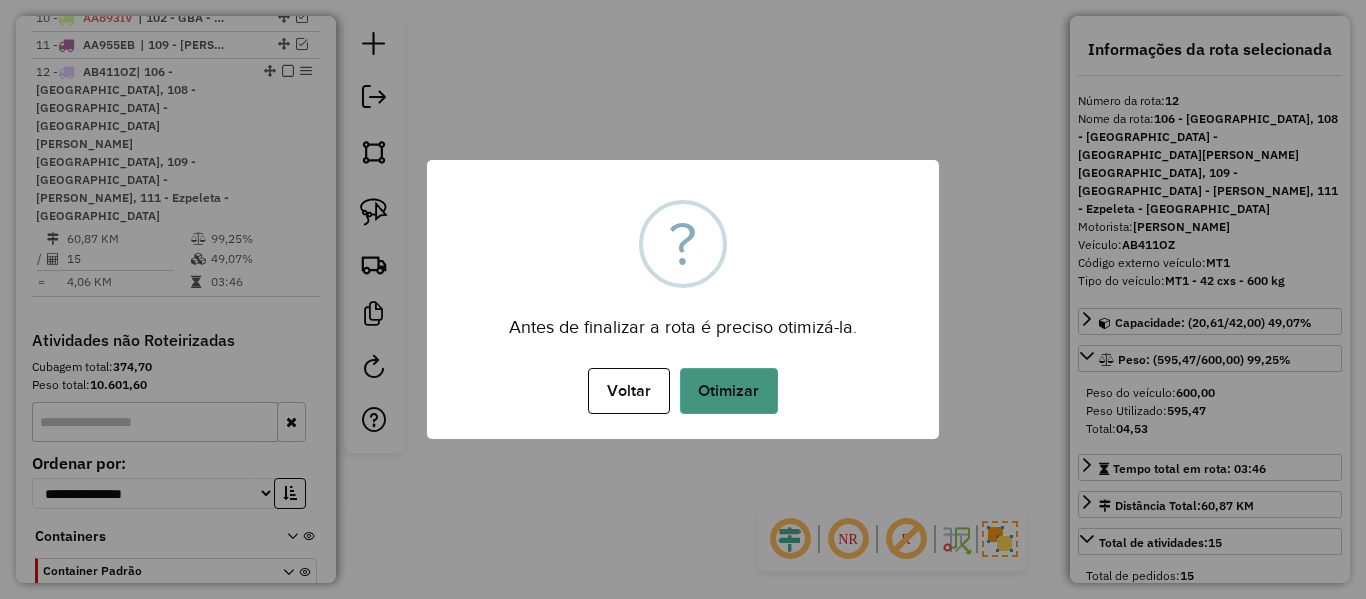 click on "Otimizar" at bounding box center [729, 391] 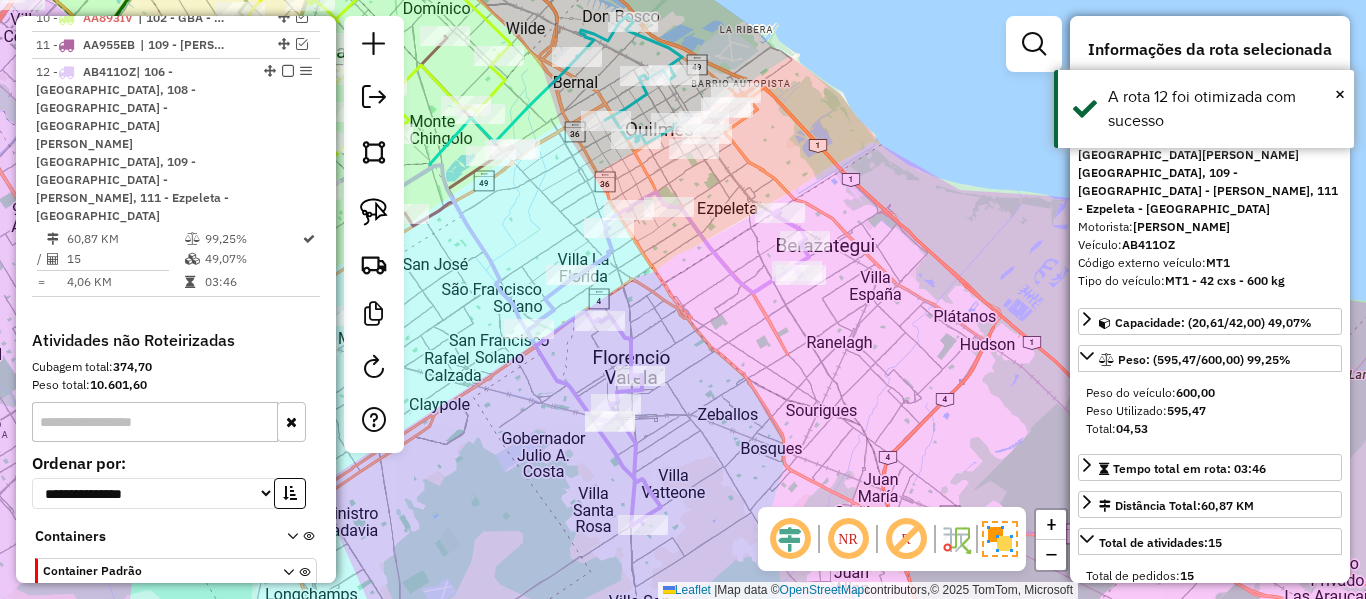 click at bounding box center (288, 71) 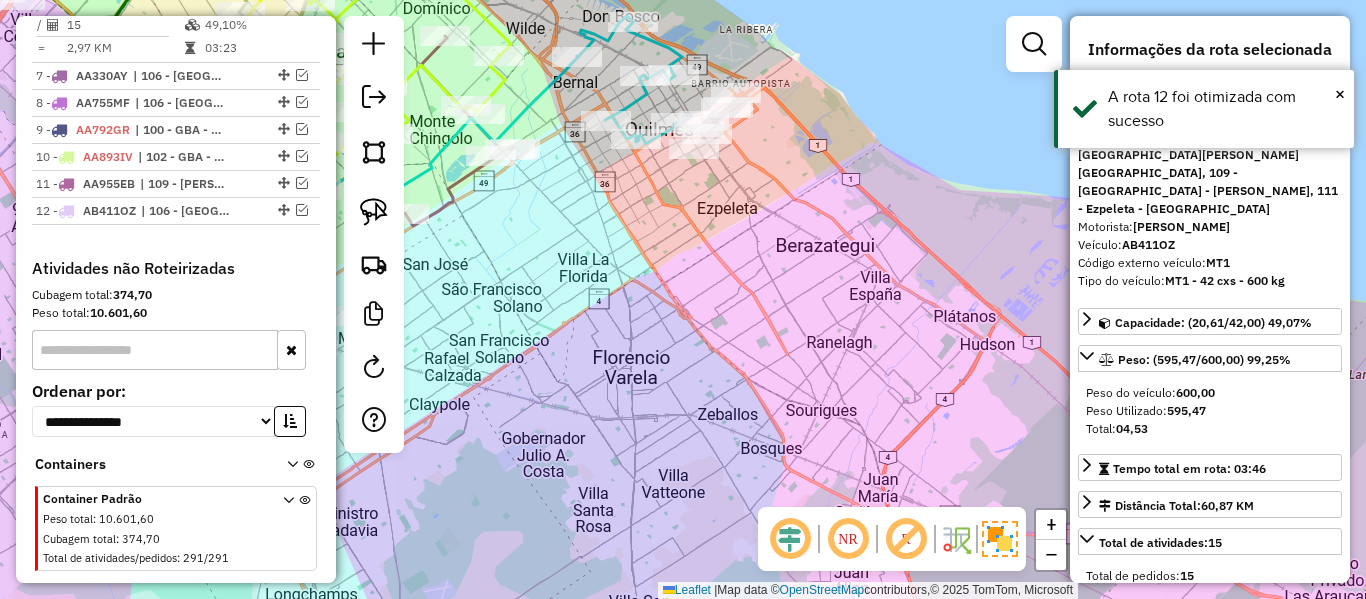 drag, startPoint x: 692, startPoint y: 318, endPoint x: 730, endPoint y: 385, distance: 77.02597 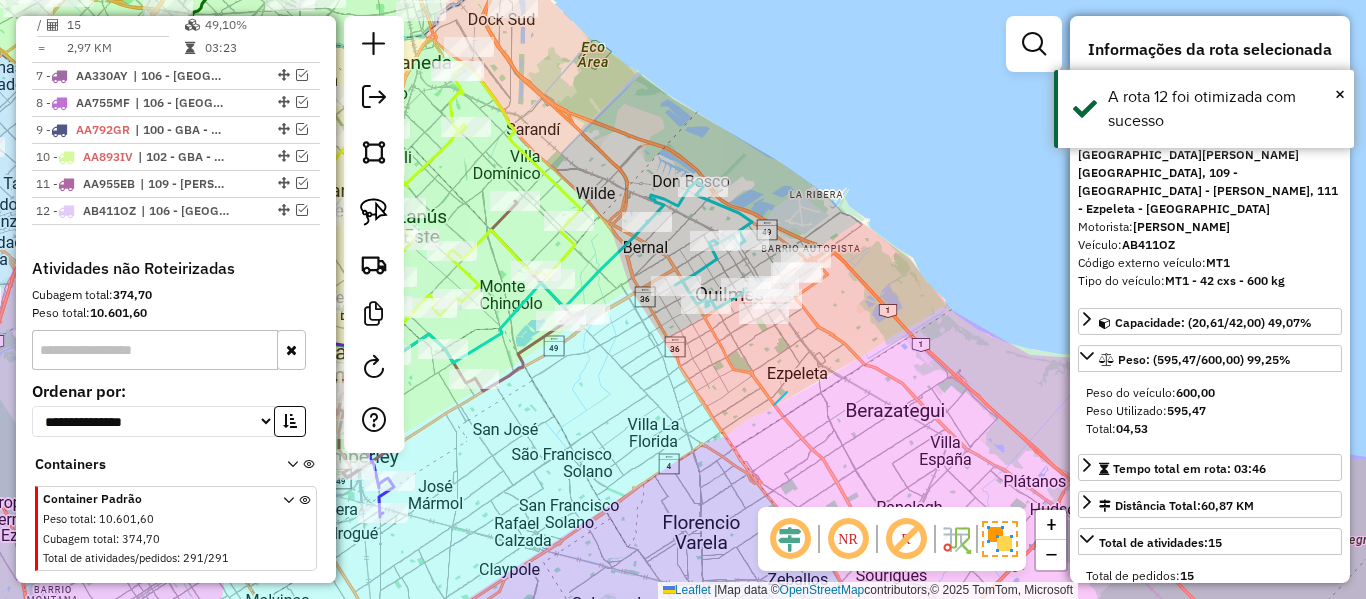 drag, startPoint x: 787, startPoint y: 392, endPoint x: 862, endPoint y: 293, distance: 124.20145 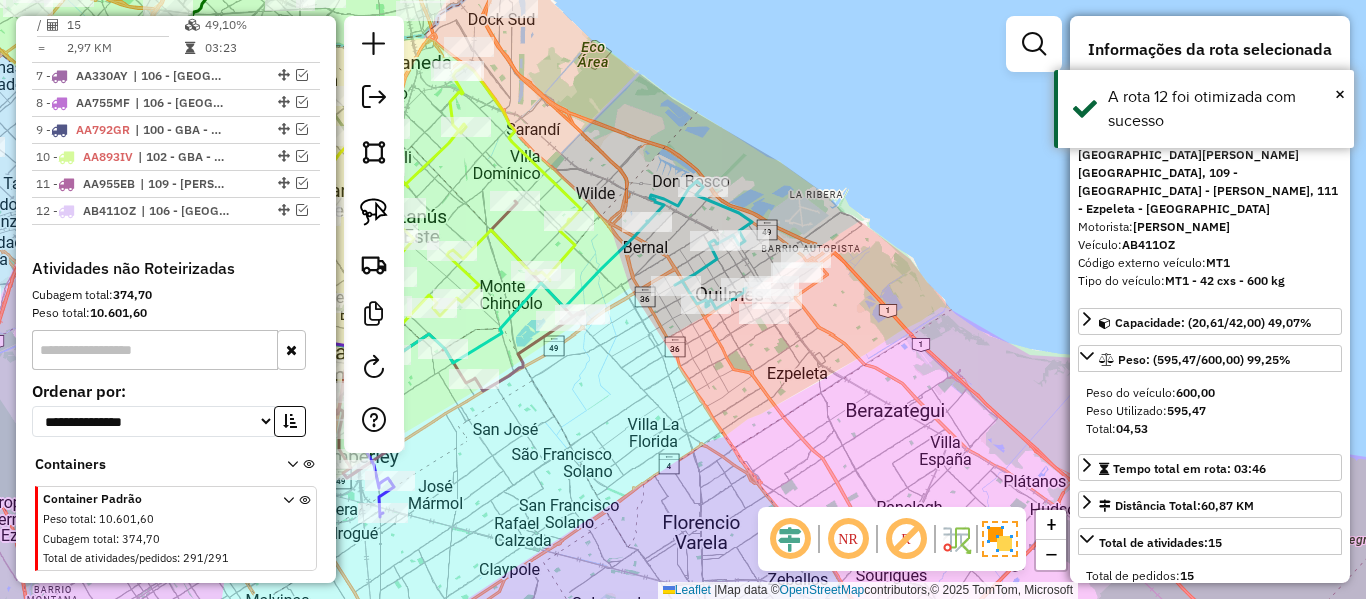 click 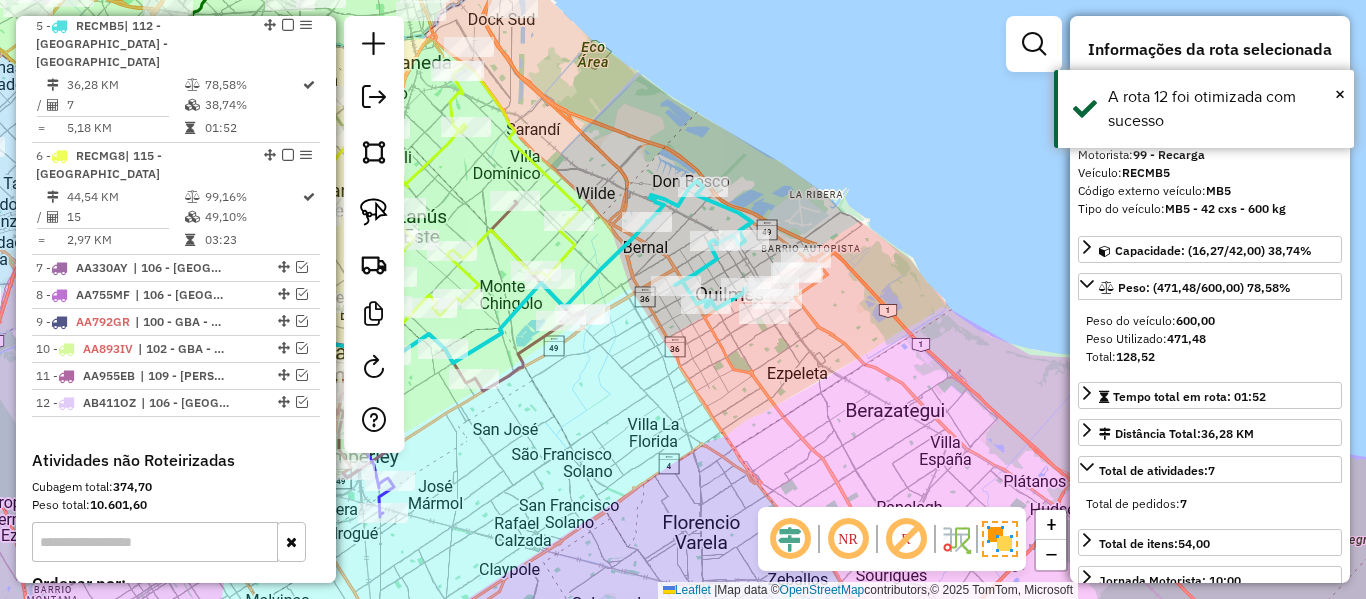 scroll, scrollTop: 1211, scrollLeft: 0, axis: vertical 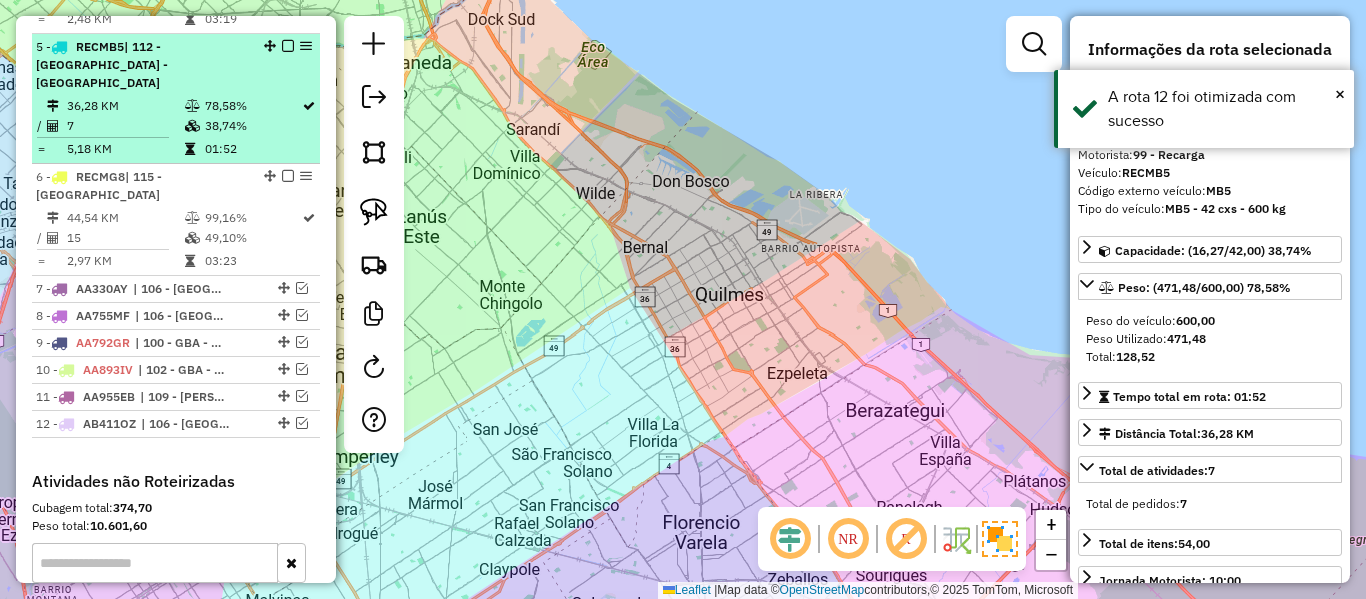 click on "36,28 KM" at bounding box center (125, 106) 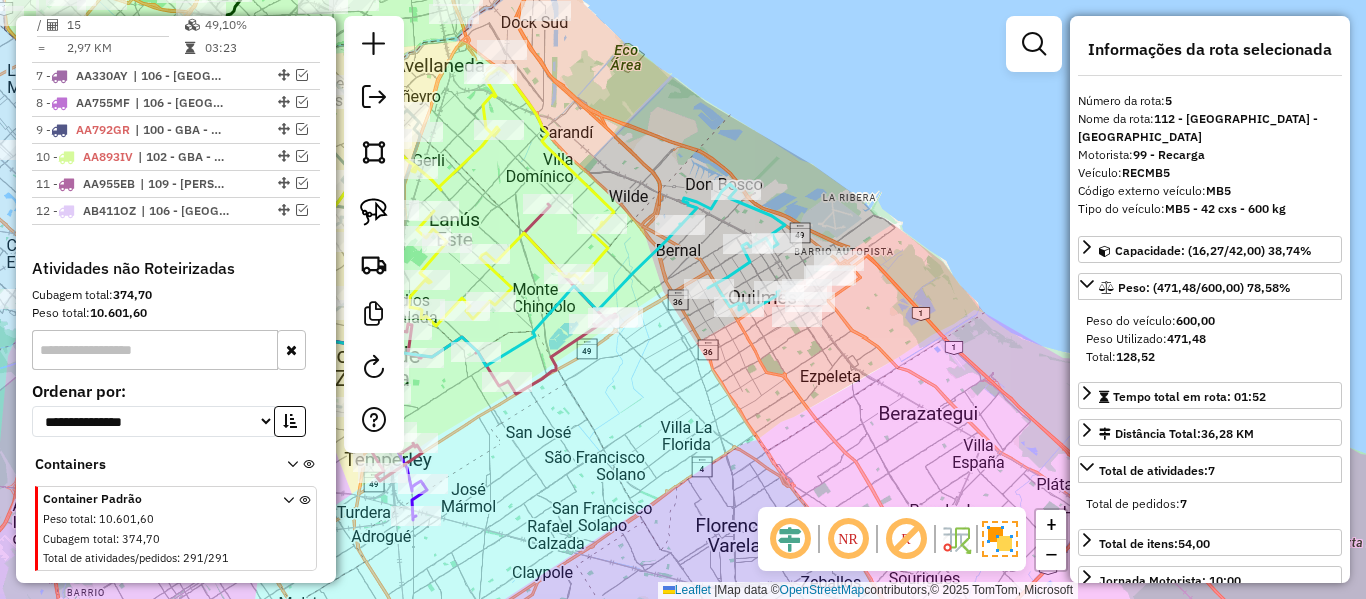 click 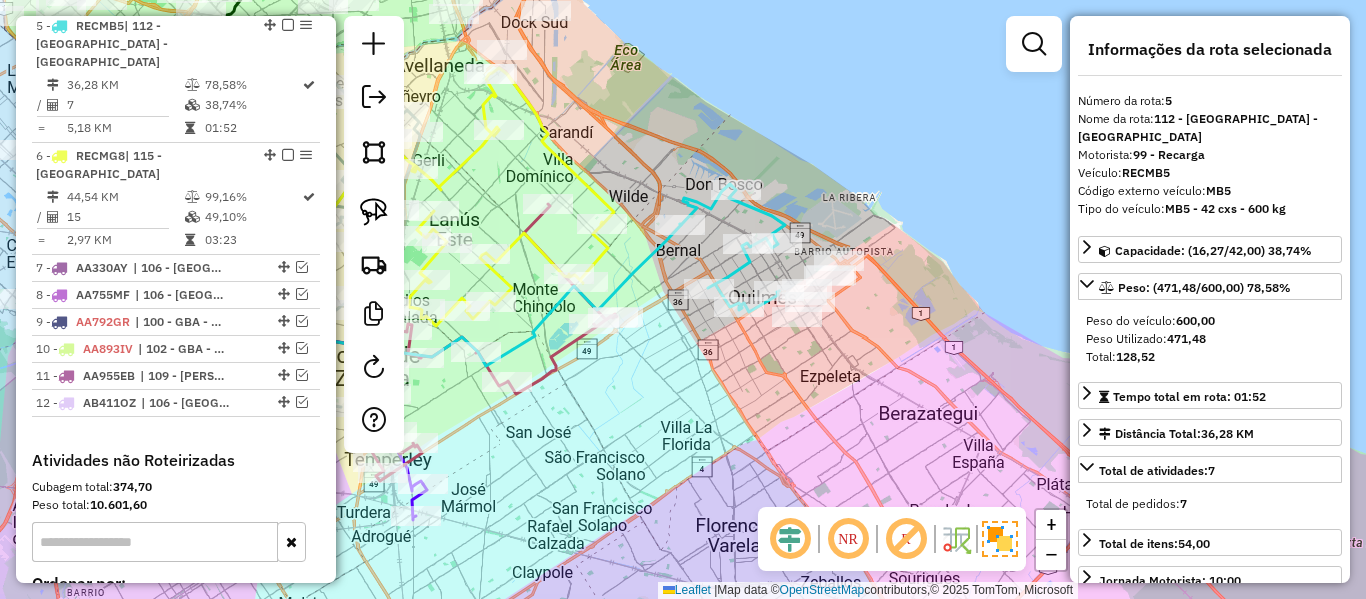 scroll, scrollTop: 1211, scrollLeft: 0, axis: vertical 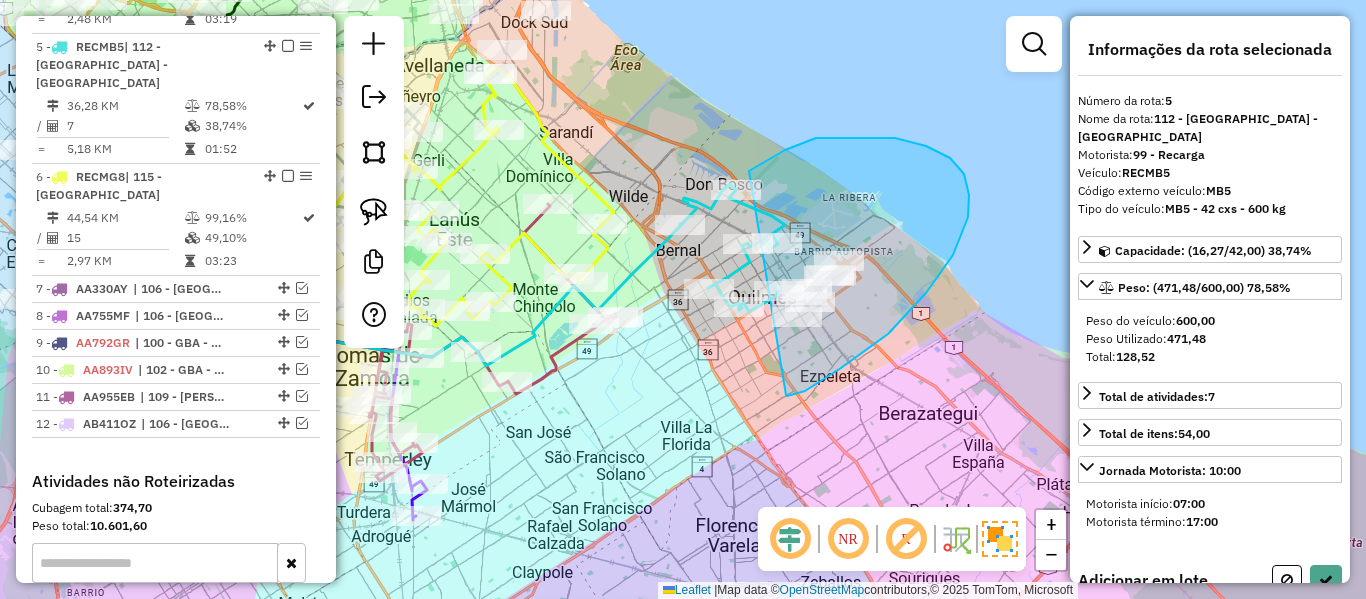 click on "Janela de atendimento Grade de atendimento Capacidade Transportadoras Veículos Cliente Pedidos  Rotas Selecione os dias de semana para filtrar as janelas de atendimento  Seg   Ter   Qua   Qui   Sex   Sáb   Dom  Informe o período da janela de atendimento: De: Até:  Filtrar exatamente a janela do cliente  Considerar janela de atendimento padrão  Selecione os dias de semana para filtrar as grades de atendimento  Seg   Ter   Qua   Qui   Sex   Sáb   Dom   Considerar clientes sem dia de atendimento cadastrado  Clientes fora do dia de atendimento selecionado Filtrar as atividades entre os valores definidos abaixo:  Peso mínimo:   Peso máximo:   Cubagem mínima:   Cubagem máxima:   De:   Até:  Filtrar as atividades entre o tempo de atendimento definido abaixo:  De:   Até:   Considerar capacidade total dos clientes não roteirizados Transportadora: Selecione um ou mais itens Tipo de veículo: Selecione um ou mais itens Veículo: Selecione um ou mais itens Motorista: Selecione um ou mais itens Nome: Rótulo:" 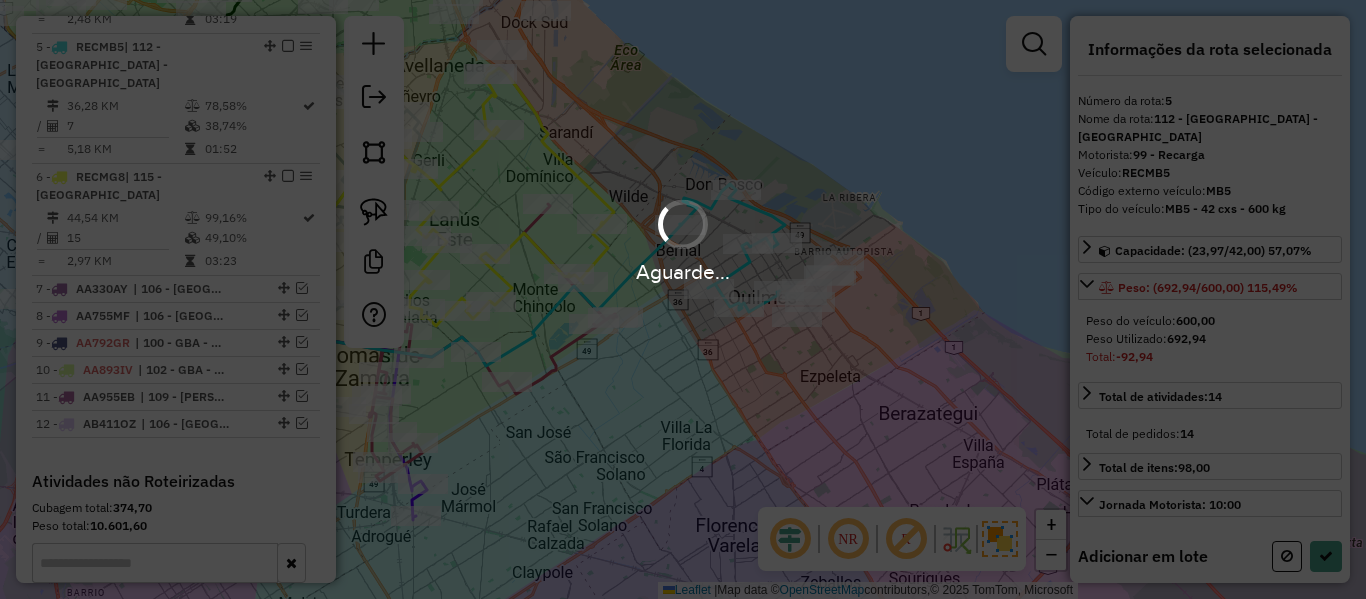 select on "**********" 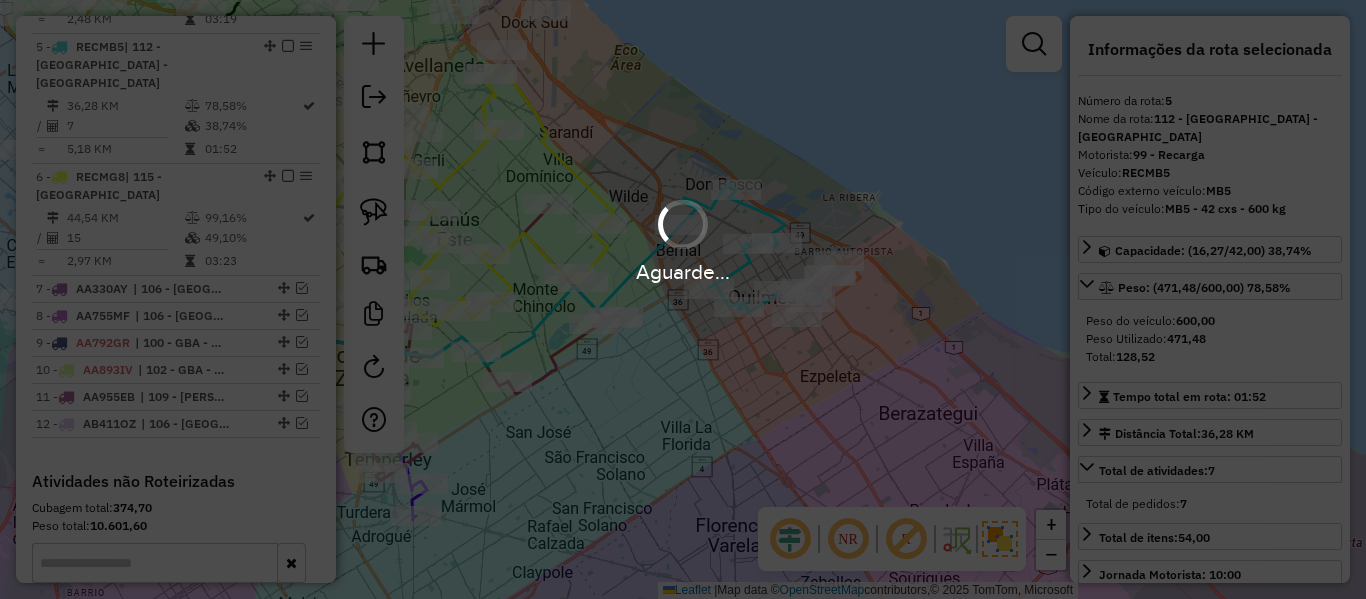 click on "Janela de atendimento Grade de atendimento Capacidade Transportadoras Veículos Cliente Pedidos  Rotas Selecione os dias de semana para filtrar as janelas de atendimento  Seg   Ter   Qua   Qui   Sex   Sáb   Dom  Informe o período da janela de atendimento: De: Até:  Filtrar exatamente a janela do cliente  Considerar janela de atendimento padrão  Selecione os dias de semana para filtrar as grades de atendimento  Seg   Ter   Qua   Qui   Sex   Sáb   Dom   Considerar clientes sem dia de atendimento cadastrado  Clientes fora do dia de atendimento selecionado Filtrar as atividades entre os valores definidos abaixo:  Peso mínimo:   Peso máximo:   Cubagem mínima:   Cubagem máxima:   De:   Até:  Filtrar as atividades entre o tempo de atendimento definido abaixo:  De:   Até:   Considerar capacidade total dos clientes não roteirizados Transportadora: Selecione um ou mais itens Tipo de veículo: Selecione um ou mais itens Veículo: Selecione um ou mais itens Motorista: Selecione um ou mais itens Nome: Rótulo:" 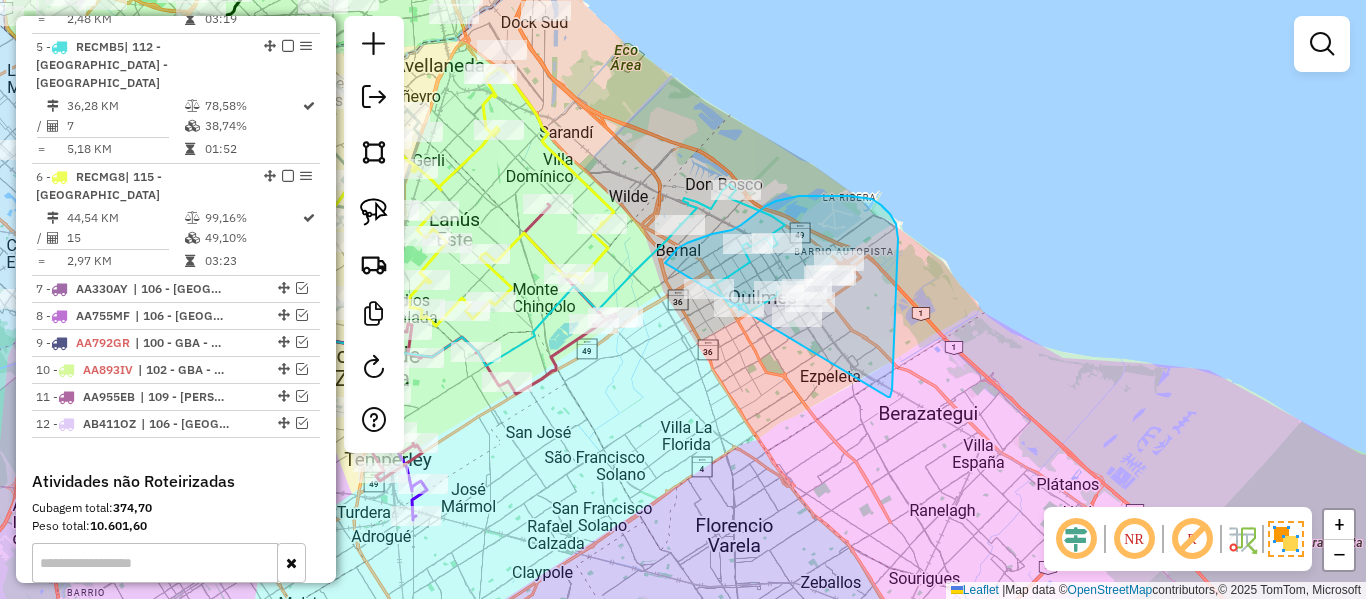drag, startPoint x: 888, startPoint y: 397, endPoint x: 712, endPoint y: 367, distance: 178.53851 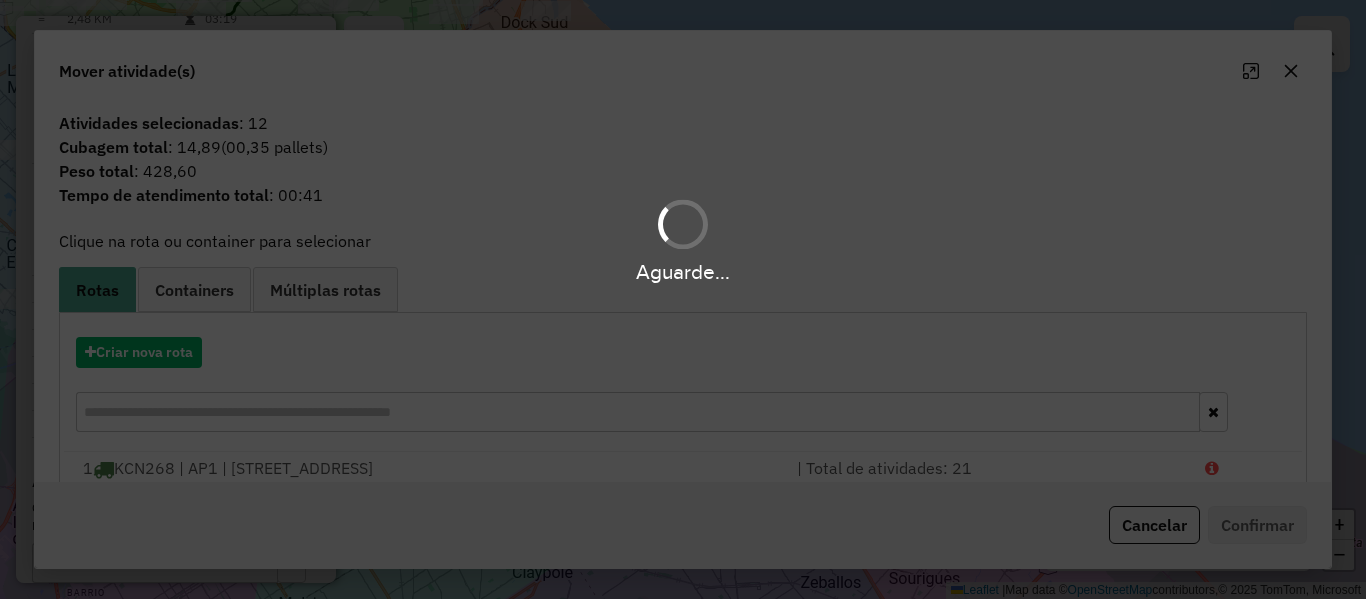 click on "Aguarde..." at bounding box center [683, 299] 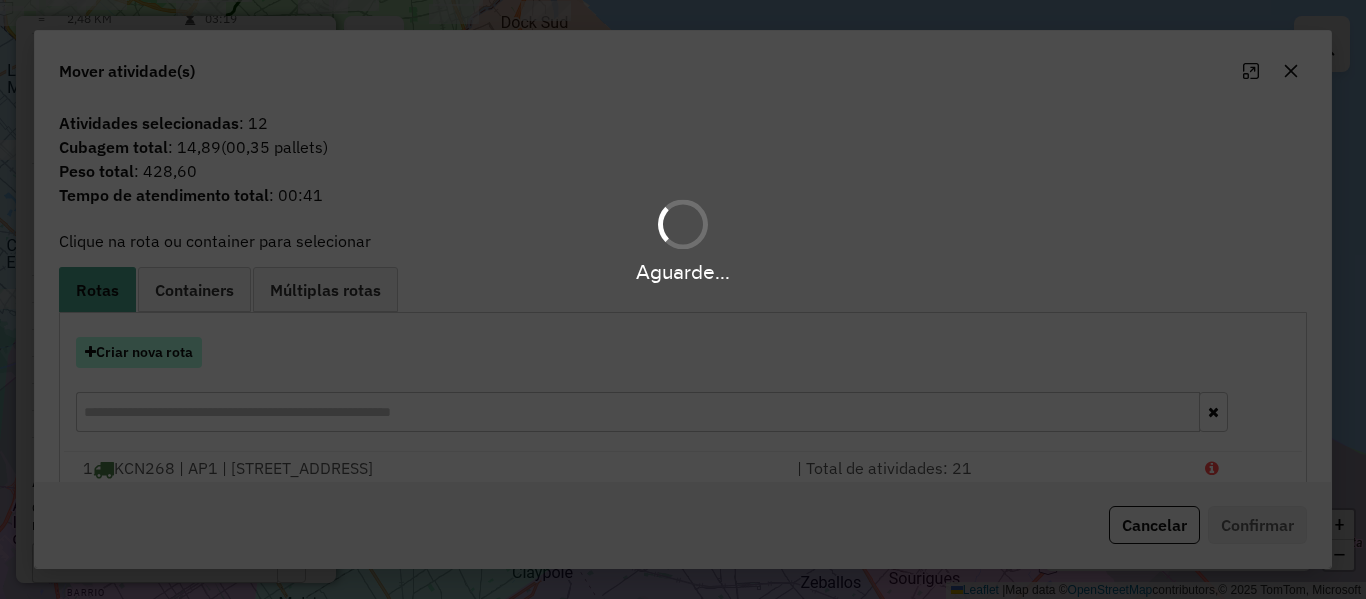 click on "Aguarde...  Pop-up bloqueado!  Seu navegador bloqueou automáticamente a abertura de uma nova janela.   Acesse as configurações e adicione o endereço do sistema a lista de permissão.   Fechar  Informações da Sessão 1187582 - 11/07/2025     Criação: 10/07/2025 13:15   Depósito:  SAZ AR - TaDa Shipick   Total de rotas:  12  Distância Total:  733,60 km  Tempo total:  43:04  Total de Atividades Roteirizadas:  164  Total de Pedidos Roteirizados:  166  Peso total roteirizado:  6.191,33  Cubagem total roteirizado:  219,78  Total de Atividades não Roteirizadas:  291  Total de Pedidos não Roteirizados:  291 Total de caixas por viagem:  219,78 /   12 =  18,31 Média de Atividades por viagem:  164 /   12 =  13,67 Ocupação média da frota:  85,99%  Clientes com Service Time:  0,00%   (0 de 455)   Rotas improdutivas:  4  Rotas vários dias:  0  Clientes Priorizados NR:  0  Transportadoras  Rotas  Recargas: 0   Ver rotas   Ver veículos  Finalizar todas as rotas   1 -       KCN268   44,63 KM   96,94%  /" at bounding box center (683, 299) 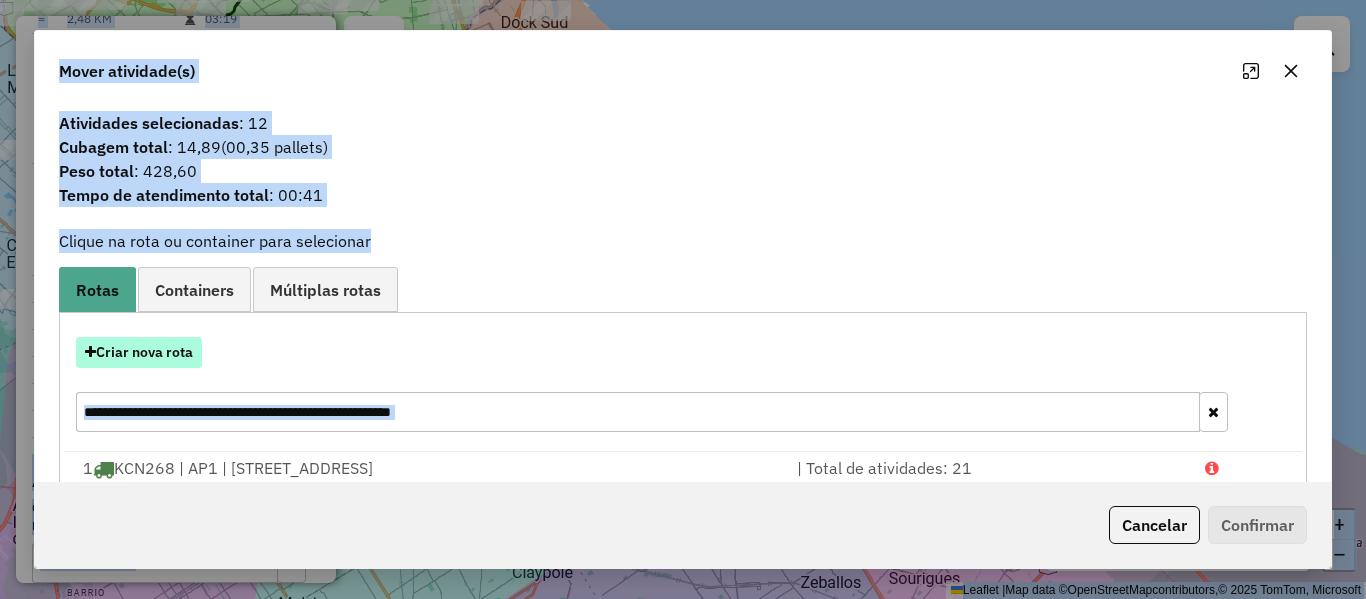 click on "Criar nova rota" at bounding box center [139, 352] 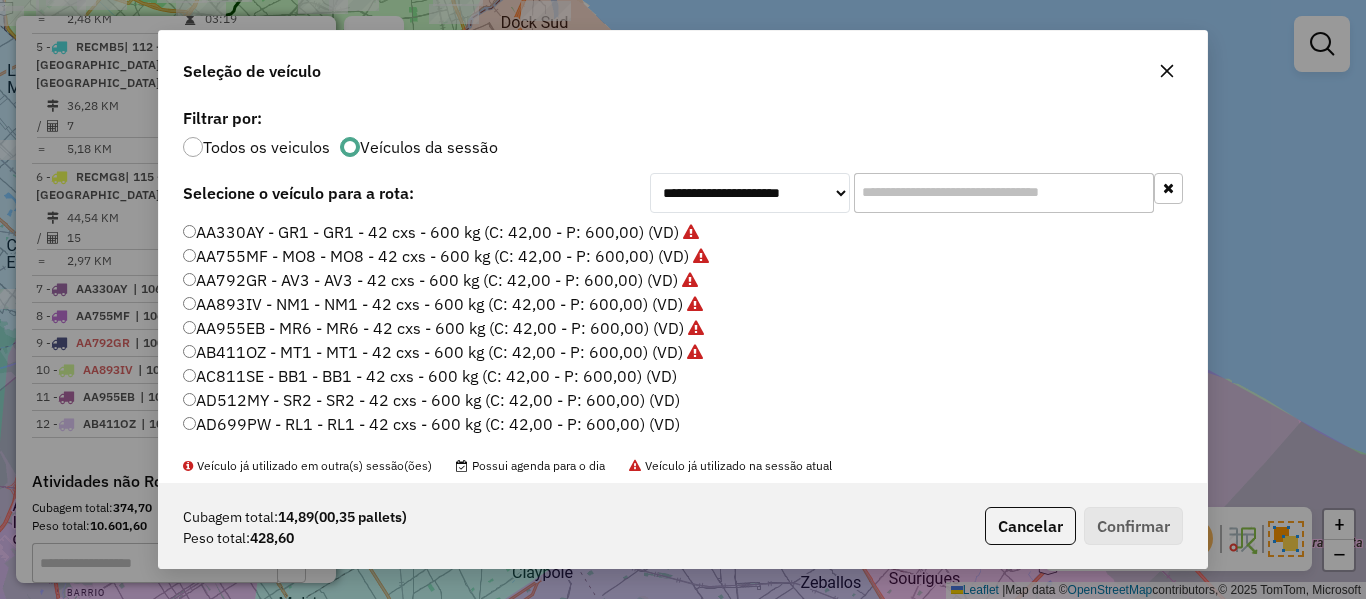 click on "**********" 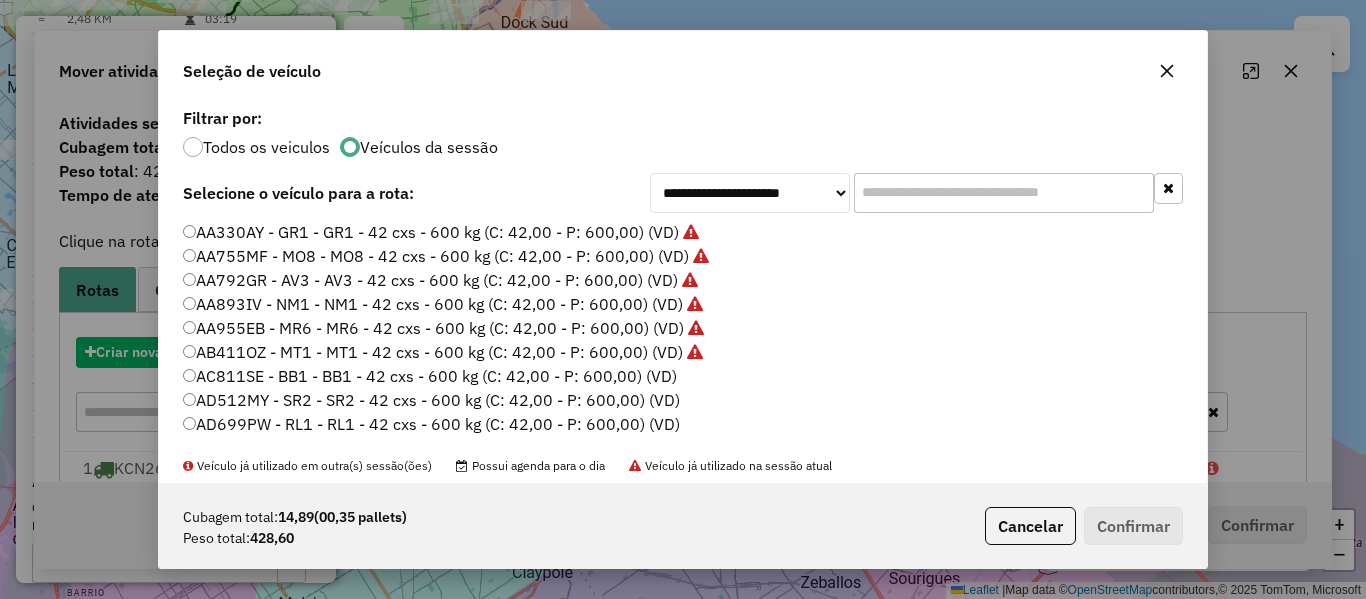 scroll, scrollTop: 11, scrollLeft: 6, axis: both 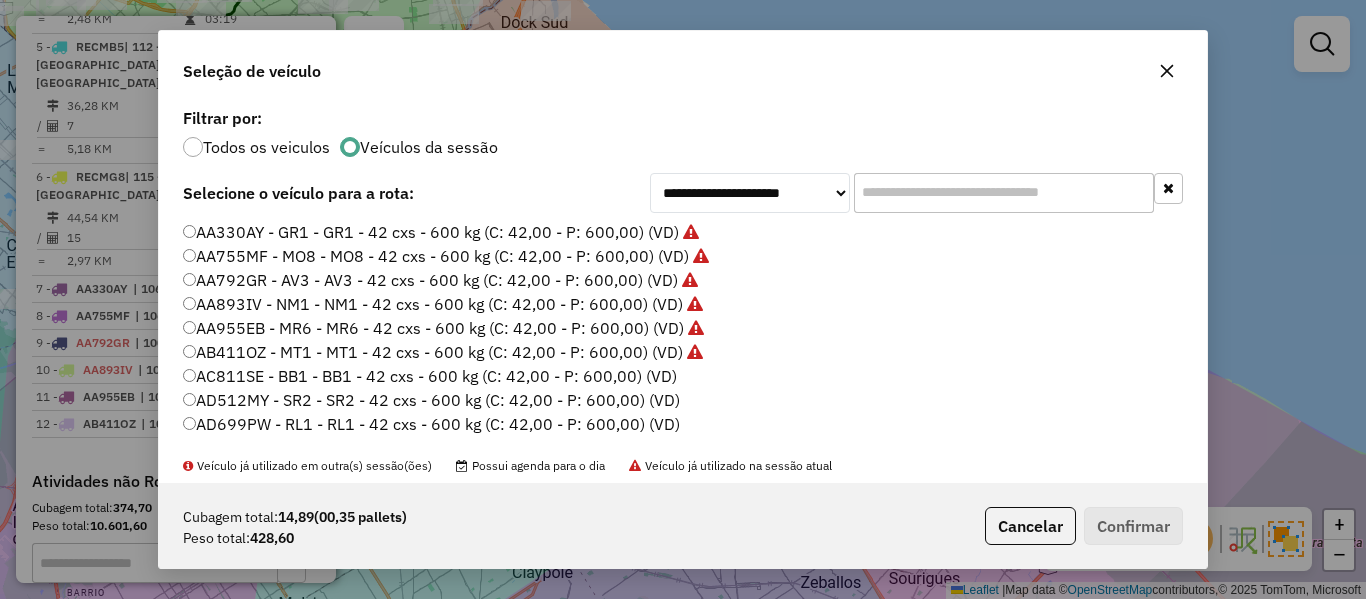click on "AC811SE - BB1 - BB1 - 42 cxs - 600 kg (C: 42,00 - P: 600,00) (VD)" 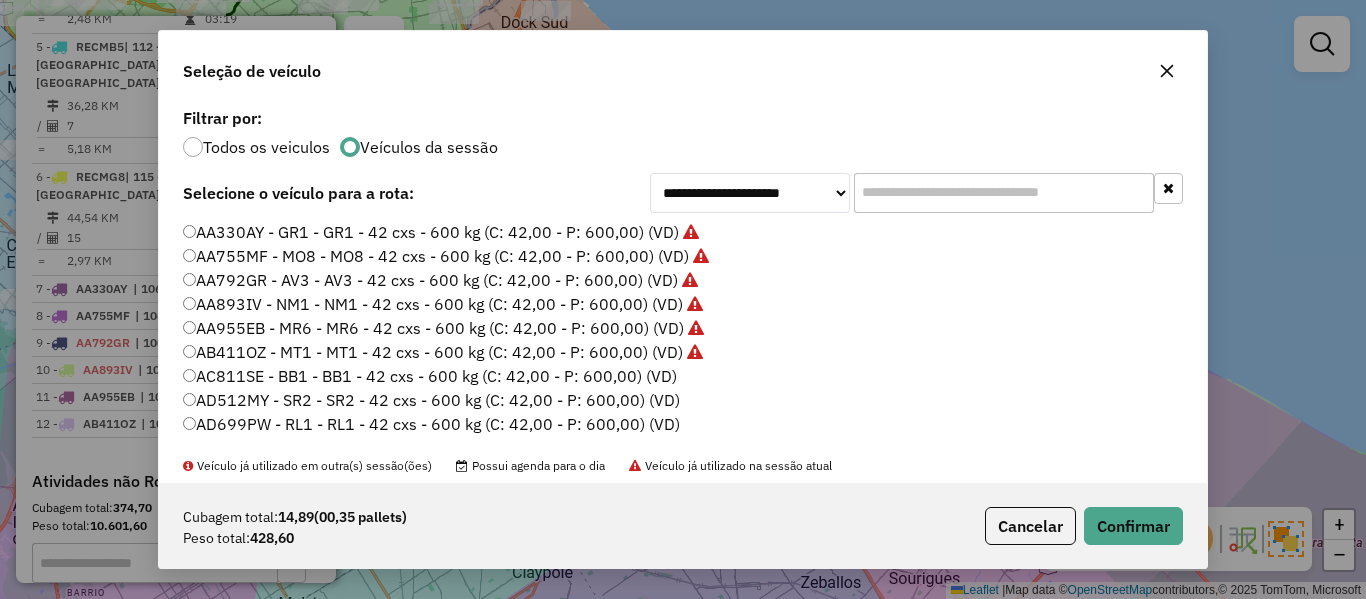 click on "**********" 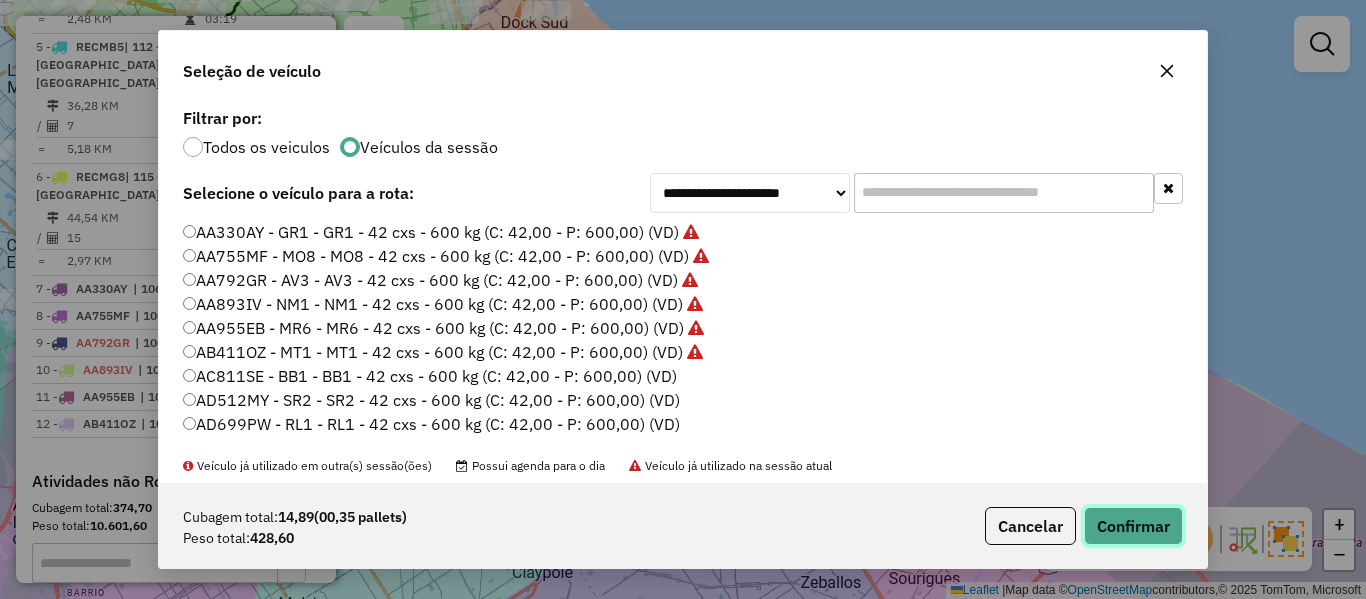 click on "Confirmar" 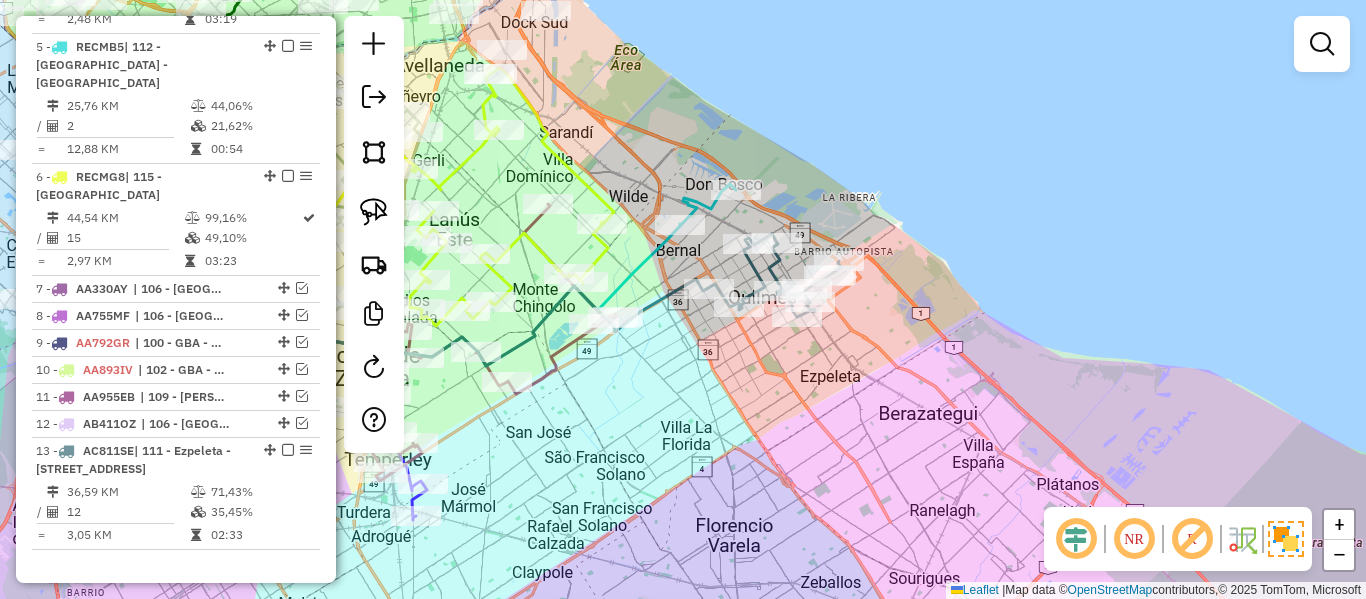click 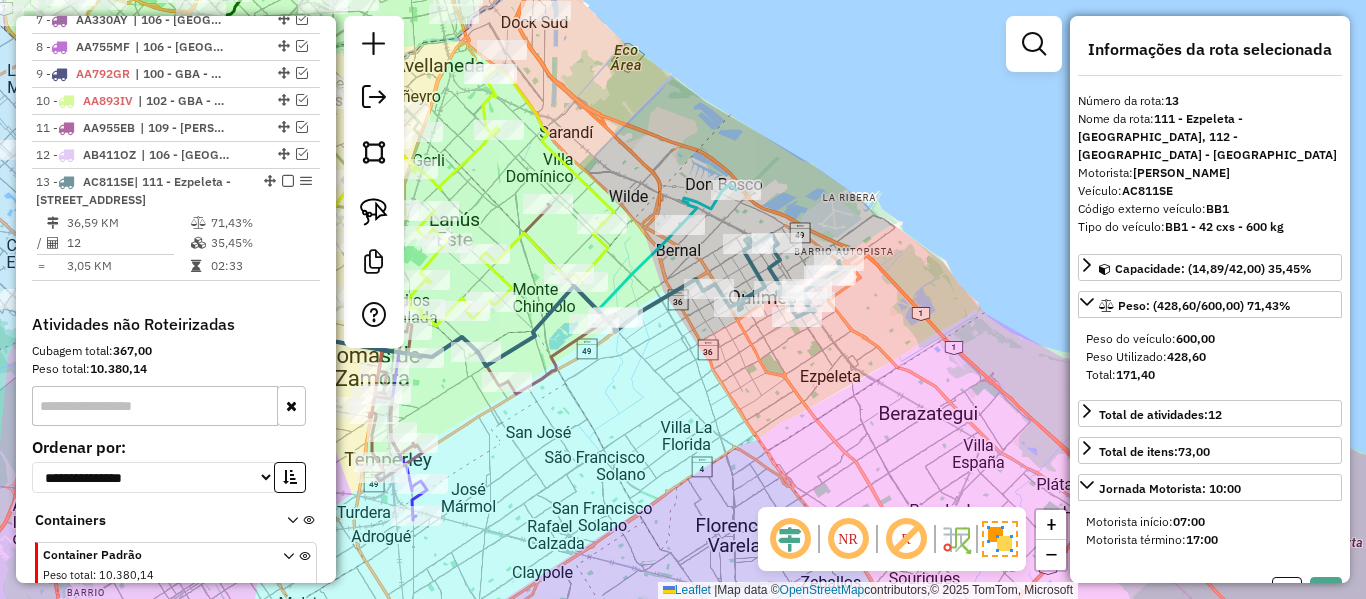 scroll, scrollTop: 1554, scrollLeft: 0, axis: vertical 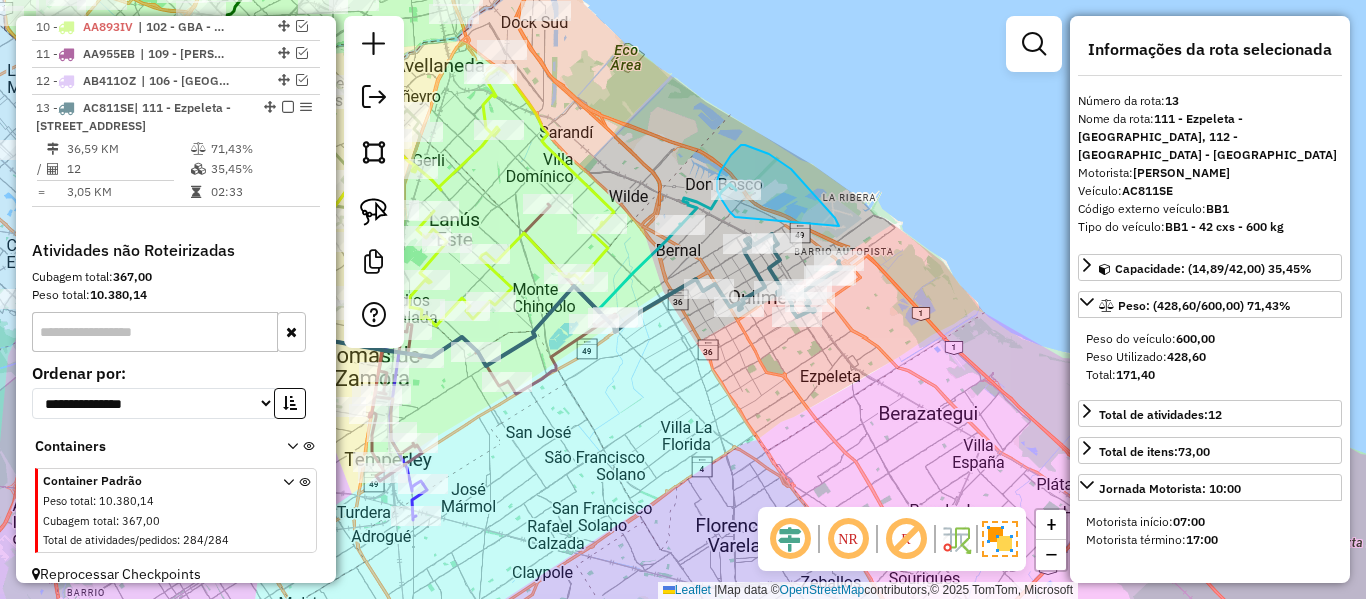 drag, startPoint x: 839, startPoint y: 226, endPoint x: 746, endPoint y: 216, distance: 93.53609 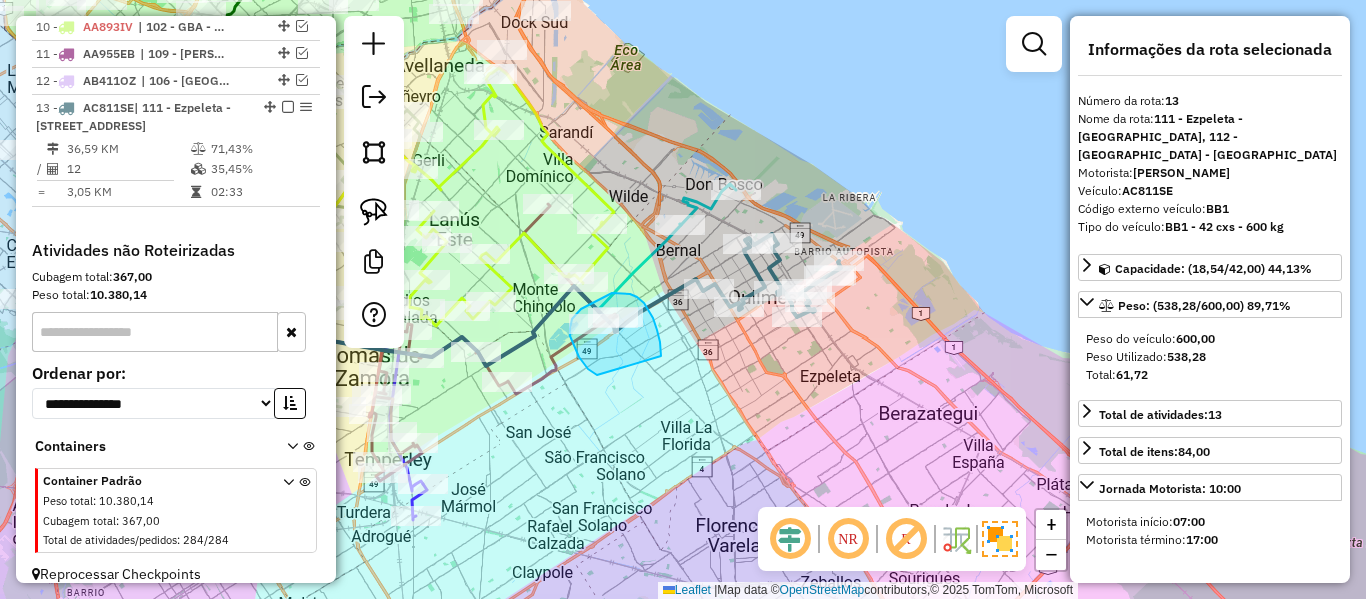 drag, startPoint x: 661, startPoint y: 356, endPoint x: 613, endPoint y: 379, distance: 53.225933 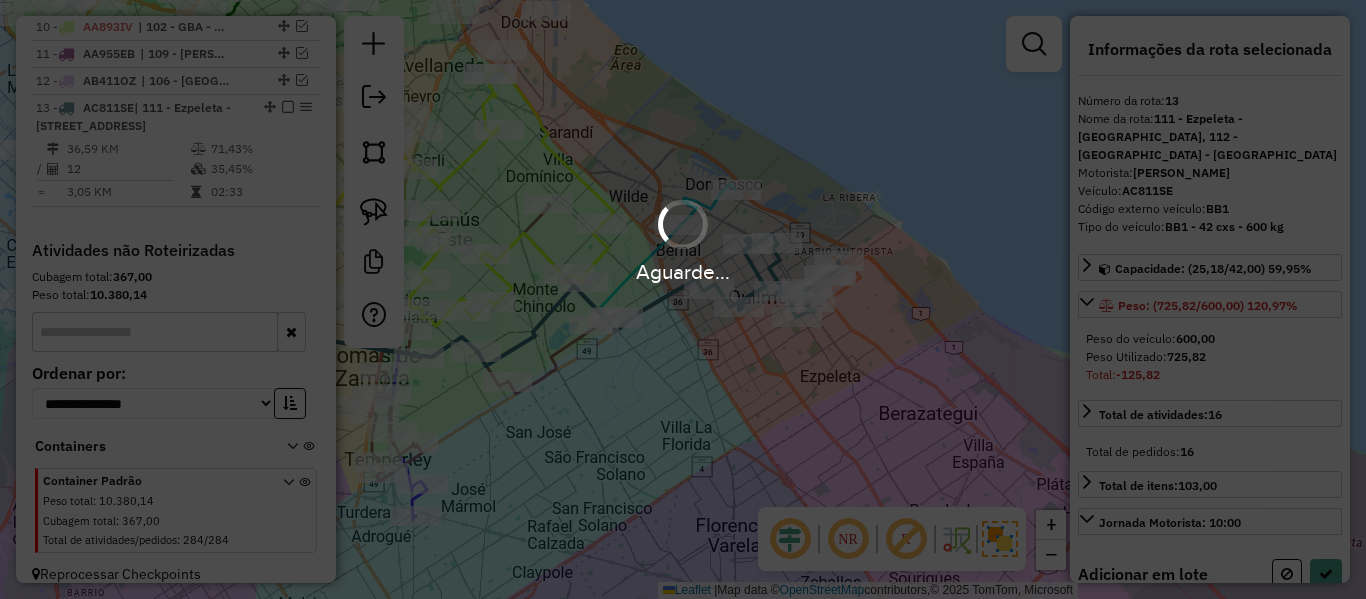 select on "**********" 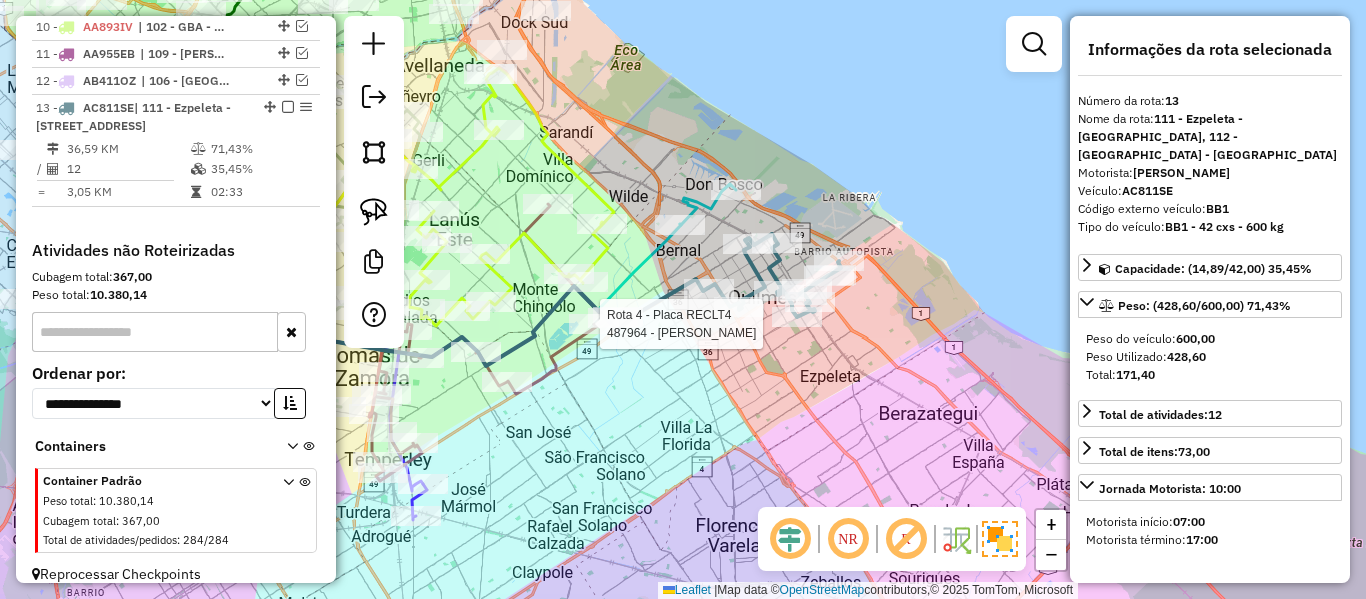 click on "Aguarde...  Pop-up bloqueado!  Seu navegador bloqueou automáticamente a abertura de uma nova janela.   Acesse as configurações e adicione o endereço do sistema a lista de permissão.   Fechar  Informações da Sessão 1187582 - 11/07/2025     Criação: 10/07/2025 13:15   Depósito:  SAZ AR - TaDa Shipick   Total de rotas:  13  Distância Total:  759,67 km  Tempo total:  44:39  Total de Atividades Roteirizadas:  171  Total de Pedidos Roteirizados:  173  Peso total roteirizado:  6.412,79  Cubagem total roteirizado:  227,48  Total de Atividades não Roteirizadas:  284  Total de Pedidos não Roteirizados:  284 Total de caixas por viagem:  227,48 /   13 =  17,50 Média de Atividades por viagem:  171 /   13 =  13,15 Ocupação média da frota:  82,22%  Clientes com Service Time:  0,00%   (0 de 455)   Rotas improdutivas:  5  Rotas vários dias:  0  Clientes Priorizados NR:  0  Transportadoras  Rotas  Recargas: 0   Ver rotas   Ver veículos  Finalizar todas as rotas   1 -       KCN268   44,63 KM   96,94%  /" at bounding box center [683, 299] 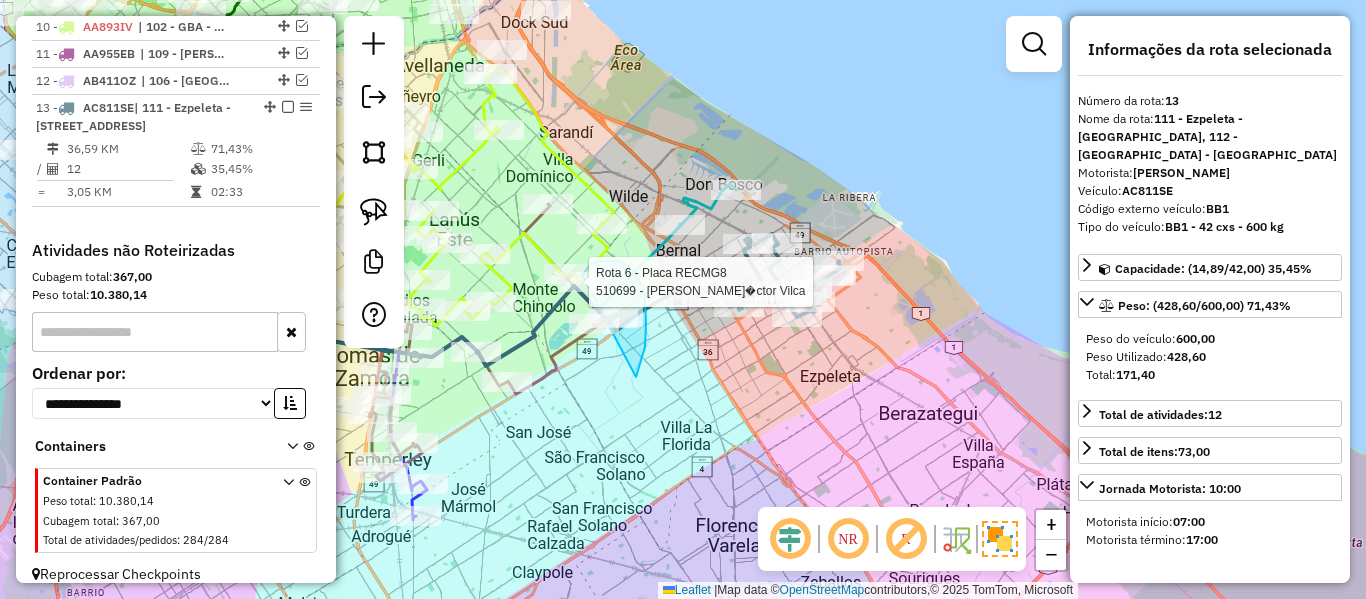 click on "Rota 6 - Placa RECMG8  529826 - Rodrigo Martinez Rota 6 - Placa RECMG8  510699 - Gabriel H�ctor Vilca Janela de atendimento Grade de atendimento Capacidade Transportadoras Veículos Cliente Pedidos  Rotas Selecione os dias de semana para filtrar as janelas de atendimento  Seg   Ter   Qua   Qui   Sex   Sáb   Dom  Informe o período da janela de atendimento: De: Até:  Filtrar exatamente a janela do cliente  Considerar janela de atendimento padrão  Selecione os dias de semana para filtrar as grades de atendimento  Seg   Ter   Qua   Qui   Sex   Sáb   Dom   Considerar clientes sem dia de atendimento cadastrado  Clientes fora do dia de atendimento selecionado Filtrar as atividades entre os valores definidos abaixo:  Peso mínimo:   Peso máximo:   Cubagem mínima:   Cubagem máxima:   De:   Até:  Filtrar as atividades entre o tempo de atendimento definido abaixo:  De:   Até:   Considerar capacidade total dos clientes não roteirizados Transportadora: Selecione um ou mais itens Tipo de veículo: Veículo: +" 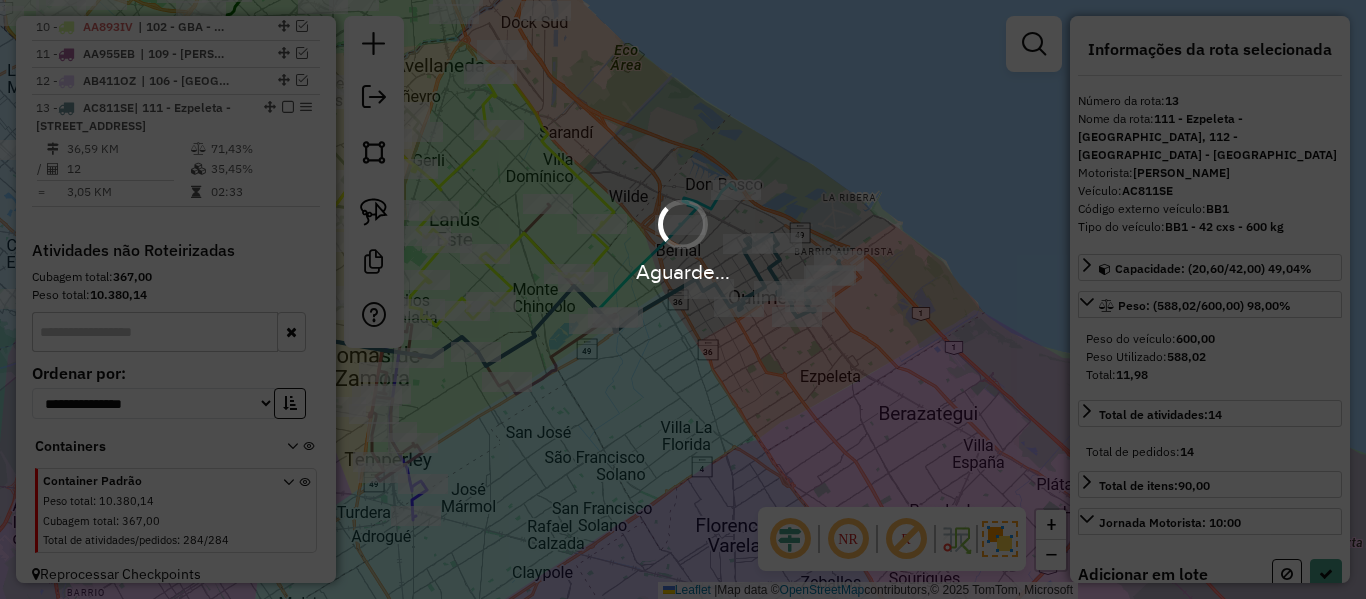 select on "**********" 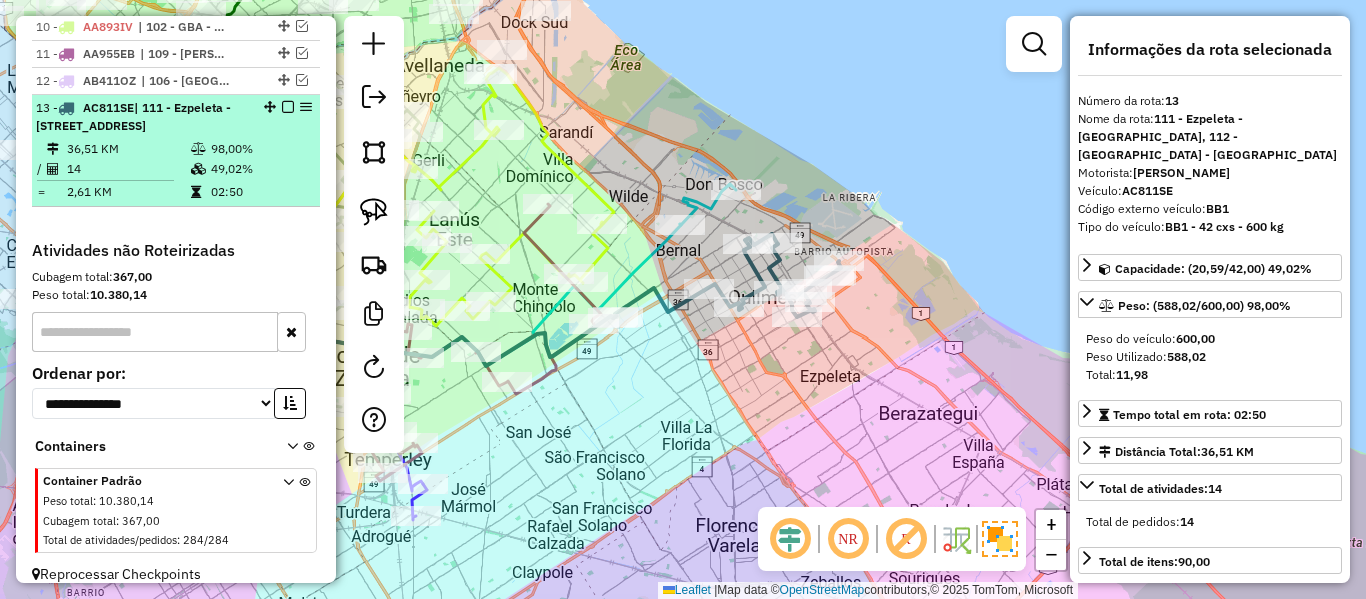 click at bounding box center (288, 107) 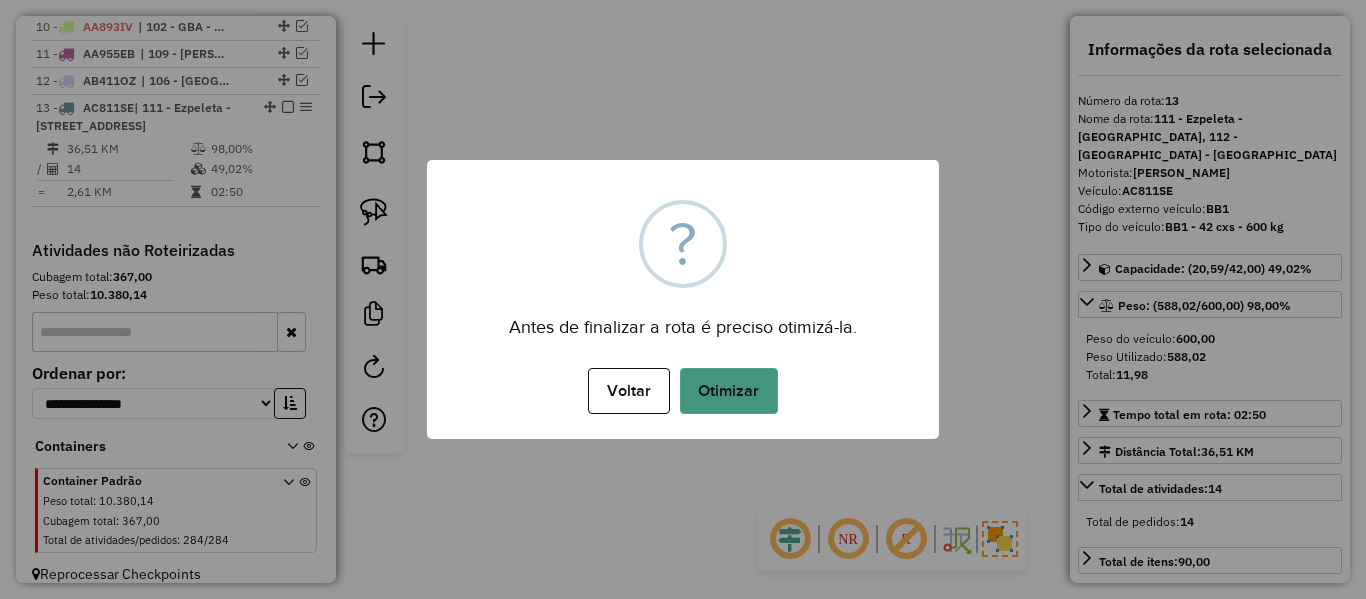 click on "Otimizar" at bounding box center (729, 391) 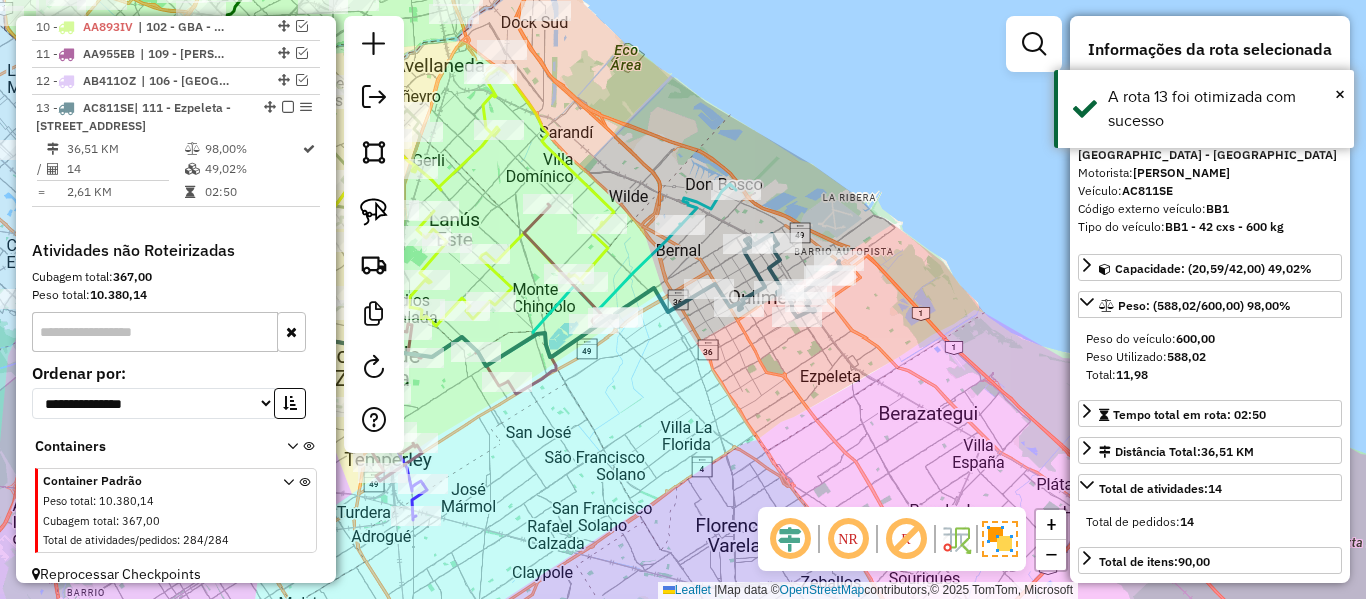 click at bounding box center (288, 107) 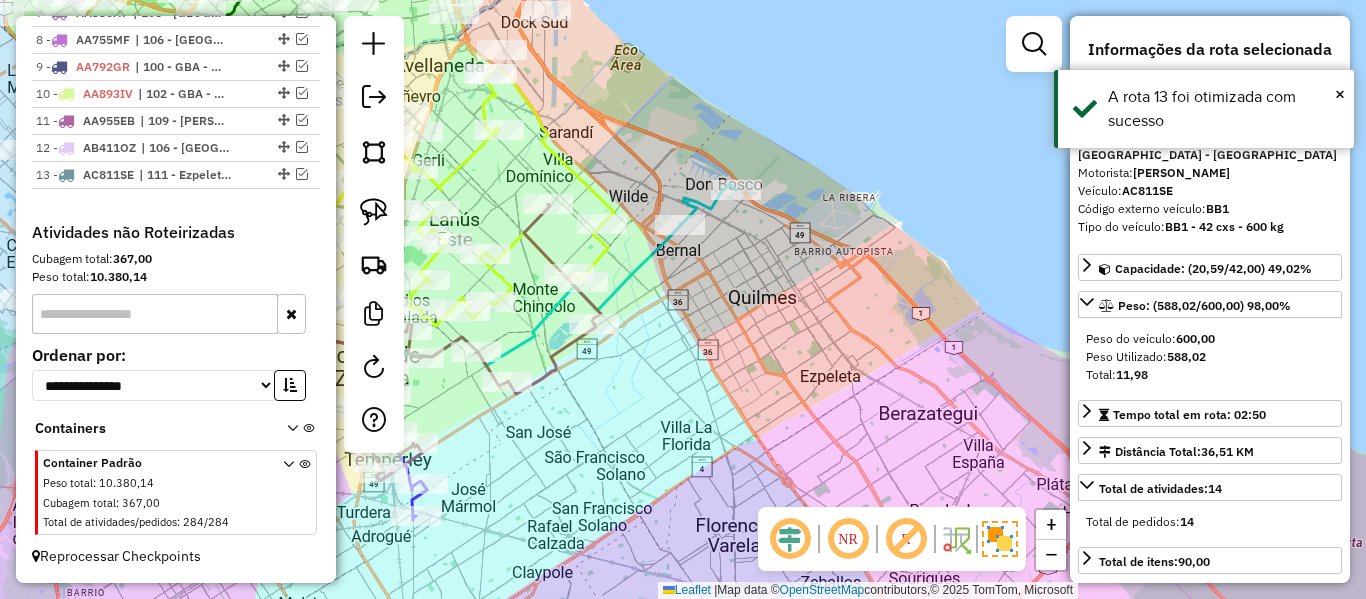 scroll, scrollTop: 1451, scrollLeft: 0, axis: vertical 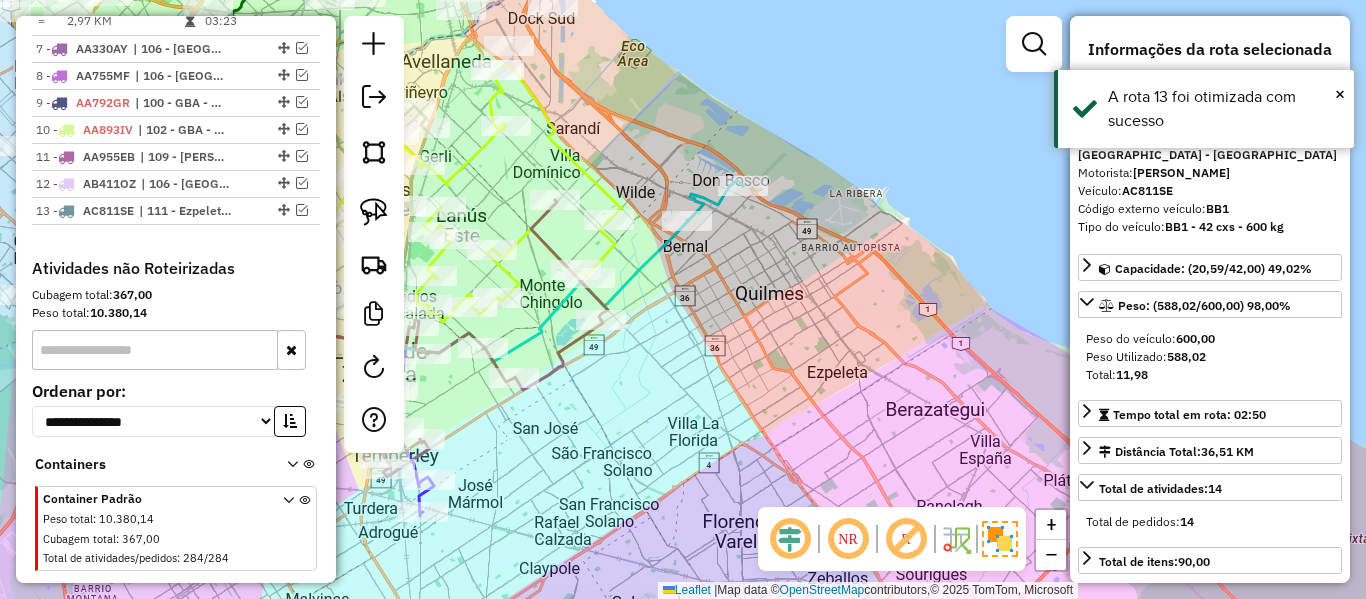 drag, startPoint x: 818, startPoint y: 311, endPoint x: 1065, endPoint y: 229, distance: 260.25565 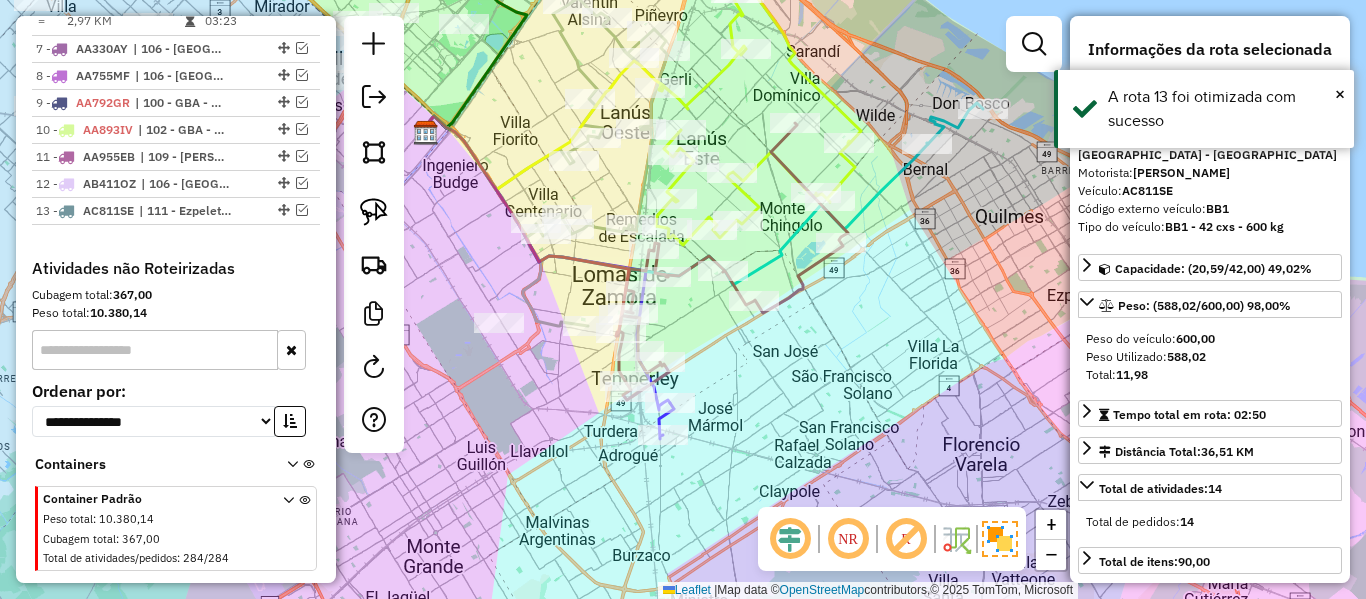 click 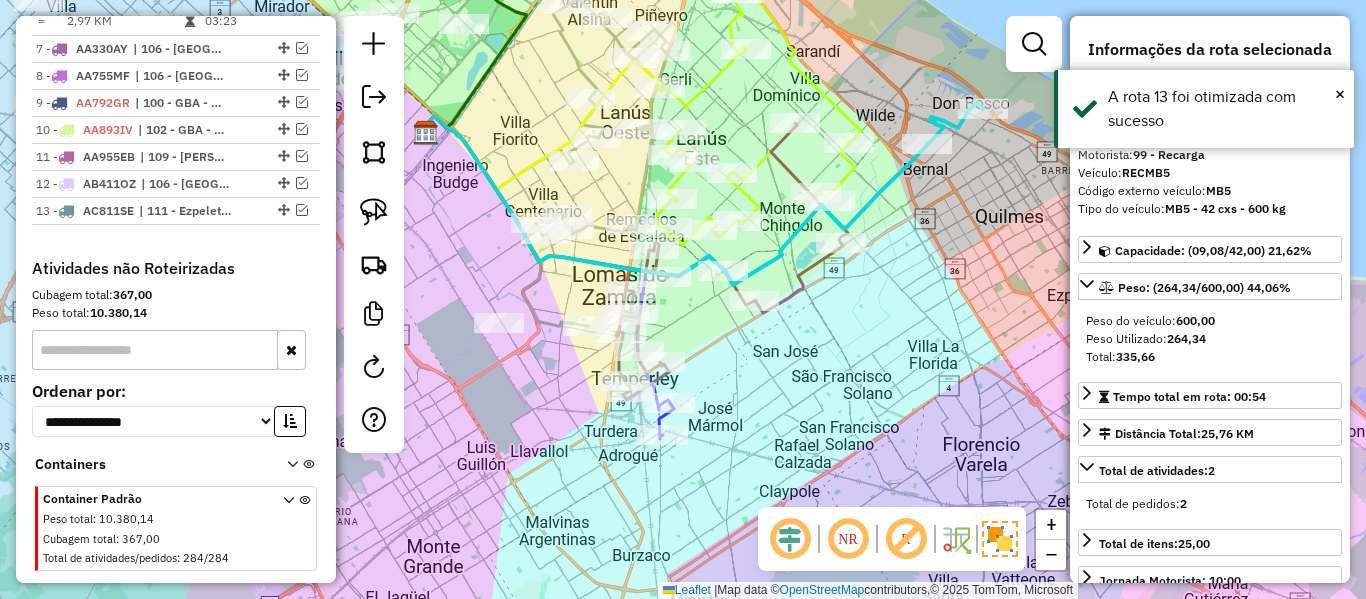 scroll, scrollTop: 1211, scrollLeft: 0, axis: vertical 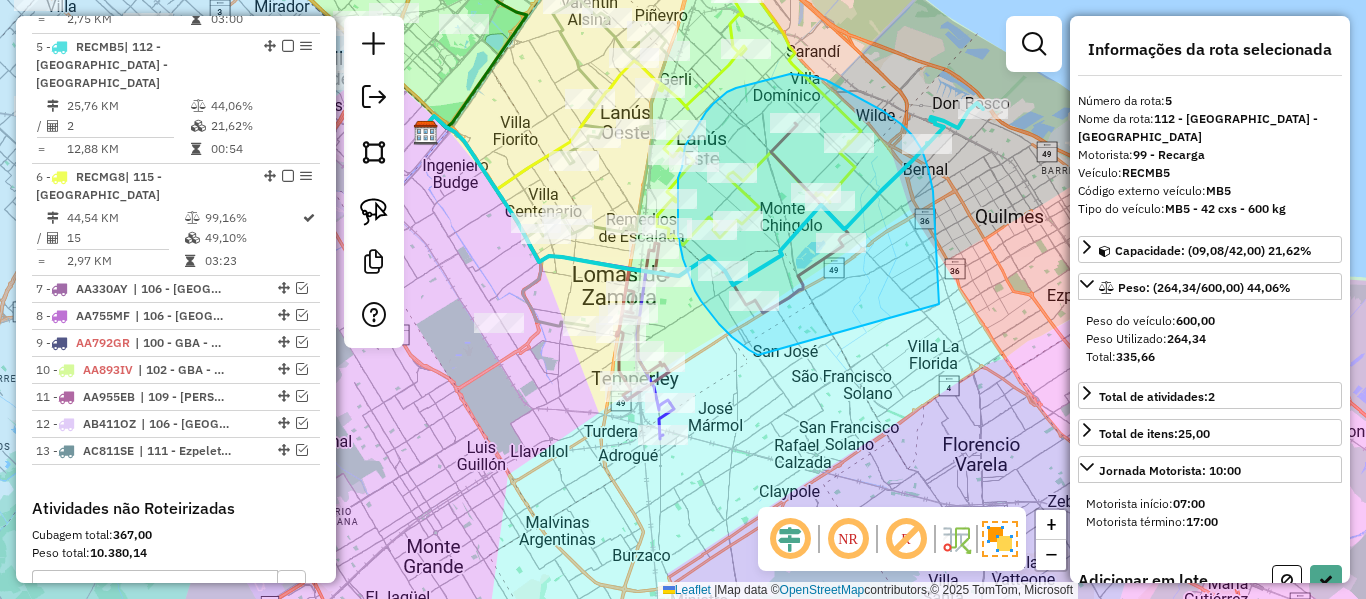 drag, startPoint x: 937, startPoint y: 272, endPoint x: 768, endPoint y: 359, distance: 190.07893 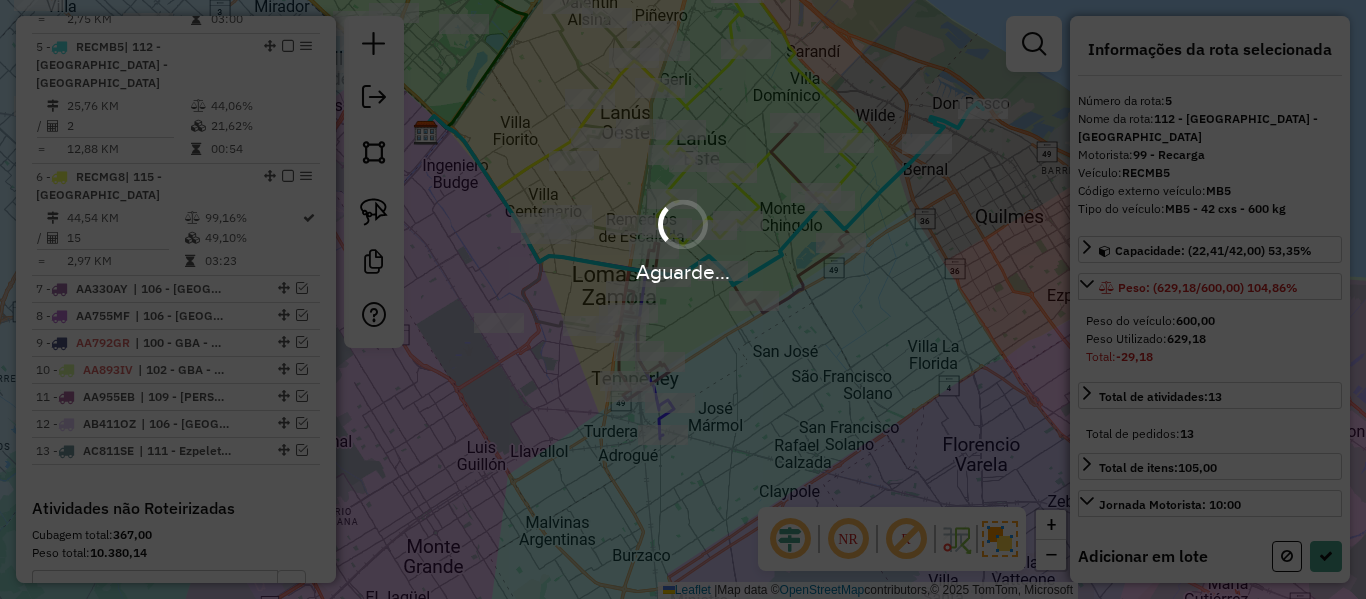 select on "**********" 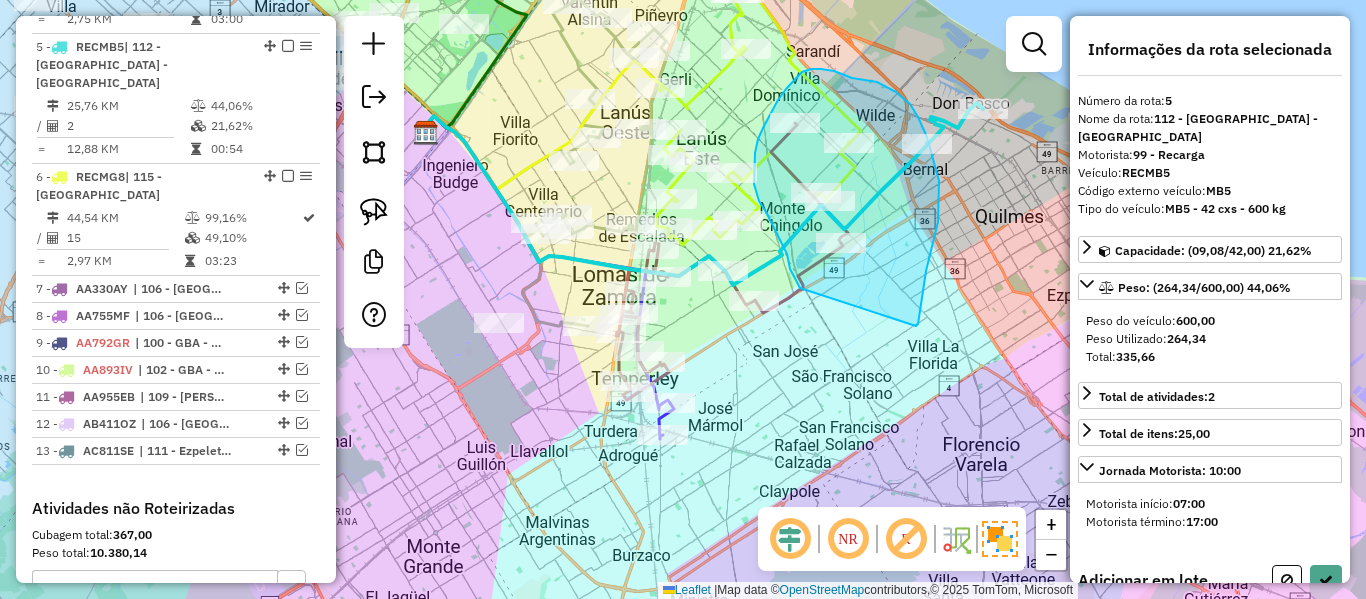 drag, startPoint x: 918, startPoint y: 324, endPoint x: 842, endPoint y: 311, distance: 77.10383 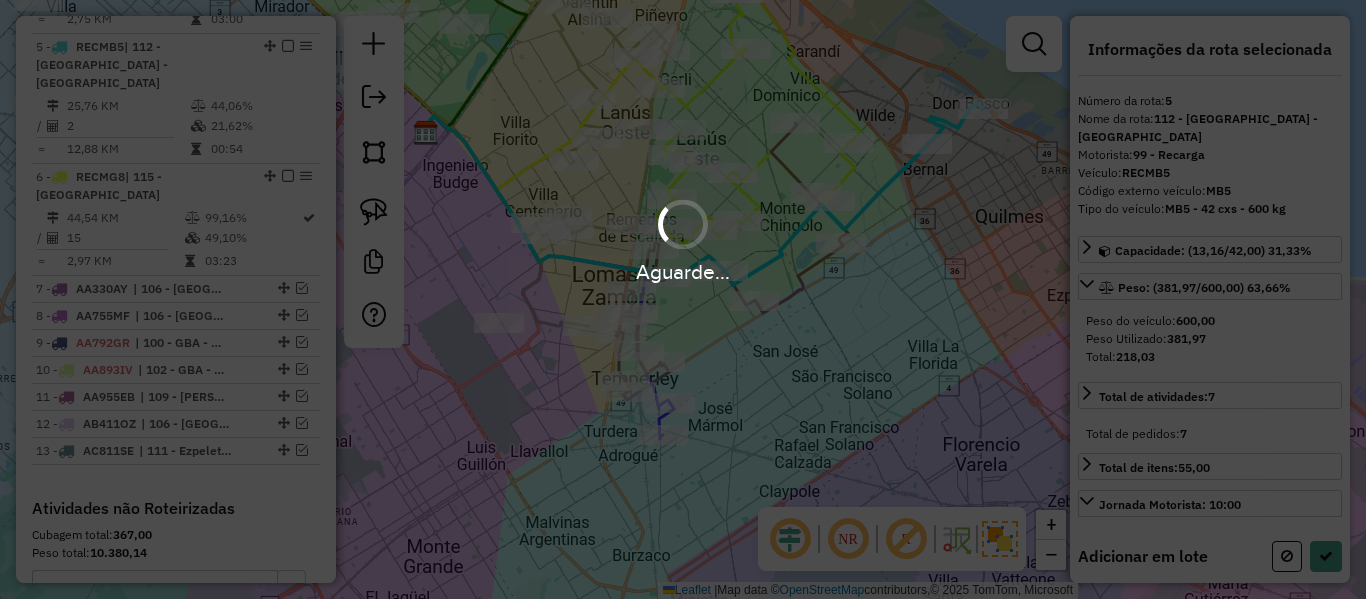 select on "**********" 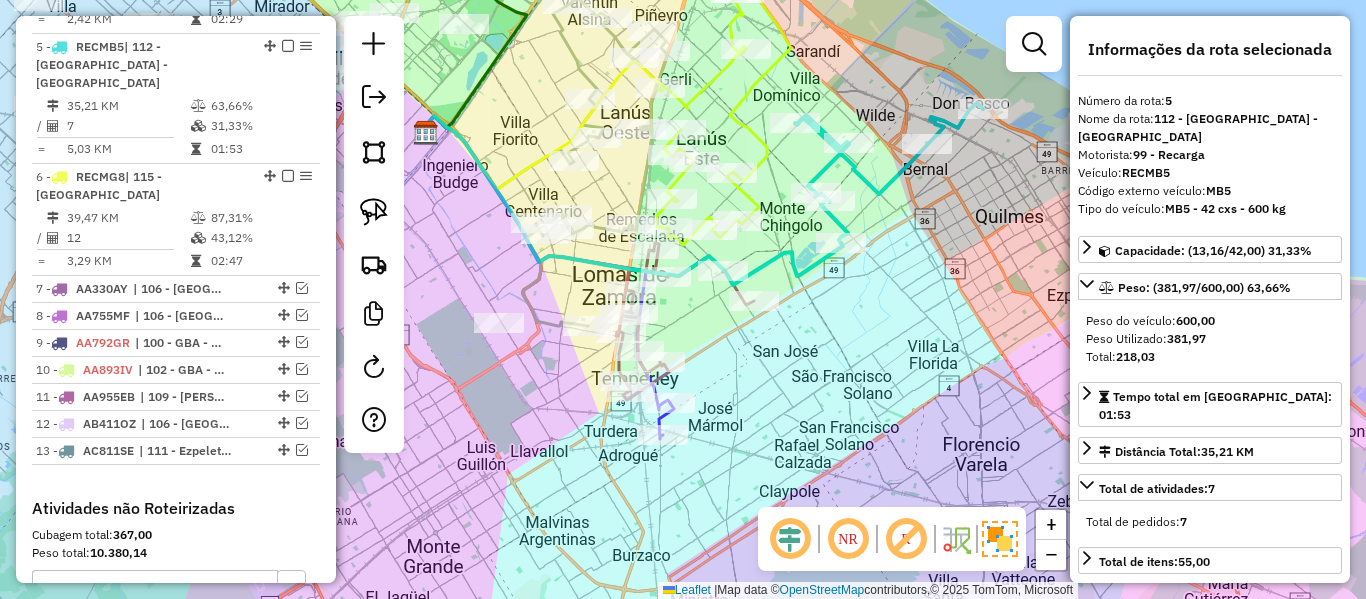 click 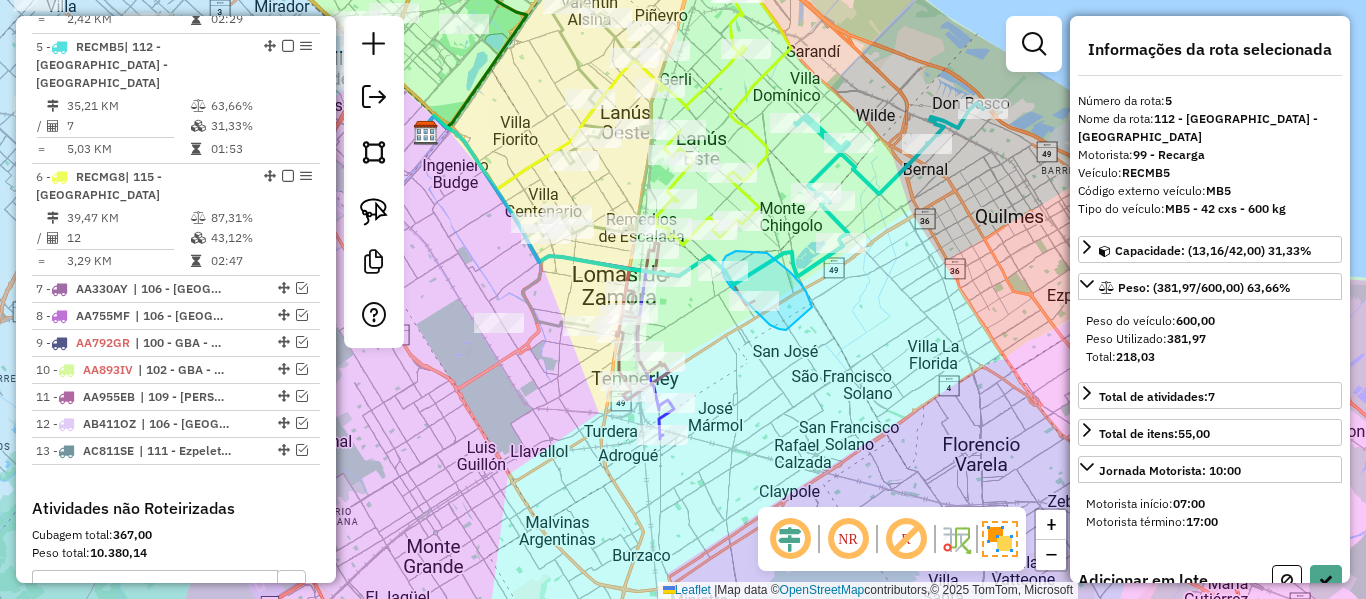 drag, startPoint x: 811, startPoint y: 305, endPoint x: 768, endPoint y: 316, distance: 44.38468 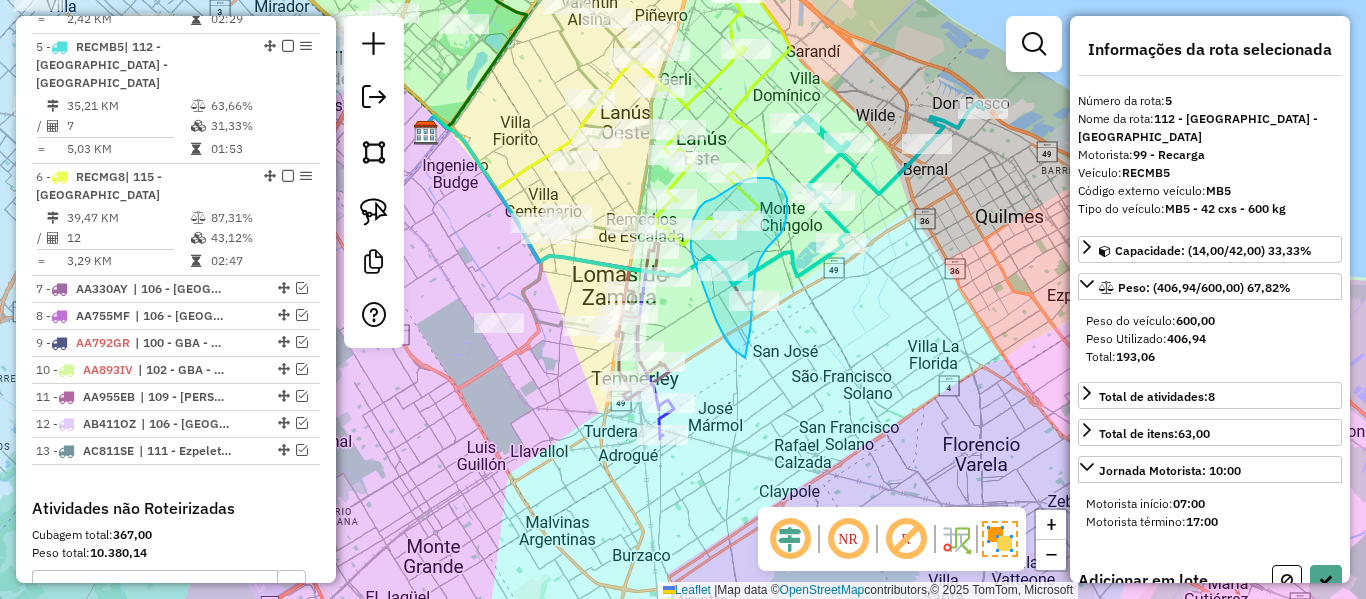 drag, startPoint x: 755, startPoint y: 273, endPoint x: 764, endPoint y: 366, distance: 93.43447 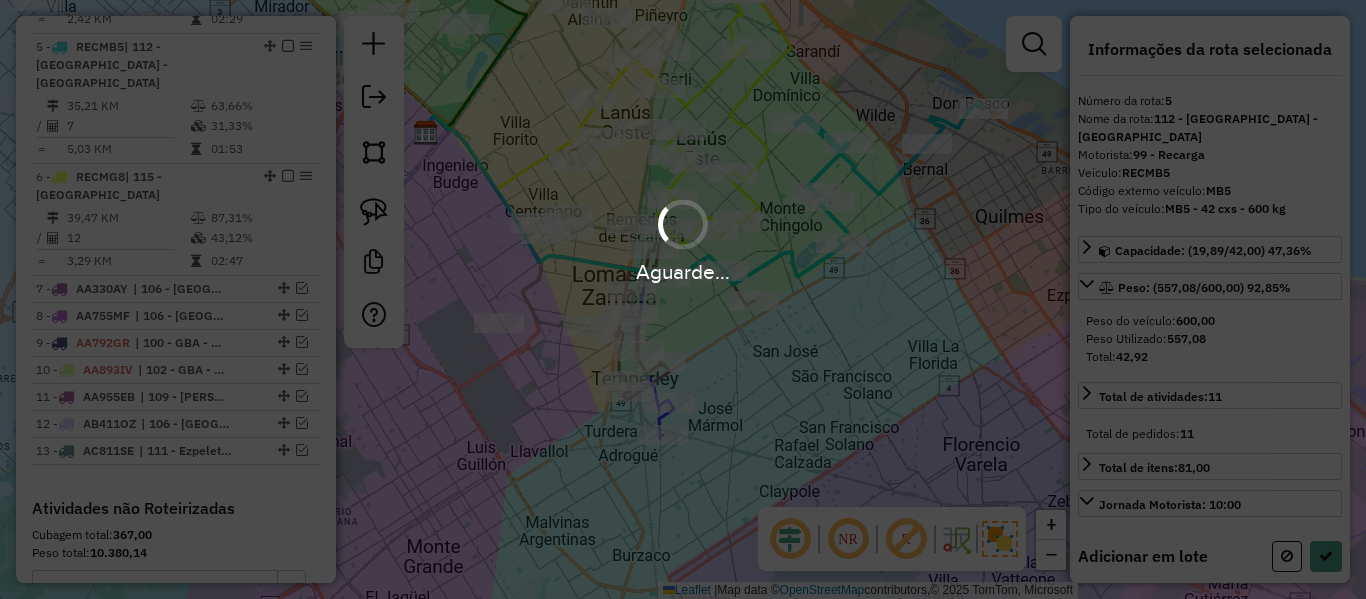 select on "**********" 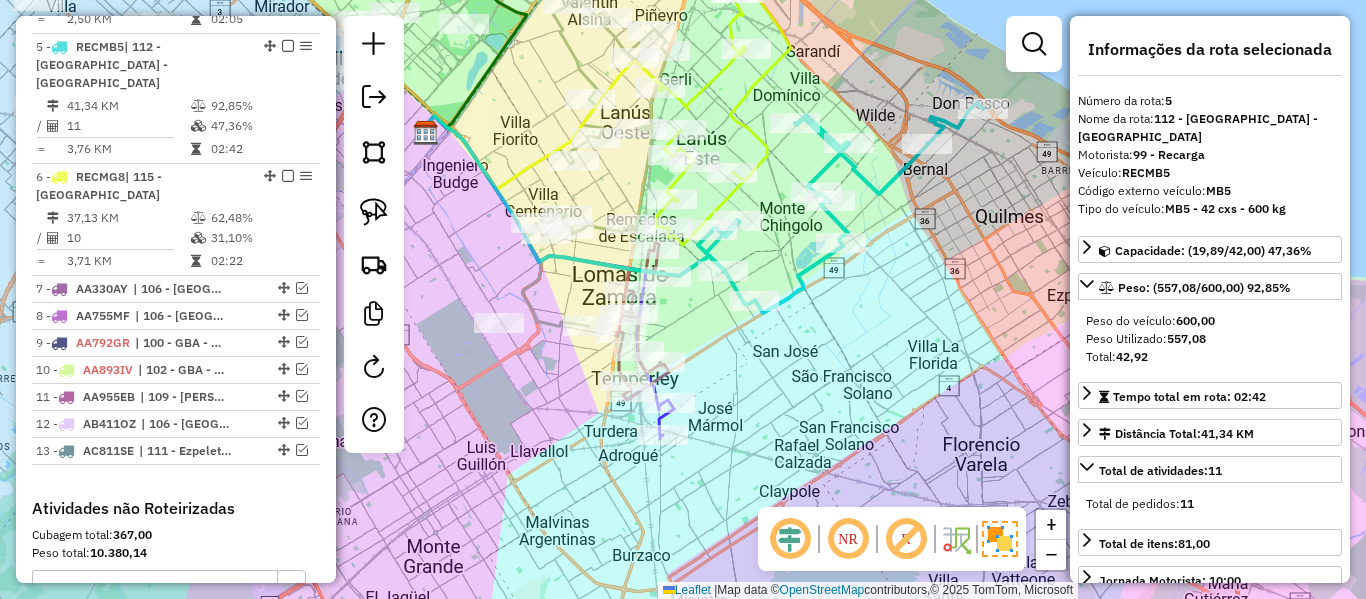 click 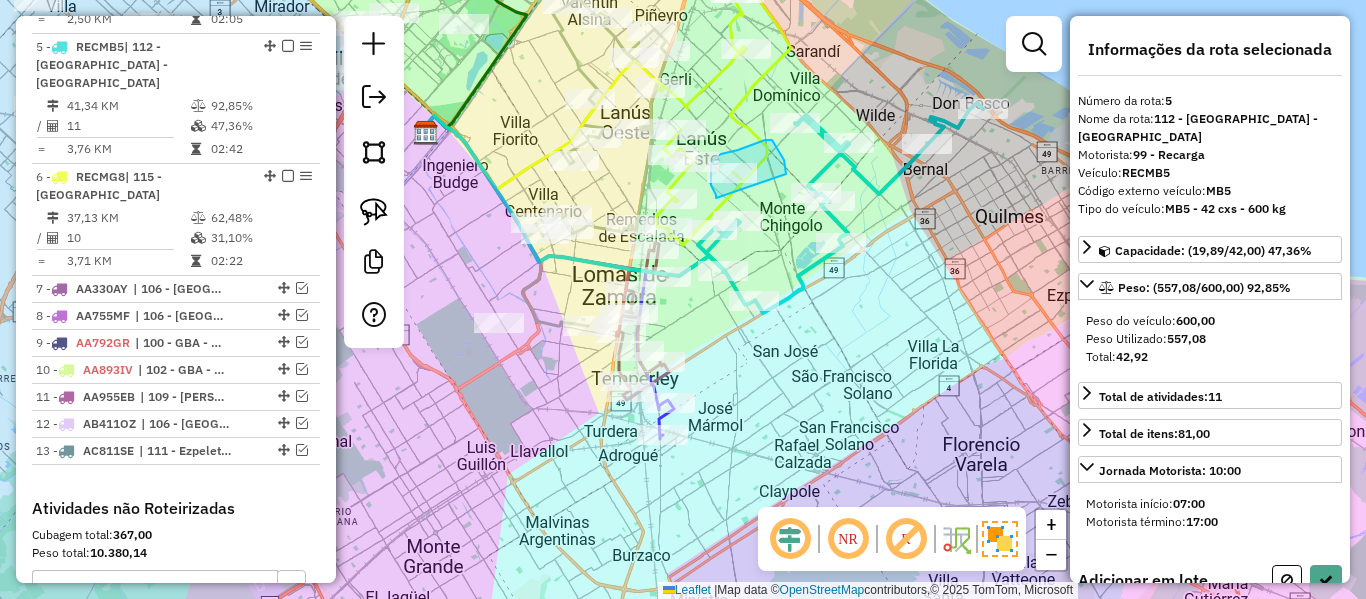 click on "Rota 6 - Placa RECMG8  482235 - Julio Urbinelli Janela de atendimento Grade de atendimento Capacidade Transportadoras Veículos Cliente Pedidos  Rotas Selecione os dias de semana para filtrar as janelas de atendimento  Seg   Ter   Qua   Qui   Sex   Sáb   Dom  Informe o período da janela de atendimento: De: Até:  Filtrar exatamente a janela do cliente  Considerar janela de atendimento padrão  Selecione os dias de semana para filtrar as grades de atendimento  Seg   Ter   Qua   Qui   Sex   Sáb   Dom   Considerar clientes sem dia de atendimento cadastrado  Clientes fora do dia de atendimento selecionado Filtrar as atividades entre os valores definidos abaixo:  Peso mínimo:   Peso máximo:   Cubagem mínima:   Cubagem máxima:   De:   Até:  Filtrar as atividades entre o tempo de atendimento definido abaixo:  De:   Até:   Considerar capacidade total dos clientes não roteirizados Transportadora: Selecione um ou mais itens Tipo de veículo: Selecione um ou mais itens Veículo: Selecione um ou mais itens De:" 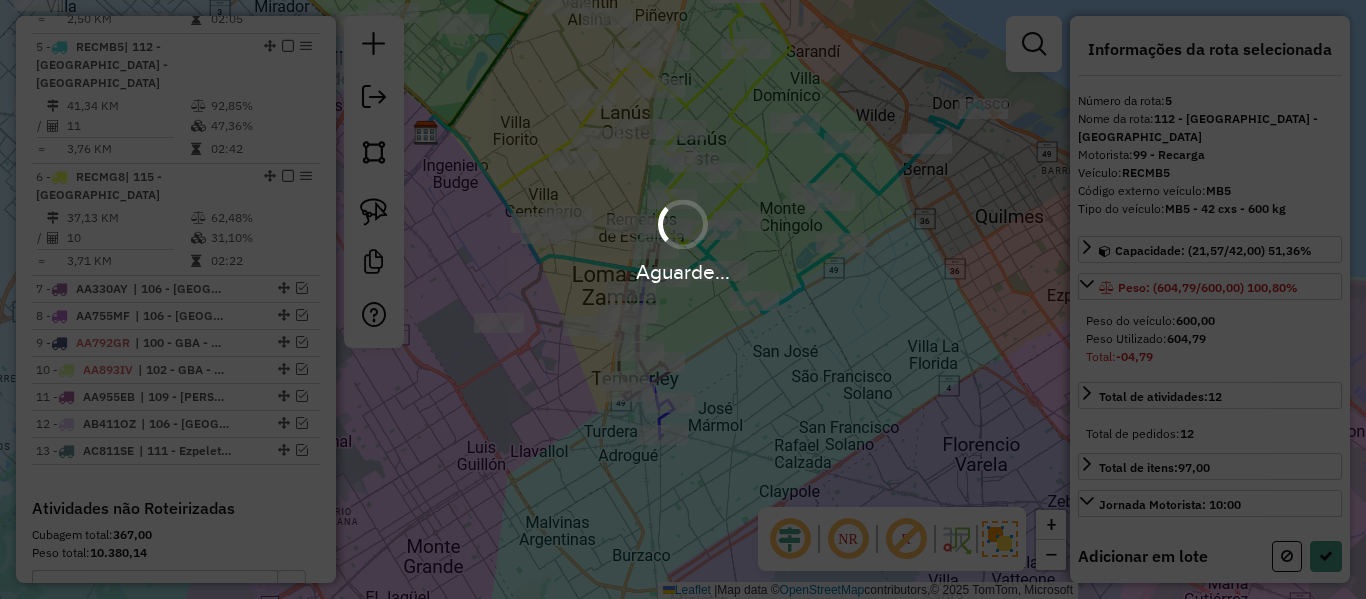select on "**********" 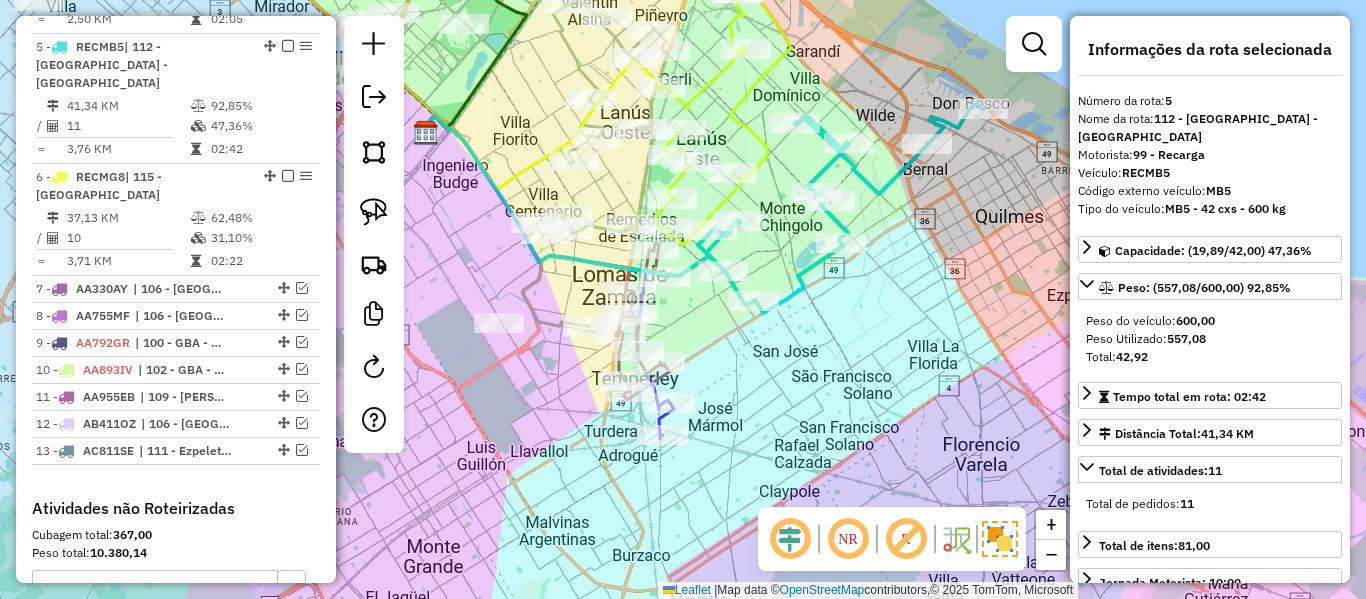 click on "Janela de atendimento Grade de atendimento Capacidade Transportadoras Veículos Cliente Pedidos  Rotas Selecione os dias de semana para filtrar as janelas de atendimento  Seg   Ter   Qua   Qui   Sex   Sáb   Dom  Informe o período da janela de atendimento: De: Até:  Filtrar exatamente a janela do cliente  Considerar janela de atendimento padrão  Selecione os dias de semana para filtrar as grades de atendimento  Seg   Ter   Qua   Qui   Sex   Sáb   Dom   Considerar clientes sem dia de atendimento cadastrado  Clientes fora do dia de atendimento selecionado Filtrar as atividades entre os valores definidos abaixo:  Peso mínimo:   Peso máximo:   Cubagem mínima:   Cubagem máxima:   De:   Até:  Filtrar as atividades entre o tempo de atendimento definido abaixo:  De:   Até:   Considerar capacidade total dos clientes não roteirizados Transportadora: Selecione um ou mais itens Tipo de veículo: Selecione um ou mais itens Veículo: Selecione um ou mais itens Motorista: Selecione um ou mais itens Nome: Rótulo:" 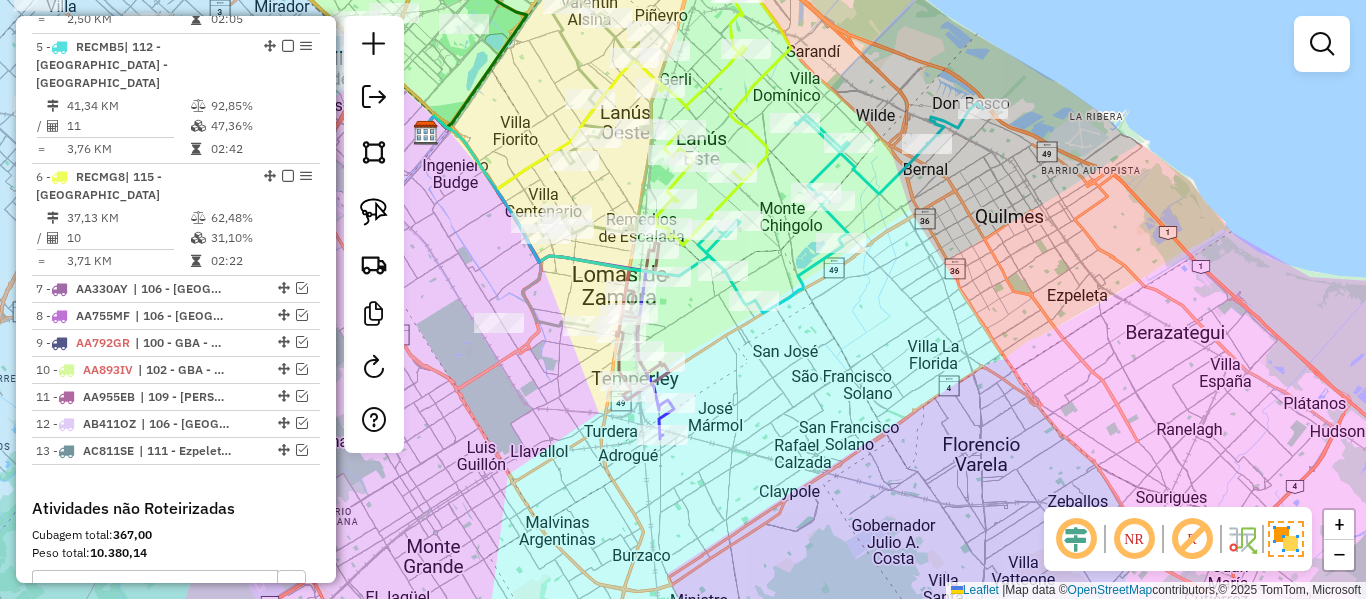 click 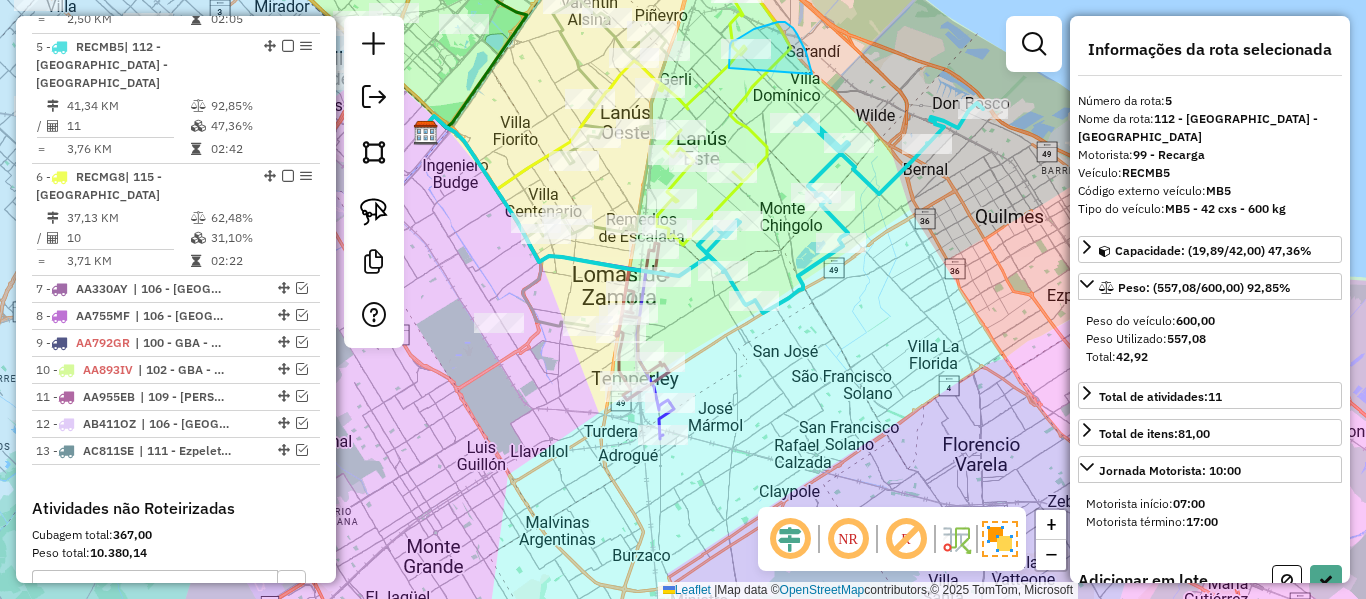 drag, startPoint x: 809, startPoint y: 62, endPoint x: 732, endPoint y: 83, distance: 79.81228 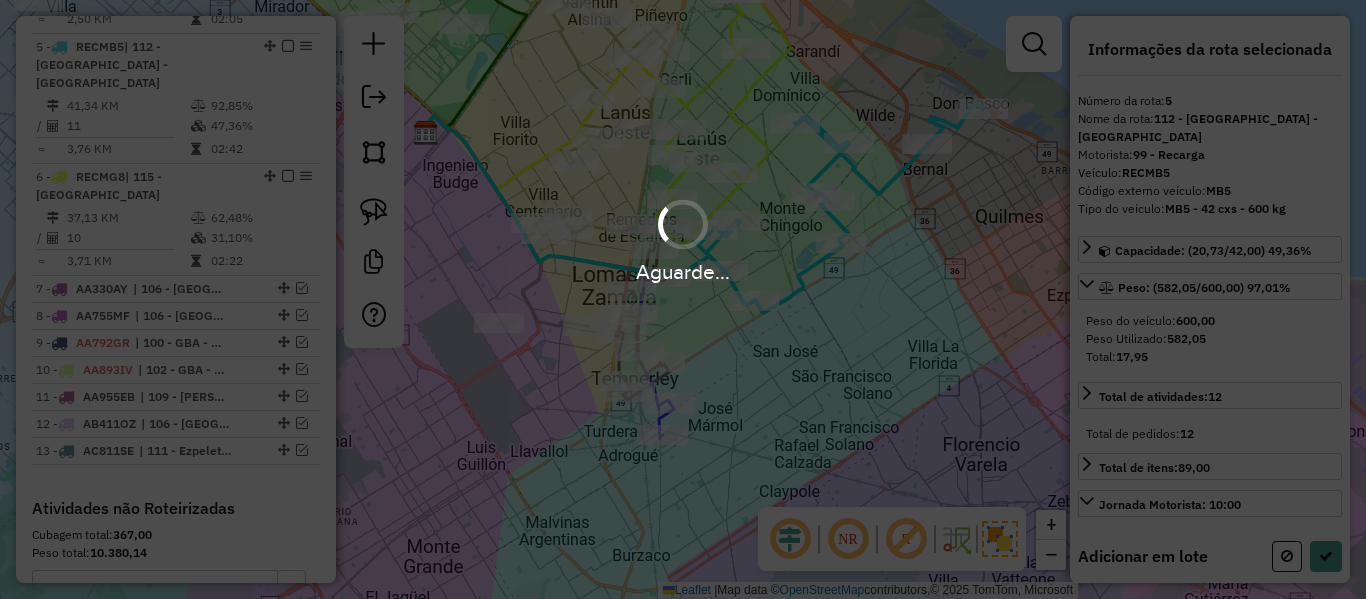 select on "**********" 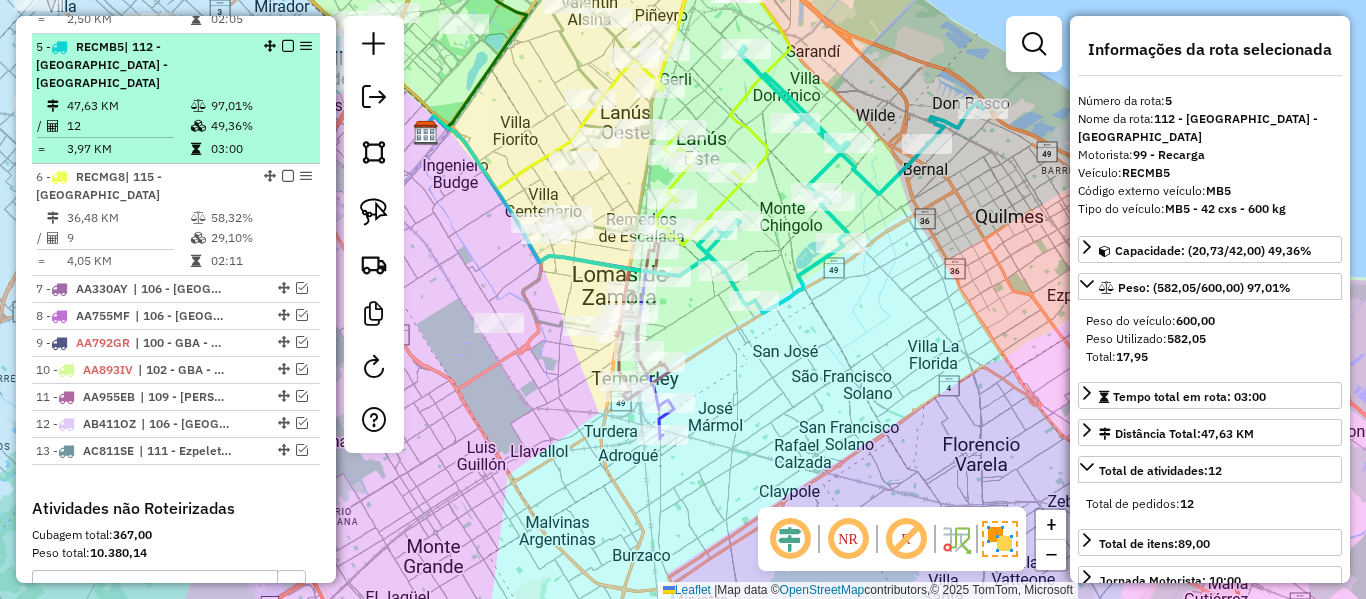 click at bounding box center [288, 46] 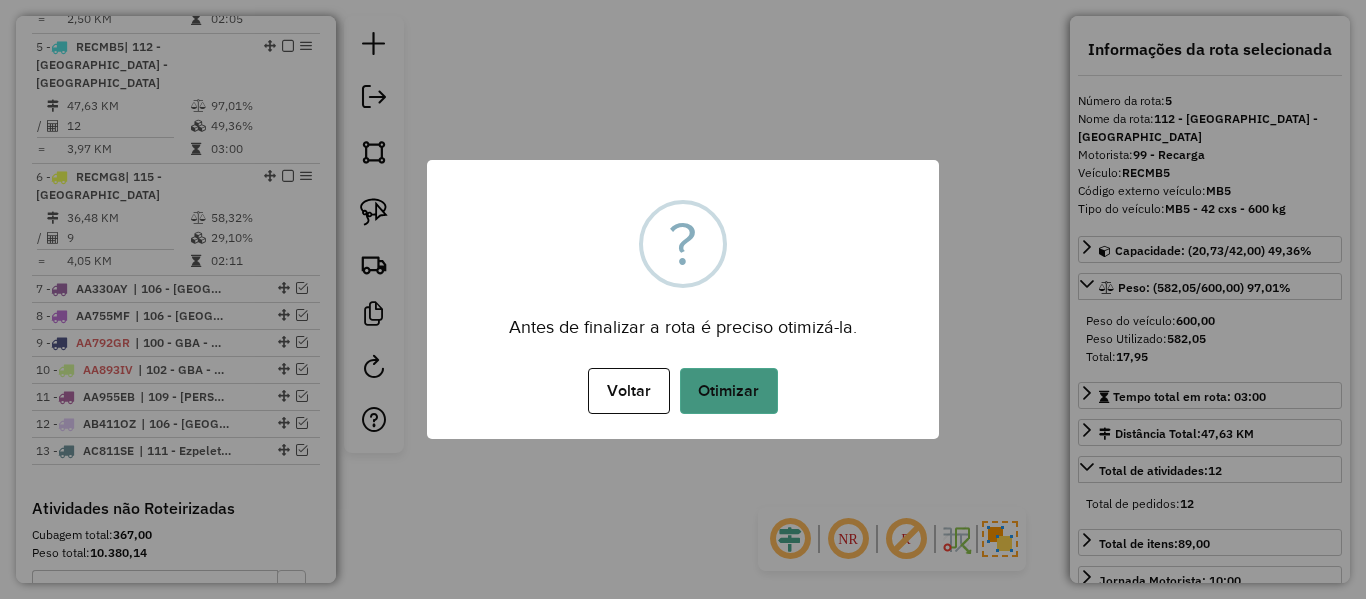 click on "Voltar No Otimizar" at bounding box center [683, 391] 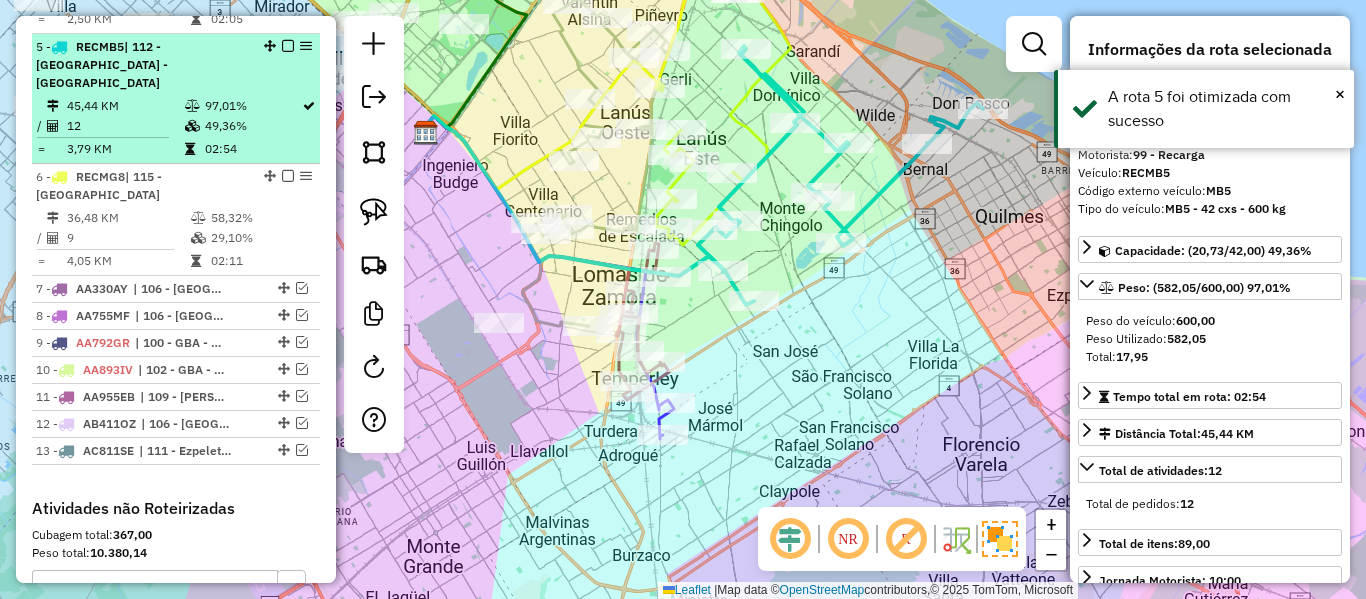 click at bounding box center (288, 46) 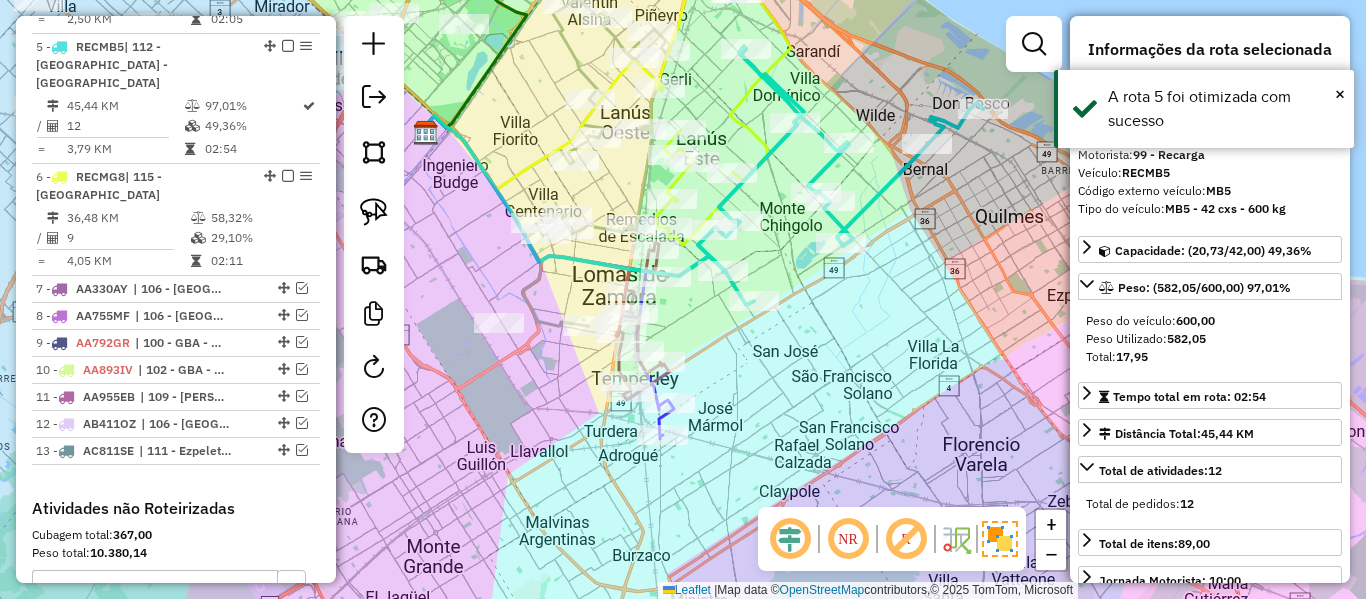 scroll, scrollTop: 1126, scrollLeft: 0, axis: vertical 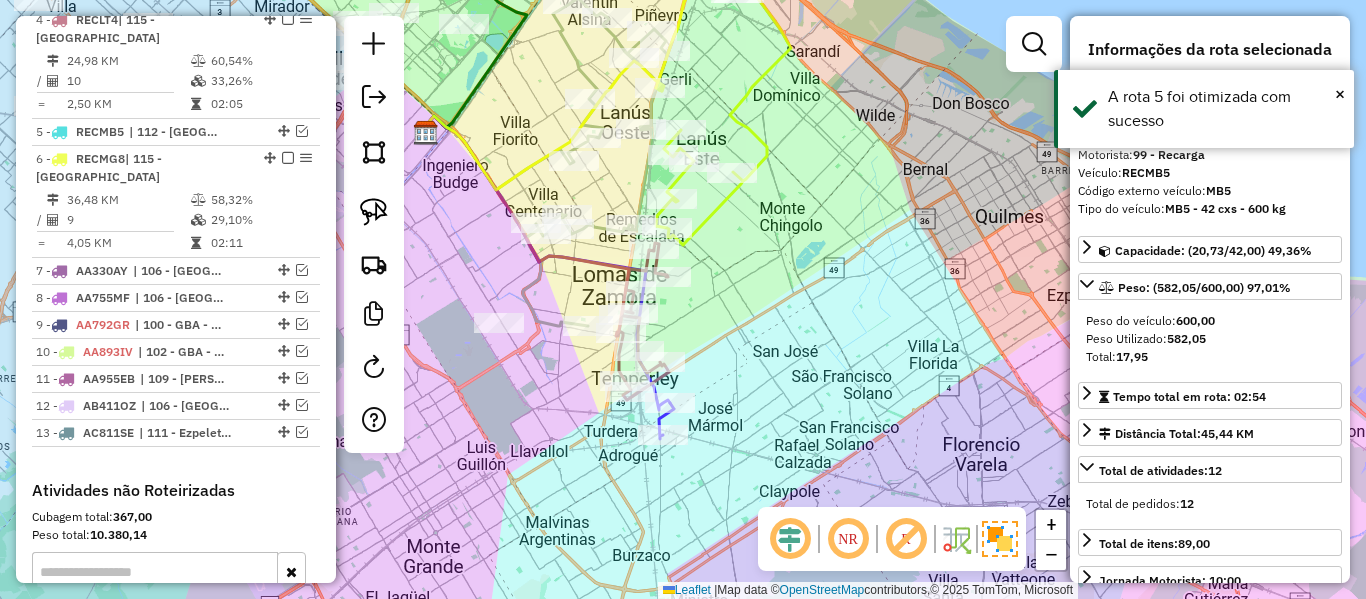 click on "Rota 2 - Placa RECJO1  547124 - Juan Pablo Ibarra Janela de atendimento Grade de atendimento Capacidade Transportadoras Veículos Cliente Pedidos  Rotas Selecione os dias de semana para filtrar as janelas de atendimento  Seg   Ter   Qua   Qui   Sex   Sáb   Dom  Informe o período da janela de atendimento: De: Até:  Filtrar exatamente a janela do cliente  Considerar janela de atendimento padrão  Selecione os dias de semana para filtrar as grades de atendimento  Seg   Ter   Qua   Qui   Sex   Sáb   Dom   Considerar clientes sem dia de atendimento cadastrado  Clientes fora do dia de atendimento selecionado Filtrar as atividades entre os valores definidos abaixo:  Peso mínimo:   Peso máximo:   Cubagem mínima:   Cubagem máxima:   De:   Até:  Filtrar as atividades entre o tempo de atendimento definido abaixo:  De:   Até:   Considerar capacidade total dos clientes não roteirizados Transportadora: Selecione um ou mais itens Tipo de veículo: Selecione um ou mais itens Veículo: Selecione um ou mais itens +" 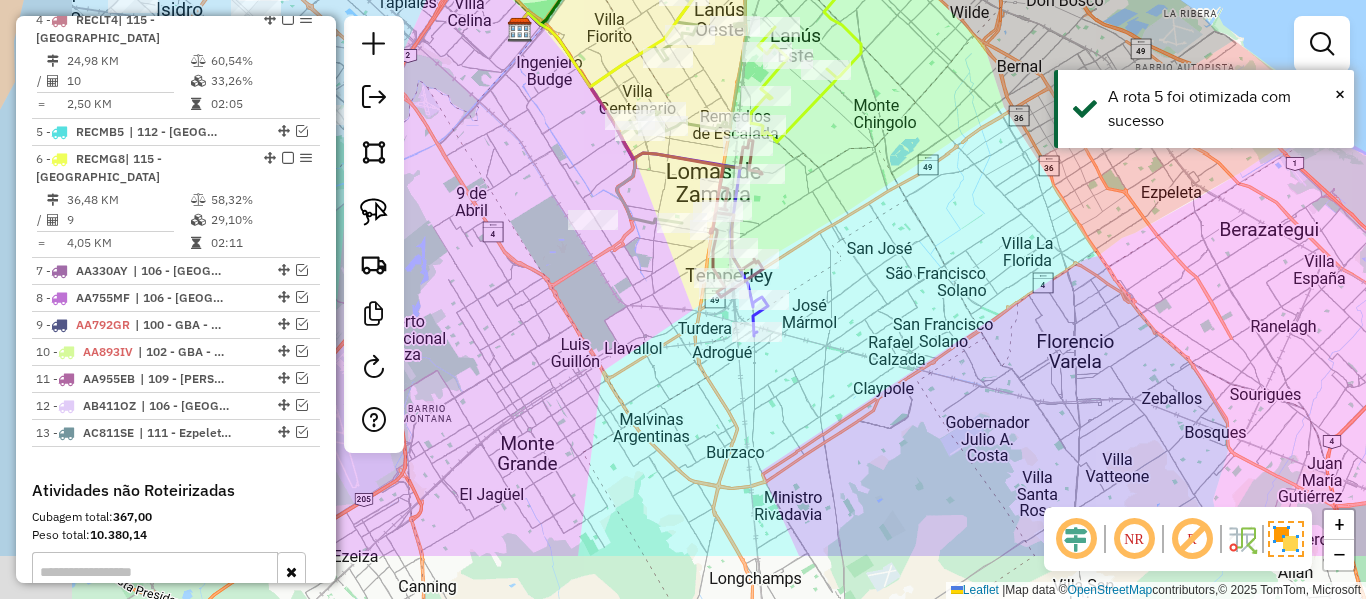 click on "Janela de atendimento Grade de atendimento Capacidade Transportadoras Veículos Cliente Pedidos  Rotas Selecione os dias de semana para filtrar as janelas de atendimento  Seg   Ter   Qua   Qui   Sex   Sáb   Dom  Informe o período da janela de atendimento: De: Até:  Filtrar exatamente a janela do cliente  Considerar janela de atendimento padrão  Selecione os dias de semana para filtrar as grades de atendimento  Seg   Ter   Qua   Qui   Sex   Sáb   Dom   Considerar clientes sem dia de atendimento cadastrado  Clientes fora do dia de atendimento selecionado Filtrar as atividades entre os valores definidos abaixo:  Peso mínimo:   Peso máximo:   Cubagem mínima:   Cubagem máxima:   De:   Até:  Filtrar as atividades entre o tempo de atendimento definido abaixo:  De:   Até:   Considerar capacidade total dos clientes não roteirizados Transportadora: Selecione um ou mais itens Tipo de veículo: Selecione um ou mais itens Veículo: Selecione um ou mais itens Motorista: Selecione um ou mais itens Nome: Rótulo:" 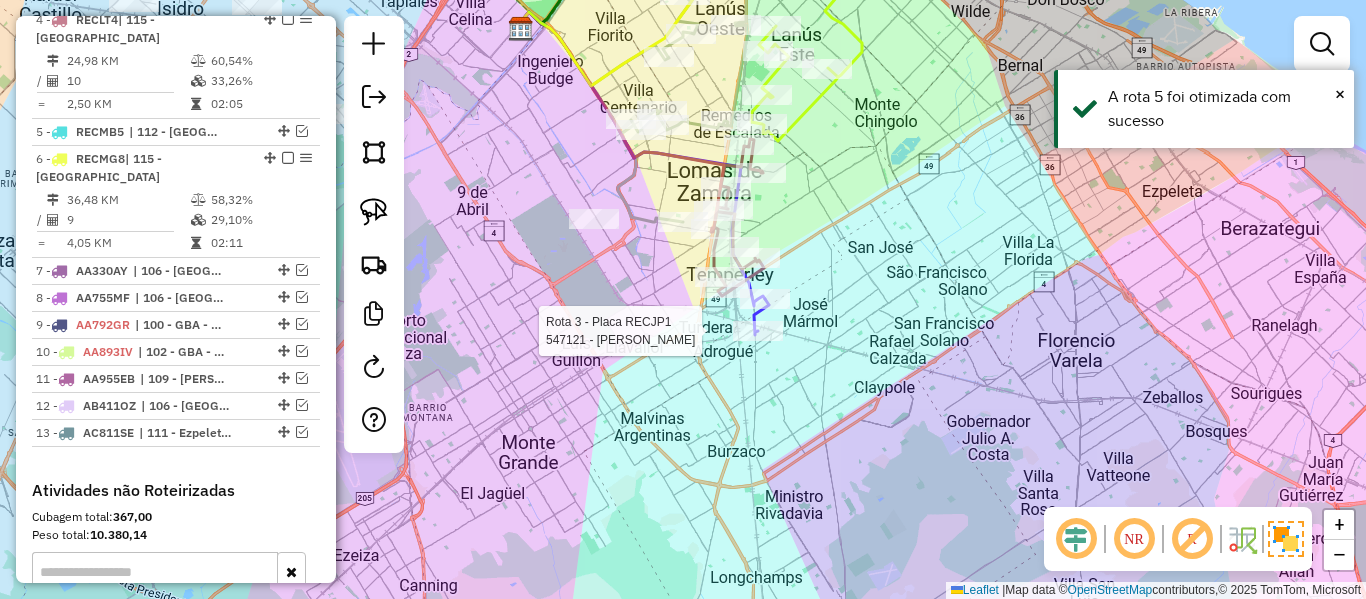 select on "**********" 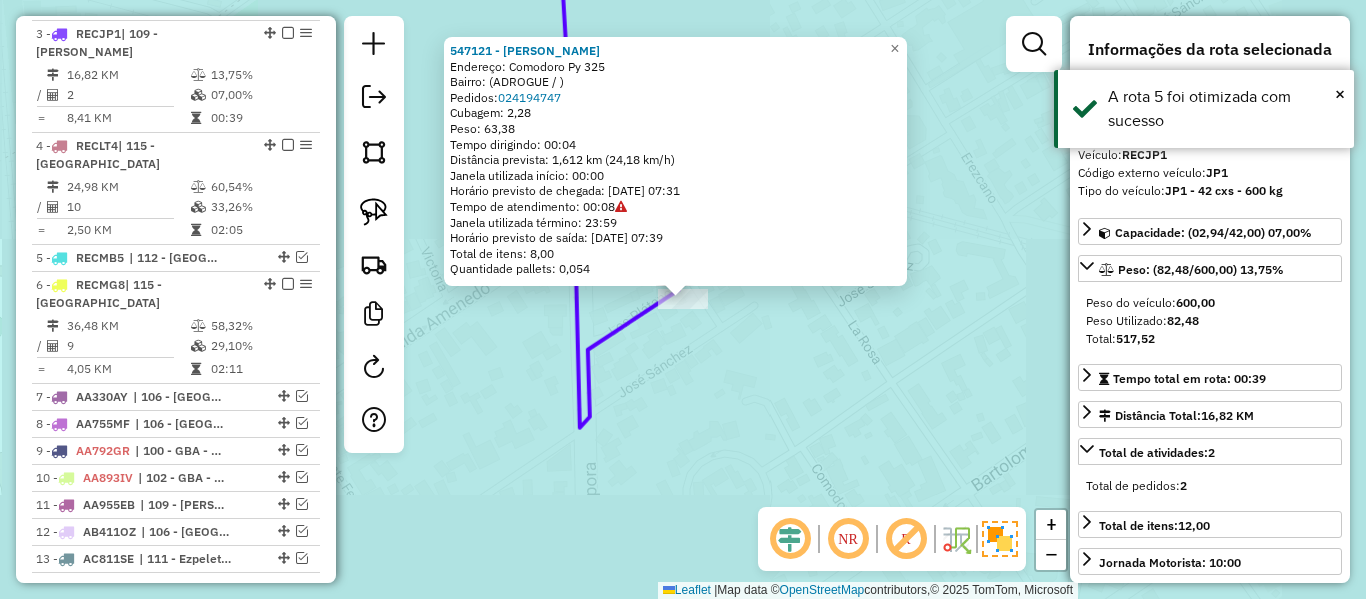 scroll, scrollTop: 987, scrollLeft: 0, axis: vertical 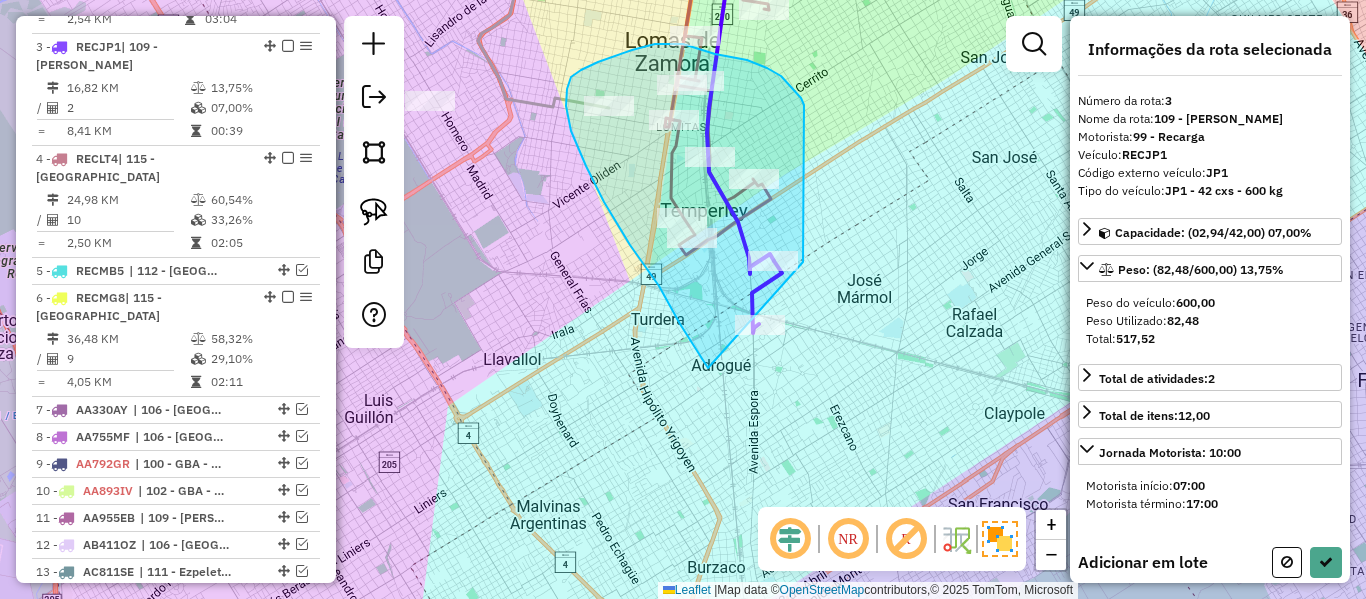 drag, startPoint x: 803, startPoint y: 260, endPoint x: 716, endPoint y: 373, distance: 142.61136 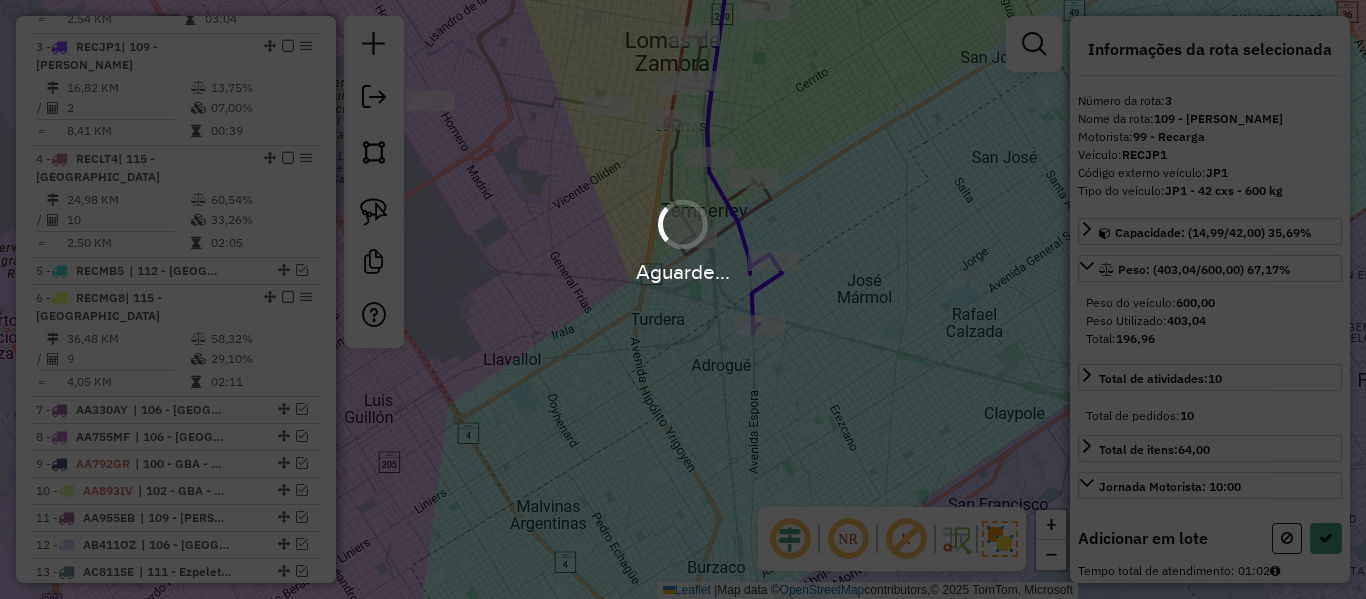 select on "**********" 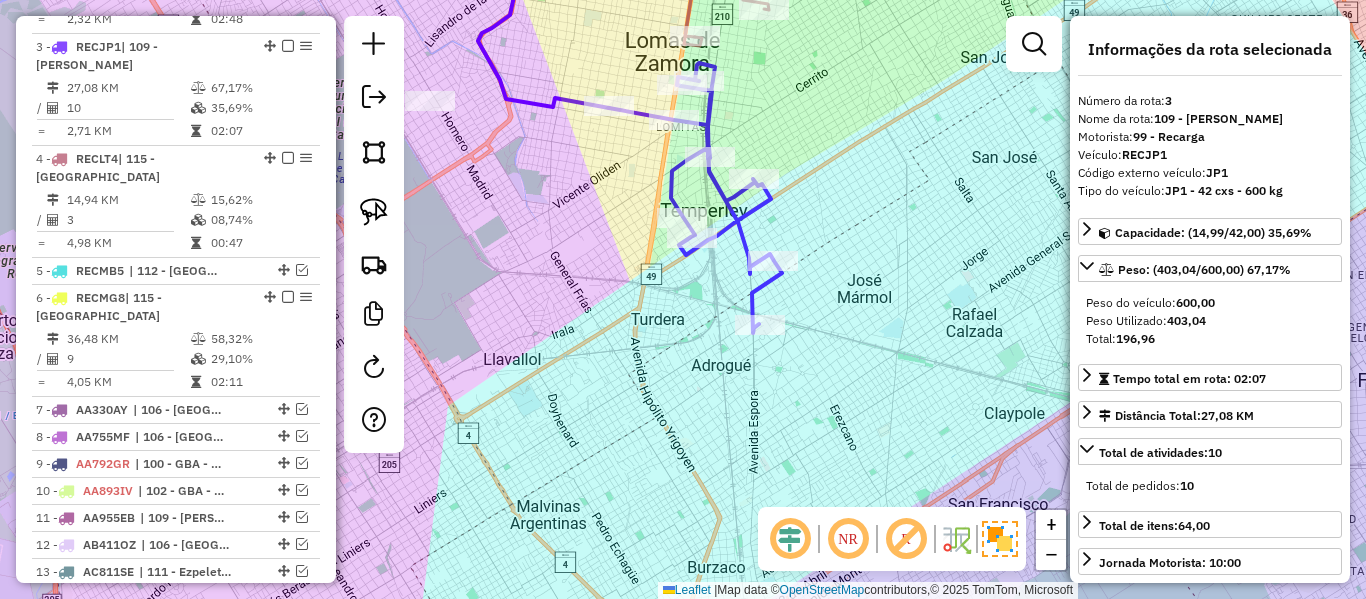 click 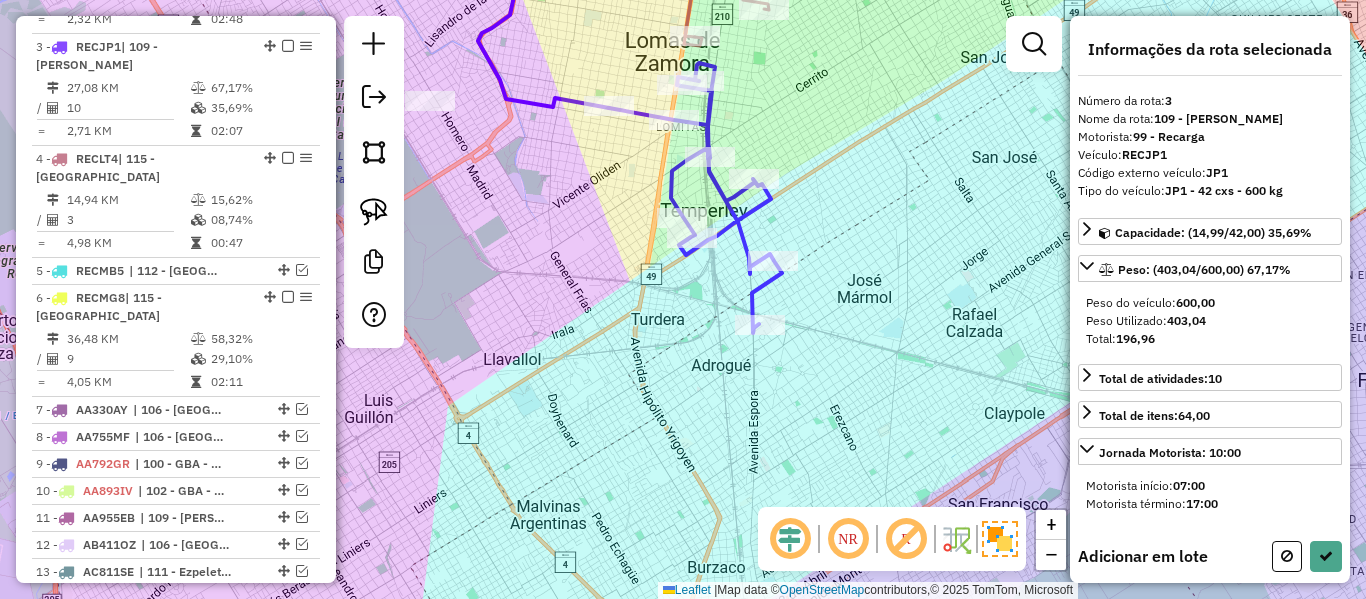 drag, startPoint x: 875, startPoint y: 294, endPoint x: 886, endPoint y: 434, distance: 140.43147 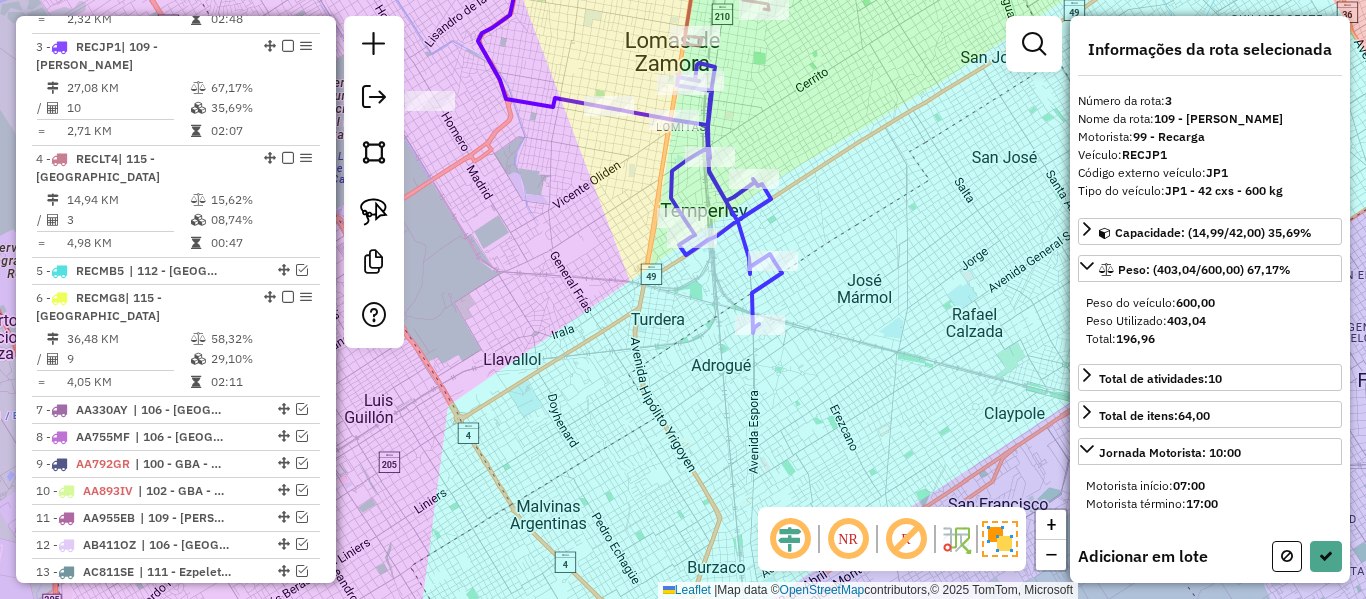 click on "Janela de atendimento Grade de atendimento Capacidade Transportadoras Veículos Cliente Pedidos  Rotas Selecione os dias de semana para filtrar as janelas de atendimento  Seg   Ter   Qua   Qui   Sex   Sáb   Dom  Informe o período da janela de atendimento: De: Até:  Filtrar exatamente a janela do cliente  Considerar janela de atendimento padrão  Selecione os dias de semana para filtrar as grades de atendimento  Seg   Ter   Qua   Qui   Sex   Sáb   Dom   Considerar clientes sem dia de atendimento cadastrado  Clientes fora do dia de atendimento selecionado Filtrar as atividades entre os valores definidos abaixo:  Peso mínimo:   Peso máximo:   Cubagem mínima:   Cubagem máxima:   De:   Até:  Filtrar as atividades entre o tempo de atendimento definido abaixo:  De:   Até:   Considerar capacidade total dos clientes não roteirizados Transportadora: Selecione um ou mais itens Tipo de veículo: Selecione um ou mais itens Veículo: Selecione um ou mais itens Motorista: Selecione um ou mais itens Nome: Rótulo:" 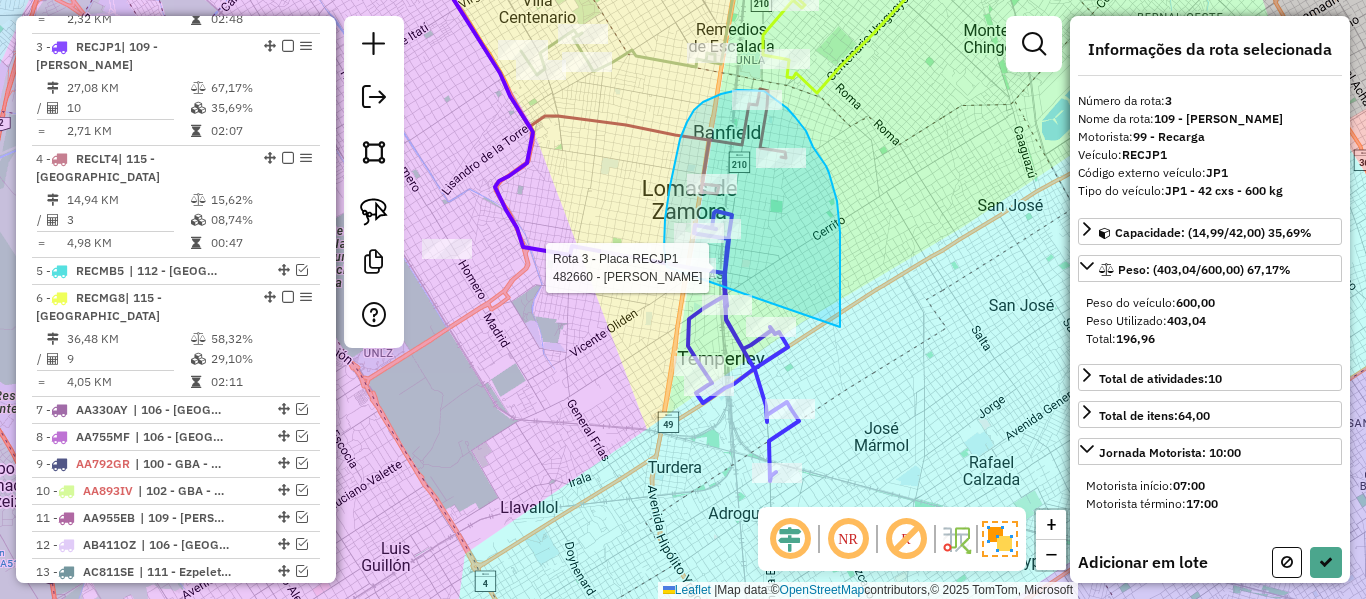 click on "Rota 3 - Placa RECJP1  482660 - patricio calio Janela de atendimento Grade de atendimento Capacidade Transportadoras Veículos Cliente Pedidos  Rotas Selecione os dias de semana para filtrar as janelas de atendimento  Seg   Ter   Qua   Qui   Sex   Sáb   Dom  Informe o período da janela de atendimento: De: Até:  Filtrar exatamente a janela do cliente  Considerar janela de atendimento padrão  Selecione os dias de semana para filtrar as grades de atendimento  Seg   Ter   Qua   Qui   Sex   Sáb   Dom   Considerar clientes sem dia de atendimento cadastrado  Clientes fora do dia de atendimento selecionado Filtrar as atividades entre os valores definidos abaixo:  Peso mínimo:   Peso máximo:   Cubagem mínima:   Cubagem máxima:   De:   Até:  Filtrar as atividades entre o tempo de atendimento definido abaixo:  De:   Até:   Considerar capacidade total dos clientes não roteirizados Transportadora: Selecione um ou mais itens Tipo de veículo: Selecione um ou mais itens Veículo: Selecione um ou mais itens Nome:" 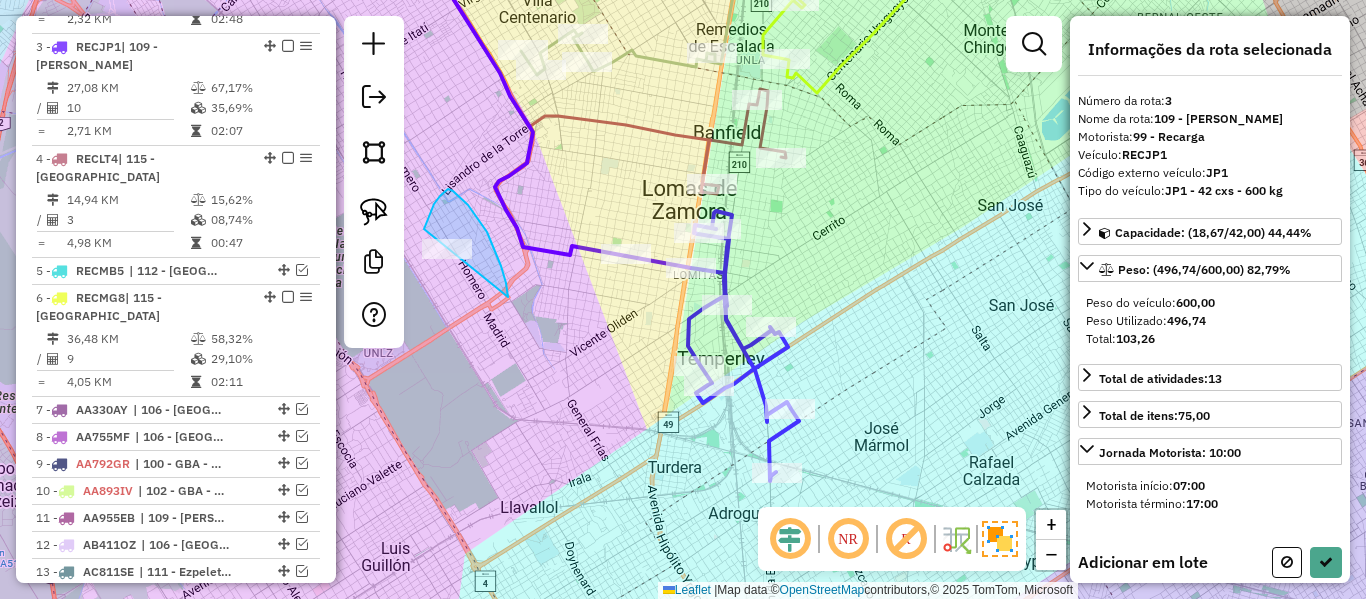 drag, startPoint x: 506, startPoint y: 283, endPoint x: 487, endPoint y: 345, distance: 64.84597 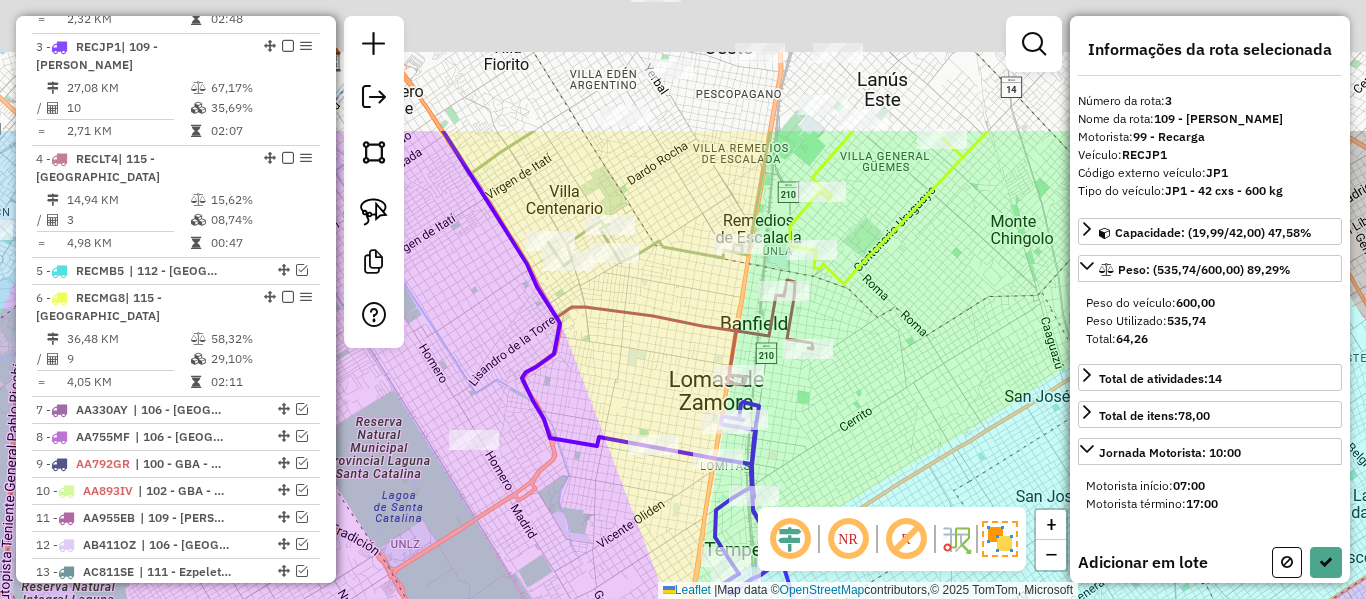 drag, startPoint x: 864, startPoint y: 274, endPoint x: 871, endPoint y: 347, distance: 73.33485 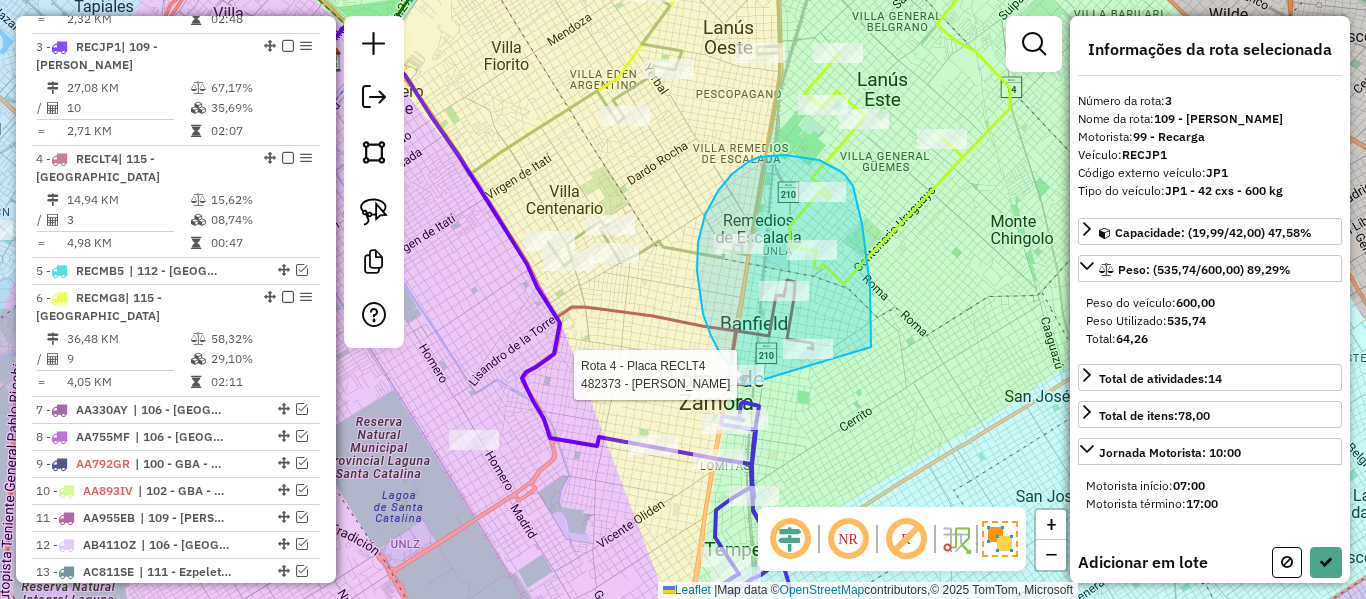 drag, startPoint x: 871, startPoint y: 347, endPoint x: 769, endPoint y: 413, distance: 121.49074 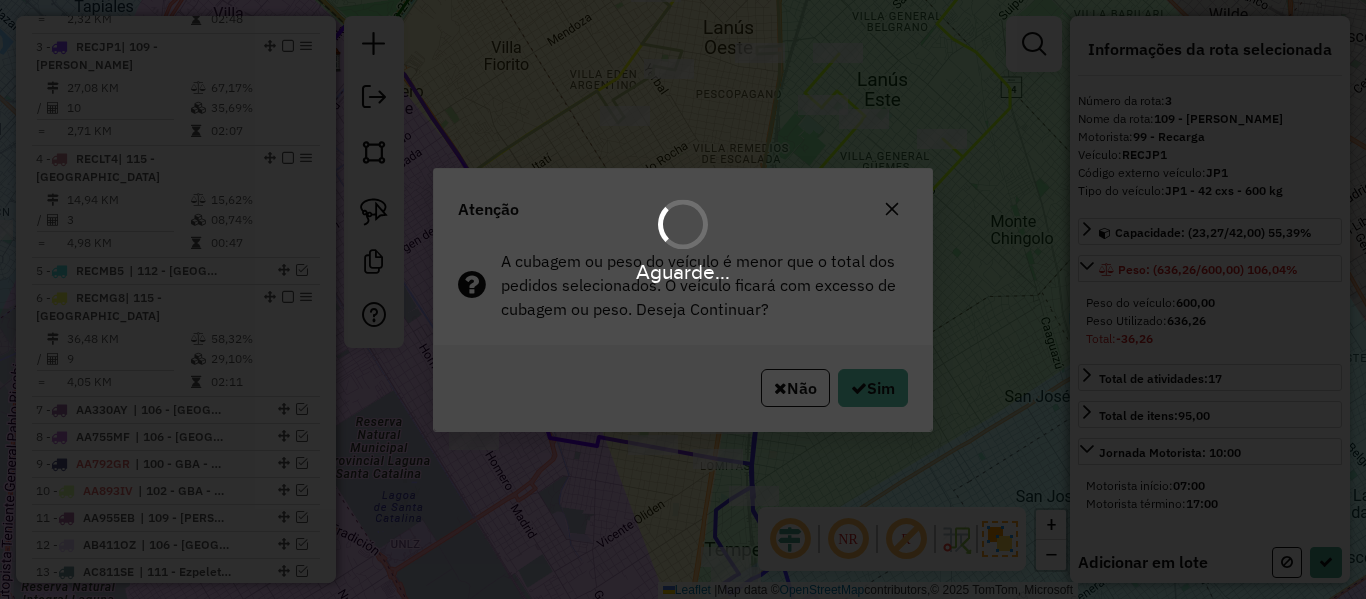 select on "**********" 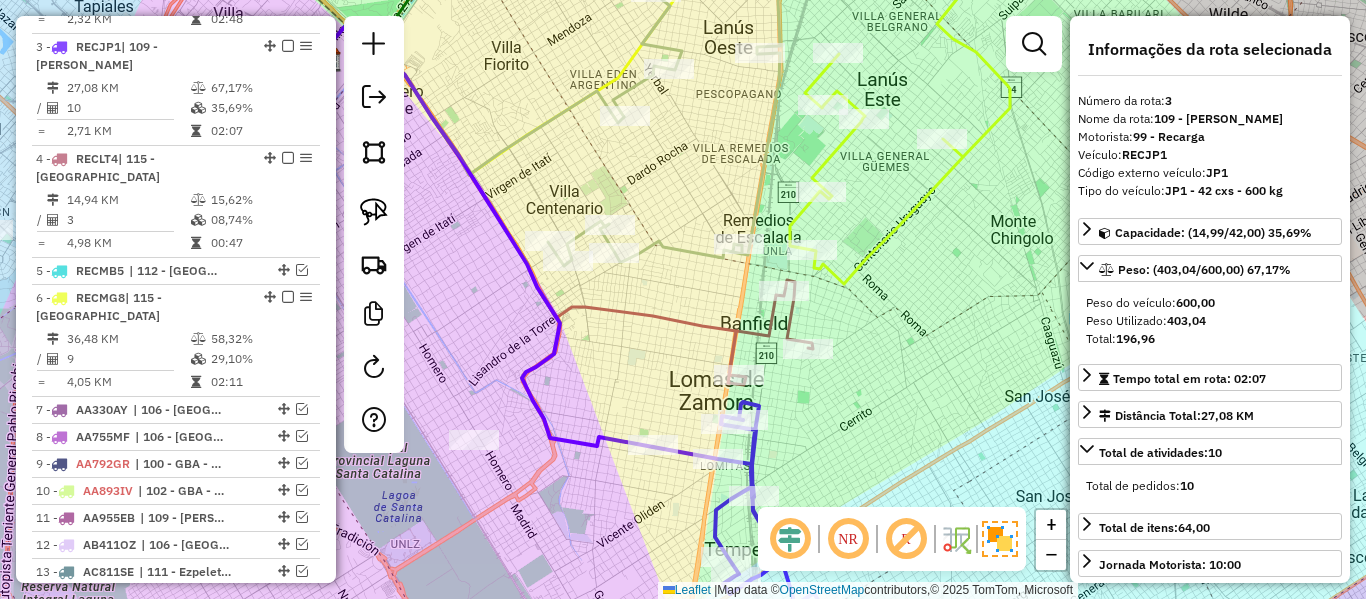 drag, startPoint x: 938, startPoint y: 320, endPoint x: 977, endPoint y: 257, distance: 74.094536 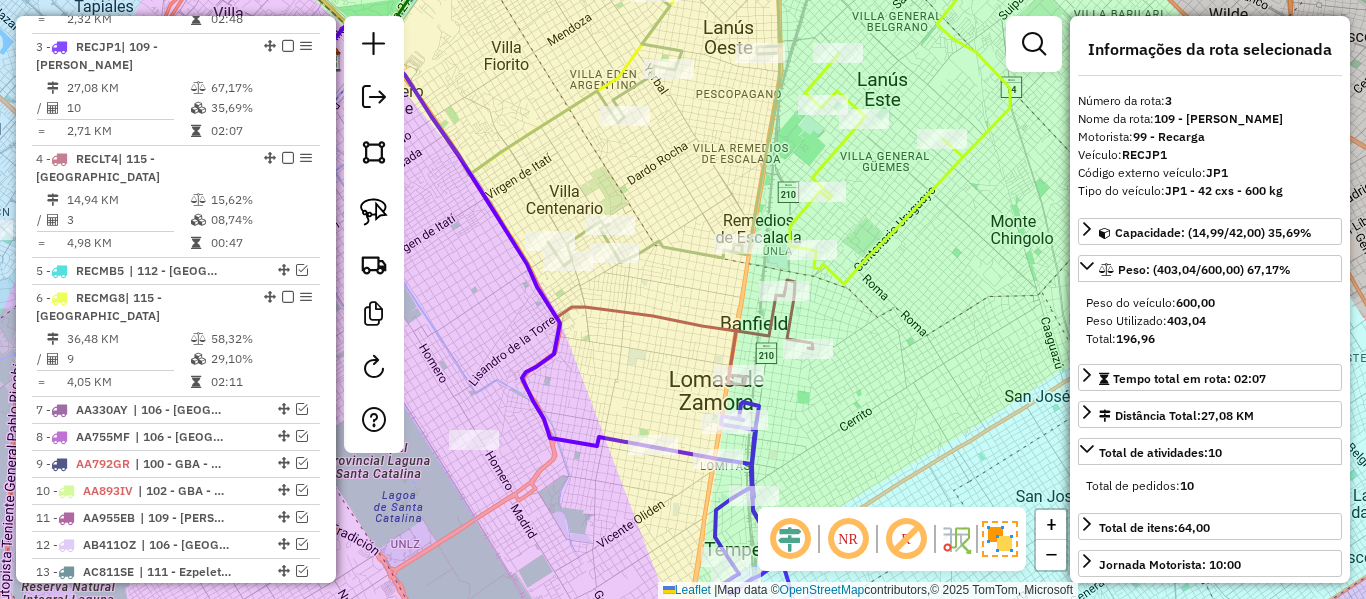 click on "Janela de atendimento Grade de atendimento Capacidade Transportadoras Veículos Cliente Pedidos  Rotas Selecione os dias de semana para filtrar as janelas de atendimento  Seg   Ter   Qua   Qui   Sex   Sáb   Dom  Informe o período da janela de atendimento: De: Até:  Filtrar exatamente a janela do cliente  Considerar janela de atendimento padrão  Selecione os dias de semana para filtrar as grades de atendimento  Seg   Ter   Qua   Qui   Sex   Sáb   Dom   Considerar clientes sem dia de atendimento cadastrado  Clientes fora do dia de atendimento selecionado Filtrar as atividades entre os valores definidos abaixo:  Peso mínimo:   Peso máximo:   Cubagem mínima:   Cubagem máxima:   De:   Até:  Filtrar as atividades entre o tempo de atendimento definido abaixo:  De:   Até:   Considerar capacidade total dos clientes não roteirizados Transportadora: Selecione um ou mais itens Tipo de veículo: Selecione um ou mais itens Veículo: Selecione um ou mais itens Motorista: Selecione um ou mais itens Nome: Rótulo:" 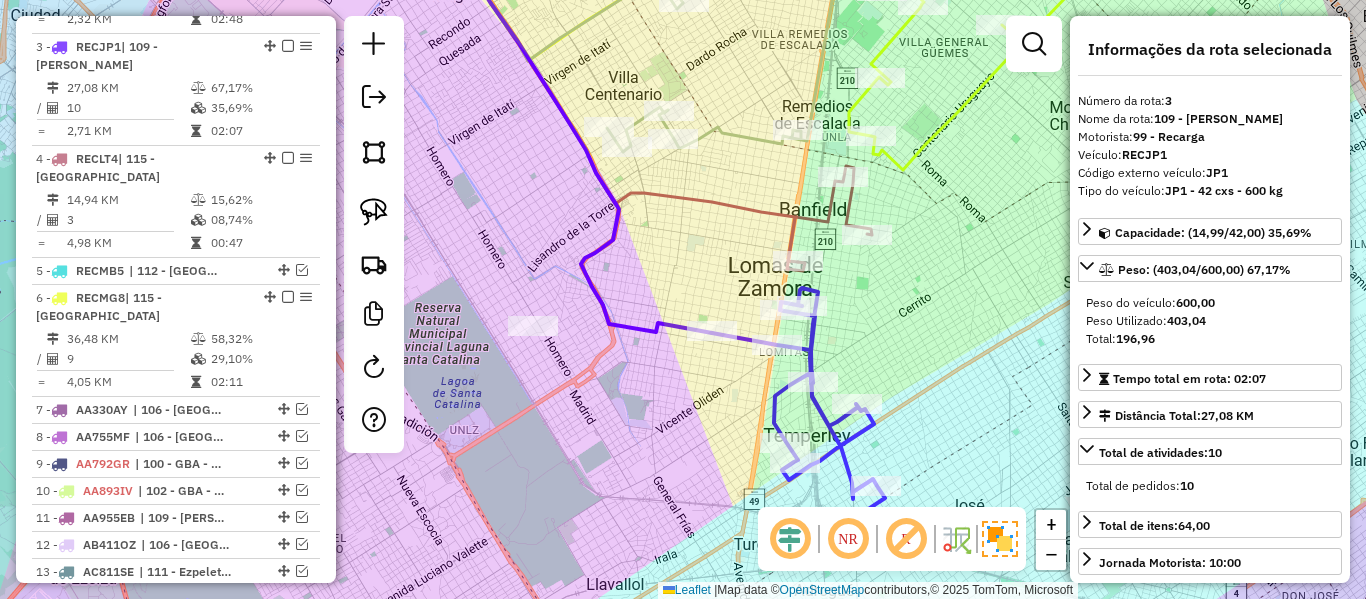 click on "Janela de atendimento Grade de atendimento Capacidade Transportadoras Veículos Cliente Pedidos  Rotas Selecione os dias de semana para filtrar as janelas de atendimento  Seg   Ter   Qua   Qui   Sex   Sáb   Dom  Informe o período da janela de atendimento: De: Até:  Filtrar exatamente a janela do cliente  Considerar janela de atendimento padrão  Selecione os dias de semana para filtrar as grades de atendimento  Seg   Ter   Qua   Qui   Sex   Sáb   Dom   Considerar clientes sem dia de atendimento cadastrado  Clientes fora do dia de atendimento selecionado Filtrar as atividades entre os valores definidos abaixo:  Peso mínimo:   Peso máximo:   Cubagem mínima:   Cubagem máxima:   De:   Até:  Filtrar as atividades entre o tempo de atendimento definido abaixo:  De:   Até:   Considerar capacidade total dos clientes não roteirizados Transportadora: Selecione um ou mais itens Tipo de veículo: Selecione um ou mais itens Veículo: Selecione um ou mais itens Motorista: Selecione um ou mais itens Nome: Rótulo:" 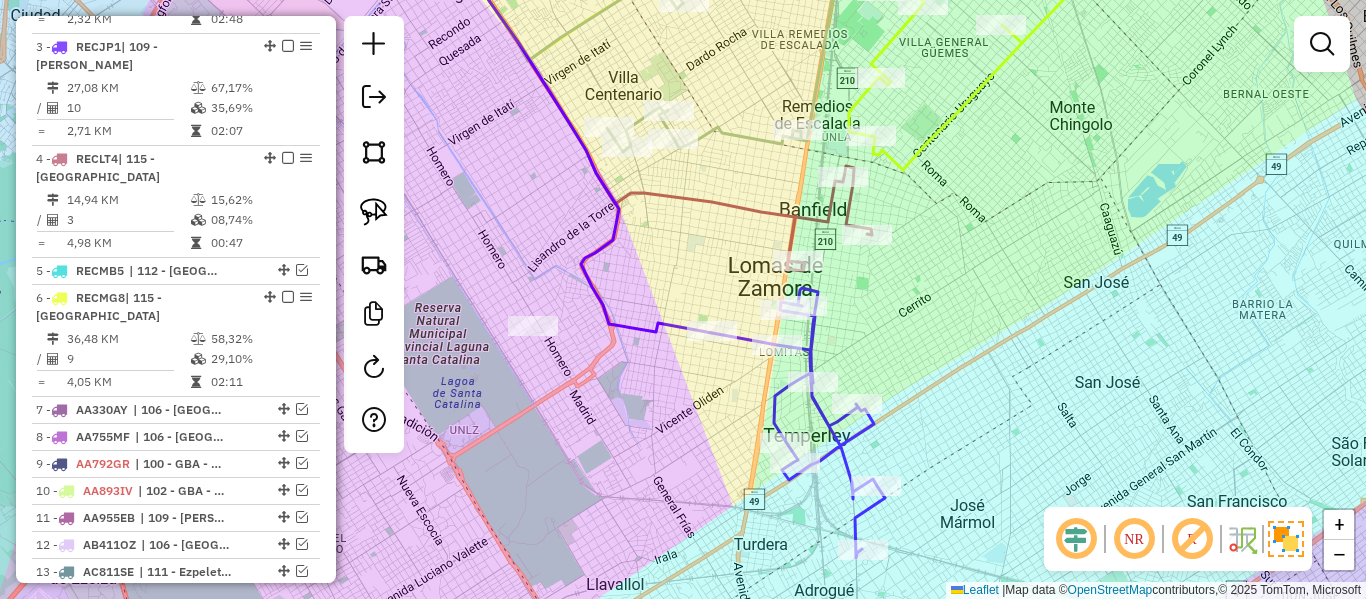 click 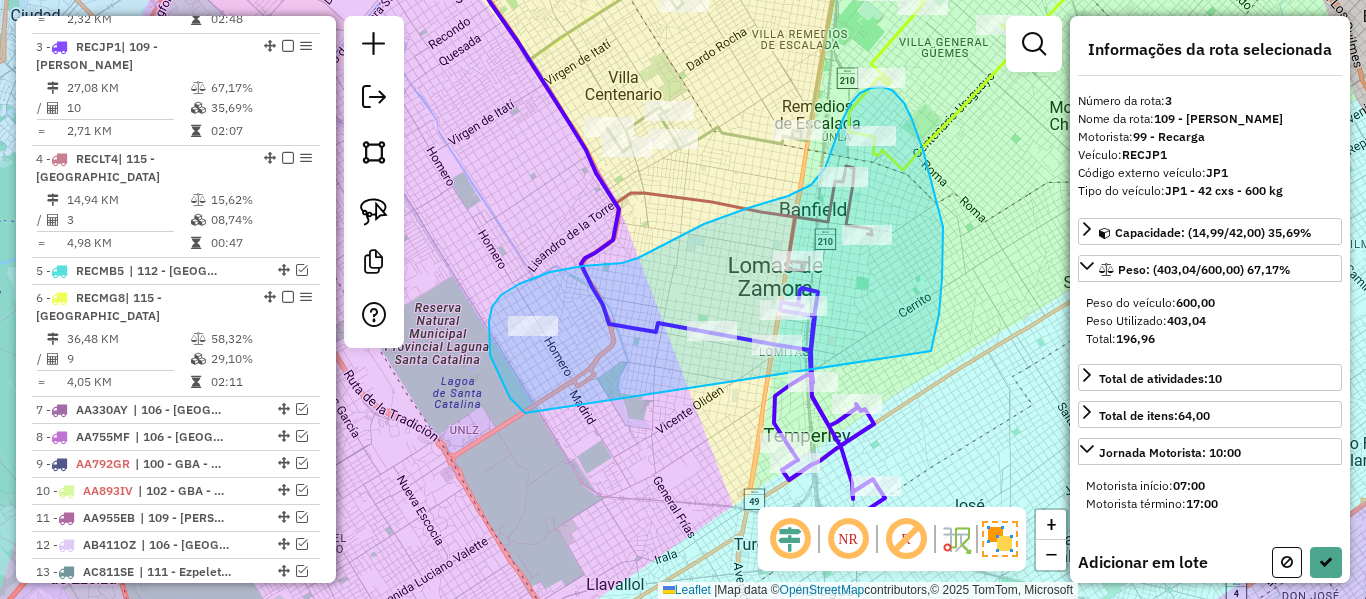 drag, startPoint x: 933, startPoint y: 185, endPoint x: 536, endPoint y: 419, distance: 460.83078 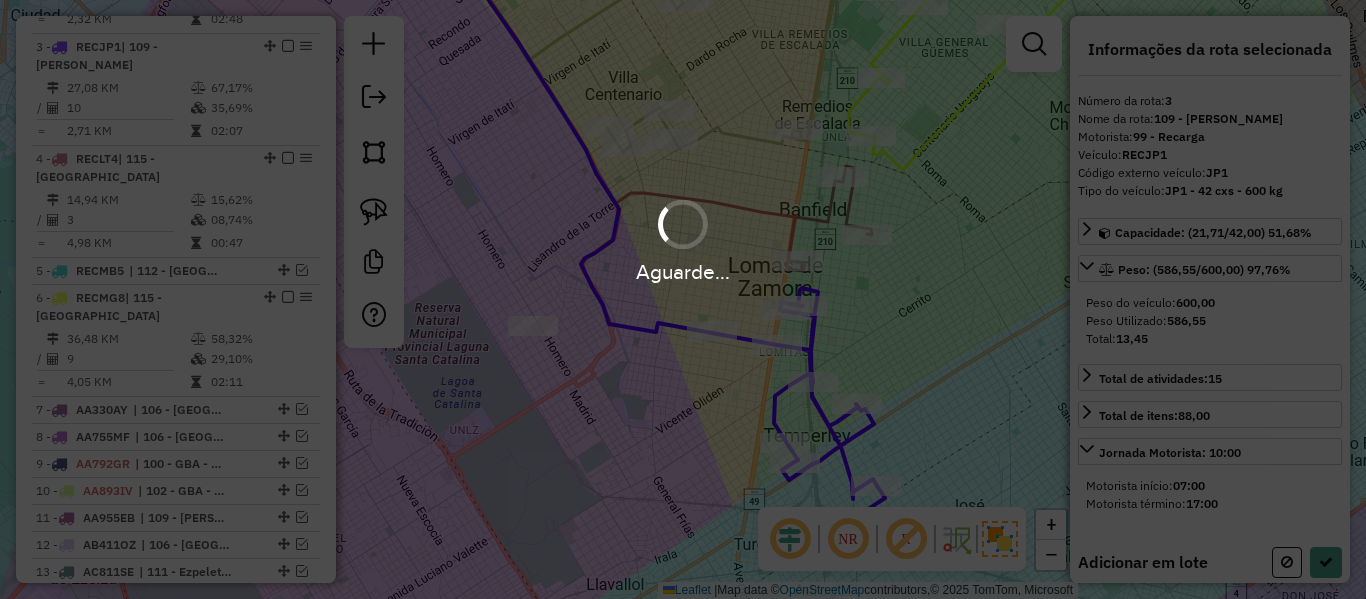 select on "**********" 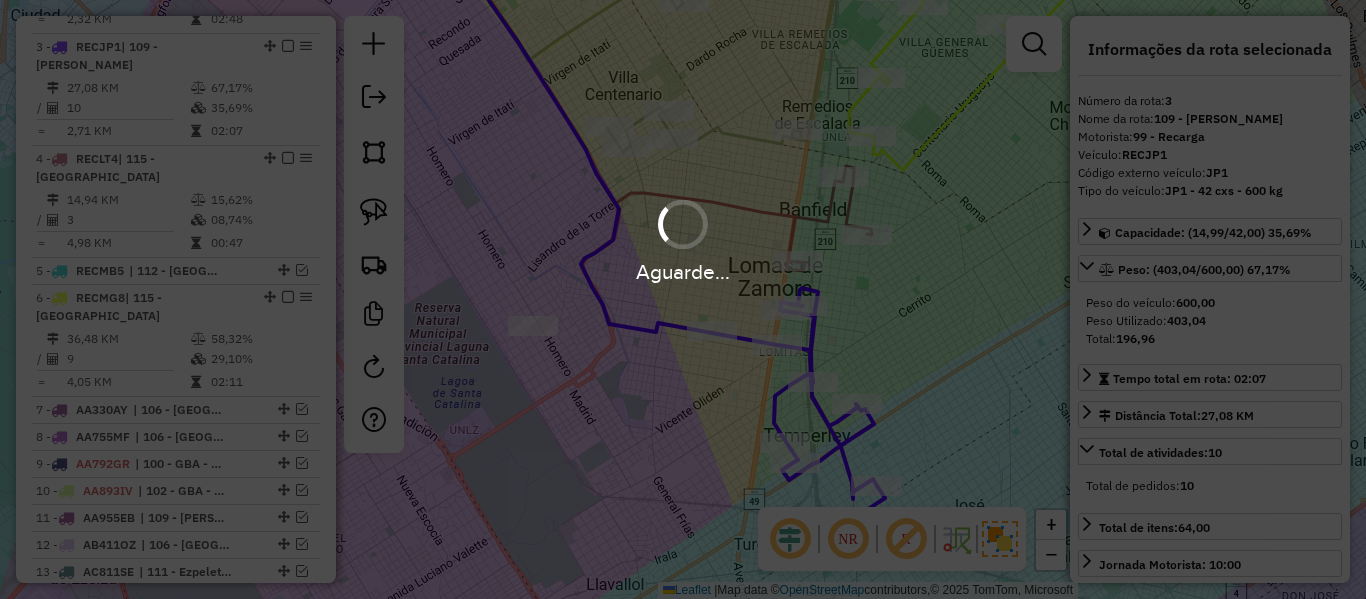 click on "Aguarde..." at bounding box center (683, 299) 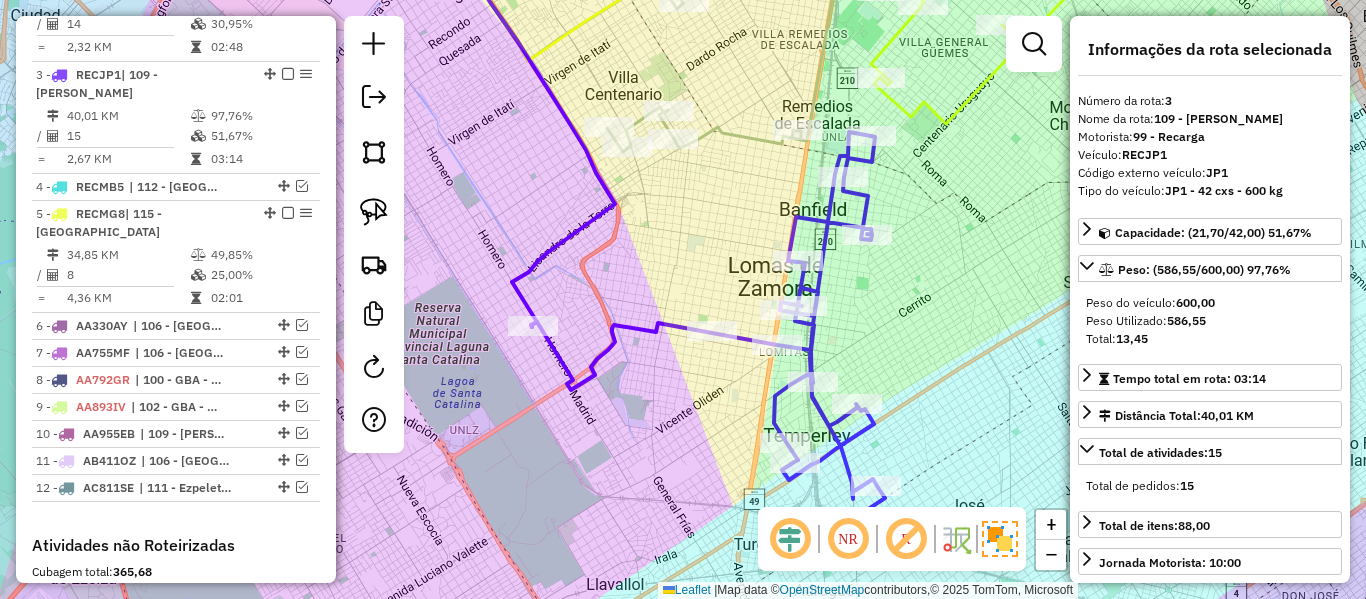 click on "Janela de atendimento Grade de atendimento Capacidade Transportadoras Veículos Cliente Pedidos  Rotas Selecione os dias de semana para filtrar as janelas de atendimento  Seg   Ter   Qua   Qui   Sex   Sáb   Dom  Informe o período da janela de atendimento: De: Até:  Filtrar exatamente a janela do cliente  Considerar janela de atendimento padrão  Selecione os dias de semana para filtrar as grades de atendimento  Seg   Ter   Qua   Qui   Sex   Sáb   Dom   Considerar clientes sem dia de atendimento cadastrado  Clientes fora do dia de atendimento selecionado Filtrar as atividades entre os valores definidos abaixo:  Peso mínimo:   Peso máximo:   Cubagem mínima:   Cubagem máxima:   De:   Até:  Filtrar as atividades entre o tempo de atendimento definido abaixo:  De:   Até:   Considerar capacidade total dos clientes não roteirizados Transportadora: Selecione um ou mais itens Tipo de veículo: Selecione um ou mais itens Veículo: Selecione um ou mais itens Motorista: Selecione um ou mais itens Nome: Rótulo:" 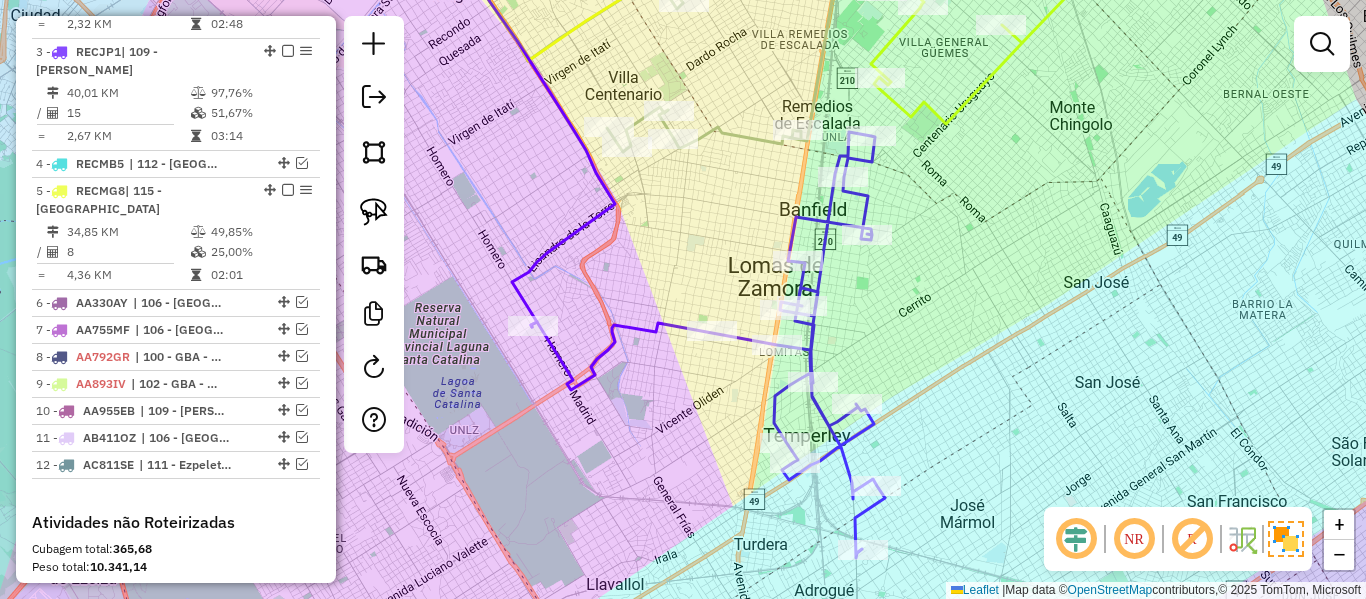 scroll, scrollTop: 987, scrollLeft: 0, axis: vertical 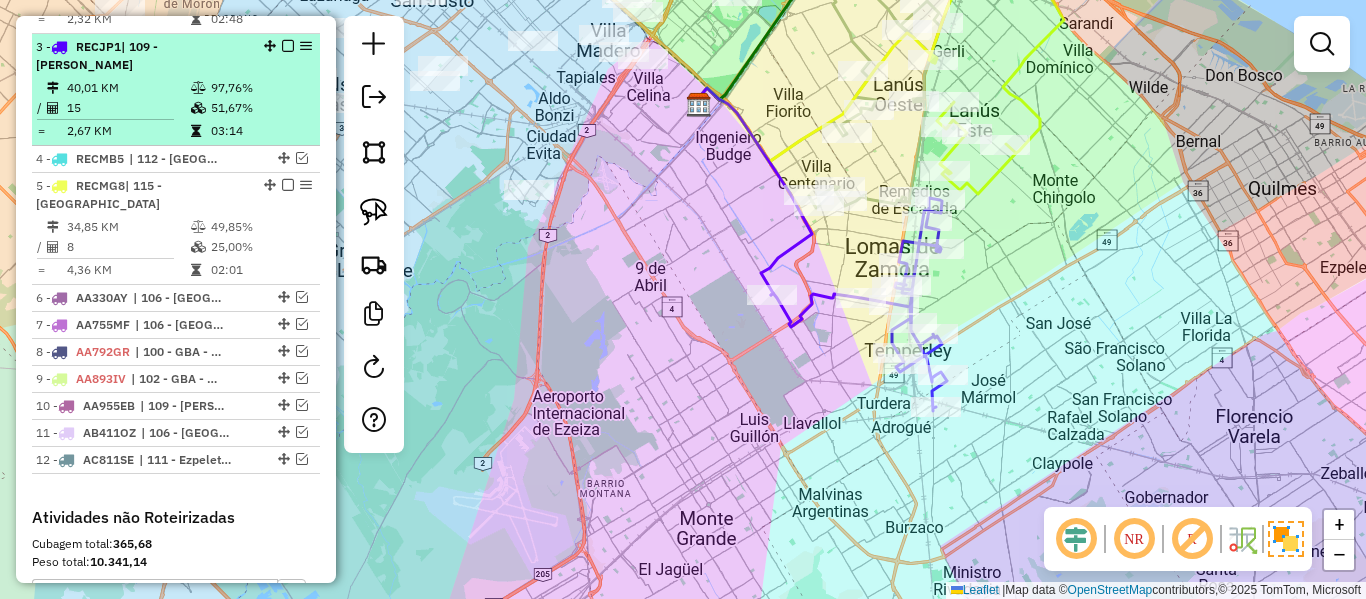 click at bounding box center (288, 46) 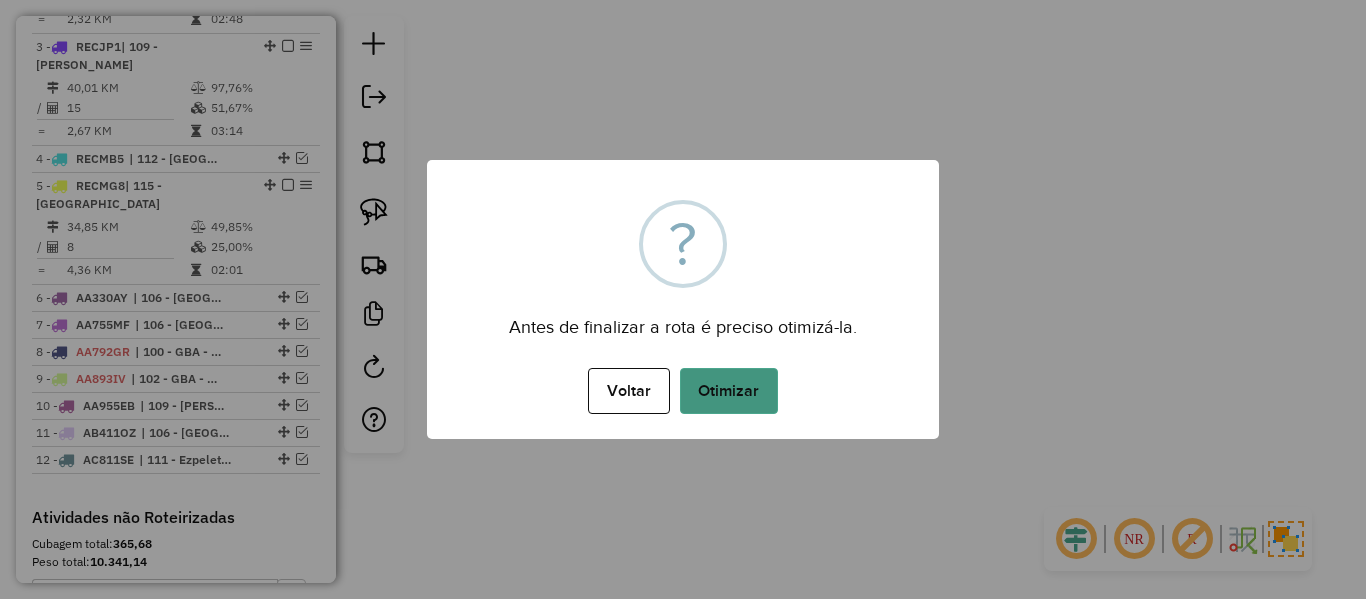 click on "Otimizar" at bounding box center [729, 391] 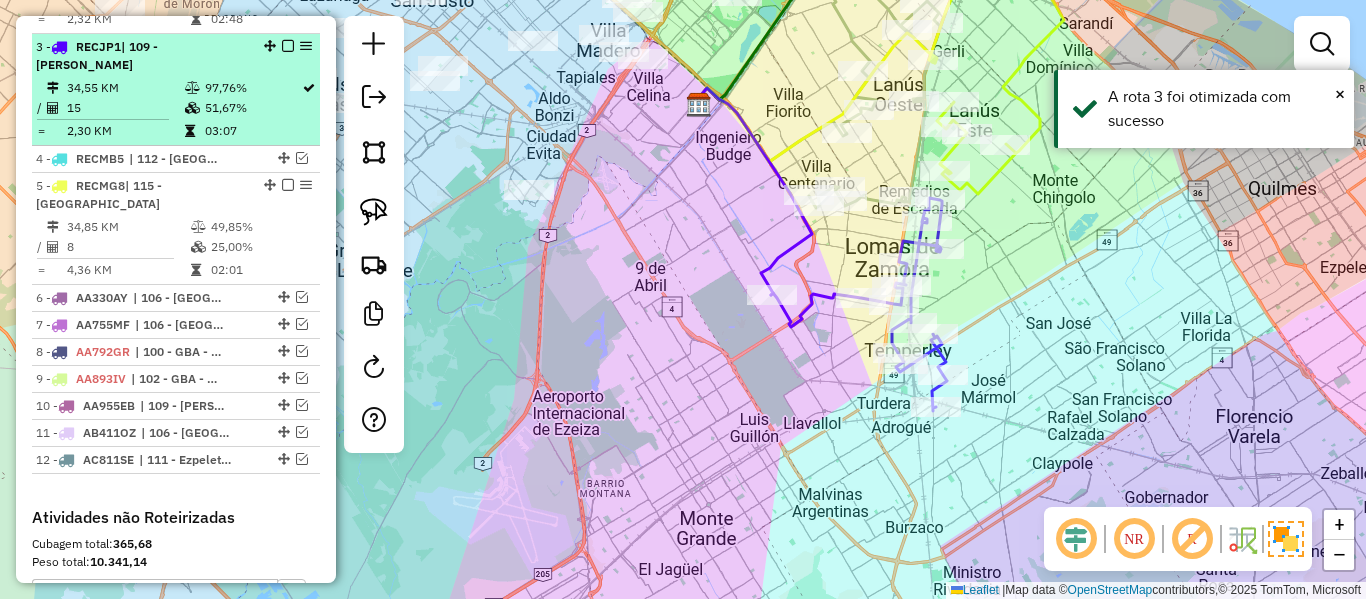 click at bounding box center [288, 46] 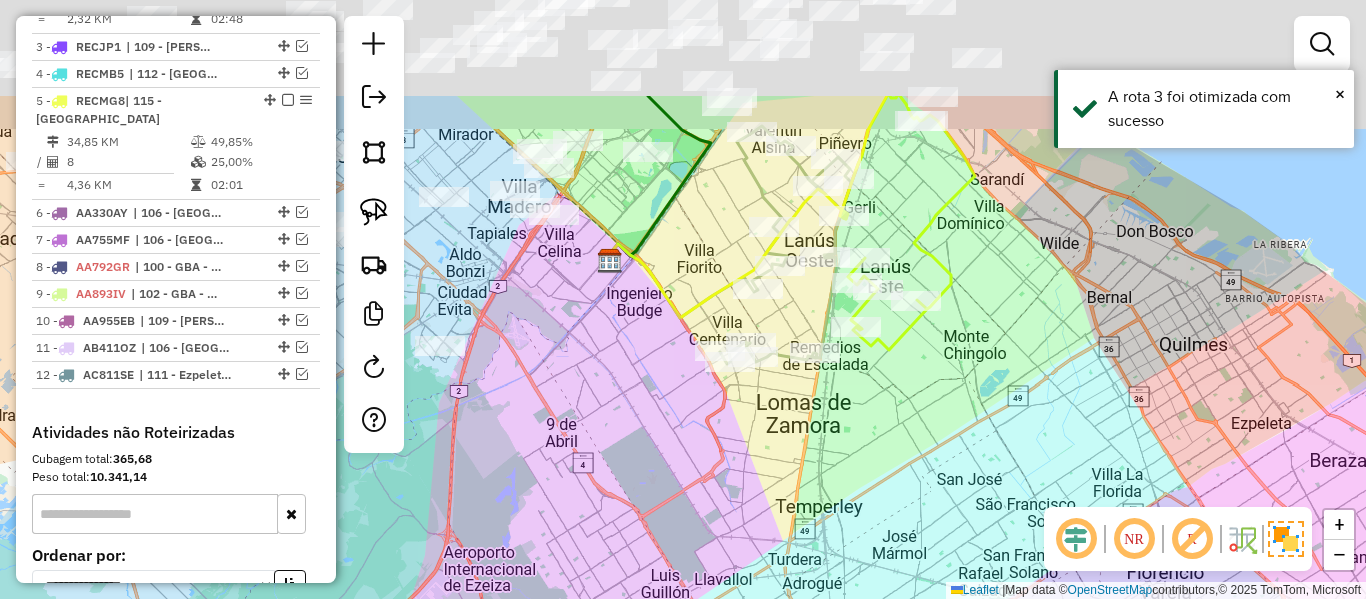 drag, startPoint x: 883, startPoint y: 468, endPoint x: 875, endPoint y: 458, distance: 12.806249 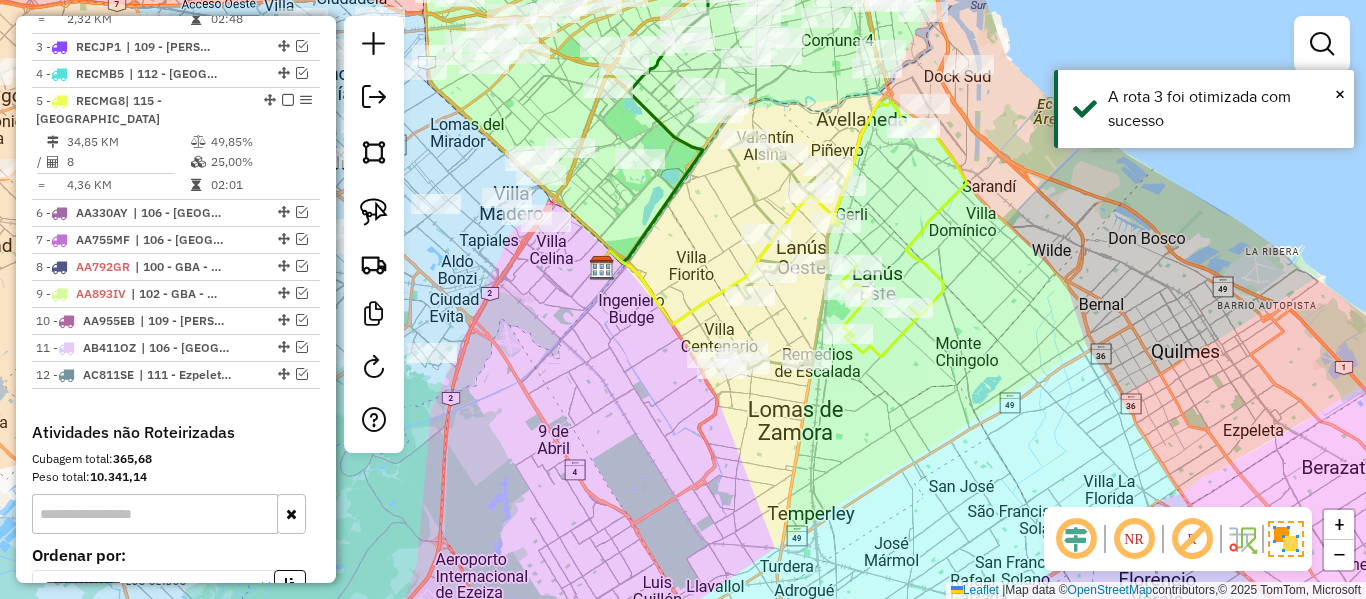 click 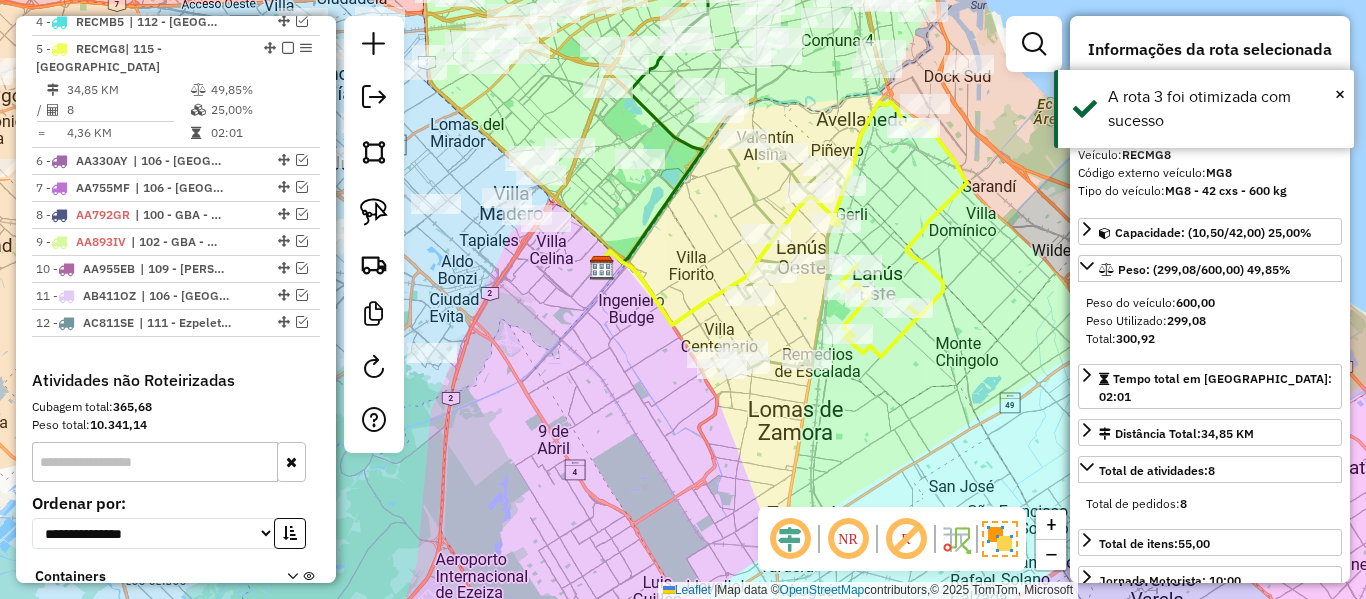 scroll, scrollTop: 1041, scrollLeft: 0, axis: vertical 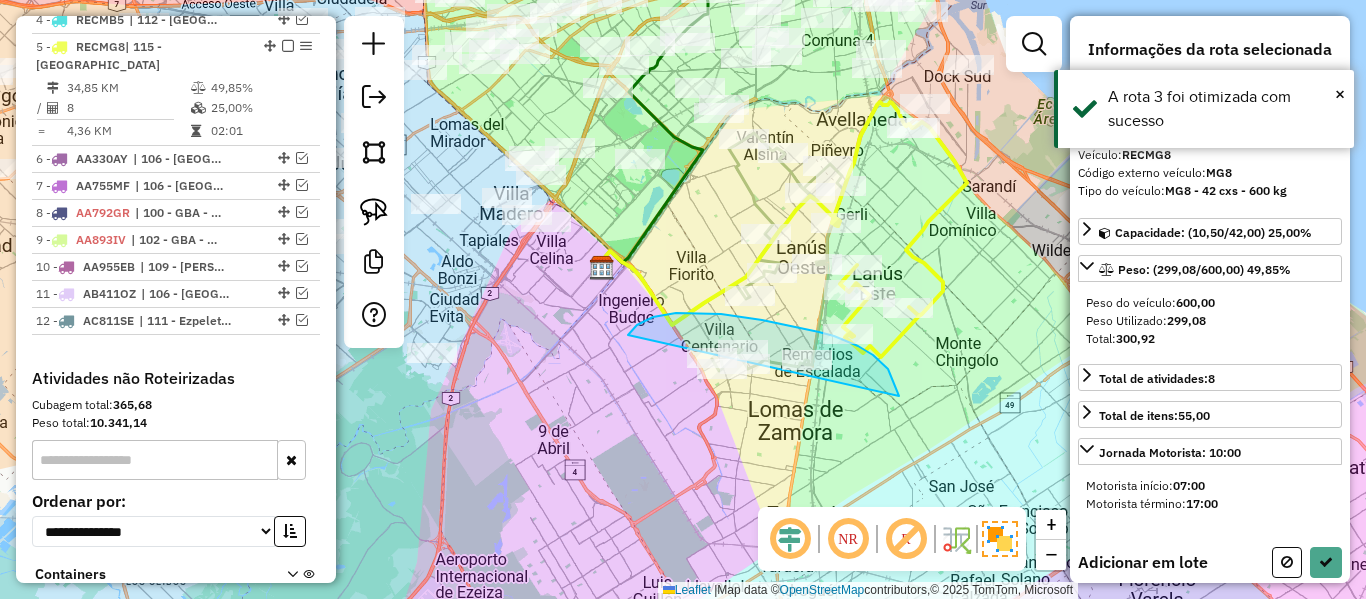 drag, startPoint x: 899, startPoint y: 396, endPoint x: 900, endPoint y: 556, distance: 160.00313 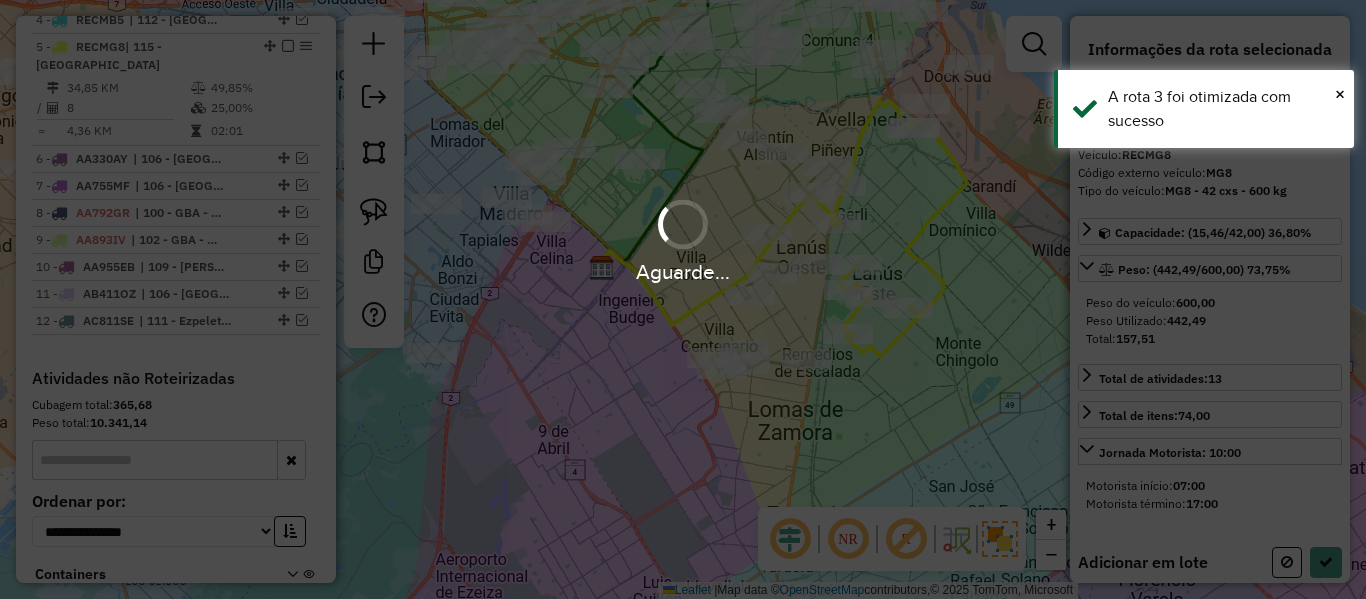 select on "**********" 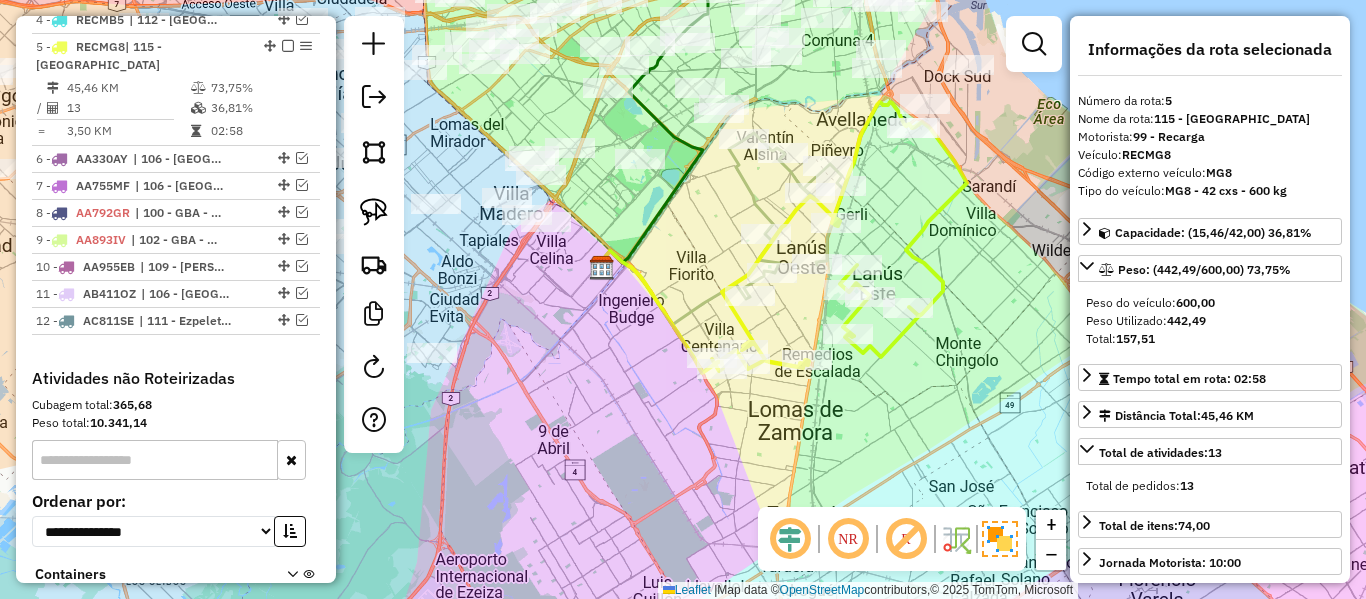 click 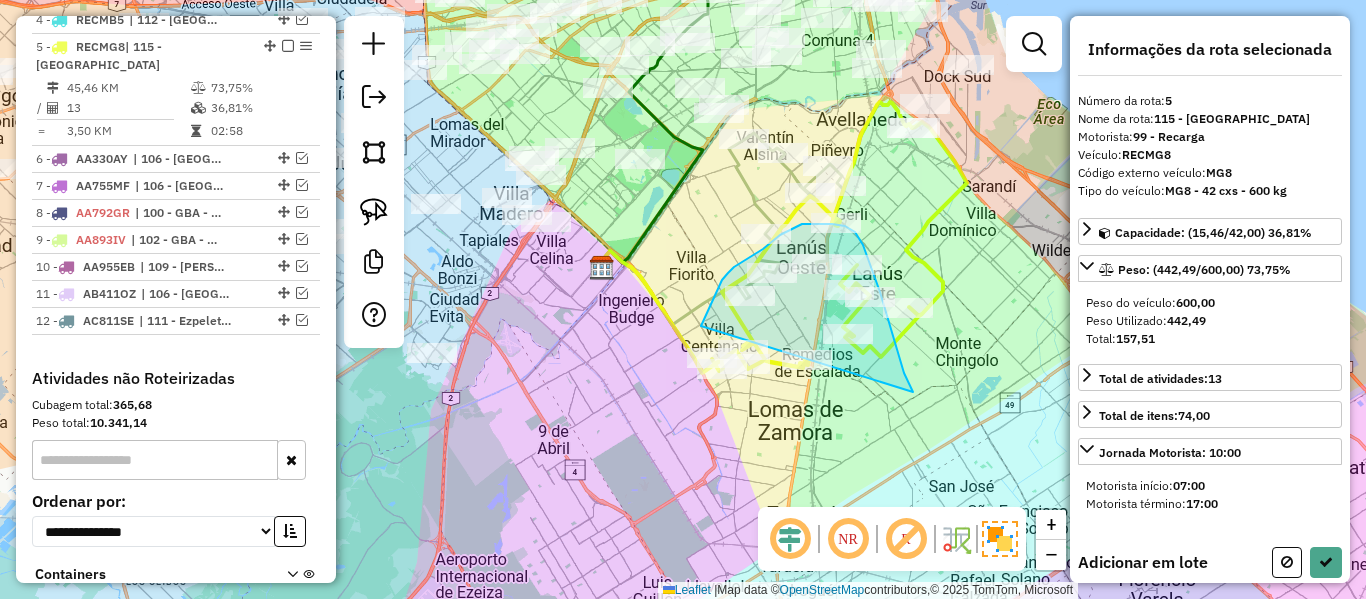 drag, startPoint x: 913, startPoint y: 392, endPoint x: 699, endPoint y: 338, distance: 220.70795 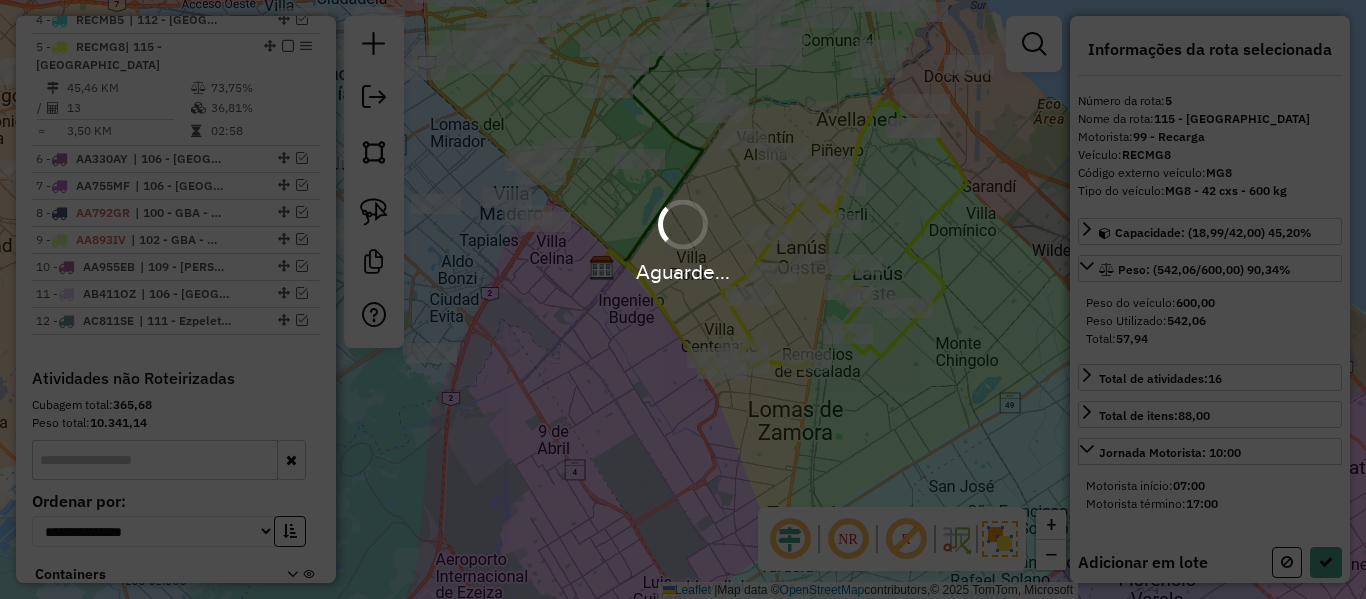 select on "**********" 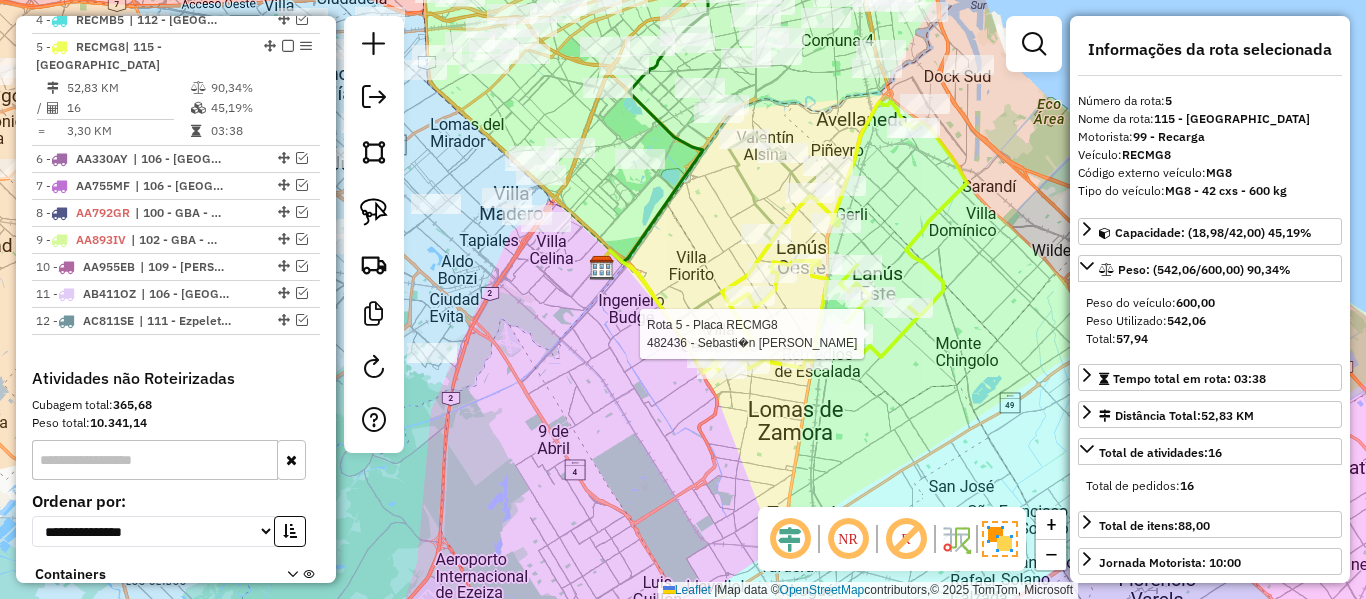 click 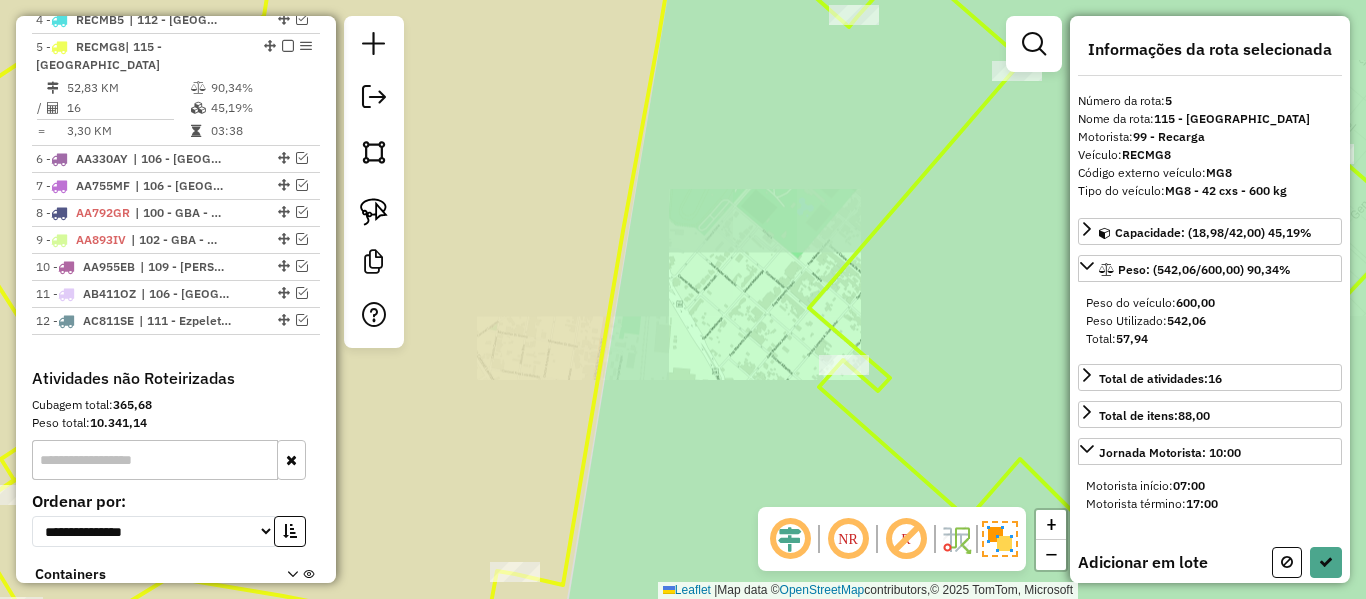 select on "**********" 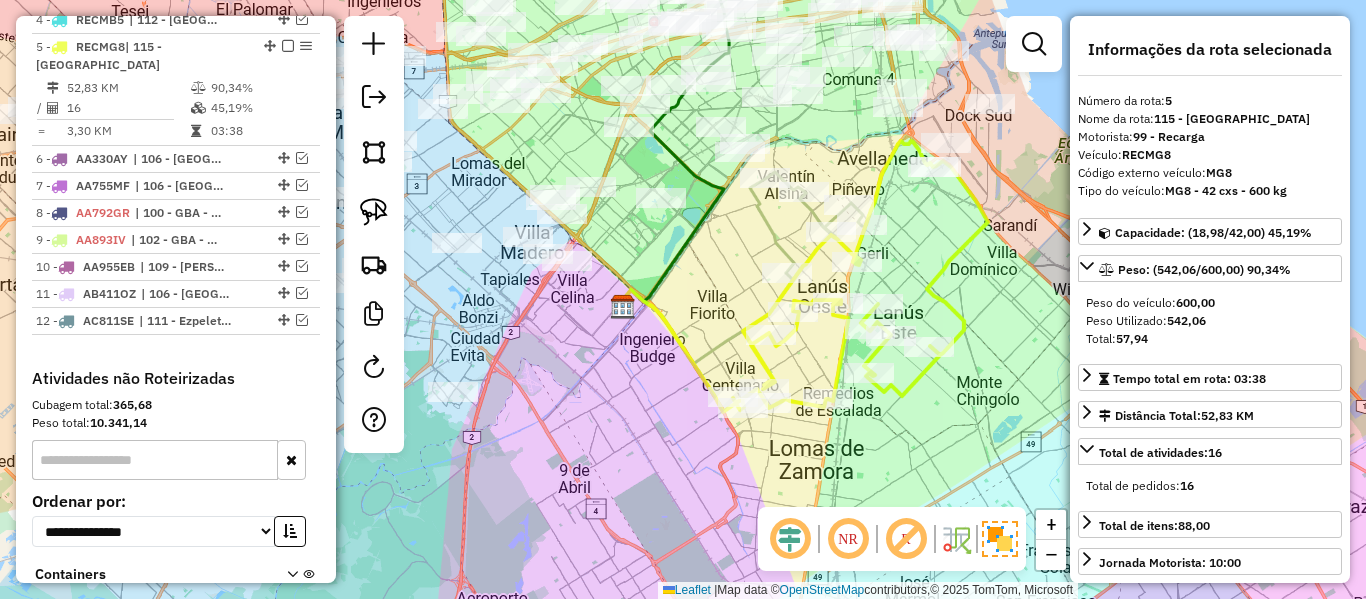 click 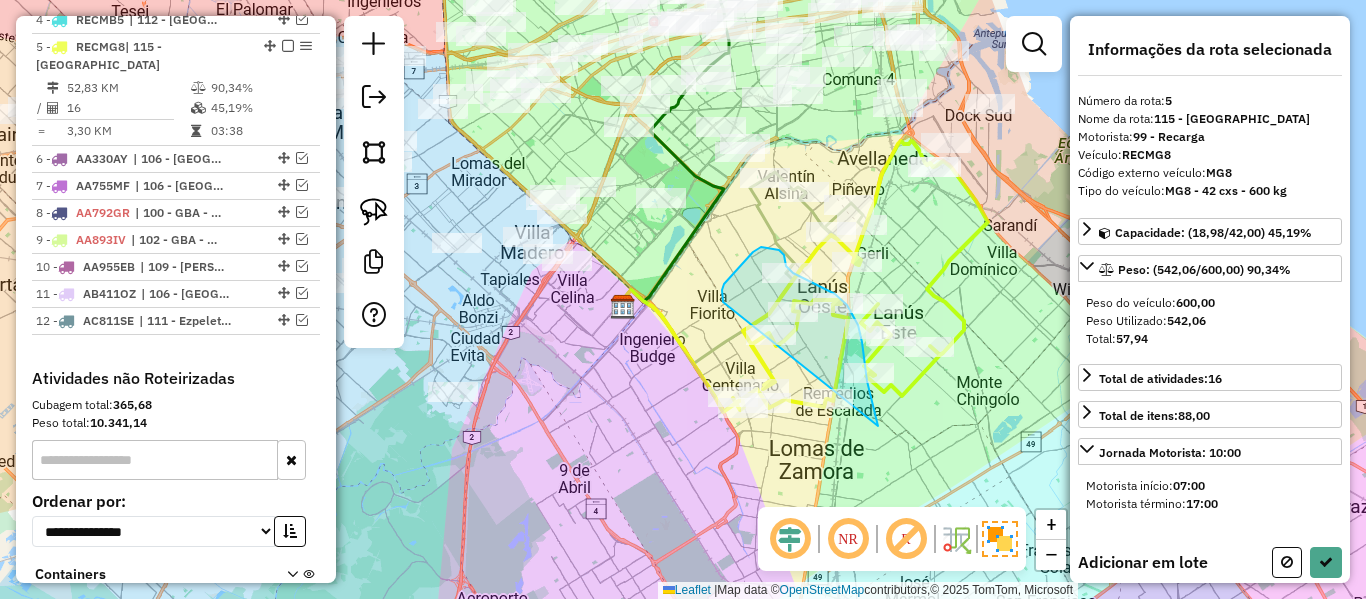 drag, startPoint x: 876, startPoint y: 414, endPoint x: 728, endPoint y: 305, distance: 183.80696 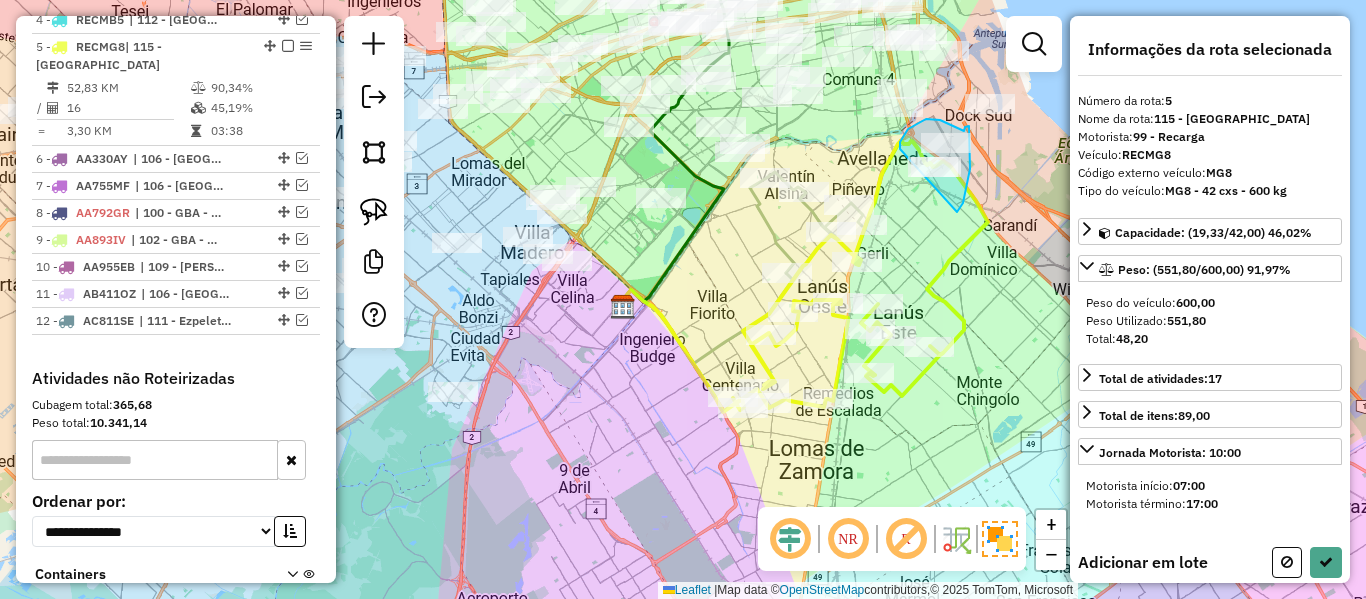 drag, startPoint x: 969, startPoint y: 126, endPoint x: 913, endPoint y: 186, distance: 82.073135 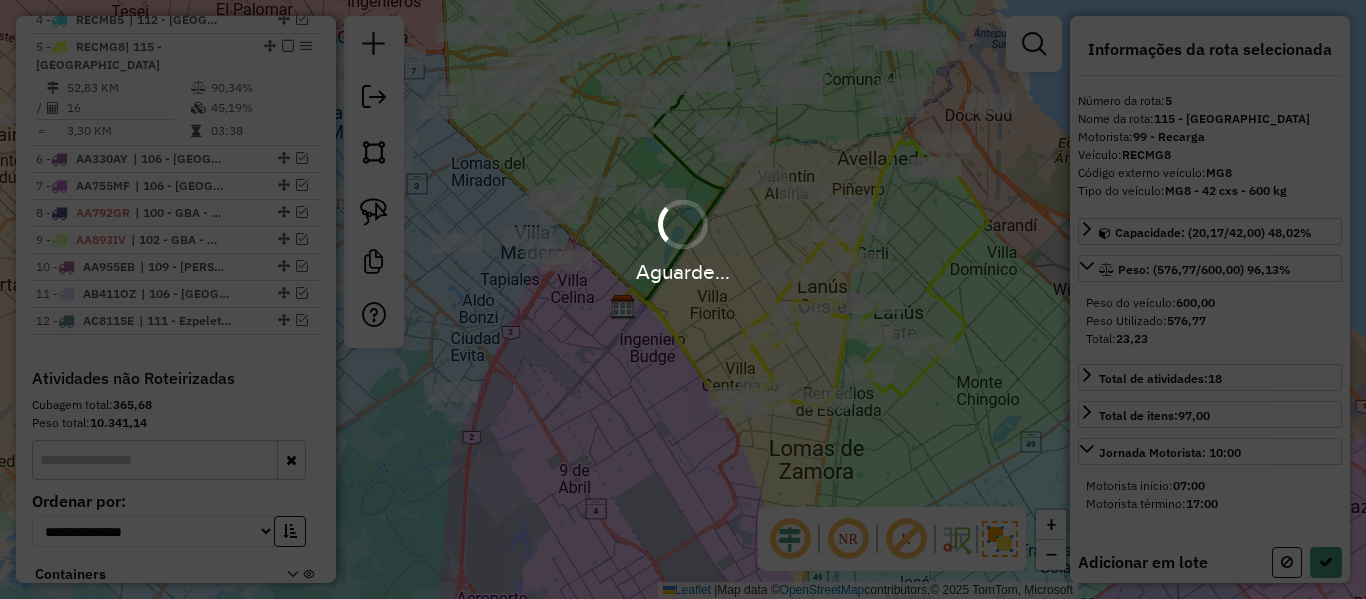 select on "**********" 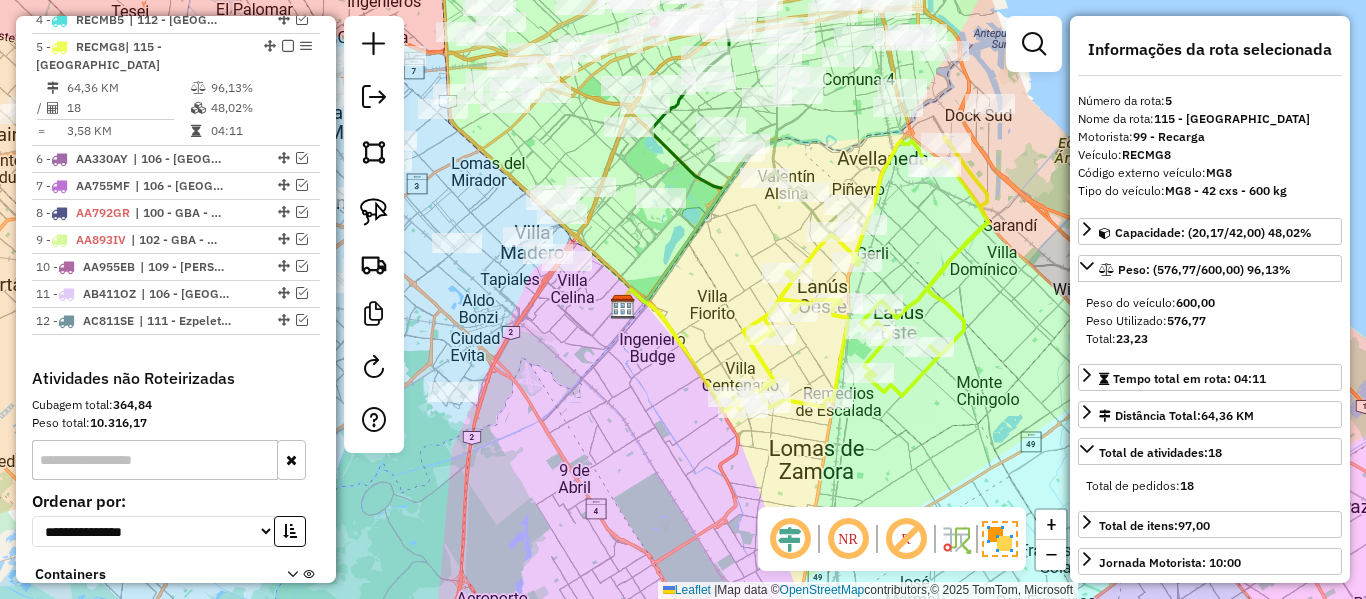 click 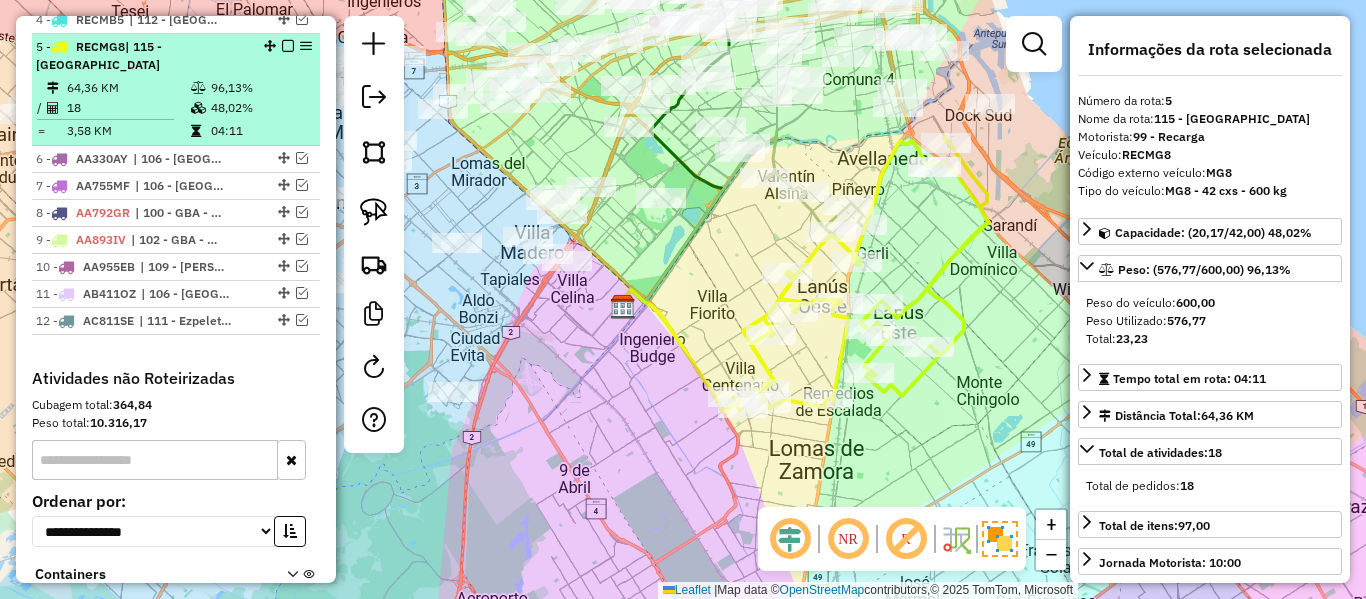 click at bounding box center (288, 46) 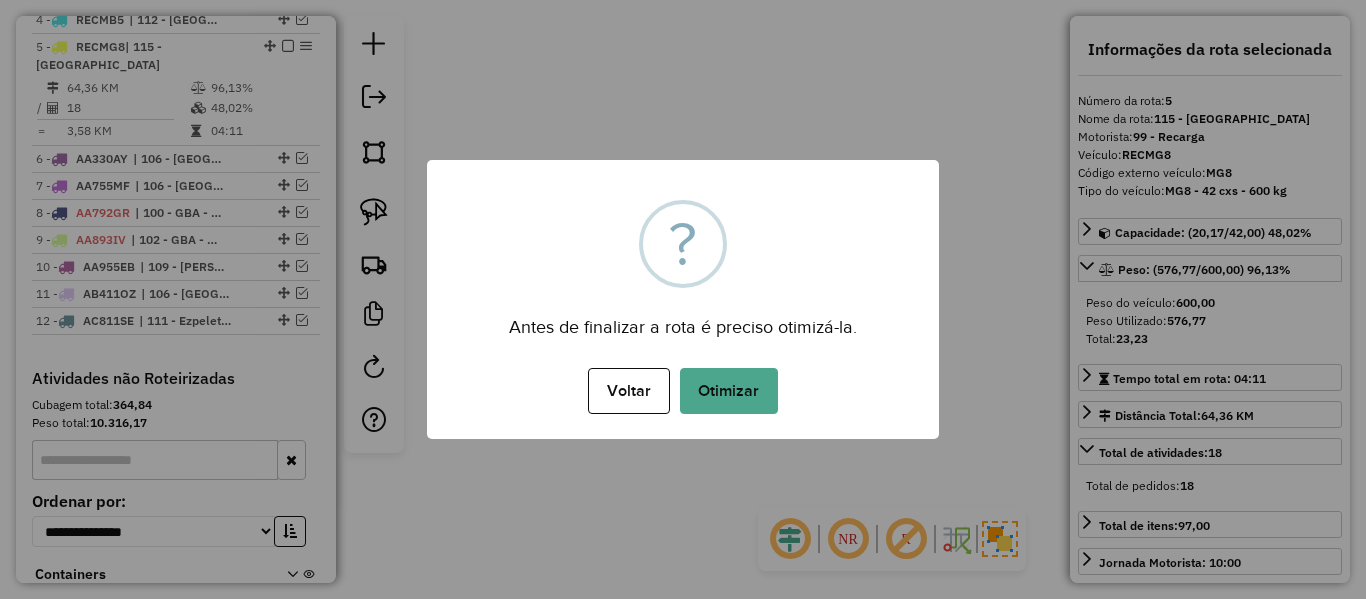 click on "× ? Antes de finalizar a rota é preciso otimizá-la. Voltar No Otimizar" at bounding box center (683, 299) 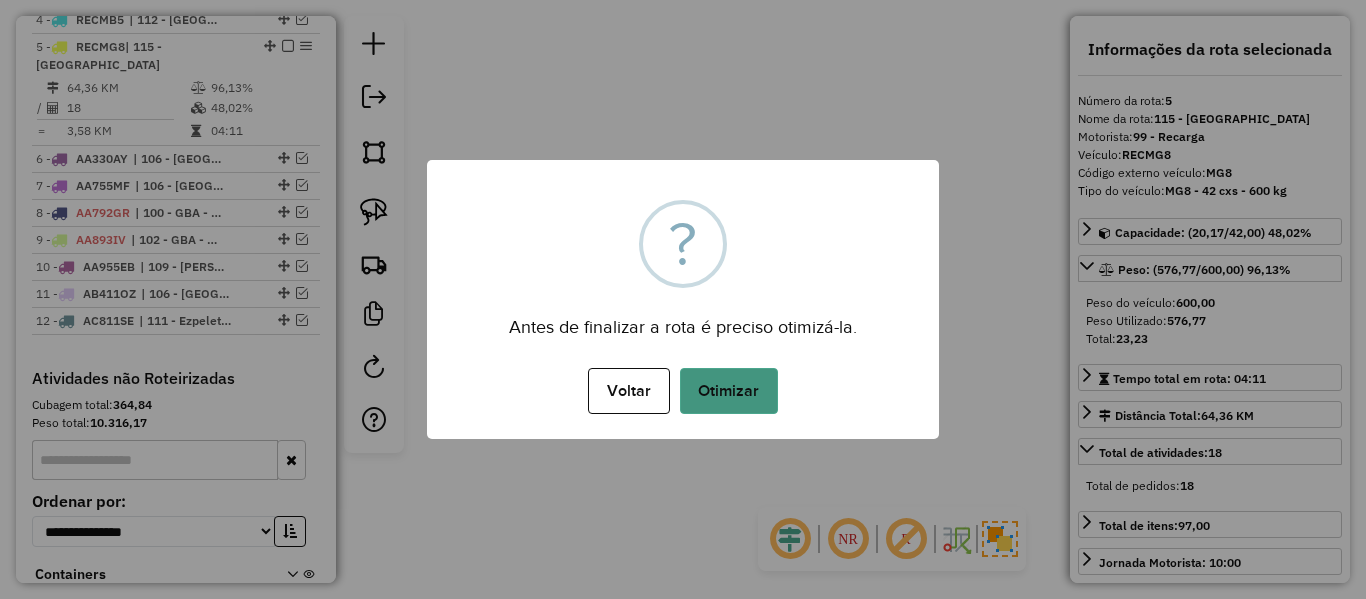 click on "Otimizar" at bounding box center (729, 391) 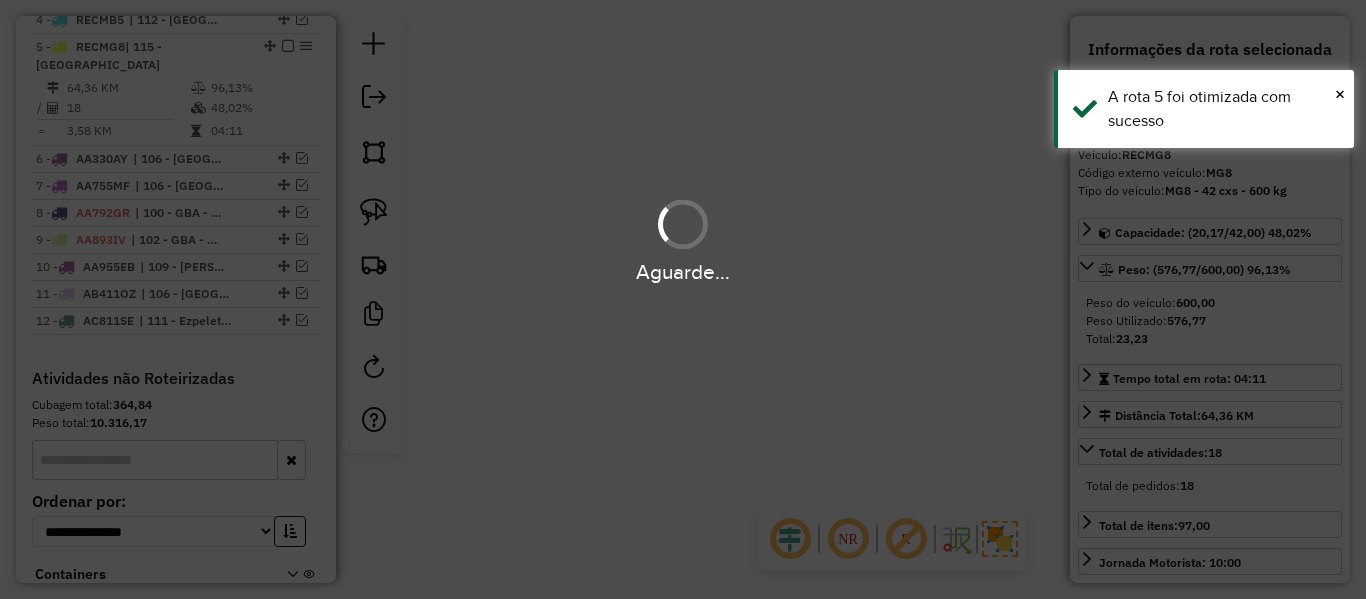 click on "Aguarde..." at bounding box center [683, 299] 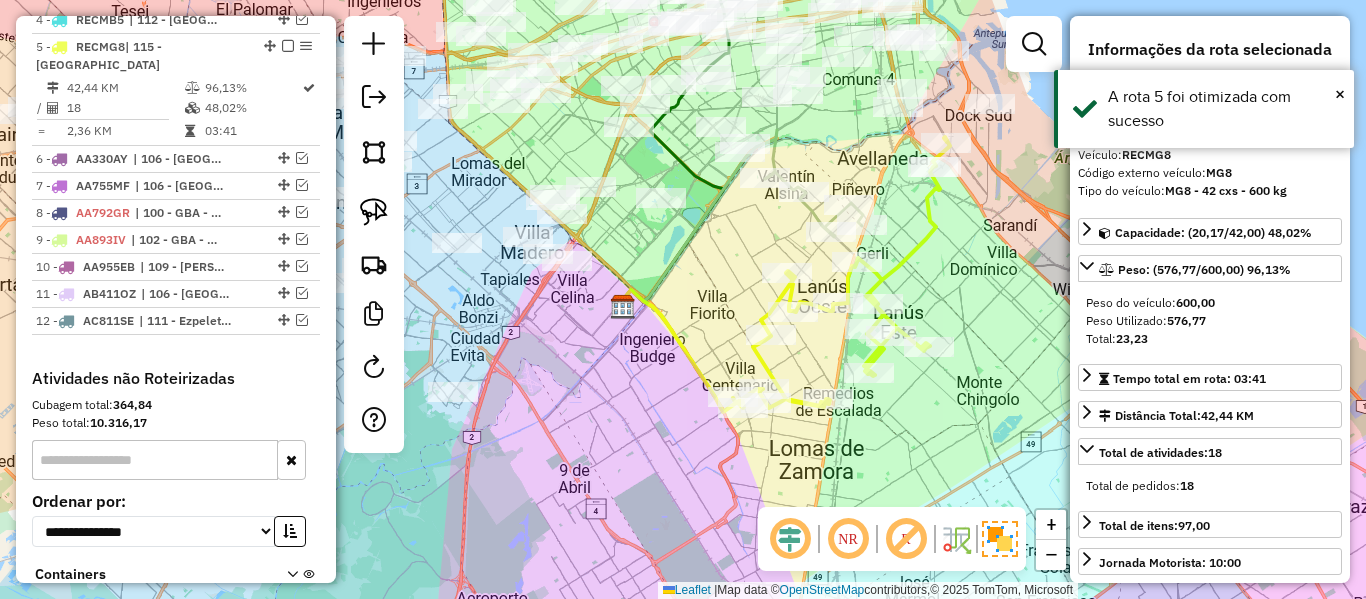 click at bounding box center (288, 46) 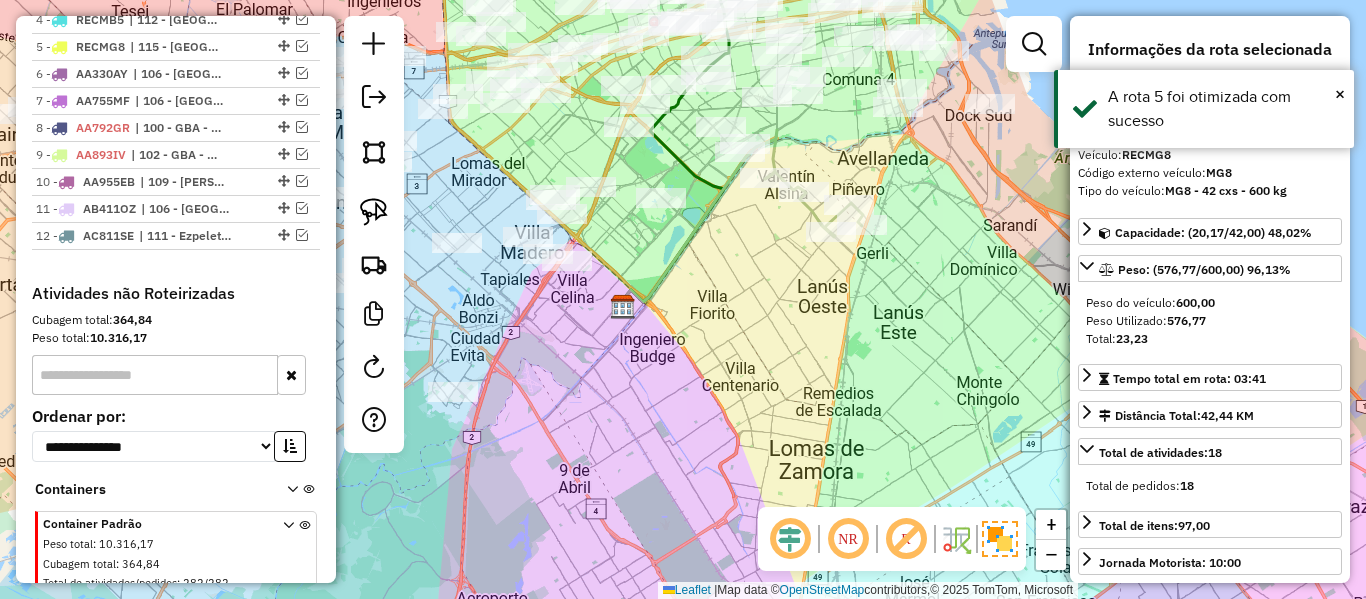 click 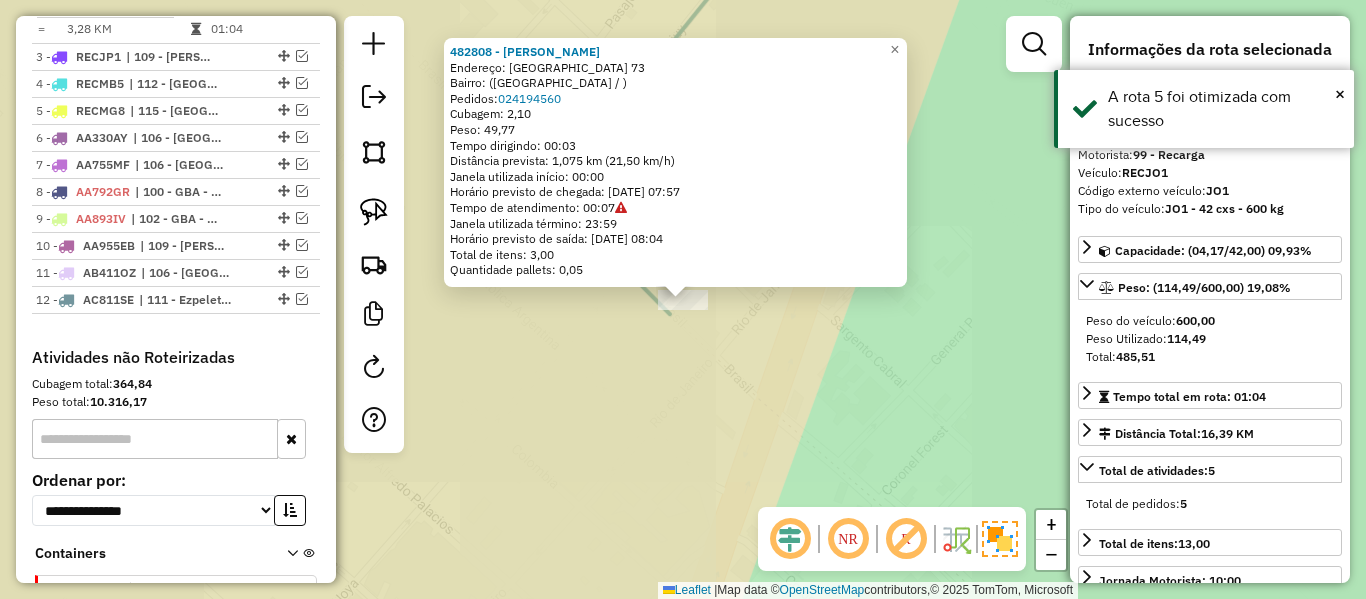 scroll, scrollTop: 875, scrollLeft: 0, axis: vertical 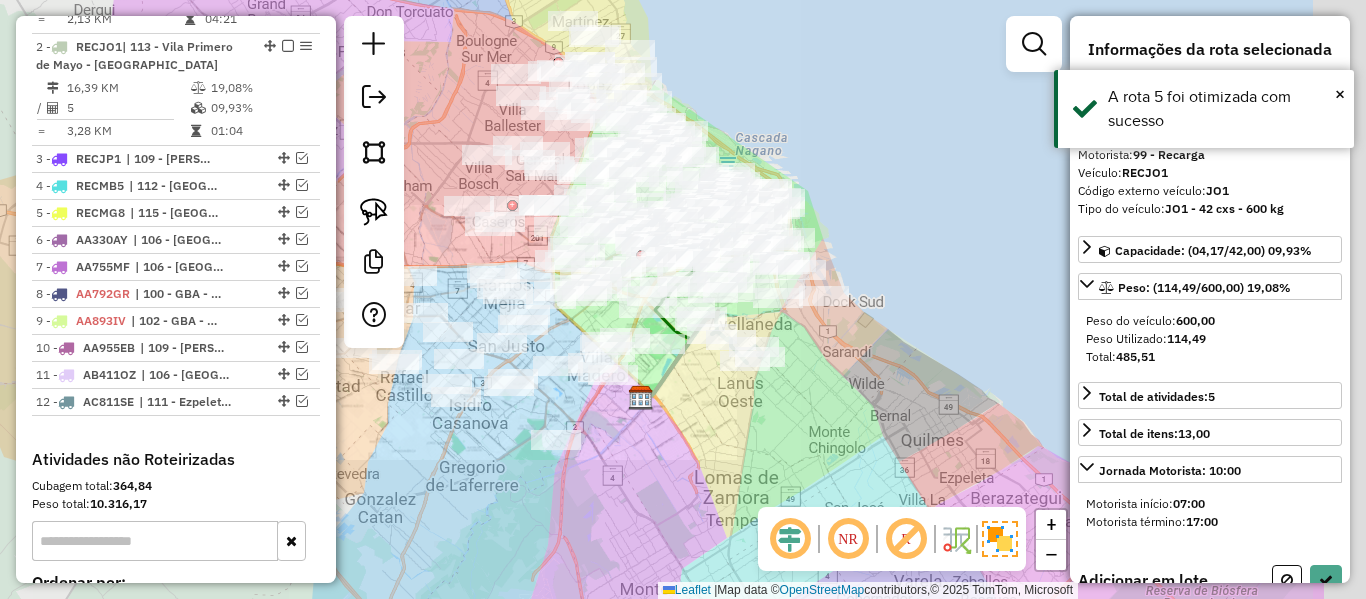 drag, startPoint x: 911, startPoint y: 324, endPoint x: 804, endPoint y: 334, distance: 107.46627 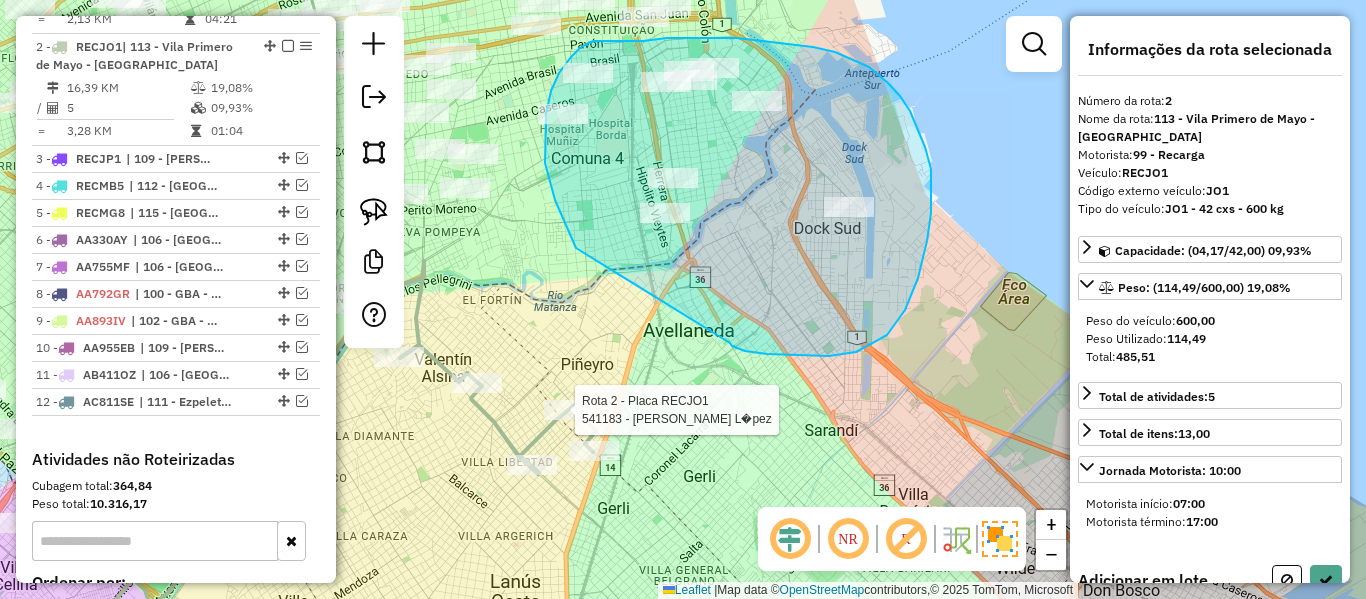 drag, startPoint x: 730, startPoint y: 343, endPoint x: 607, endPoint y: 294, distance: 132.40091 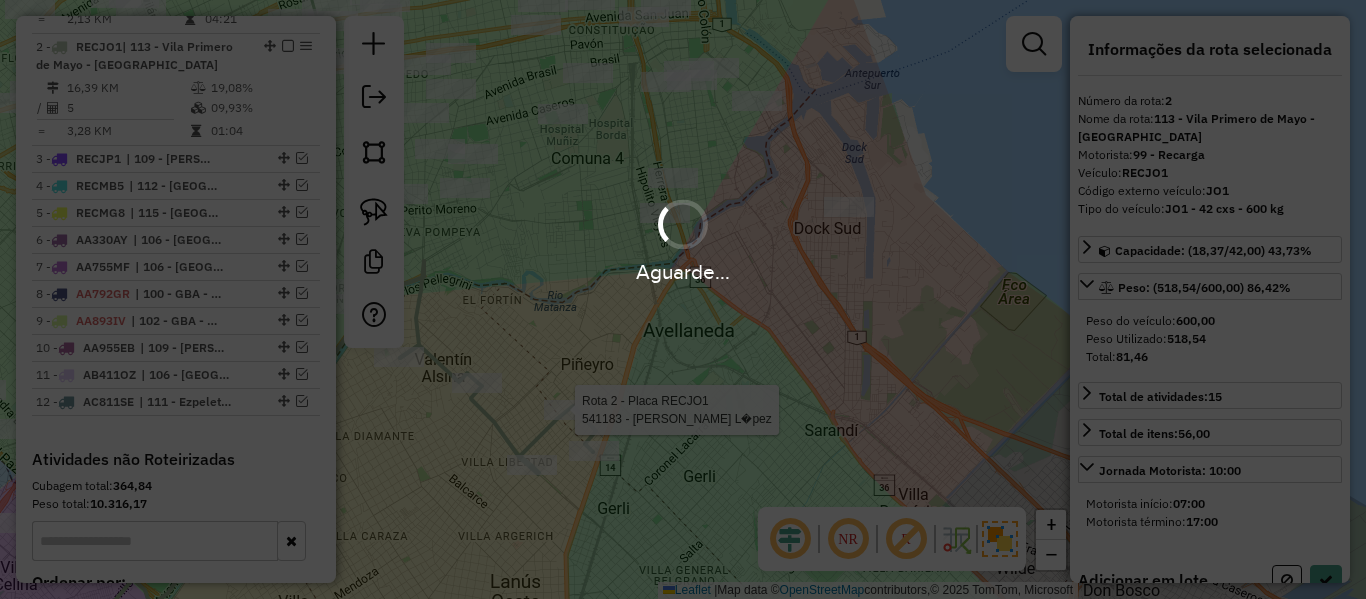 select on "**********" 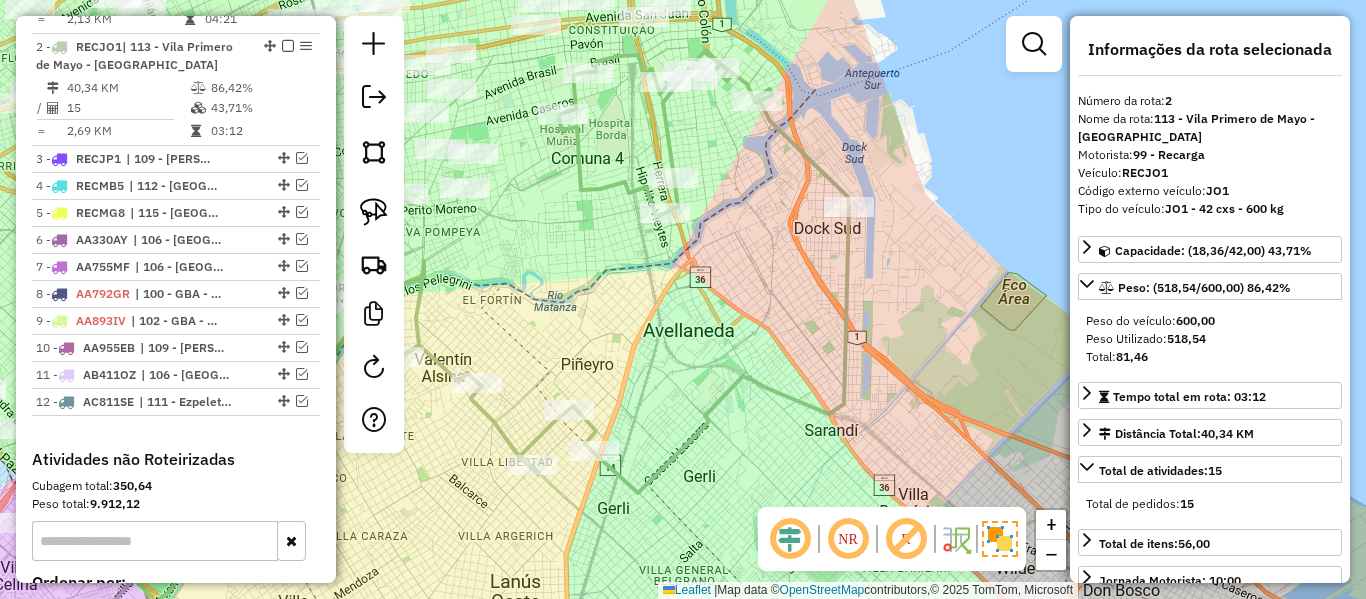 click 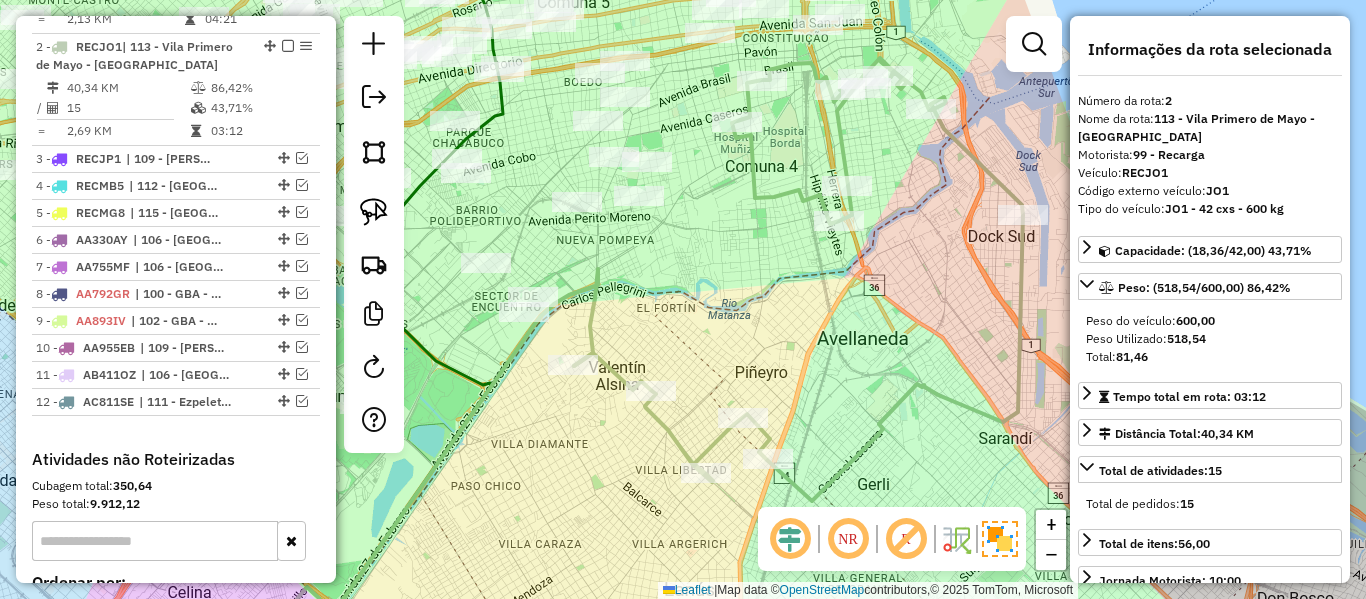 click 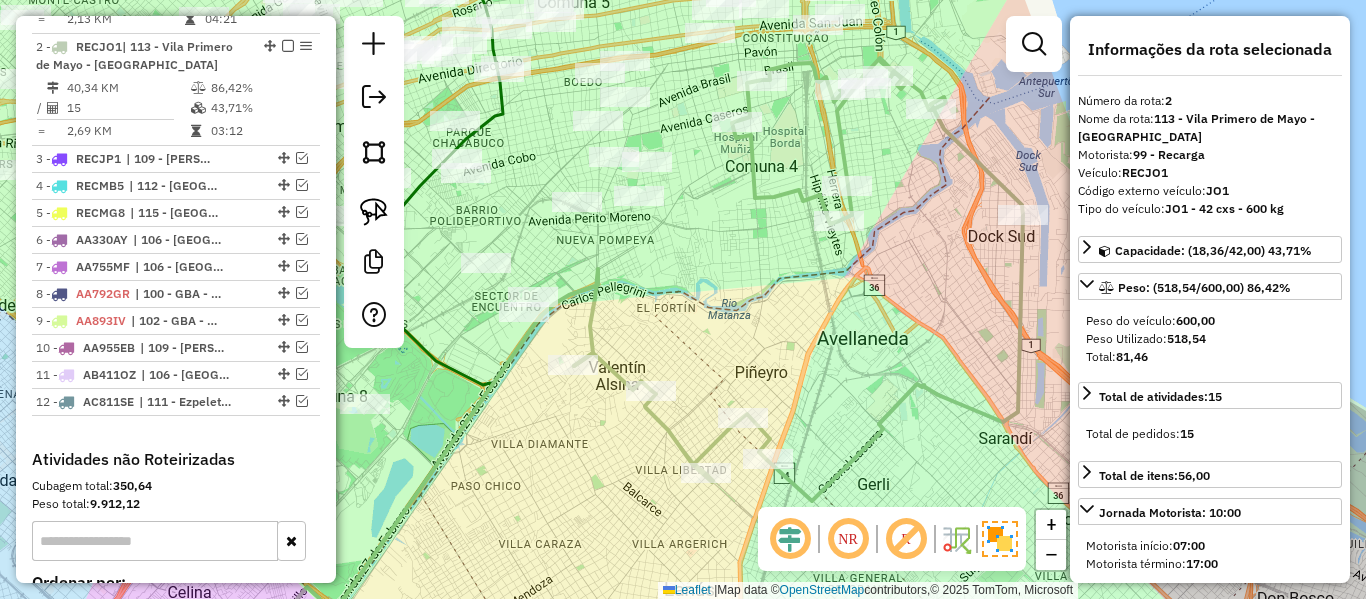 click on "Janela de atendimento Grade de atendimento Capacidade Transportadoras Veículos Cliente Pedidos  Rotas Selecione os dias de semana para filtrar as janelas de atendimento  Seg   Ter   Qua   Qui   Sex   Sáb   Dom  Informe o período da janela de atendimento: De: Até:  Filtrar exatamente a janela do cliente  Considerar janela de atendimento padrão  Selecione os dias de semana para filtrar as grades de atendimento  Seg   Ter   Qua   Qui   Sex   Sáb   Dom   Considerar clientes sem dia de atendimento cadastrado  Clientes fora do dia de atendimento selecionado Filtrar as atividades entre os valores definidos abaixo:  Peso mínimo:   Peso máximo:   Cubagem mínima:   Cubagem máxima:   De:   Até:  Filtrar as atividades entre o tempo de atendimento definido abaixo:  De:   Até:   Considerar capacidade total dos clientes não roteirizados Transportadora: Selecione um ou mais itens Tipo de veículo: Selecione um ou mais itens Veículo: Selecione um ou mais itens Motorista: Selecione um ou mais itens Nome: Rótulo:" 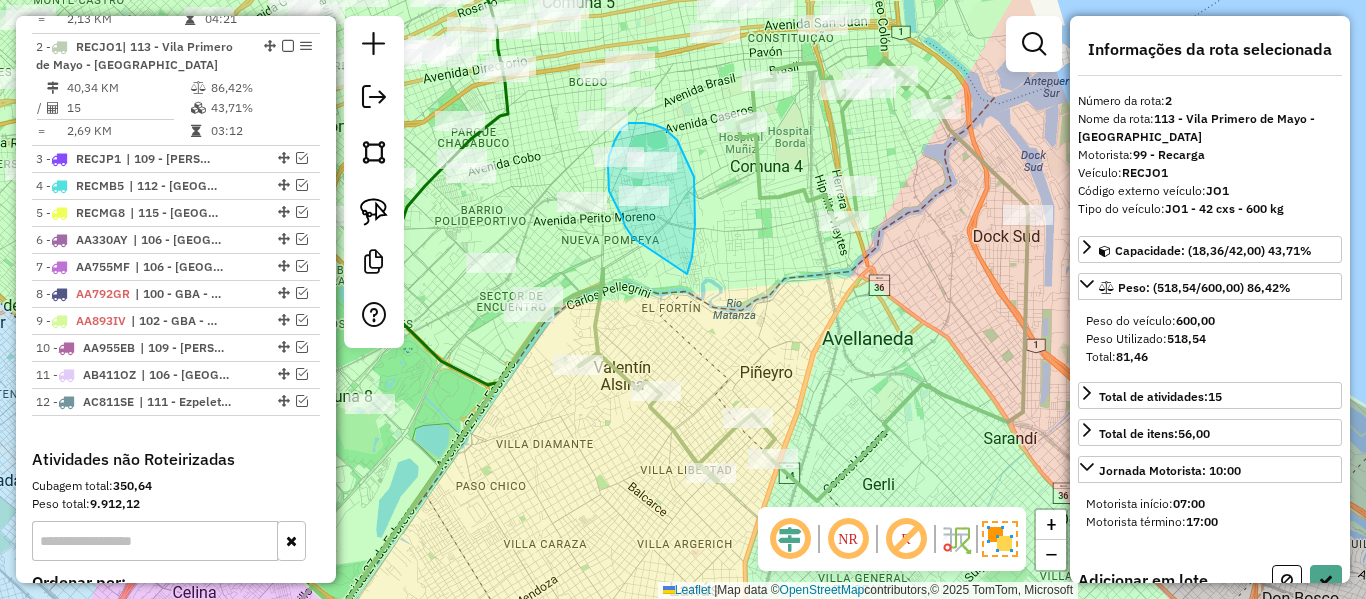 drag, startPoint x: 687, startPoint y: 274, endPoint x: 657, endPoint y: 256, distance: 34.98571 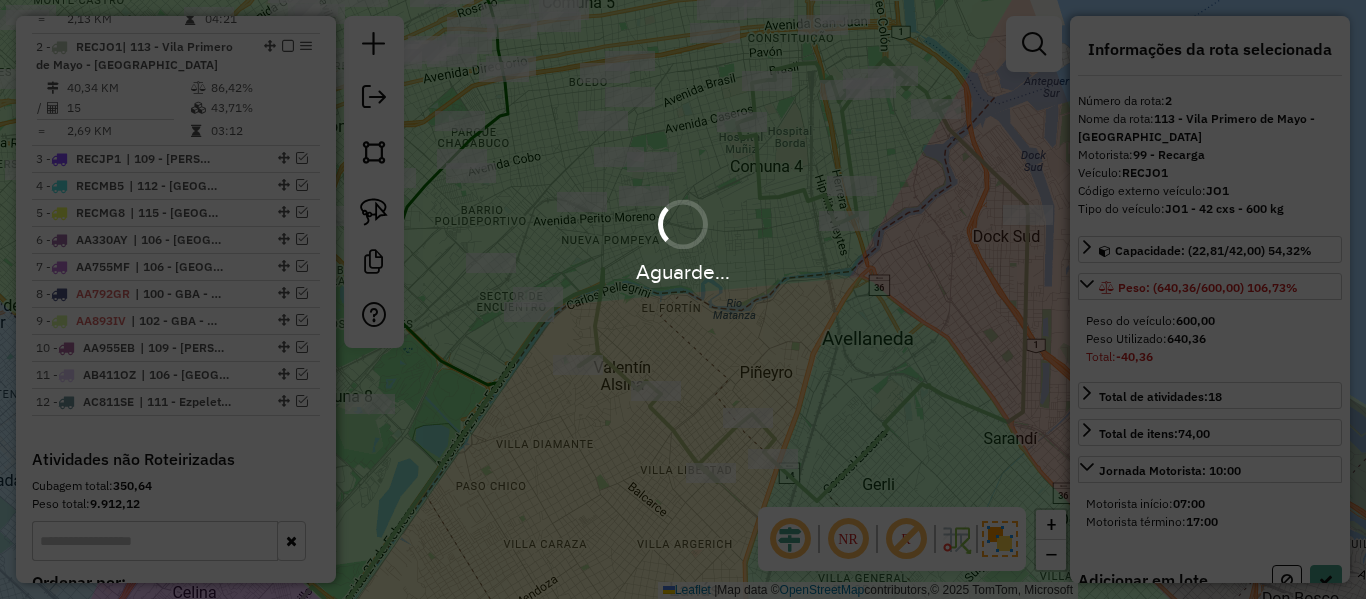 select on "**********" 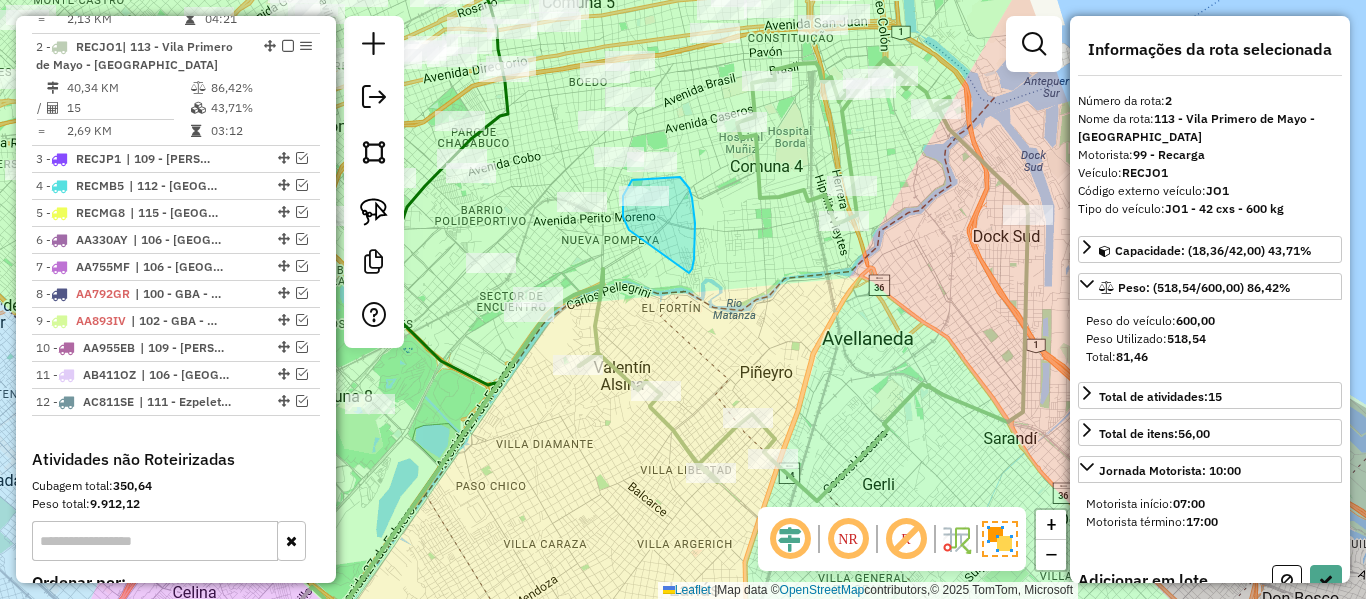 drag, startPoint x: 689, startPoint y: 273, endPoint x: 662, endPoint y: 272, distance: 27.018513 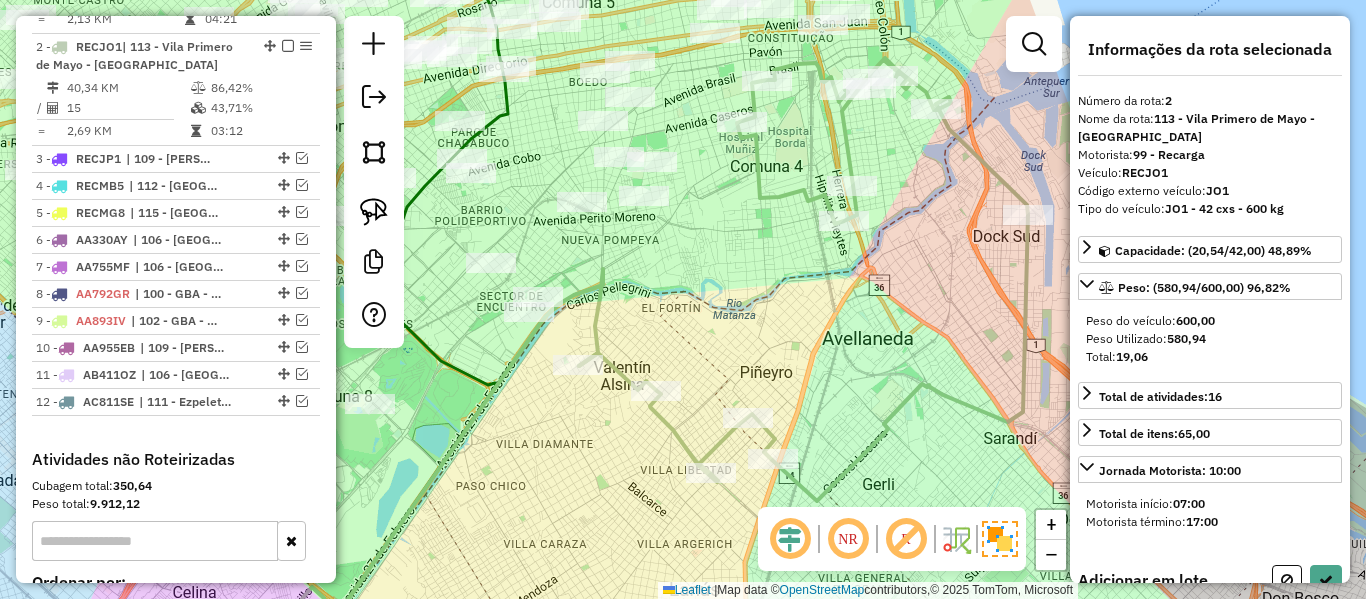 select on "**********" 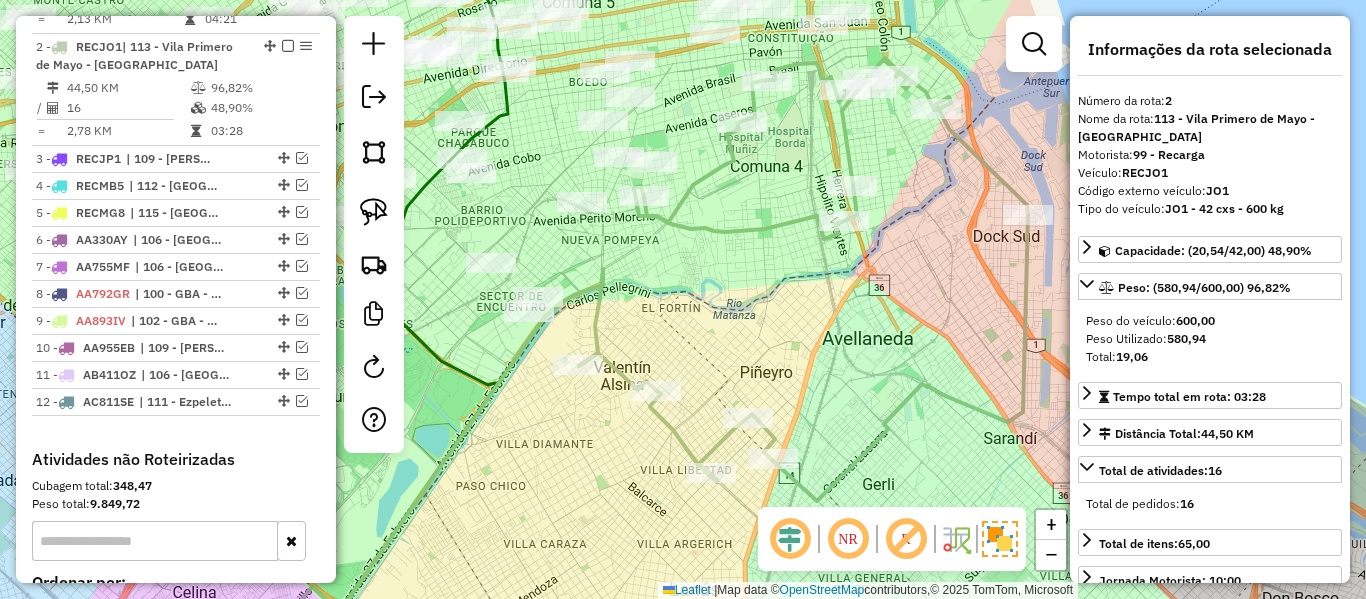 click 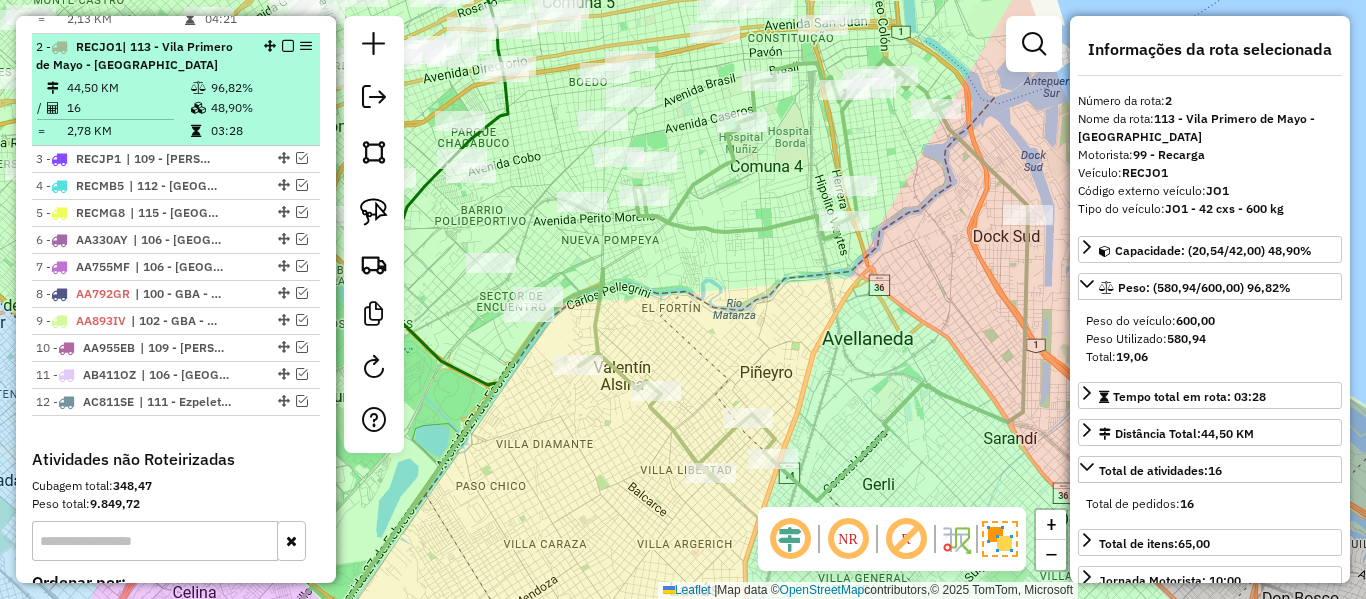 click at bounding box center [288, 46] 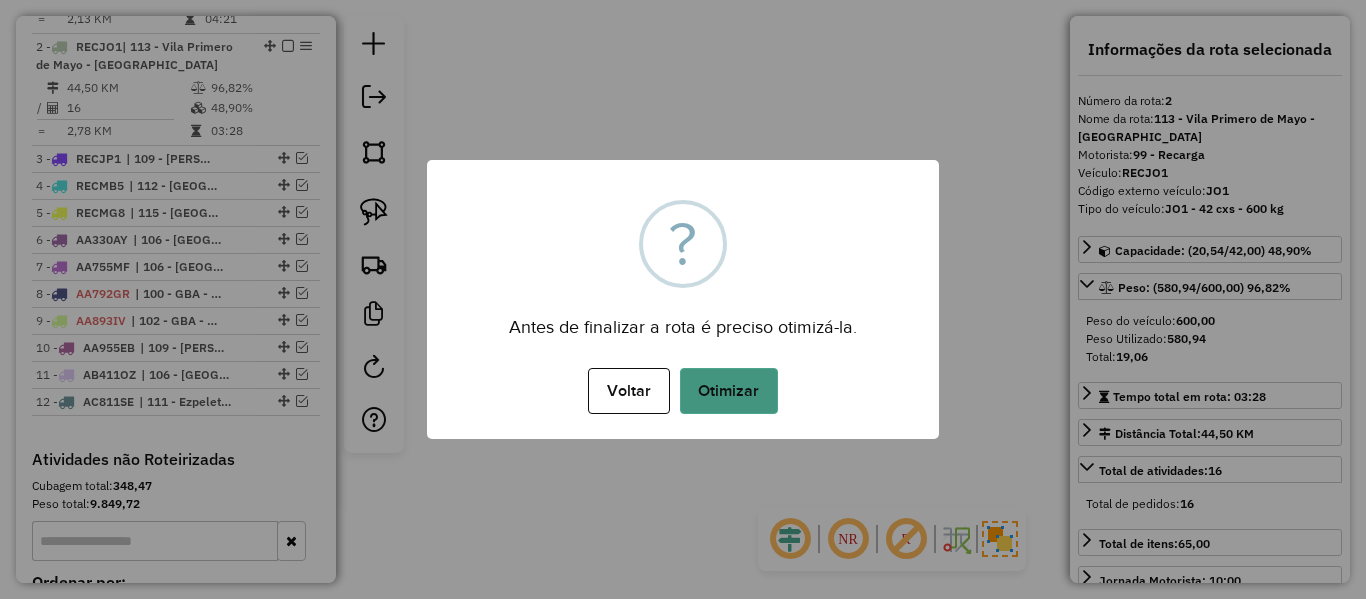 click on "Otimizar" at bounding box center (729, 391) 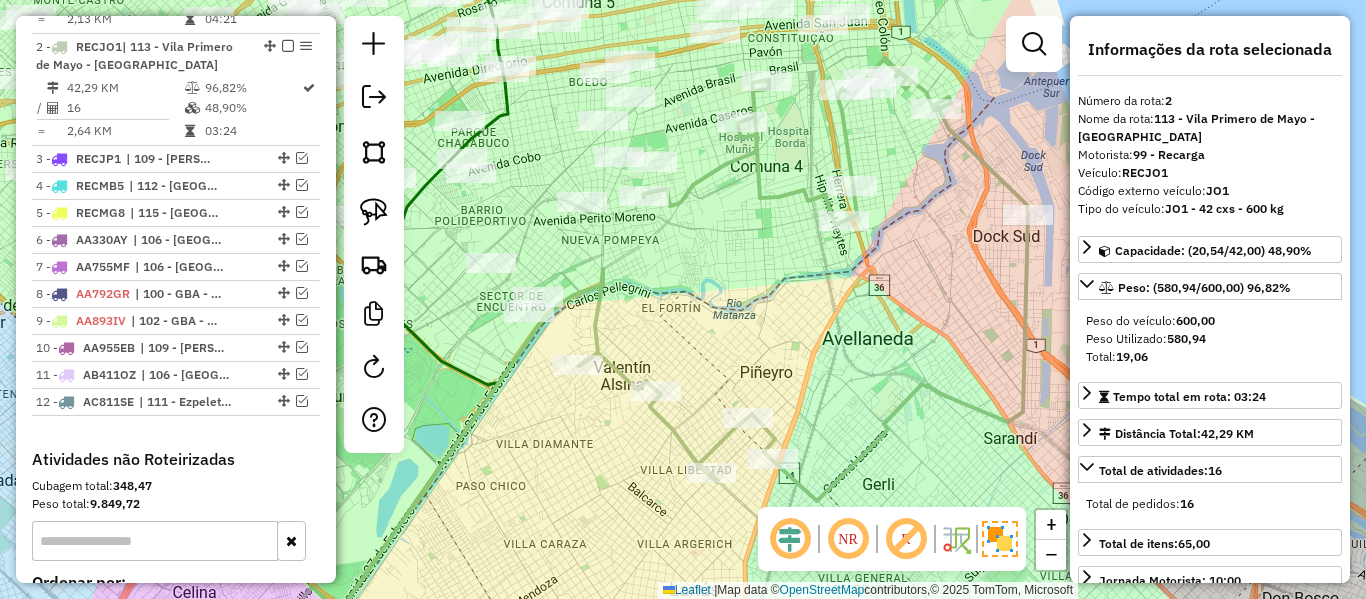 drag, startPoint x: 671, startPoint y: 199, endPoint x: 689, endPoint y: 194, distance: 18.681541 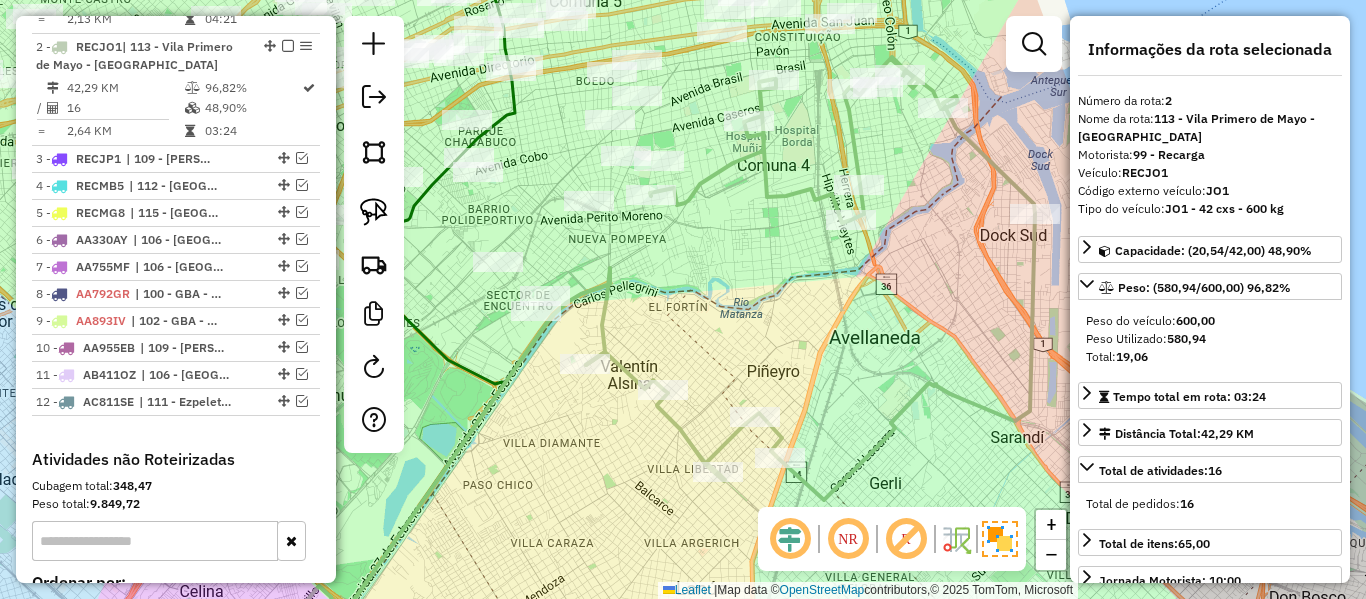 click 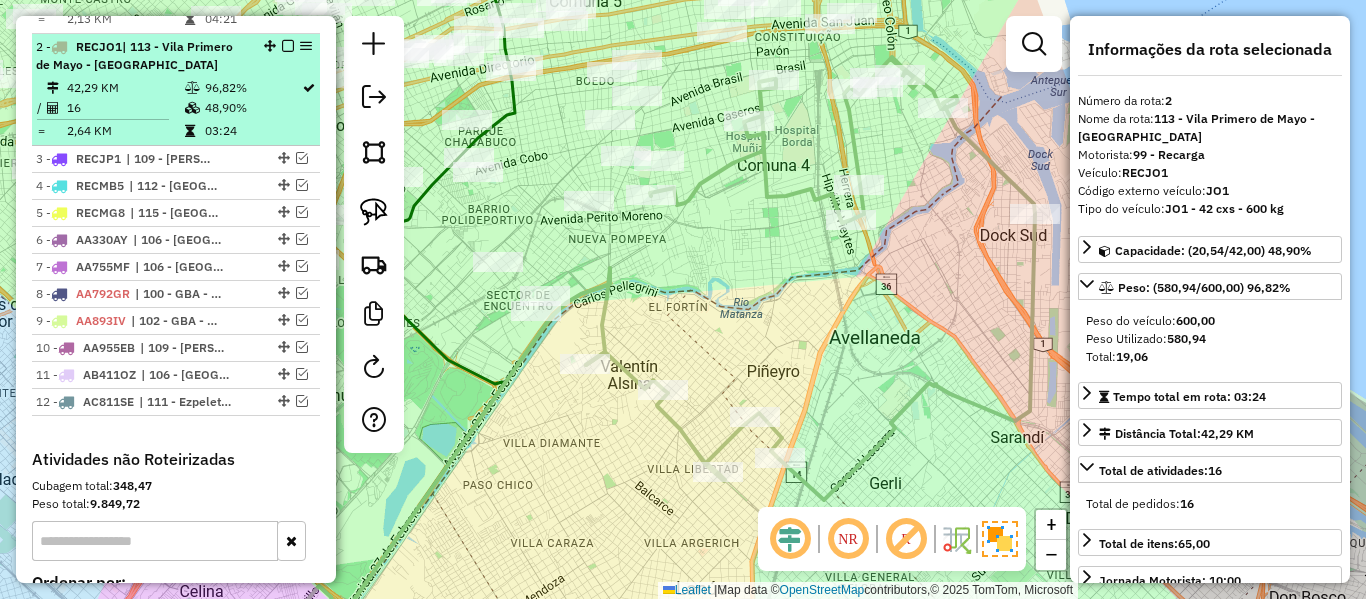 click at bounding box center (288, 46) 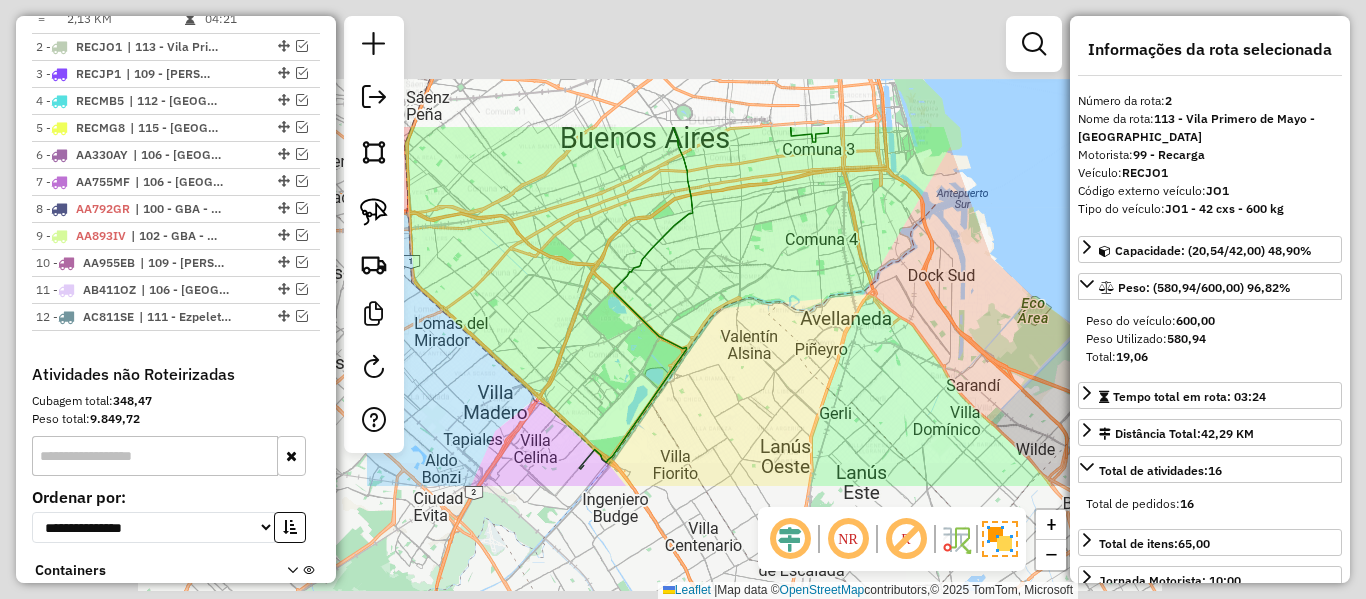 click on "Janela de atendimento Grade de atendimento Capacidade Transportadoras Veículos Cliente Pedidos  Rotas Selecione os dias de semana para filtrar as janelas de atendimento  Seg   Ter   Qua   Qui   Sex   Sáb   Dom  Informe o período da janela de atendimento: De: Até:  Filtrar exatamente a janela do cliente  Considerar janela de atendimento padrão  Selecione os dias de semana para filtrar as grades de atendimento  Seg   Ter   Qua   Qui   Sex   Sáb   Dom   Considerar clientes sem dia de atendimento cadastrado  Clientes fora do dia de atendimento selecionado Filtrar as atividades entre os valores definidos abaixo:  Peso mínimo:   Peso máximo:   Cubagem mínima:   Cubagem máxima:   De:   Até:  Filtrar as atividades entre o tempo de atendimento definido abaixo:  De:   Até:   Considerar capacidade total dos clientes não roteirizados Transportadora: Selecione um ou mais itens Tipo de veículo: Selecione um ou mais itens Veículo: Selecione um ou mais itens Motorista: Selecione um ou mais itens Nome: Rótulo:" 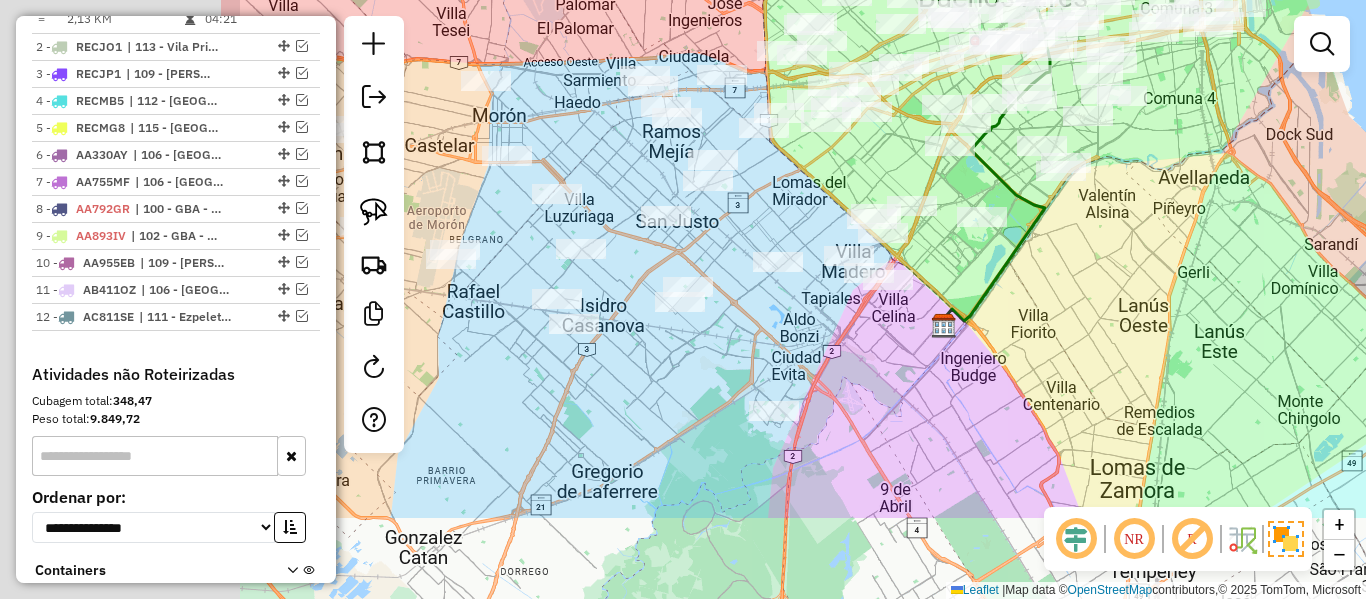 drag, startPoint x: 781, startPoint y: 326, endPoint x: 966, endPoint y: 348, distance: 186.30351 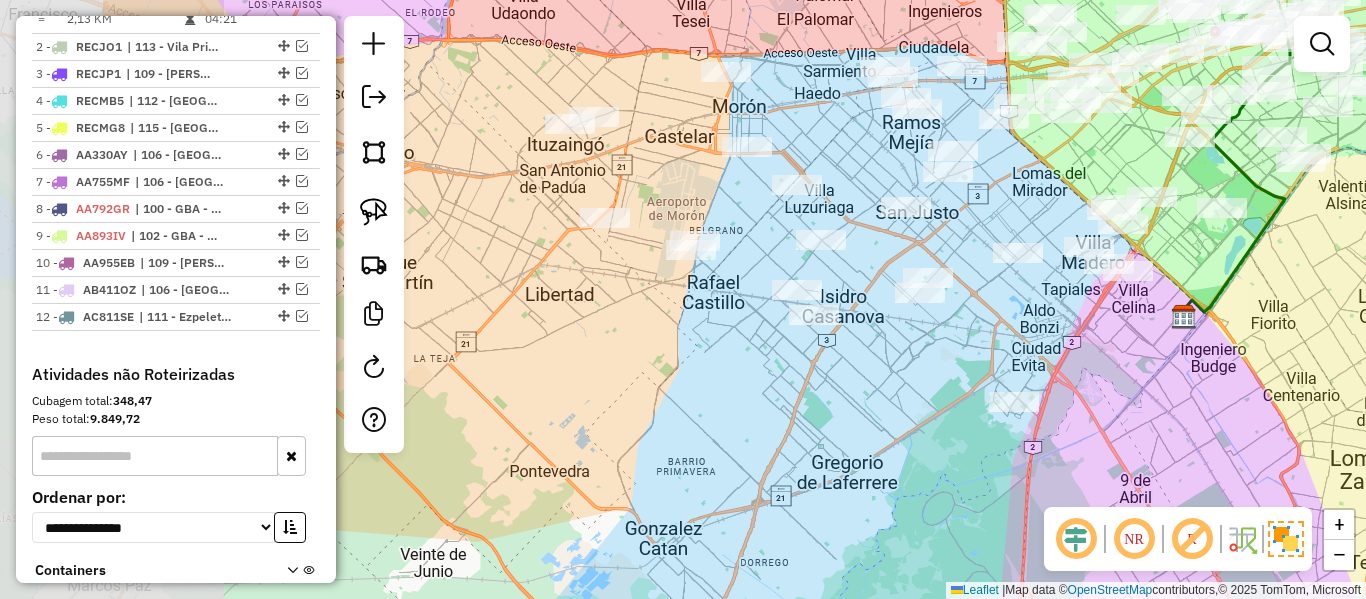 drag, startPoint x: 976, startPoint y: 353, endPoint x: 1062, endPoint y: 397, distance: 96.60228 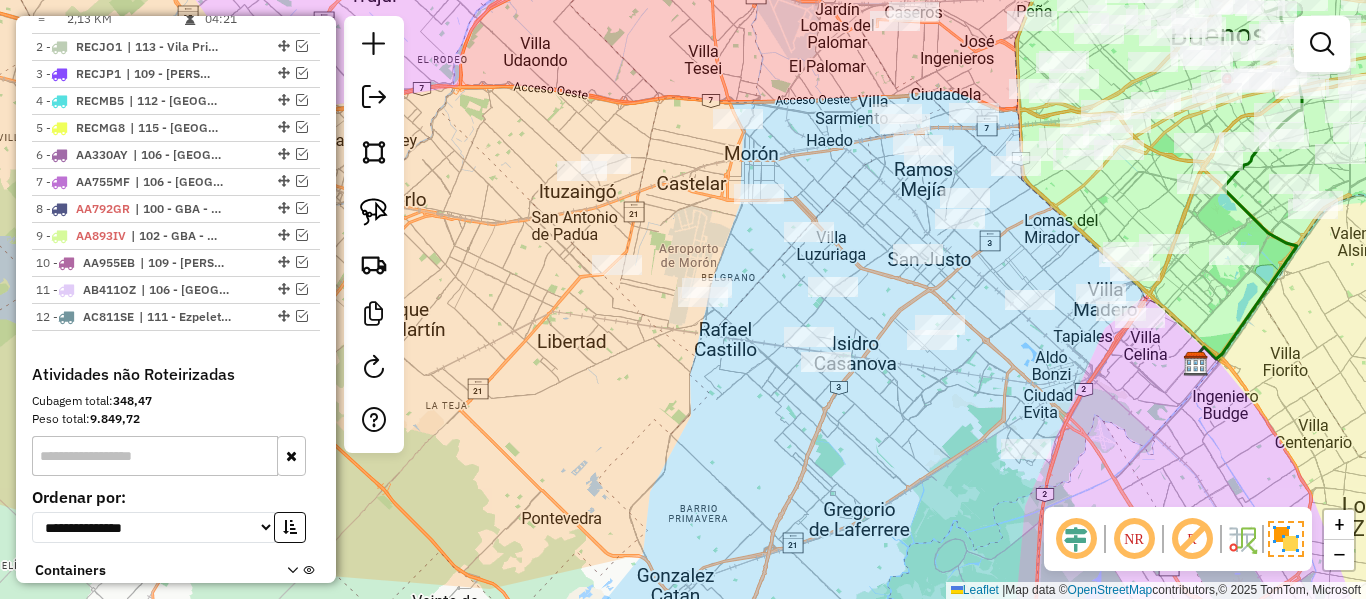 drag, startPoint x: 889, startPoint y: 411, endPoint x: 864, endPoint y: 457, distance: 52.35456 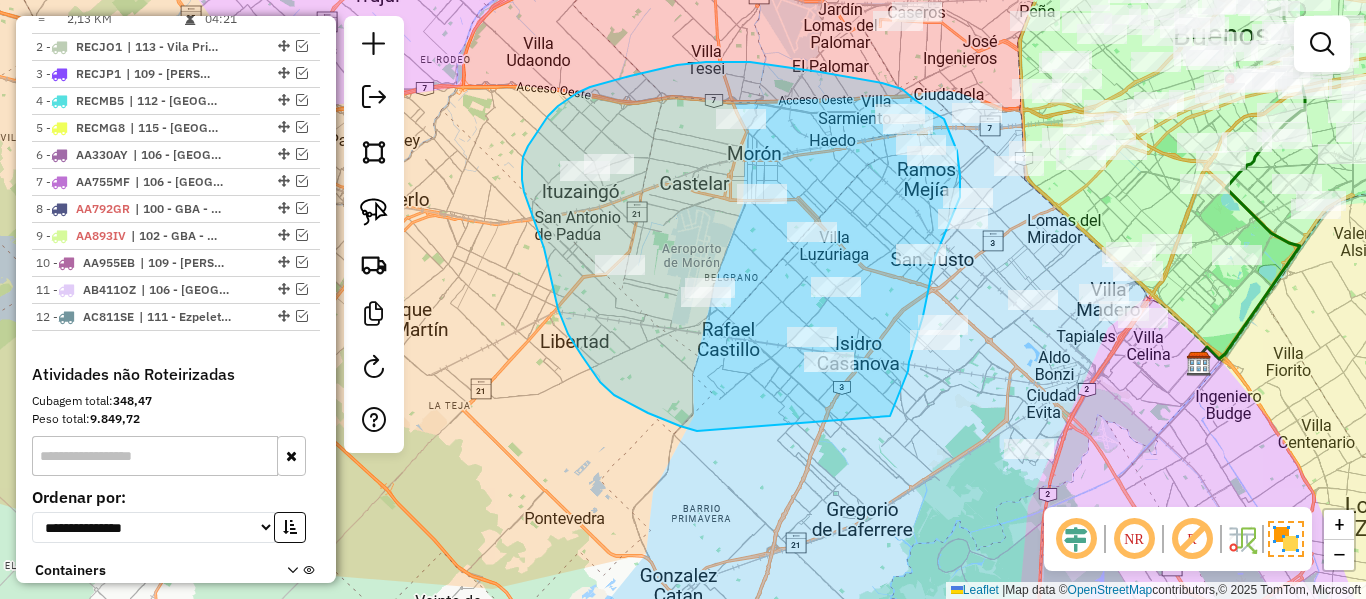 drag, startPoint x: 614, startPoint y: 395, endPoint x: 884, endPoint y: 436, distance: 273.0952 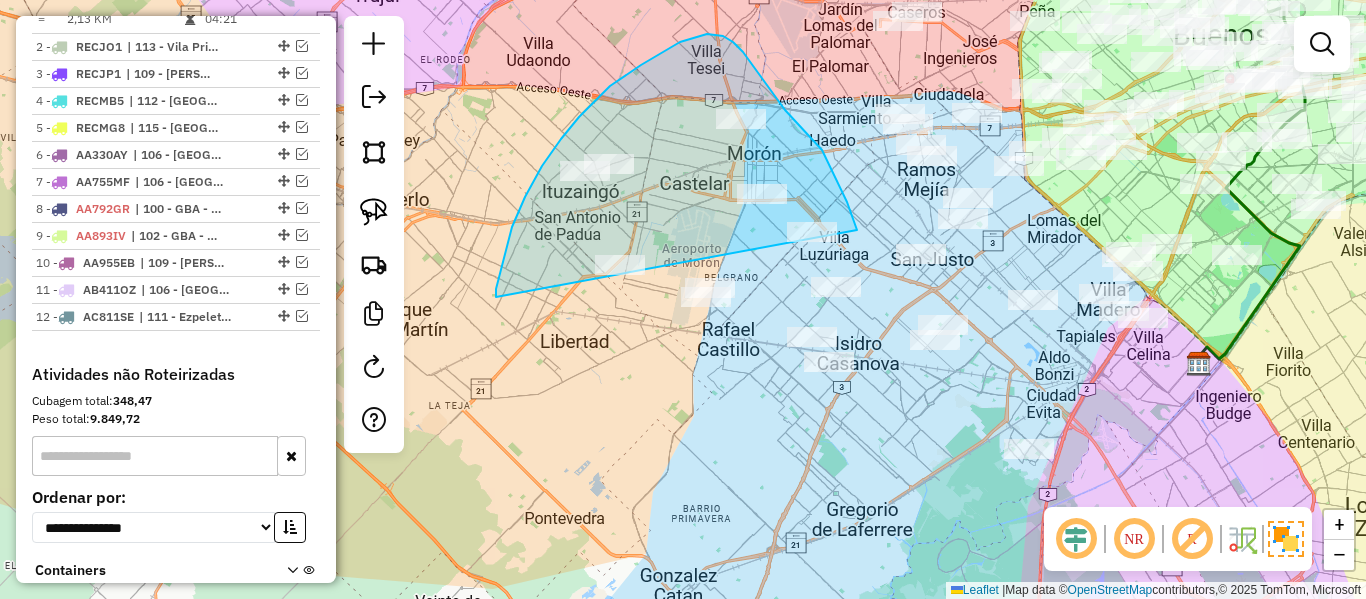 drag, startPoint x: 561, startPoint y: 139, endPoint x: 859, endPoint y: 483, distance: 455.12634 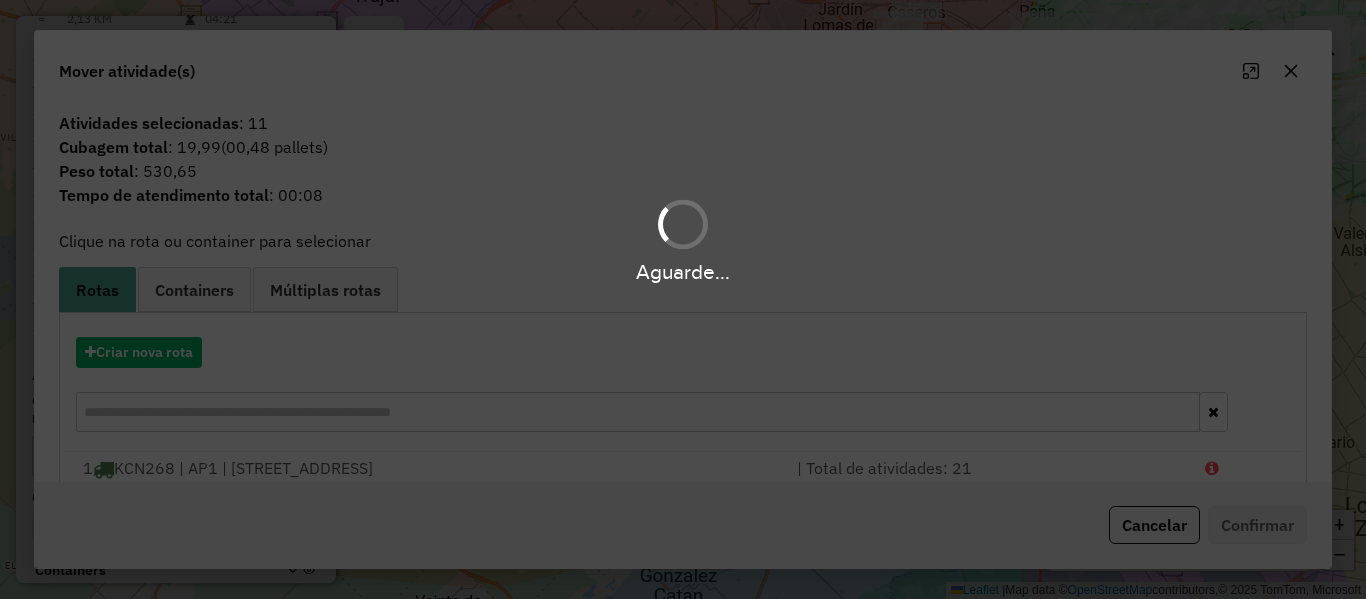 click on "Aguarde..." at bounding box center [683, 299] 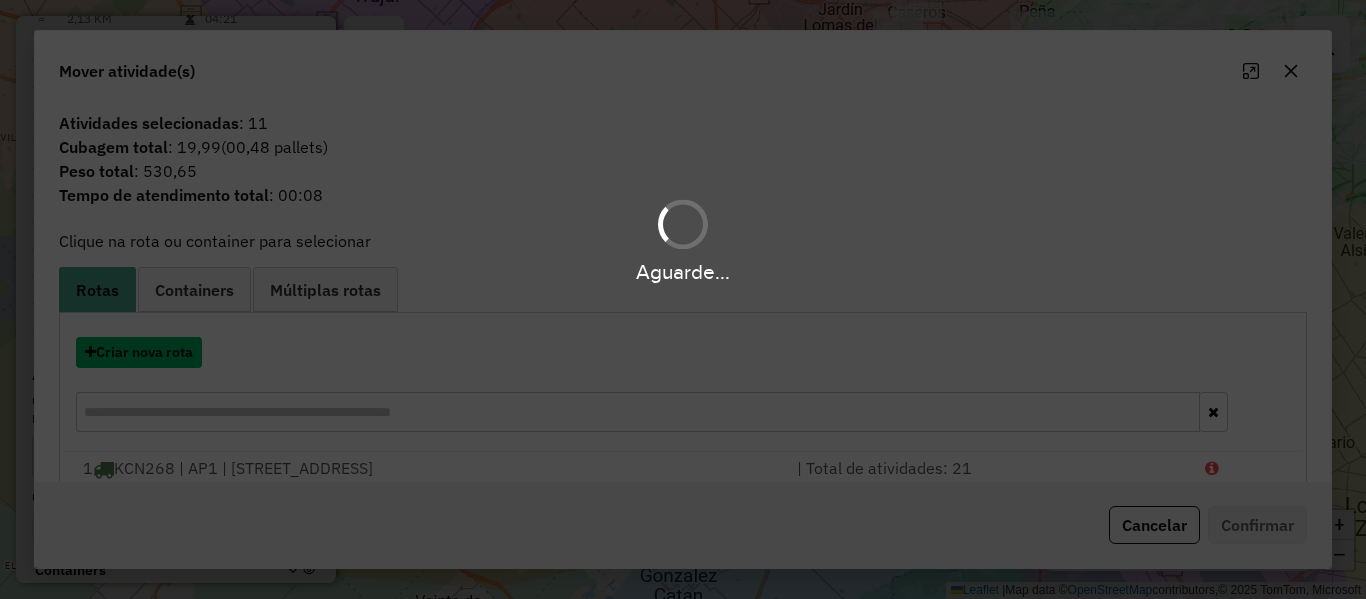 click on "Criar nova rota" at bounding box center [139, 352] 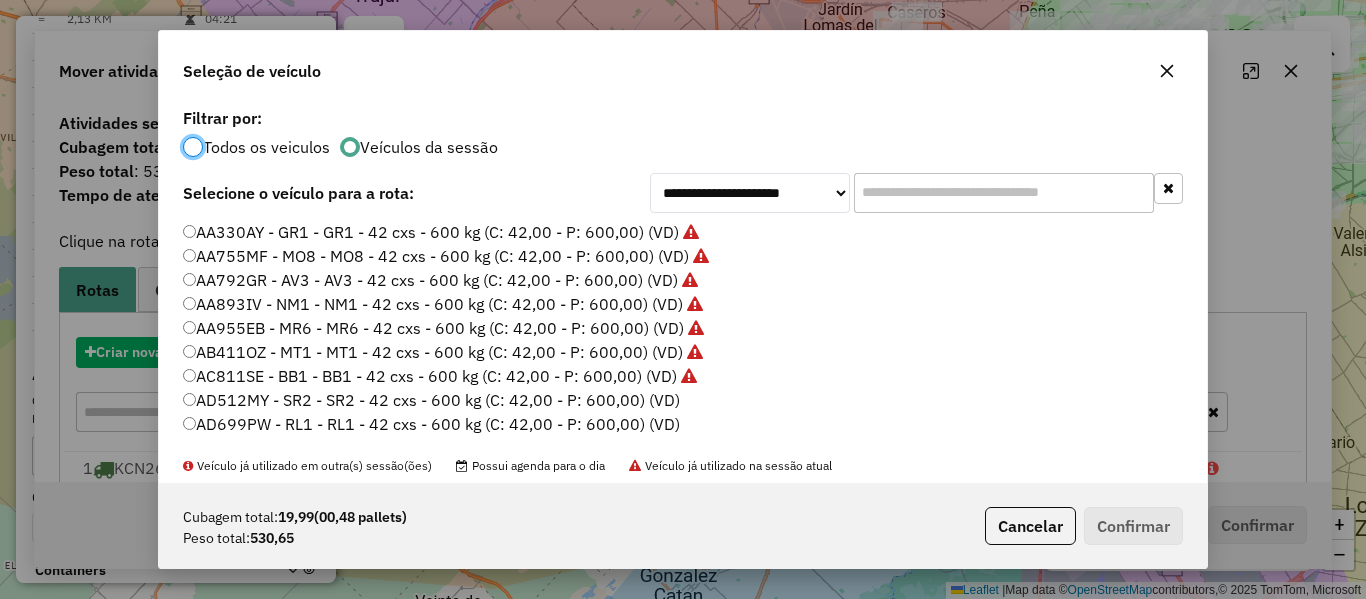 click on "**********" 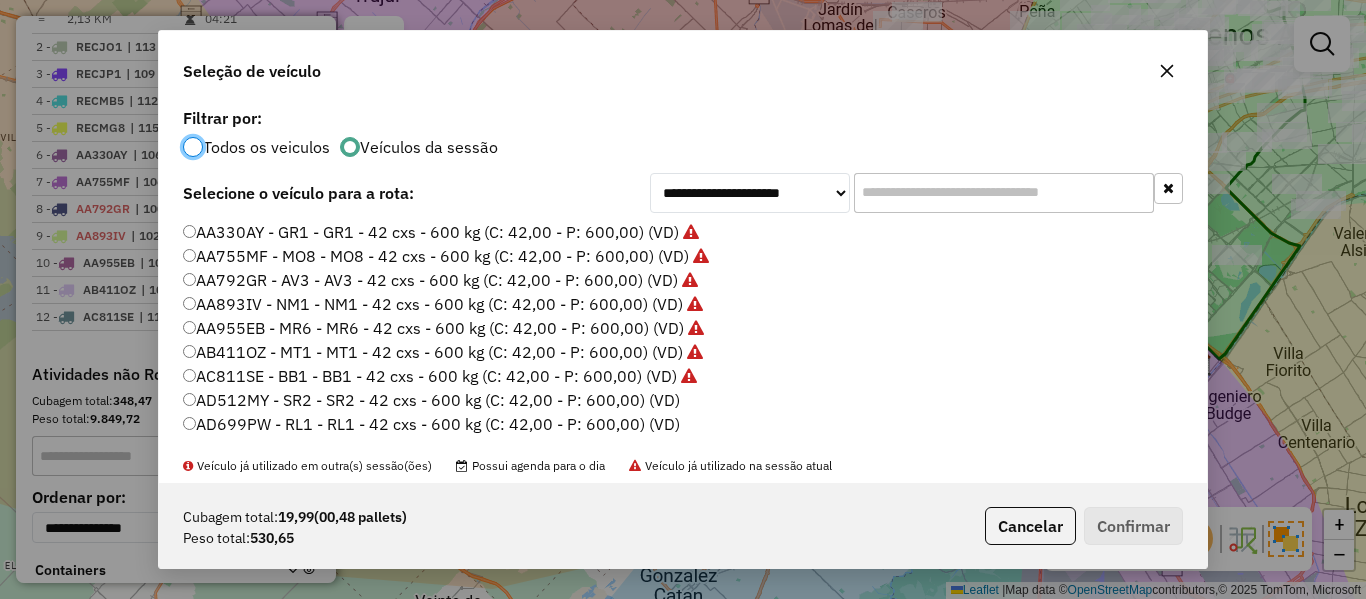 click on "AD512MY - SR2 - SR2 - 42 cxs - 600 kg (C: 42,00 - P: 600,00) (VD)" 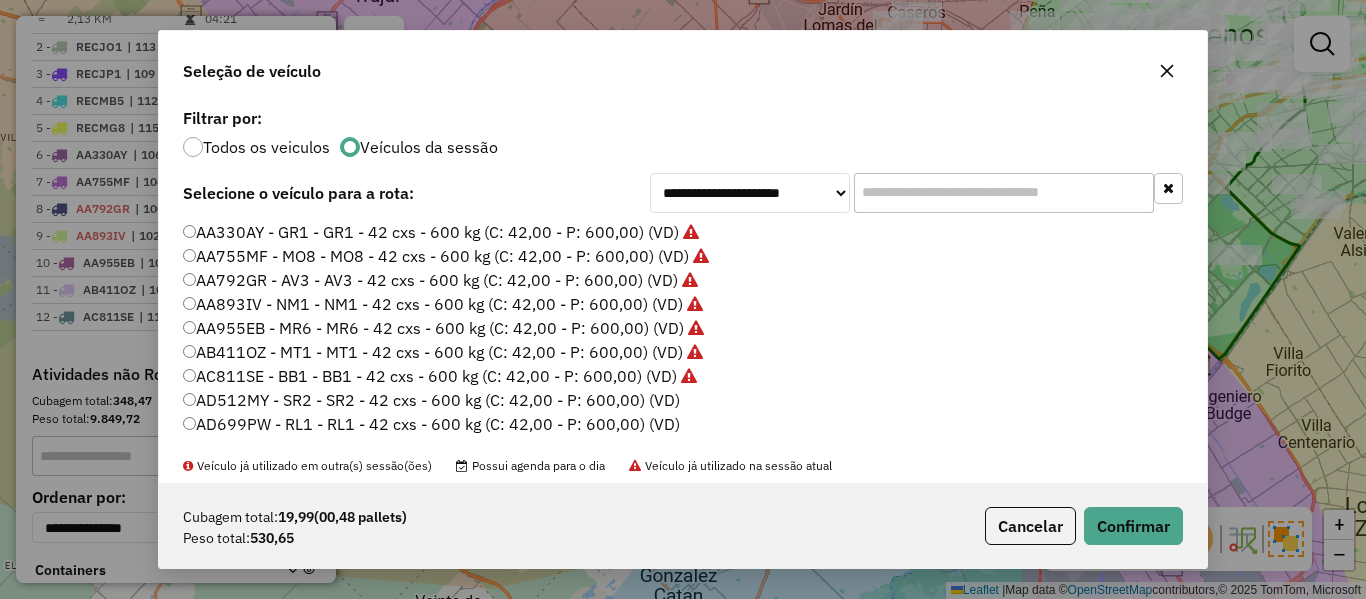 click on "AD512MY - SR2 - SR2 - 42 cxs - 600 kg (C: 42,00 - P: 600,00) (VD)" 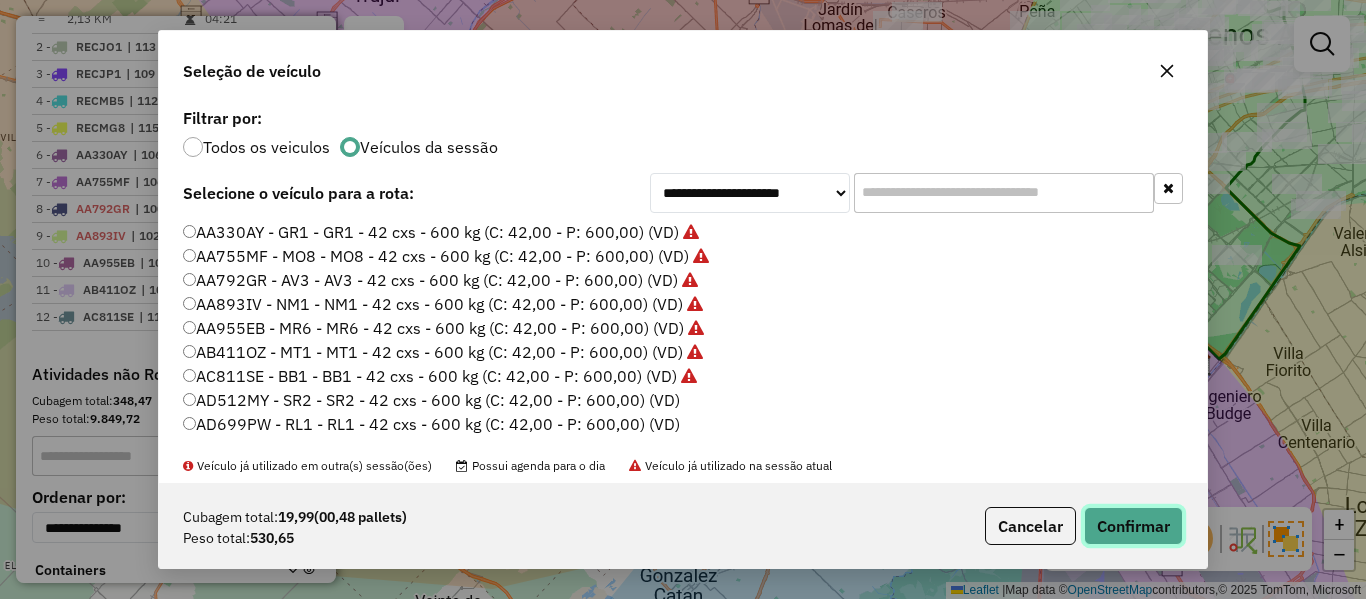 click on "Confirmar" 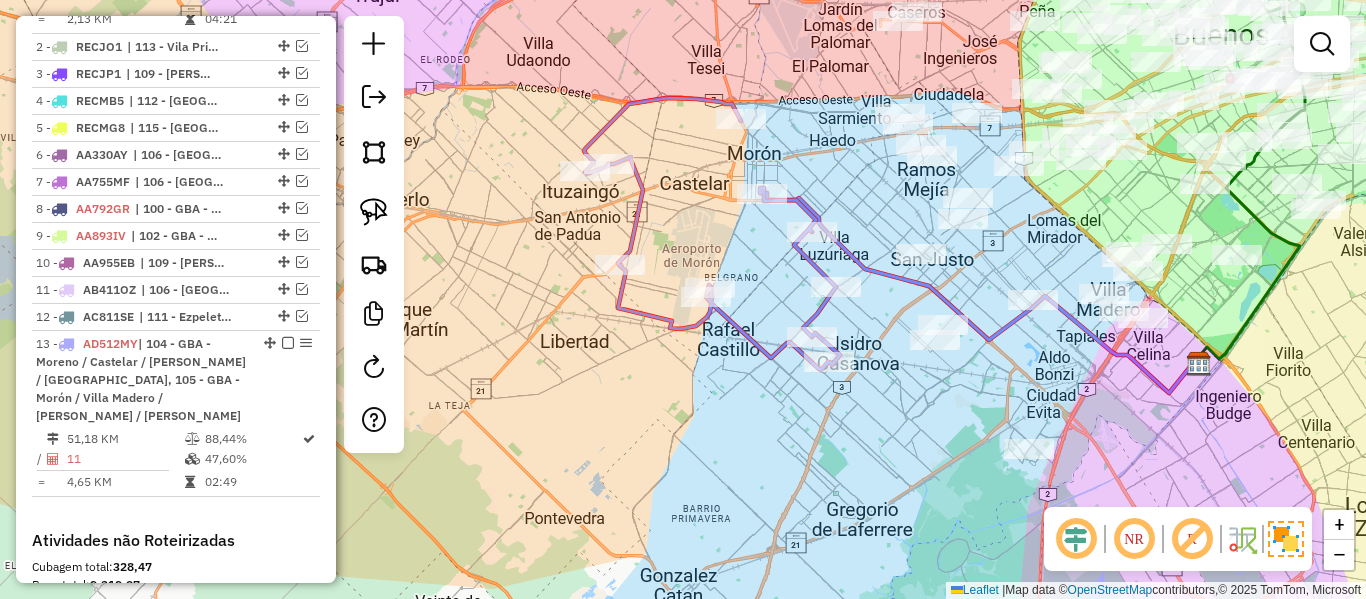click 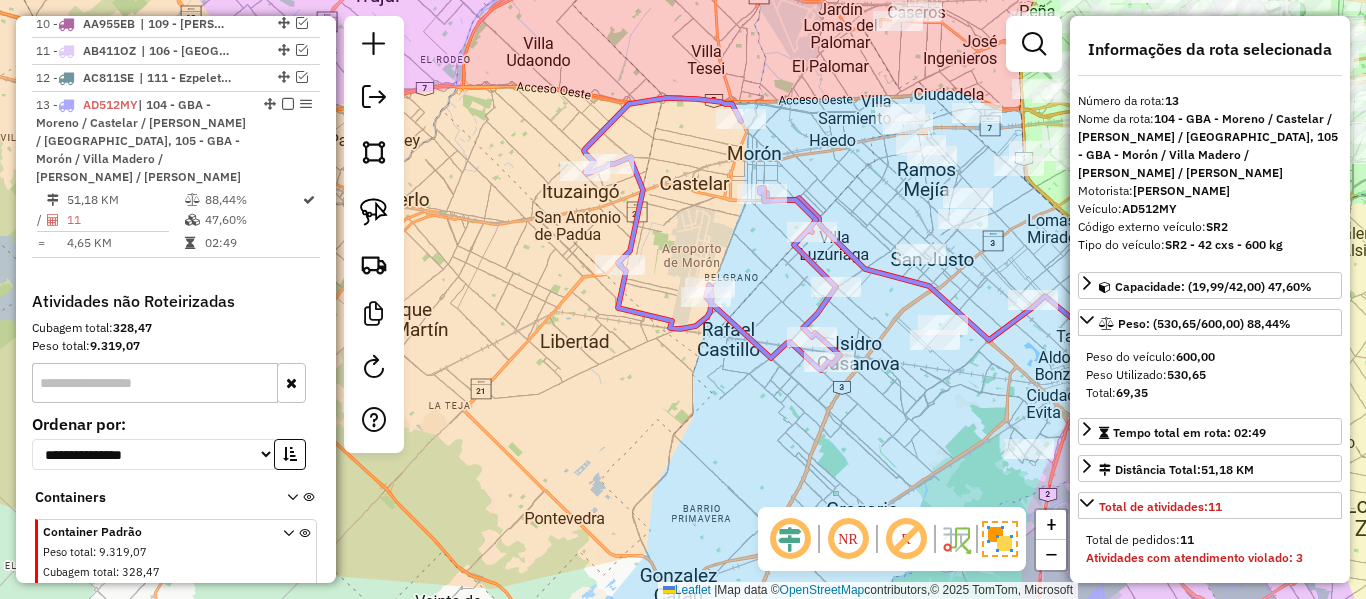 scroll, scrollTop: 1165, scrollLeft: 0, axis: vertical 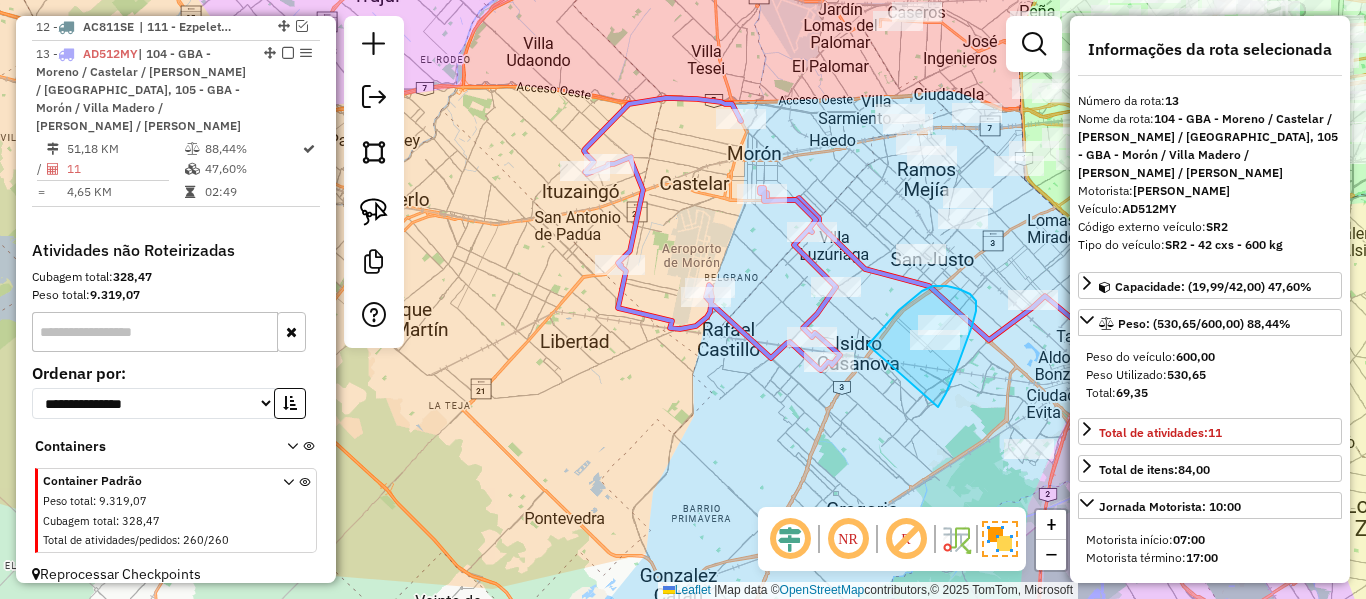 drag, startPoint x: 938, startPoint y: 407, endPoint x: 866, endPoint y: 359, distance: 86.53323 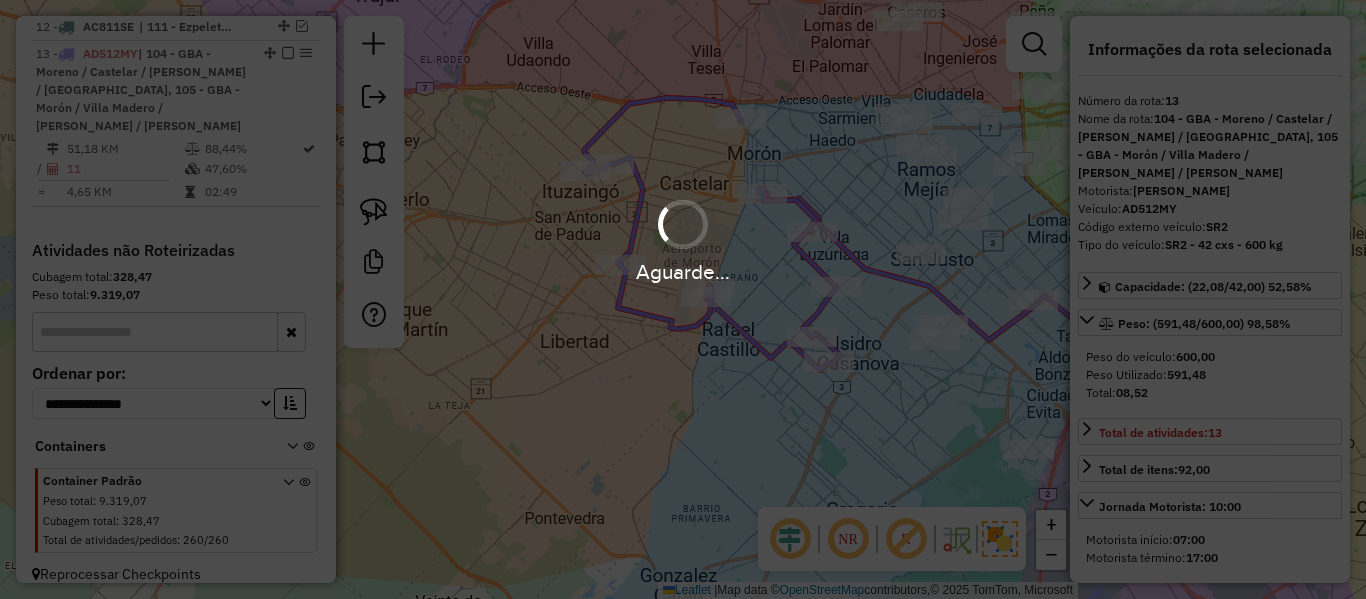 select on "**********" 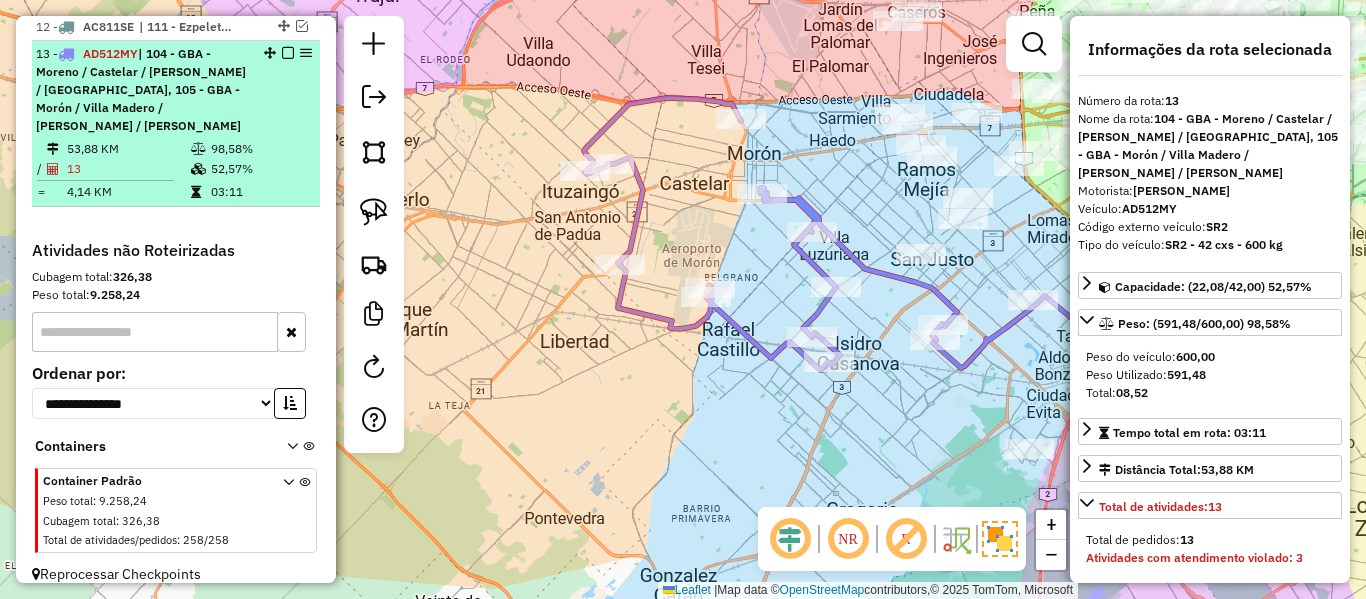 click at bounding box center (288, 53) 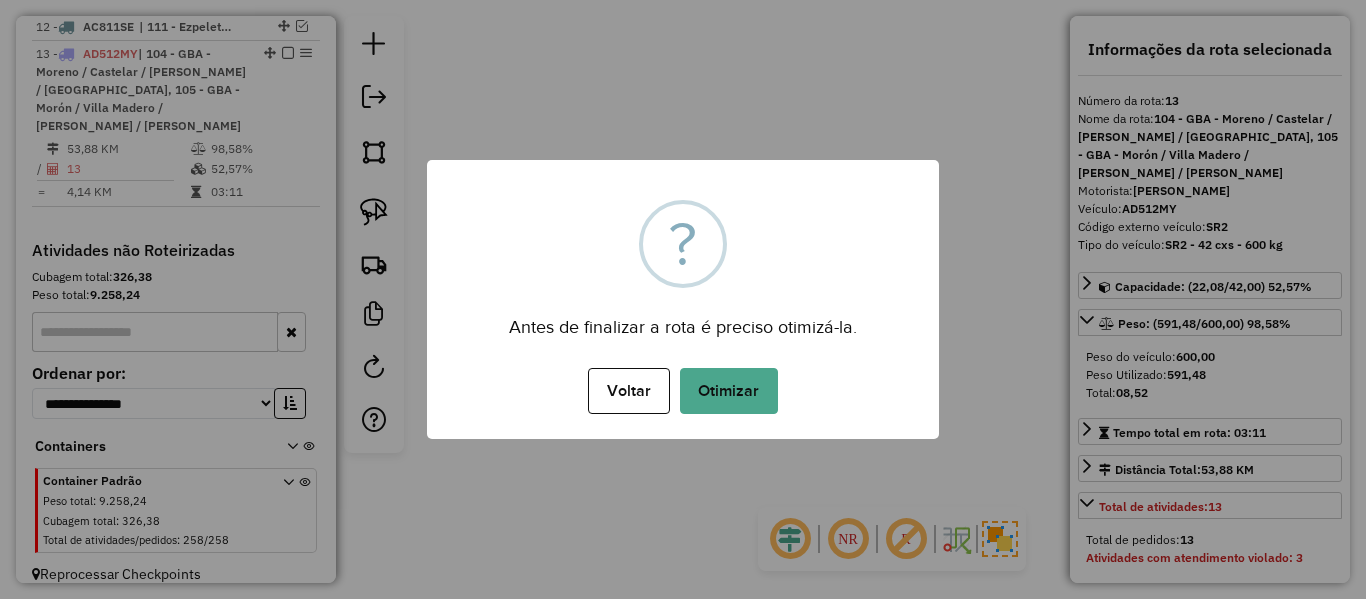 click on "Voltar No Otimizar" at bounding box center [683, 391] 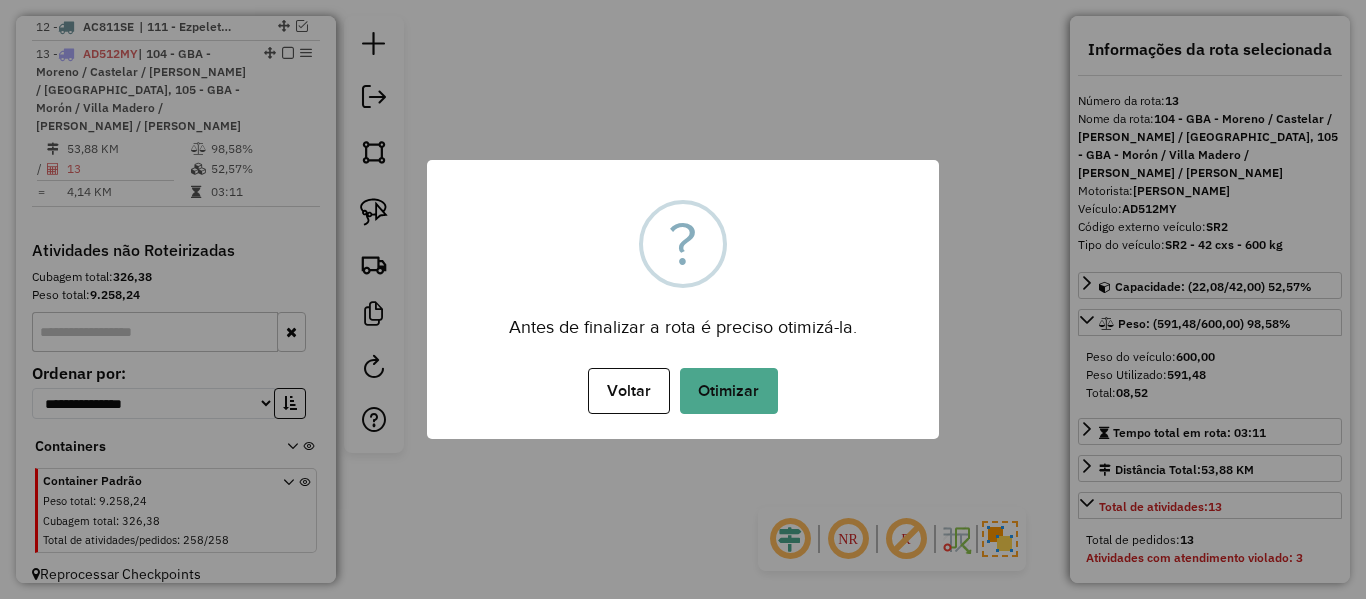 click on "Otimizar" at bounding box center [729, 391] 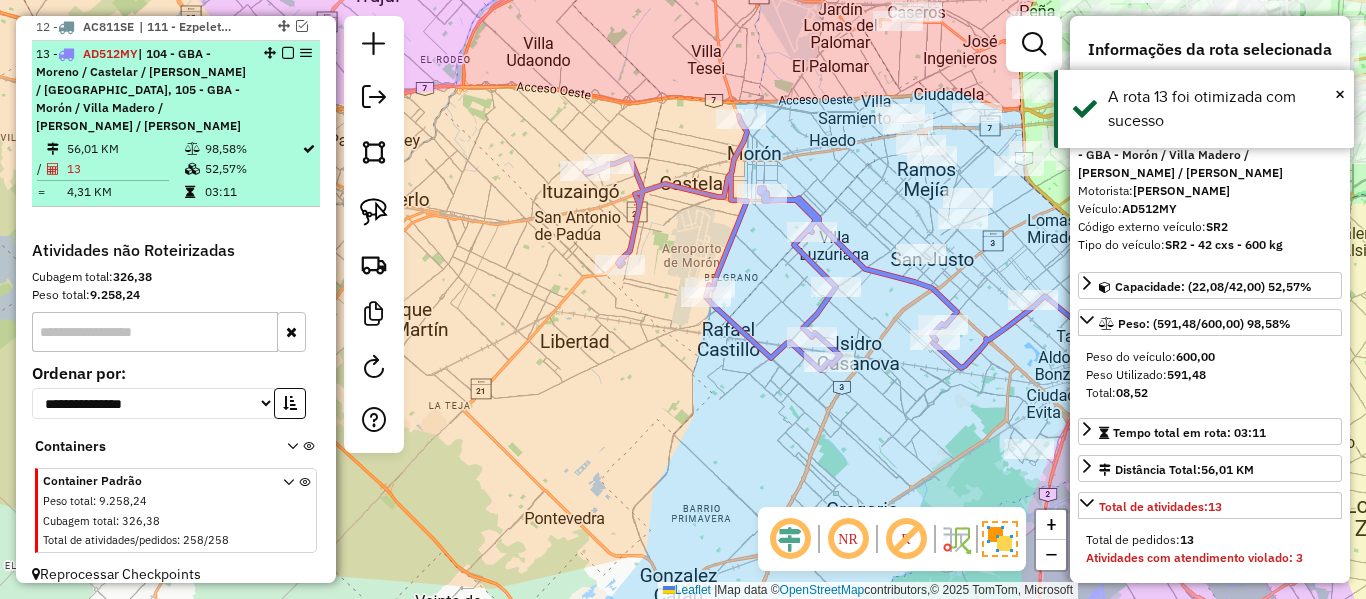 click at bounding box center (288, 53) 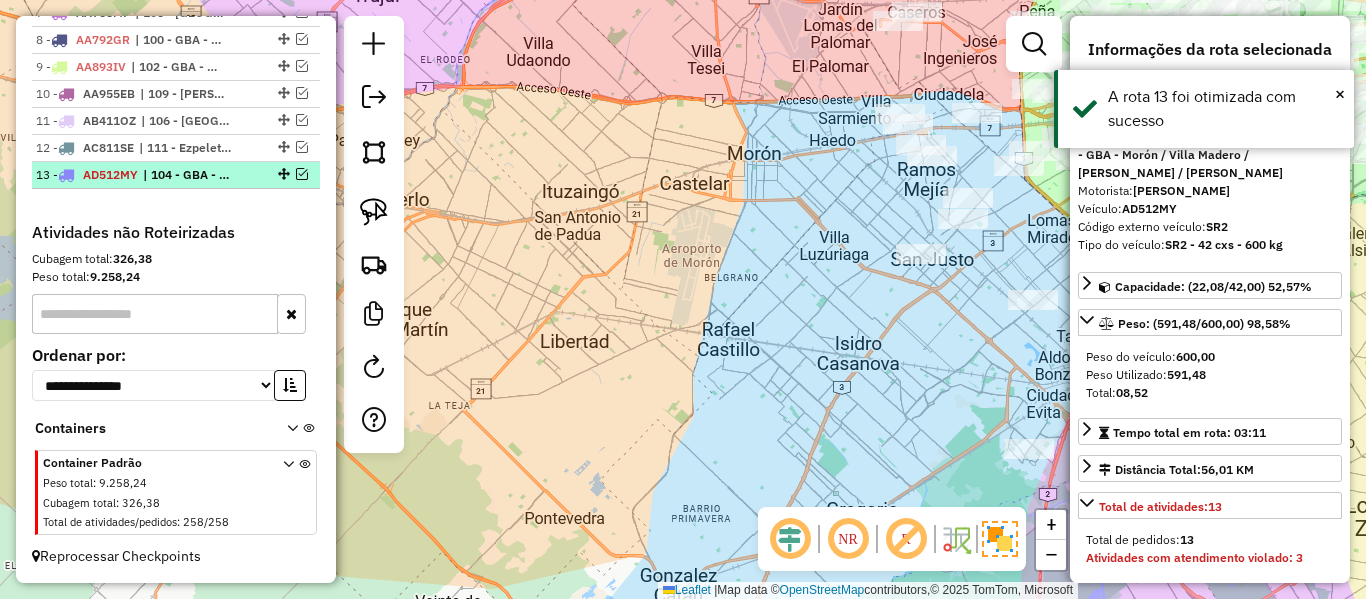 scroll, scrollTop: 1026, scrollLeft: 0, axis: vertical 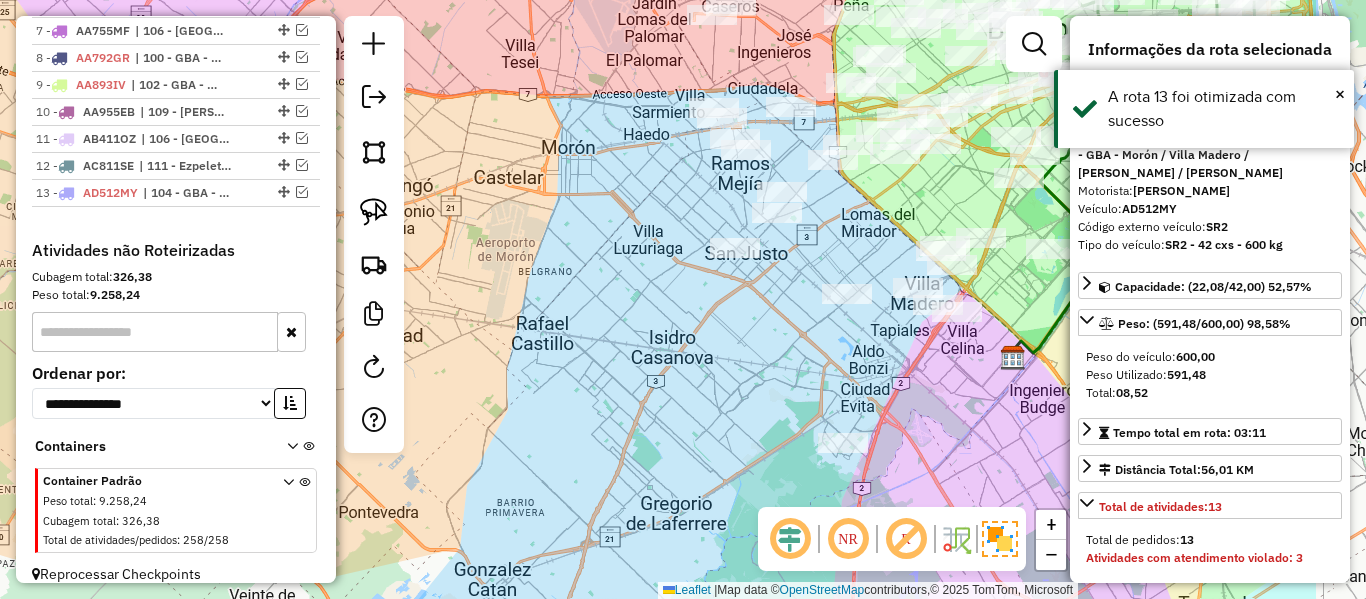 drag, startPoint x: 895, startPoint y: 371, endPoint x: 712, endPoint y: 378, distance: 183.13383 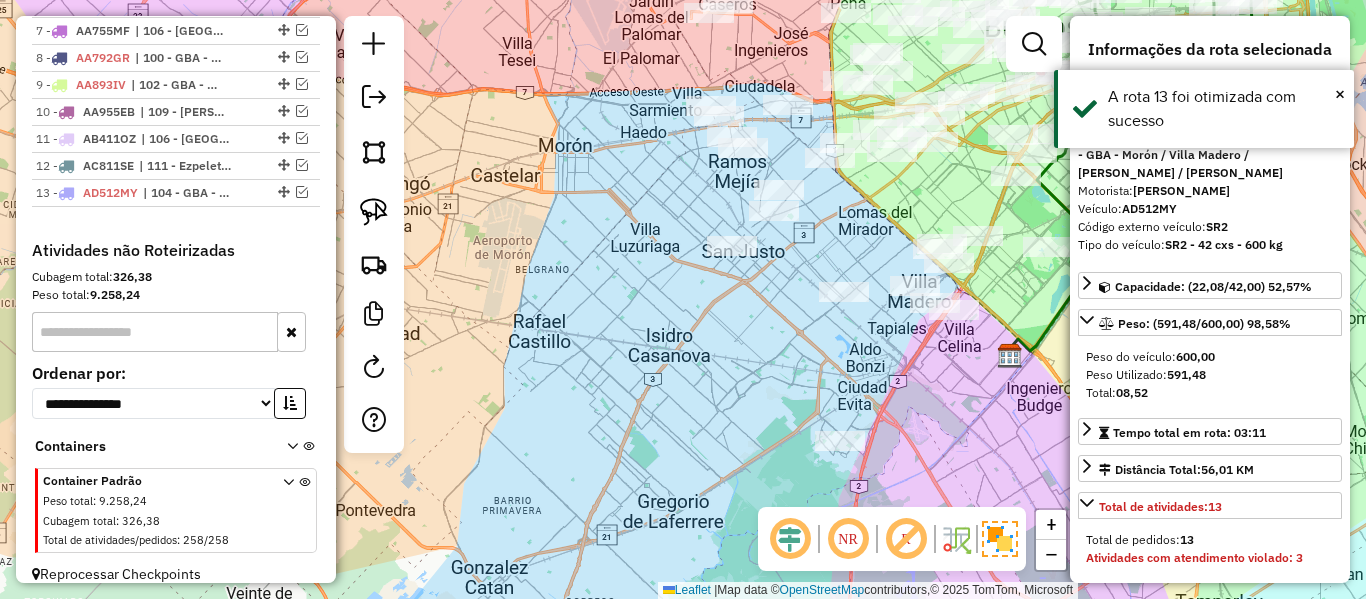 click on "Janela de atendimento Grade de atendimento Capacidade Transportadoras Veículos Cliente Pedidos  Rotas Selecione os dias de semana para filtrar as janelas de atendimento  Seg   Ter   Qua   Qui   Sex   Sáb   Dom  Informe o período da janela de atendimento: De: Até:  Filtrar exatamente a janela do cliente  Considerar janela de atendimento padrão  Selecione os dias de semana para filtrar as grades de atendimento  Seg   Ter   Qua   Qui   Sex   Sáb   Dom   Considerar clientes sem dia de atendimento cadastrado  Clientes fora do dia de atendimento selecionado Filtrar as atividades entre os valores definidos abaixo:  Peso mínimo:   Peso máximo:   Cubagem mínima:   Cubagem máxima:   De:   Até:  Filtrar as atividades entre o tempo de atendimento definido abaixo:  De:   Até:   Considerar capacidade total dos clientes não roteirizados Transportadora: Selecione um ou mais itens Tipo de veículo: Selecione um ou mais itens Veículo: Selecione um ou mais itens Motorista: Selecione um ou mais itens Nome: Rótulo:" 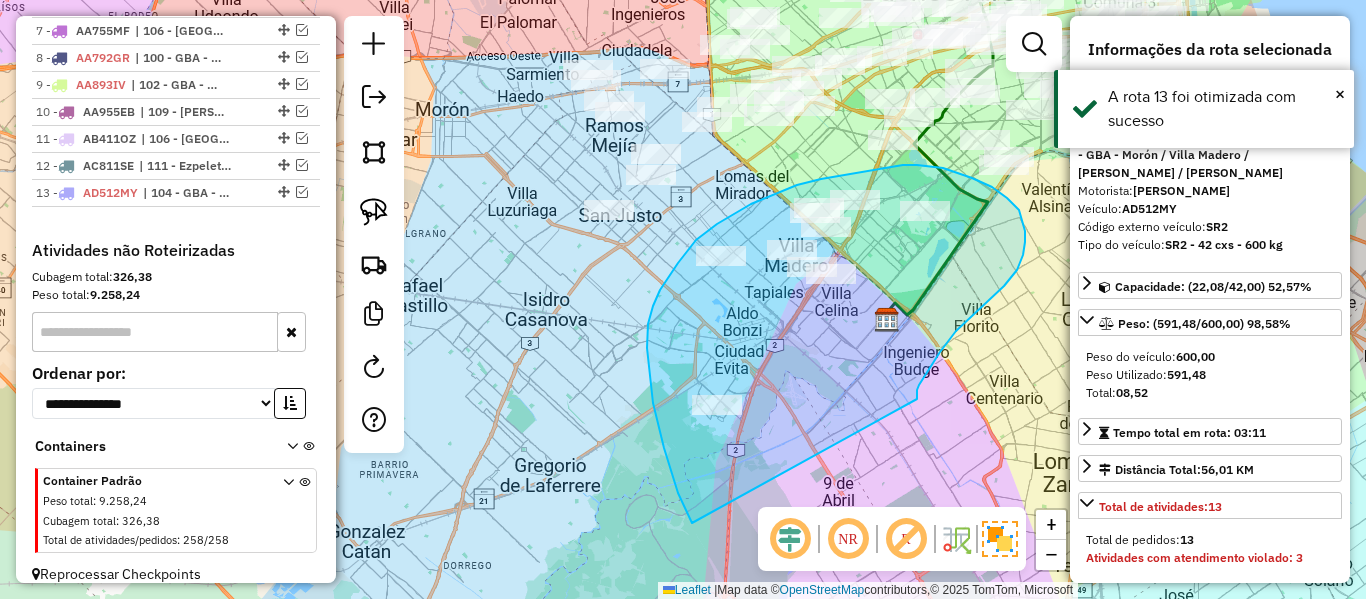 drag, startPoint x: 917, startPoint y: 393, endPoint x: 753, endPoint y: 554, distance: 229.81949 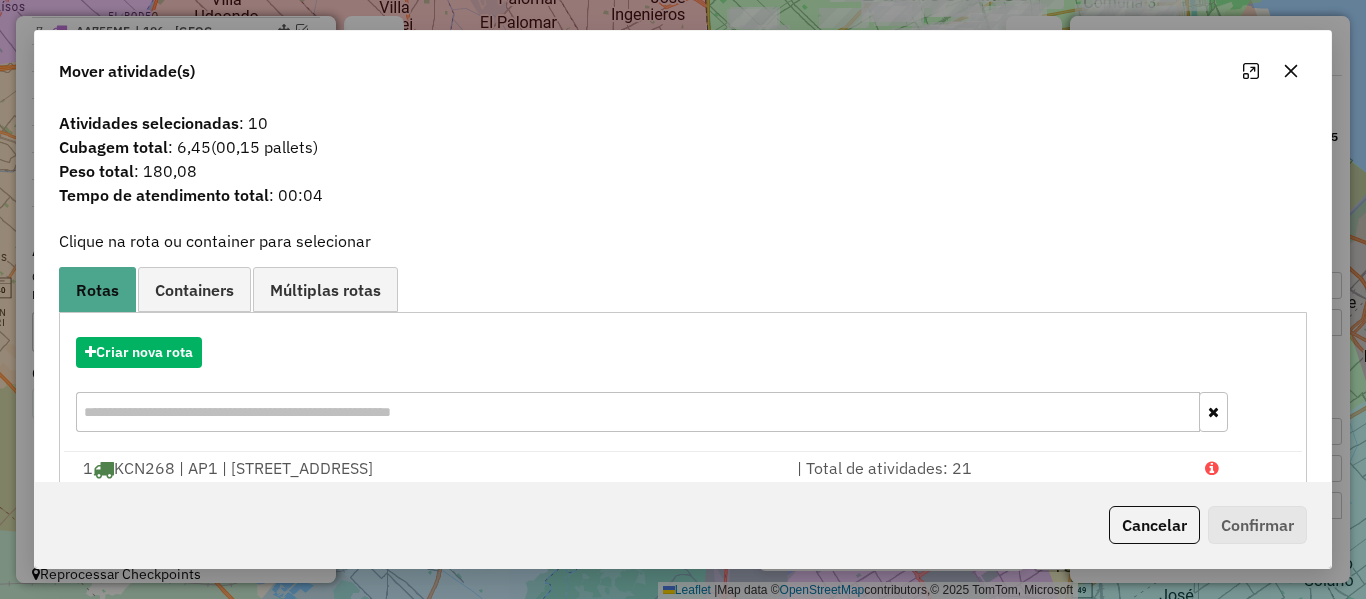 click on "Criar nova rota" at bounding box center (683, 387) 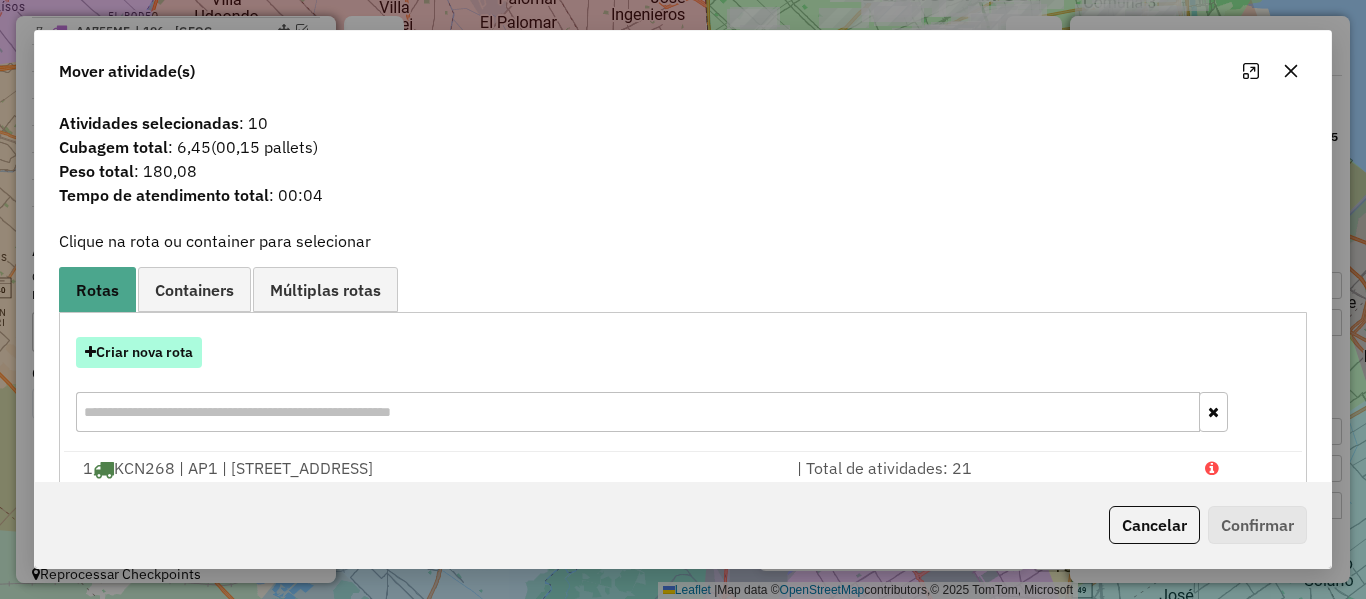 click on "Criar nova rota" at bounding box center [139, 352] 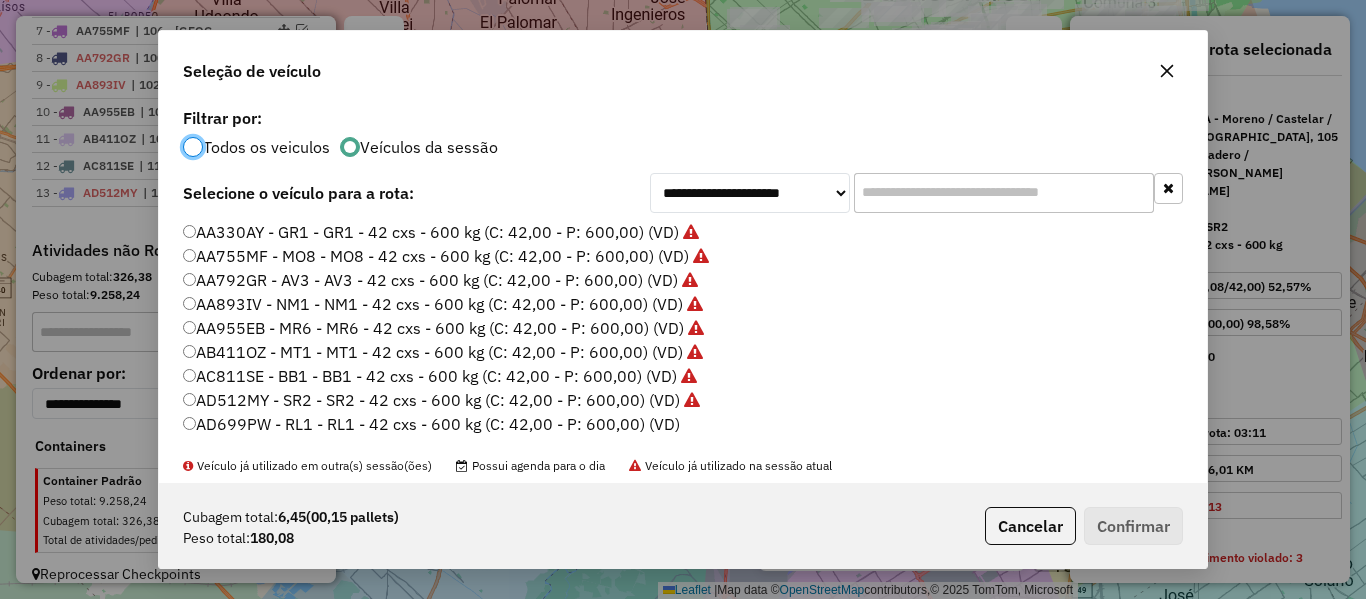 scroll, scrollTop: 11, scrollLeft: 6, axis: both 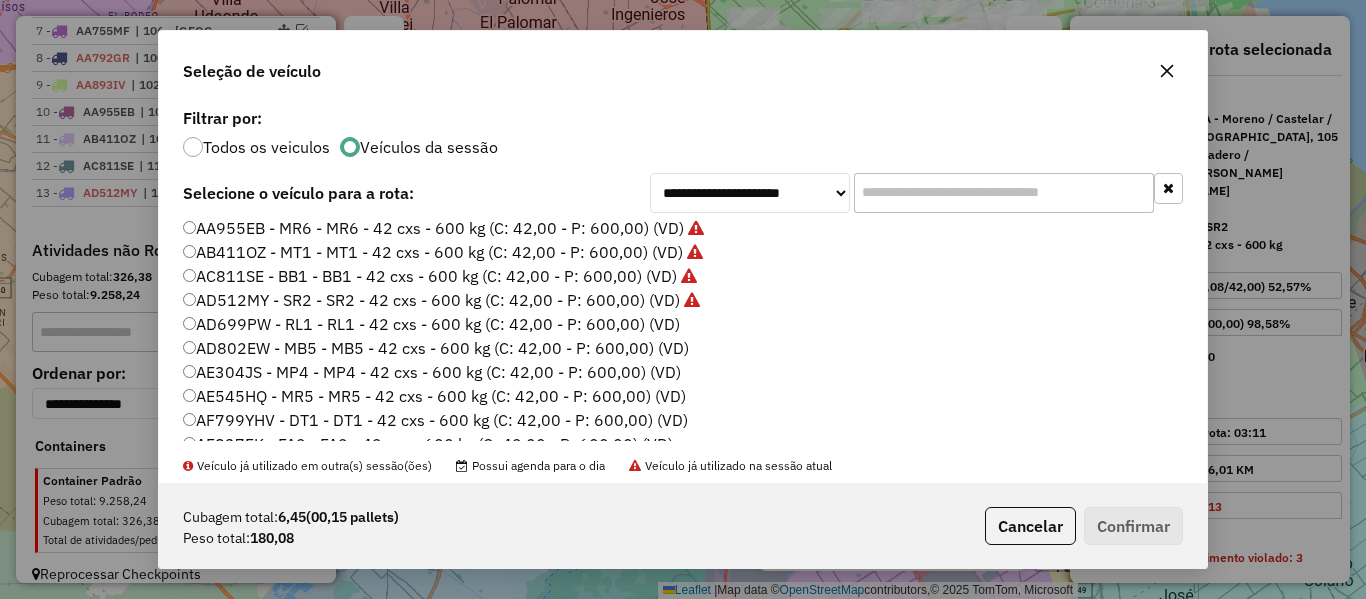click on "AD699PW - RL1 - RL1 - 42 cxs - 600 kg (C: 42,00 - P: 600,00) (VD)" 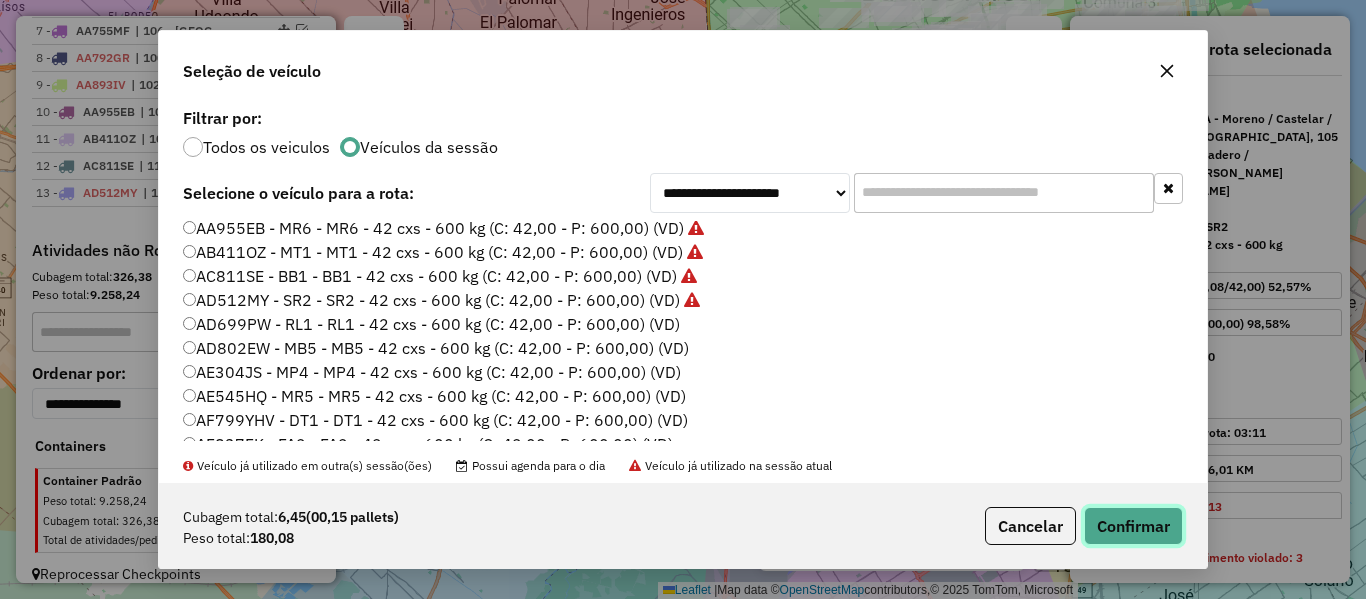 click on "Confirmar" 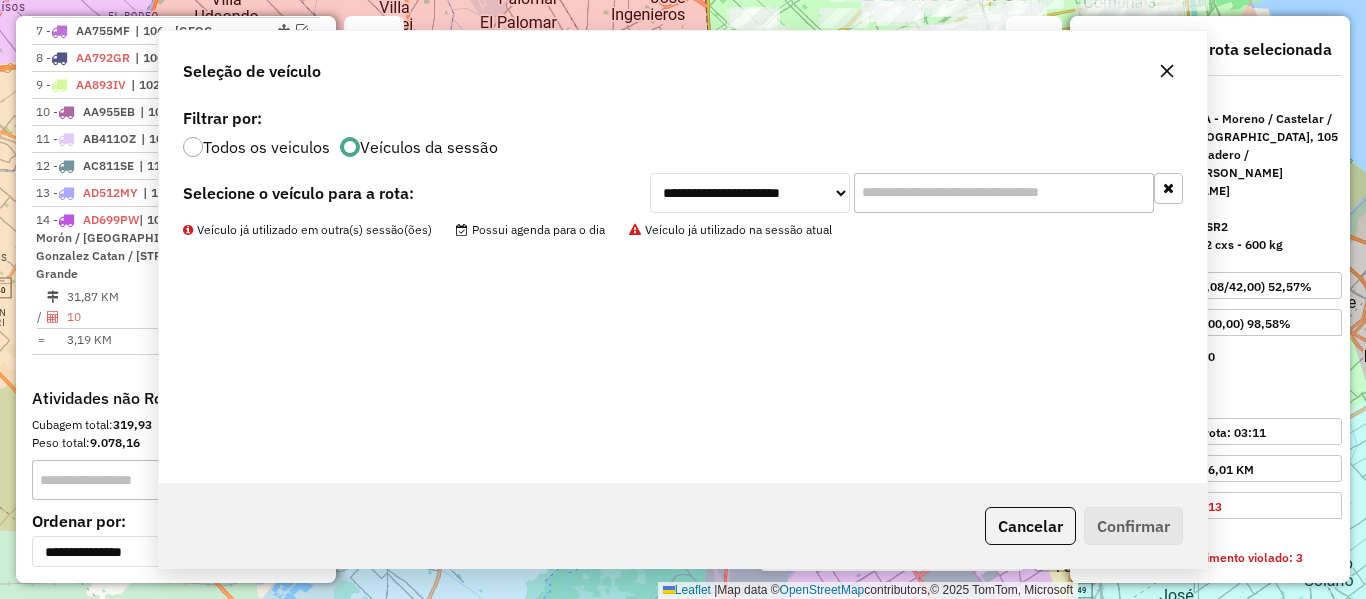 scroll, scrollTop: 1172, scrollLeft: 0, axis: vertical 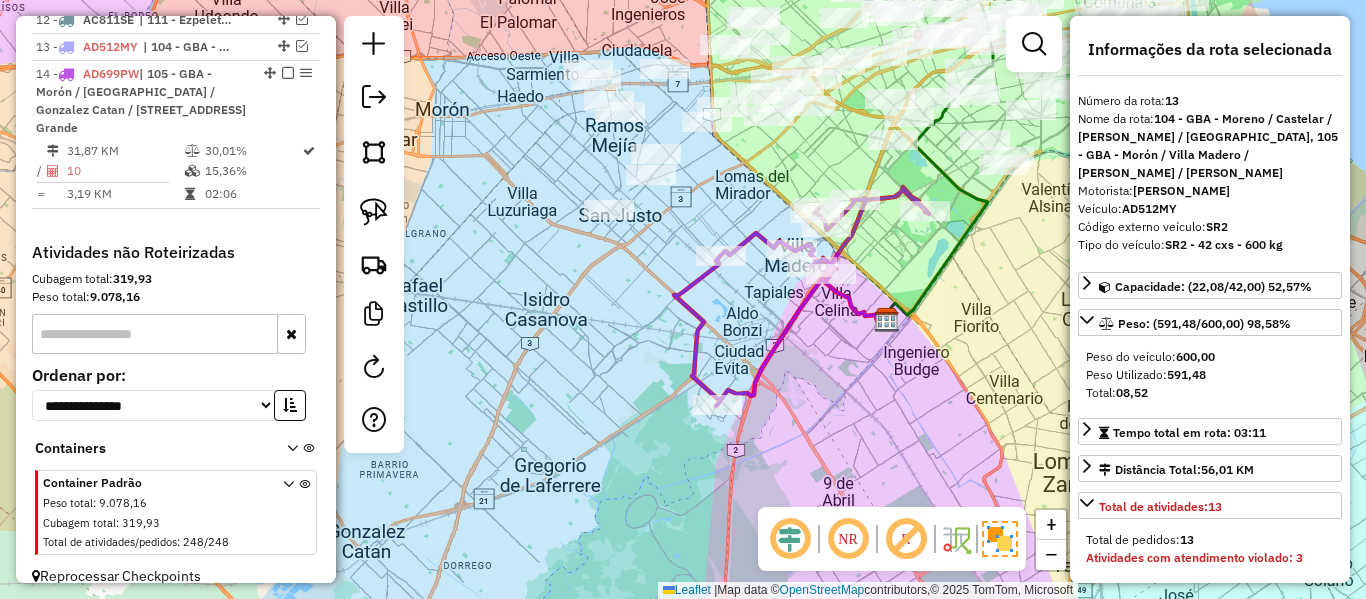 click 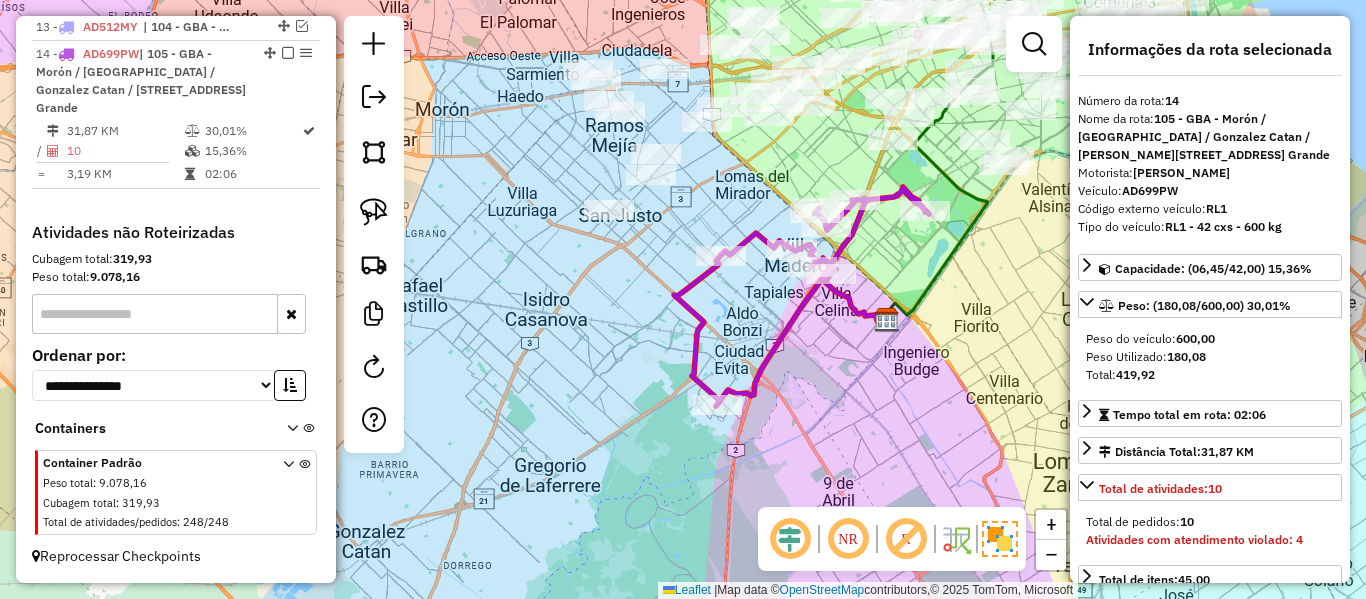scroll, scrollTop: 1199, scrollLeft: 0, axis: vertical 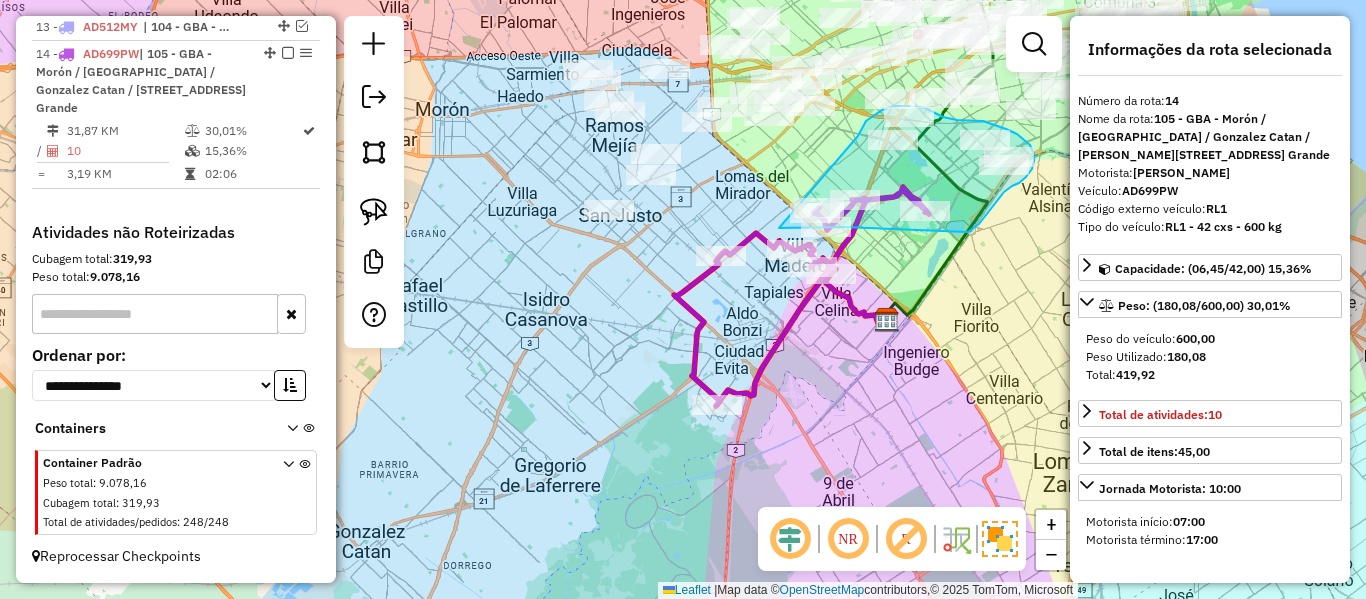 drag, startPoint x: 882, startPoint y: 229, endPoint x: 857, endPoint y: 141, distance: 91.48224 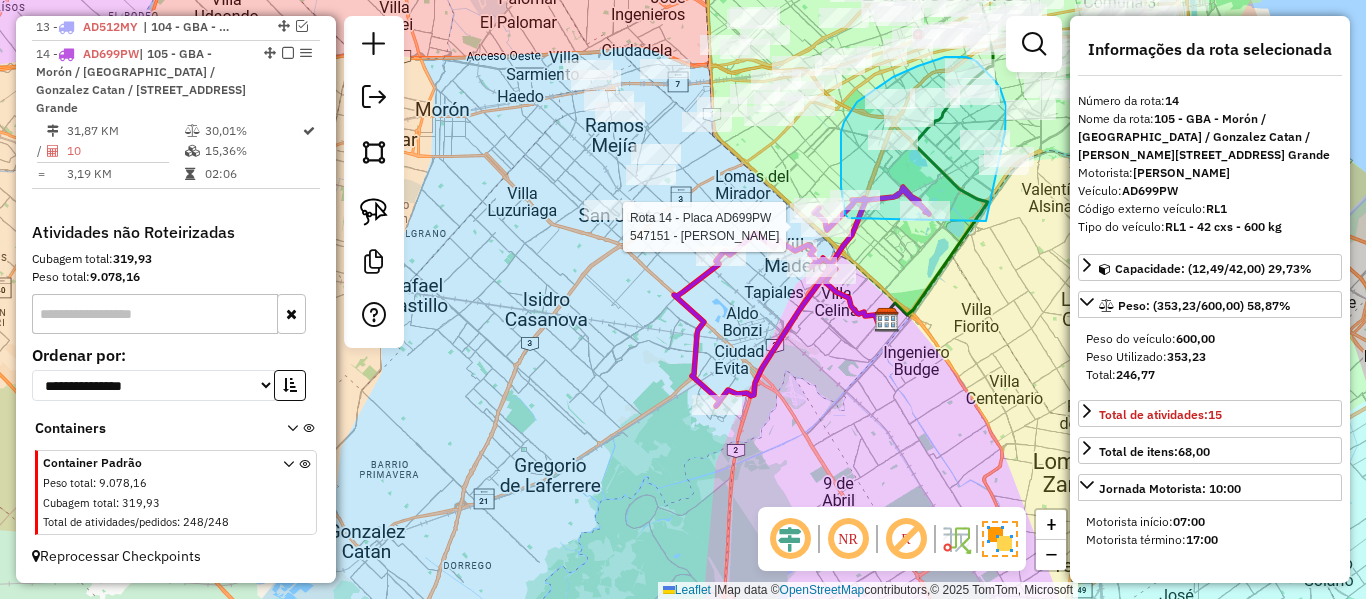 drag, startPoint x: 1006, startPoint y: 126, endPoint x: 854, endPoint y: 226, distance: 181.94505 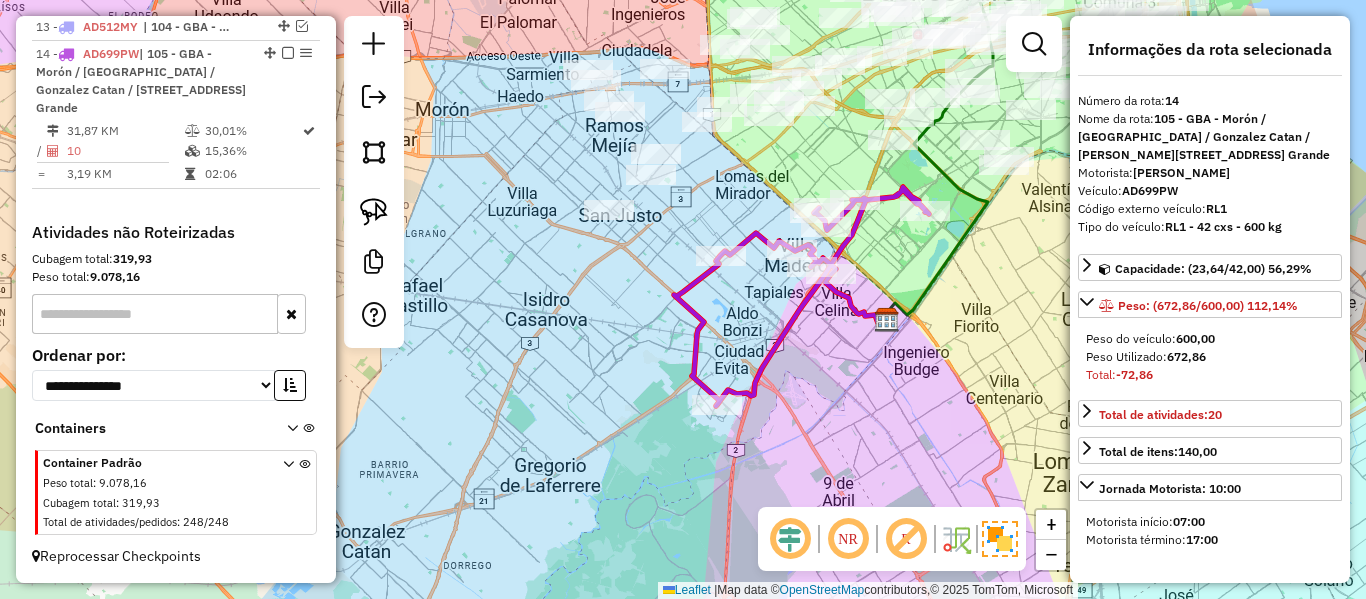 select on "**********" 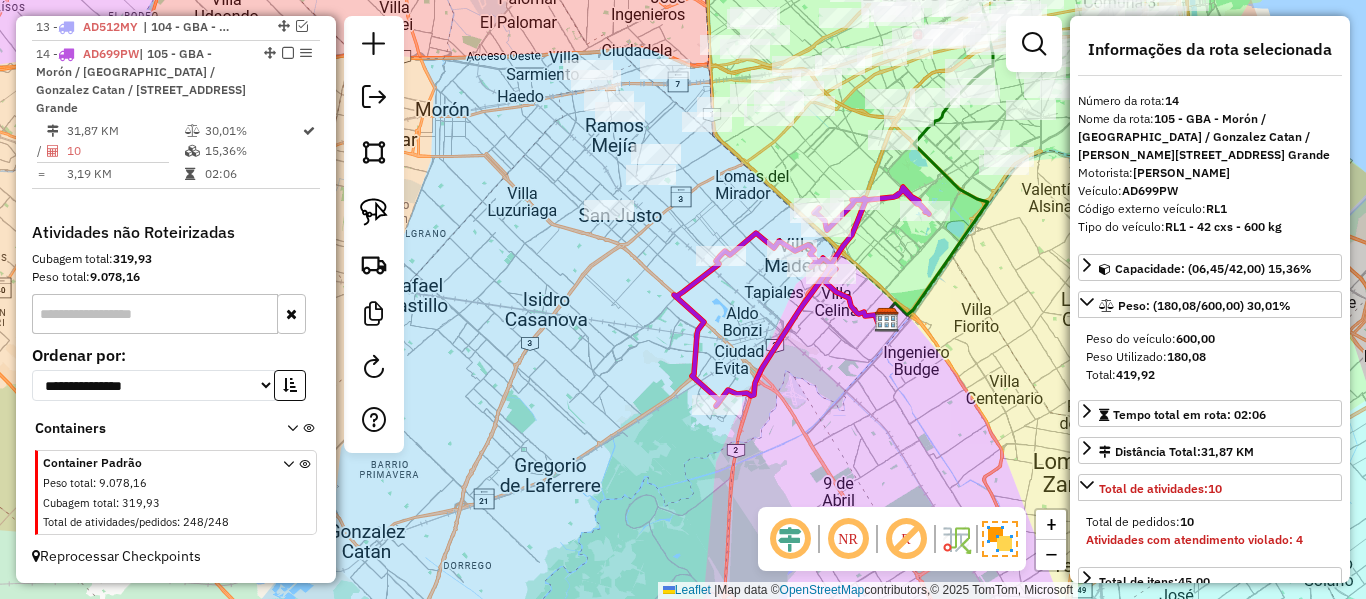 drag, startPoint x: 1019, startPoint y: 228, endPoint x: 955, endPoint y: 335, distance: 124.67959 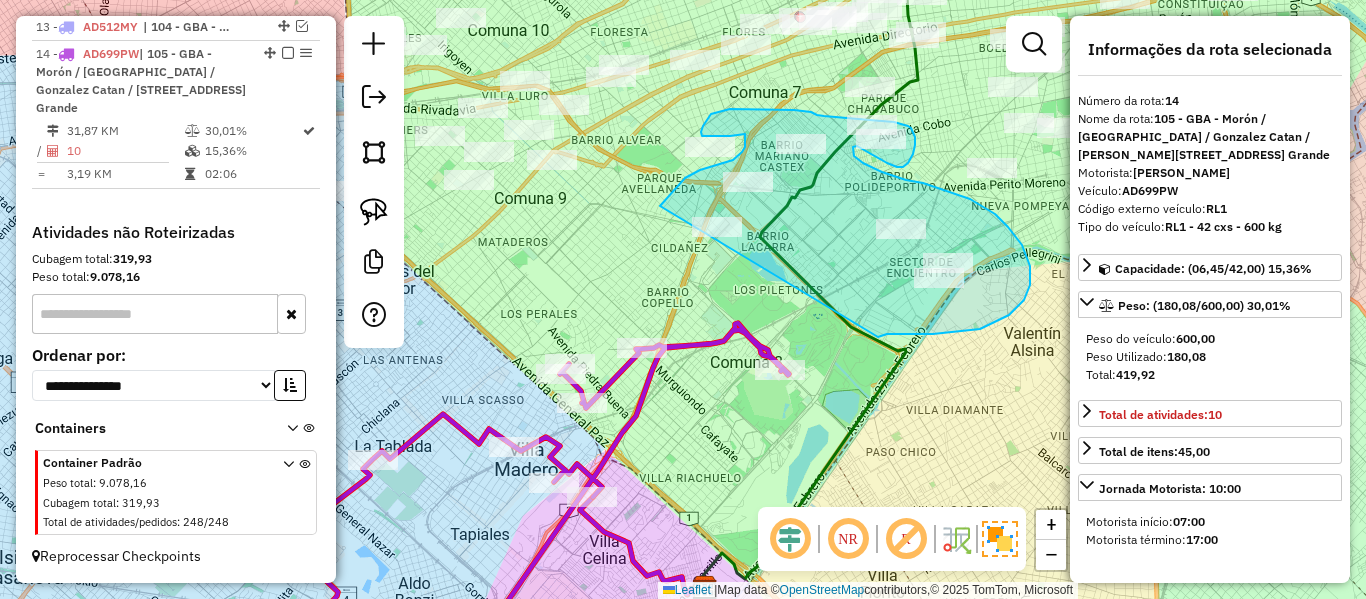 drag, startPoint x: 878, startPoint y: 337, endPoint x: 626, endPoint y: 288, distance: 256.7197 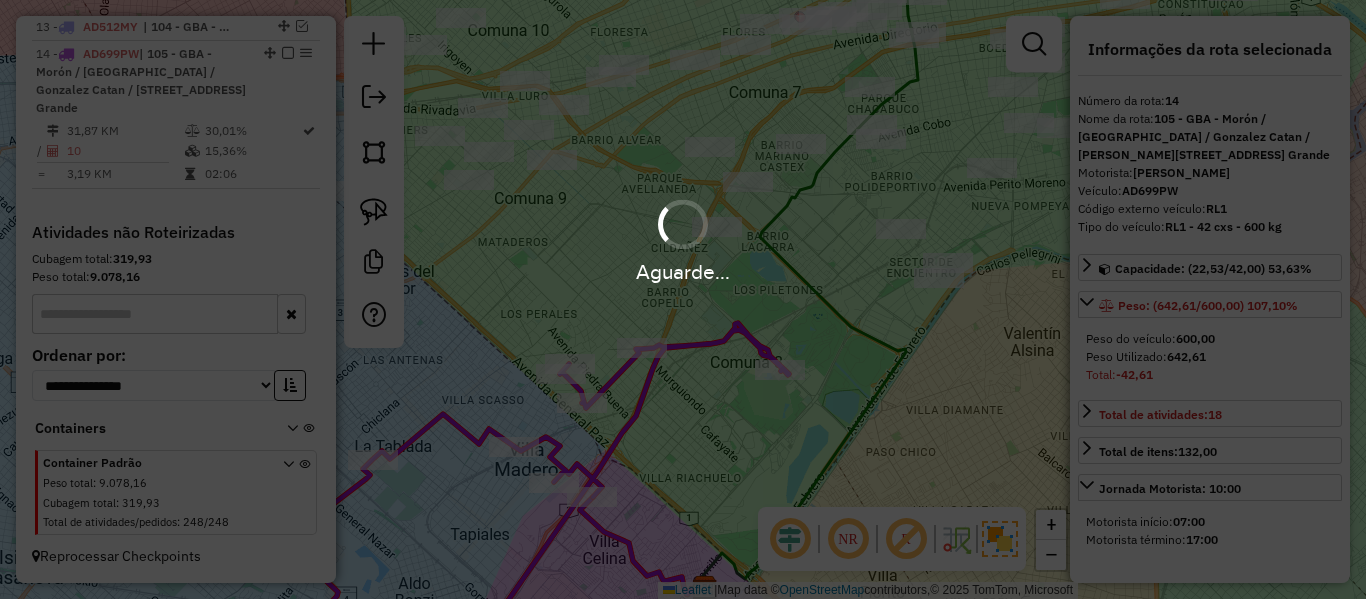 select on "**********" 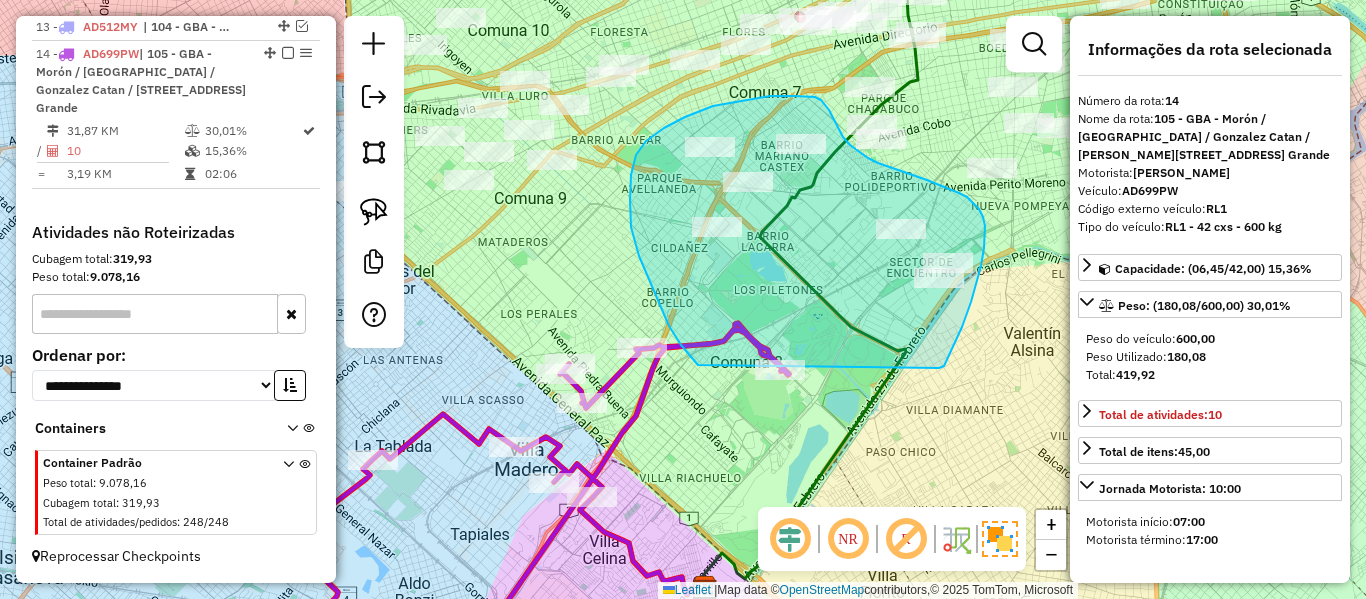 drag, startPoint x: 952, startPoint y: 349, endPoint x: 739, endPoint y: 376, distance: 214.70445 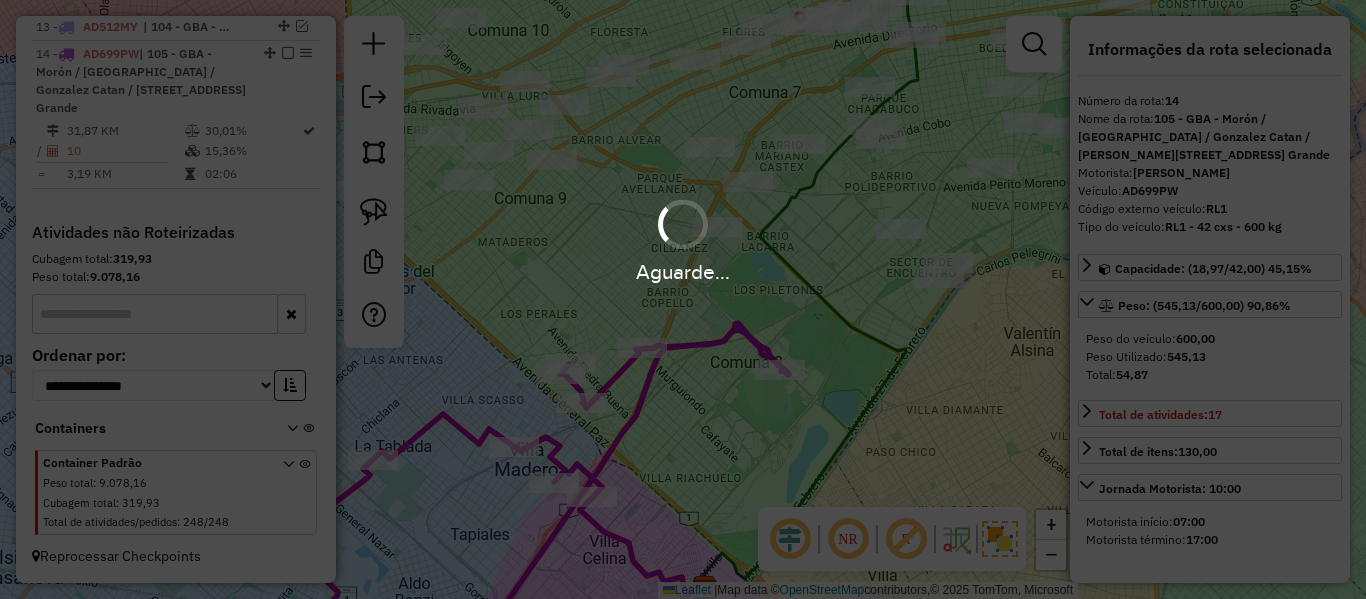 select on "**********" 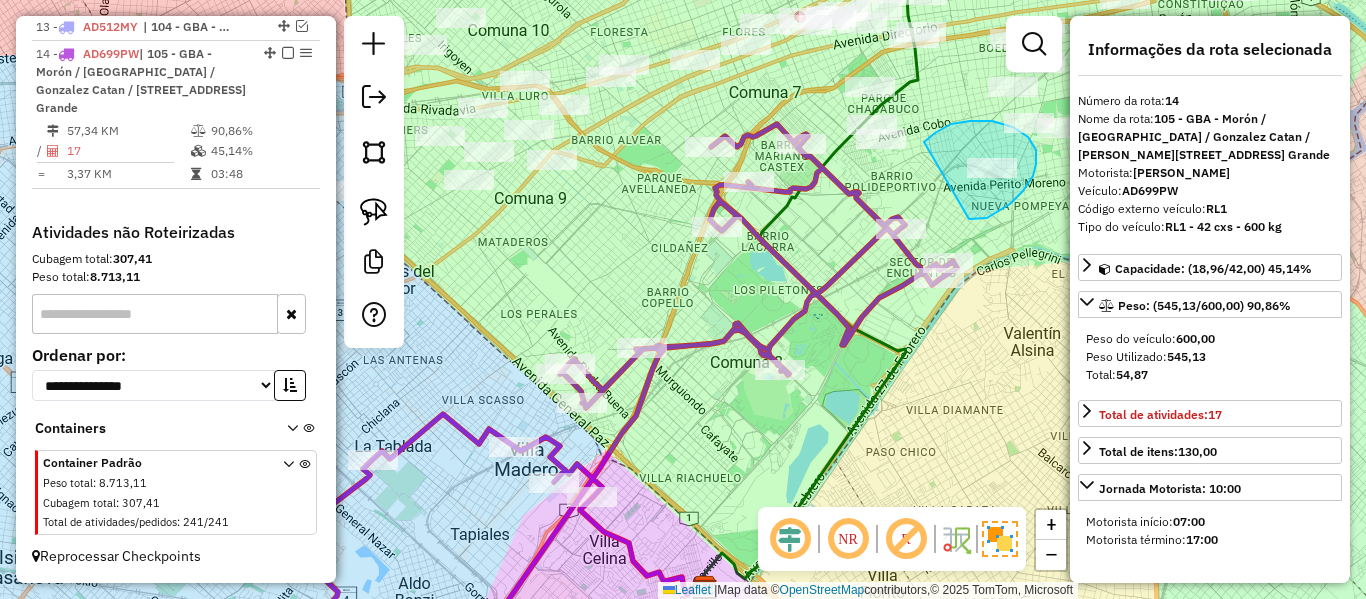 drag, startPoint x: 974, startPoint y: 219, endPoint x: 918, endPoint y: 158, distance: 82.80701 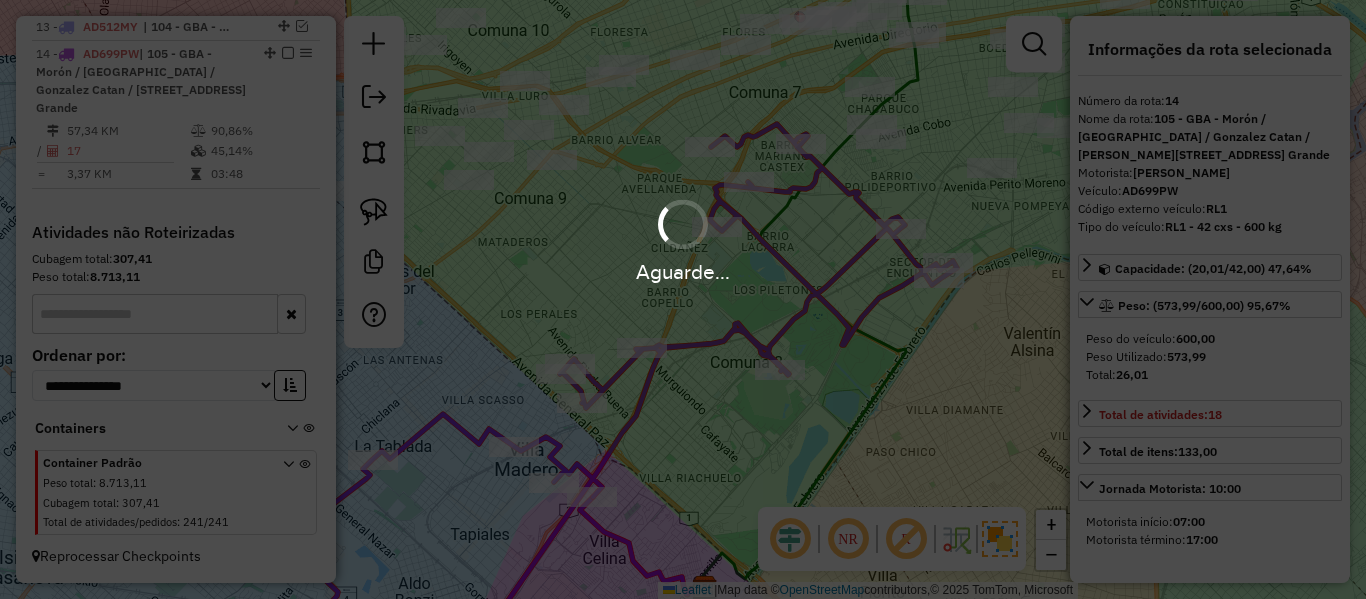 select on "**********" 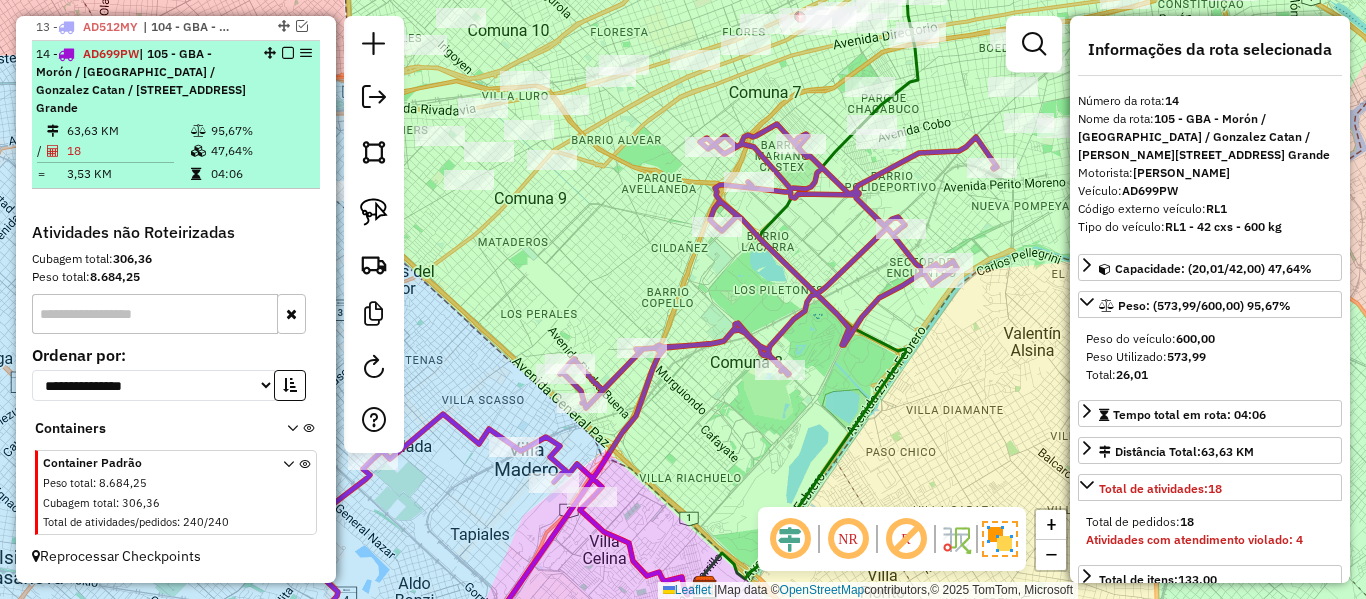 click at bounding box center (288, 53) 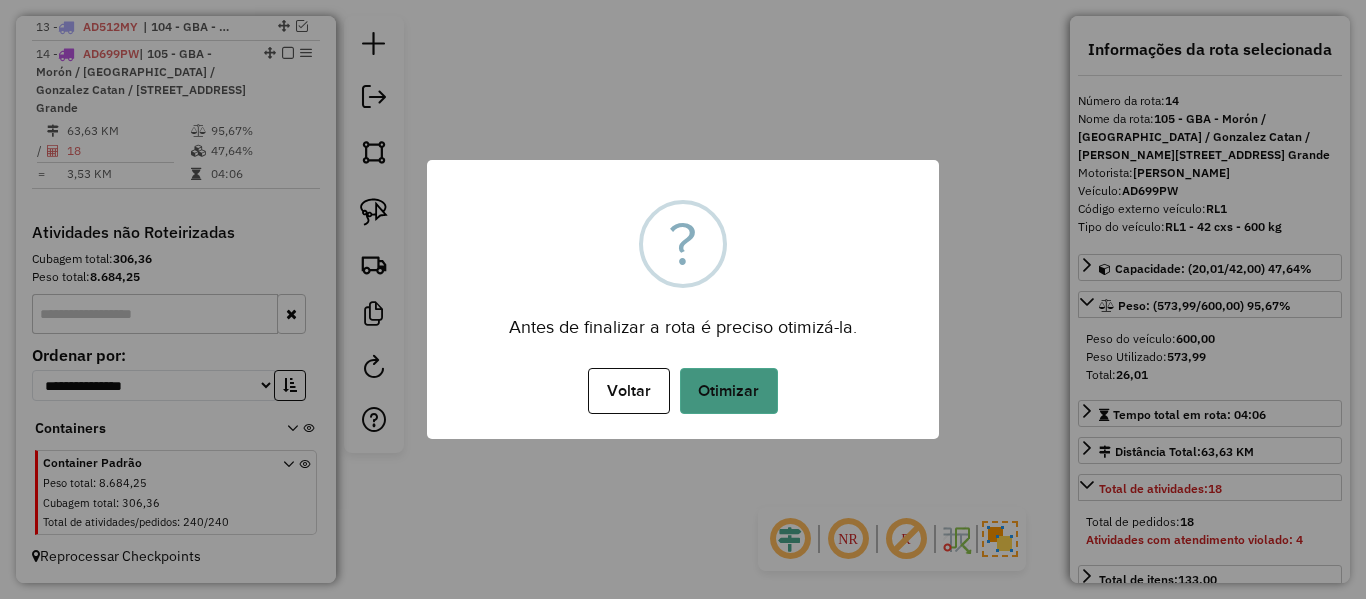 click on "Otimizar" at bounding box center (729, 391) 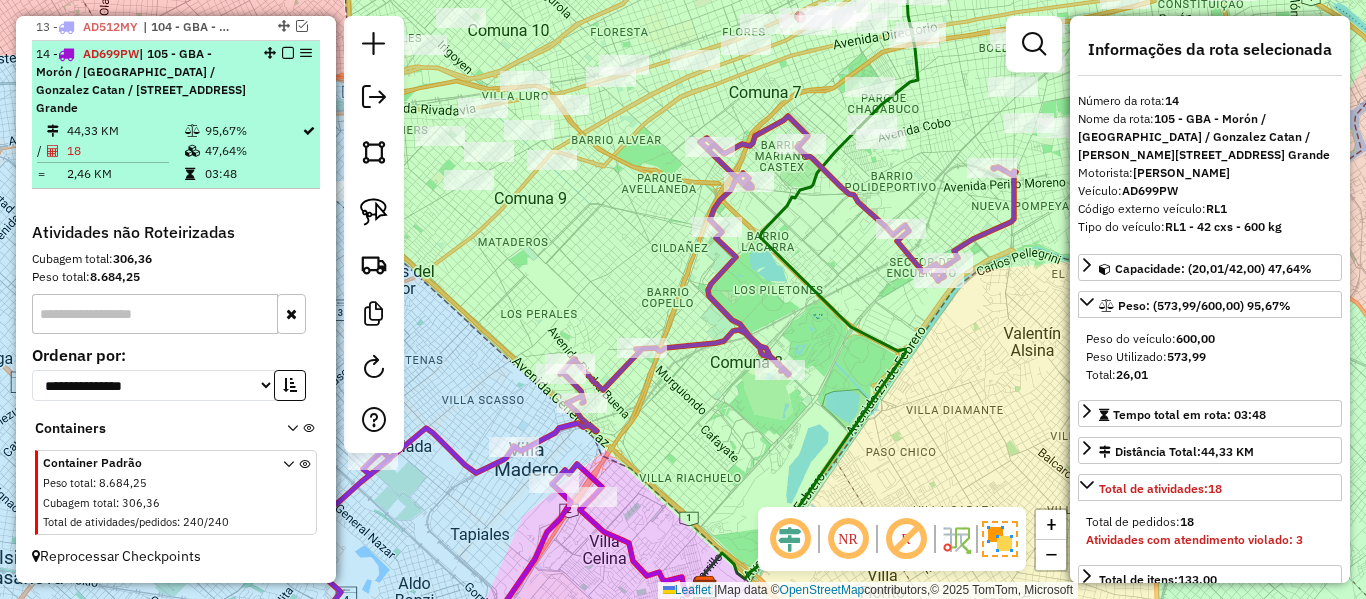 click at bounding box center (288, 53) 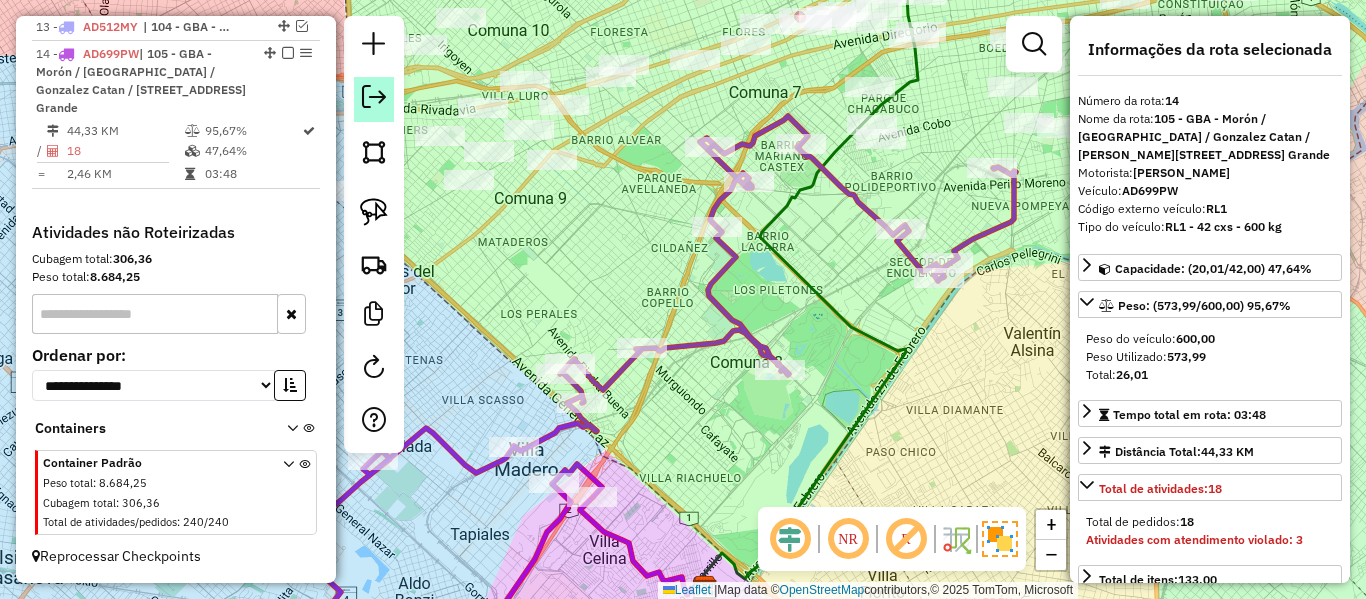 scroll, scrollTop: 1053, scrollLeft: 0, axis: vertical 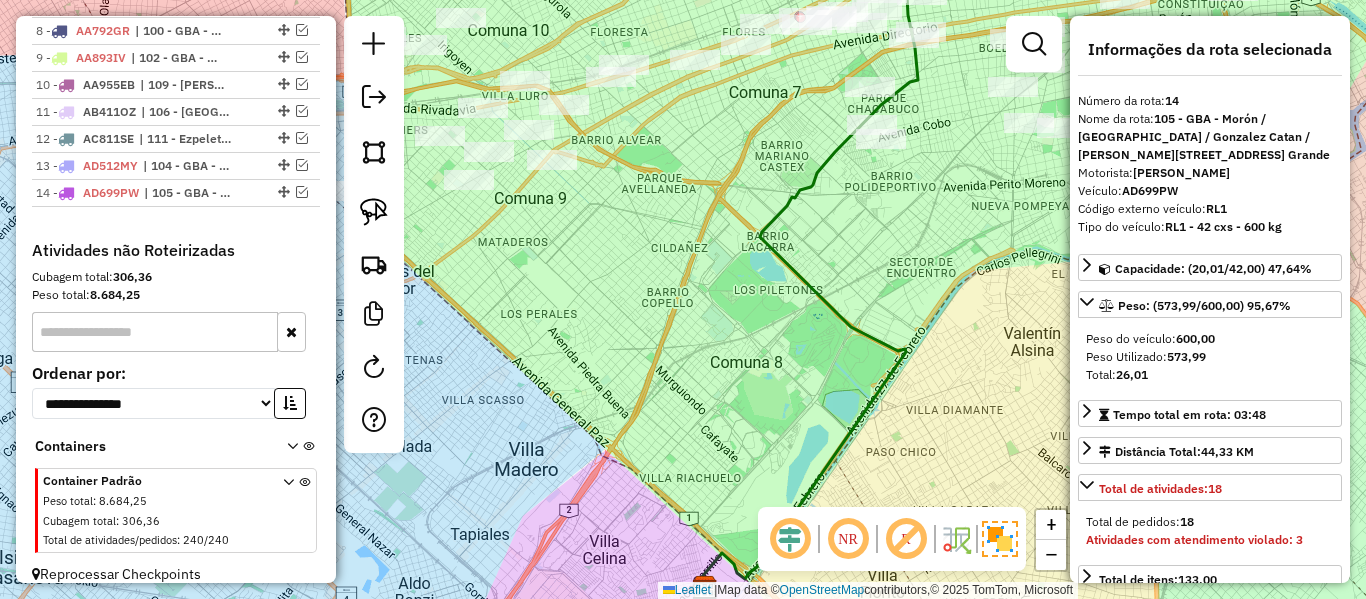 drag, startPoint x: 856, startPoint y: 366, endPoint x: 843, endPoint y: 353, distance: 18.384777 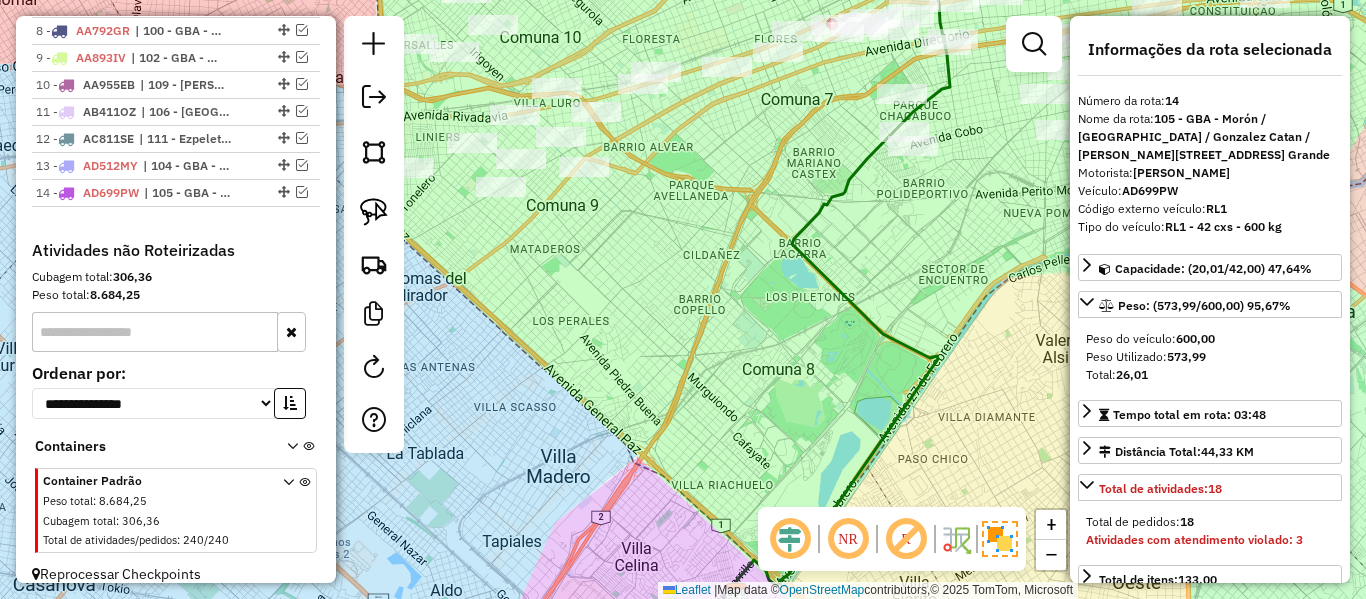 drag, startPoint x: 698, startPoint y: 320, endPoint x: 957, endPoint y: 381, distance: 266.08646 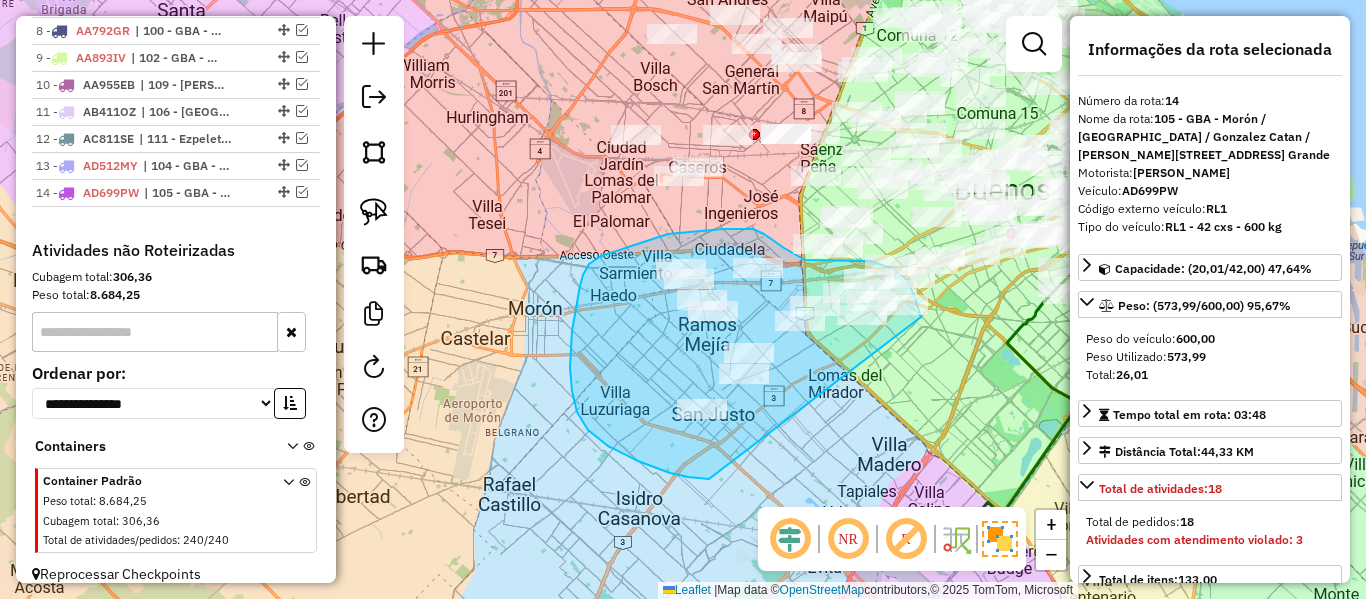 drag, startPoint x: 638, startPoint y: 461, endPoint x: 919, endPoint y: 368, distance: 295.98987 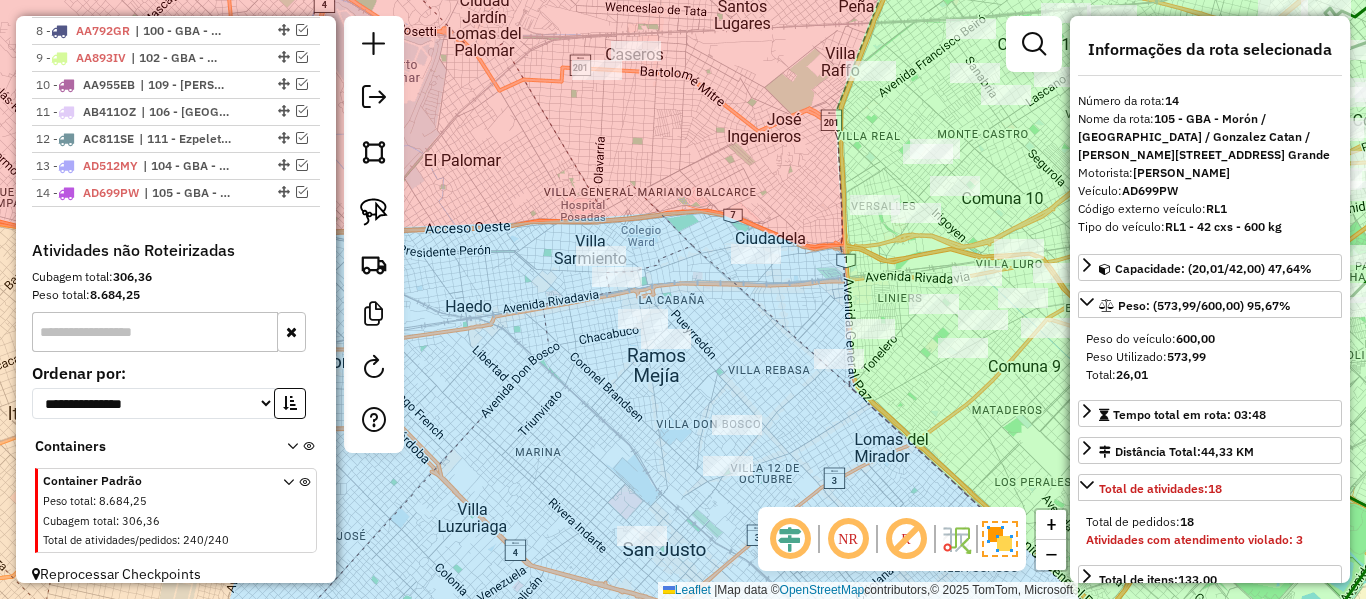 drag, startPoint x: 878, startPoint y: 433, endPoint x: 806, endPoint y: 346, distance: 112.929184 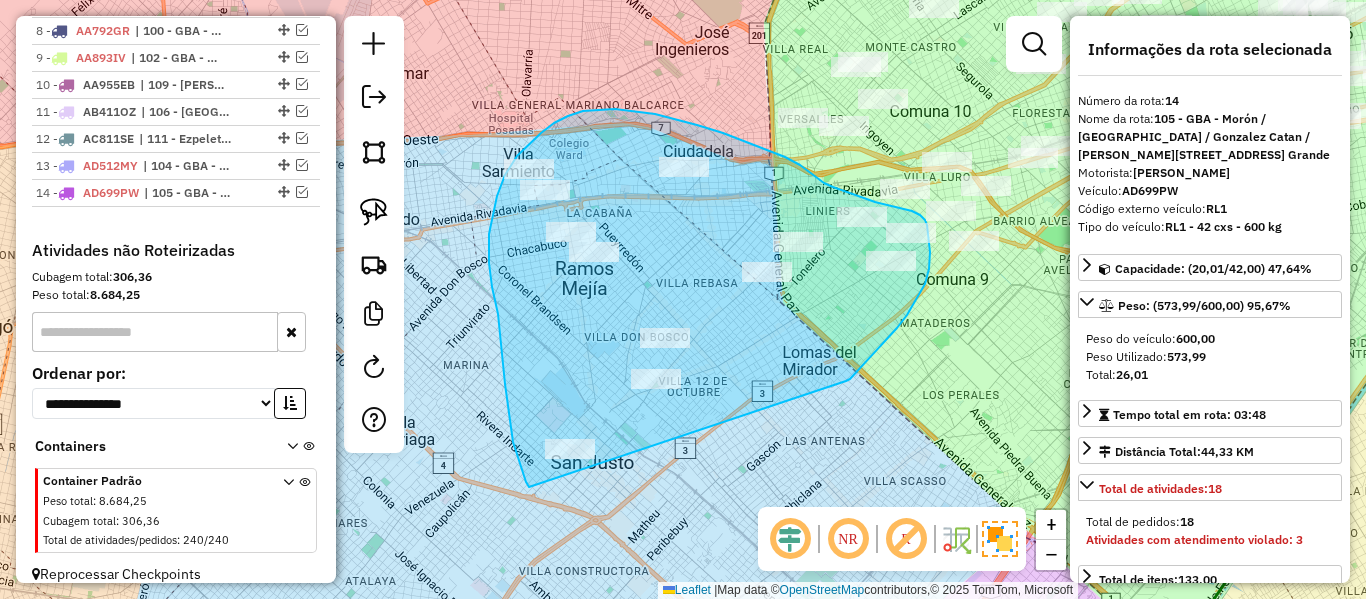 drag, startPoint x: 914, startPoint y: 303, endPoint x: 548, endPoint y: 508, distance: 419.5009 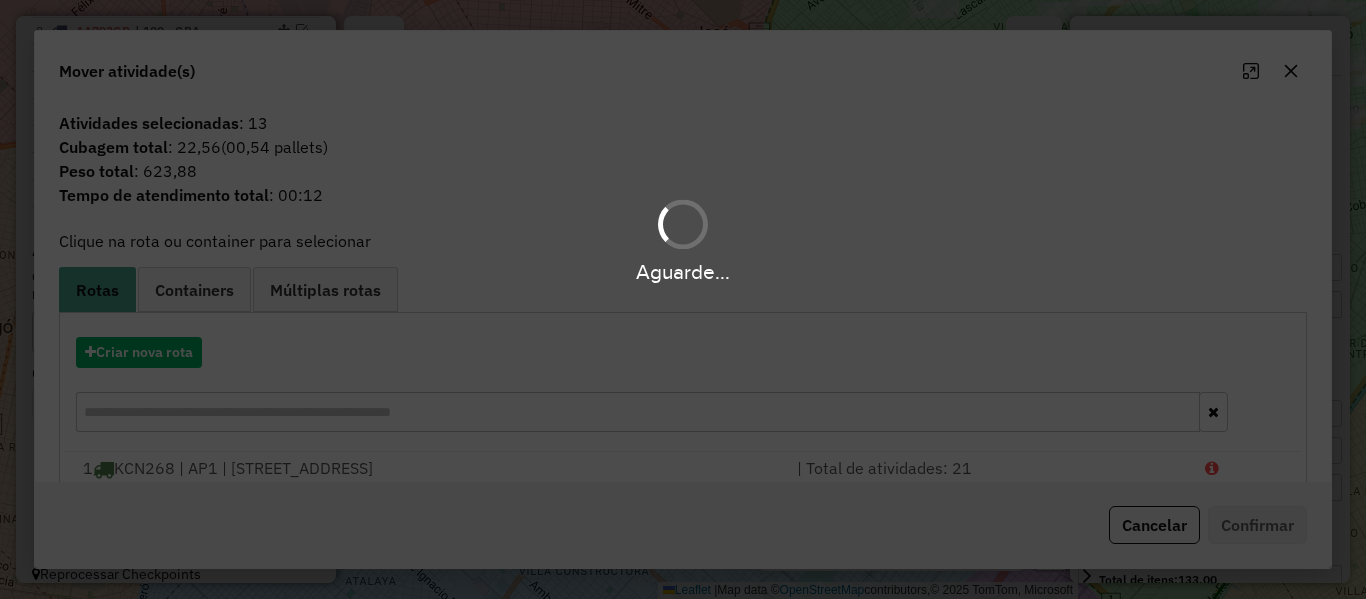 click on "Aguarde..." at bounding box center (683, 299) 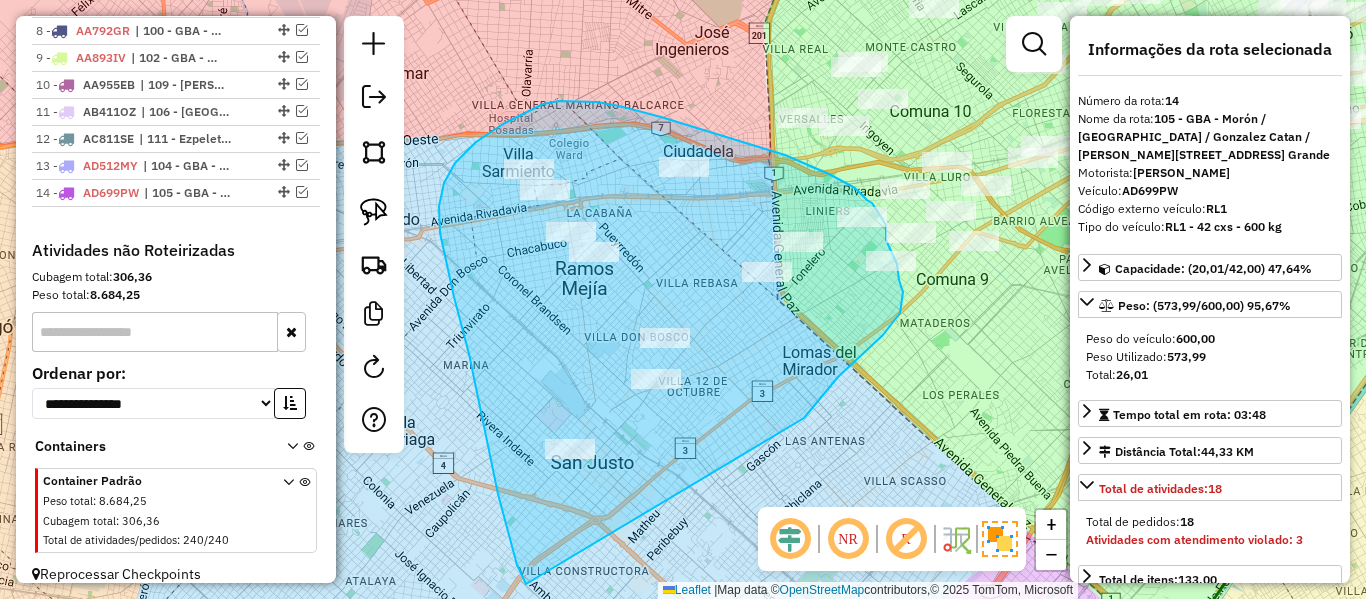 drag, startPoint x: 804, startPoint y: 418, endPoint x: 541, endPoint y: 594, distance: 316.45694 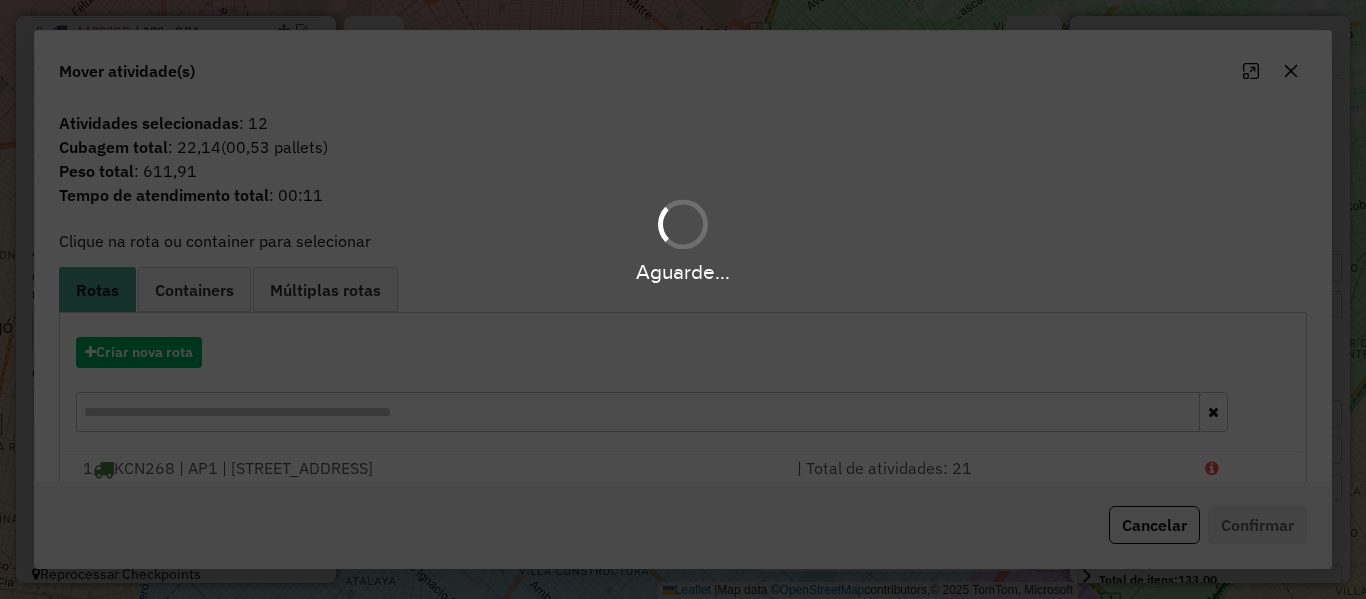 click on "Aguarde..." at bounding box center [683, 299] 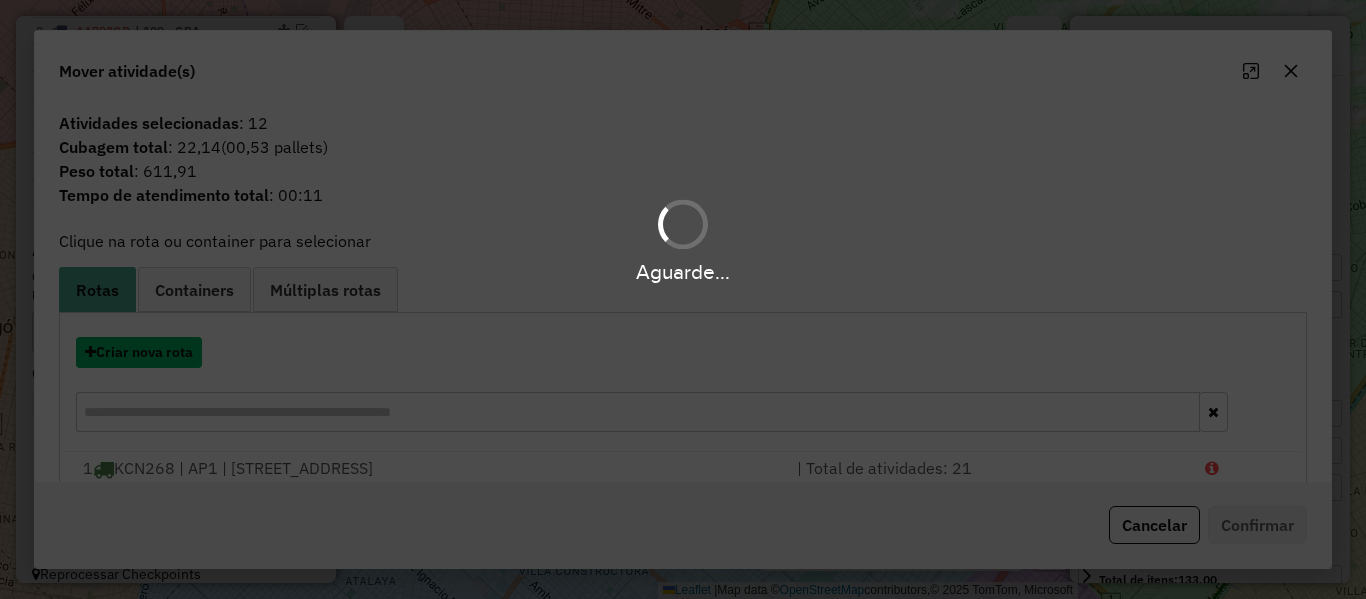 click on "Criar nova rota" at bounding box center (139, 352) 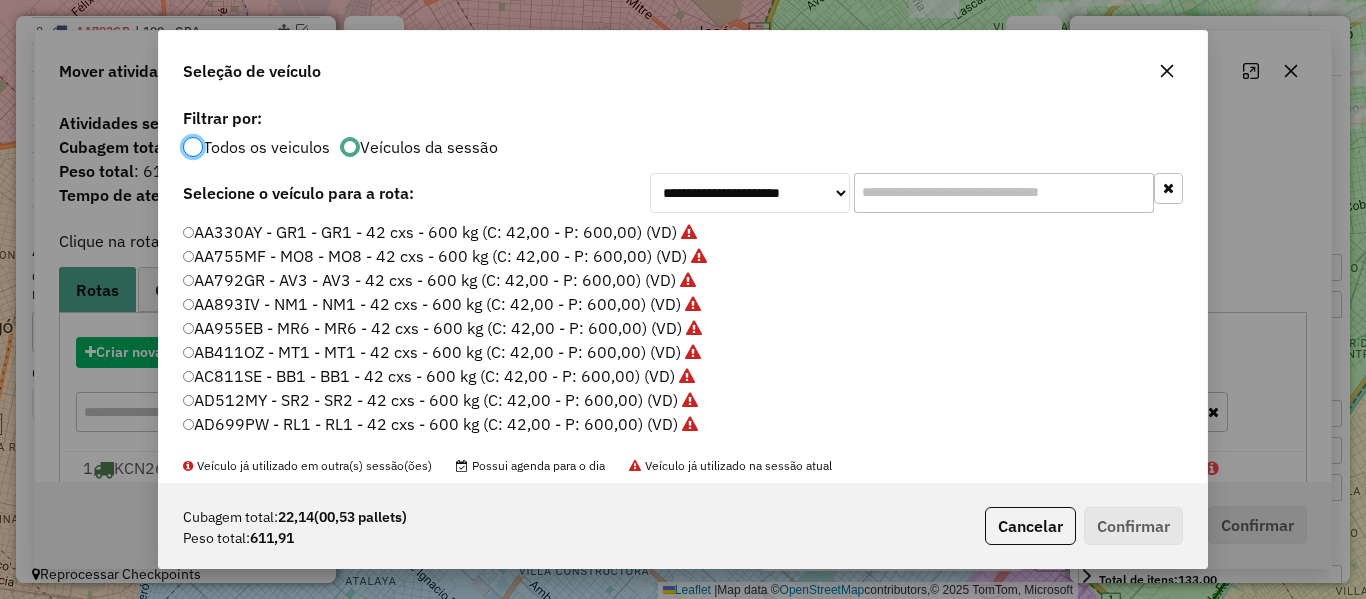 scroll, scrollTop: 11, scrollLeft: 6, axis: both 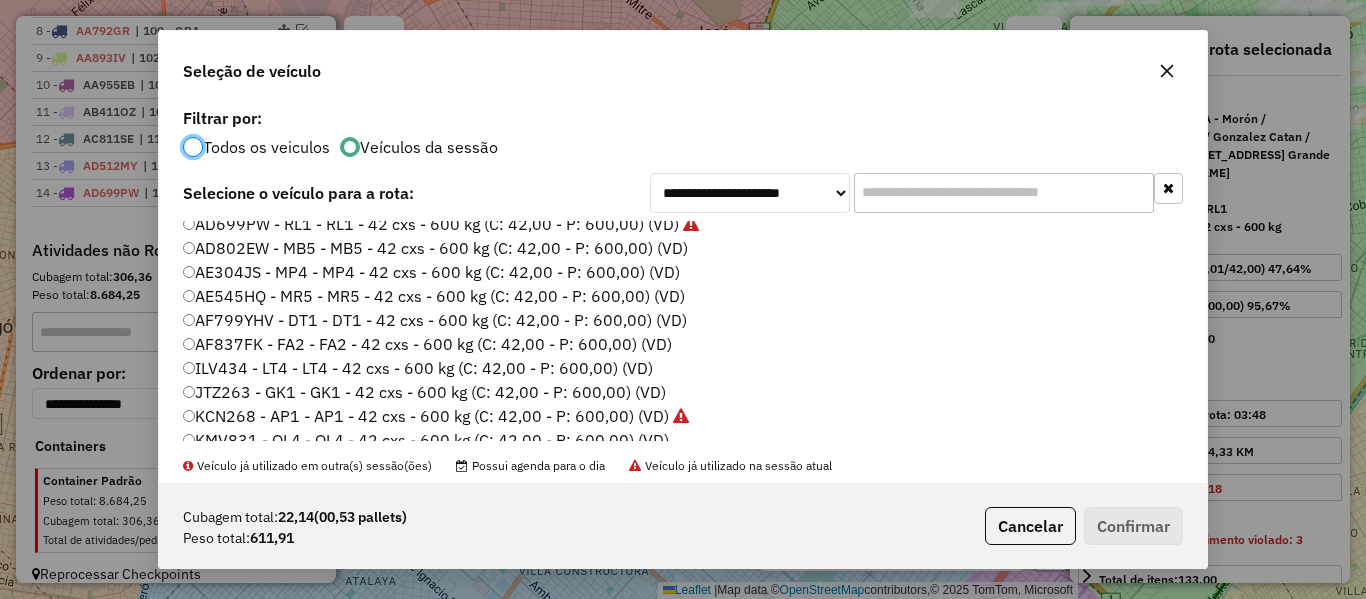 click on "AD802EW - MB5 - MB5 - 42 cxs - 600 kg (C: 42,00 - P: 600,00) (VD)" 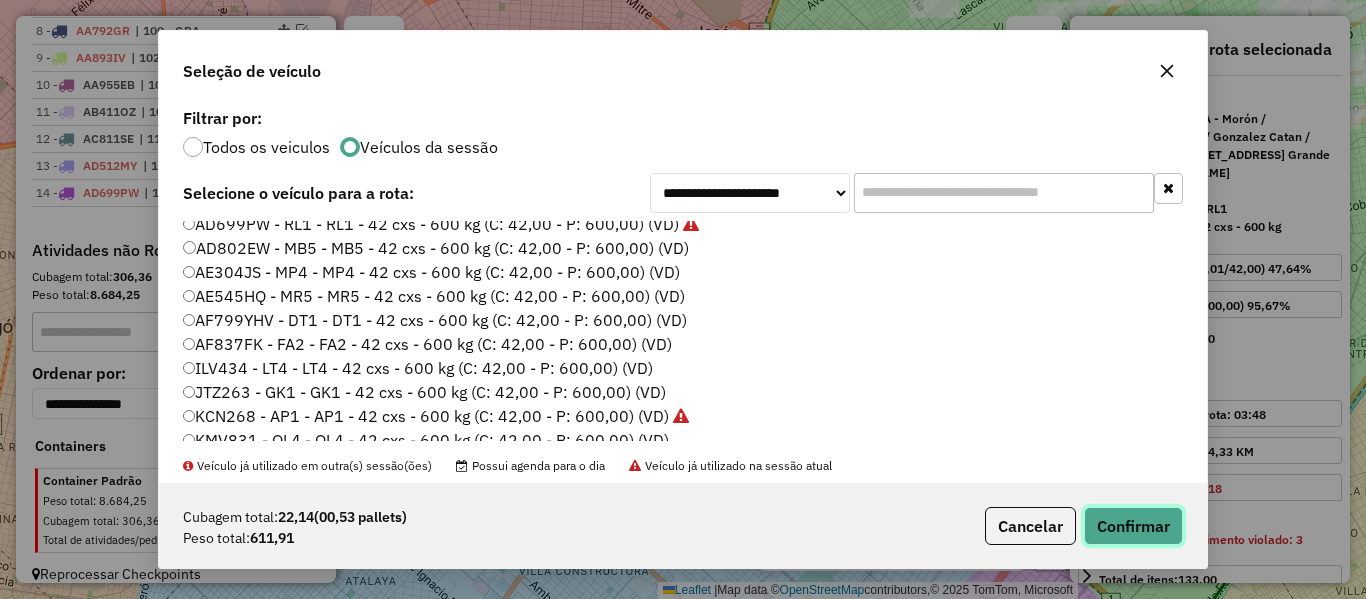 click on "Confirmar" 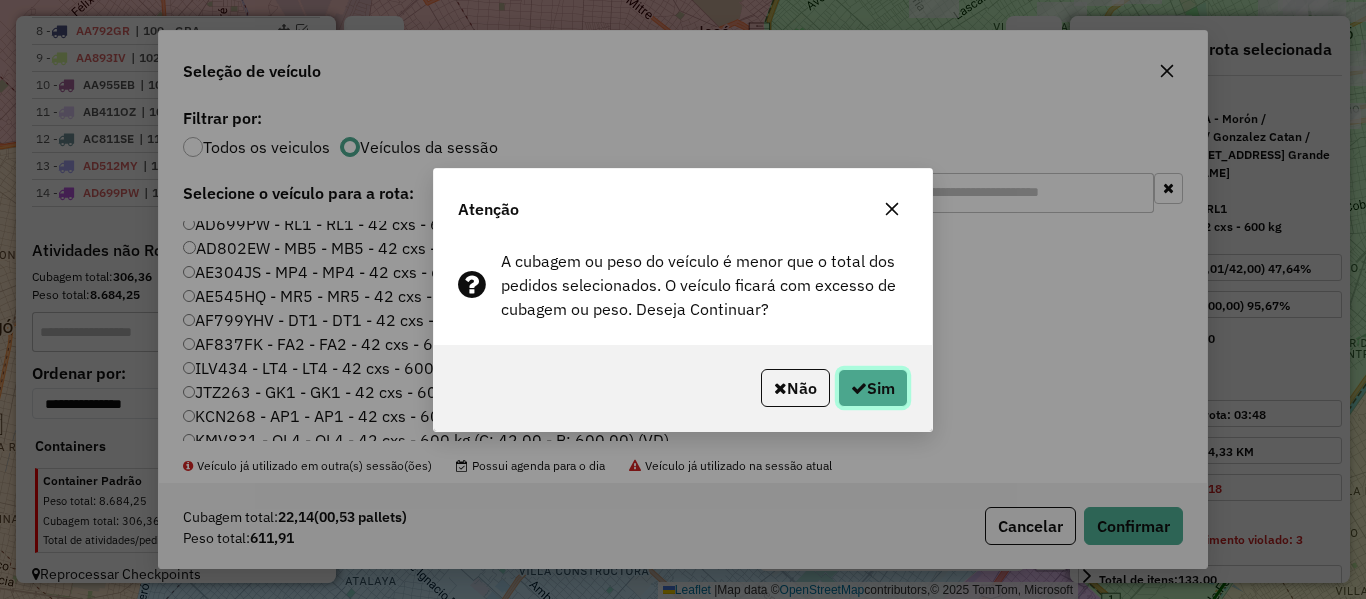 click on "Sim" 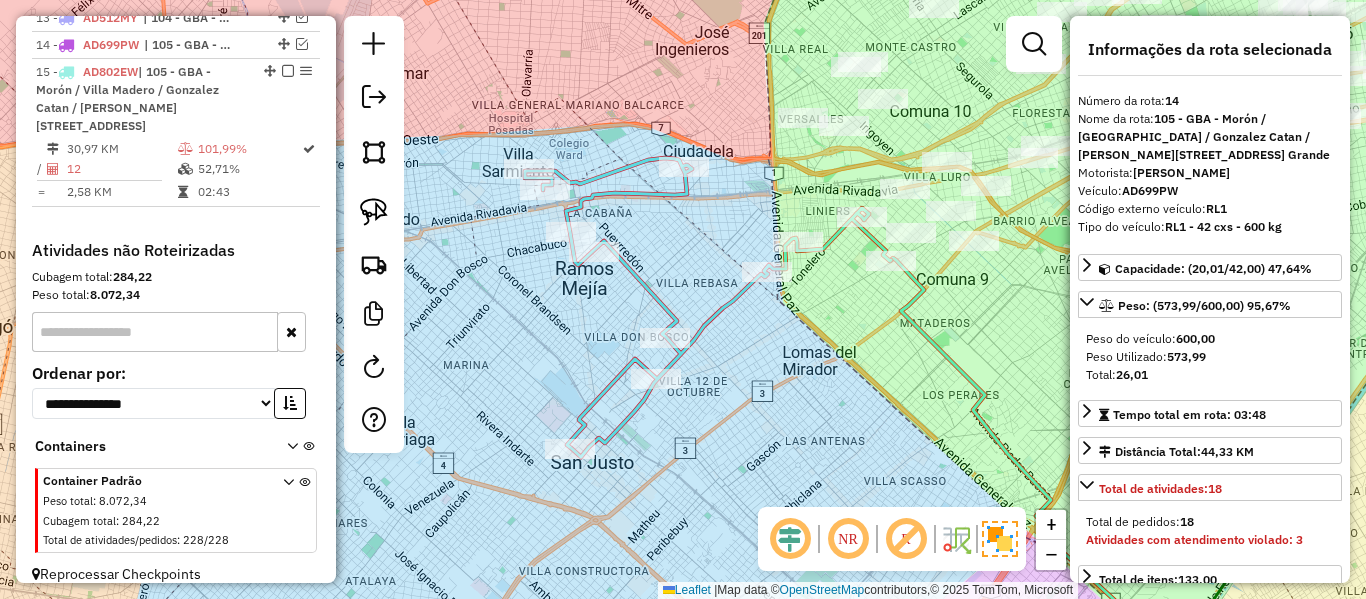 scroll, scrollTop: 1199, scrollLeft: 0, axis: vertical 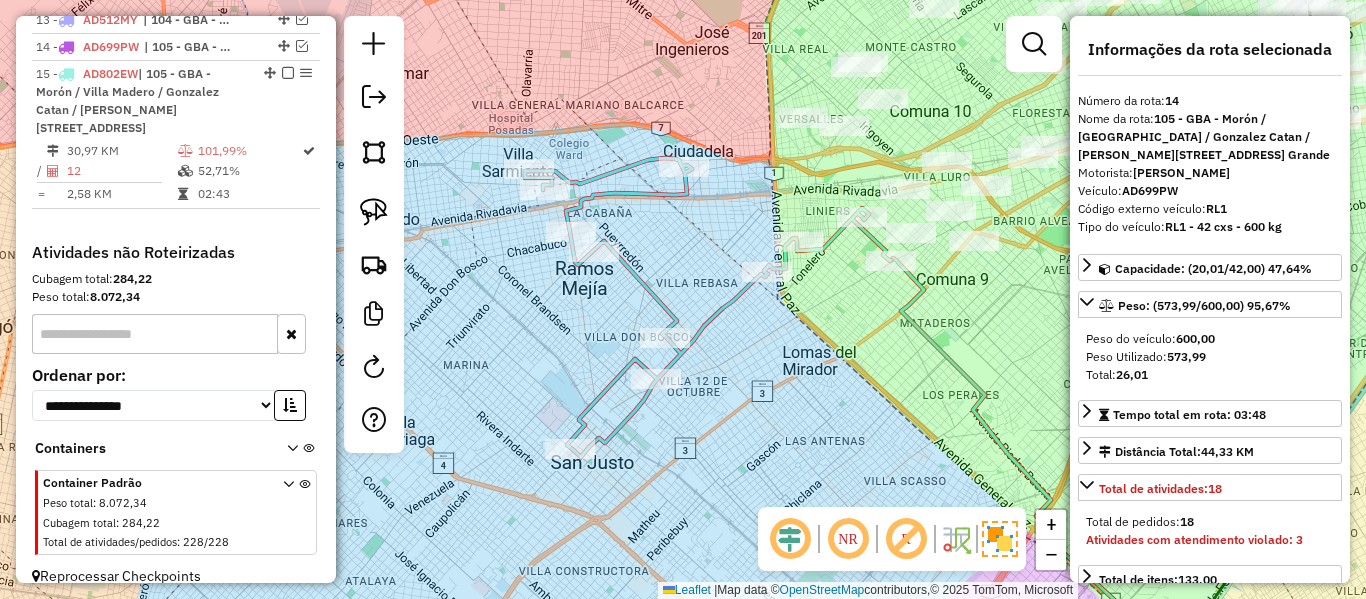 click 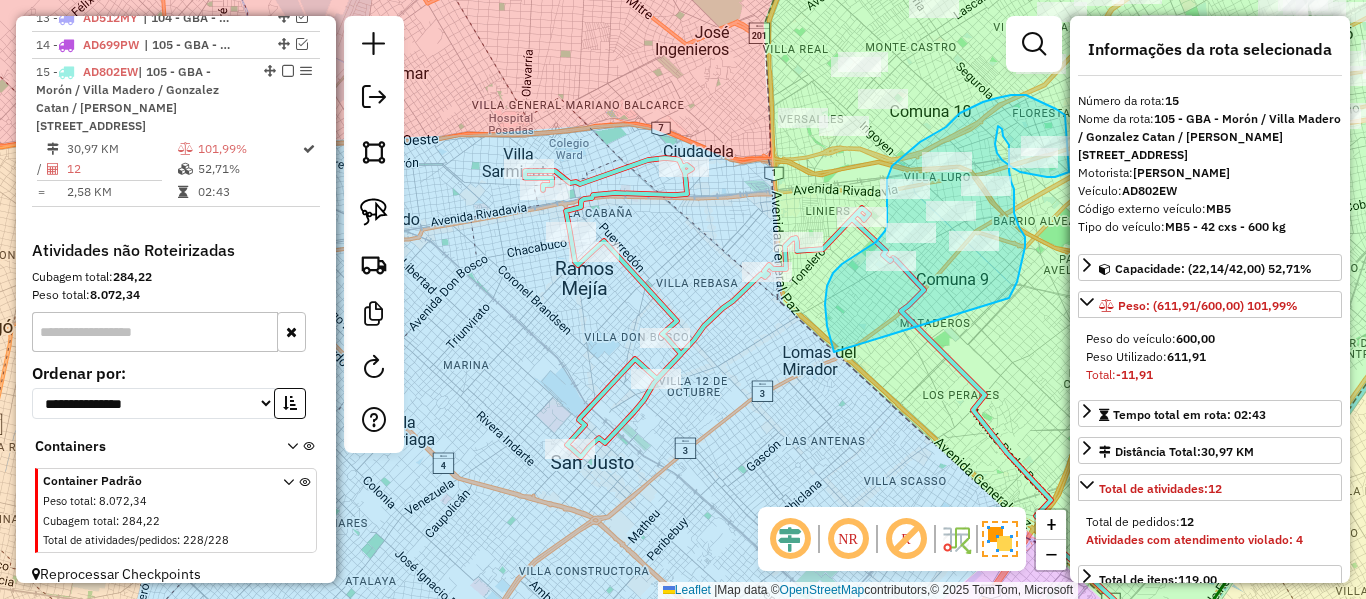 drag, startPoint x: 1012, startPoint y: 294, endPoint x: 937, endPoint y: 397, distance: 127.41271 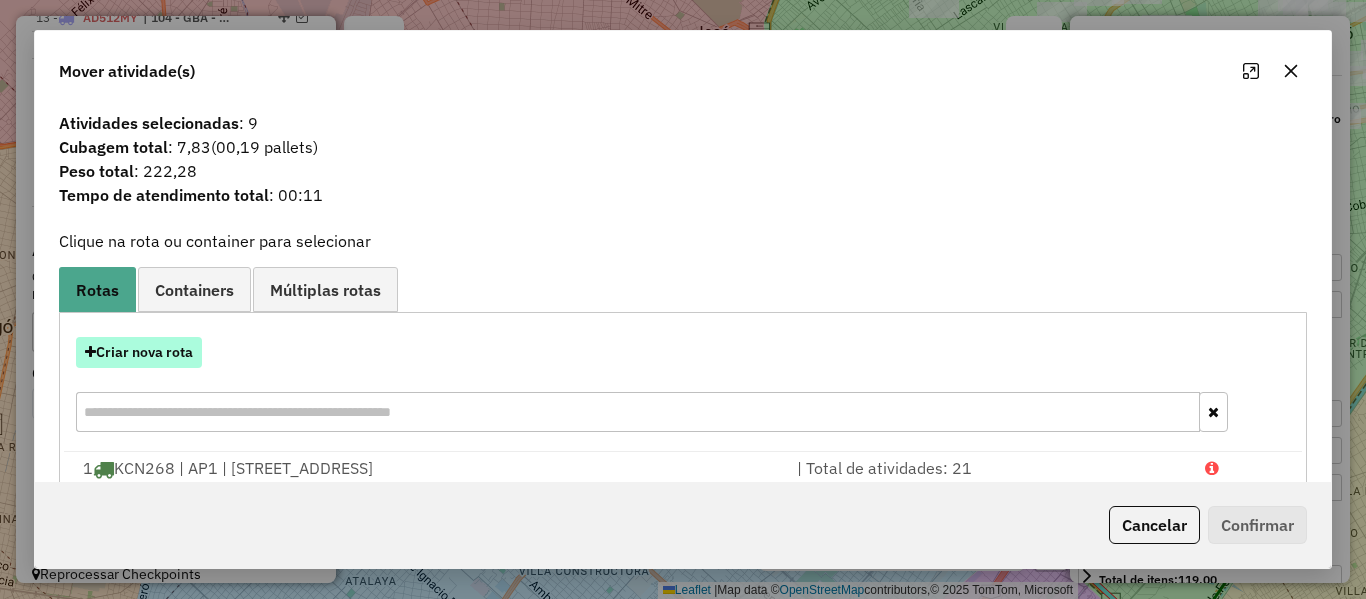 click on "Criar nova rota" at bounding box center (139, 352) 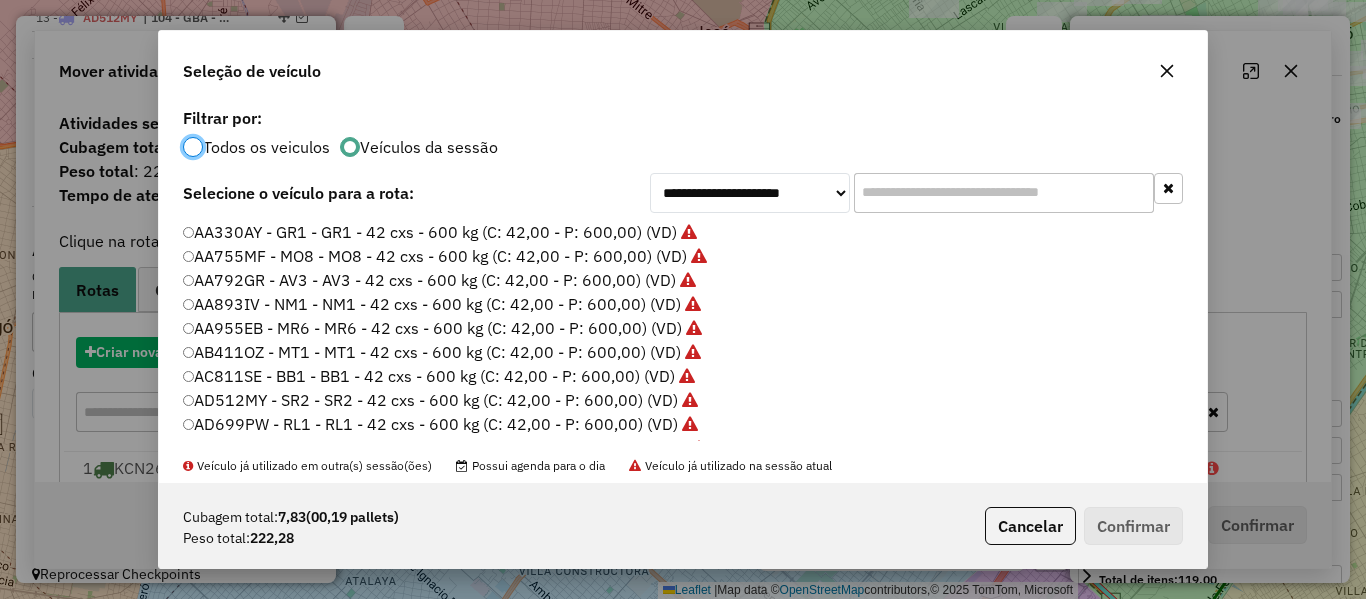 scroll, scrollTop: 11, scrollLeft: 6, axis: both 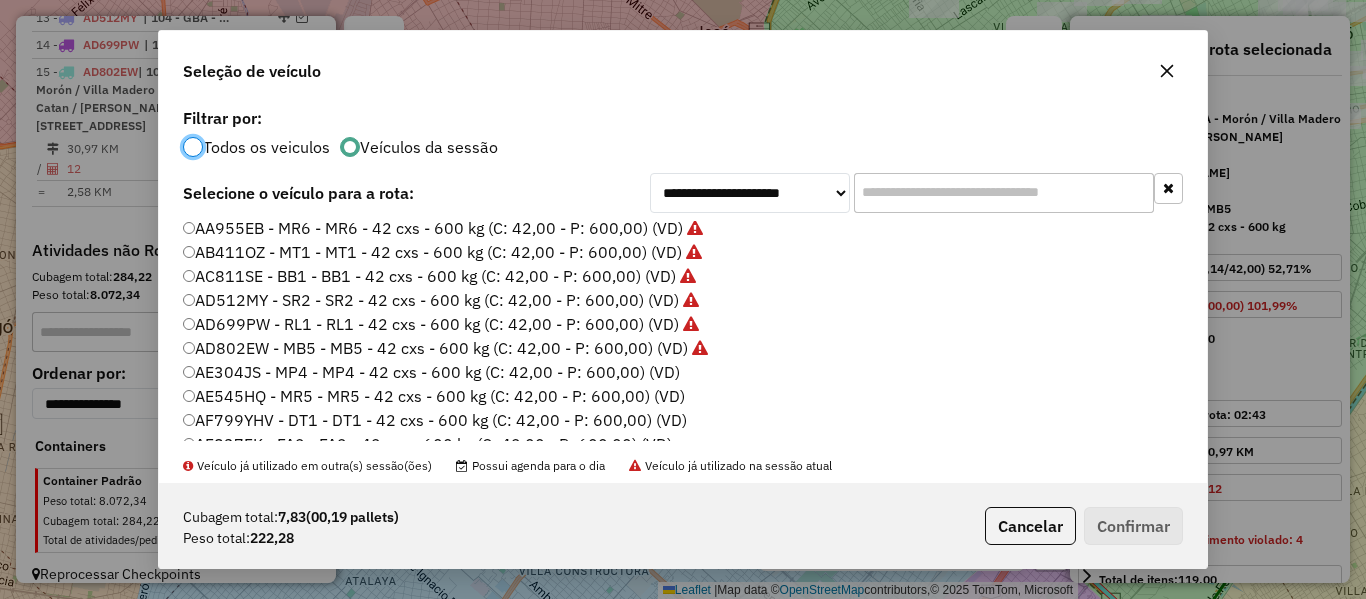 click on "AE304JS - MP4 - MP4 - 42 cxs - 600 kg (C: 42,00 - P: 600,00) (VD)" 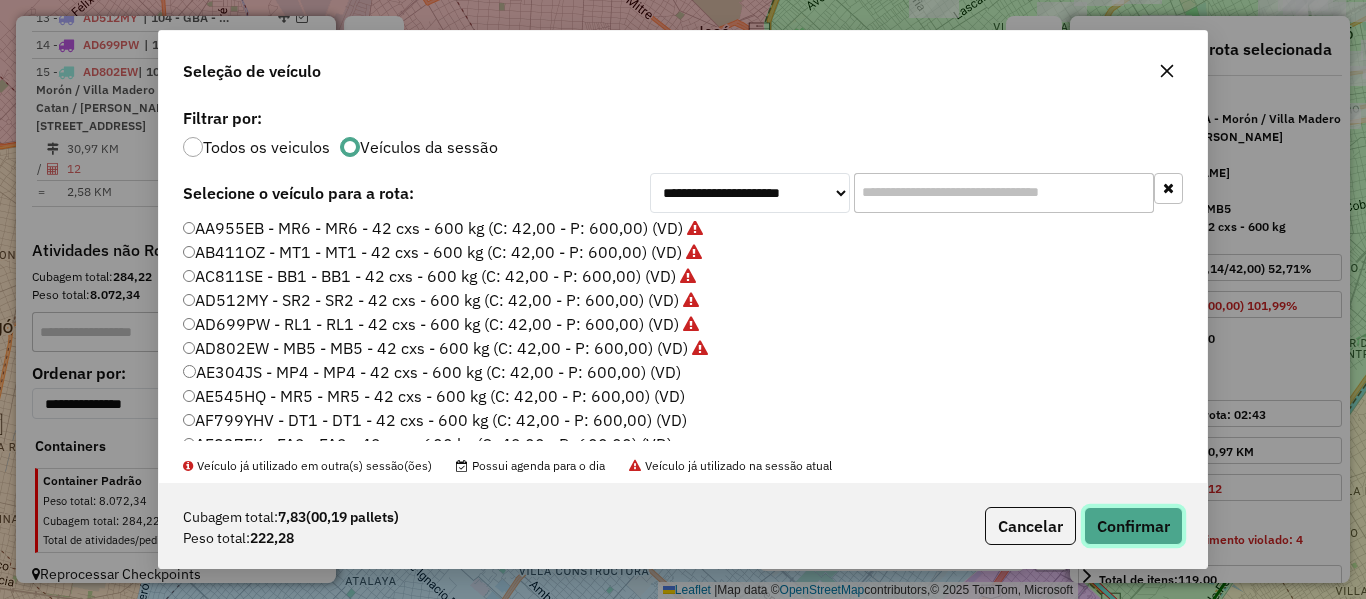 click on "Confirmar" 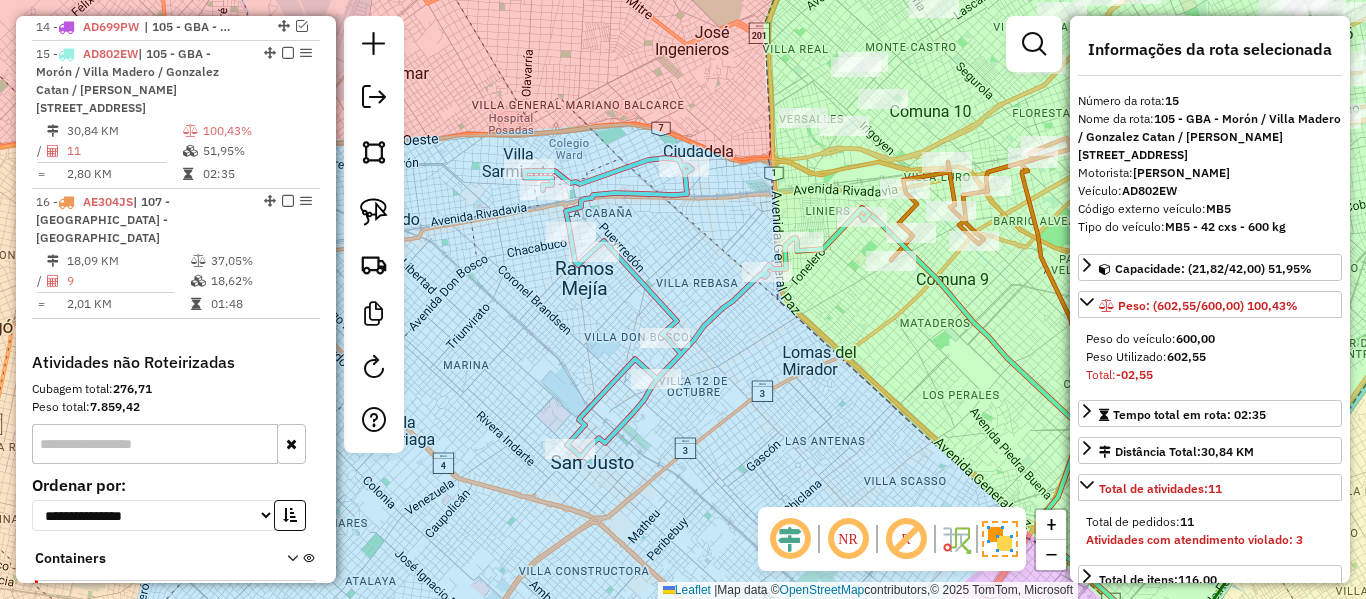 scroll, scrollTop: 1226, scrollLeft: 0, axis: vertical 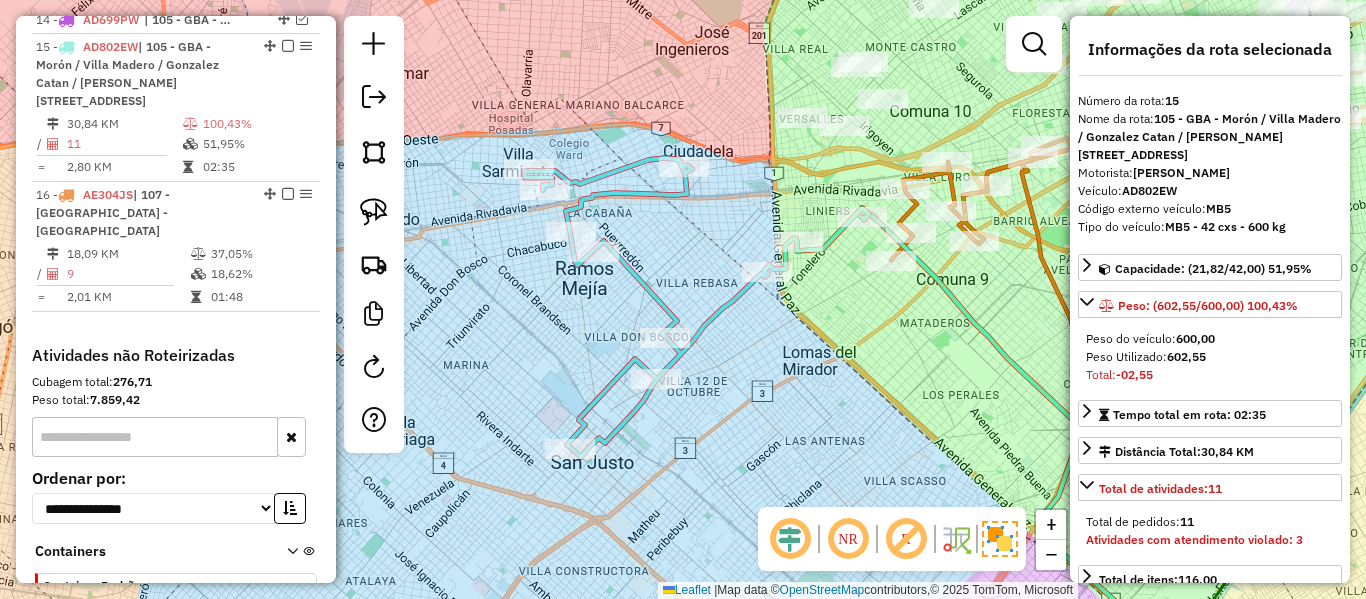 click 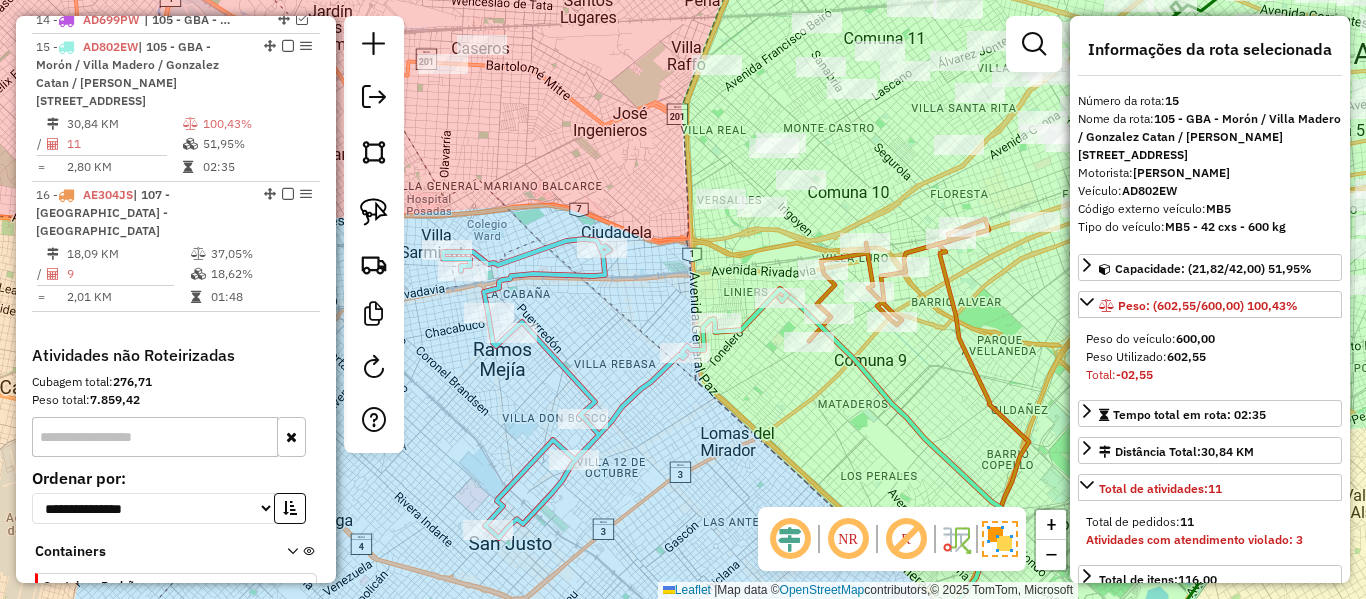 click 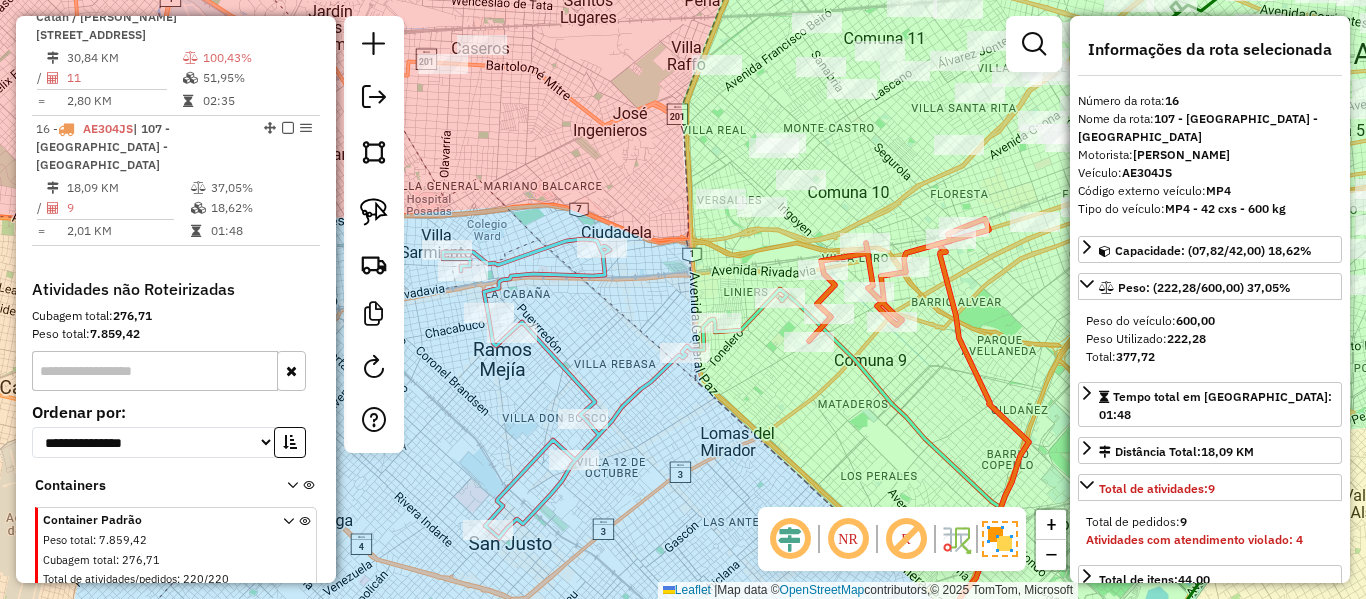 scroll, scrollTop: 1313, scrollLeft: 0, axis: vertical 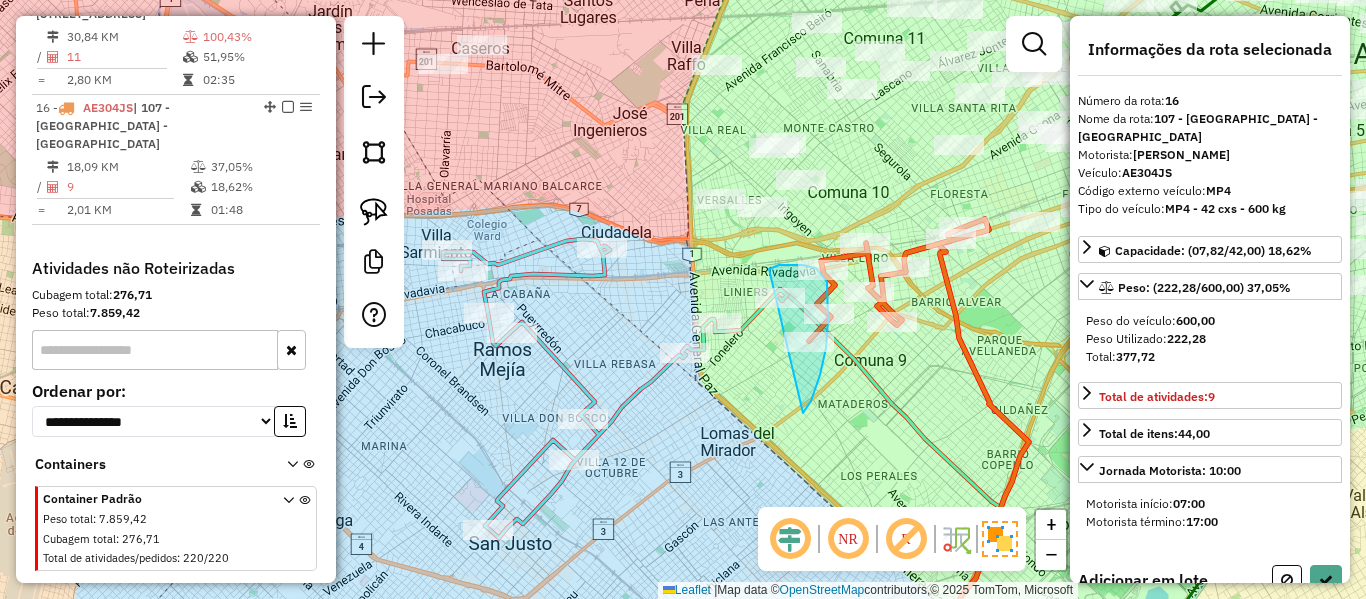 drag, startPoint x: 803, startPoint y: 413, endPoint x: 749, endPoint y: 282, distance: 141.69333 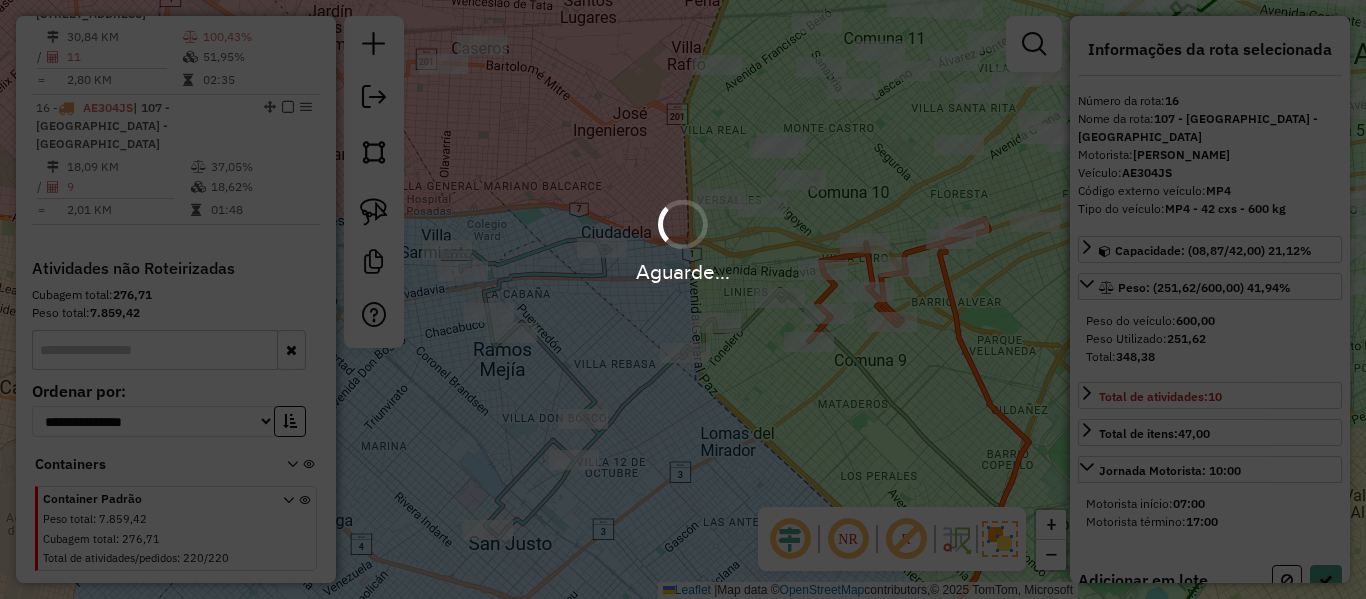 select on "**********" 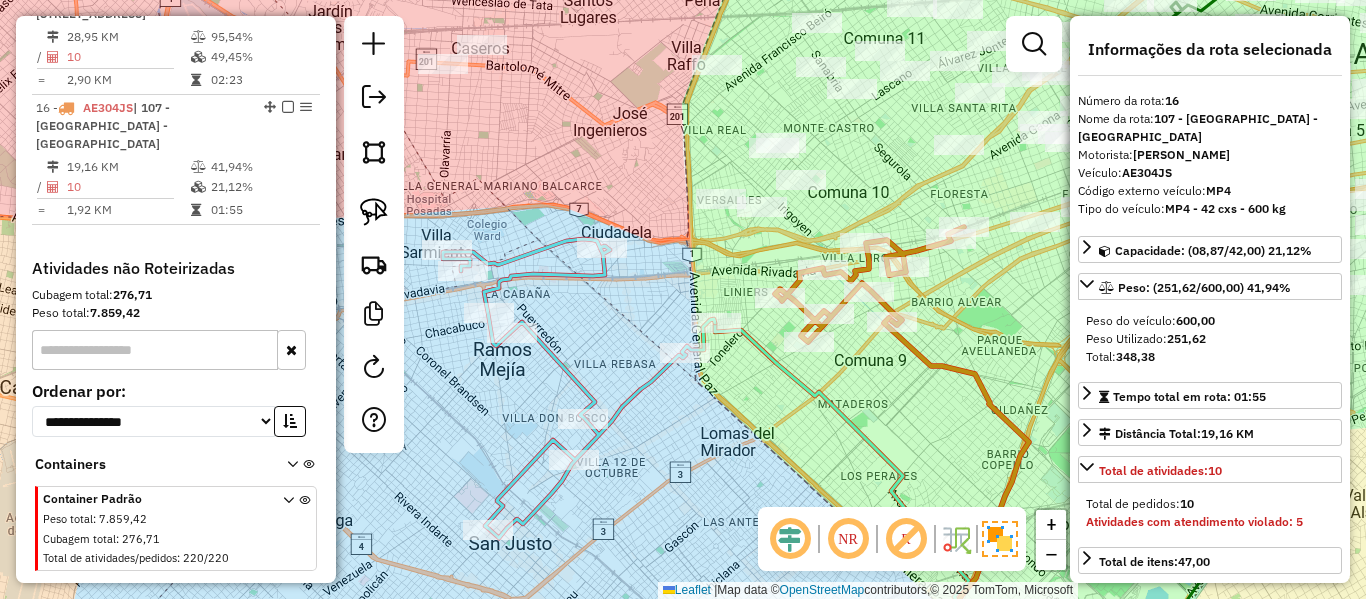 click 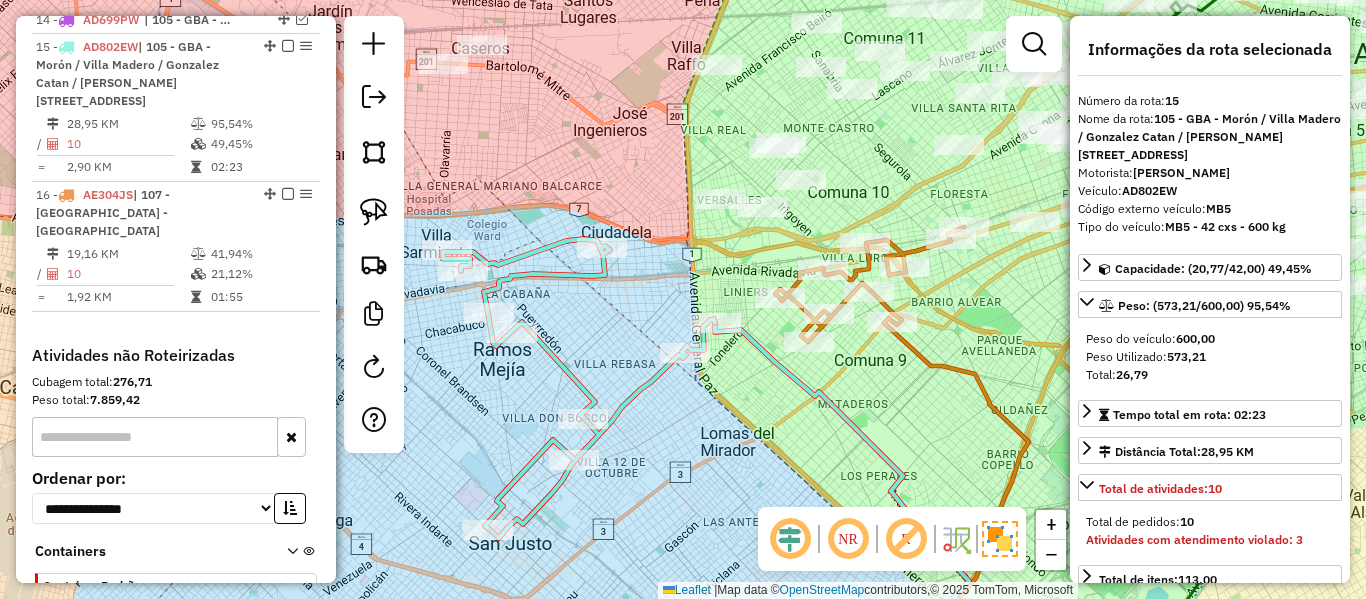 scroll, scrollTop: 1226, scrollLeft: 0, axis: vertical 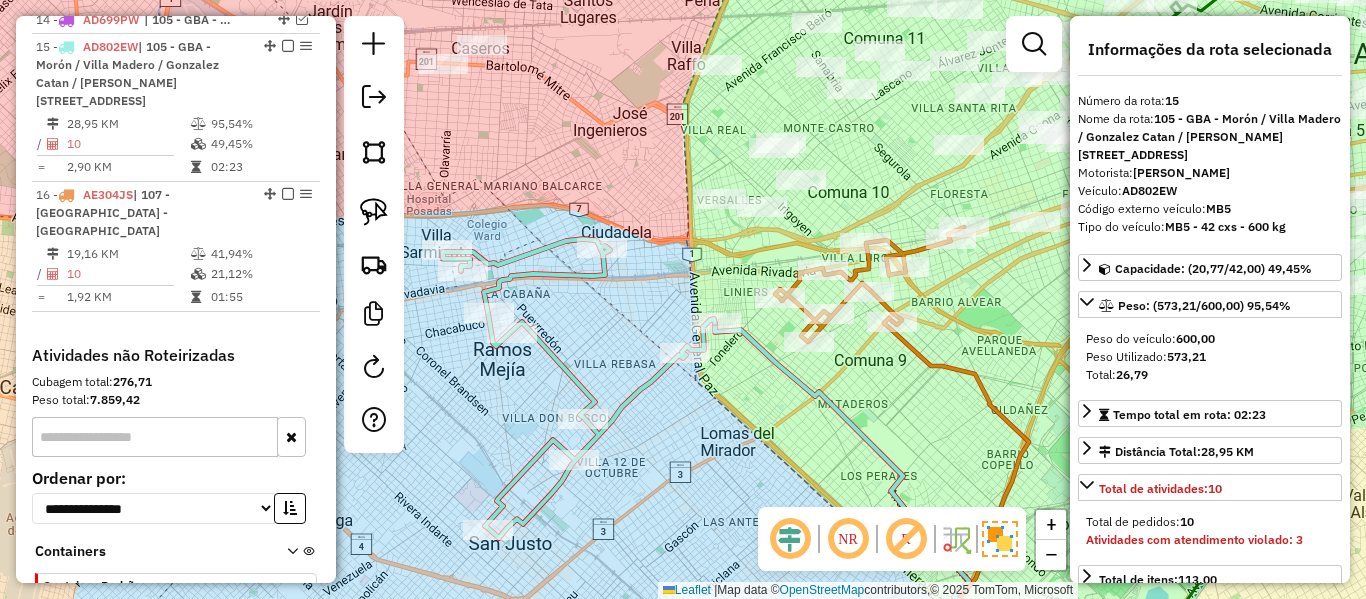 click on "1 -       KCN268   | 107 - Ciudad Autónoma de Buenos Aires - CABA  44,63 KM   96,94%  /  21   47,26%     =  2,13 KM   04:21   2 -       RECJO1   | 113 - Vila Primero de Mayo  - Paso de Burgos   3 -       RECJP1   | 109 - San Vicente - Alejandro Korn - Glew   4 -       RECMB5   | 112 - Vila Las Posas - Coronel Olmos   5 -       RECMG8   | 115 -  San José - Plaza de La Democracia   6 -       AA330AY   | 106 - La Plata   7 -       AA755MF   | 106 - La Plata   8 -       AA792GR   | 100 - GBA - Garin / Nordelta / Loma Verde / Troncos, 102 - GBA - Del Viso / Don Torcuato / Trujui / José C. Paz   9 -       AA893IV   | 102 - GBA - Del Viso / Don Torcuato / Trujui / José C. Paz, 103 - GBA - Boulogne Sur / Villa Adelina / Villa Udaondo / Caseros   10 -       AA955EB   | 109 - San Vicente - Alejandro Korn - Glew, 110 - Lomas De Zamora -  Monte Grande   11 -       AB411OZ   | 106 - La Plata, 108 -  La Capillla - Florencia Vareia, 109 - San Vicente - Alejandro Korn - Glew, 111 - Ezpeleta - Barrio Papelero" at bounding box center (176, -68) 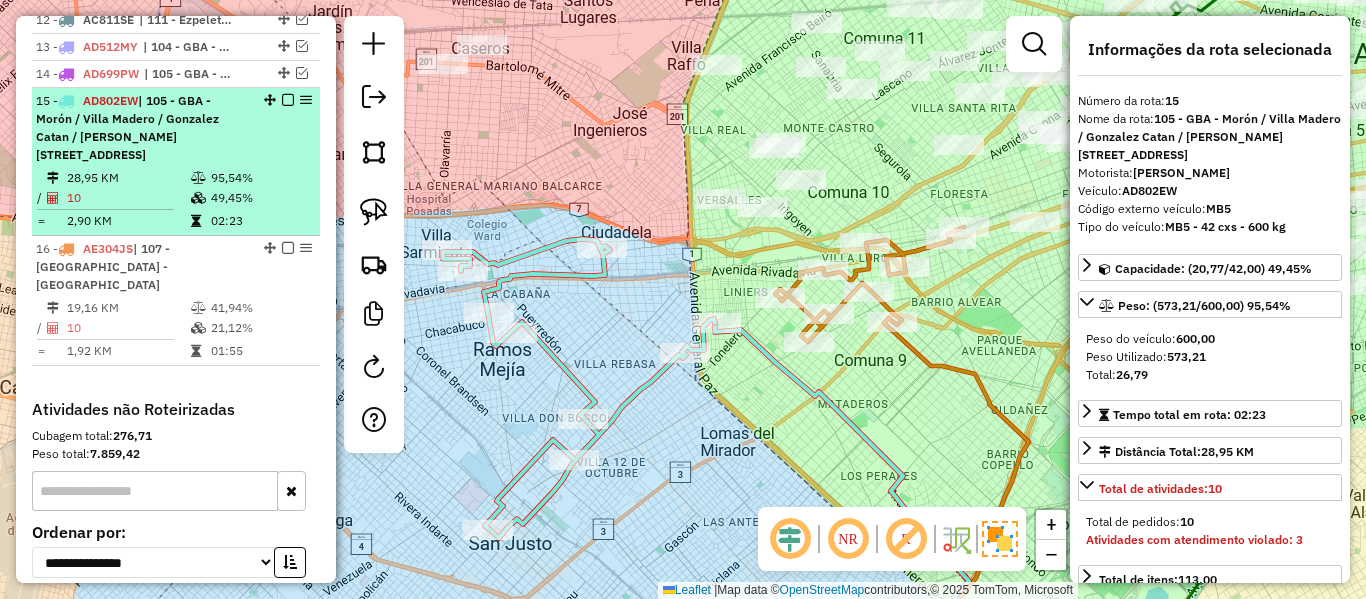 click at bounding box center (288, 100) 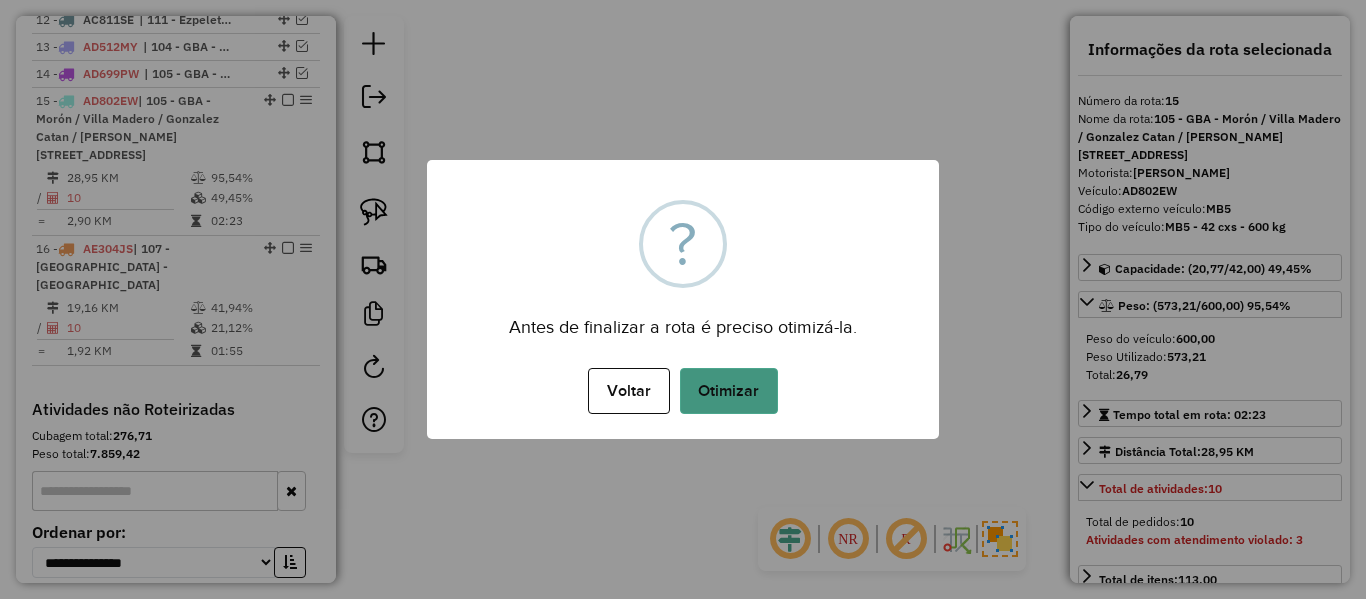click on "Otimizar" at bounding box center [729, 391] 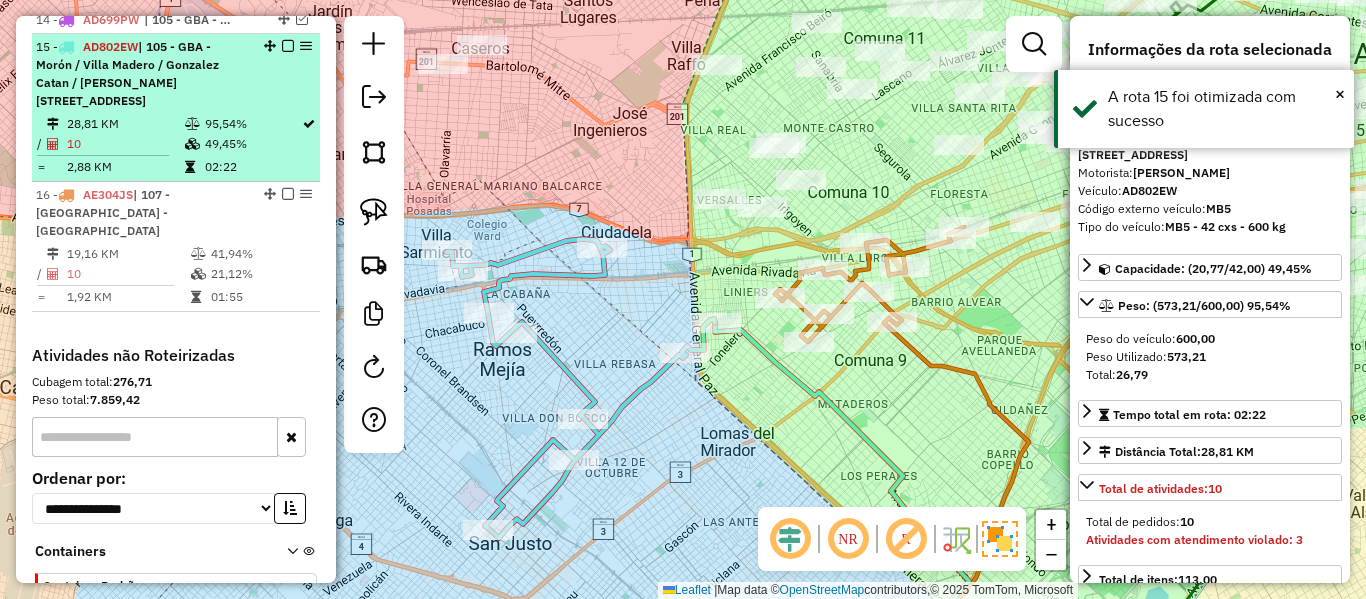 click at bounding box center (288, 46) 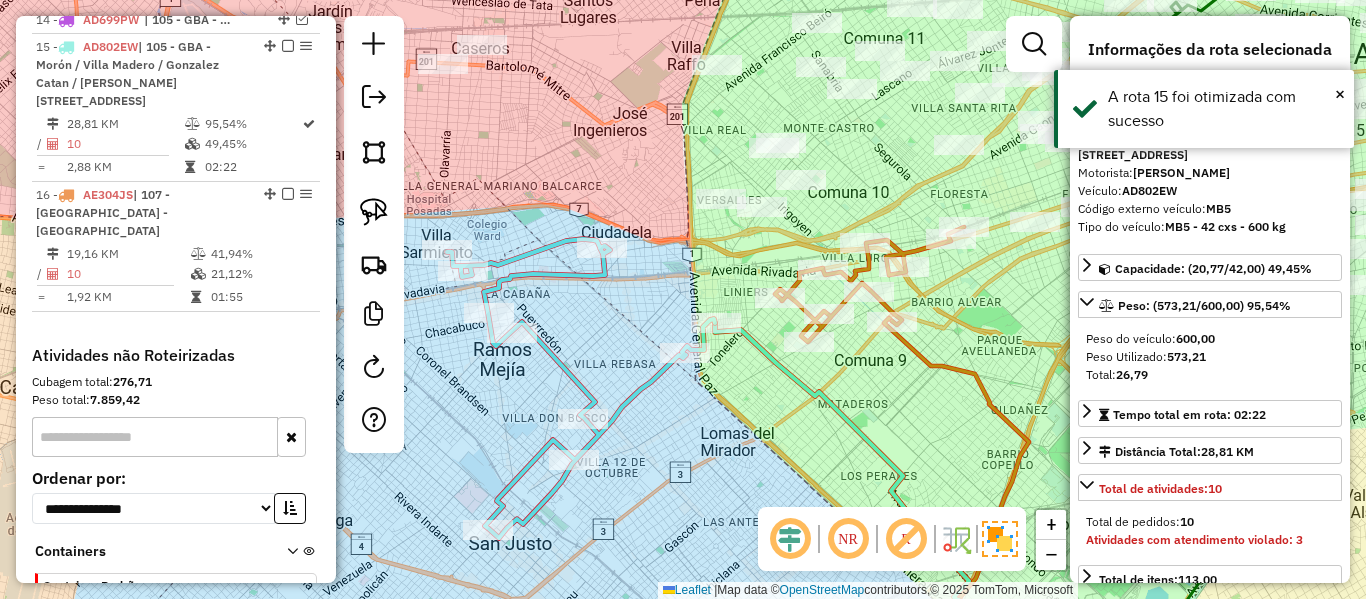 scroll, scrollTop: 1192, scrollLeft: 0, axis: vertical 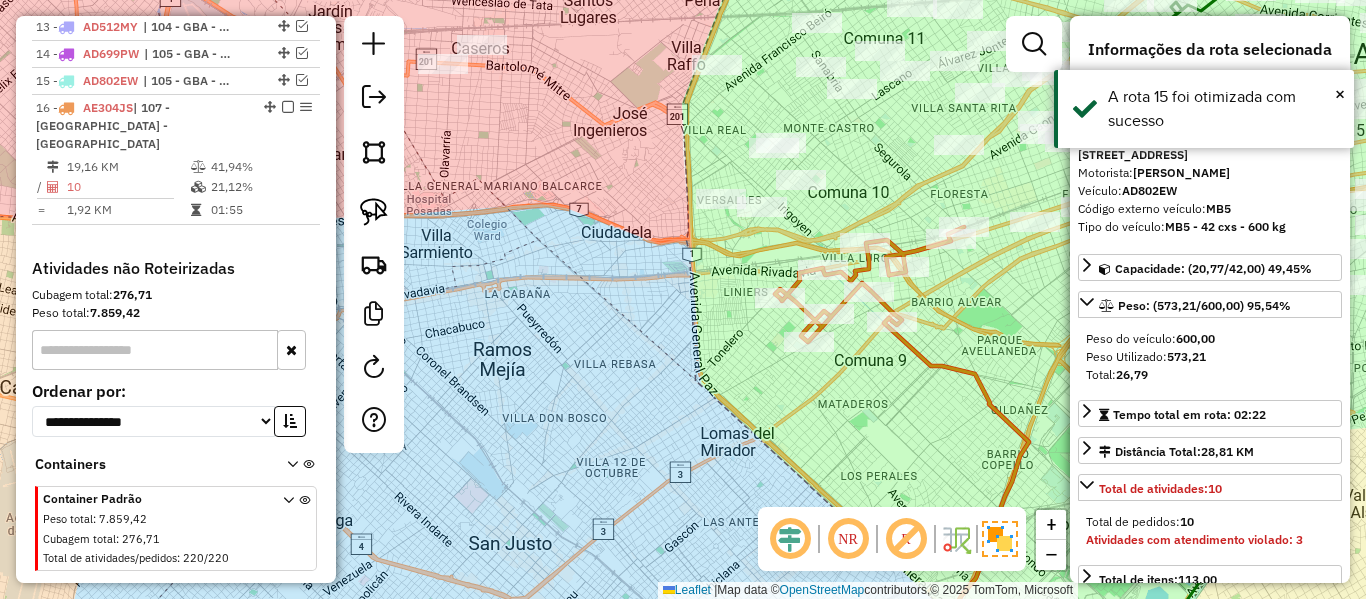 click on "Rota 16 - Placa AE304JS  482526 - Federico Russo Janela de atendimento Grade de atendimento Capacidade Transportadoras Veículos Cliente Pedidos  Rotas Selecione os dias de semana para filtrar as janelas de atendimento  Seg   Ter   Qua   Qui   Sex   Sáb   Dom  Informe o período da janela de atendimento: De: Até:  Filtrar exatamente a janela do cliente  Considerar janela de atendimento padrão  Selecione os dias de semana para filtrar as grades de atendimento  Seg   Ter   Qua   Qui   Sex   Sáb   Dom   Considerar clientes sem dia de atendimento cadastrado  Clientes fora do dia de atendimento selecionado Filtrar as atividades entre os valores definidos abaixo:  Peso mínimo:   Peso máximo:   Cubagem mínima:   Cubagem máxima:   De:   Até:  Filtrar as atividades entre o tempo de atendimento definido abaixo:  De:   Até:   Considerar capacidade total dos clientes não roteirizados Transportadora: Selecione um ou mais itens Tipo de veículo: Selecione um ou mais itens Veículo: Selecione um ou mais itens De:" 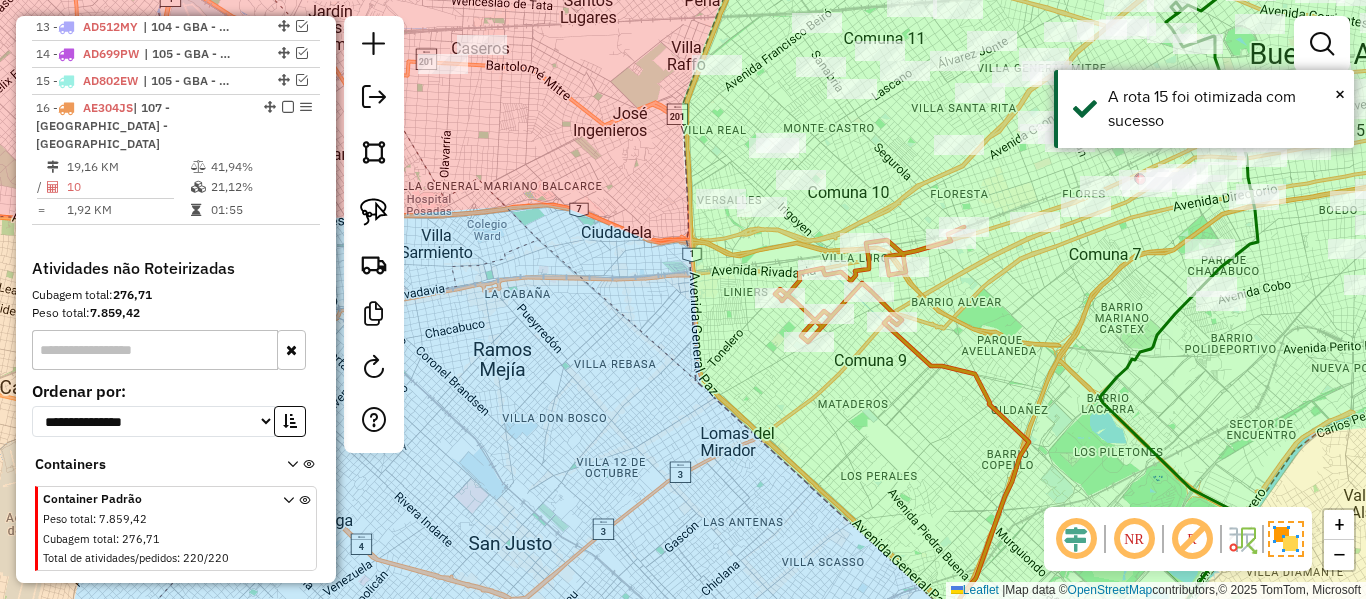 click 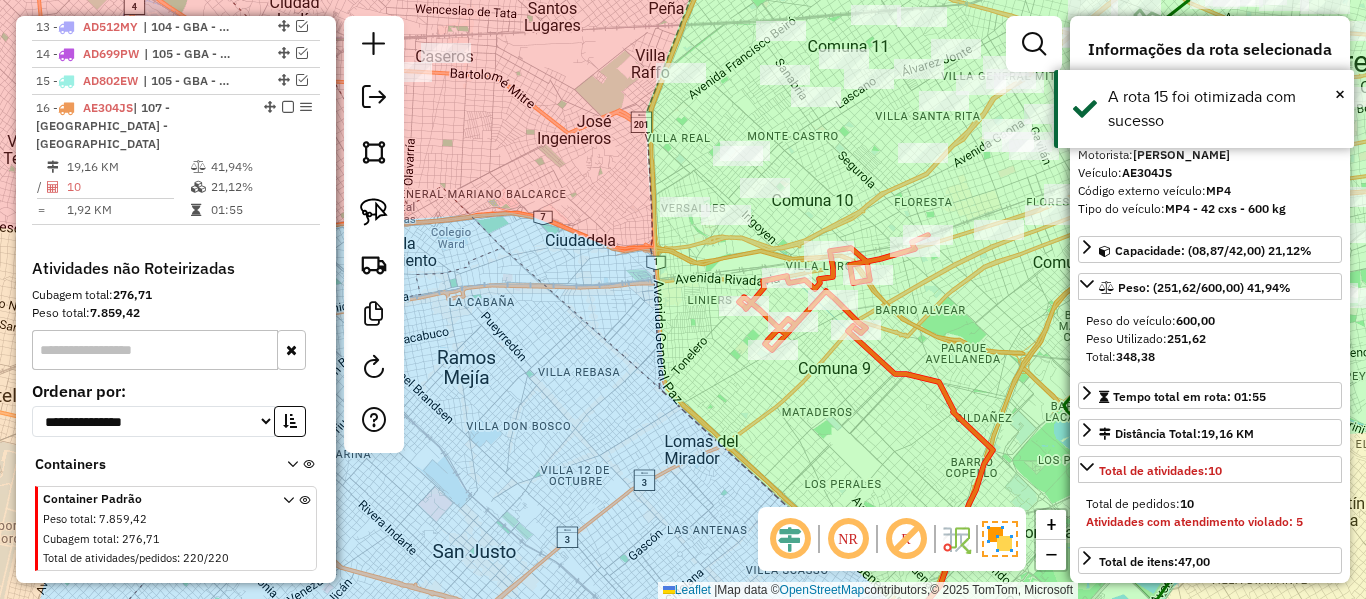 drag, startPoint x: 876, startPoint y: 454, endPoint x: 717, endPoint y: 493, distance: 163.71317 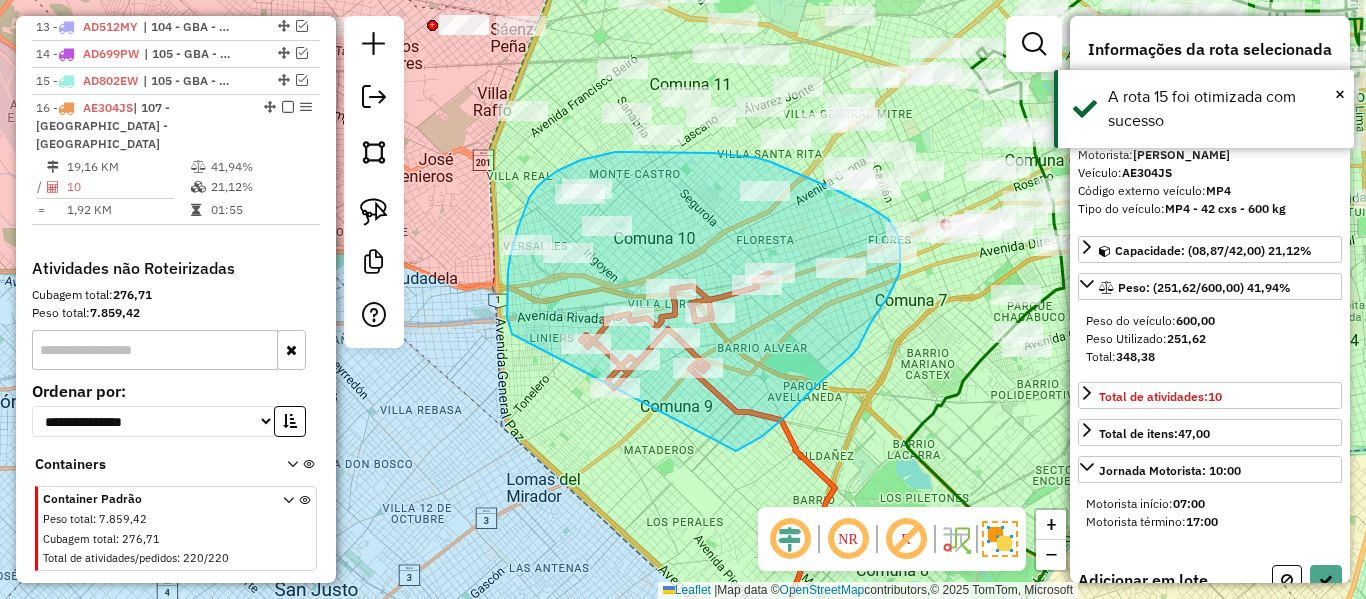 drag, startPoint x: 784, startPoint y: 418, endPoint x: 573, endPoint y: 395, distance: 212.24985 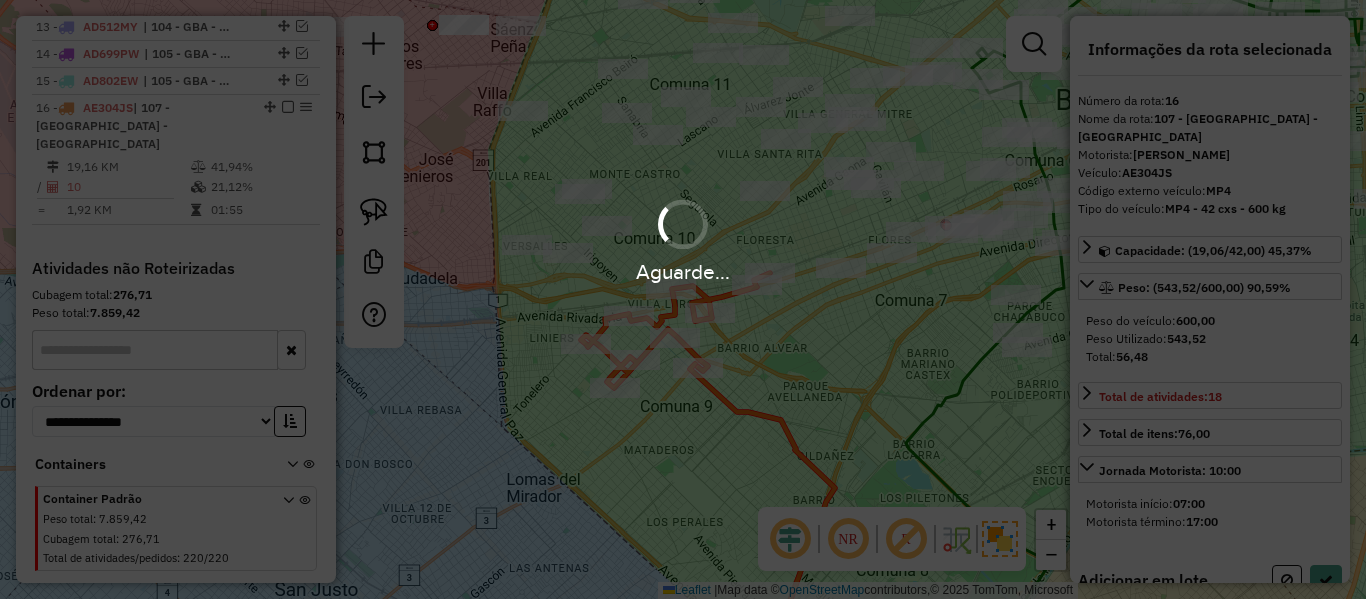 select on "**********" 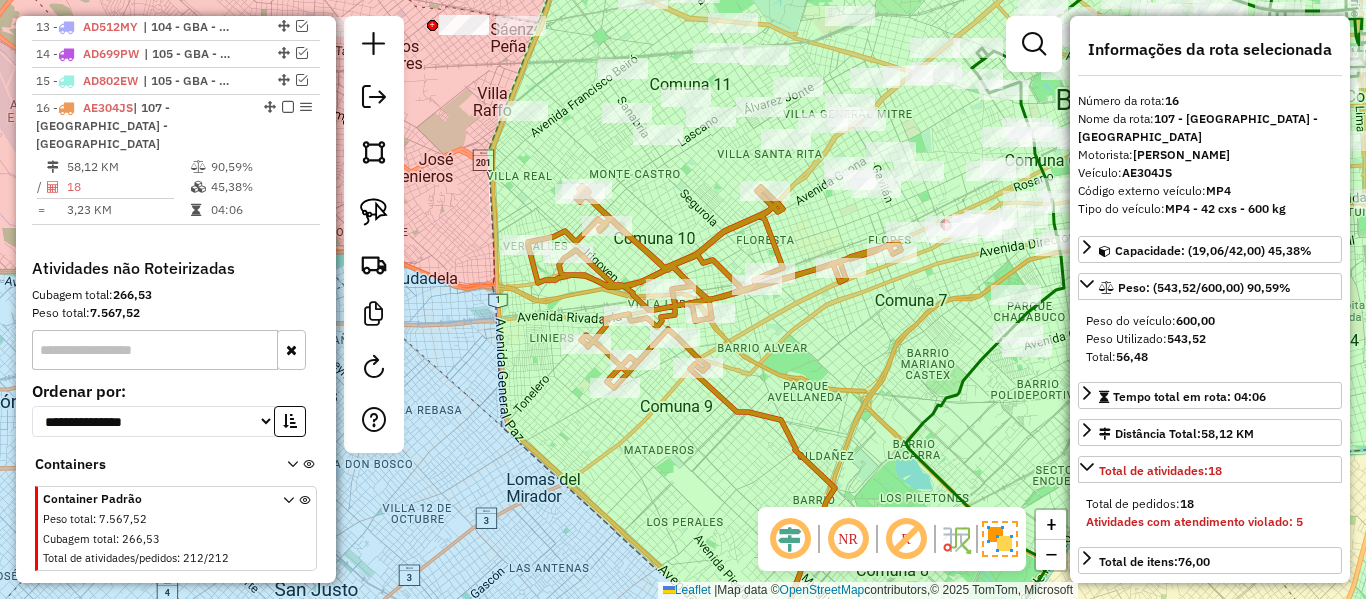 click 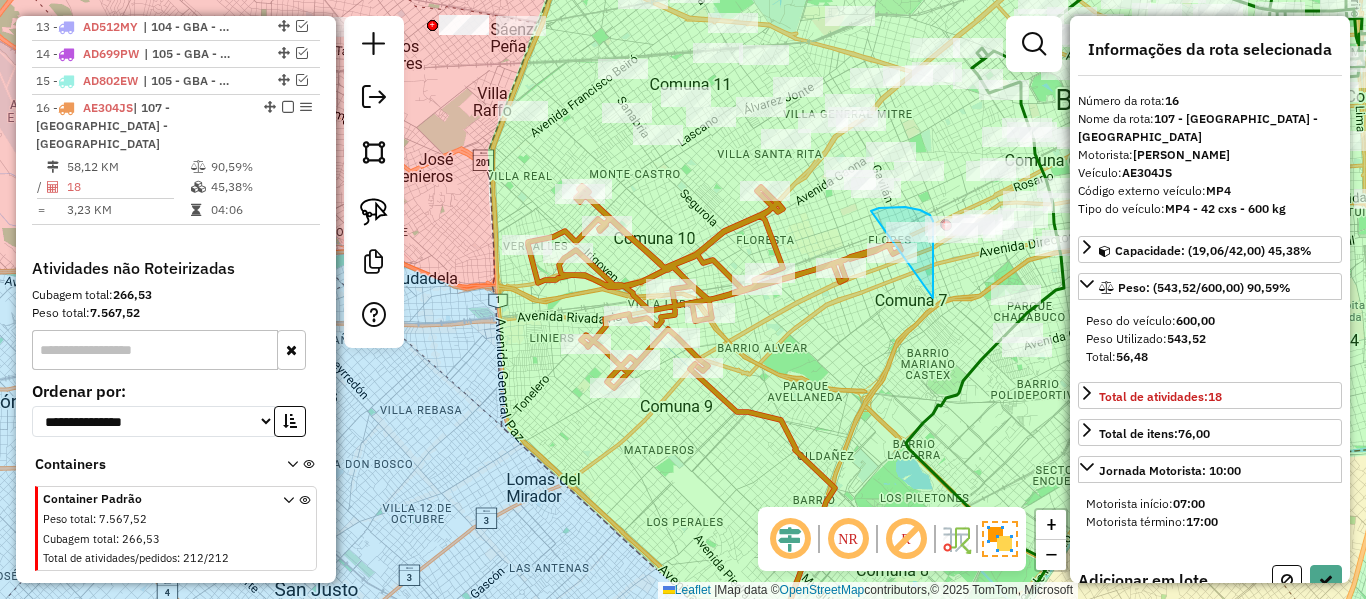 drag, startPoint x: 933, startPoint y: 259, endPoint x: 857, endPoint y: 275, distance: 77.665955 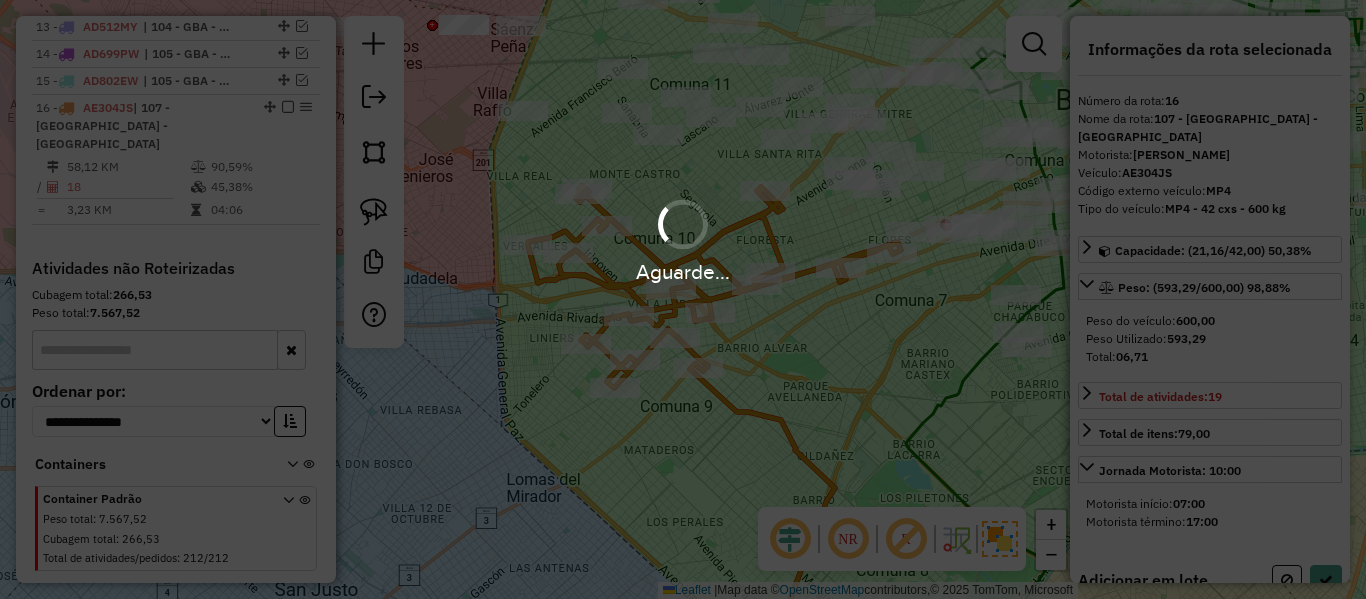 select on "**********" 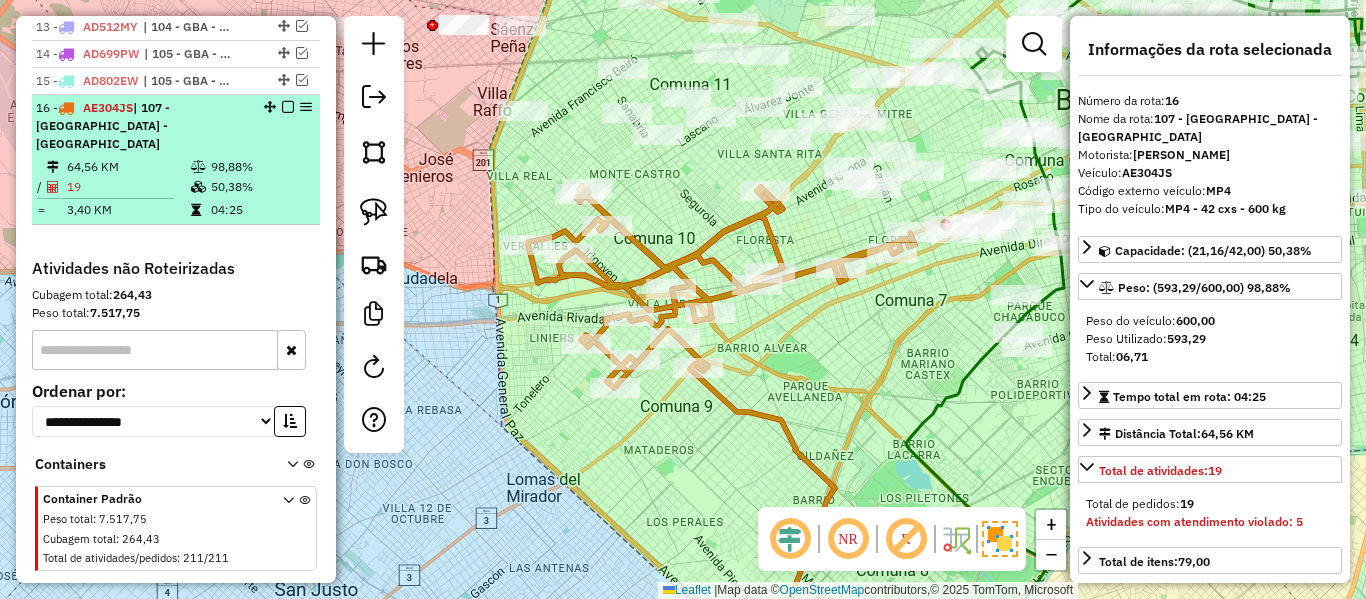 click at bounding box center [288, 107] 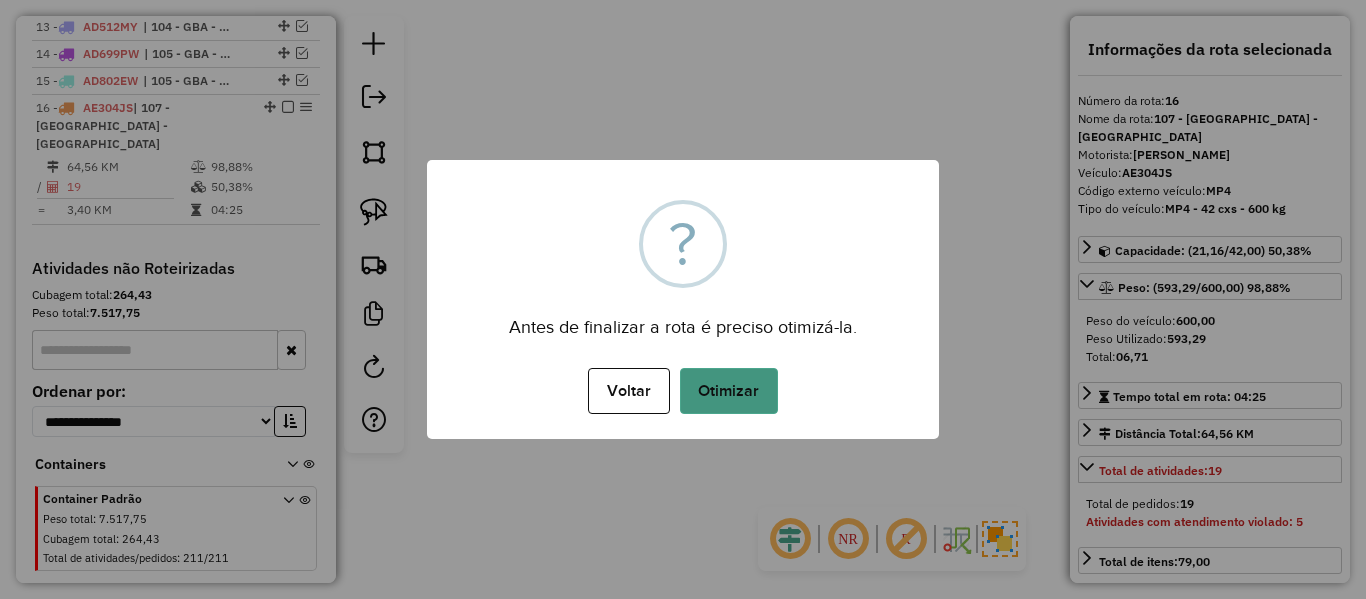click on "Otimizar" at bounding box center (729, 391) 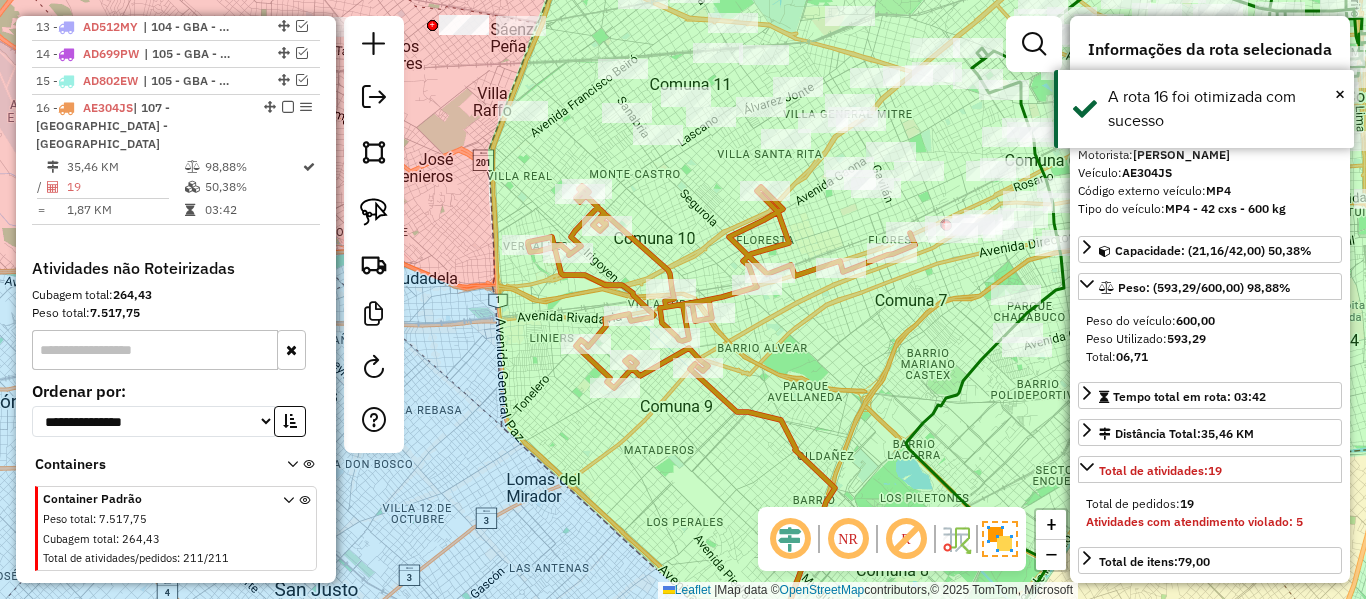 click at bounding box center (288, 107) 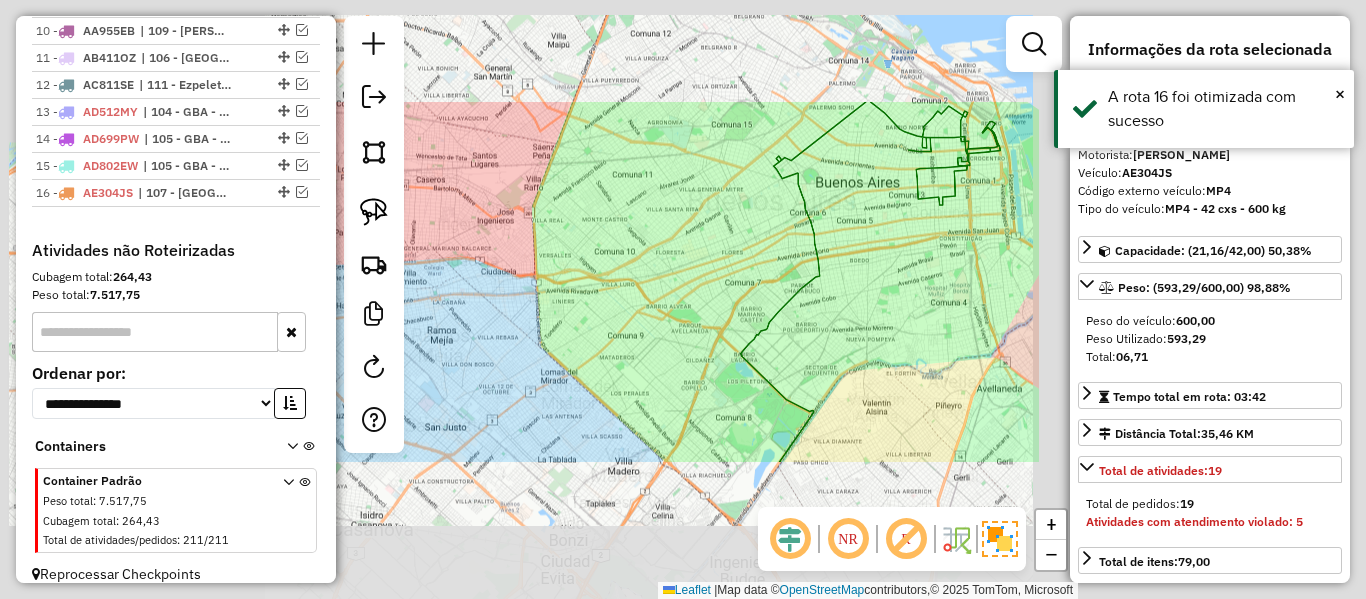 click on "Janela de atendimento Grade de atendimento Capacidade Transportadoras Veículos Cliente Pedidos  Rotas Selecione os dias de semana para filtrar as janelas de atendimento  Seg   Ter   Qua   Qui   Sex   Sáb   Dom  Informe o período da janela de atendimento: De: Até:  Filtrar exatamente a janela do cliente  Considerar janela de atendimento padrão  Selecione os dias de semana para filtrar as grades de atendimento  Seg   Ter   Qua   Qui   Sex   Sáb   Dom   Considerar clientes sem dia de atendimento cadastrado  Clientes fora do dia de atendimento selecionado Filtrar as atividades entre os valores definidos abaixo:  Peso mínimo:   Peso máximo:   Cubagem mínima:   Cubagem máxima:   De:   Até:  Filtrar as atividades entre o tempo de atendimento definido abaixo:  De:   Até:   Considerar capacidade total dos clientes não roteirizados Transportadora: Selecione um ou mais itens Tipo de veículo: Selecione um ou mais itens Veículo: Selecione um ou mais itens Motorista: Selecione um ou mais itens Nome: Rótulo:" 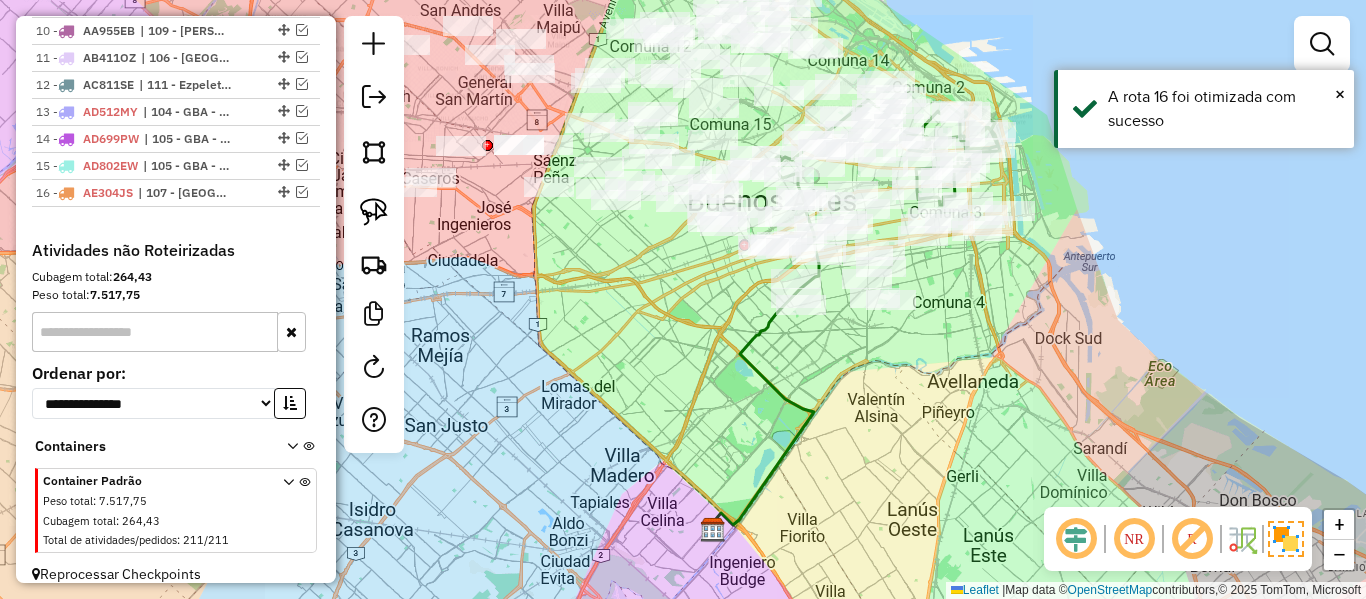 drag, startPoint x: 631, startPoint y: 316, endPoint x: 866, endPoint y: 491, distance: 293.0017 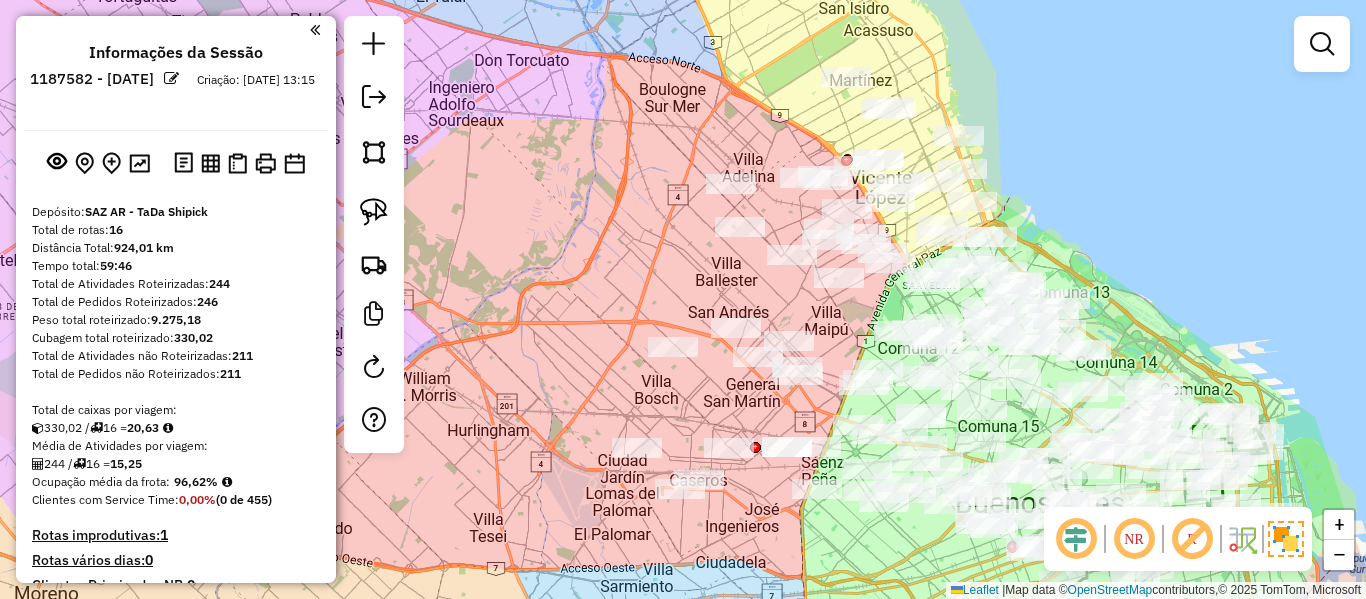 scroll, scrollTop: 0, scrollLeft: 0, axis: both 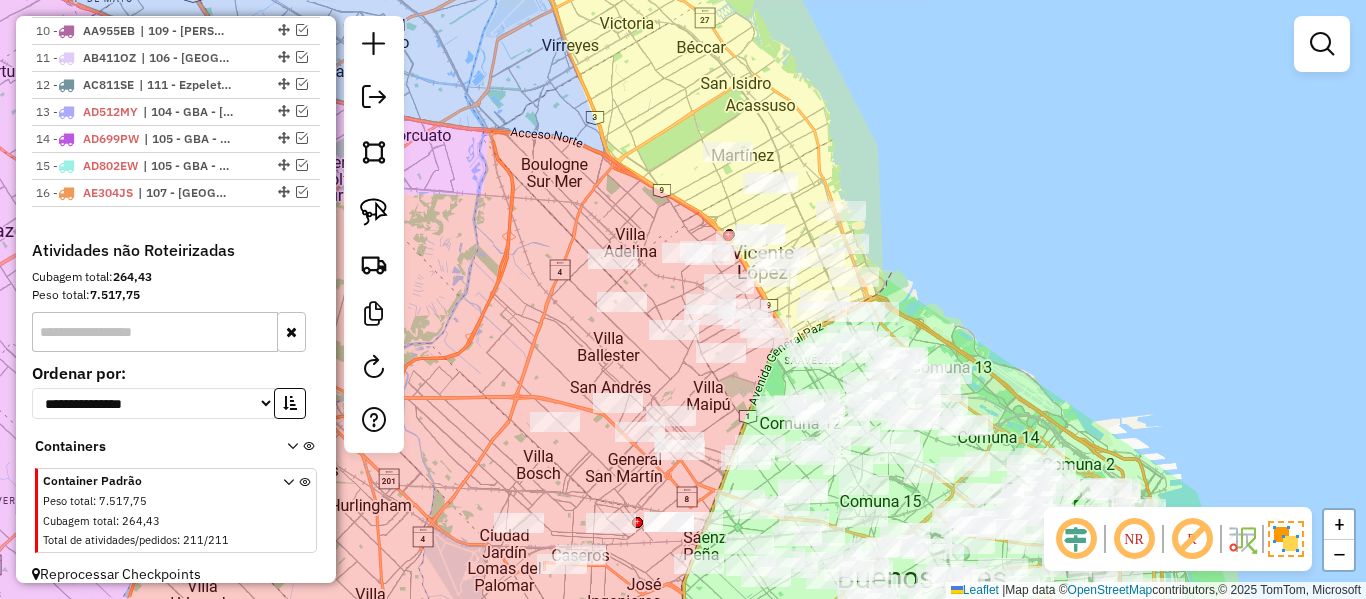 drag, startPoint x: 493, startPoint y: 193, endPoint x: 448, endPoint y: 151, distance: 61.554855 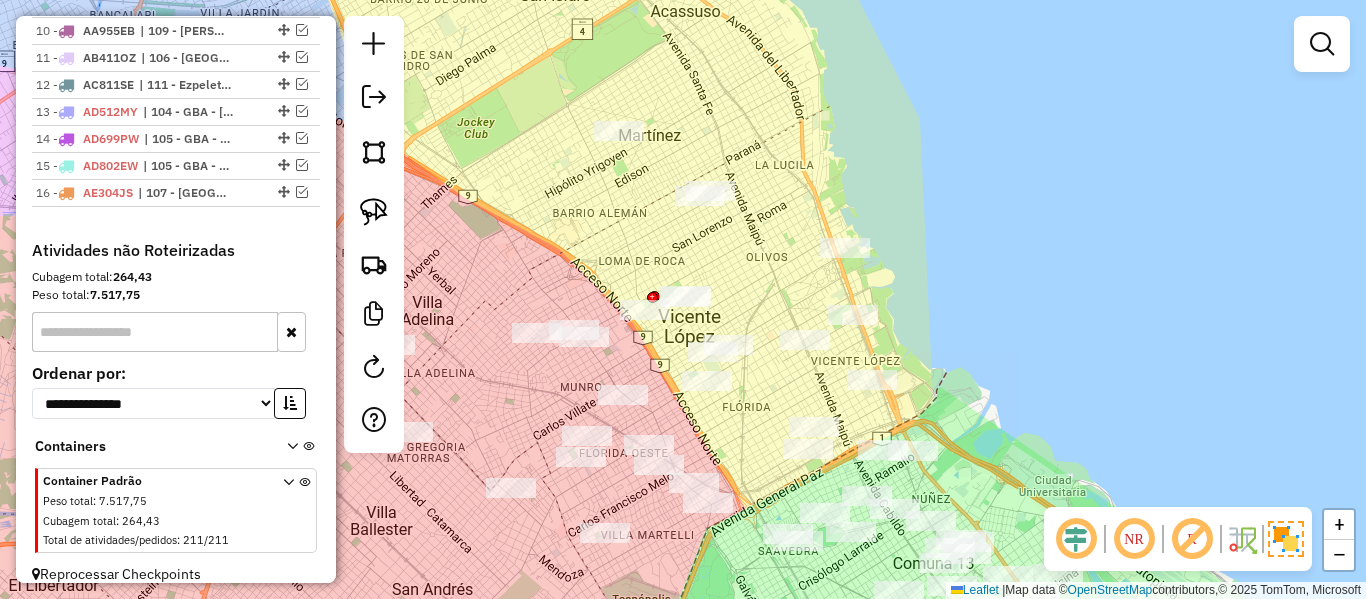 click on "Janela de atendimento Grade de atendimento Capacidade Transportadoras Veículos Cliente Pedidos  Rotas Selecione os dias de semana para filtrar as janelas de atendimento  Seg   Ter   Qua   Qui   Sex   Sáb   Dom  Informe o período da janela de atendimento: De: Até:  Filtrar exatamente a janela do cliente  Considerar janela de atendimento padrão  Selecione os dias de semana para filtrar as grades de atendimento  Seg   Ter   Qua   Qui   Sex   Sáb   Dom   Considerar clientes sem dia de atendimento cadastrado  Clientes fora do dia de atendimento selecionado Filtrar as atividades entre os valores definidos abaixo:  Peso mínimo:   Peso máximo:   Cubagem mínima:   Cubagem máxima:   De:   Até:  Filtrar as atividades entre o tempo de atendimento definido abaixo:  De:   Até:   Considerar capacidade total dos clientes não roteirizados Transportadora: Selecione um ou mais itens Tipo de veículo: Selecione um ou mais itens Veículo: Selecione um ou mais itens Motorista: Selecione um ou mais itens Nome: Rótulo:" 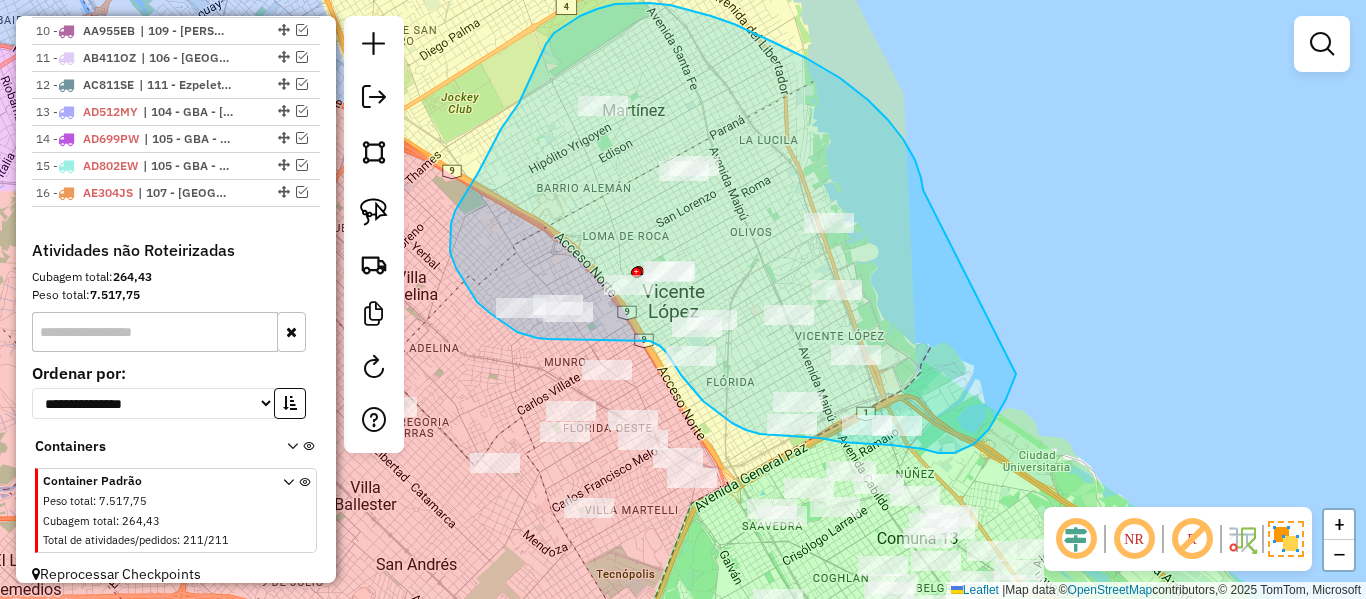 drag, startPoint x: 903, startPoint y: 139, endPoint x: 1022, endPoint y: 367, distance: 257.1867 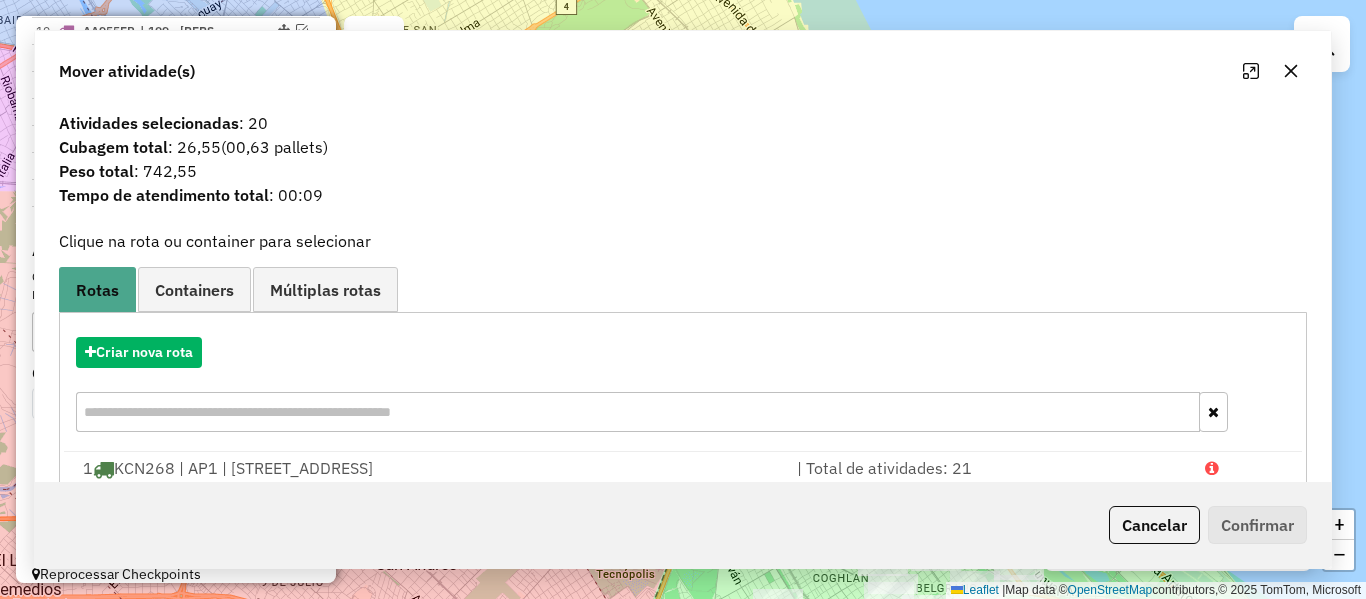 click on "Janela de atendimento Grade de atendimento Capacidade Transportadoras Veículos Cliente Pedidos  Rotas Selecione os dias de semana para filtrar as janelas de atendimento  Seg   Ter   Qua   Qui   Sex   Sáb   Dom  Informe o período da janela de atendimento: De: Até:  Filtrar exatamente a janela do cliente  Considerar janela de atendimento padrão  Selecione os dias de semana para filtrar as grades de atendimento  Seg   Ter   Qua   Qui   Sex   Sáb   Dom   Considerar clientes sem dia de atendimento cadastrado  Clientes fora do dia de atendimento selecionado Filtrar as atividades entre os valores definidos abaixo:  Peso mínimo:   Peso máximo:   Cubagem mínima:   Cubagem máxima:   De:   Até:  Filtrar as atividades entre o tempo de atendimento definido abaixo:  De:   Até:   Considerar capacidade total dos clientes não roteirizados Transportadora: Selecione um ou mais itens Tipo de veículo: Selecione um ou mais itens Veículo: Selecione um ou mais itens Motorista: Selecione um ou mais itens Nome: Rótulo:" 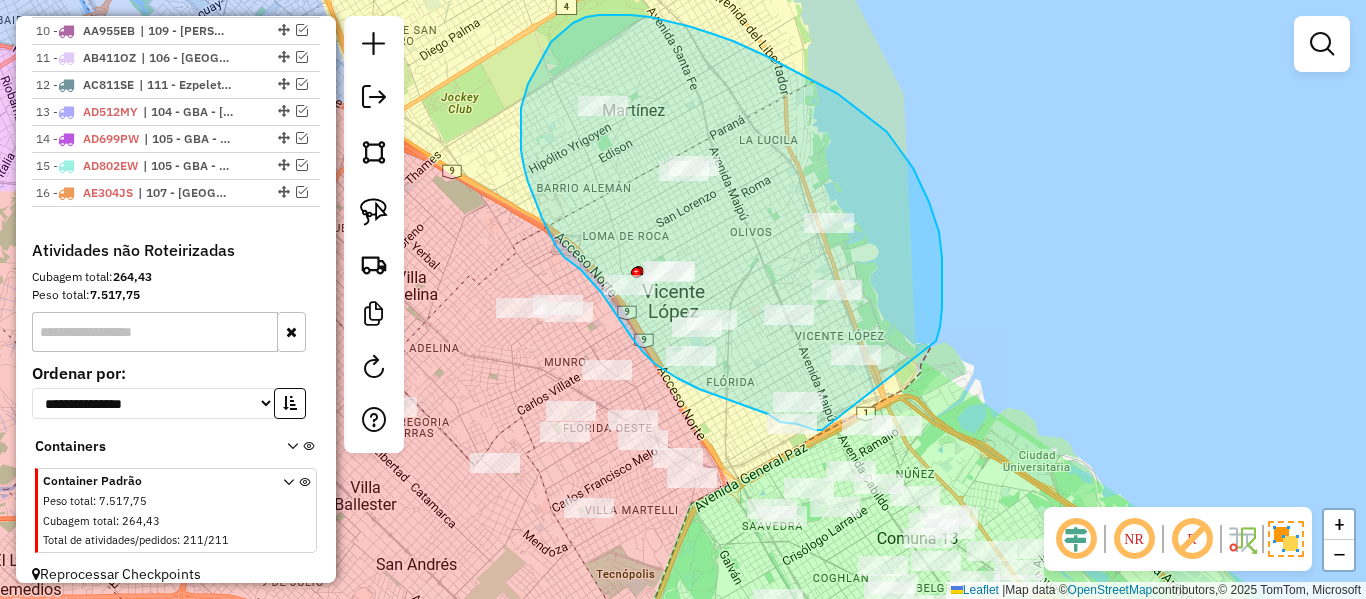 drag, startPoint x: 942, startPoint y: 284, endPoint x: 822, endPoint y: 431, distance: 189.76038 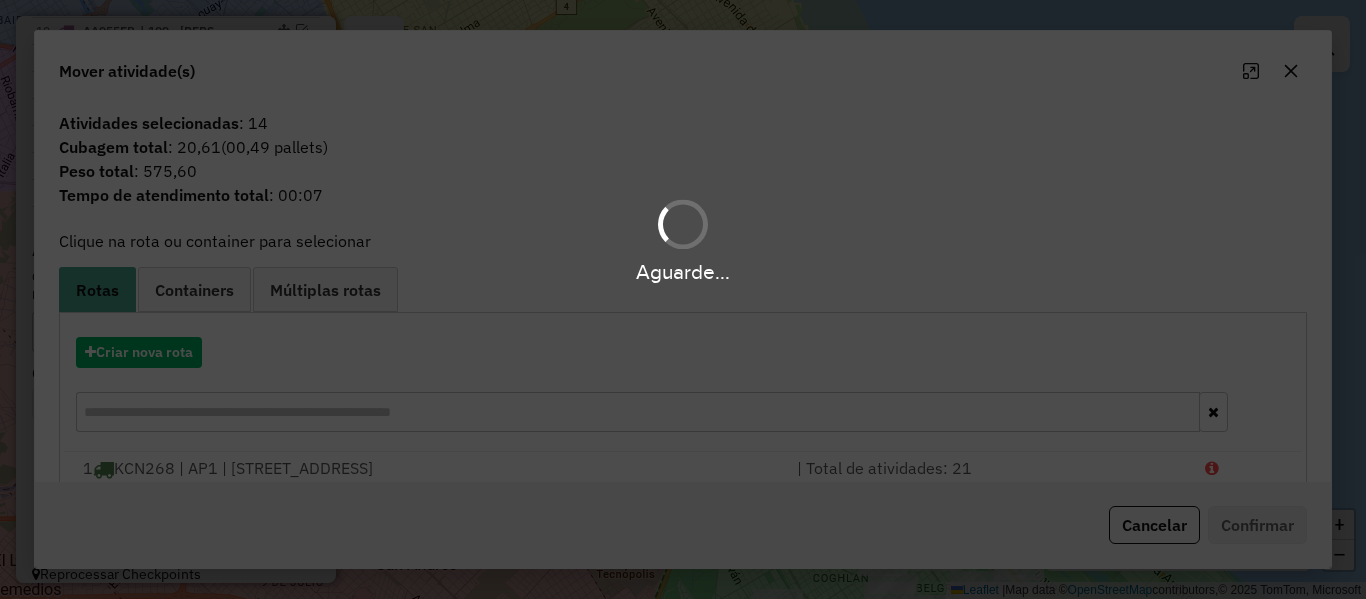 click on "Aguarde..." at bounding box center (683, 299) 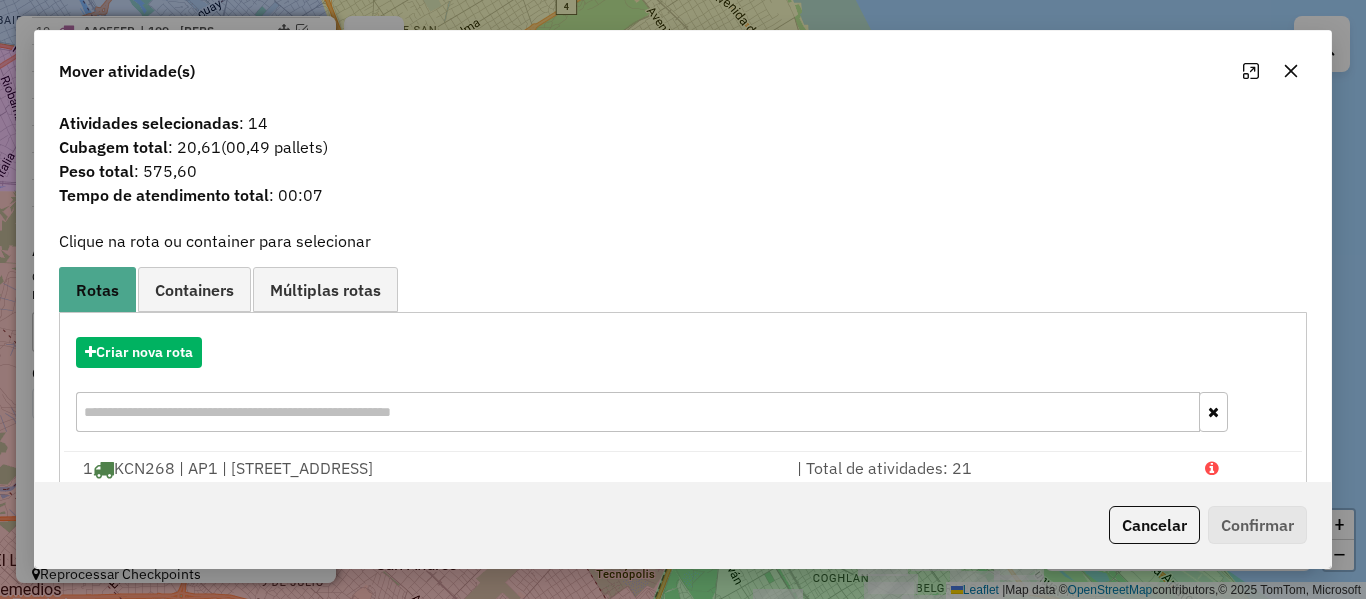 click on "Aguarde...  Pop-up bloqueado!  Seu navegador bloqueou automáticamente a abertura de uma nova janela.   Acesse as configurações e adicione o endereço do sistema a lista de permissão.   Fechar  Informações da Sessão 1187582 - 11/07/2025     Criação: 10/07/2025 13:15   Depósito:  SAZ AR - TaDa Shipick   Total de rotas:  16  Distância Total:  924,01 km  Tempo total:  59:46  Total de Atividades Roteirizadas:  244  Total de Pedidos Roteirizados:  246  Peso total roteirizado:  9.275,18  Cubagem total roteirizado:  330,02  Total de Atividades não Roteirizadas:  211  Total de Pedidos não Roteirizados:  211 Total de caixas por viagem:  330,02 /   16 =  20,63 Média de Atividades por viagem:  244 /   16 =  15,25 Ocupação média da frota:  96,62%  Clientes com Service Time:  0,00%   (0 de 455)   Rotas improdutivas:  1  Rotas vários dias:  0  Clientes Priorizados NR:  0  Transportadoras  Rotas  Recargas: 0   Ver rotas   Ver veículos  Finalizar todas as rotas   1 -       KCN268   44,63 KM   96,94%  /" at bounding box center (683, 299) 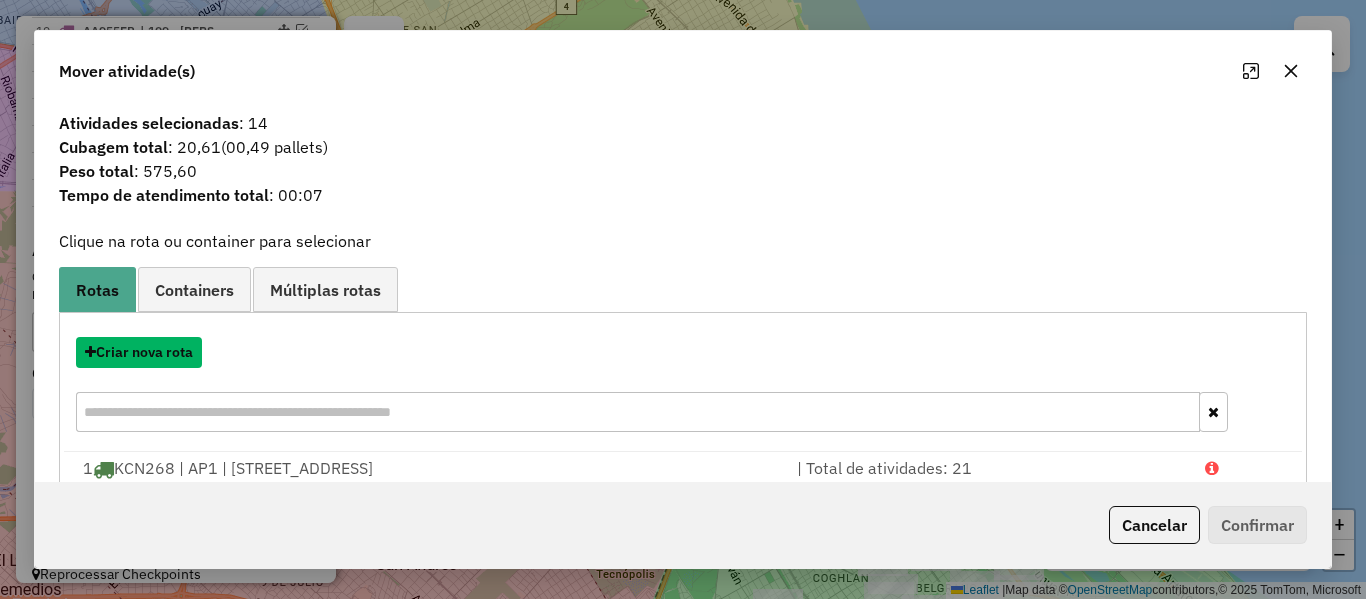 click on "Criar nova rota" at bounding box center (139, 352) 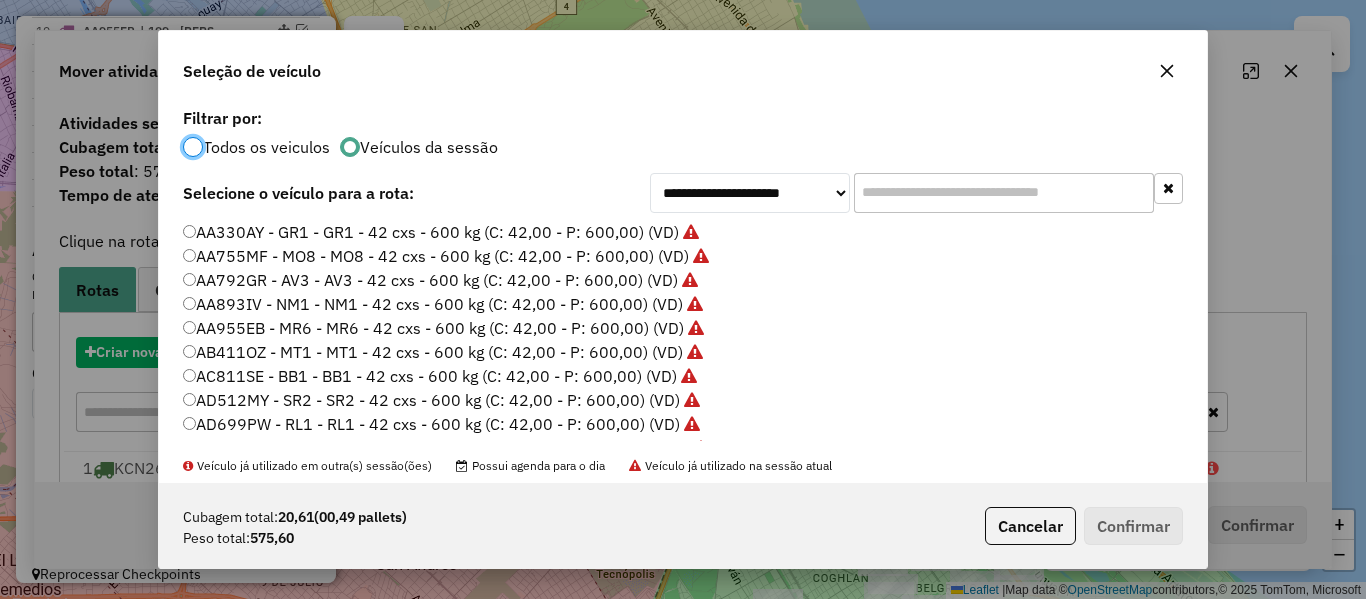 scroll, scrollTop: 11, scrollLeft: 6, axis: both 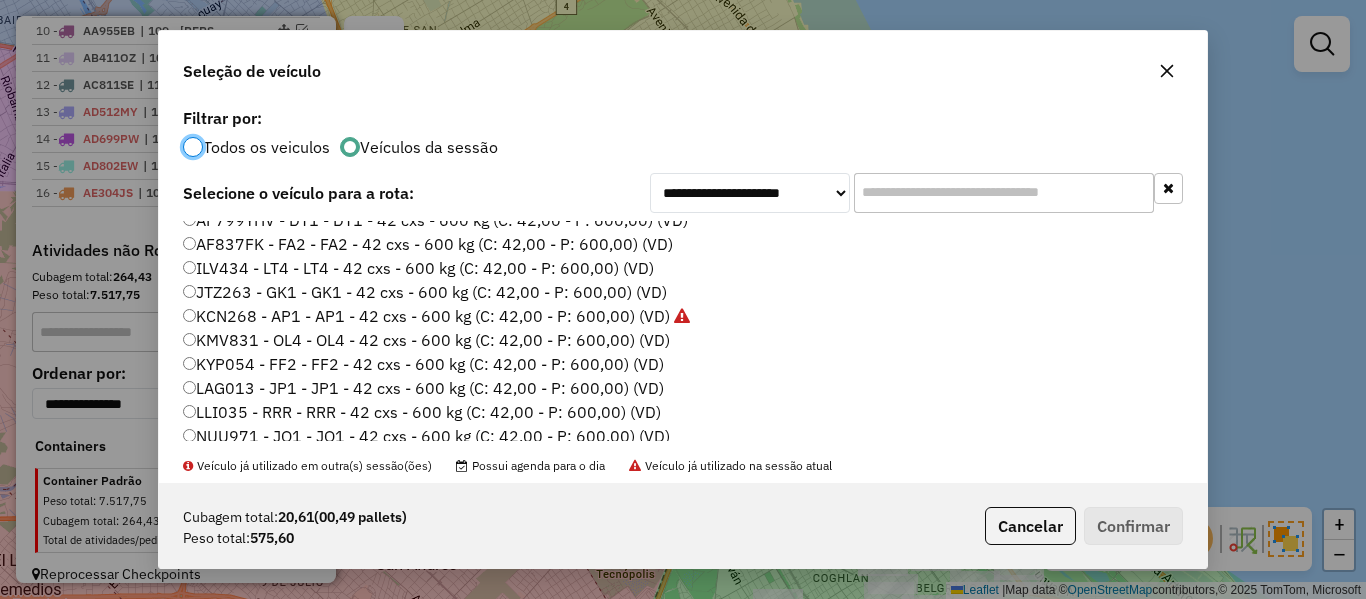 click on "AF837FK - FA2 - FA2 - 42 cxs - 600 kg (C: 42,00 - P: 600,00) (VD)" 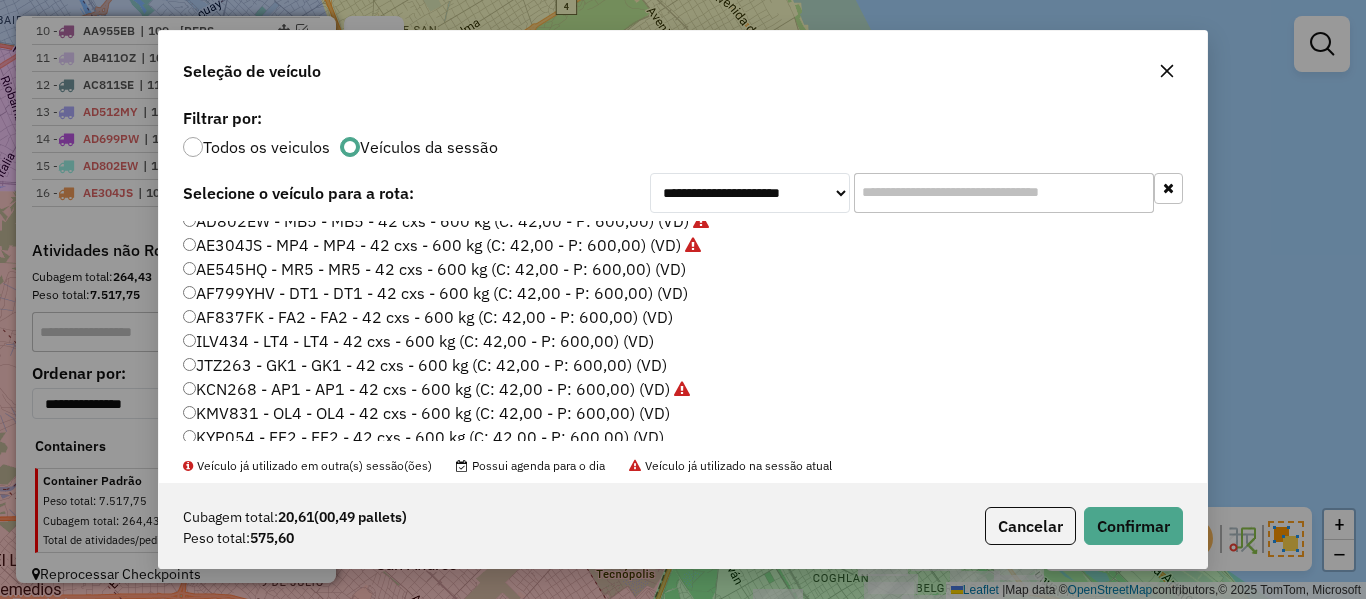 scroll, scrollTop: 200, scrollLeft: 0, axis: vertical 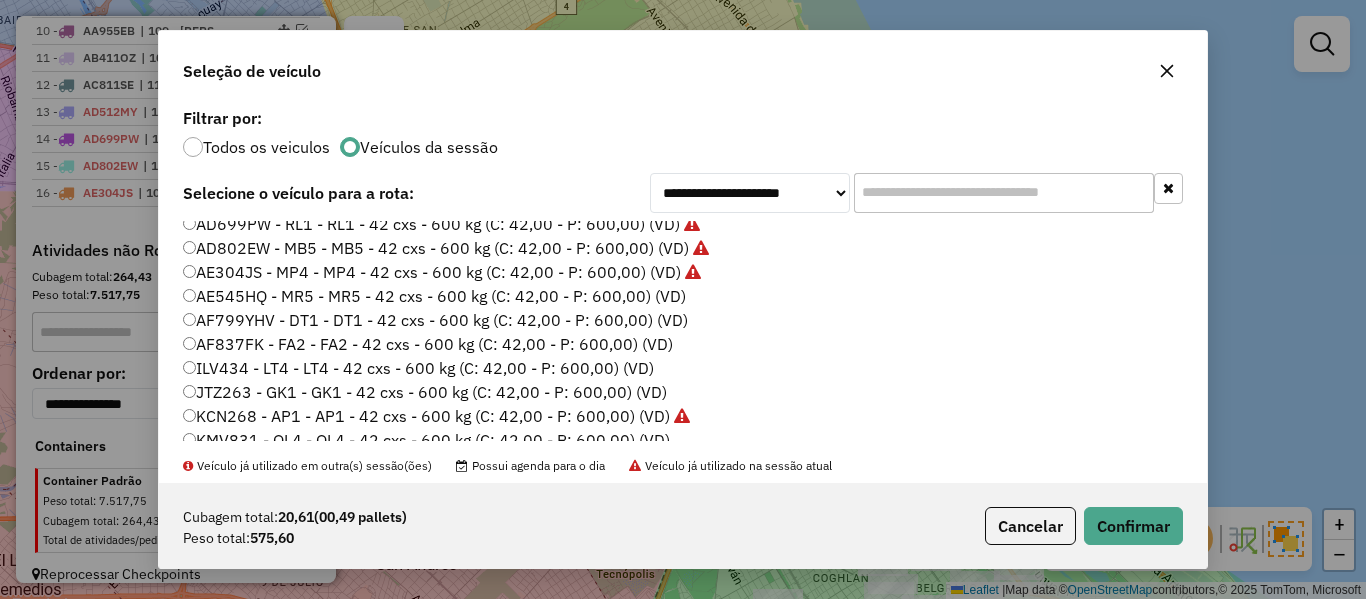 click on "AE545HQ - MR5 - MR5 - 42 cxs - 600 kg (C: 42,00 - P: 600,00) (VD)" 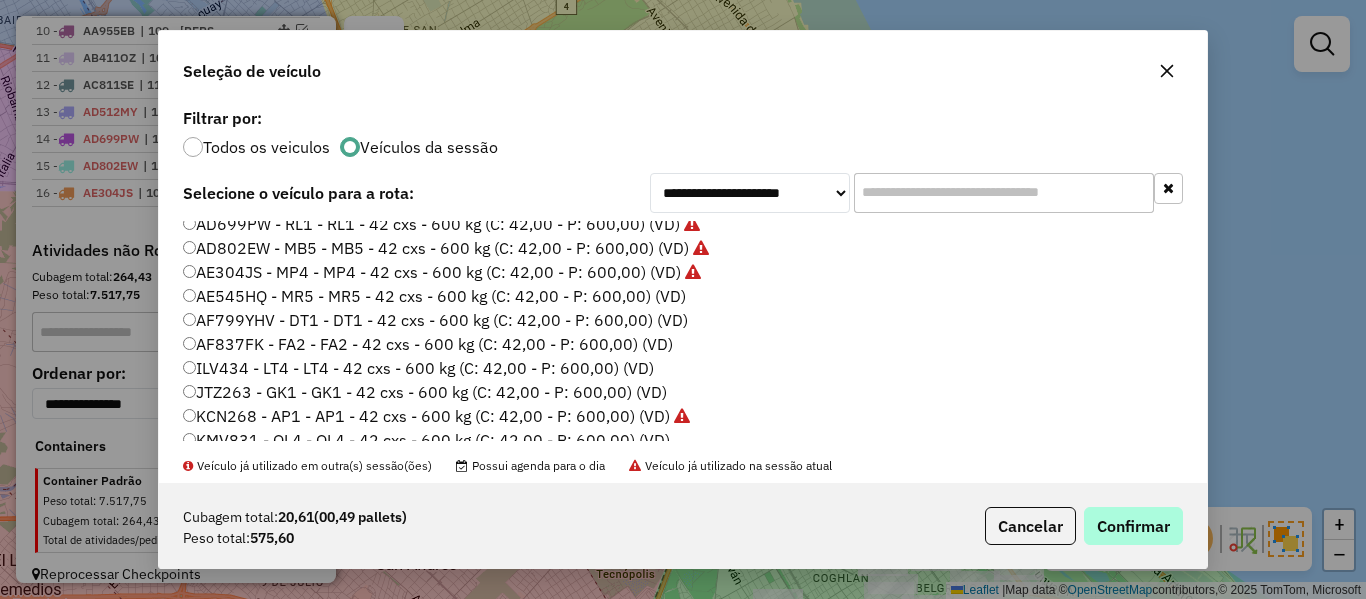 drag, startPoint x: 1100, startPoint y: 490, endPoint x: 1110, endPoint y: 519, distance: 30.675724 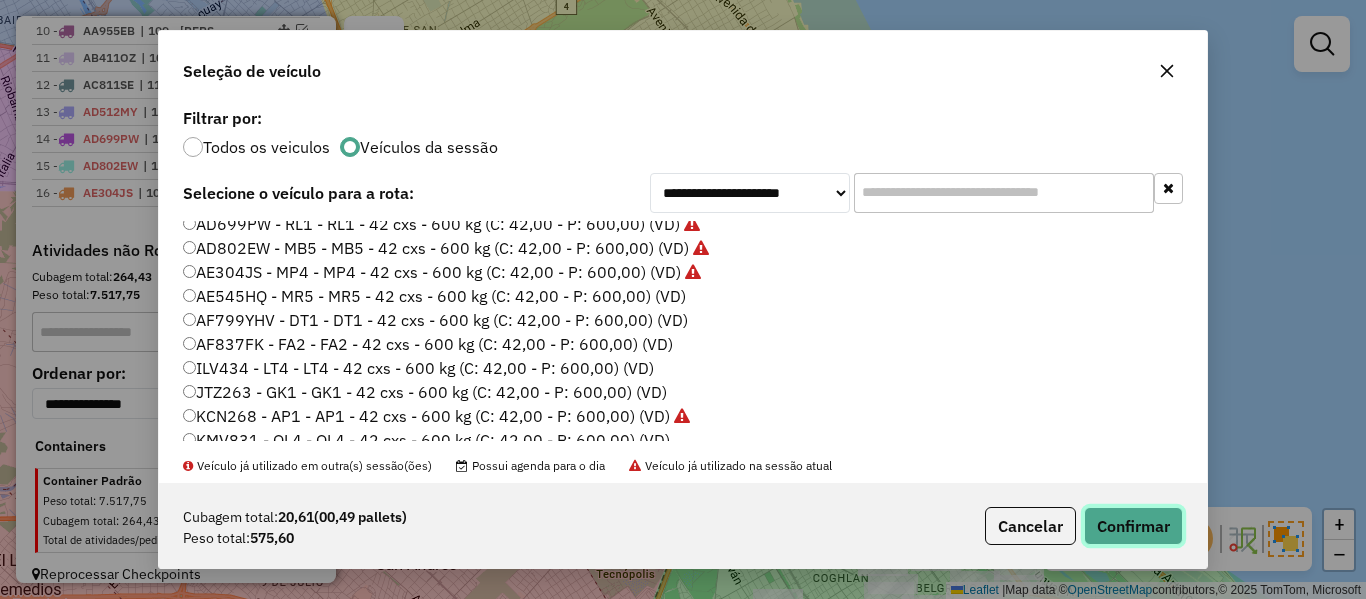click on "Confirmar" 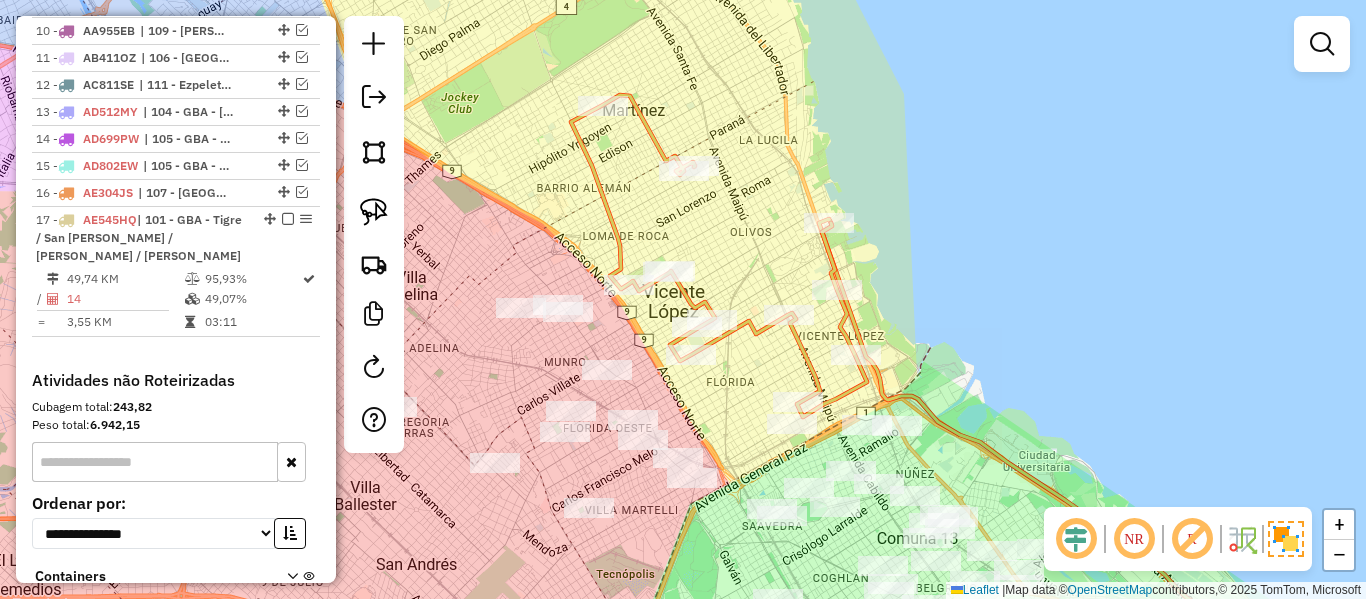 scroll, scrollTop: 1226, scrollLeft: 0, axis: vertical 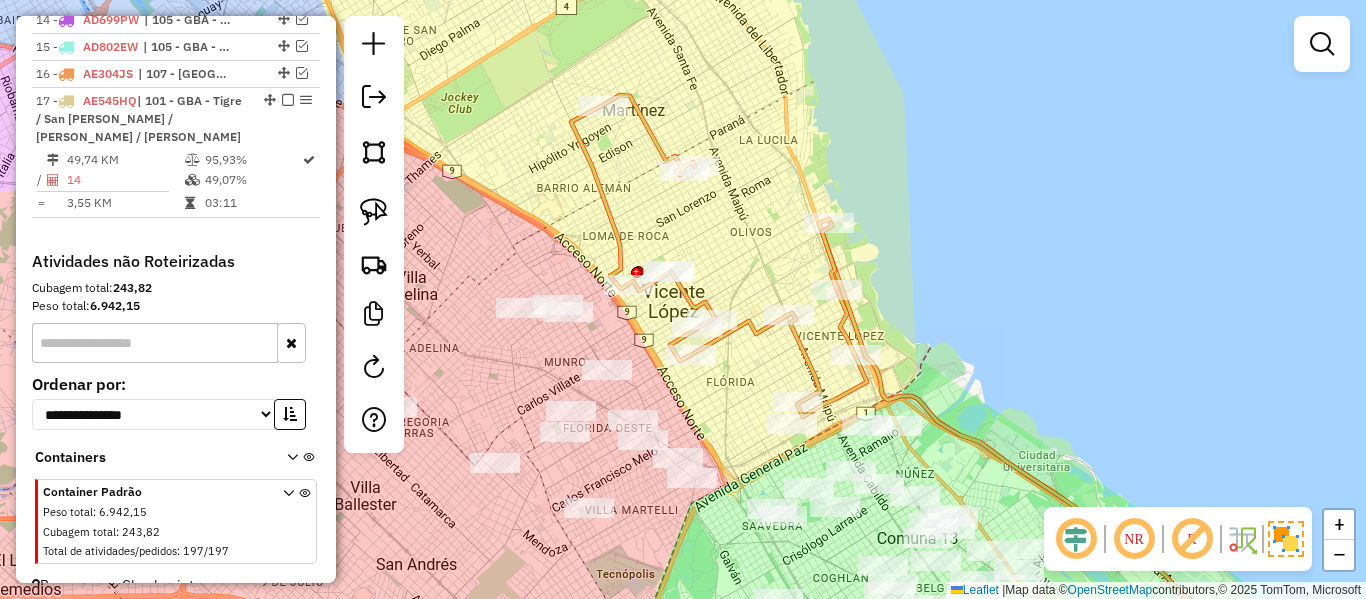 click 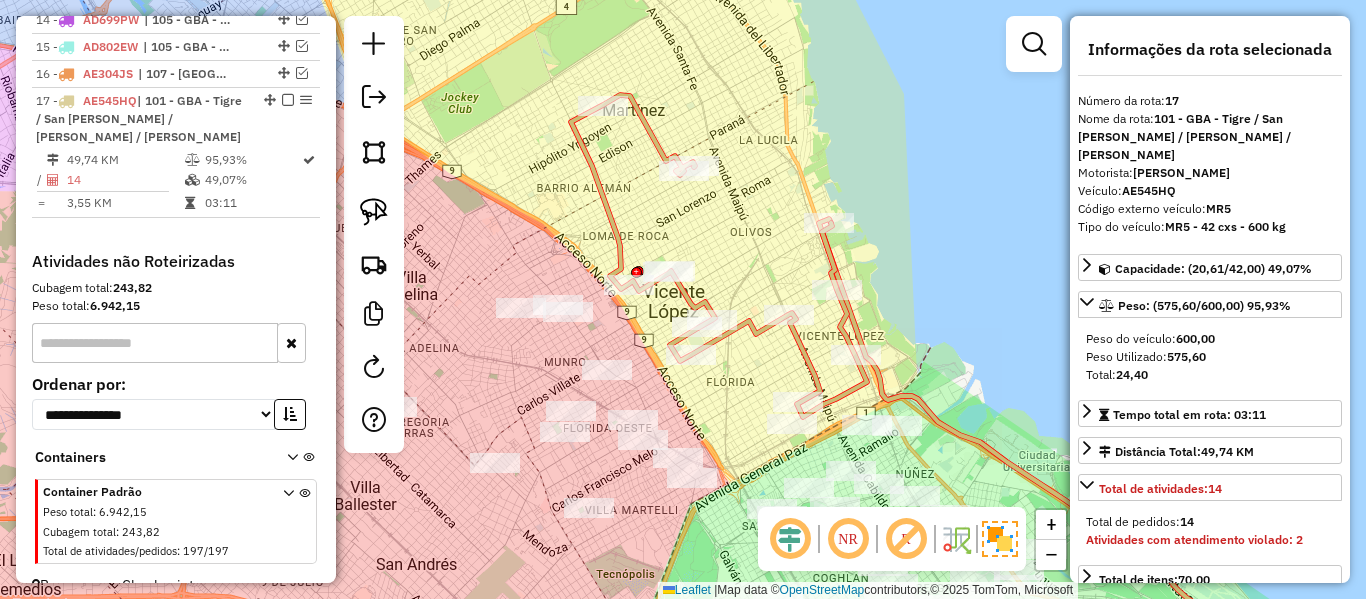 scroll, scrollTop: 1237, scrollLeft: 0, axis: vertical 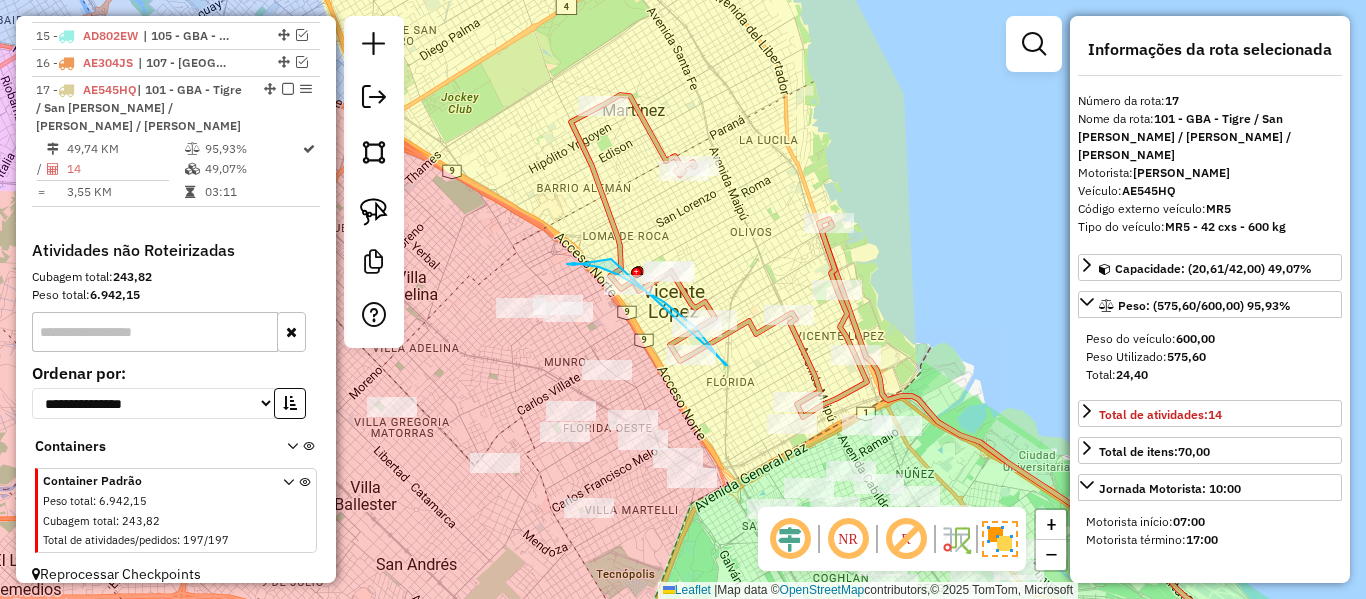 drag, startPoint x: 725, startPoint y: 365, endPoint x: 722, endPoint y: 258, distance: 107.042046 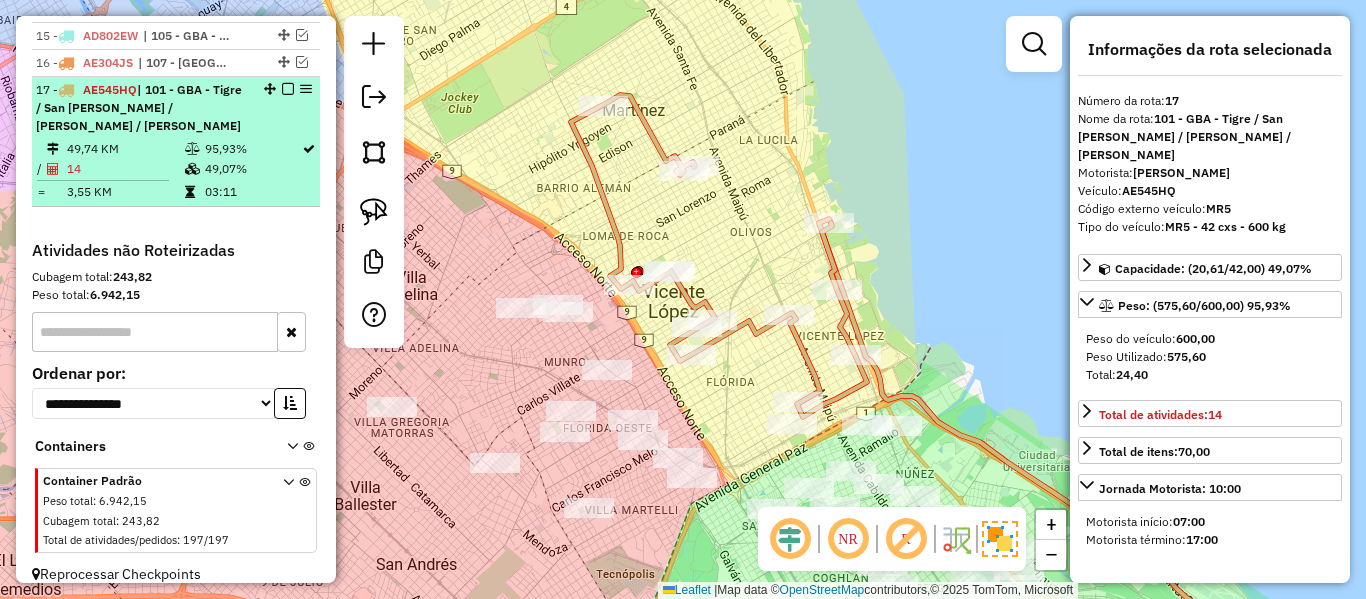 click at bounding box center [288, 89] 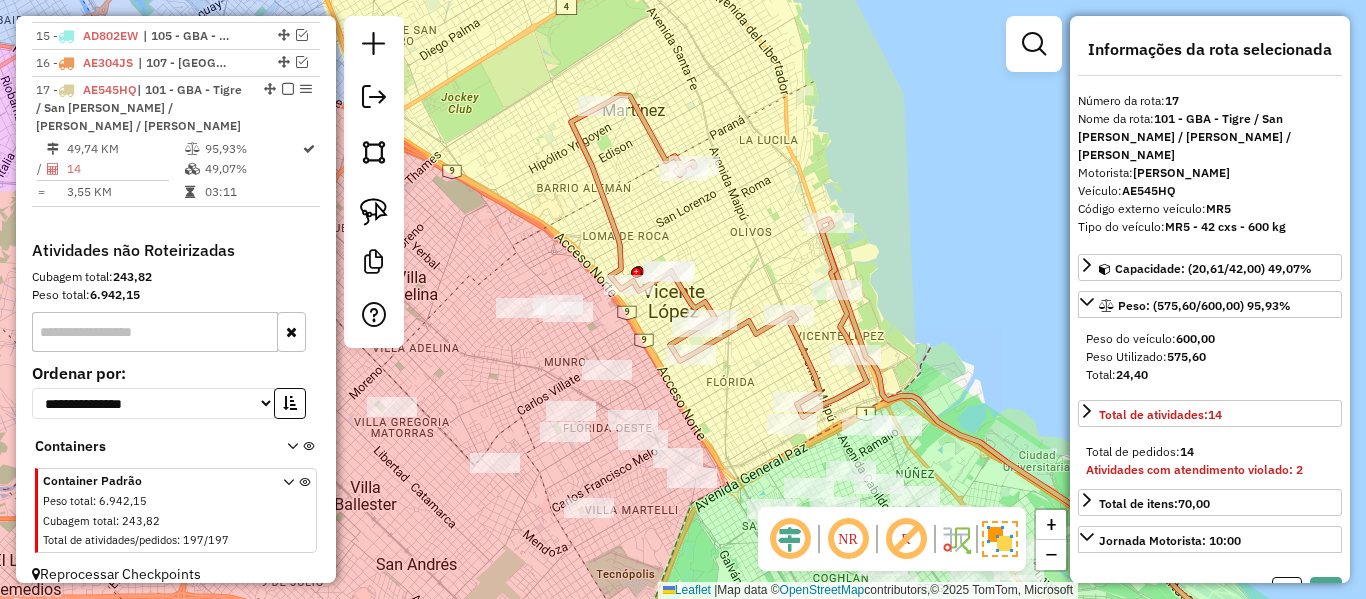 scroll, scrollTop: 1134, scrollLeft: 0, axis: vertical 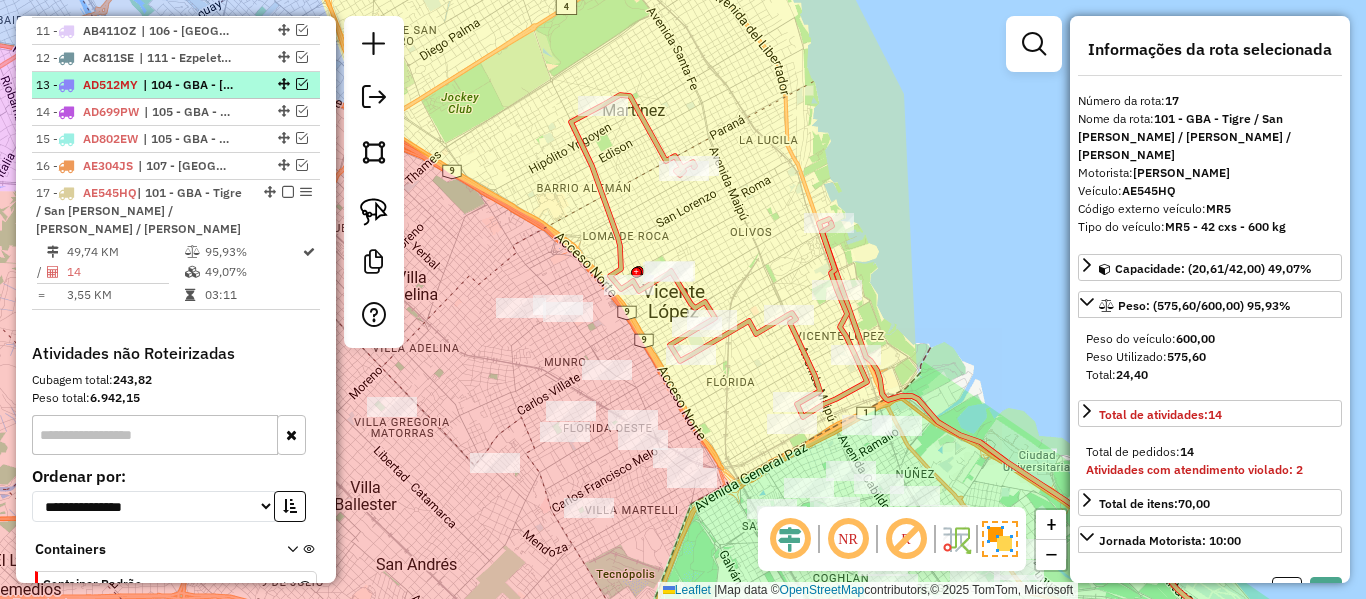 select on "**********" 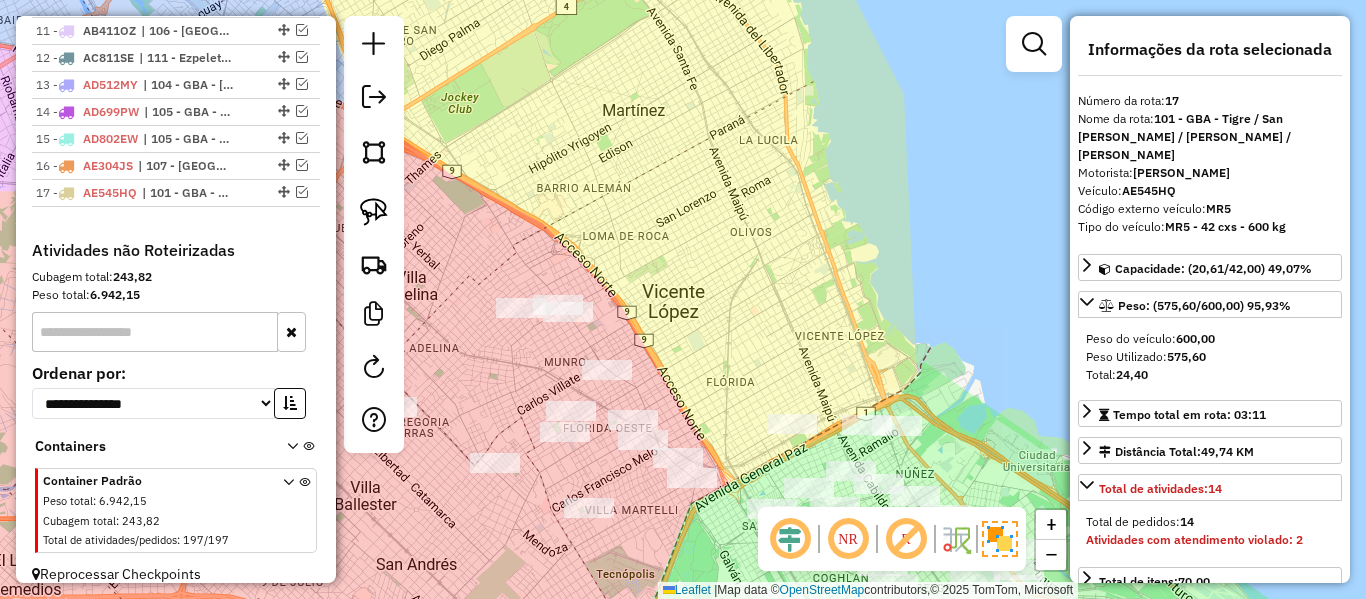 click on "Janela de atendimento Grade de atendimento Capacidade Transportadoras Veículos Cliente Pedidos  Rotas Selecione os dias de semana para filtrar as janelas de atendimento  Seg   Ter   Qua   Qui   Sex   Sáb   Dom  Informe o período da janela de atendimento: De: Até:  Filtrar exatamente a janela do cliente  Considerar janela de atendimento padrão  Selecione os dias de semana para filtrar as grades de atendimento  Seg   Ter   Qua   Qui   Sex   Sáb   Dom   Considerar clientes sem dia de atendimento cadastrado  Clientes fora do dia de atendimento selecionado Filtrar as atividades entre os valores definidos abaixo:  Peso mínimo:   Peso máximo:   Cubagem mínima:   Cubagem máxima:   De:   Até:  Filtrar as atividades entre o tempo de atendimento definido abaixo:  De:   Até:   Considerar capacidade total dos clientes não roteirizados Transportadora: Selecione um ou mais itens Tipo de veículo: Selecione um ou mais itens Veículo: Selecione um ou mais itens Motorista: Selecione um ou mais itens Nome: Rótulo:" 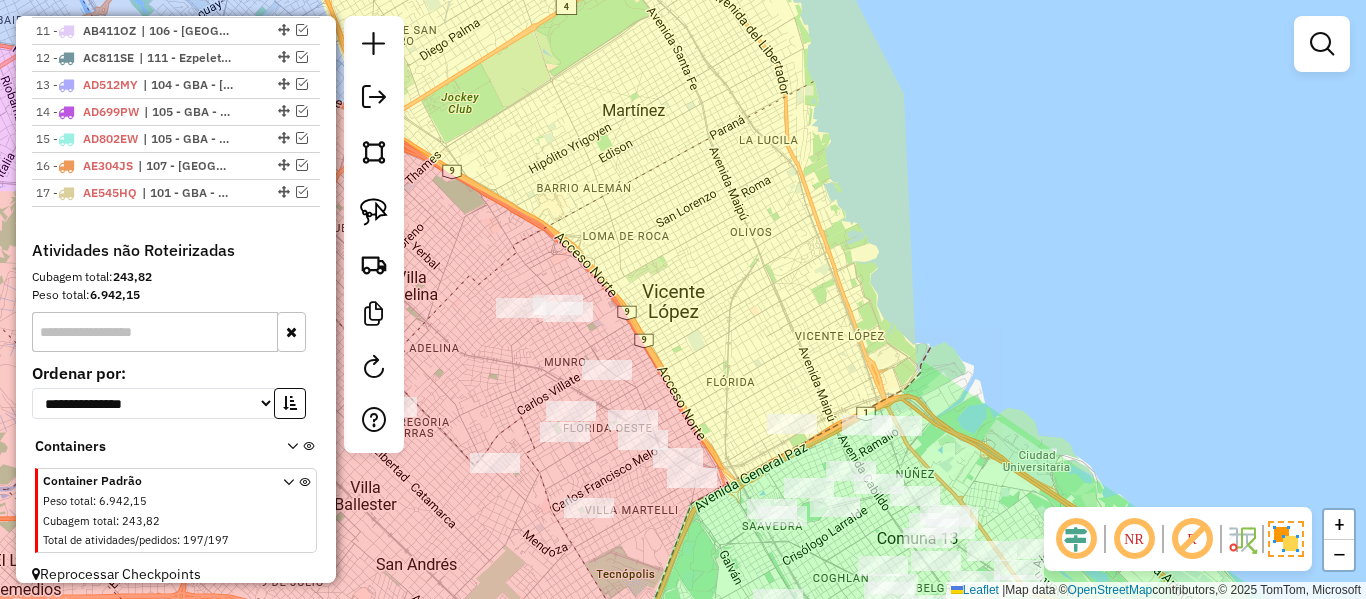 drag, startPoint x: 771, startPoint y: 286, endPoint x: 933, endPoint y: 205, distance: 181.1215 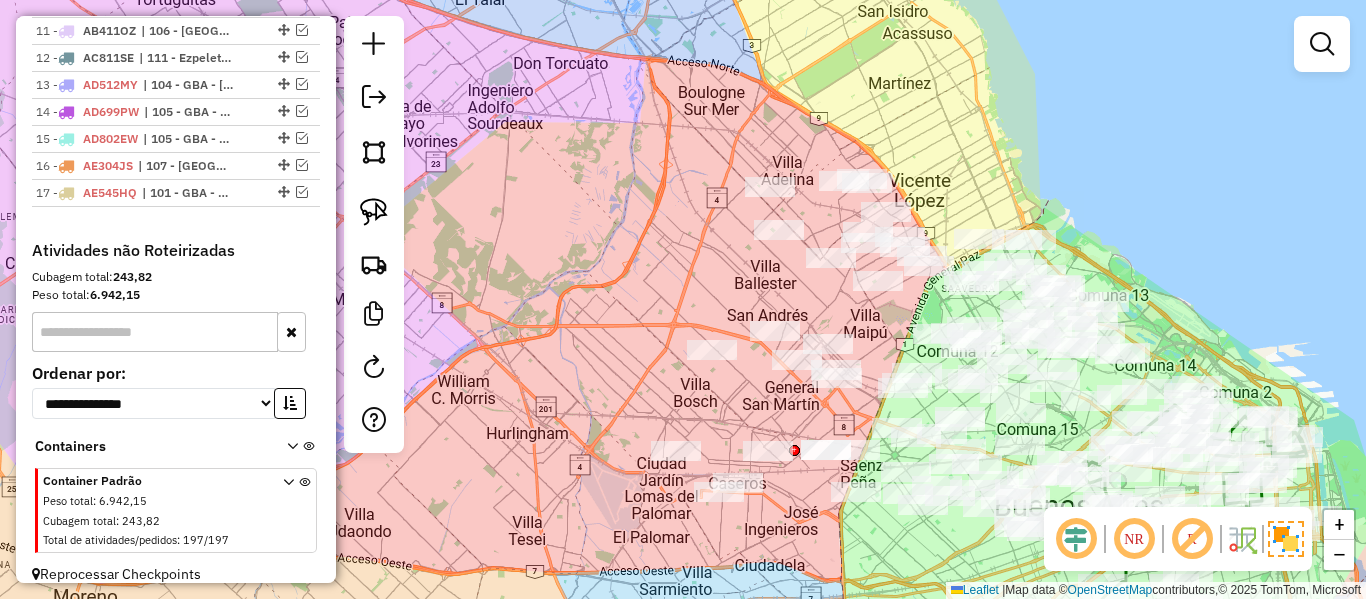 click on "Janela de atendimento Grade de atendimento Capacidade Transportadoras Veículos Cliente Pedidos  Rotas Selecione os dias de semana para filtrar as janelas de atendimento  Seg   Ter   Qua   Qui   Sex   Sáb   Dom  Informe o período da janela de atendimento: De: Até:  Filtrar exatamente a janela do cliente  Considerar janela de atendimento padrão  Selecione os dias de semana para filtrar as grades de atendimento  Seg   Ter   Qua   Qui   Sex   Sáb   Dom   Considerar clientes sem dia de atendimento cadastrado  Clientes fora do dia de atendimento selecionado Filtrar as atividades entre os valores definidos abaixo:  Peso mínimo:   Peso máximo:   Cubagem mínima:   Cubagem máxima:   De:   Até:  Filtrar as atividades entre o tempo de atendimento definido abaixo:  De:   Até:   Considerar capacidade total dos clientes não roteirizados Transportadora: Selecione um ou mais itens Tipo de veículo: Selecione um ou mais itens Veículo: Selecione um ou mais itens Motorista: Selecione um ou mais itens Nome: Rótulo:" 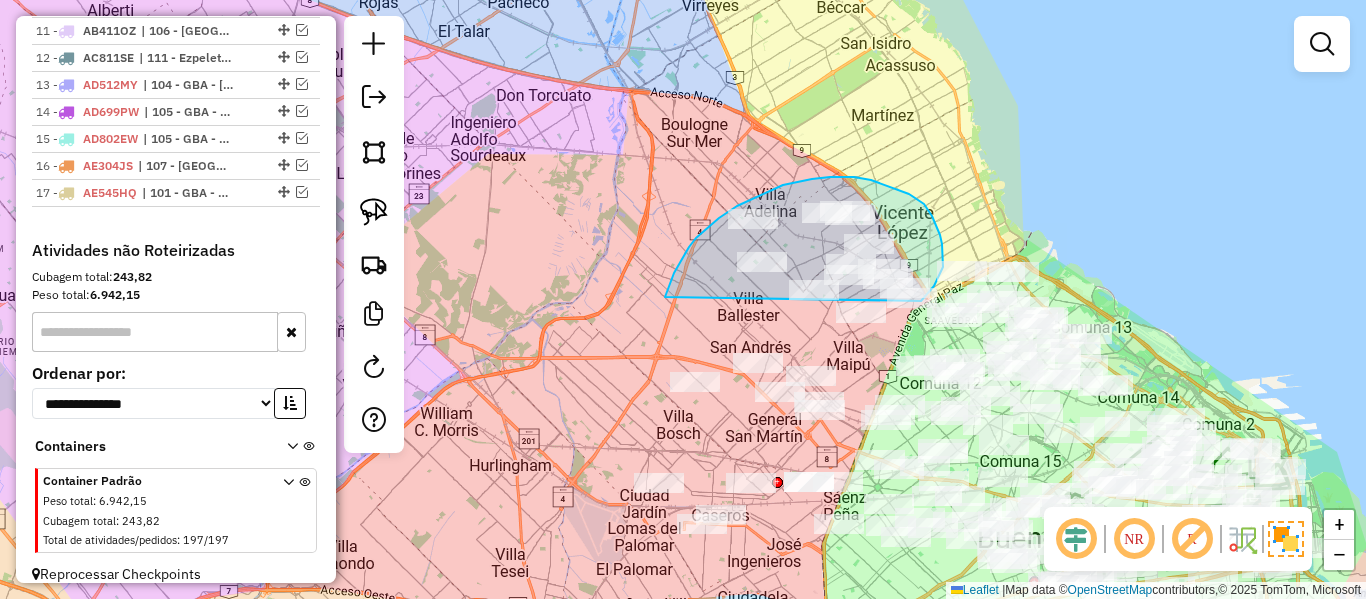 drag, startPoint x: 769, startPoint y: 191, endPoint x: 876, endPoint y: 336, distance: 180.20544 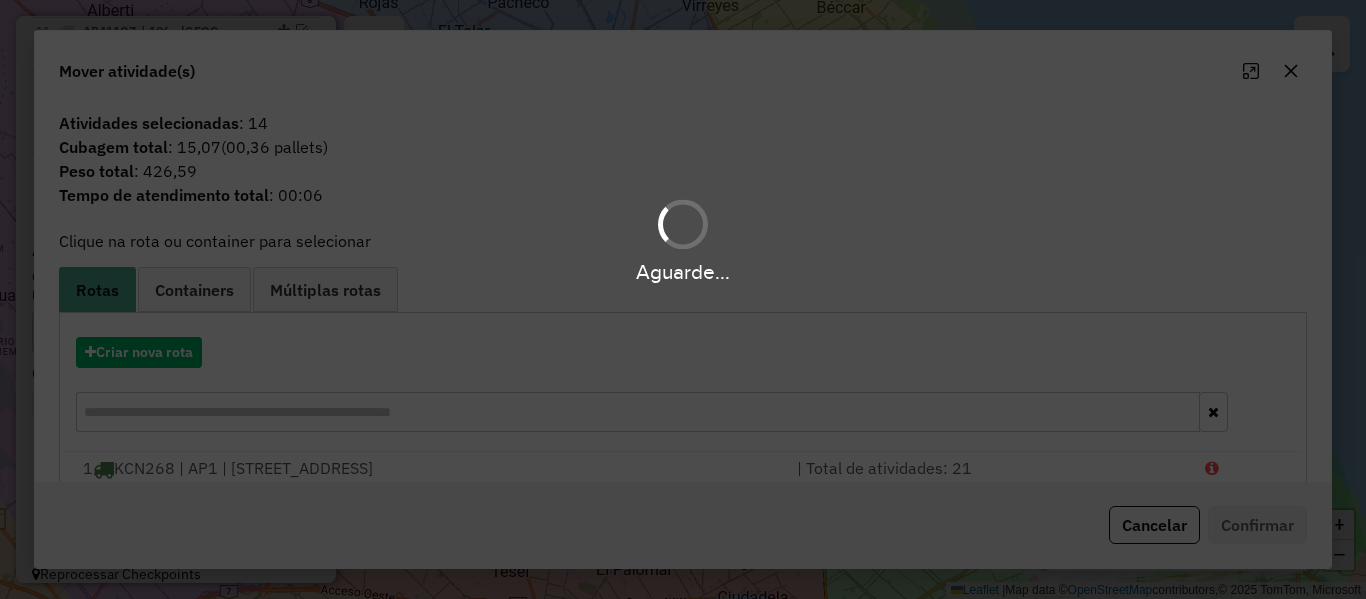 click on "Aguarde...  Pop-up bloqueado!  Seu navegador bloqueou automáticamente a abertura de uma nova janela.   Acesse as configurações e adicione o endereço do sistema a lista de permissão.   Fechar  Informações da Sessão 1187582 - 11/07/2025     Criação: 10/07/2025 13:15   Depósito:  SAZ AR - TaDa Shipick   Total de rotas:  17  Distância Total:  973,74 km  Tempo total:  62:57  Total de Atividades Roteirizadas:  258  Total de Pedidos Roteirizados:  260  Peso total roteirizado:  9.850,78  Cubagem total roteirizado:  350,63  Total de Atividades não Roteirizadas:  197  Total de Pedidos não Roteirizados:  197 Total de caixas por viagem:  350,63 /   17 =  20,63 Média de Atividades por viagem:  258 /   17 =  15,18 Ocupação média da frota:  96,58%  Clientes com Service Time:  0,00%   (0 de 455)   Rotas improdutivas:  1  Rotas vários dias:  0  Clientes Priorizados NR:  0  Transportadoras  Rotas  Recargas: 0   Ver rotas   Ver veículos  Finalizar todas as rotas   1 -       KCN268   44,63 KM   96,94%  /" at bounding box center [683, 299] 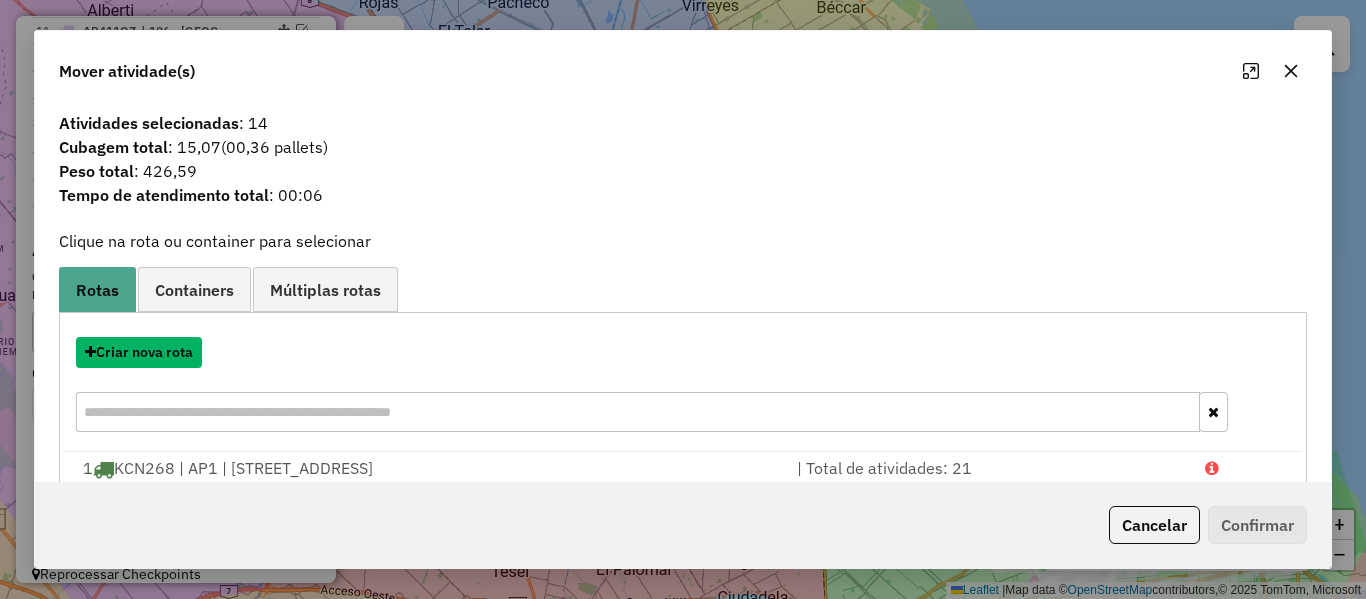 click on "Criar nova rota" at bounding box center [139, 352] 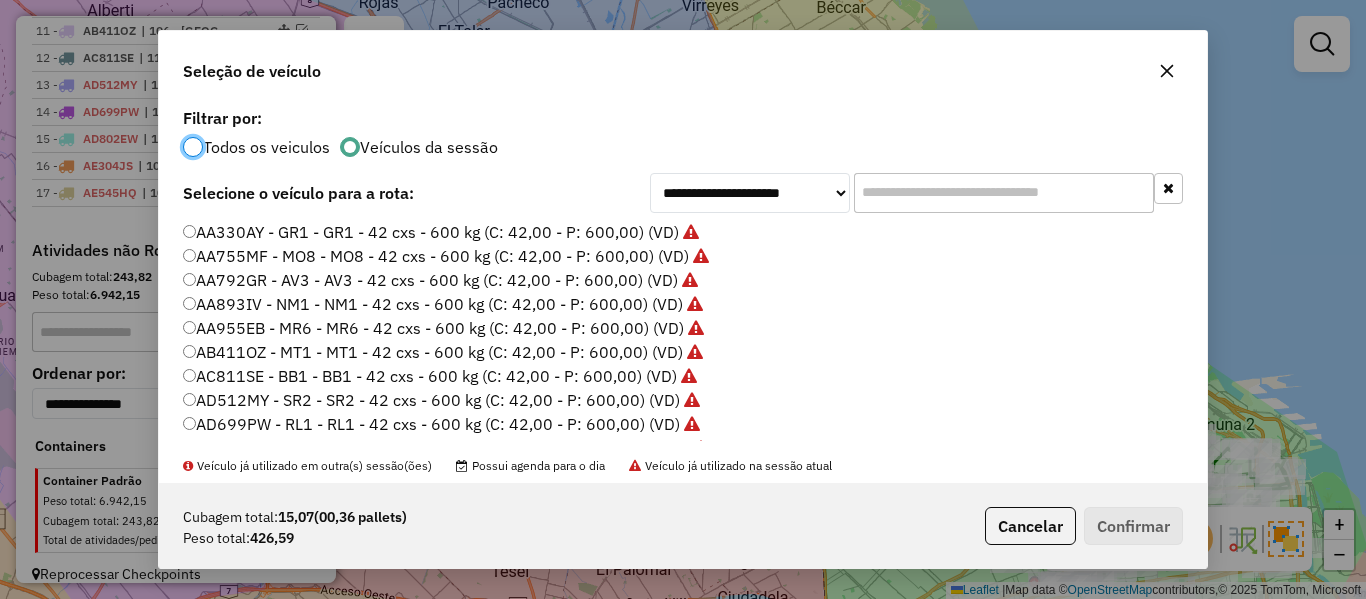 scroll, scrollTop: 11, scrollLeft: 6, axis: both 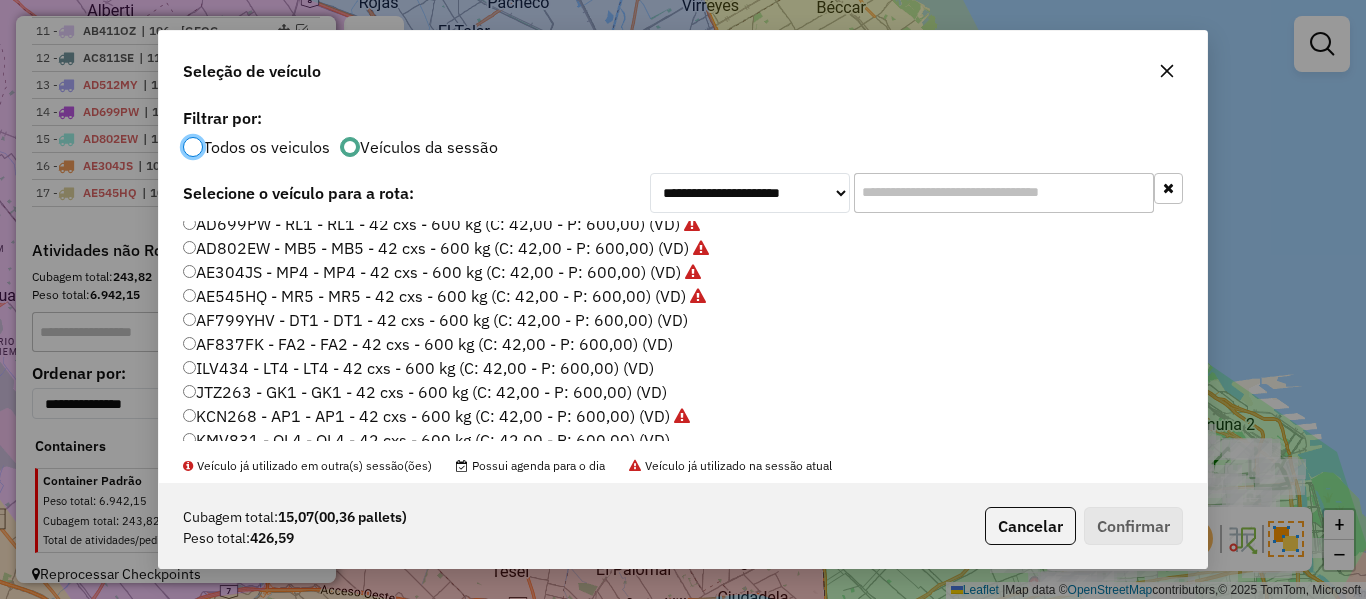 click on "AF799YHV - DT1 - DT1 - 42 cxs - 600 kg (C: 42,00 - P: 600,00) (VD)" 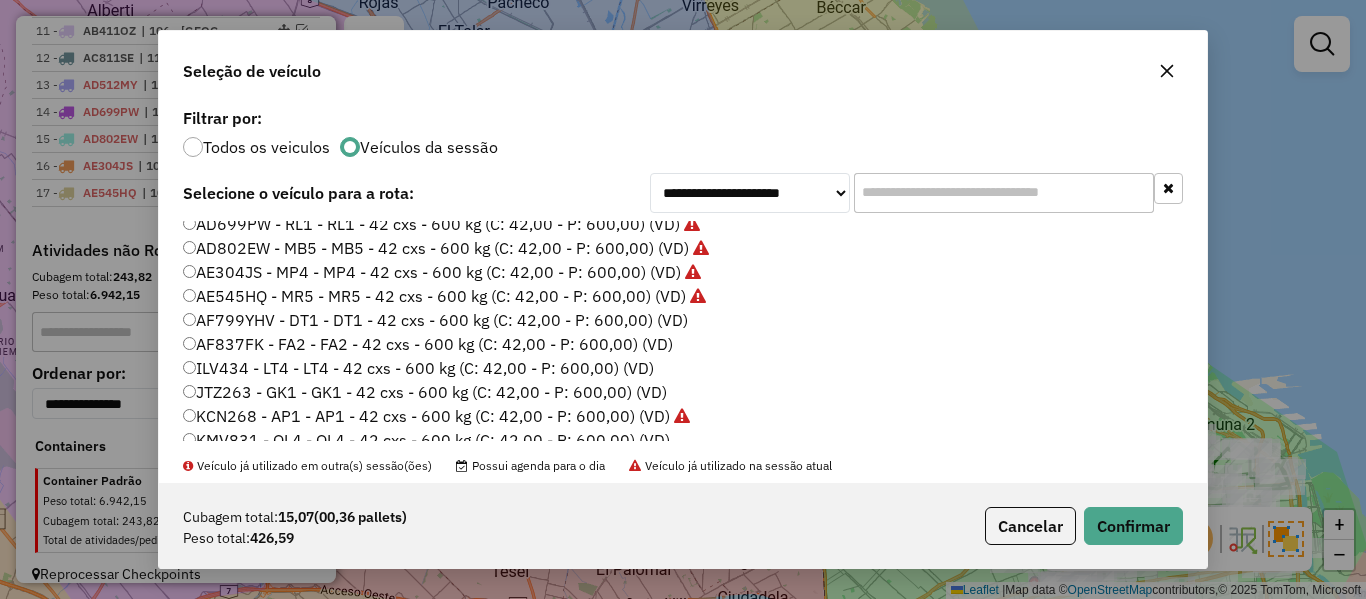 click on "**********" 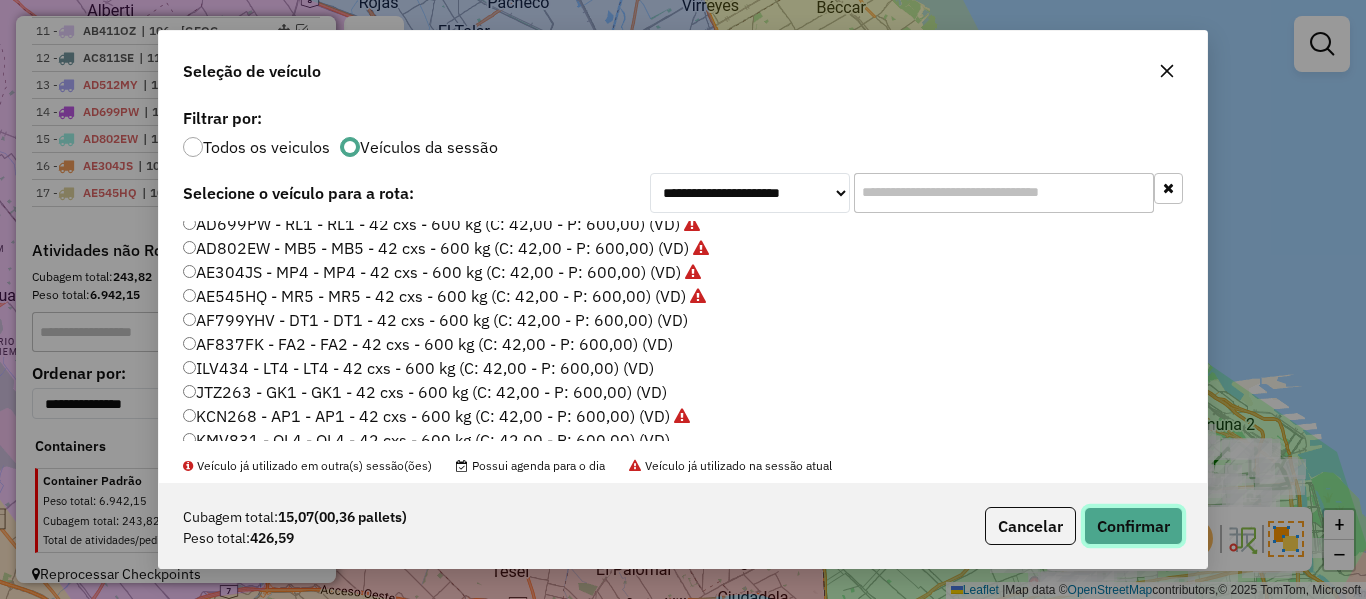 click on "Confirmar" 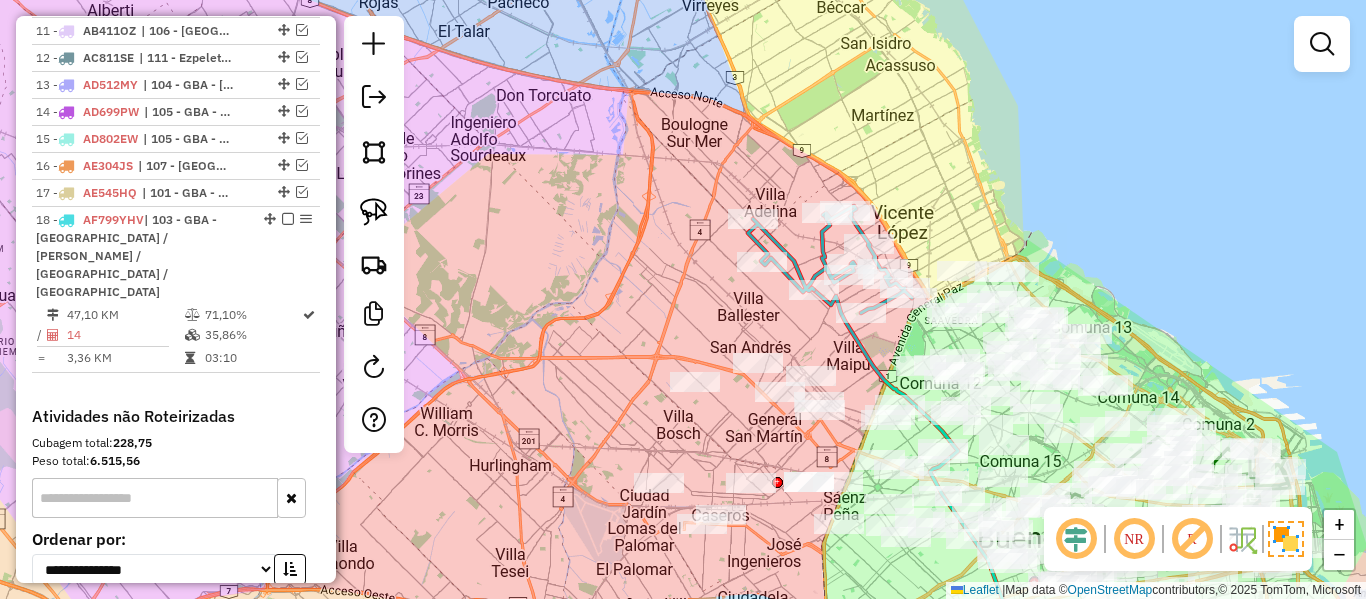scroll, scrollTop: 1237, scrollLeft: 0, axis: vertical 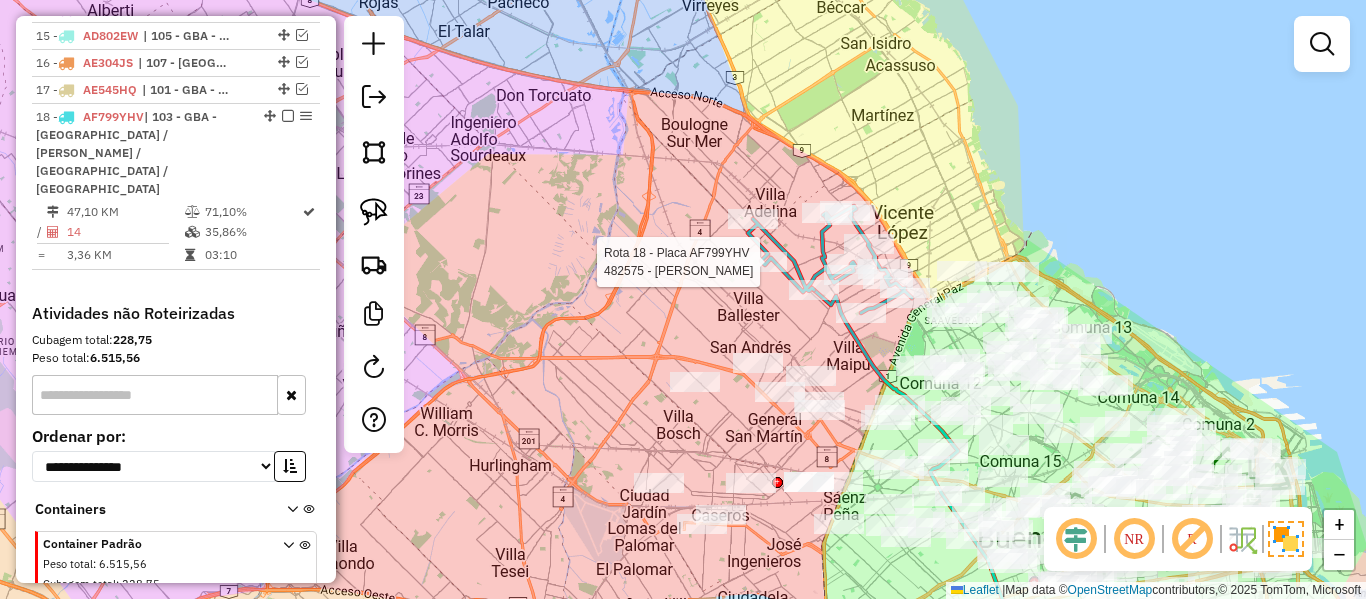 select on "**********" 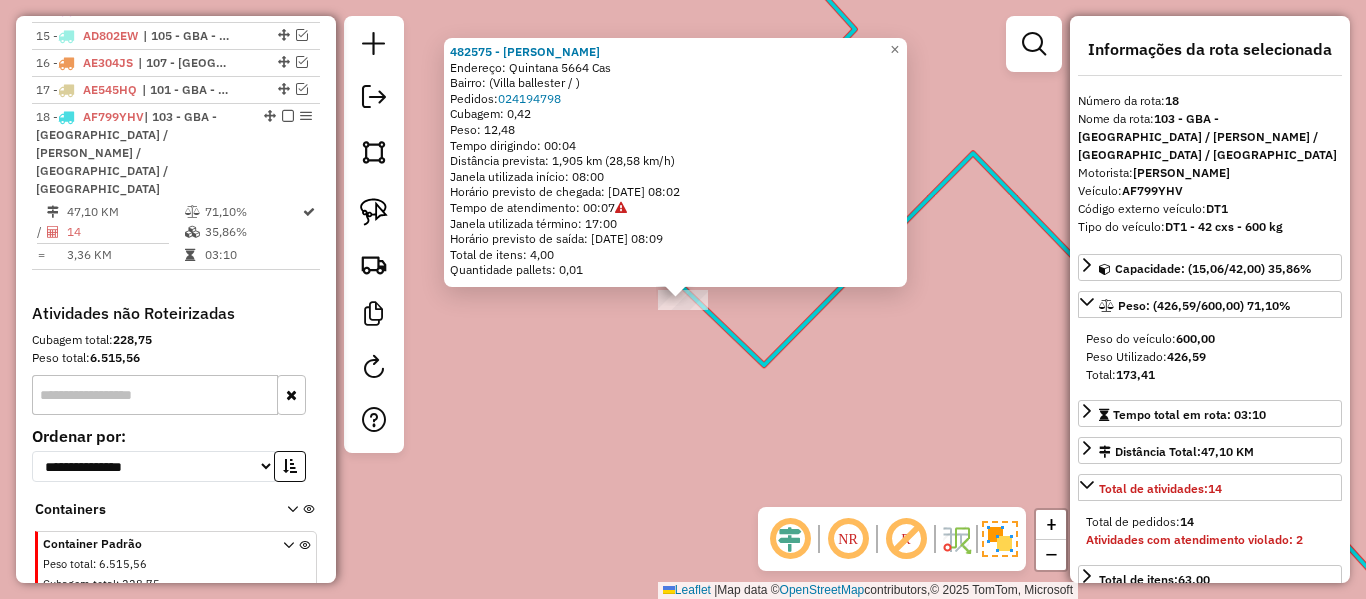 scroll, scrollTop: 1264, scrollLeft: 0, axis: vertical 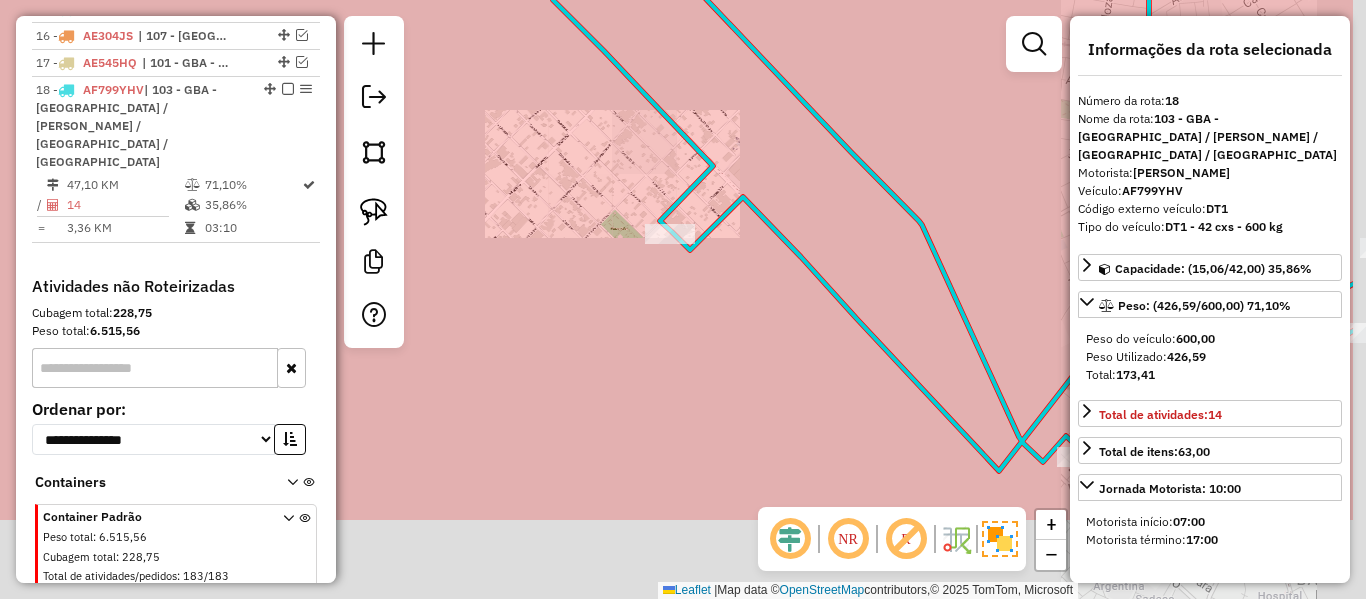 drag, startPoint x: 743, startPoint y: 280, endPoint x: 695, endPoint y: 235, distance: 65.795135 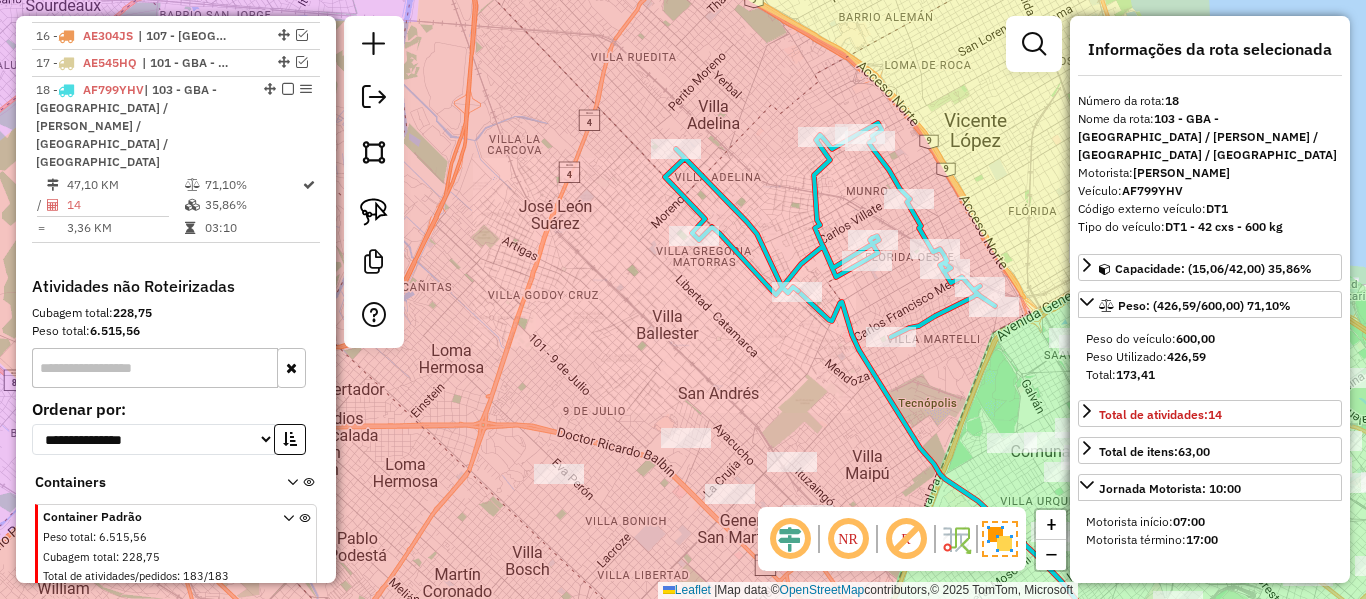 drag, startPoint x: 826, startPoint y: 345, endPoint x: 594, endPoint y: 209, distance: 268.92377 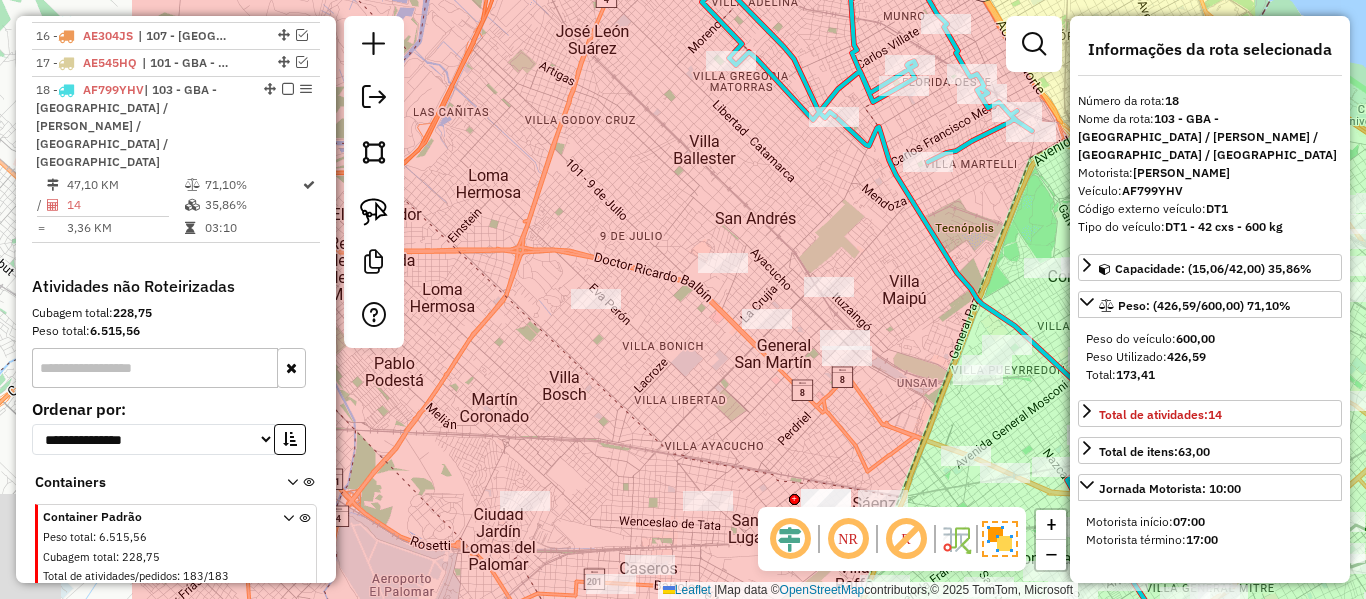 drag, startPoint x: 665, startPoint y: 277, endPoint x: 937, endPoint y: 238, distance: 274.78174 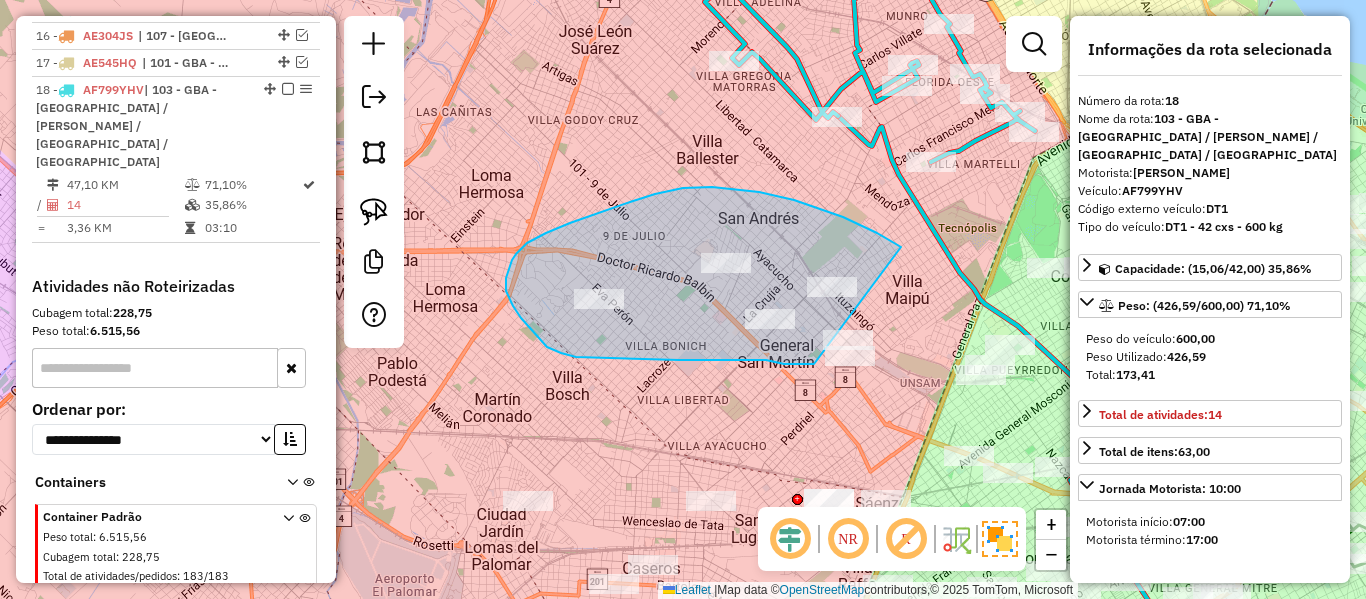 drag, startPoint x: 894, startPoint y: 243, endPoint x: 809, endPoint y: 364, distance: 147.87157 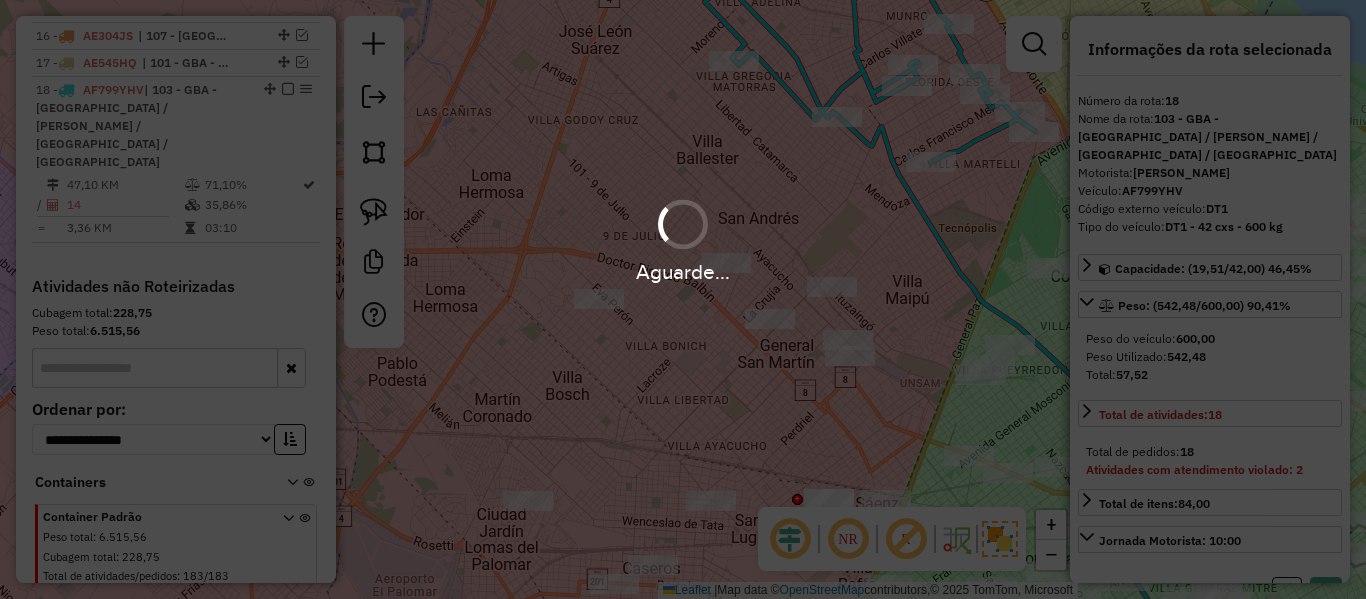 select on "**********" 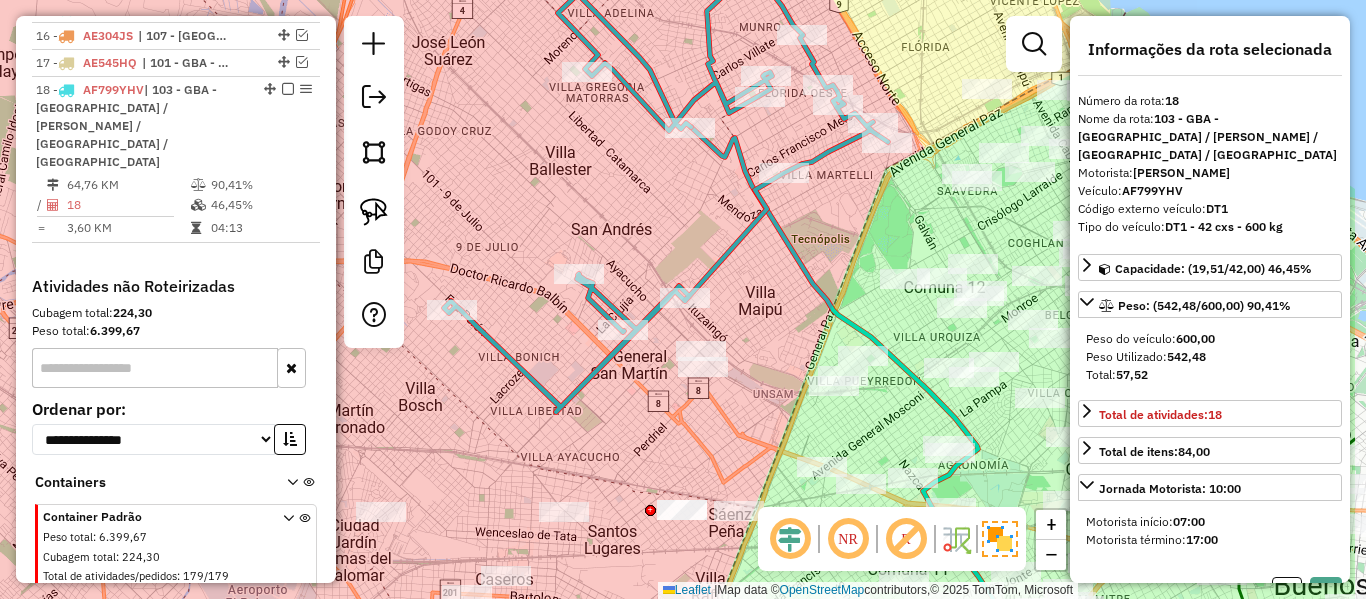 drag, startPoint x: 794, startPoint y: 302, endPoint x: 775, endPoint y: 303, distance: 19.026299 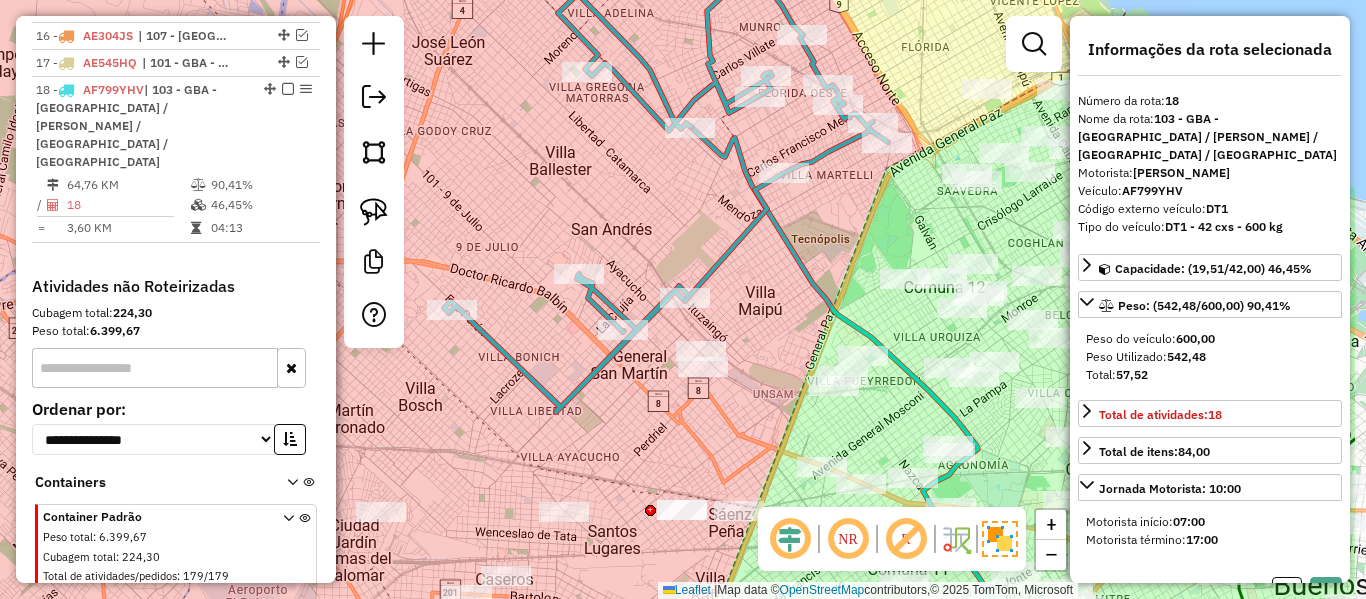 click on "Janela de atendimento Grade de atendimento Capacidade Transportadoras Veículos Cliente Pedidos  Rotas Selecione os dias de semana para filtrar as janelas de atendimento  Seg   Ter   Qua   Qui   Sex   Sáb   Dom  Informe o período da janela de atendimento: De: Até:  Filtrar exatamente a janela do cliente  Considerar janela de atendimento padrão  Selecione os dias de semana para filtrar as grades de atendimento  Seg   Ter   Qua   Qui   Sex   Sáb   Dom   Considerar clientes sem dia de atendimento cadastrado  Clientes fora do dia de atendimento selecionado Filtrar as atividades entre os valores definidos abaixo:  Peso mínimo:   Peso máximo:   Cubagem mínima:   Cubagem máxima:   De:   Até:  Filtrar as atividades entre o tempo de atendimento definido abaixo:  De:   Até:   Considerar capacidade total dos clientes não roteirizados Transportadora: Selecione um ou mais itens Tipo de veículo: Selecione um ou mais itens Veículo: Selecione um ou mais itens Motorista: Selecione um ou mais itens Nome: Rótulo:" 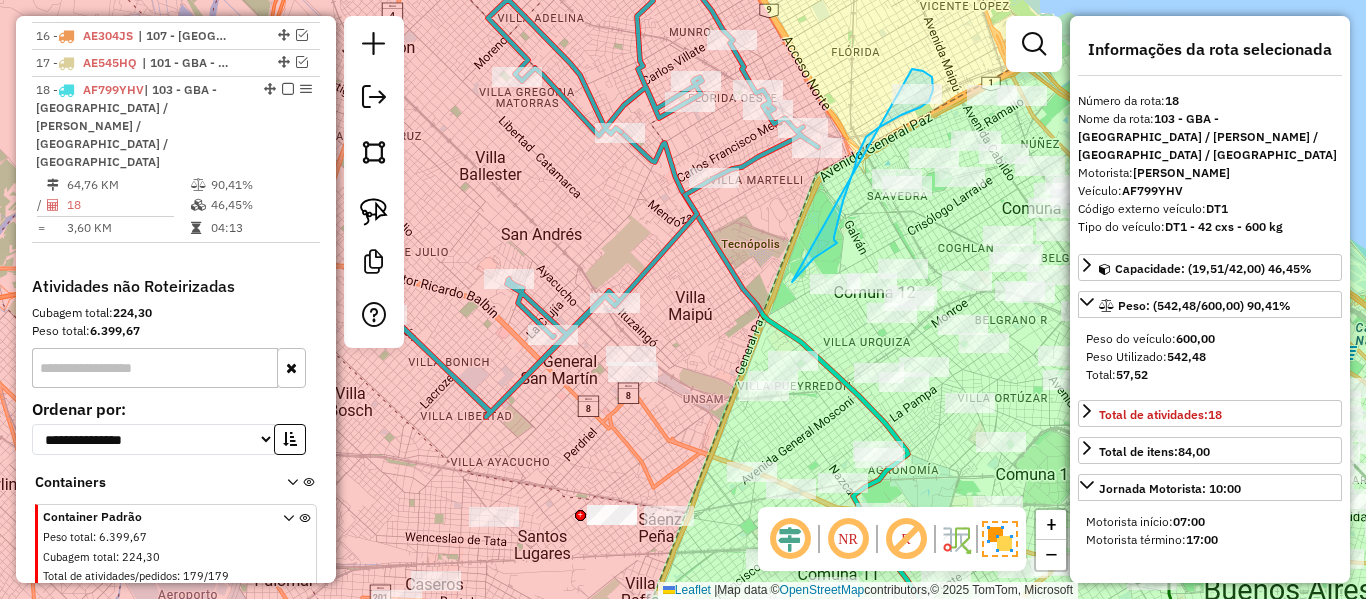 drag, startPoint x: 796, startPoint y: 277, endPoint x: 787, endPoint y: 102, distance: 175.23128 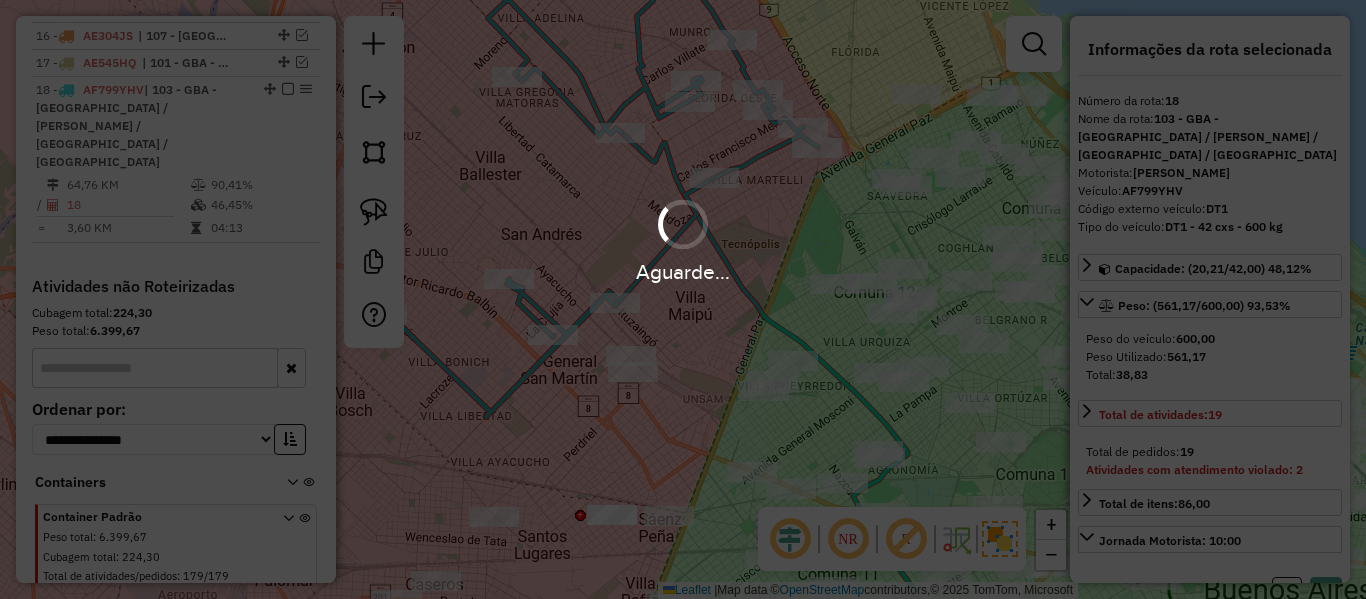 select on "**********" 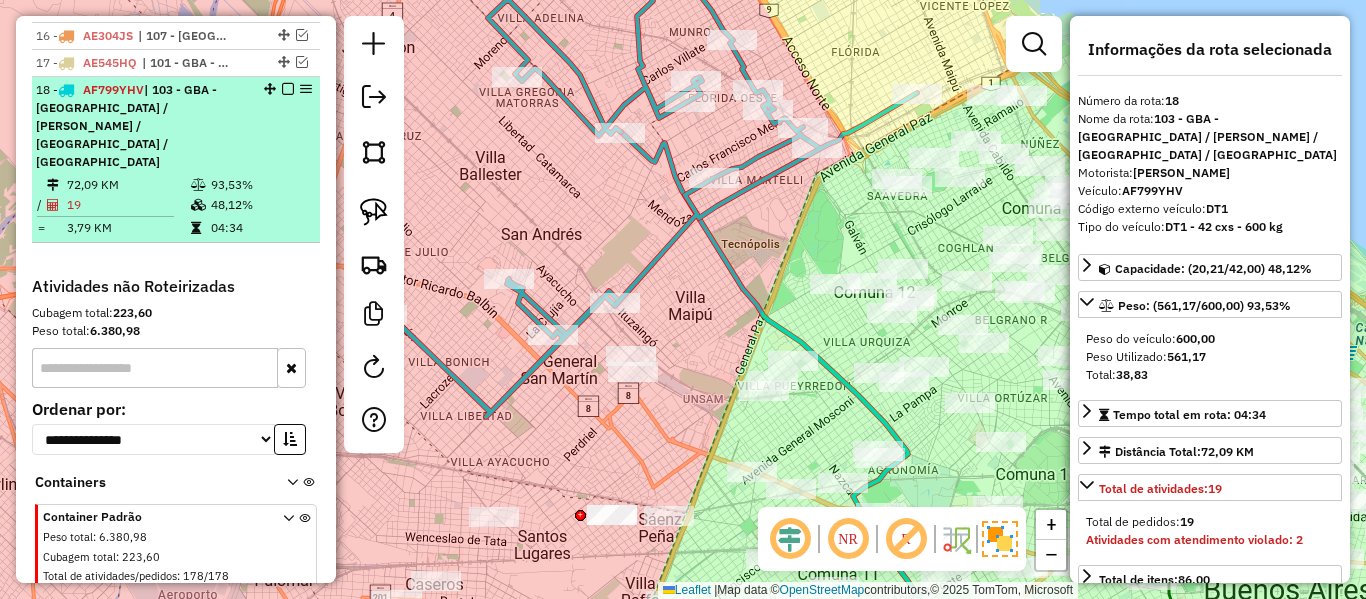 click at bounding box center (288, 89) 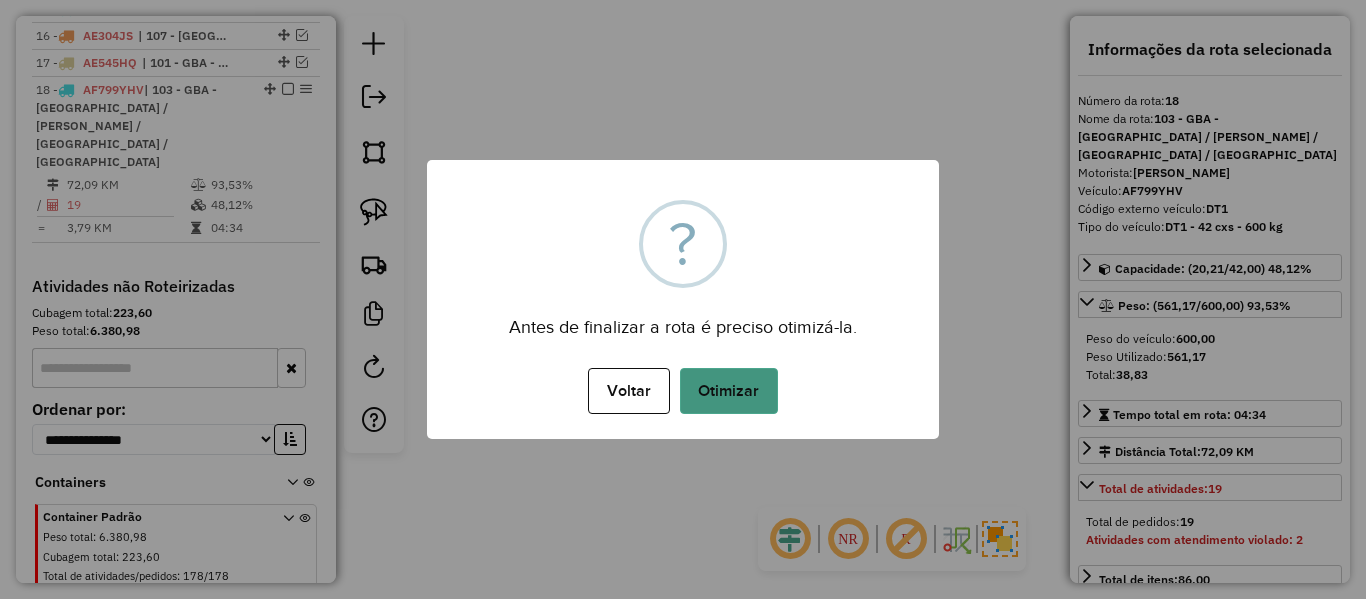 click on "Otimizar" at bounding box center [729, 391] 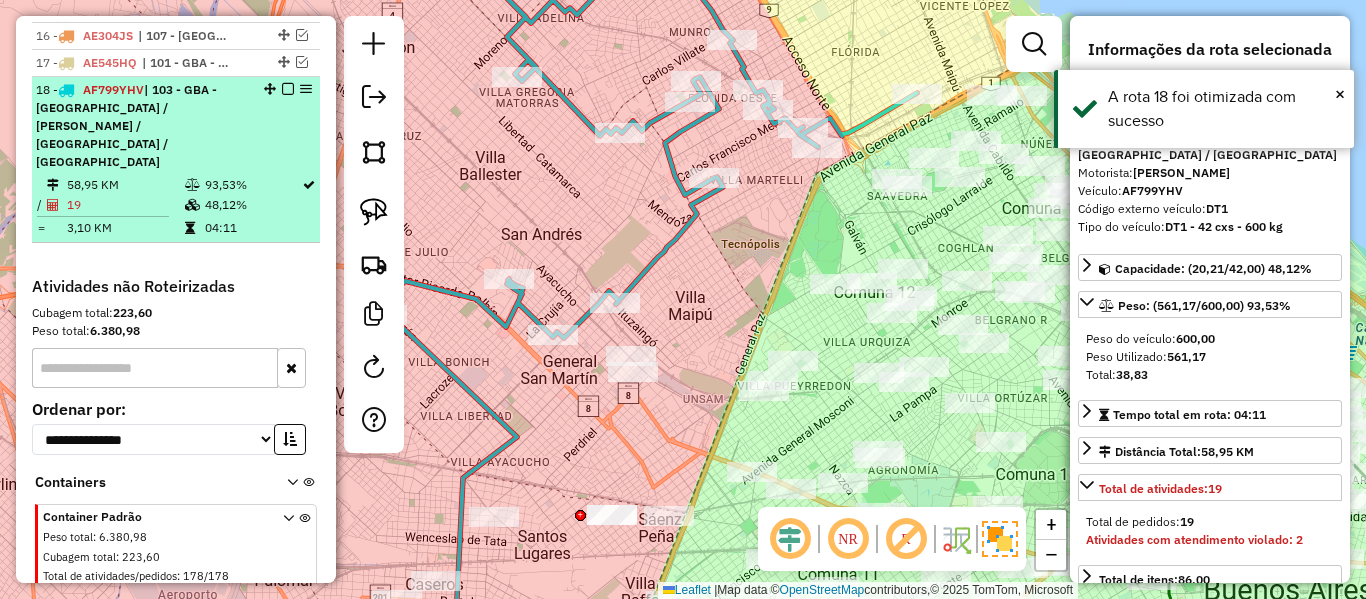 click at bounding box center (288, 89) 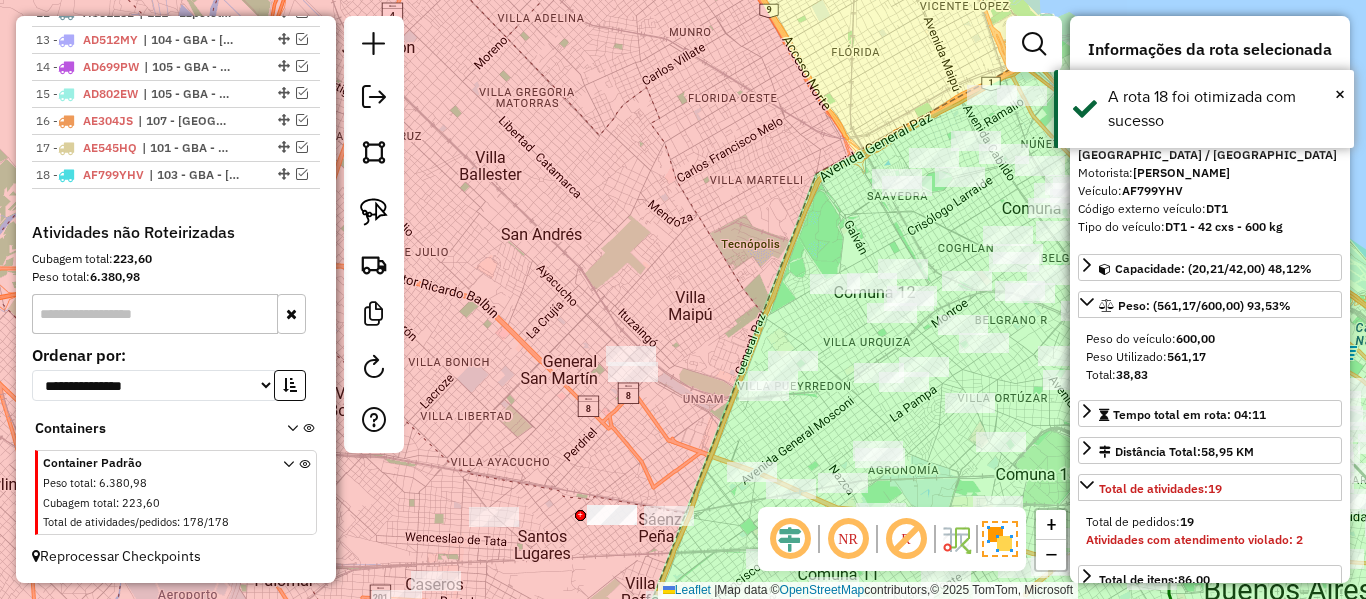 scroll, scrollTop: 1161, scrollLeft: 0, axis: vertical 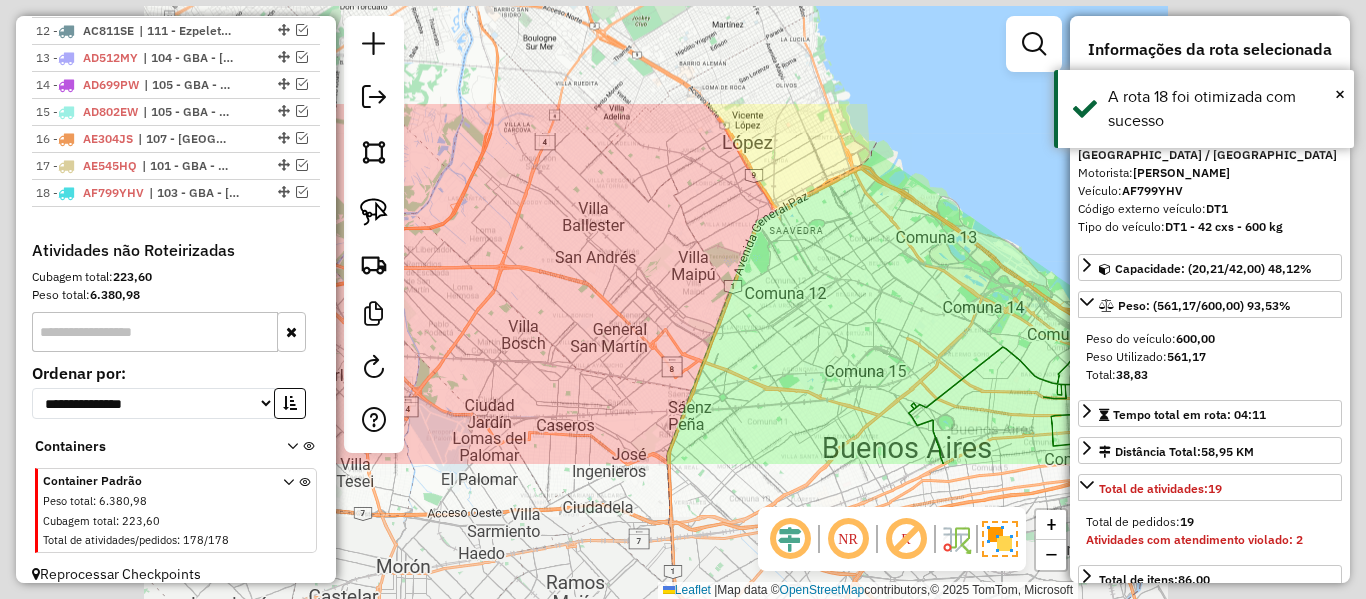 click on "Janela de atendimento Grade de atendimento Capacidade Transportadoras Veículos Cliente Pedidos  Rotas Selecione os dias de semana para filtrar as janelas de atendimento  Seg   Ter   Qua   Qui   Sex   Sáb   Dom  Informe o período da janela de atendimento: De: Até:  Filtrar exatamente a janela do cliente  Considerar janela de atendimento padrão  Selecione os dias de semana para filtrar as grades de atendimento  Seg   Ter   Qua   Qui   Sex   Sáb   Dom   Considerar clientes sem dia de atendimento cadastrado  Clientes fora do dia de atendimento selecionado Filtrar as atividades entre os valores definidos abaixo:  Peso mínimo:   Peso máximo:   Cubagem mínima:   Cubagem máxima:   De:   Até:  Filtrar as atividades entre o tempo de atendimento definido abaixo:  De:   Até:   Considerar capacidade total dos clientes não roteirizados Transportadora: Selecione um ou mais itens Tipo de veículo: Selecione um ou mais itens Veículo: Selecione um ou mais itens Motorista: Selecione um ou mais itens Nome: Rótulo:" 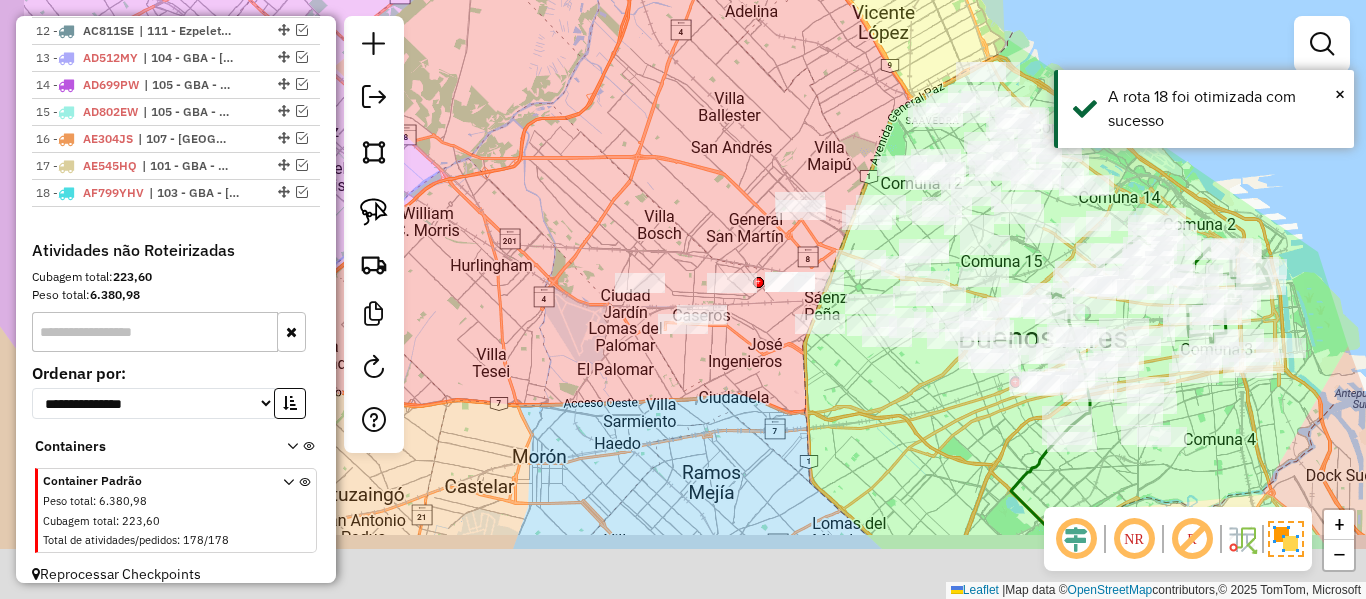 drag, startPoint x: 659, startPoint y: 267, endPoint x: 795, endPoint y: 157, distance: 174.91713 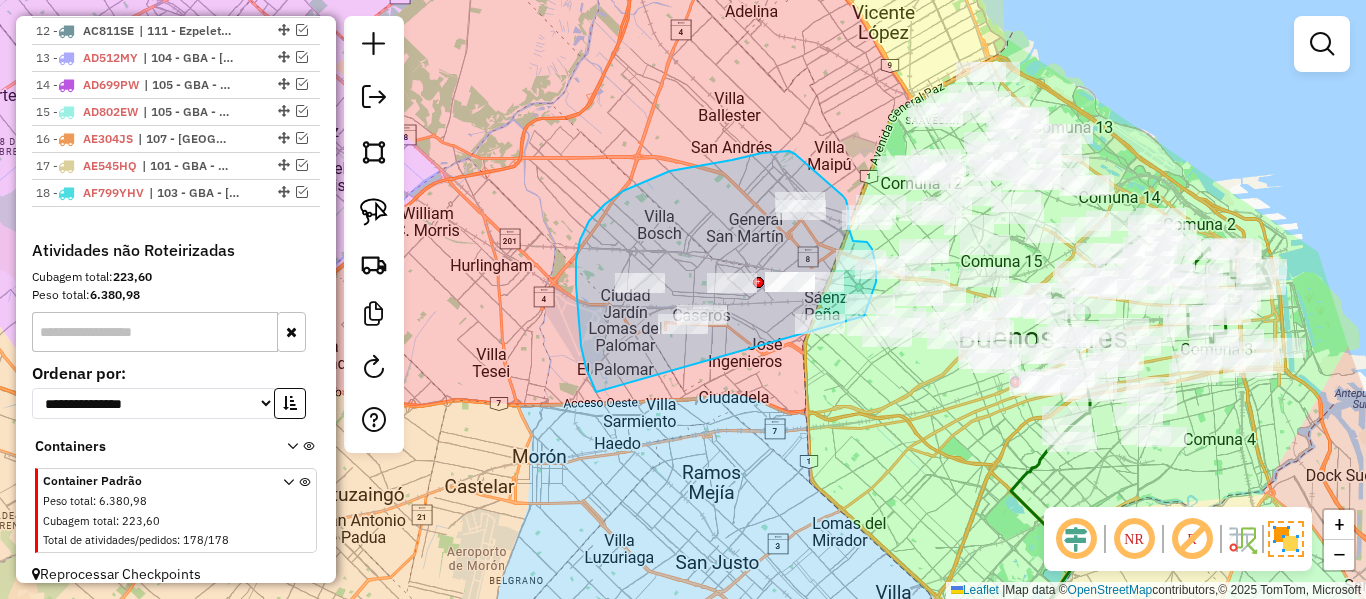 drag, startPoint x: 581, startPoint y: 346, endPoint x: 811, endPoint y: 393, distance: 234.75307 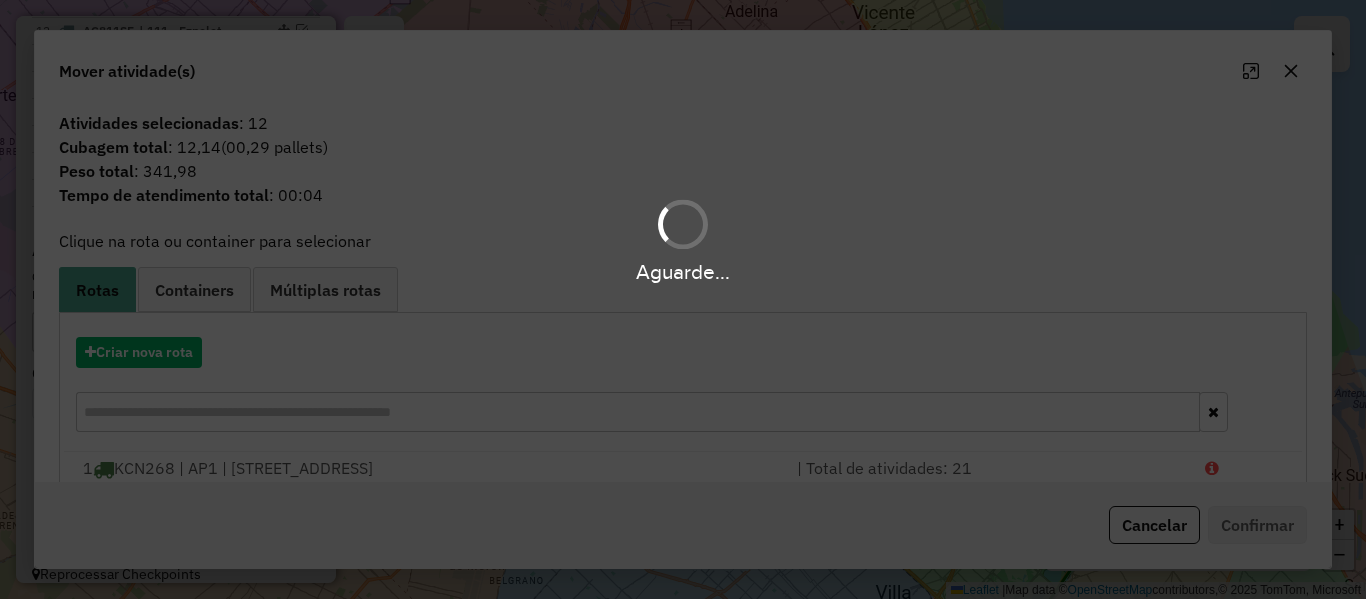 click on "Aguarde..." at bounding box center [683, 299] 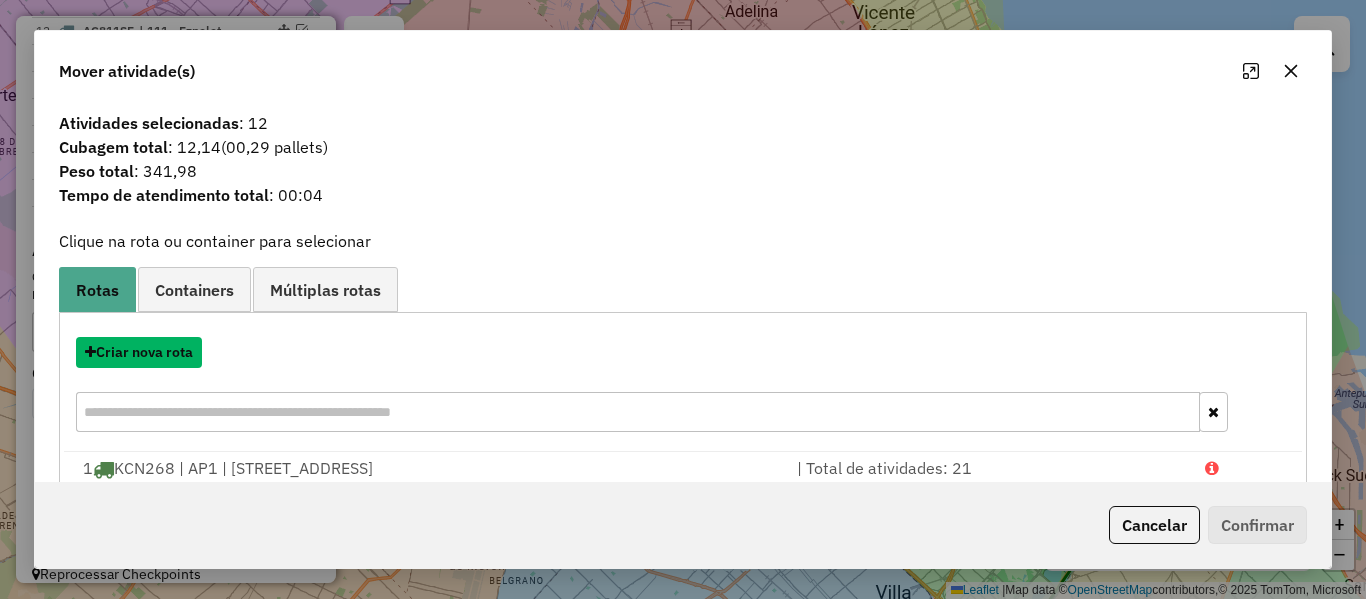 click on "Criar nova rota" at bounding box center (139, 352) 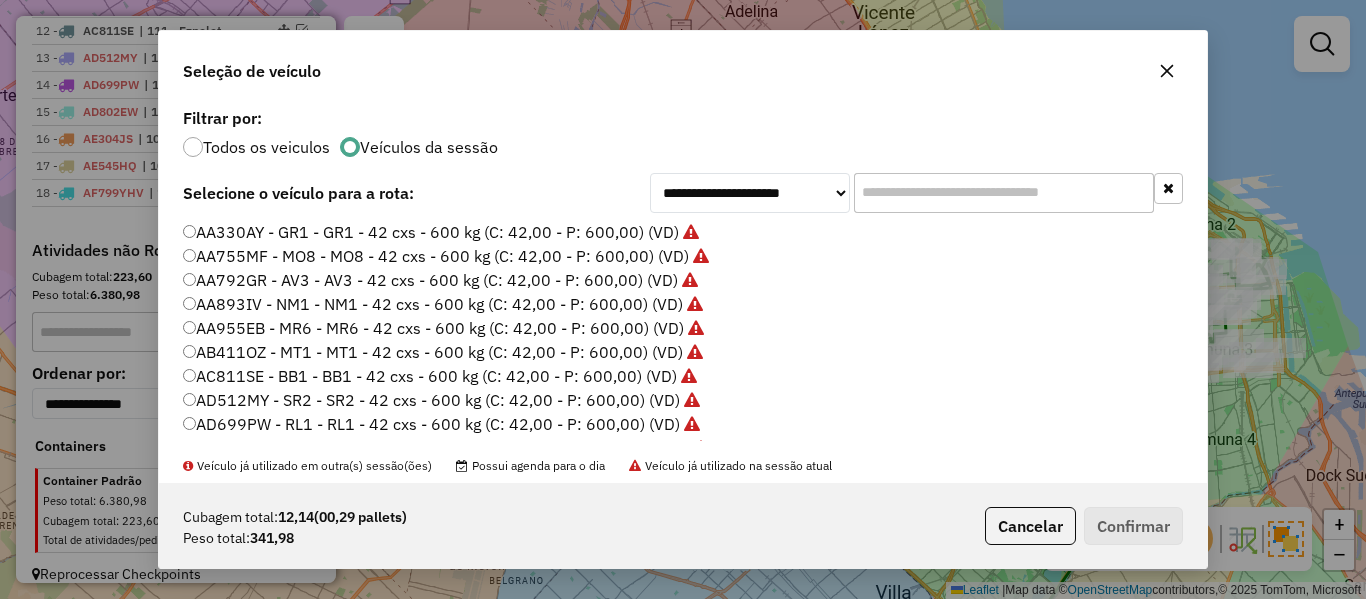 scroll, scrollTop: 11, scrollLeft: 6, axis: both 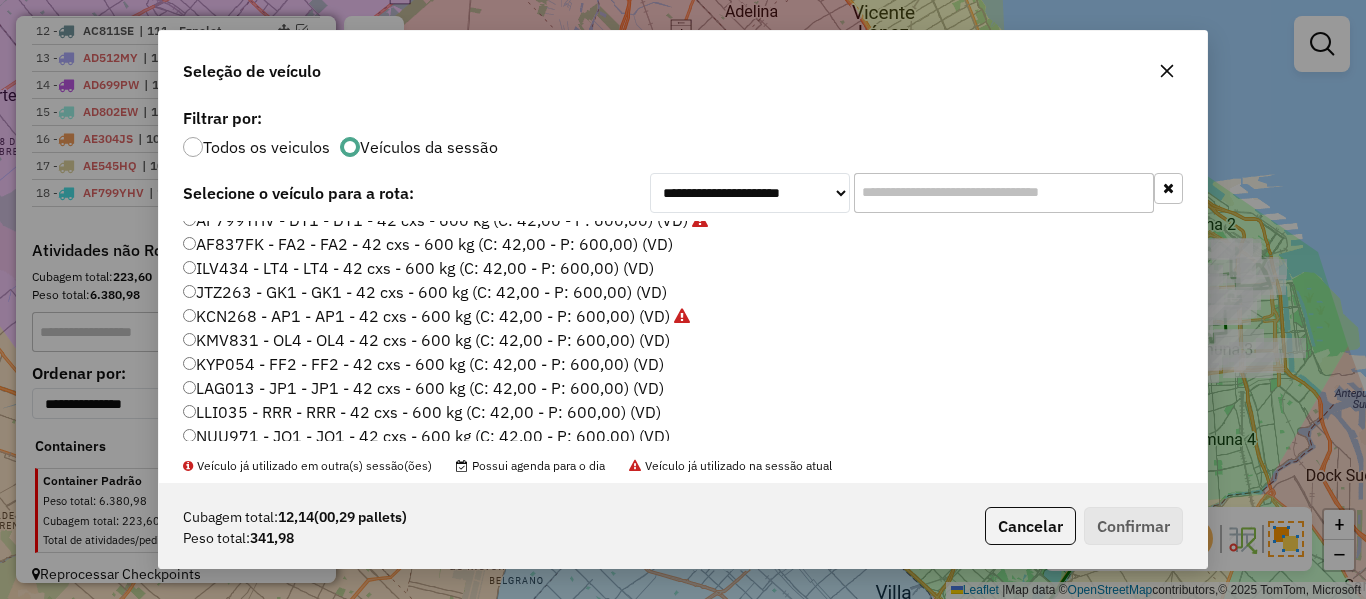 click on "AF837FK - FA2 - FA2 - 42 cxs - 600 kg (C: 42,00 - P: 600,00) (VD)" 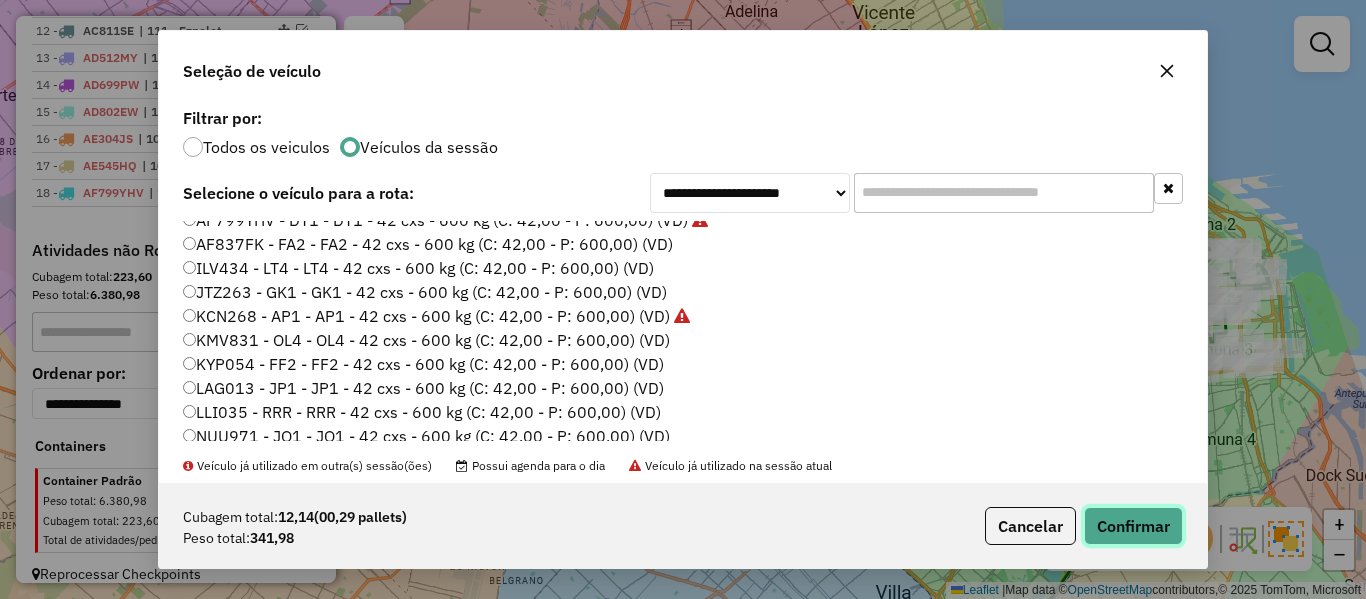 click on "Confirmar" 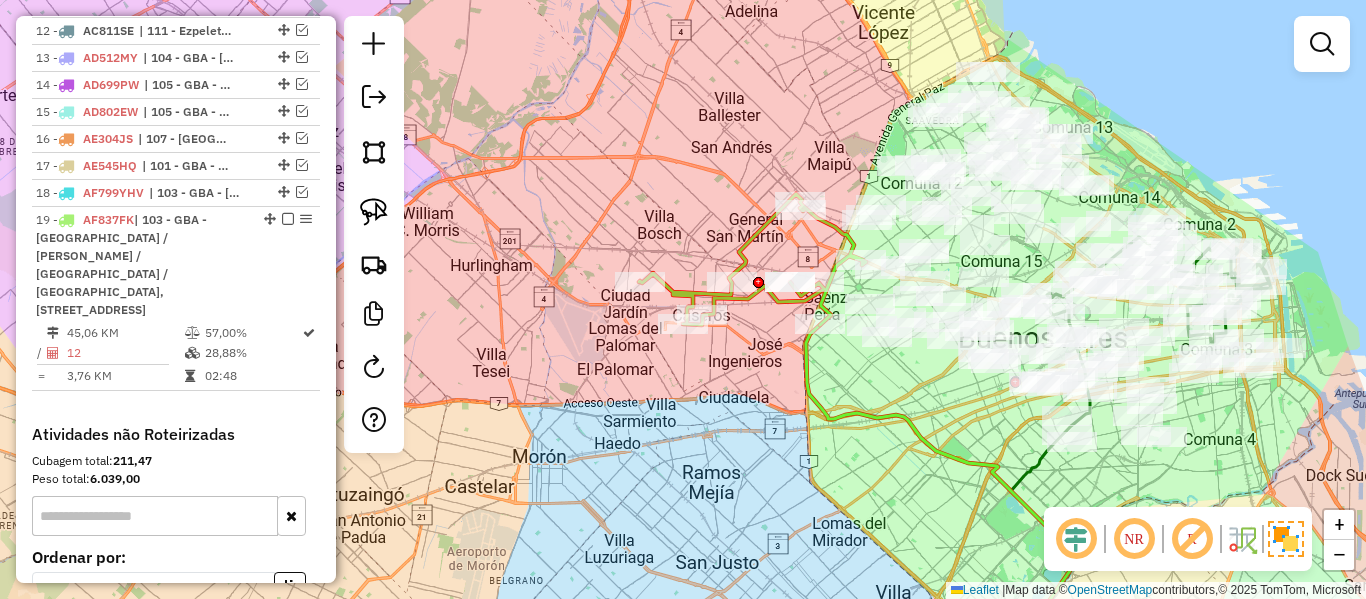 scroll, scrollTop: 1264, scrollLeft: 0, axis: vertical 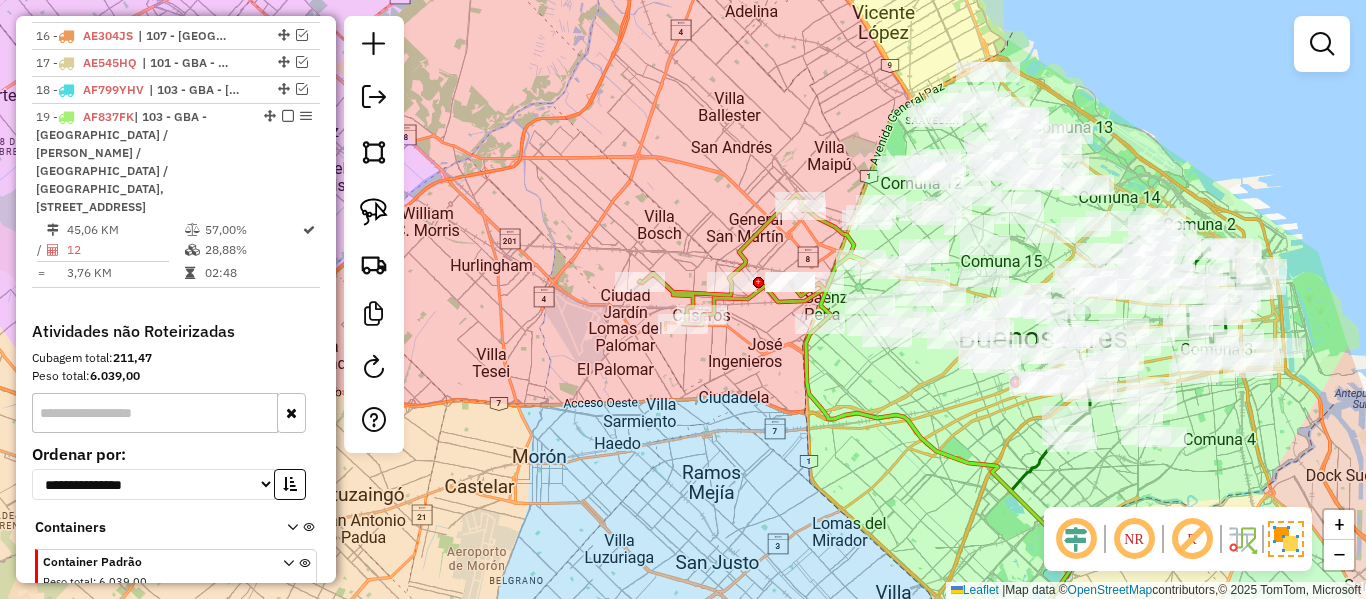 click 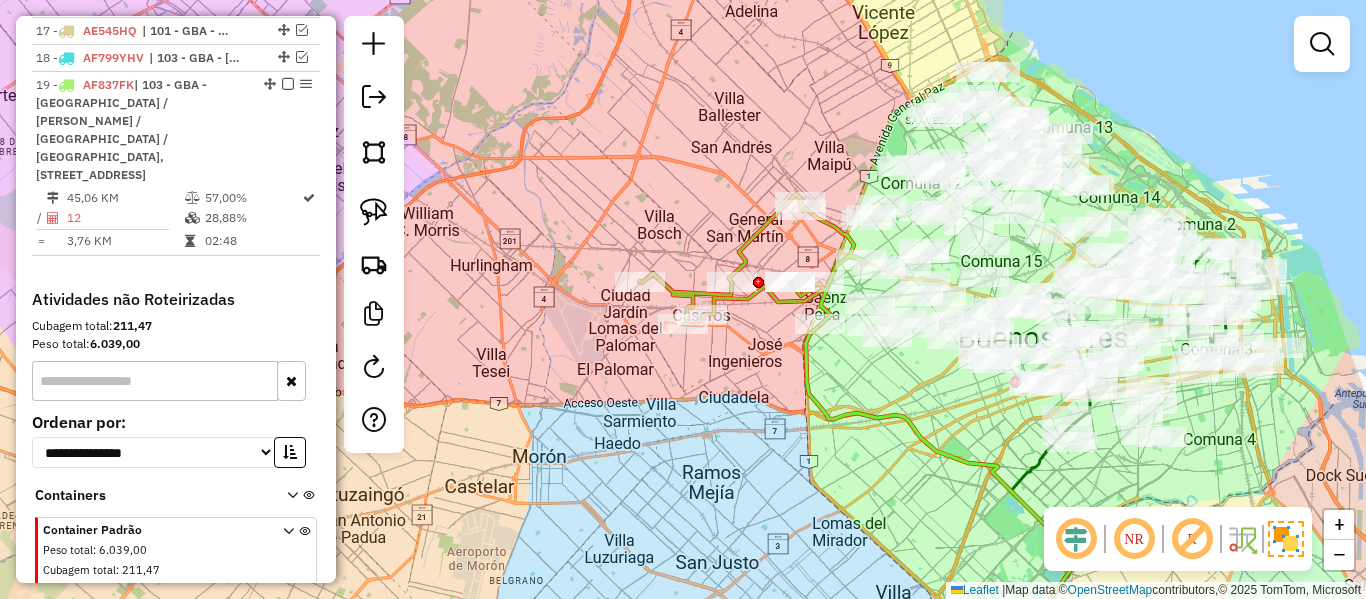 select on "**********" 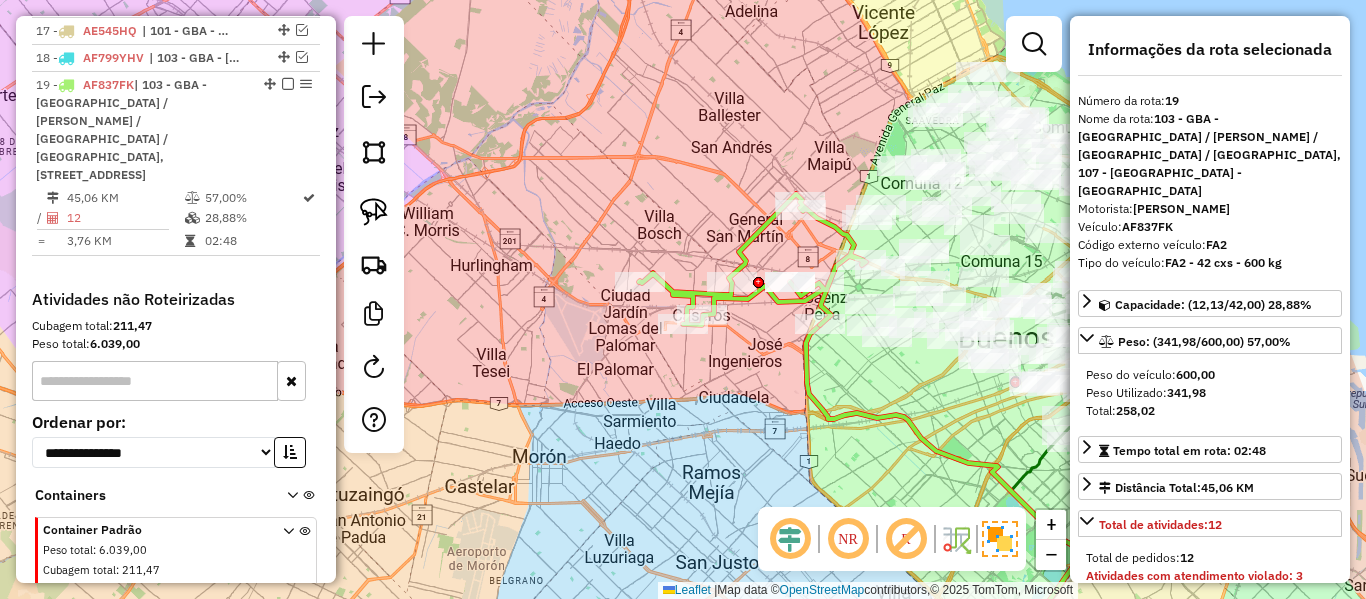 scroll, scrollTop: 1309, scrollLeft: 0, axis: vertical 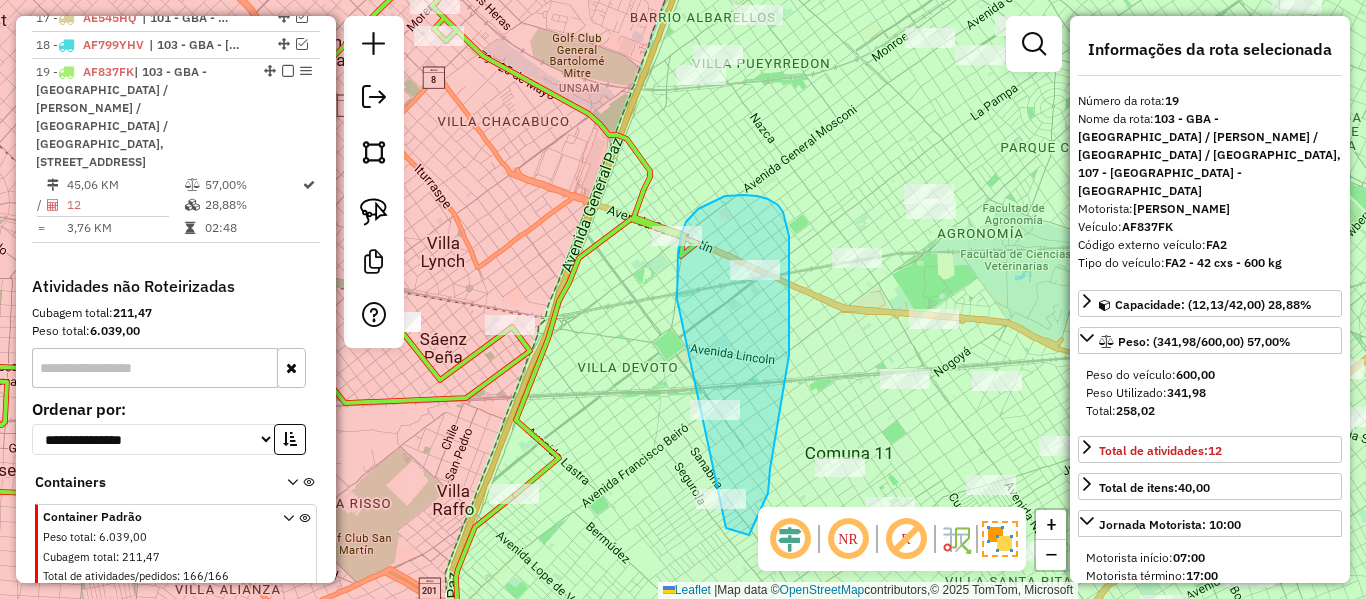 drag, startPoint x: 678, startPoint y: 253, endPoint x: 564, endPoint y: 468, distance: 243.35365 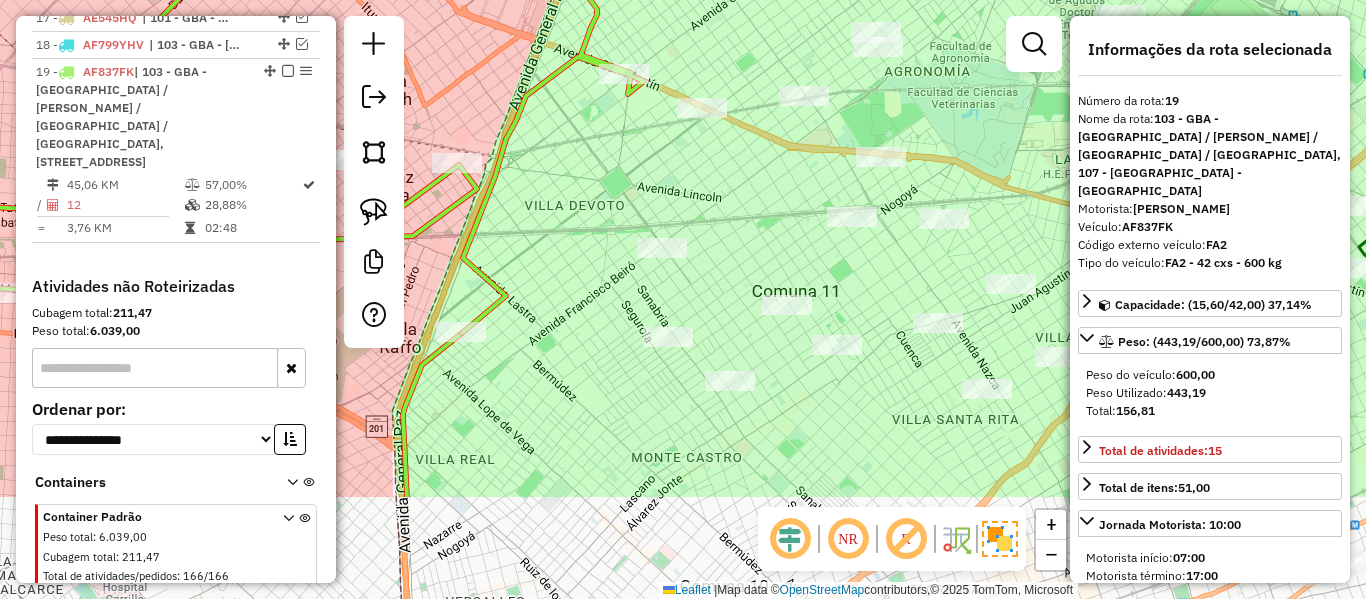 drag, startPoint x: 604, startPoint y: 507, endPoint x: 554, endPoint y: 378, distance: 138.351 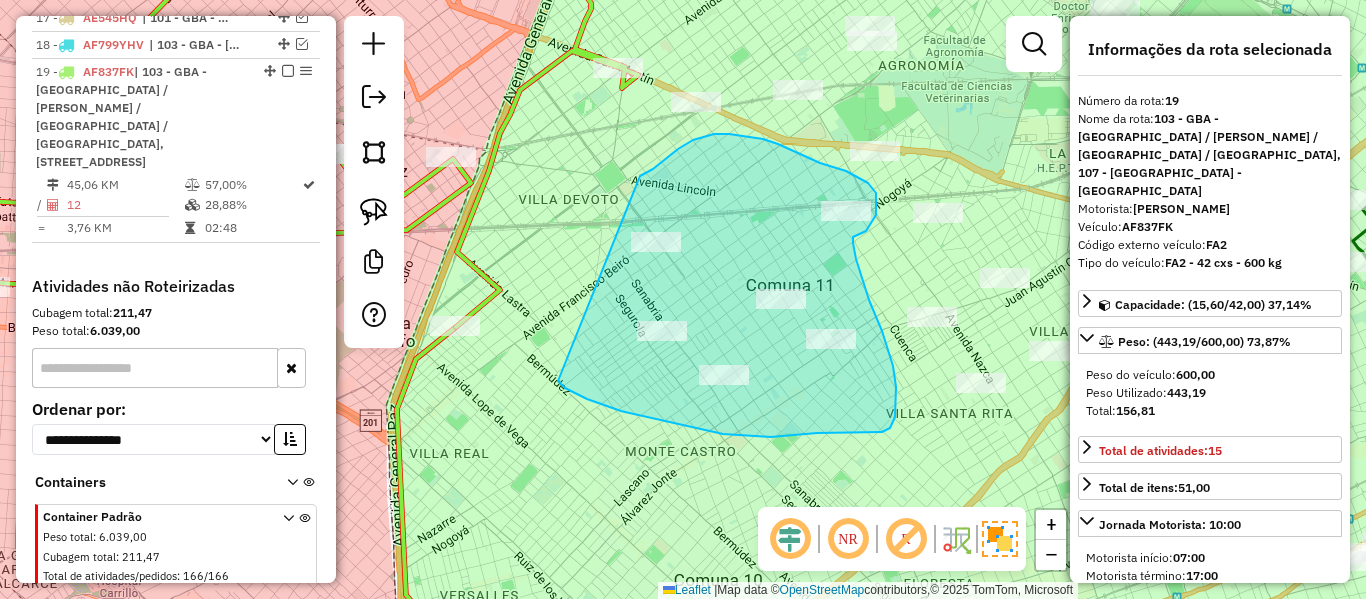 drag, startPoint x: 749, startPoint y: 436, endPoint x: 608, endPoint y: 192, distance: 281.8102 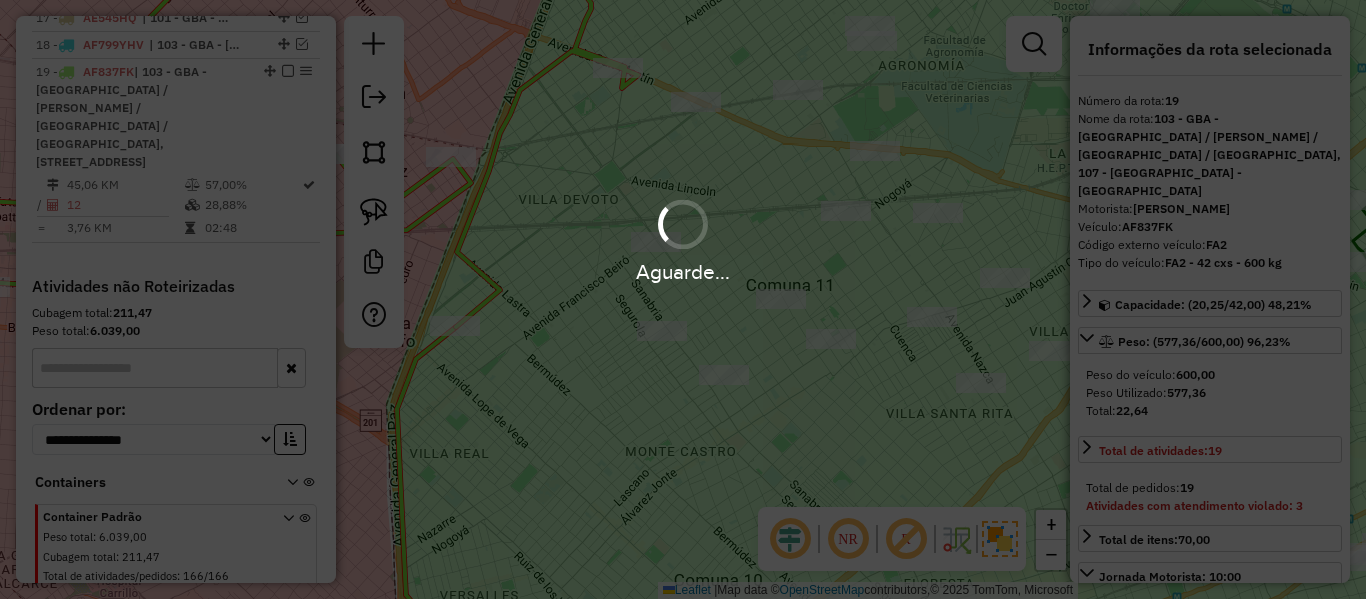 select on "**********" 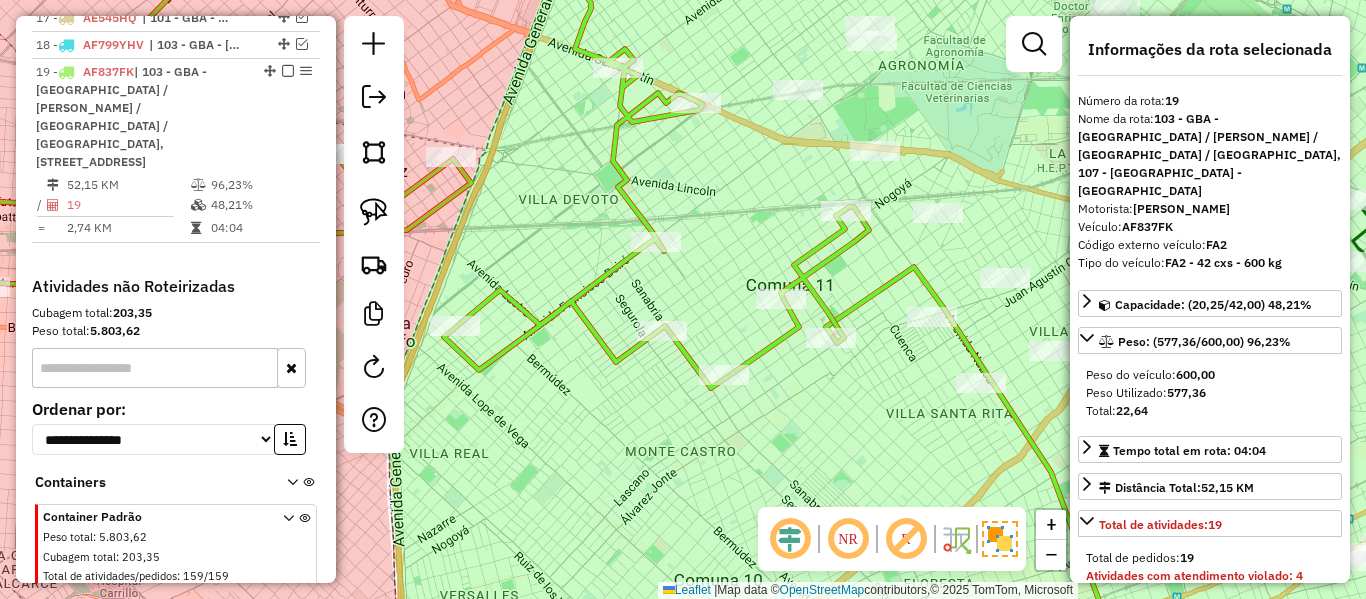 click 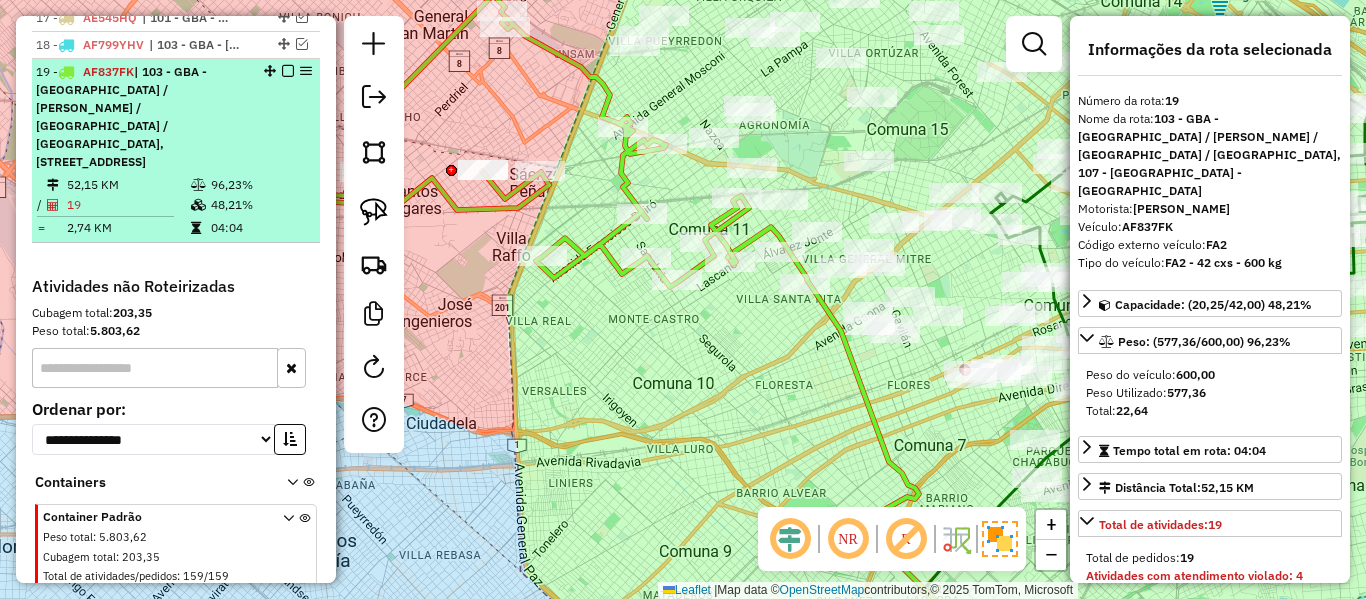 click on "19 -       AF837FK   | 103 - GBA - Boulogne Sur / Villa Adelina / Villa Udaondo / Caseros, 107 - Ciudad Autónoma de Buenos Aires - CABA" at bounding box center [176, 117] 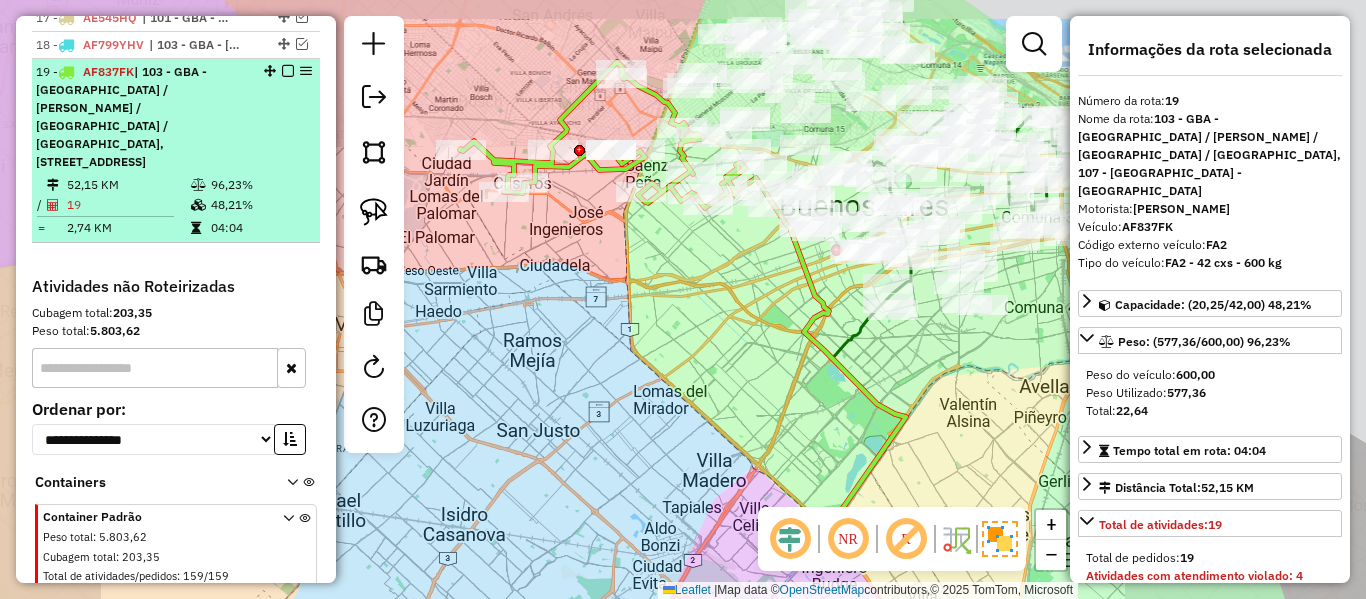 click at bounding box center [288, 71] 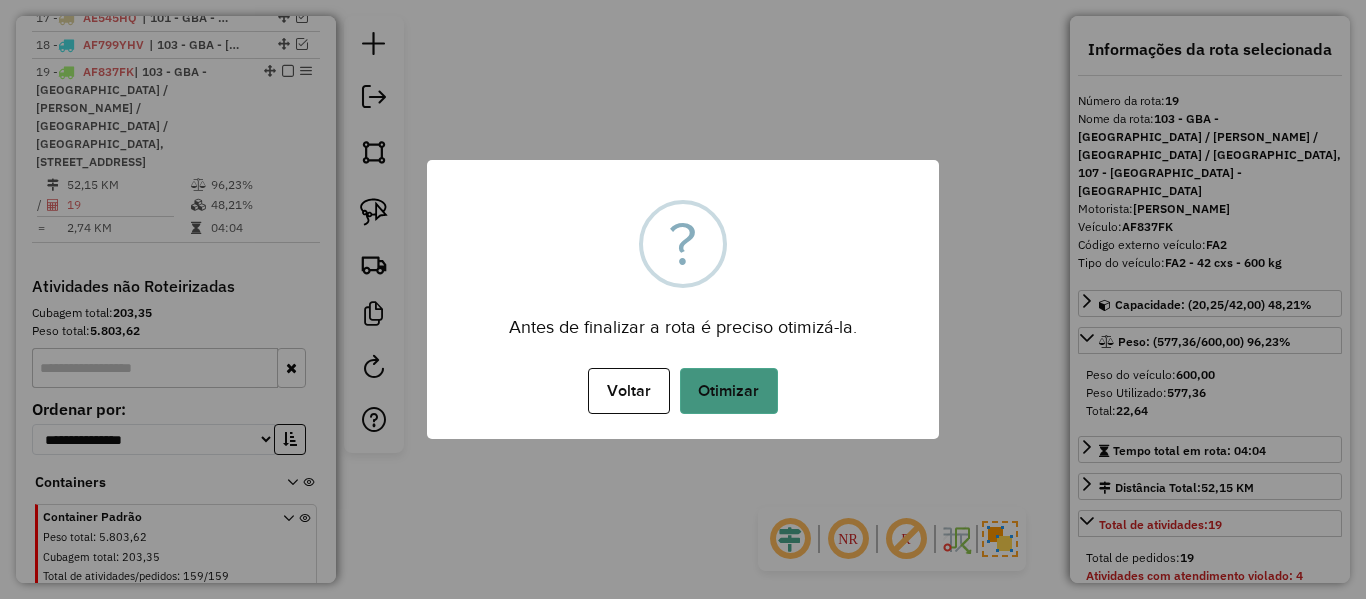 click on "Otimizar" at bounding box center (729, 391) 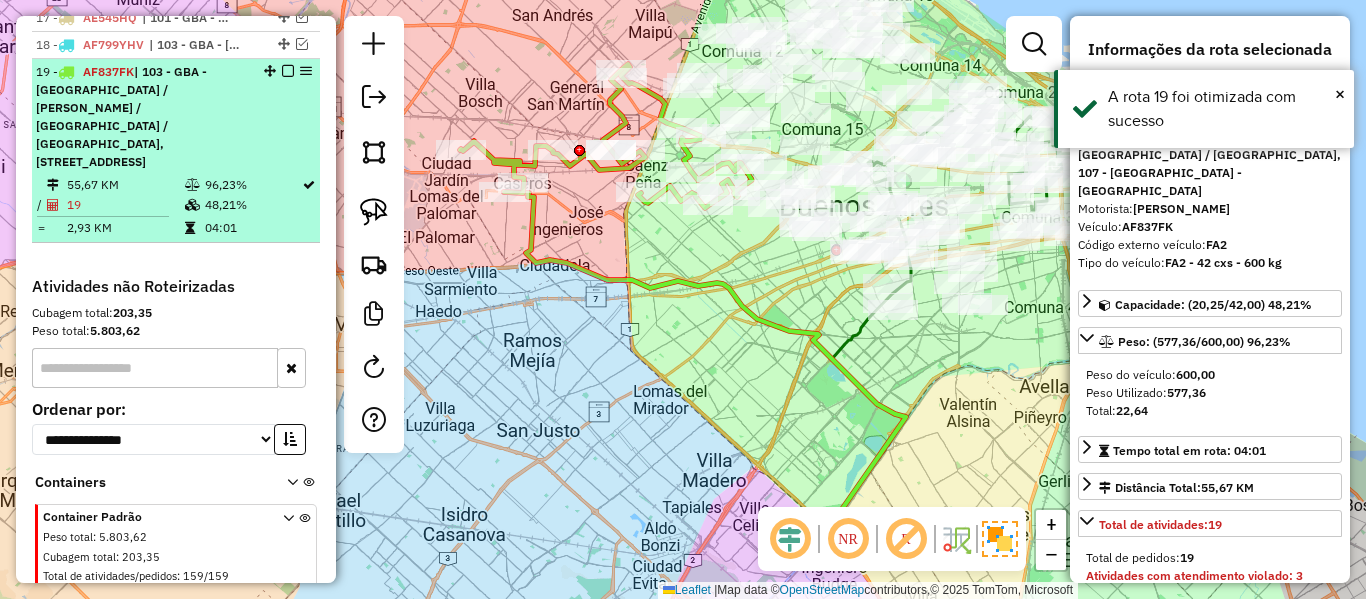click at bounding box center (288, 71) 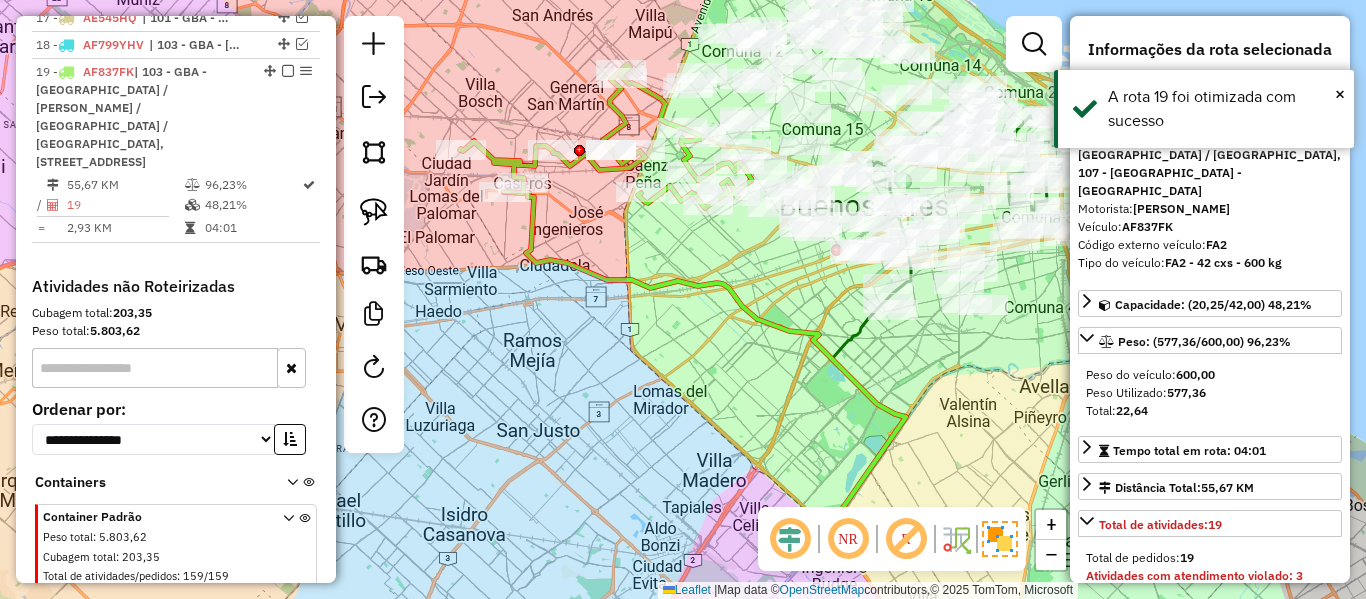 scroll, scrollTop: 1188, scrollLeft: 0, axis: vertical 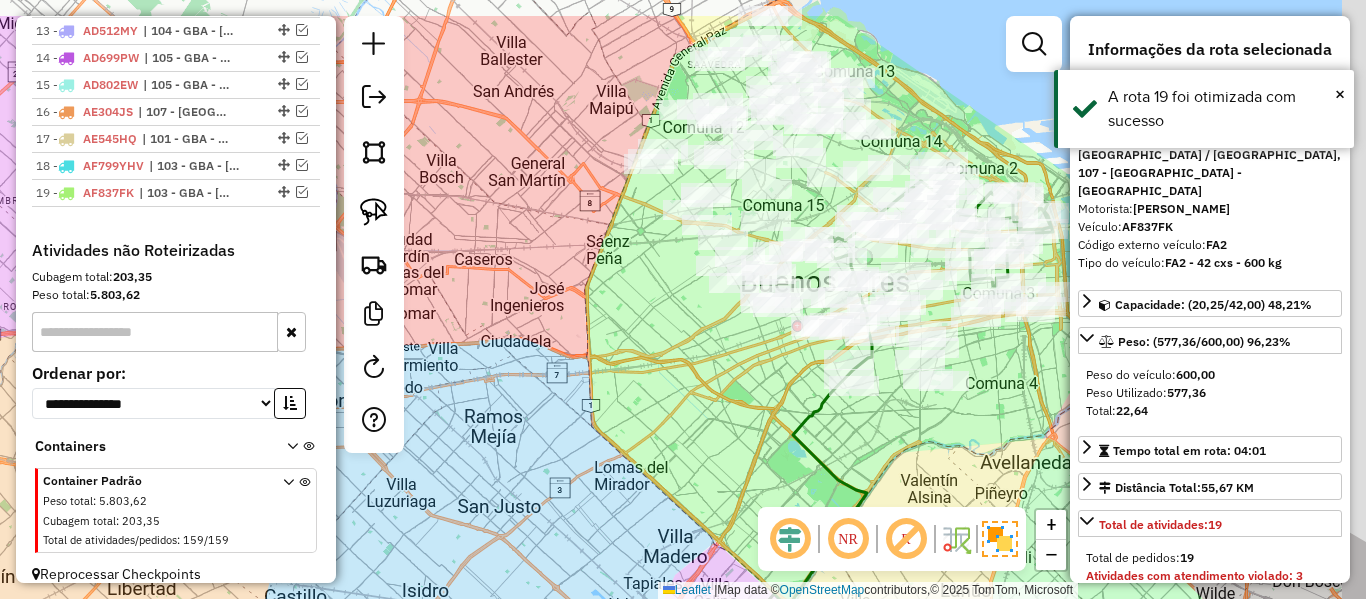 drag, startPoint x: 719, startPoint y: 407, endPoint x: 670, endPoint y: 475, distance: 83.81527 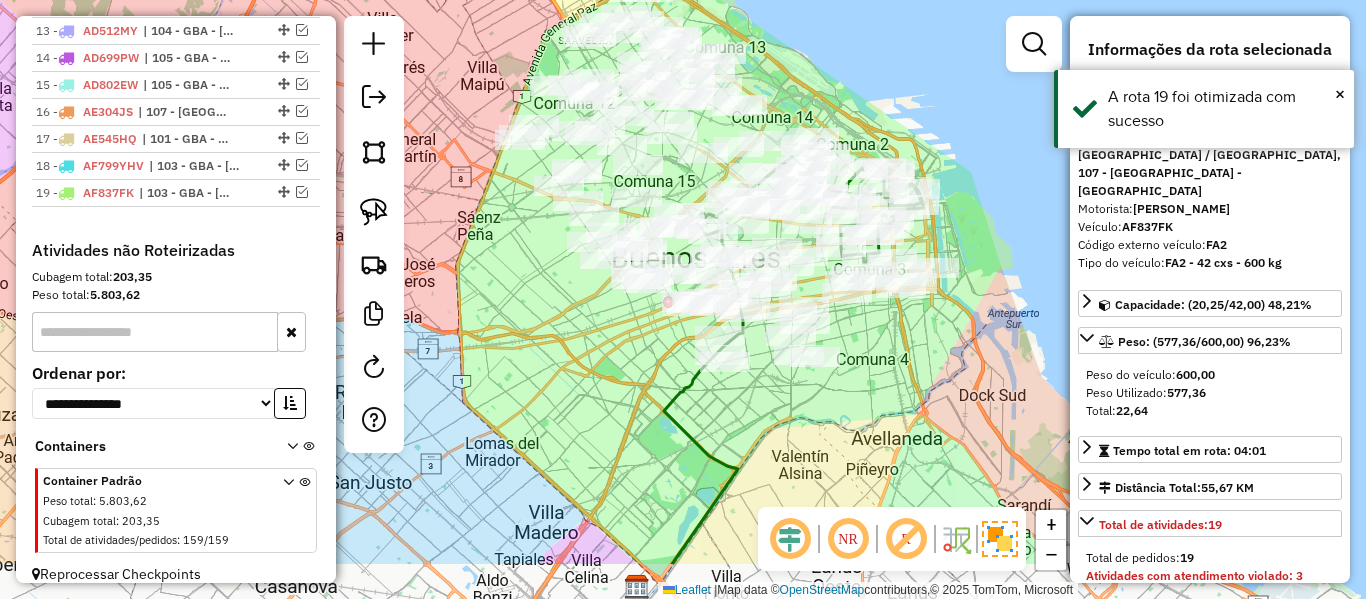 drag, startPoint x: 552, startPoint y: 352, endPoint x: 563, endPoint y: 233, distance: 119.507324 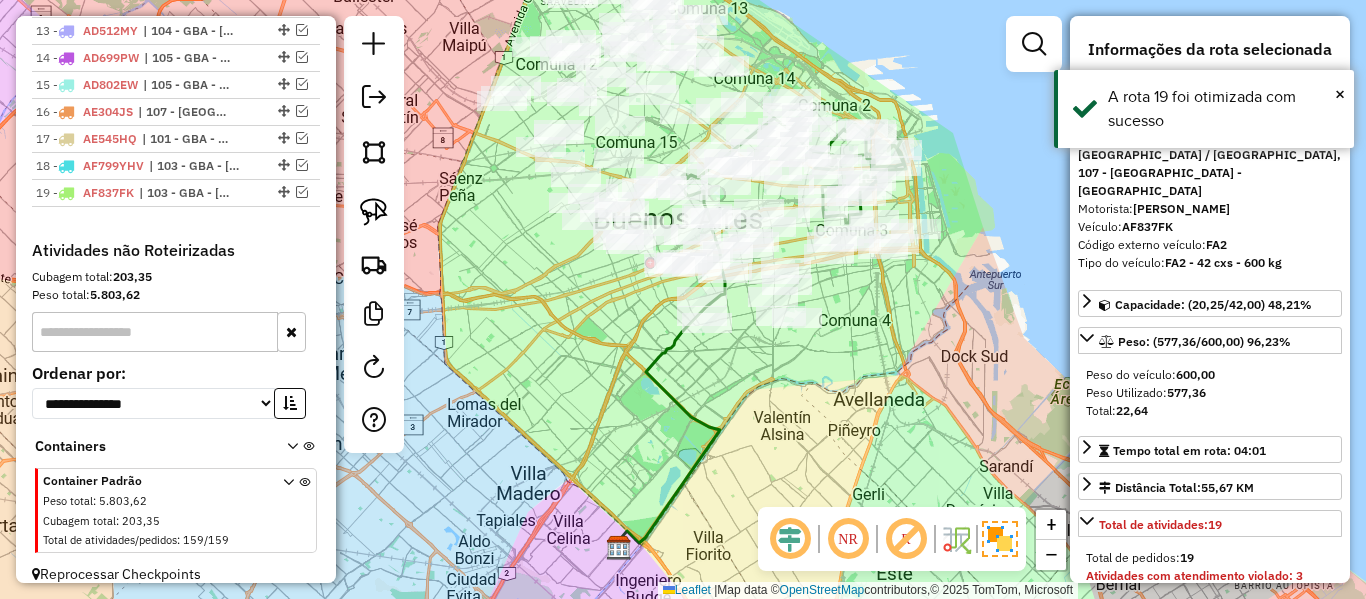 drag, startPoint x: 929, startPoint y: 307, endPoint x: 946, endPoint y: 451, distance: 145 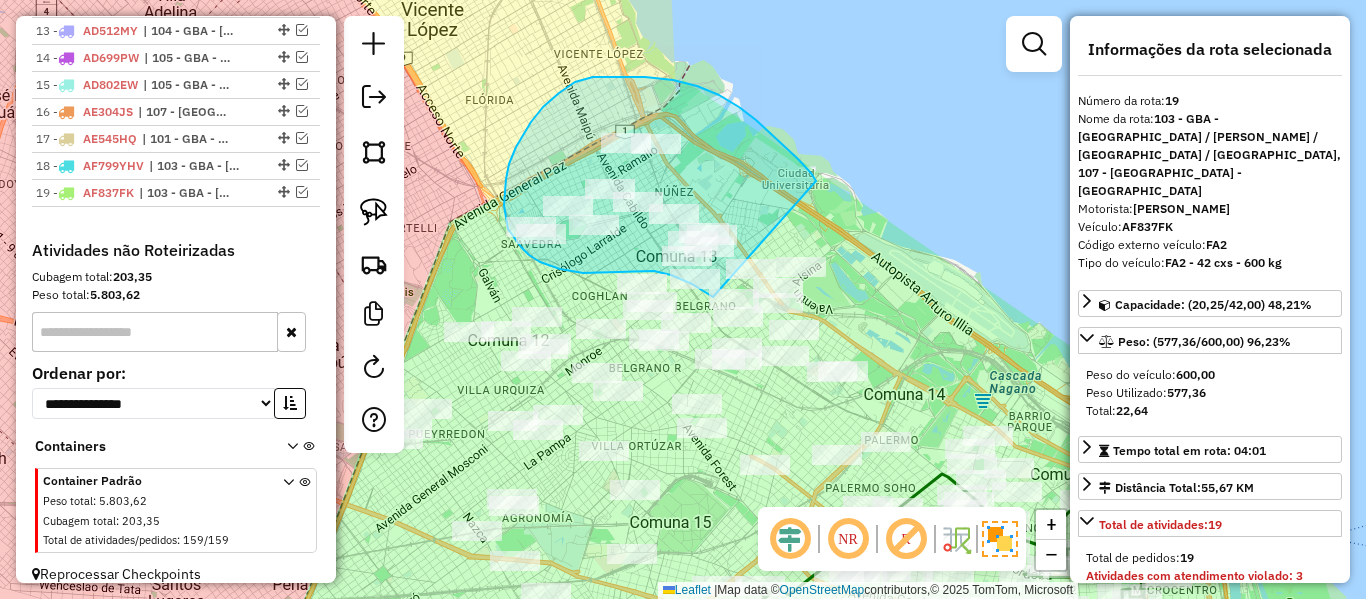 drag, startPoint x: 798, startPoint y: 159, endPoint x: 874, endPoint y: 267, distance: 132.0606 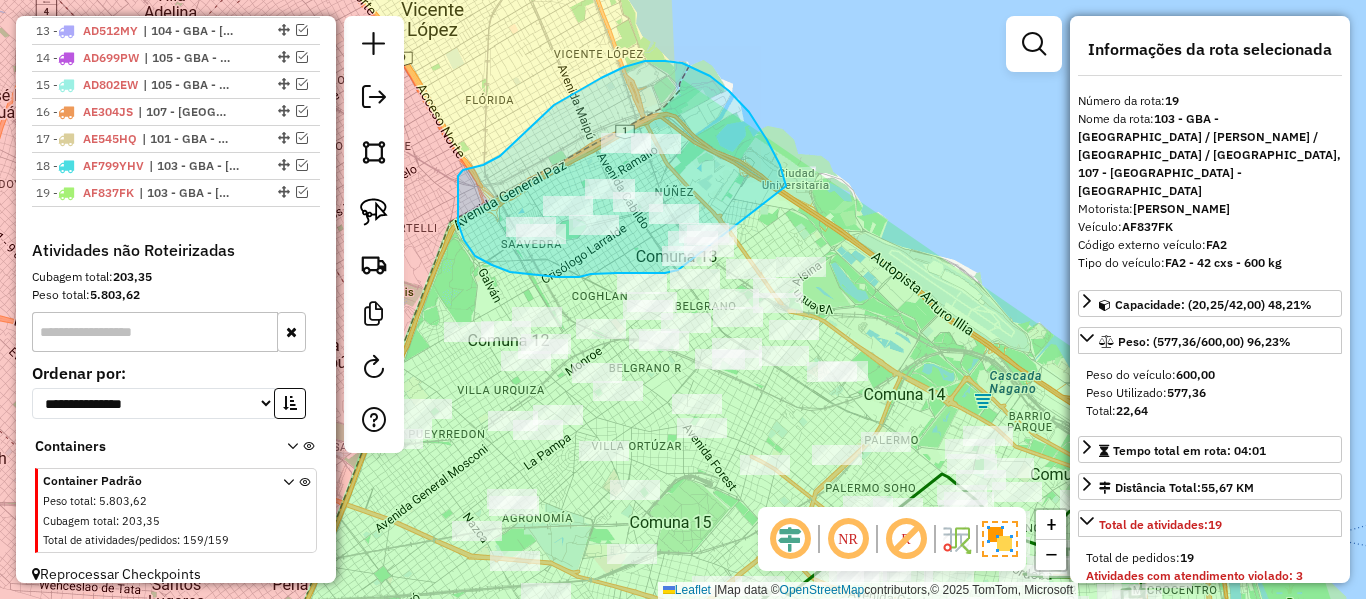 drag, startPoint x: 749, startPoint y: 112, endPoint x: 715, endPoint y: 266, distance: 157.70859 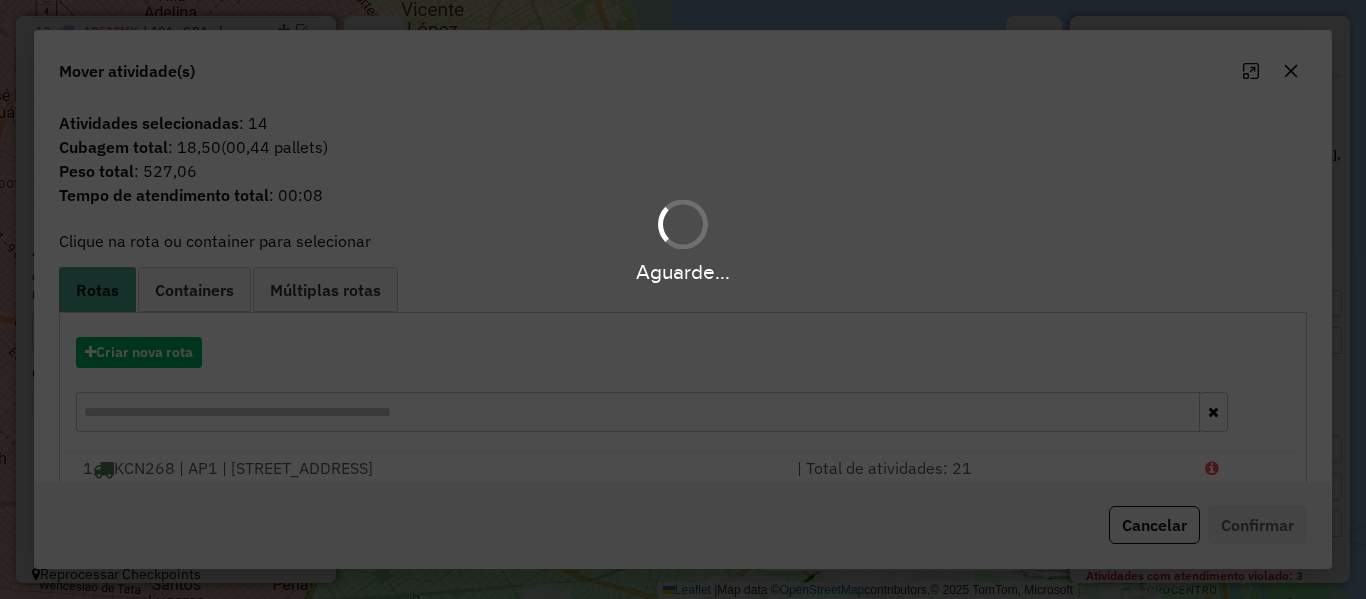 click on "Aguarde..." at bounding box center (683, 299) 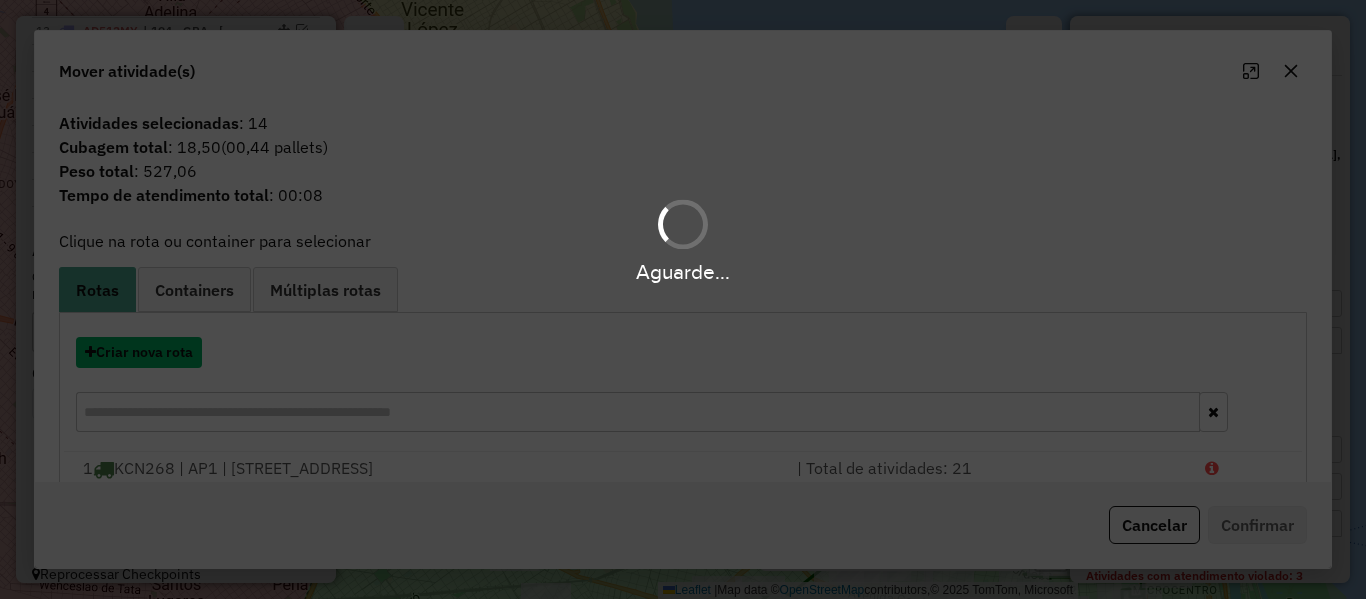 click on "Criar nova rota" at bounding box center (139, 352) 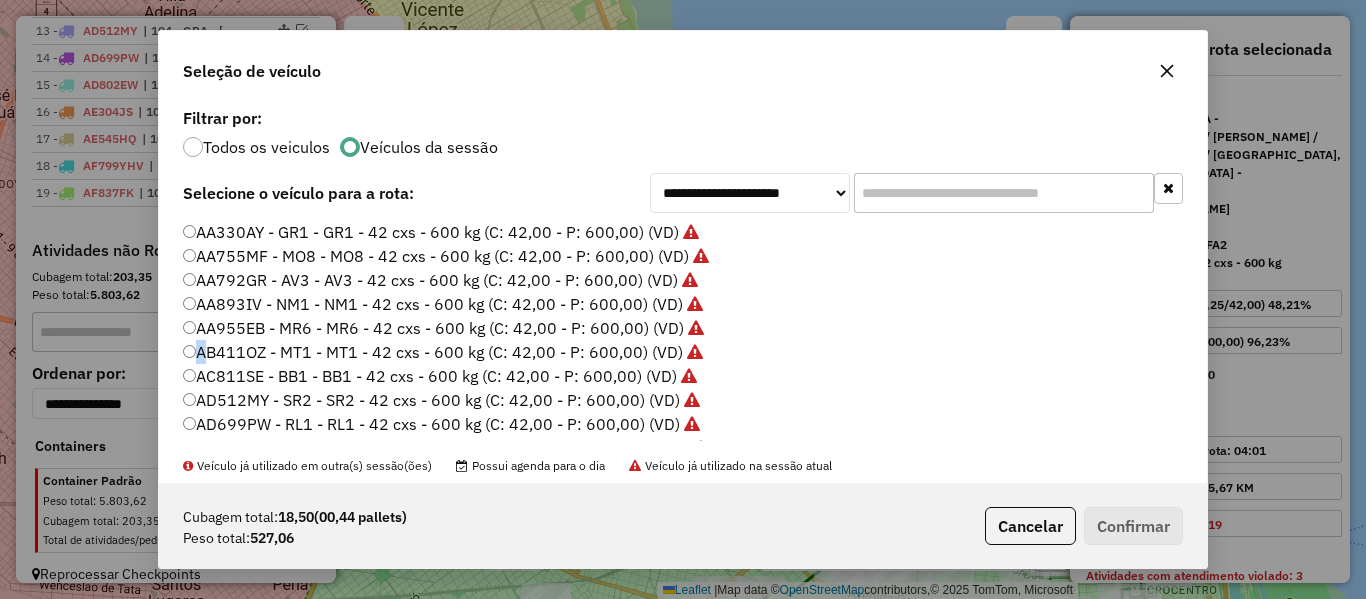 click on "**********" 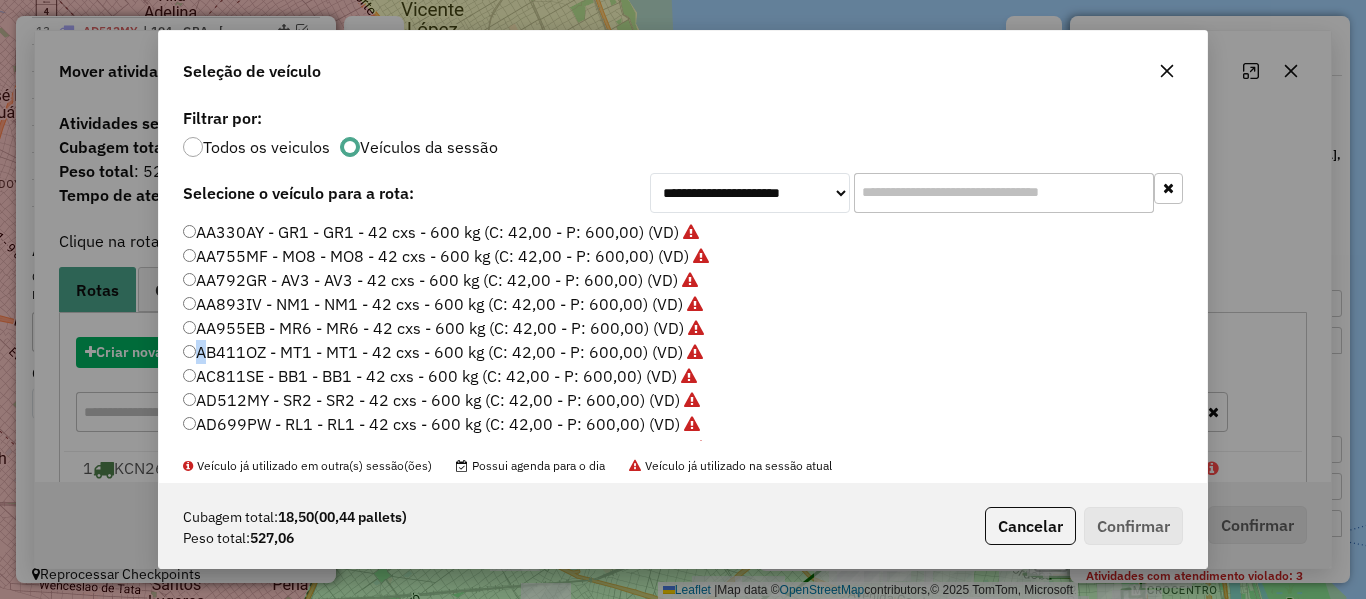 scroll, scrollTop: 11, scrollLeft: 6, axis: both 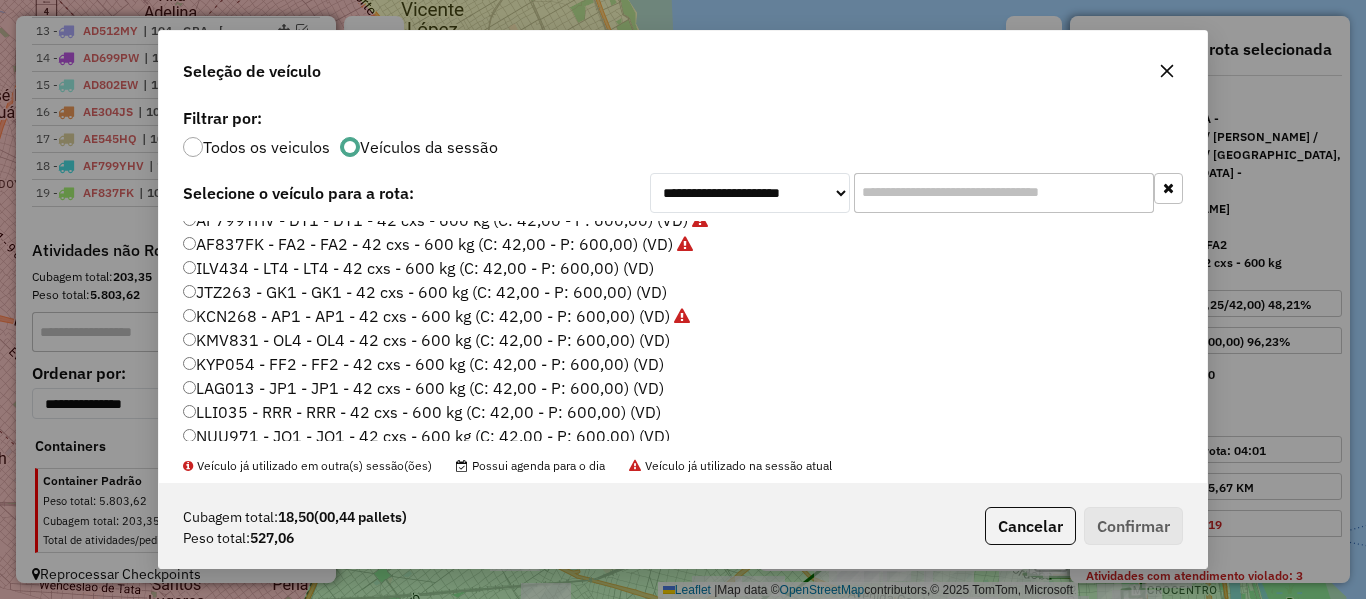 click on "ILV434 - LT4 - LT4 - 42 cxs - 600 kg (C: 42,00 - P: 600,00) (VD)" 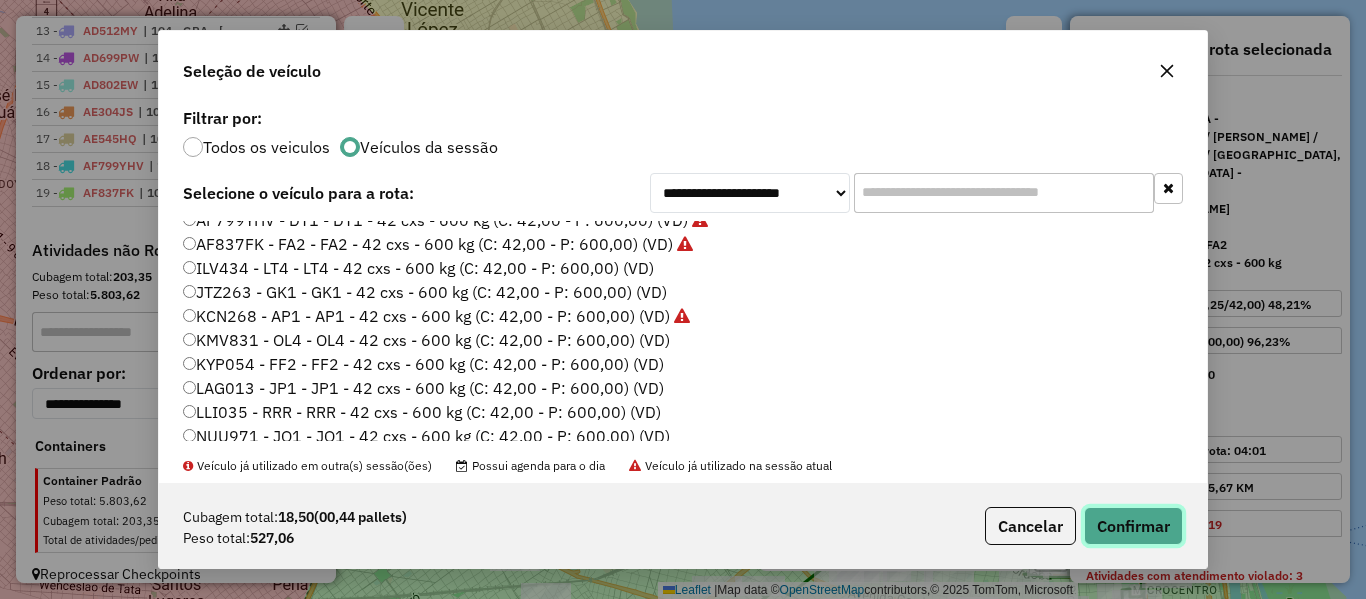 click on "Confirmar" 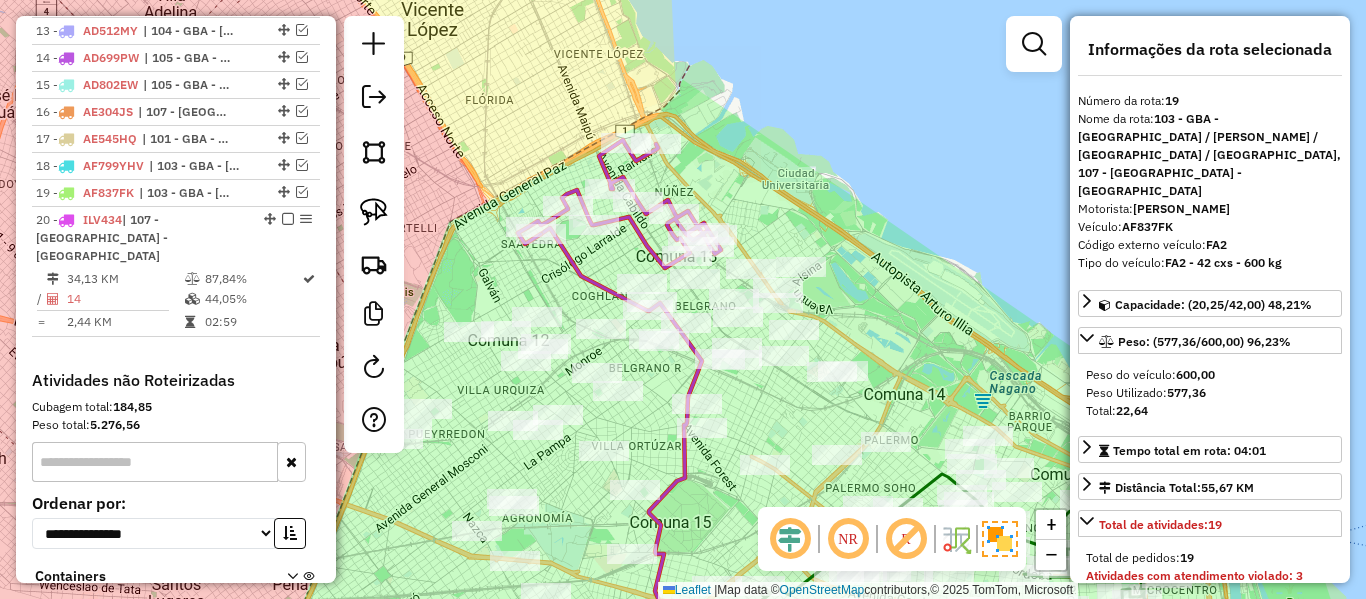 scroll, scrollTop: 1300, scrollLeft: 0, axis: vertical 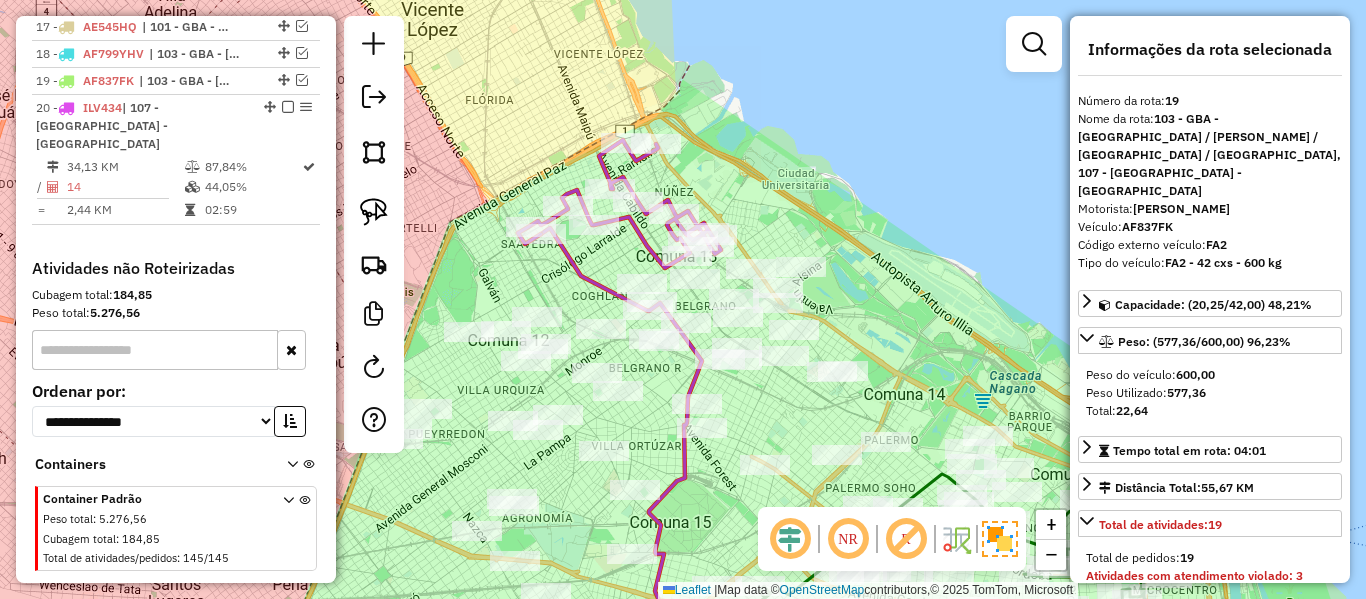 click 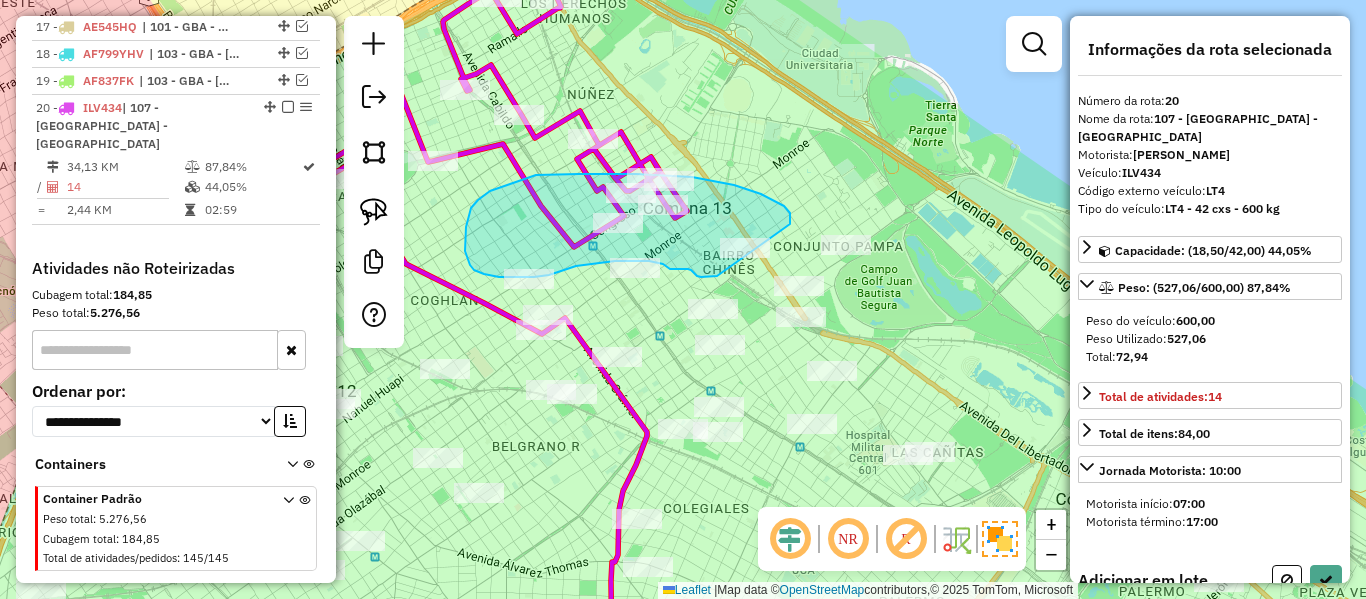 drag, startPoint x: 790, startPoint y: 224, endPoint x: 736, endPoint y: 284, distance: 80.72174 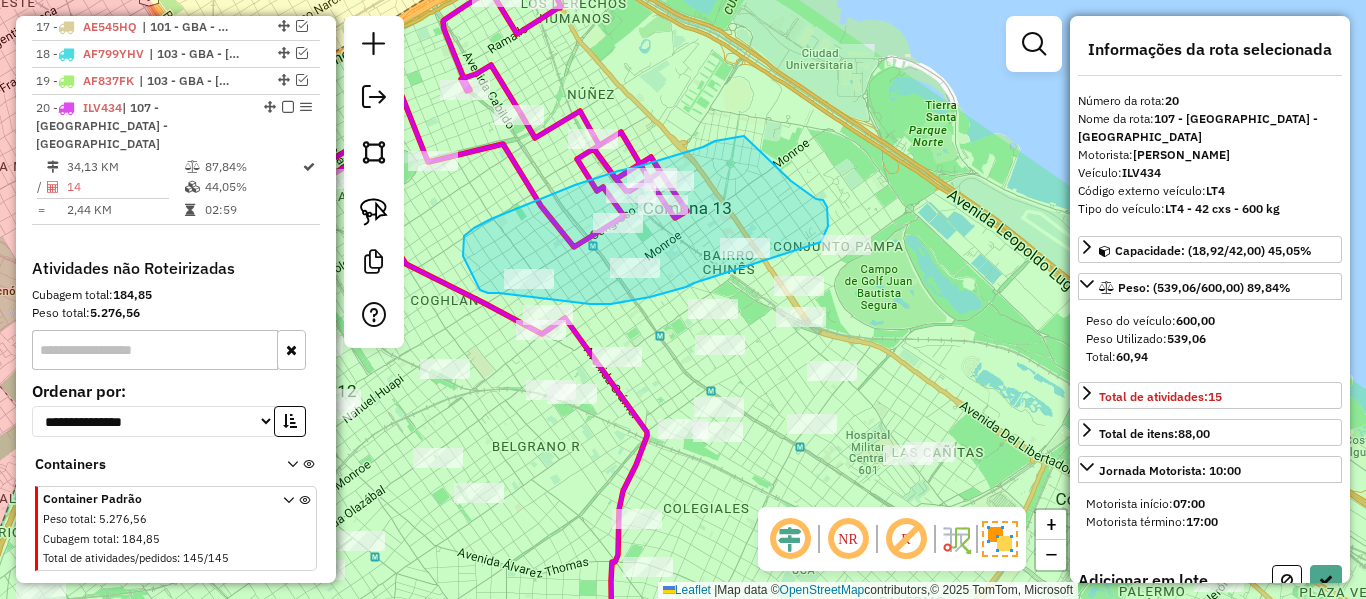 click on "Janela de atendimento Grade de atendimento Capacidade Transportadoras Veículos Cliente Pedidos  Rotas Selecione os dias de semana para filtrar as janelas de atendimento  Seg   Ter   Qua   Qui   Sex   Sáb   Dom  Informe o período da janela de atendimento: De: Até:  Filtrar exatamente a janela do cliente  Considerar janela de atendimento padrão  Selecione os dias de semana para filtrar as grades de atendimento  Seg   Ter   Qua   Qui   Sex   Sáb   Dom   Considerar clientes sem dia de atendimento cadastrado  Clientes fora do dia de atendimento selecionado Filtrar as atividades entre os valores definidos abaixo:  Peso mínimo:   Peso máximo:   Cubagem mínima:   Cubagem máxima:   De:   Até:  Filtrar as atividades entre o tempo de atendimento definido abaixo:  De:   Até:   Considerar capacidade total dos clientes não roteirizados Transportadora: Selecione um ou mais itens Tipo de veículo: Selecione um ou mais itens Veículo: Selecione um ou mais itens Motorista: Selecione um ou mais itens Nome: Rótulo:" 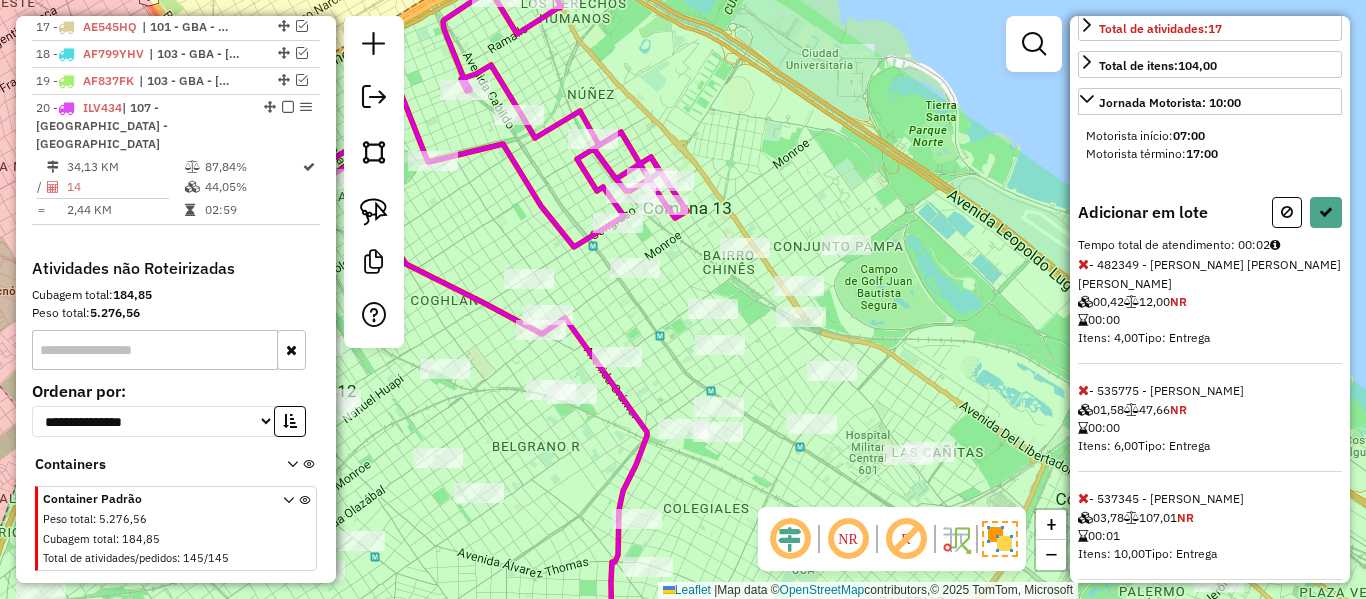 scroll, scrollTop: 371, scrollLeft: 0, axis: vertical 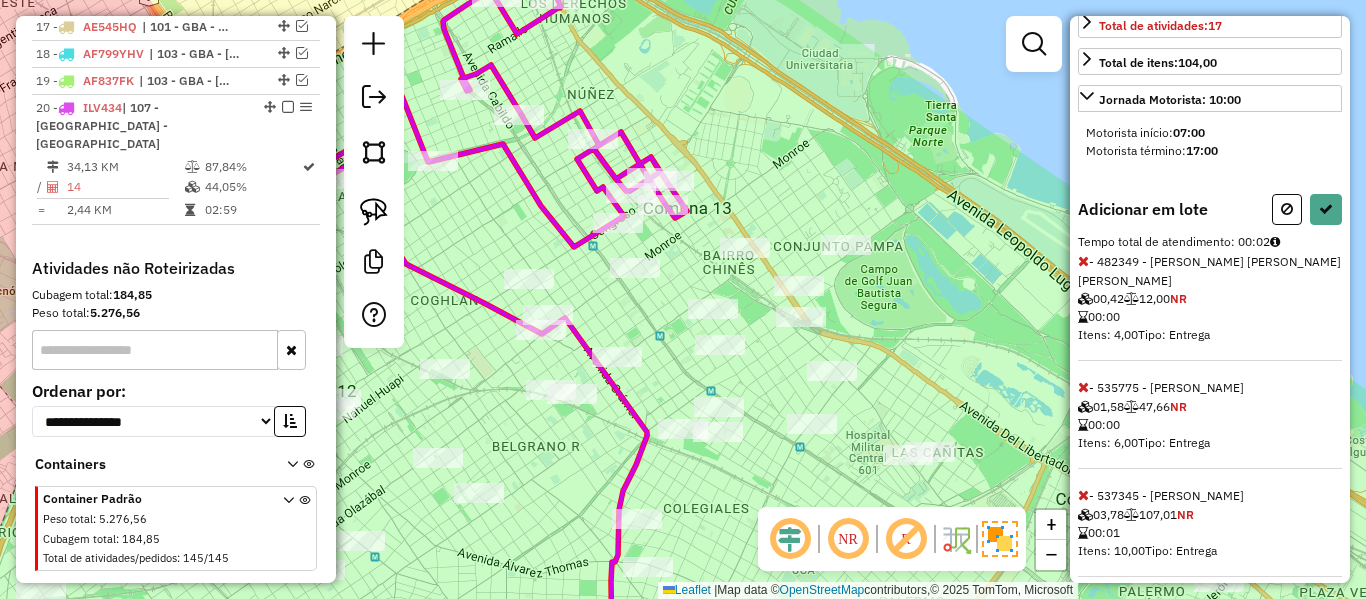 click on "Informações da rota selecionada   Número da rota:  20  Nome da rota:  107 - Ciudad Autónoma de Buenos Aires - CABA  Motorista:  LEONARDO TRAVERSARO  Veículo:  ILV434  Código externo veículo:  LT4  Tipo do veículo:  LT4 - 42 cxs - 600 kg     Capacidade: (24,28/42,00) 57,81%      Peso: (693,73/600,00) 115,62%   Peso do veículo:  600,00  Peso Utilizado:  693,73  Total:  -93,73     Total de atividades:  17  Total de pedidos:  17 Atividades com atendimento violado: 3     Total de itens:  104,00     Jornada Motorista: 10:00   Motorista início:  07:00  Motorista término:   17:00  Adicionar em lote Tempo total de atendimento: 00:02   - 482349 - Diego Martin Fernandez Cultraro   00,42  12,00 NR  00:00   Itens: 4,00   Tipo: Entrega   - 535775 - camila pedrera   01,58  47,66 NR  00:00   Itens: 6,00   Tipo: Entrega   - 537345 - Ximena Solimano   03,78  107,01 NR  00:01   Itens: 10,00   Tipo: Entrega" at bounding box center (1210, 299) 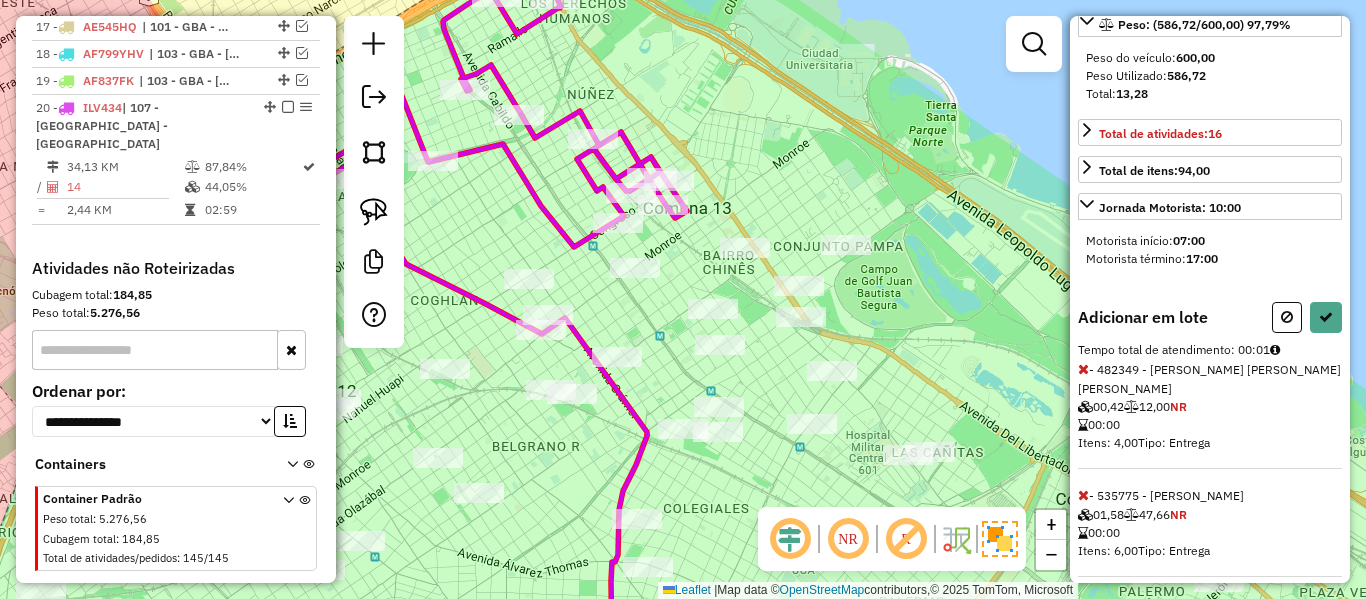 scroll, scrollTop: 0, scrollLeft: 0, axis: both 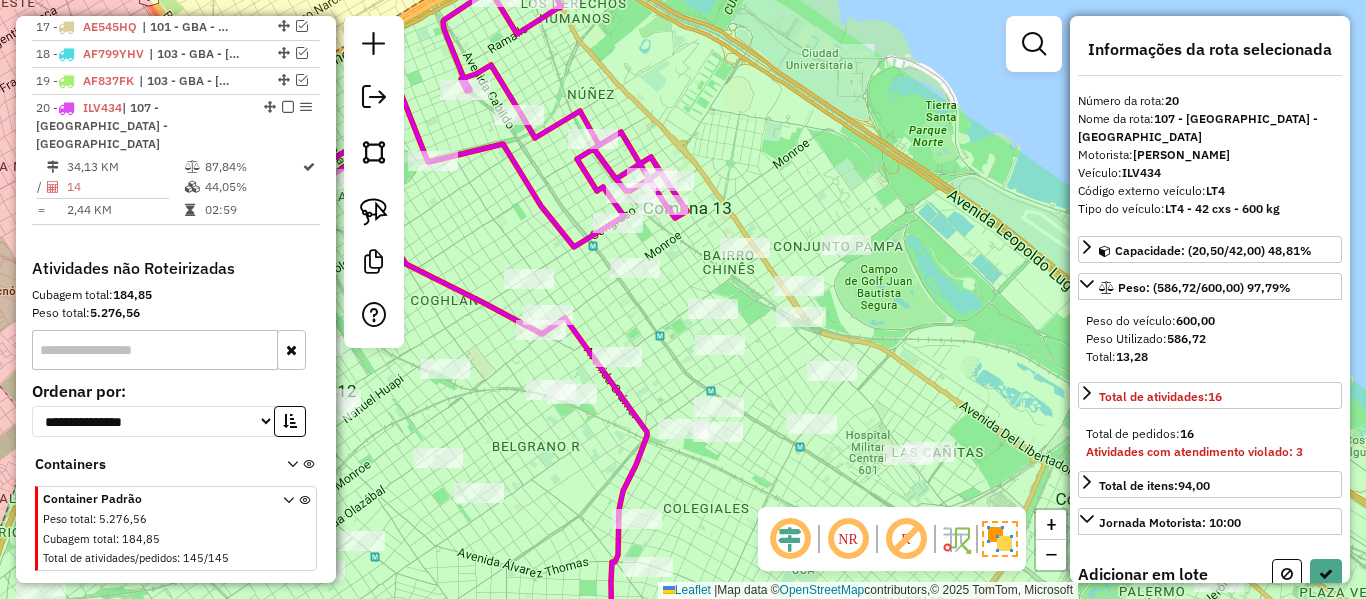 select on "**********" 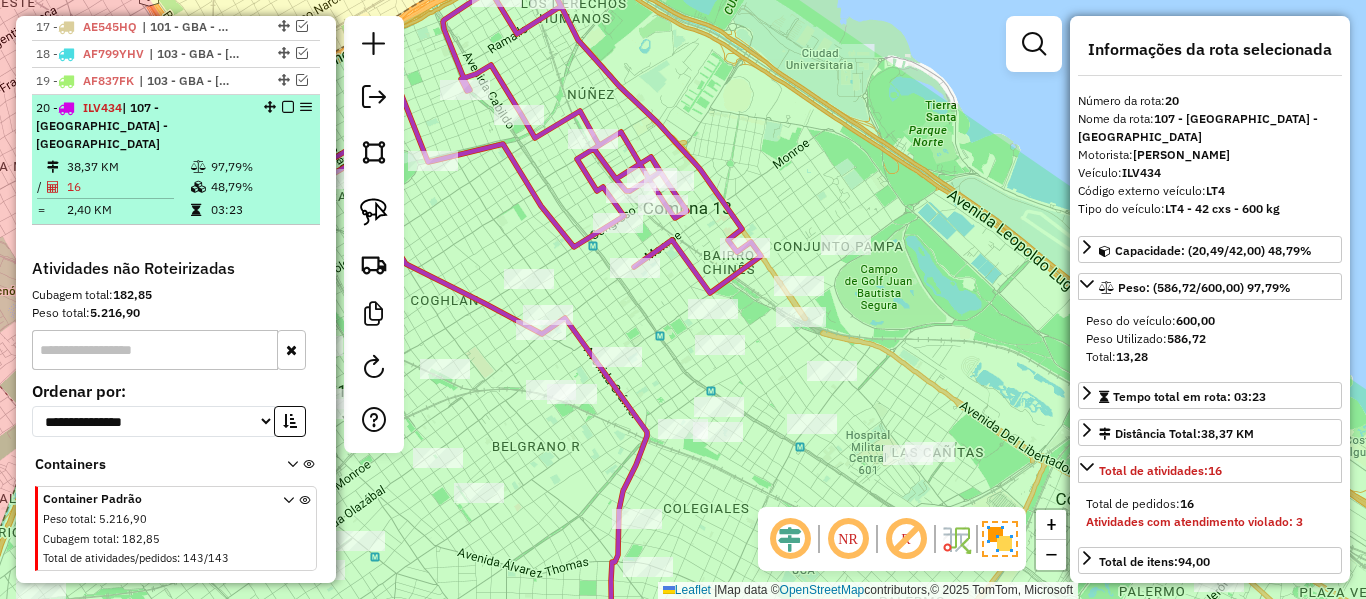click at bounding box center [288, 107] 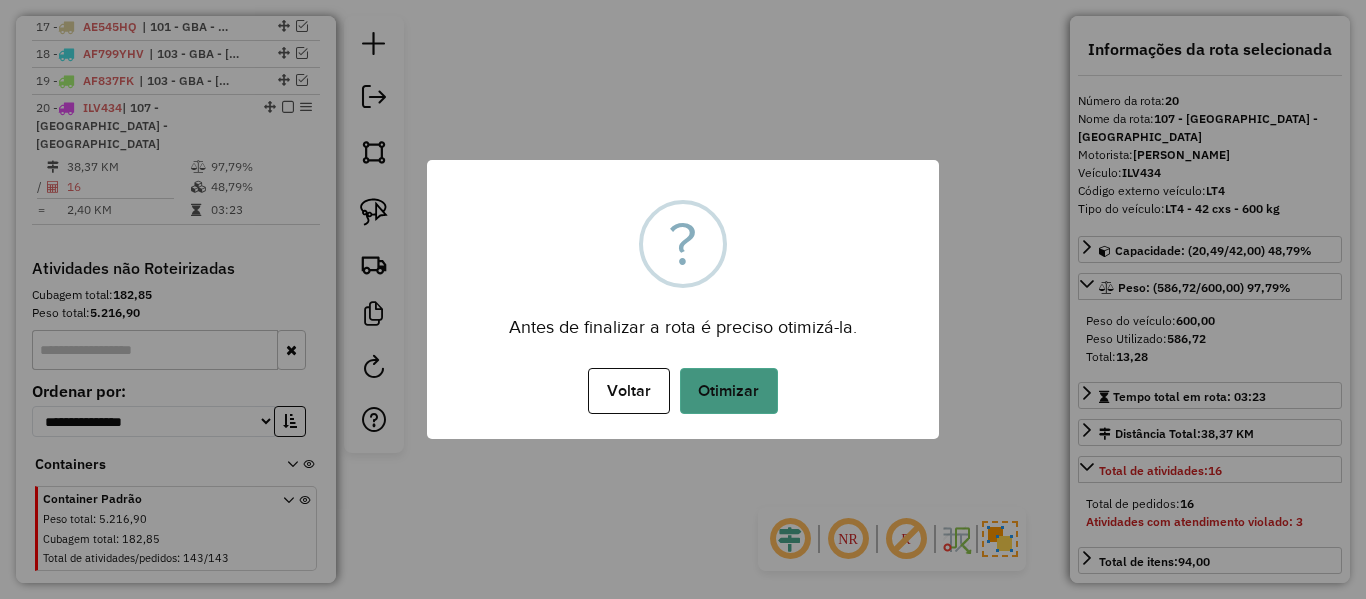 click on "Otimizar" at bounding box center [729, 391] 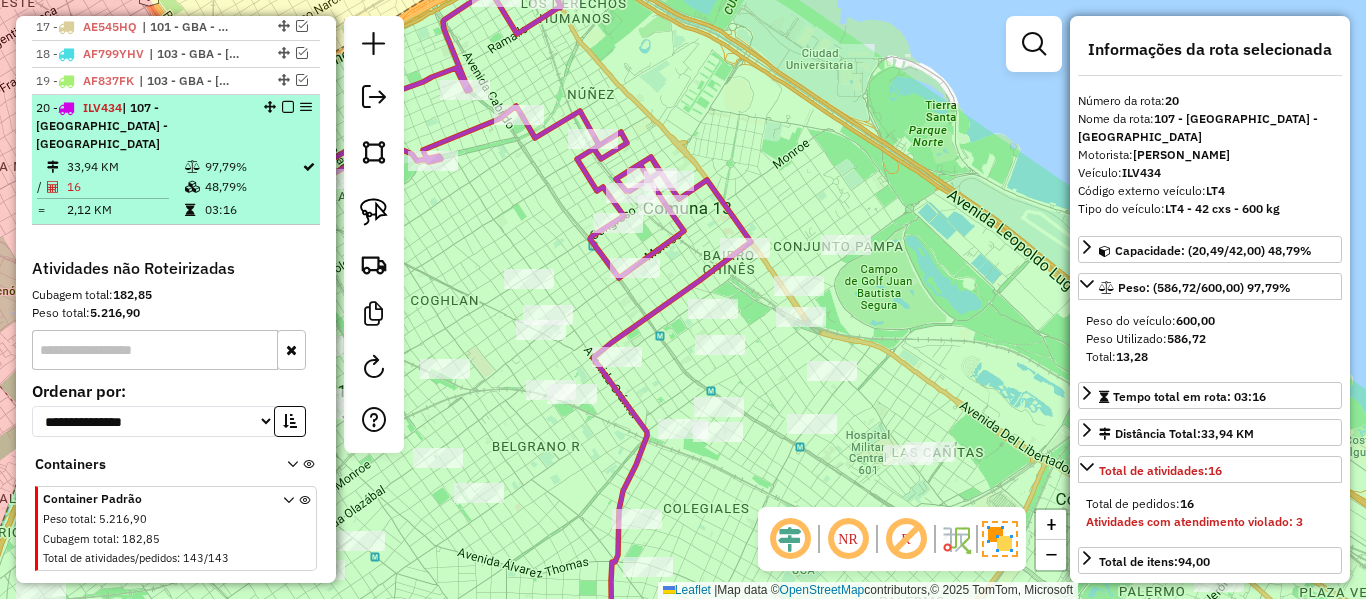 click at bounding box center (282, 107) 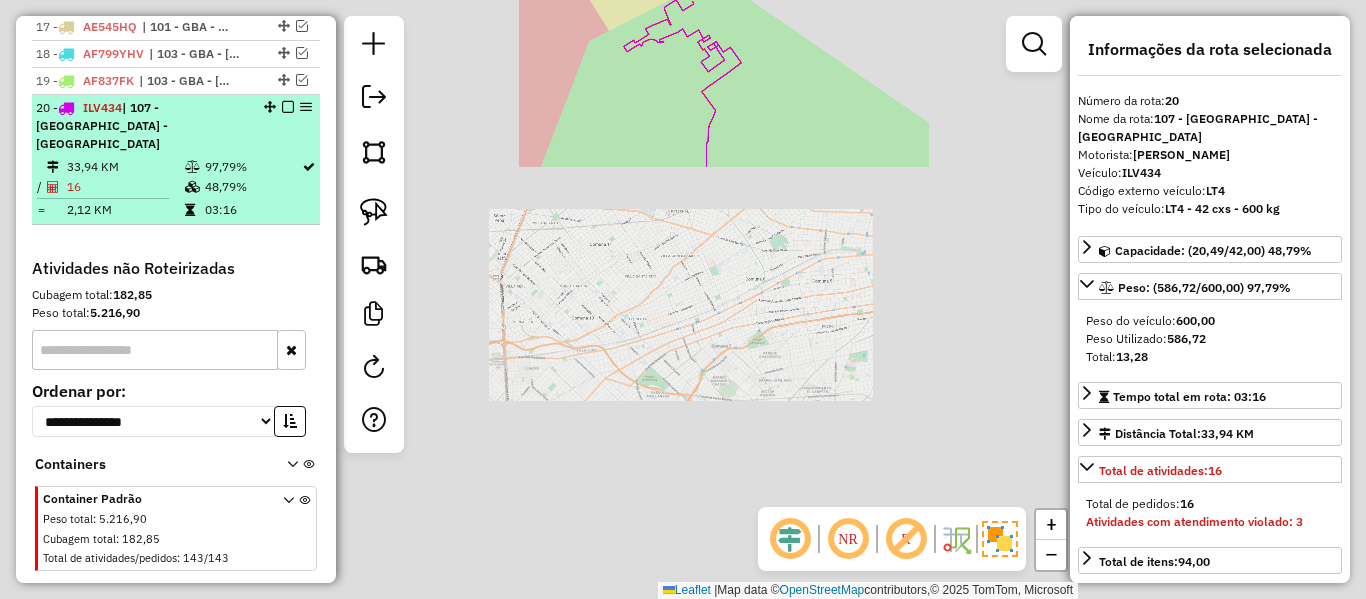 click at bounding box center (288, 107) 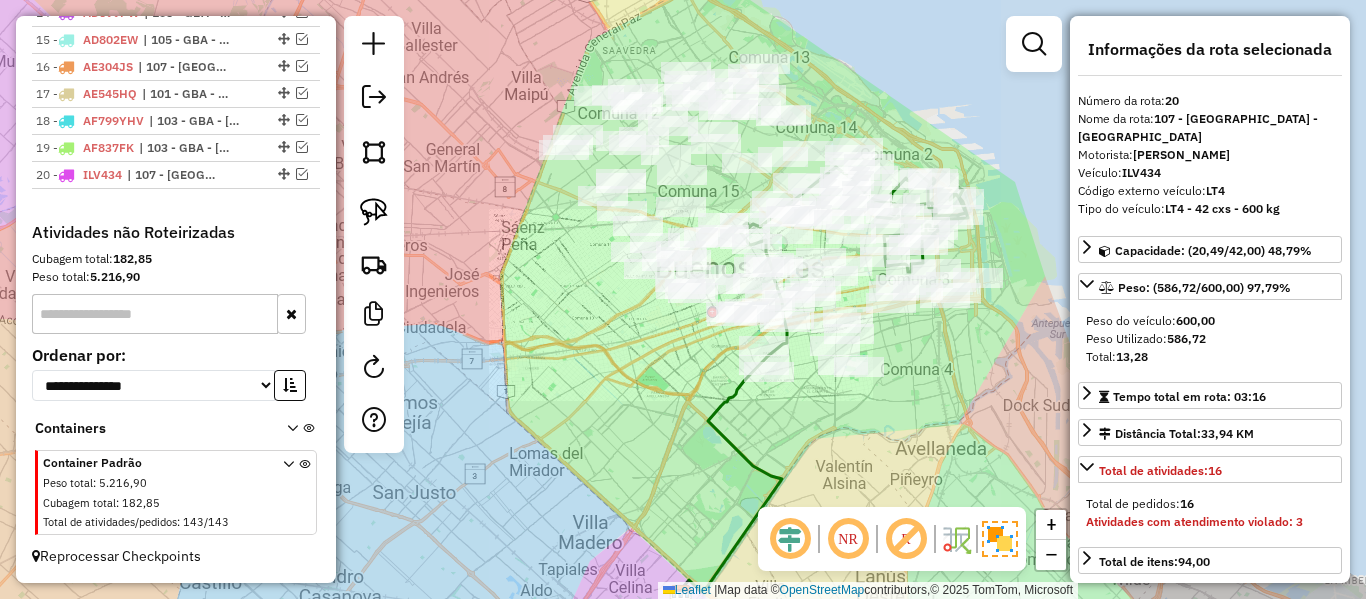 scroll, scrollTop: 1215, scrollLeft: 0, axis: vertical 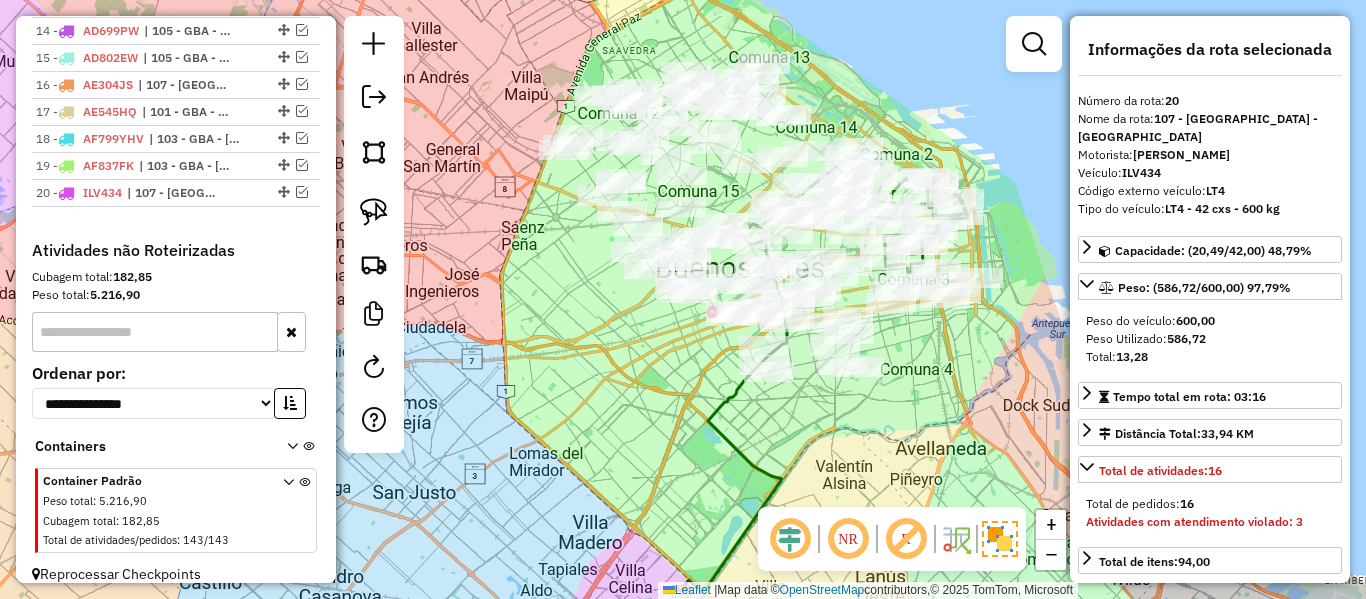 drag, startPoint x: 918, startPoint y: 396, endPoint x: 990, endPoint y: 477, distance: 108.37435 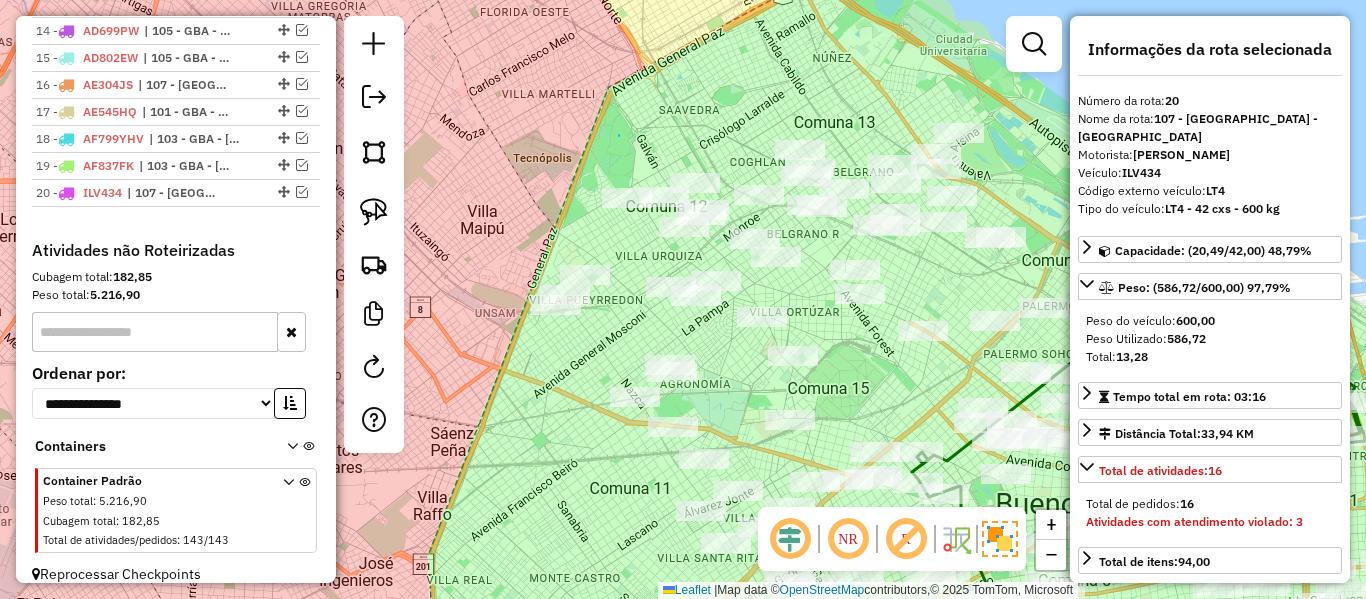 drag, startPoint x: 619, startPoint y: 136, endPoint x: 649, endPoint y: 130, distance: 30.594116 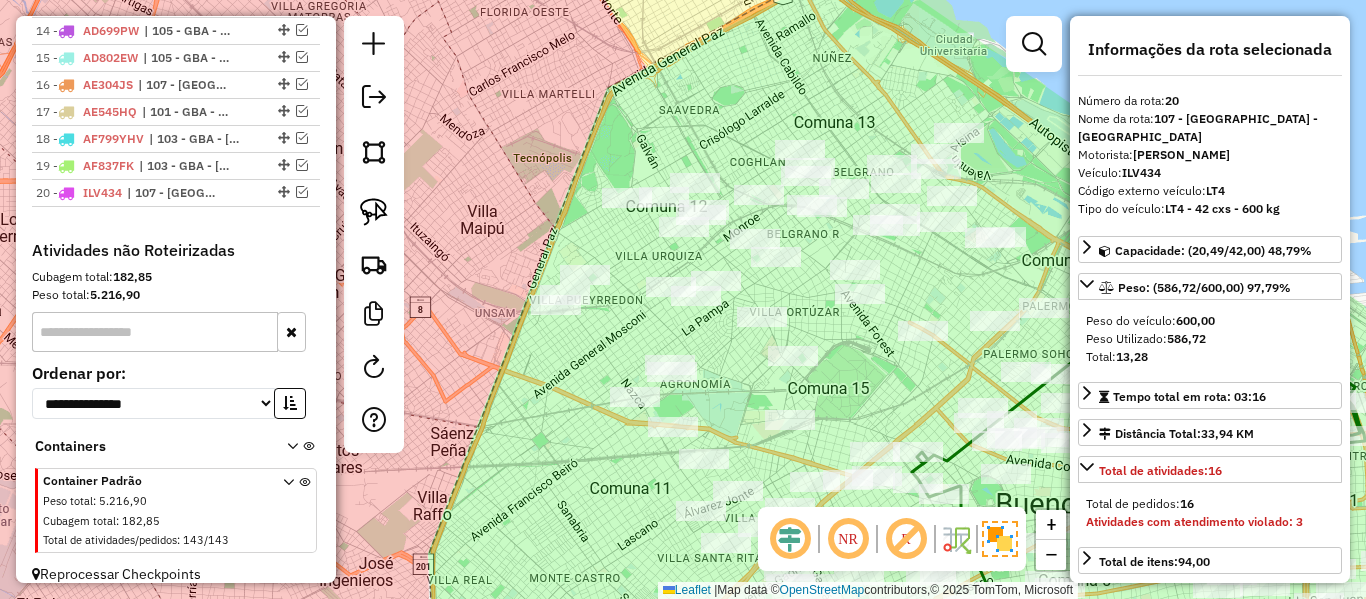 drag, startPoint x: 662, startPoint y: 132, endPoint x: 587, endPoint y: 120, distance: 75.95393 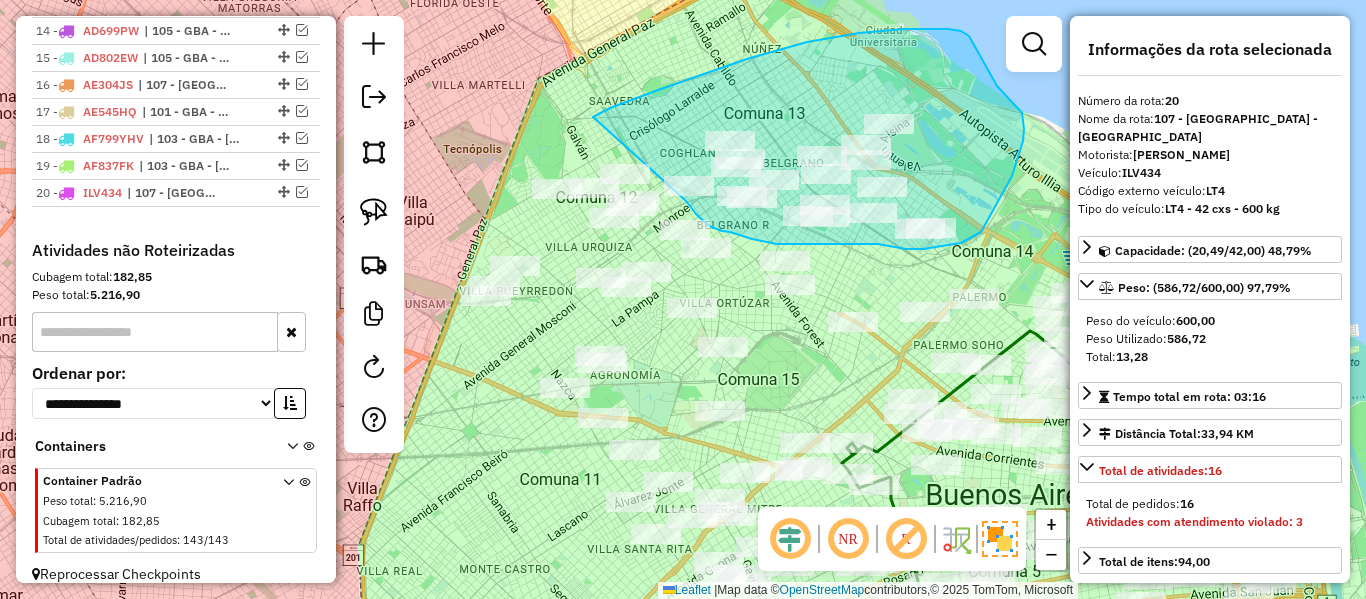 click on "Janela de atendimento Grade de atendimento Capacidade Transportadoras Veículos Cliente Pedidos  Rotas Selecione os dias de semana para filtrar as janelas de atendimento  Seg   Ter   Qua   Qui   Sex   Sáb   Dom  Informe o período da janela de atendimento: De: Até:  Filtrar exatamente a janela do cliente  Considerar janela de atendimento padrão  Selecione os dias de semana para filtrar as grades de atendimento  Seg   Ter   Qua   Qui   Sex   Sáb   Dom   Considerar clientes sem dia de atendimento cadastrado  Clientes fora do dia de atendimento selecionado Filtrar as atividades entre os valores definidos abaixo:  Peso mínimo:   Peso máximo:   Cubagem mínima:   Cubagem máxima:   De:   Até:  Filtrar as atividades entre o tempo de atendimento definido abaixo:  De:   Até:   Considerar capacidade total dos clientes não roteirizados Transportadora: Selecione um ou mais itens Tipo de veículo: Selecione um ou mais itens Veículo: Selecione um ou mais itens Motorista: Selecione um ou mais itens Nome: Rótulo:" 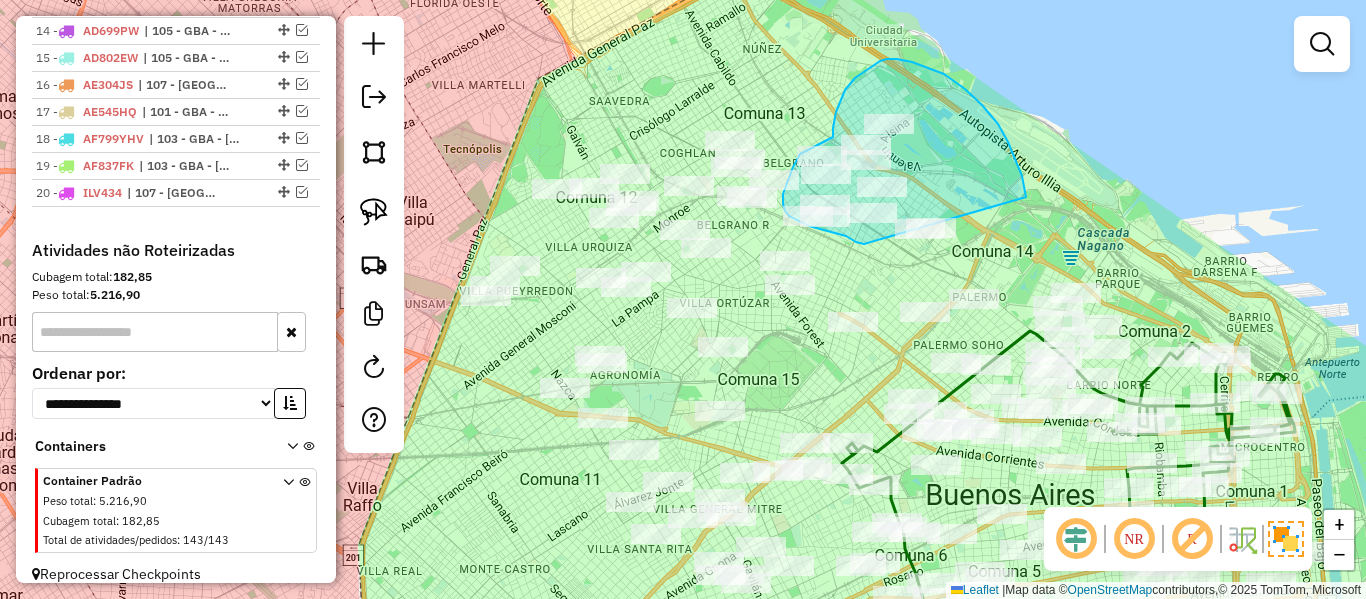 drag, startPoint x: 965, startPoint y: 89, endPoint x: 925, endPoint y: 259, distance: 174.64249 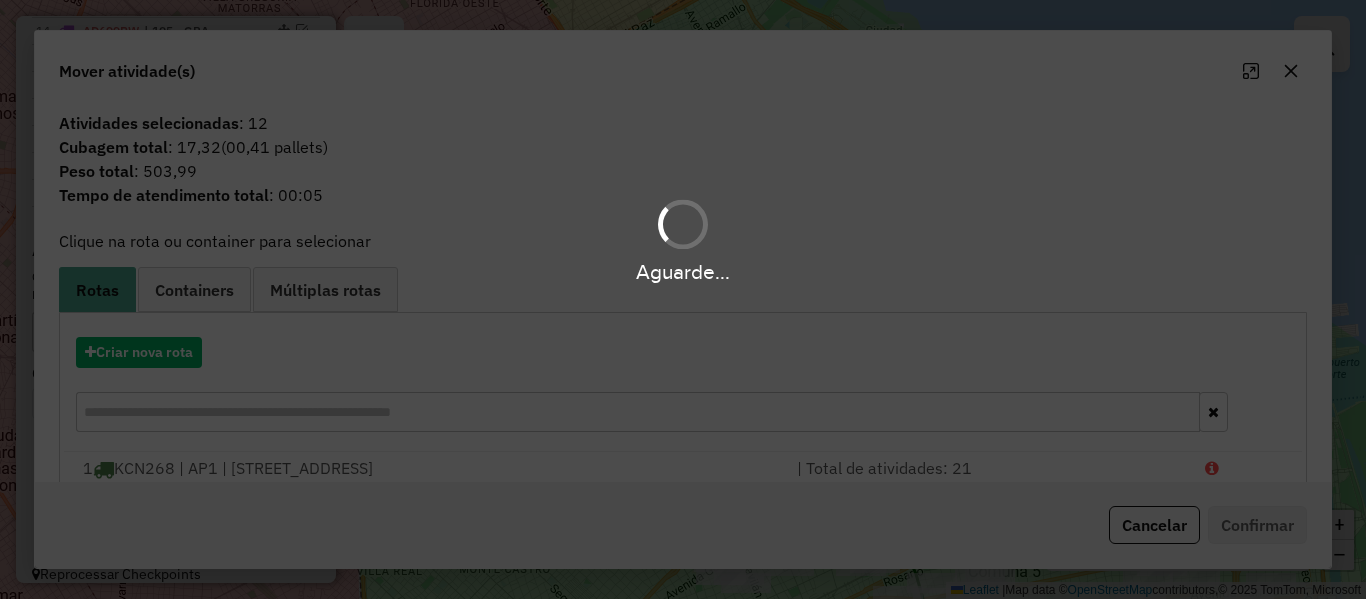 click on "Aguarde..." at bounding box center [683, 299] 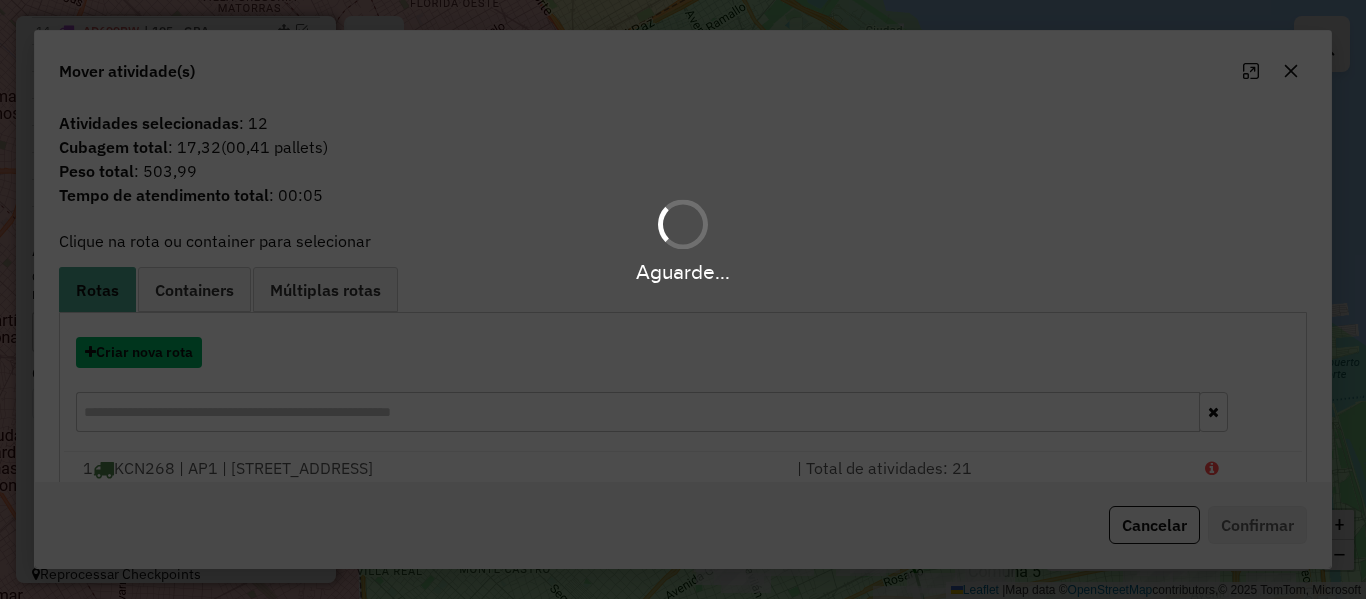 click on "Criar nova rota" at bounding box center [139, 352] 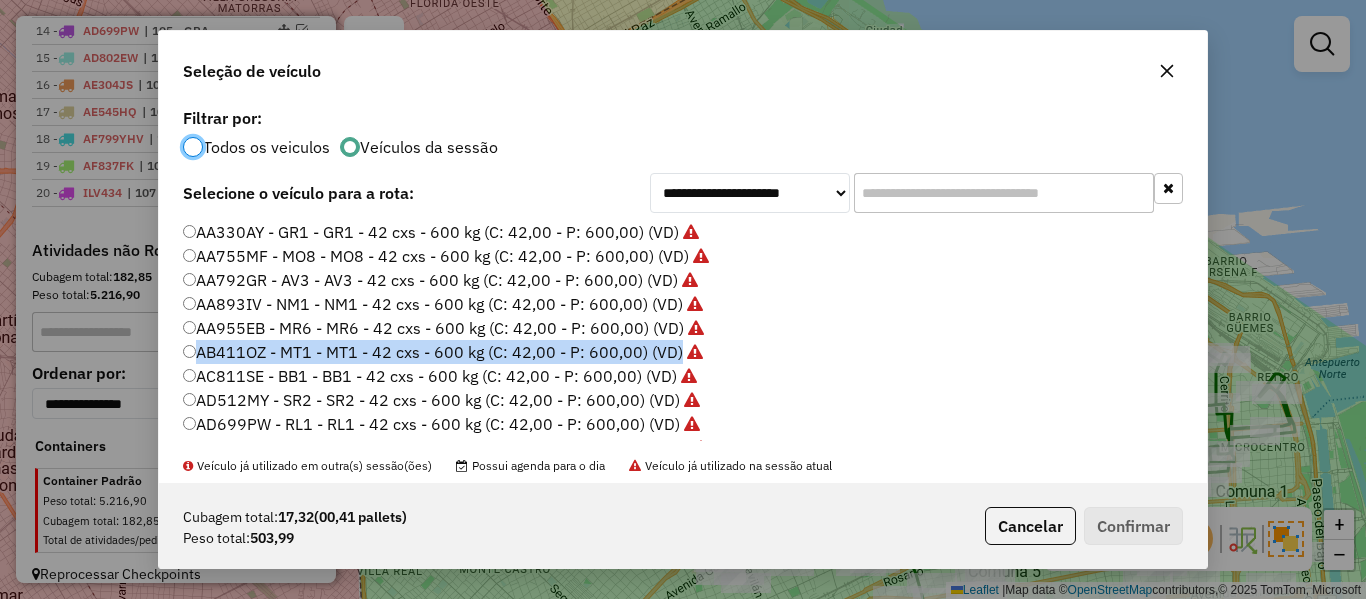 click on "**********" 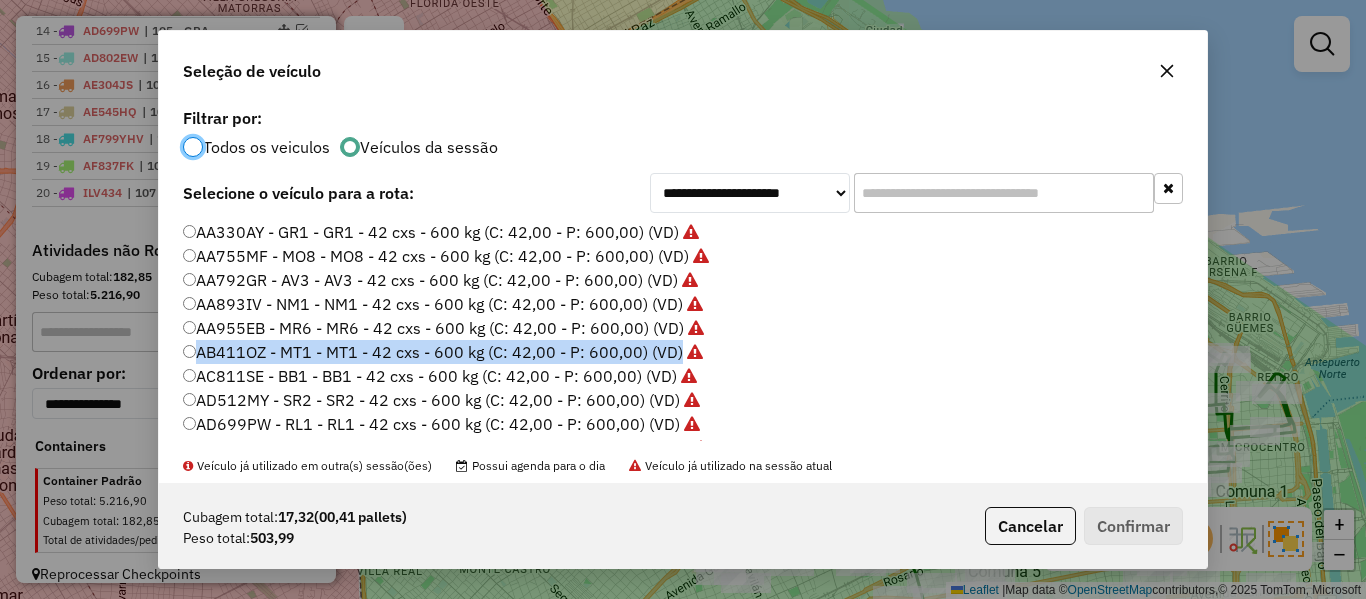 scroll, scrollTop: 11, scrollLeft: 6, axis: both 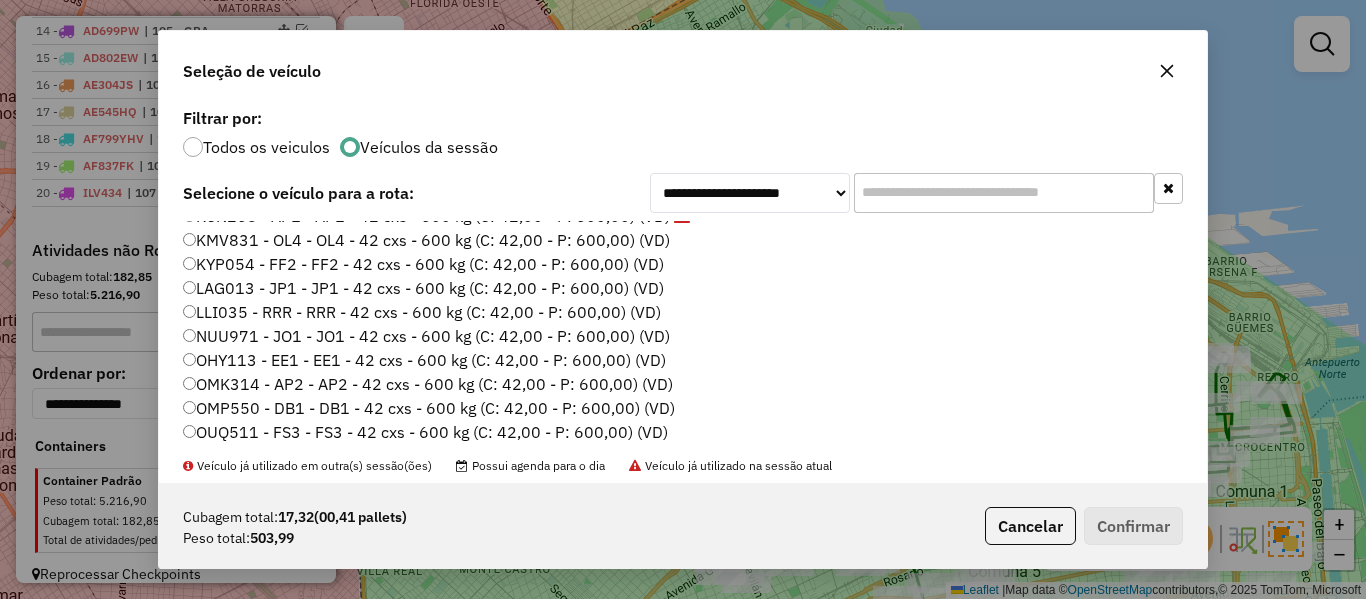 click on "KMV831 - OL4 - OL4 - 42 cxs - 600 kg (C: 42,00 - P: 600,00) (VD)" 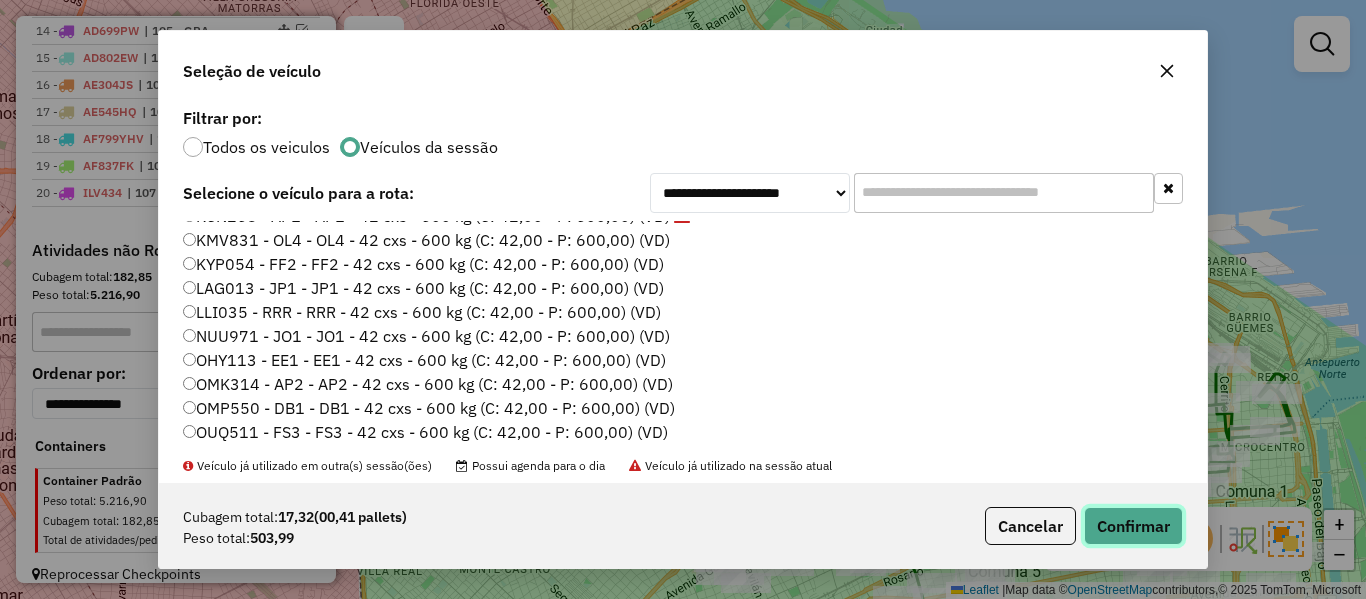 click on "Confirmar" 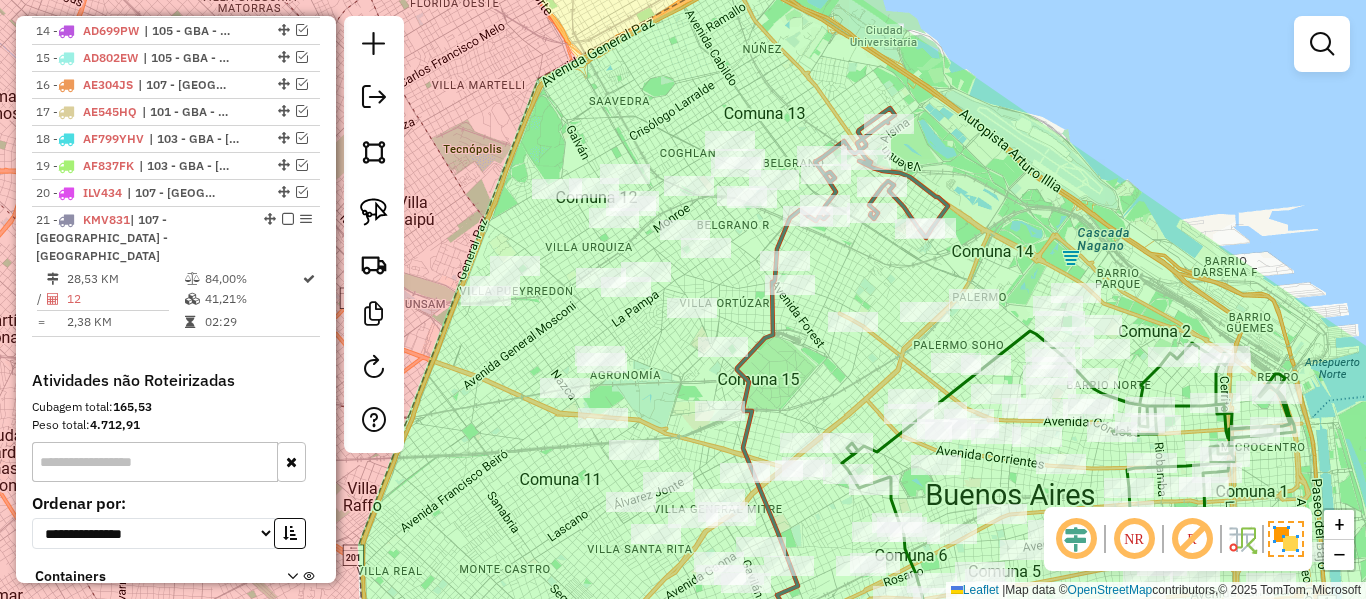 scroll, scrollTop: 1309, scrollLeft: 0, axis: vertical 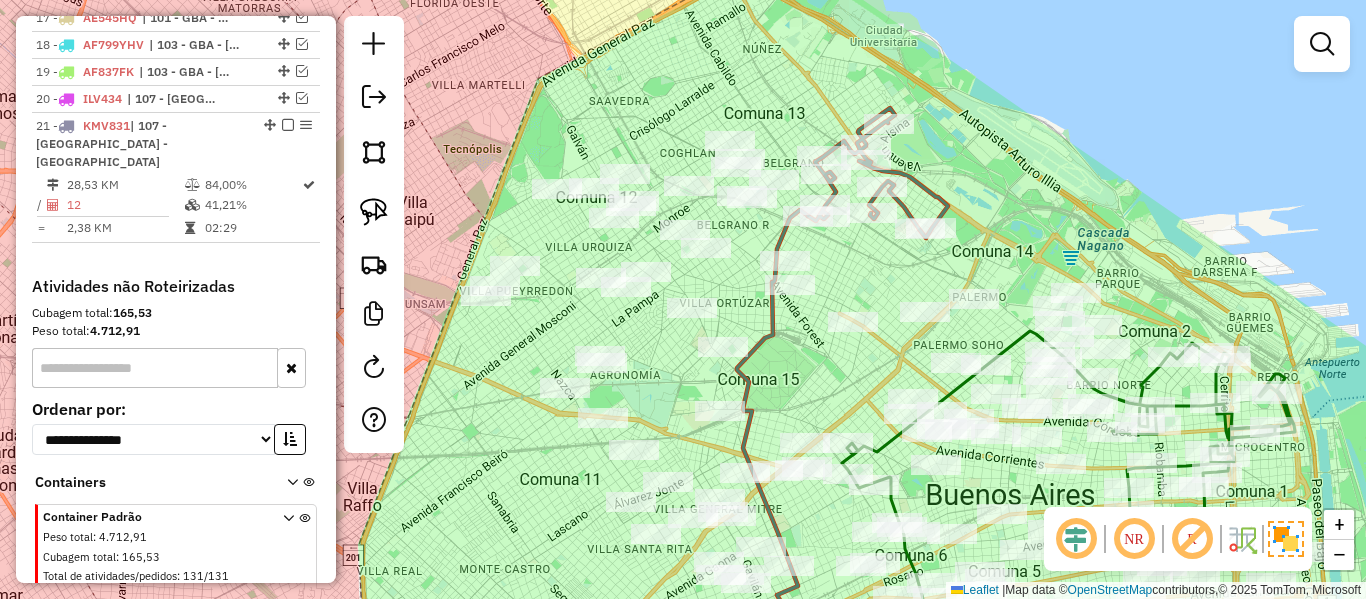 click 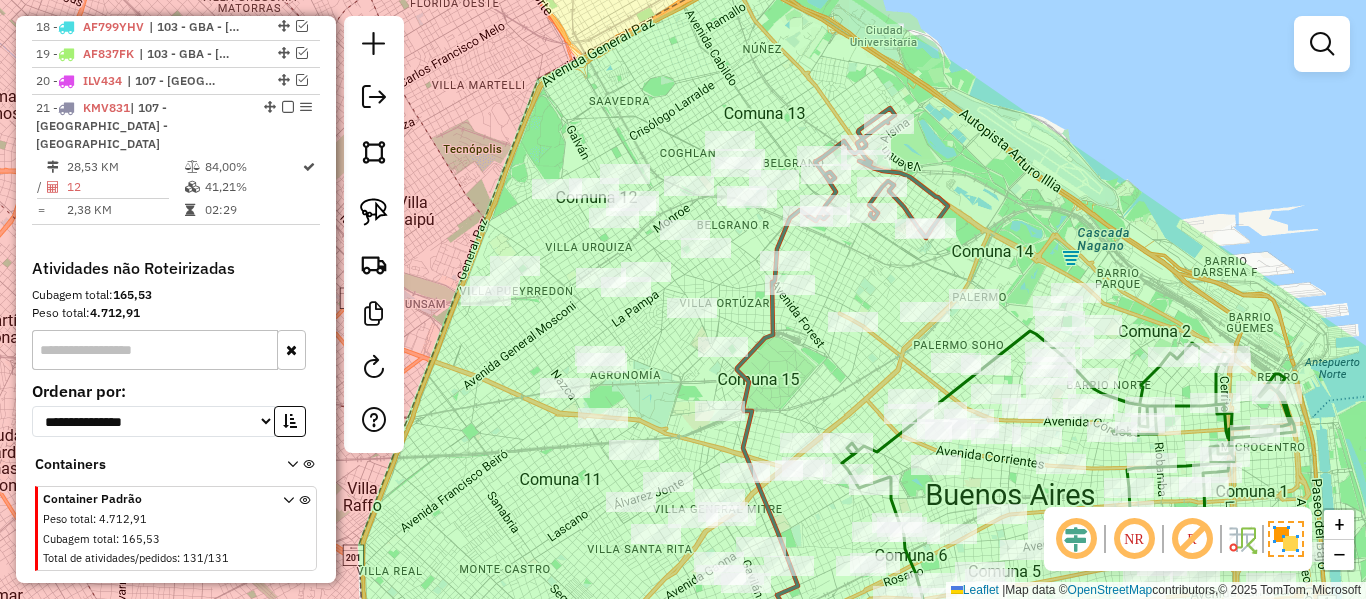 select on "**********" 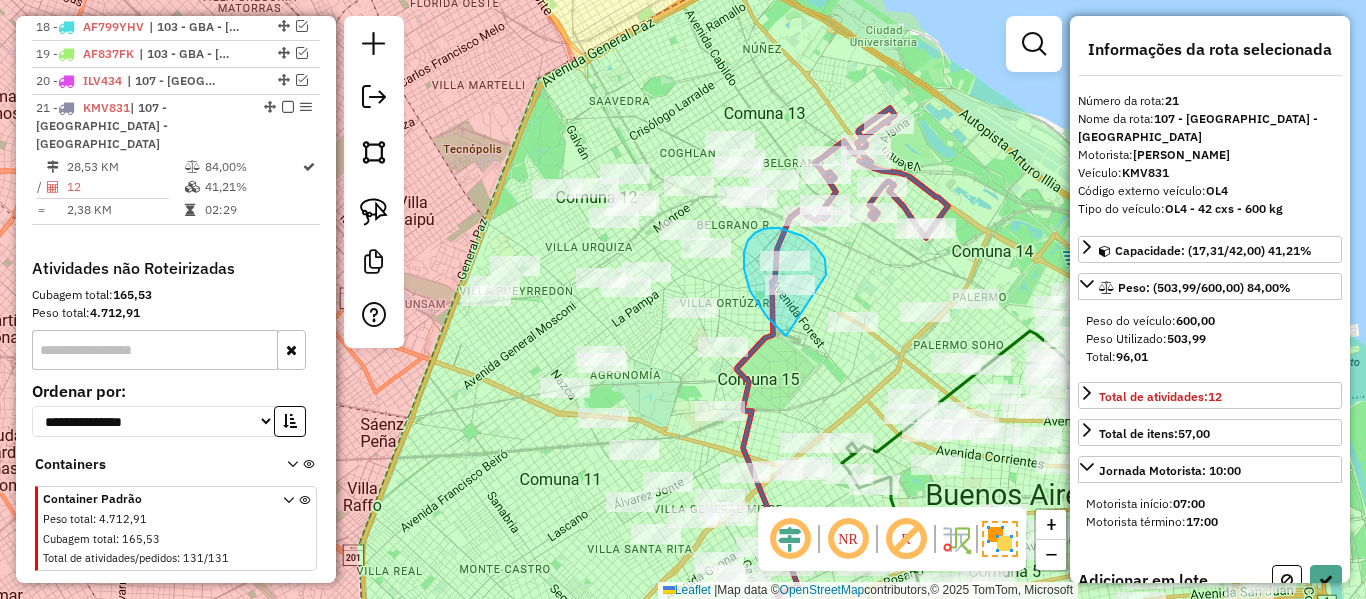 drag, startPoint x: 826, startPoint y: 264, endPoint x: 795, endPoint y: 333, distance: 75.643906 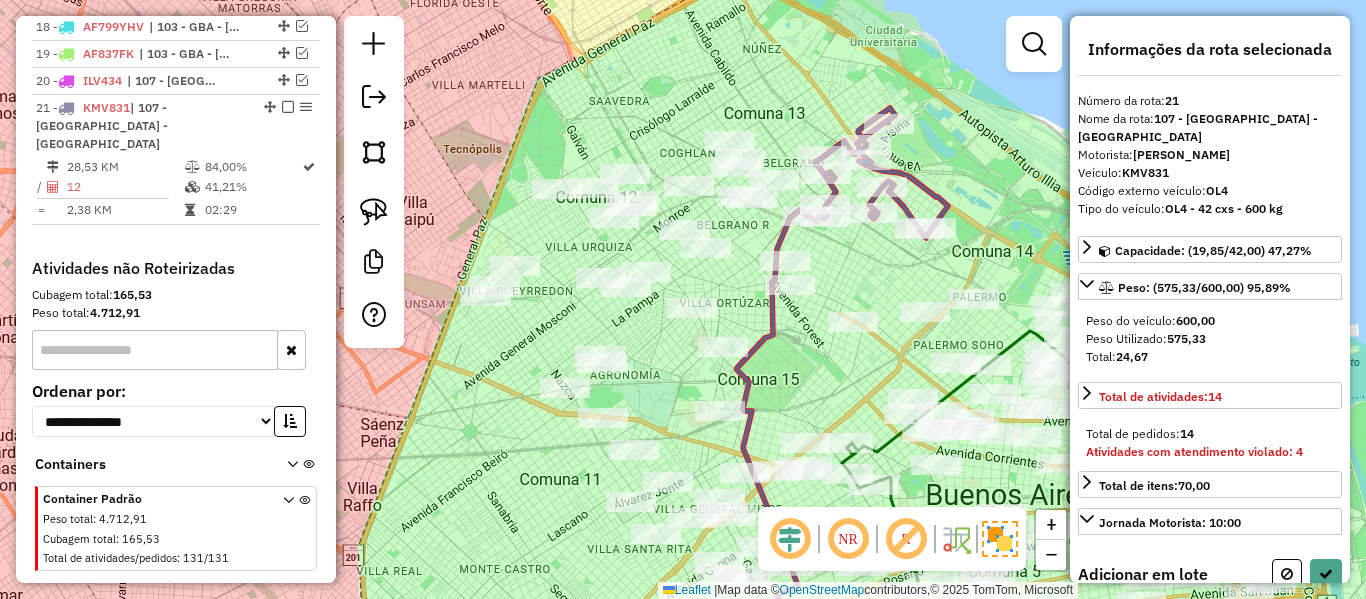 select on "**********" 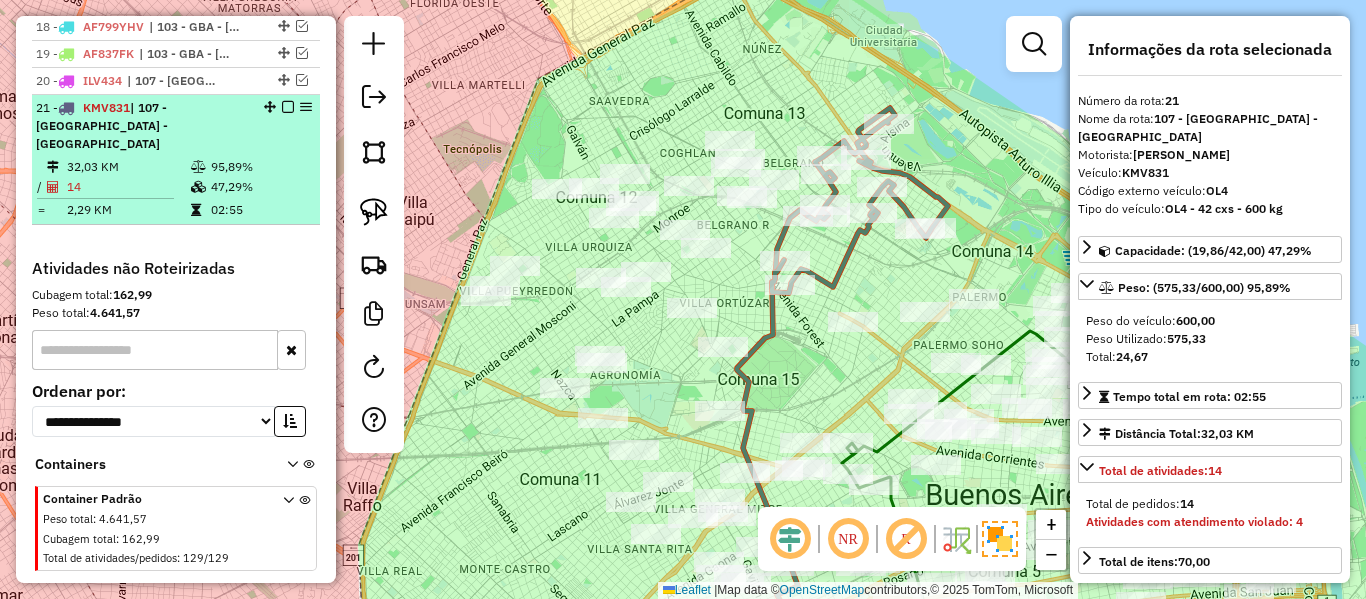 click at bounding box center [288, 107] 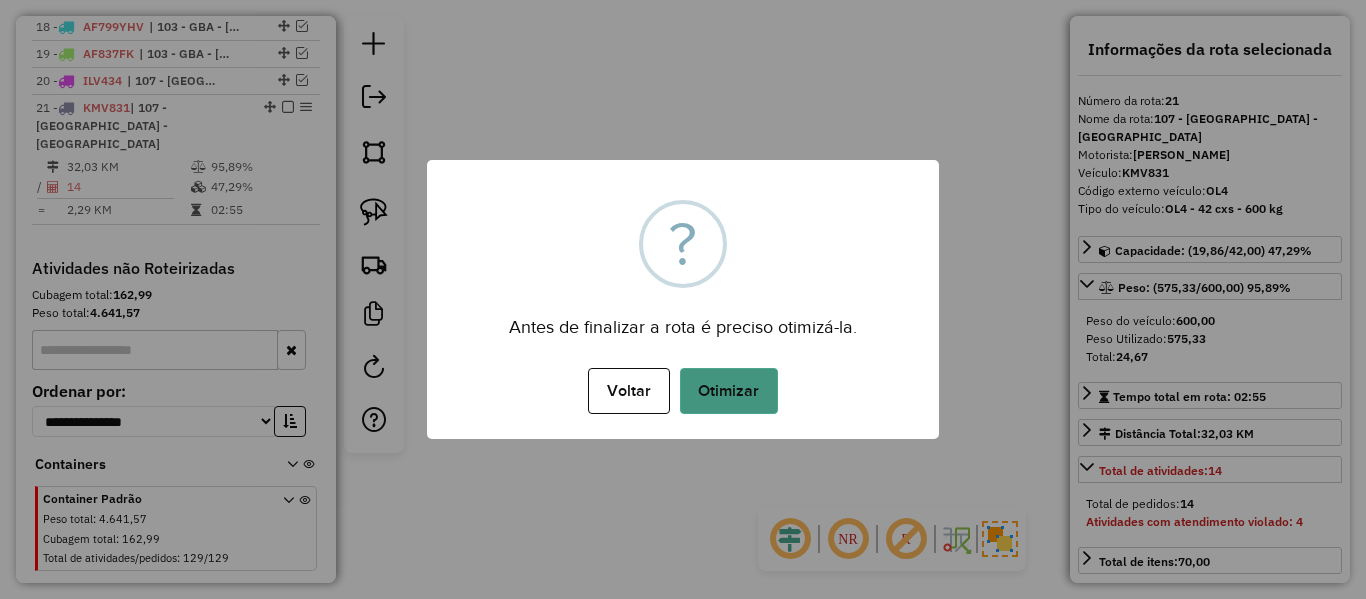click on "Voltar No Otimizar" at bounding box center (683, 391) 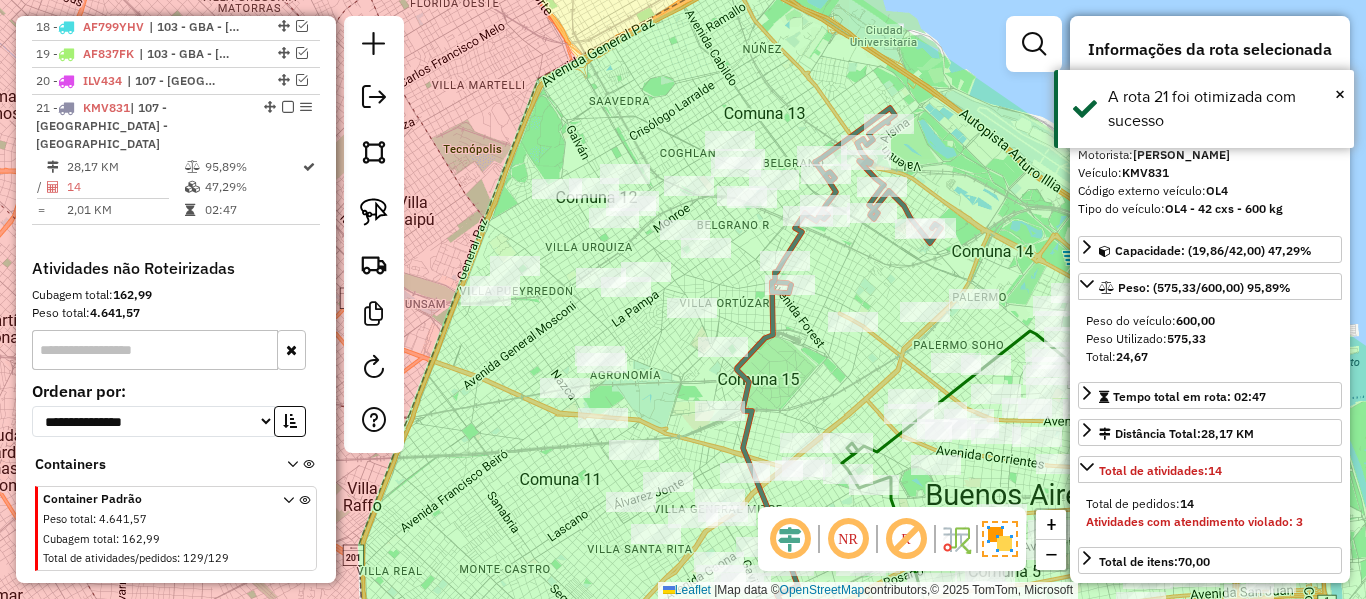 drag, startPoint x: 281, startPoint y: 95, endPoint x: 324, endPoint y: 106, distance: 44.38468 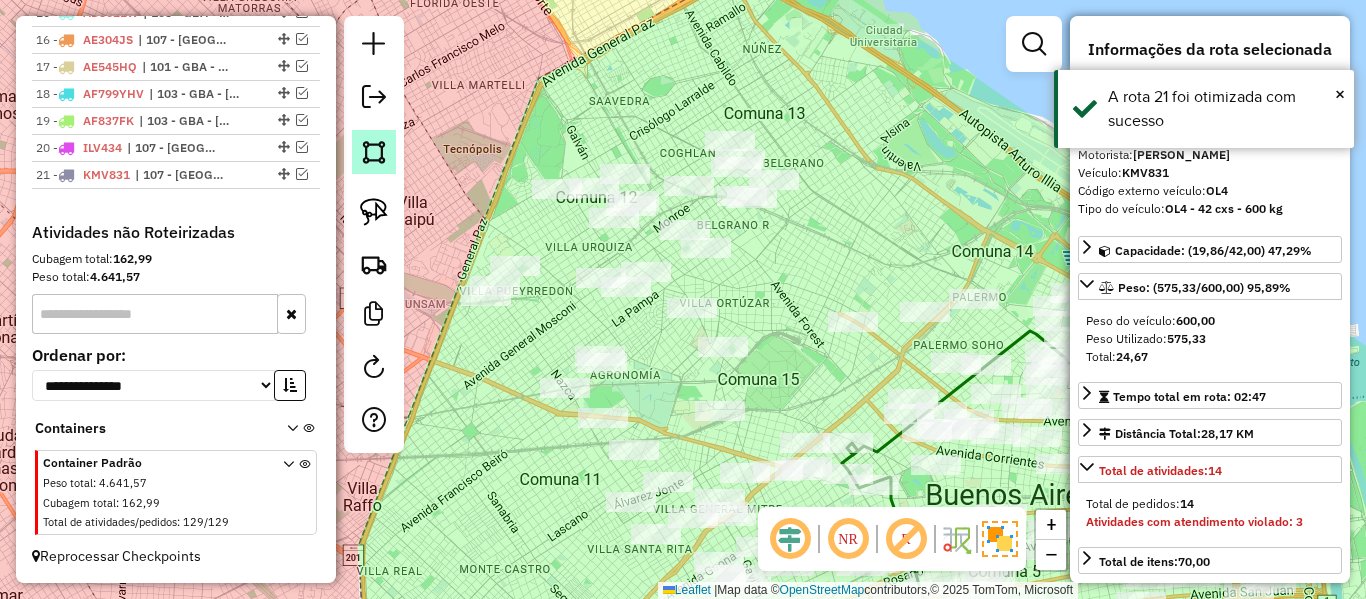 scroll, scrollTop: 1242, scrollLeft: 0, axis: vertical 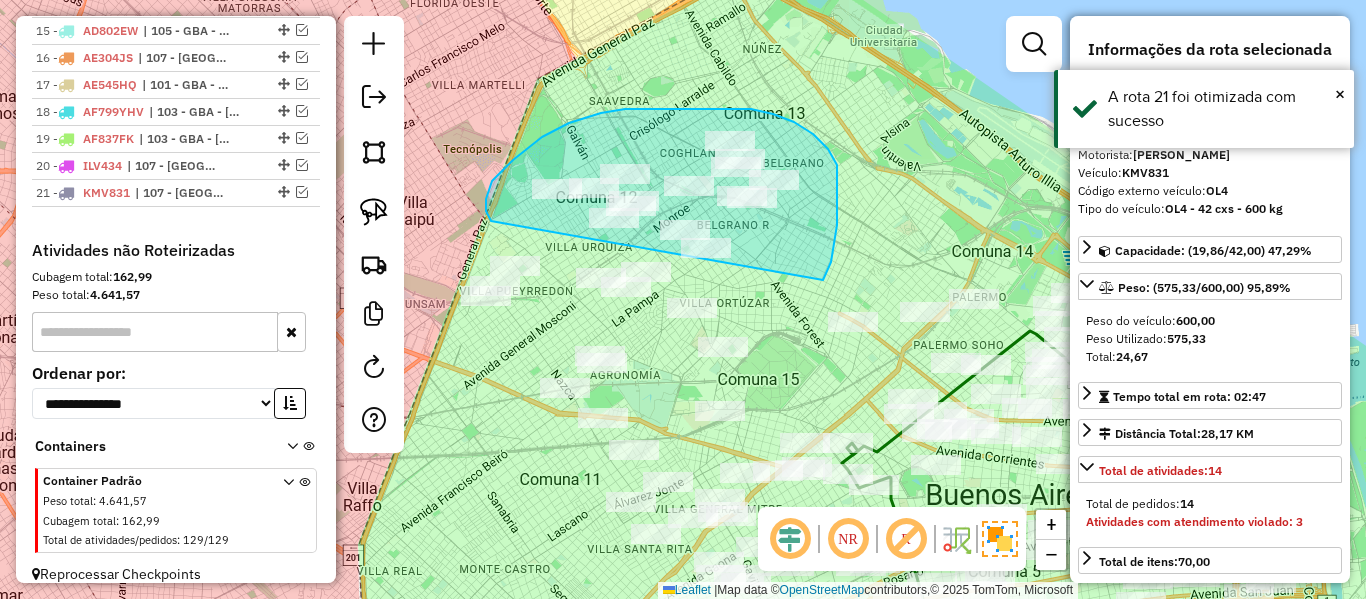 drag, startPoint x: 837, startPoint y: 225, endPoint x: 498, endPoint y: 226, distance: 339.00146 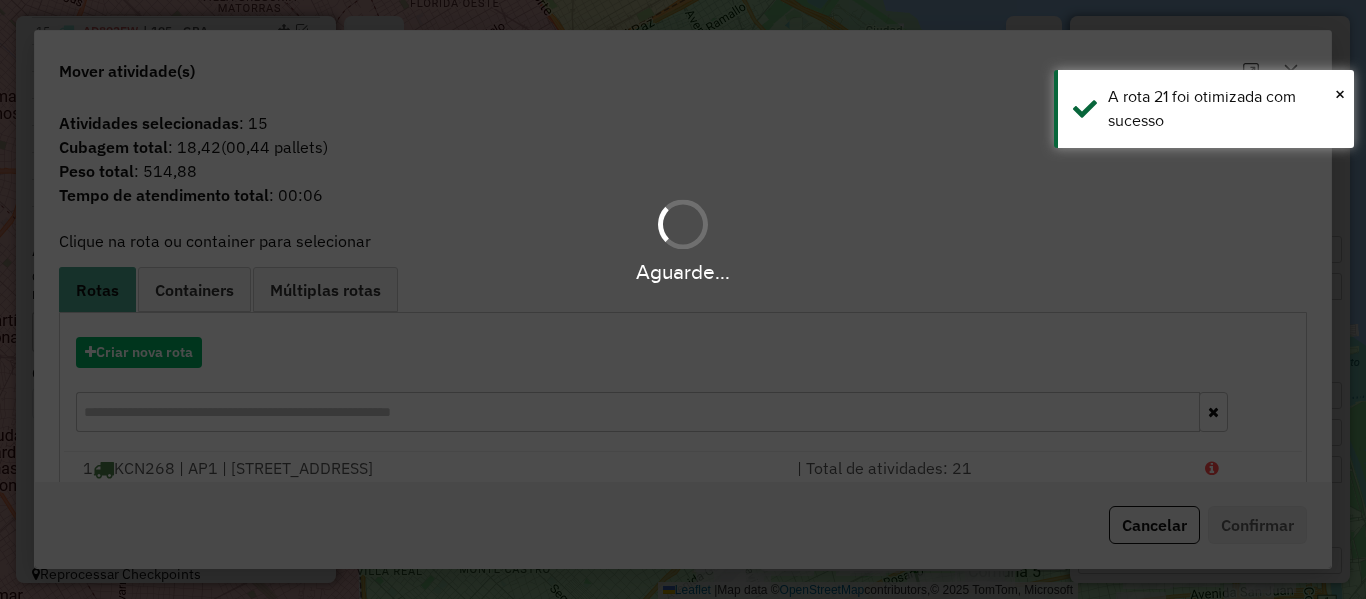 click on "Aguarde..." at bounding box center [683, 299] 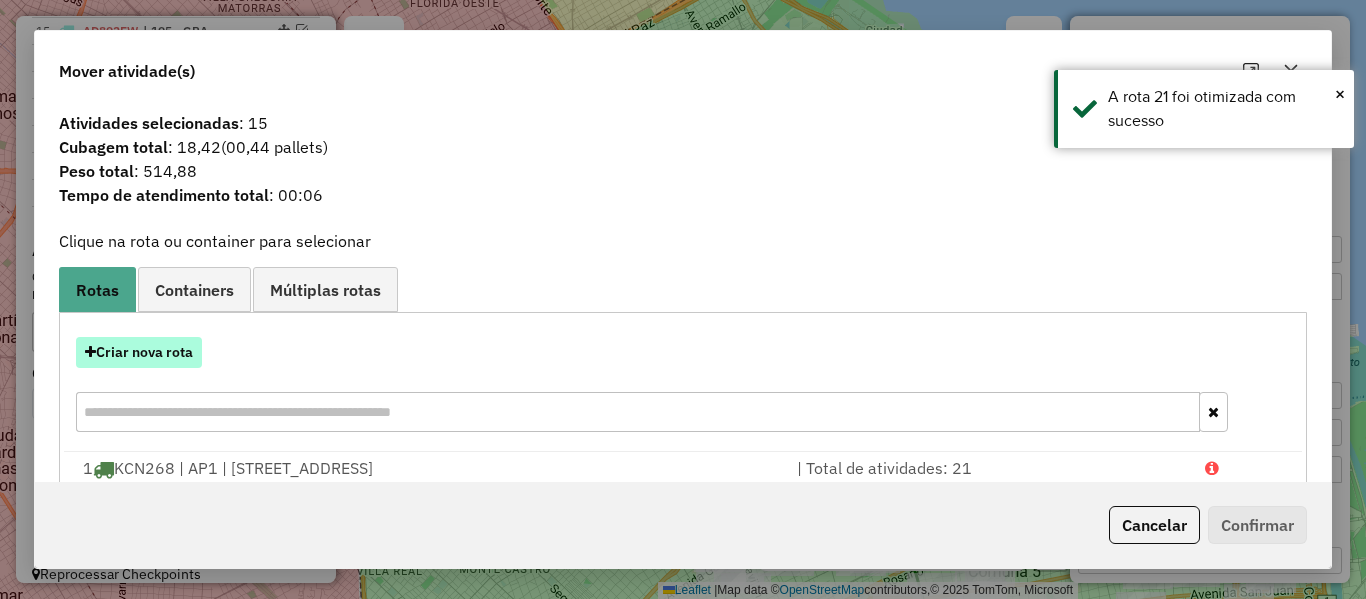 click on "Criar nova rota" at bounding box center [139, 352] 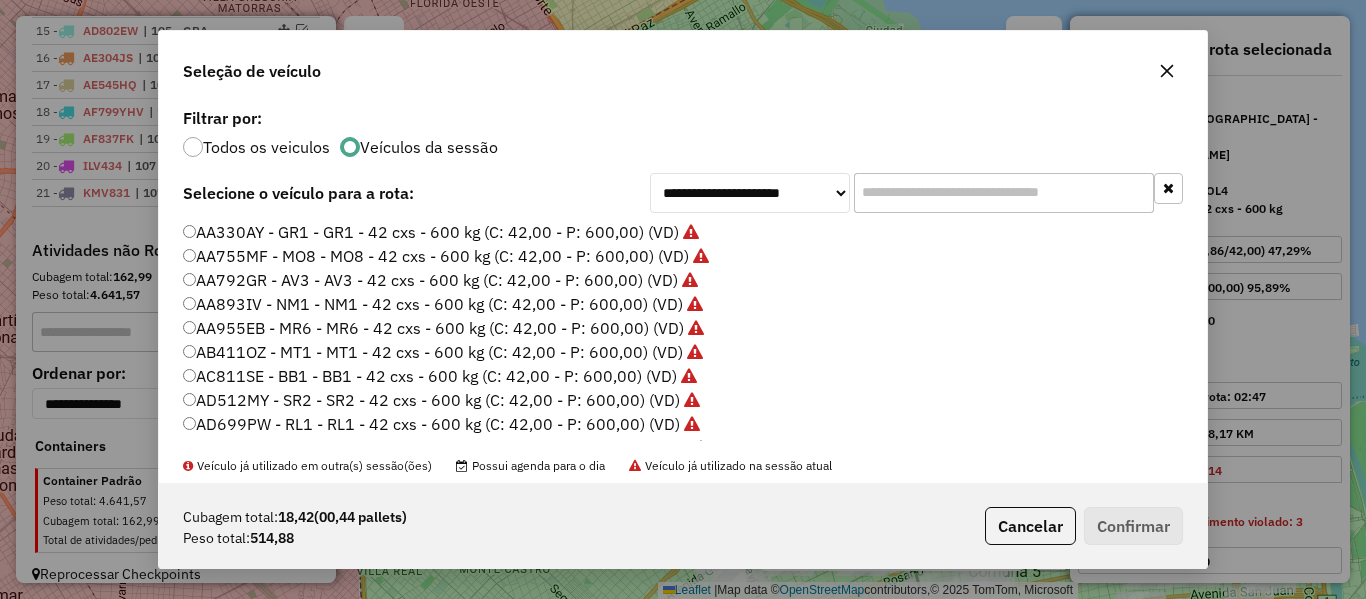 scroll, scrollTop: 11, scrollLeft: 6, axis: both 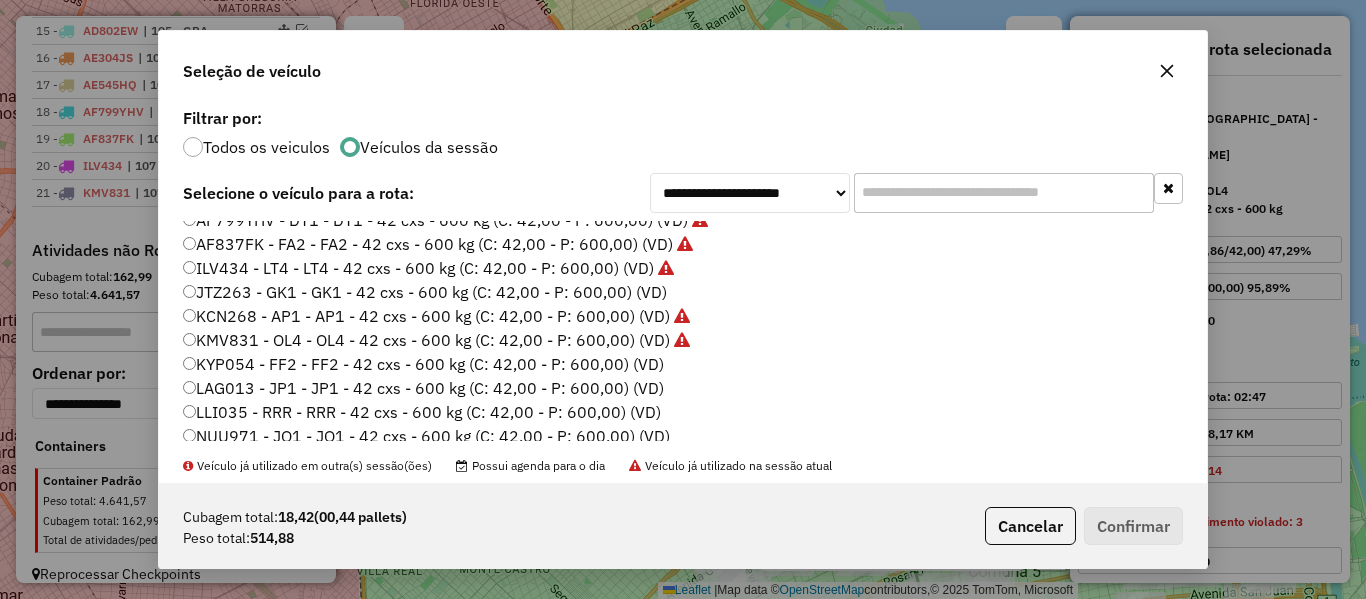 click on "JTZ263 - GK1 - GK1 - 42 cxs - 600 kg (C: 42,00 - P: 600,00) (VD)" 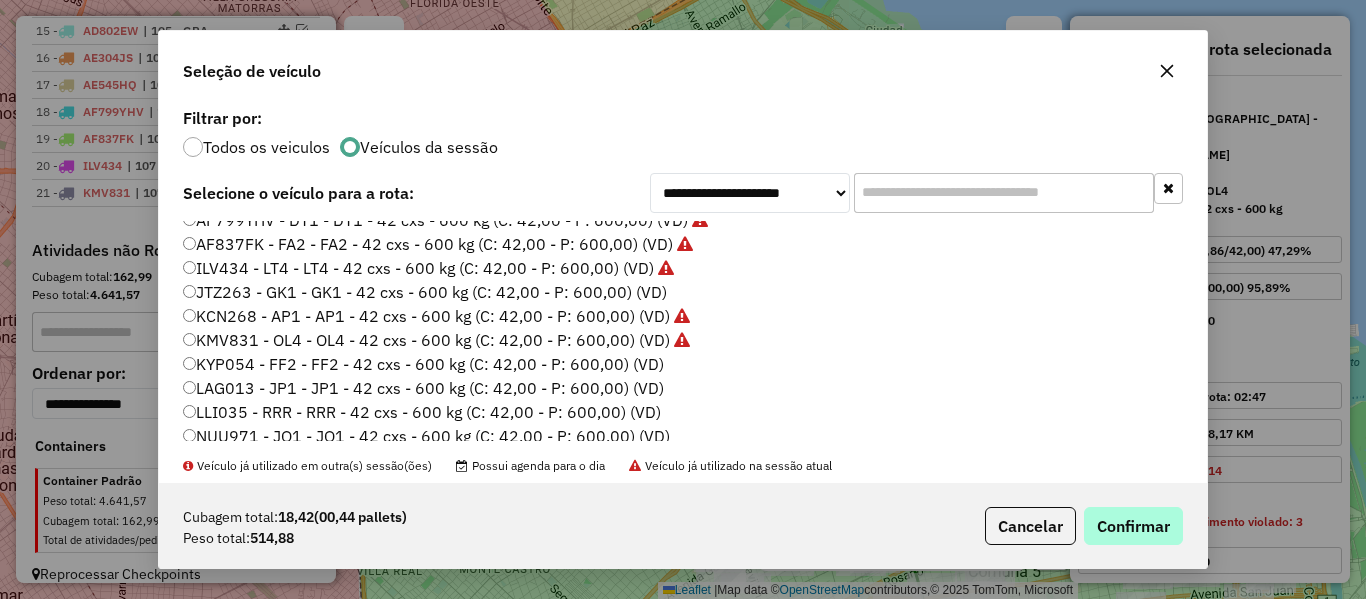 drag, startPoint x: 1199, startPoint y: 537, endPoint x: 1157, endPoint y: 529, distance: 42.755116 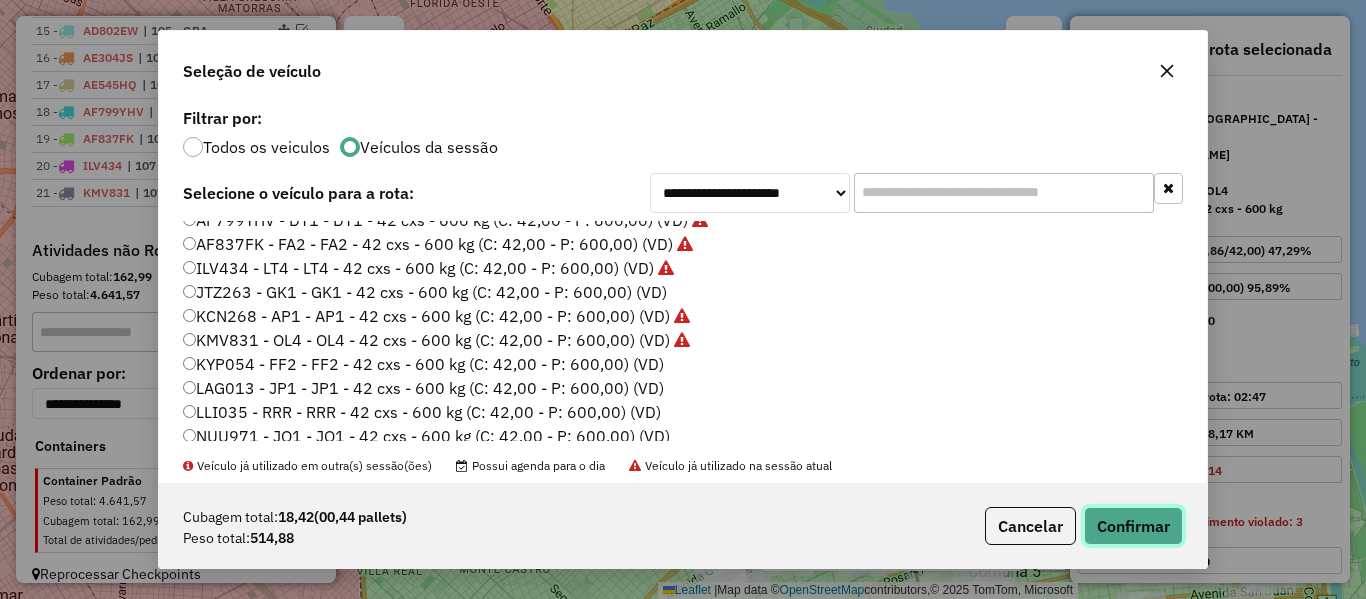 click on "Confirmar" 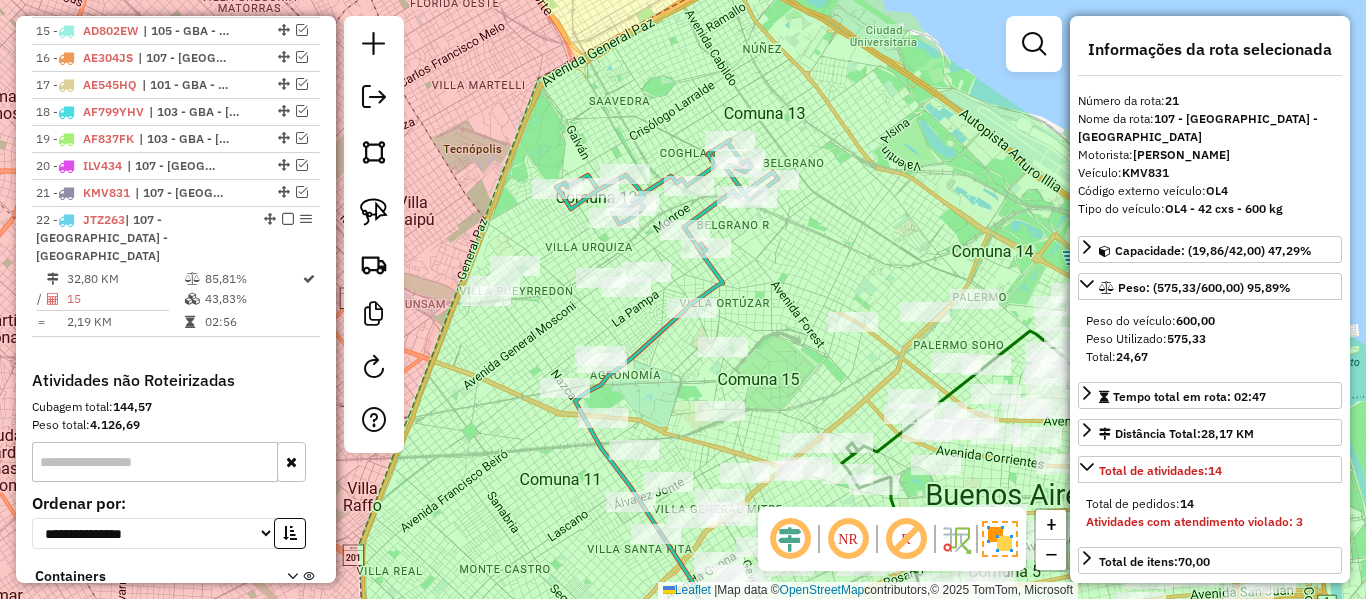 scroll, scrollTop: 1354, scrollLeft: 0, axis: vertical 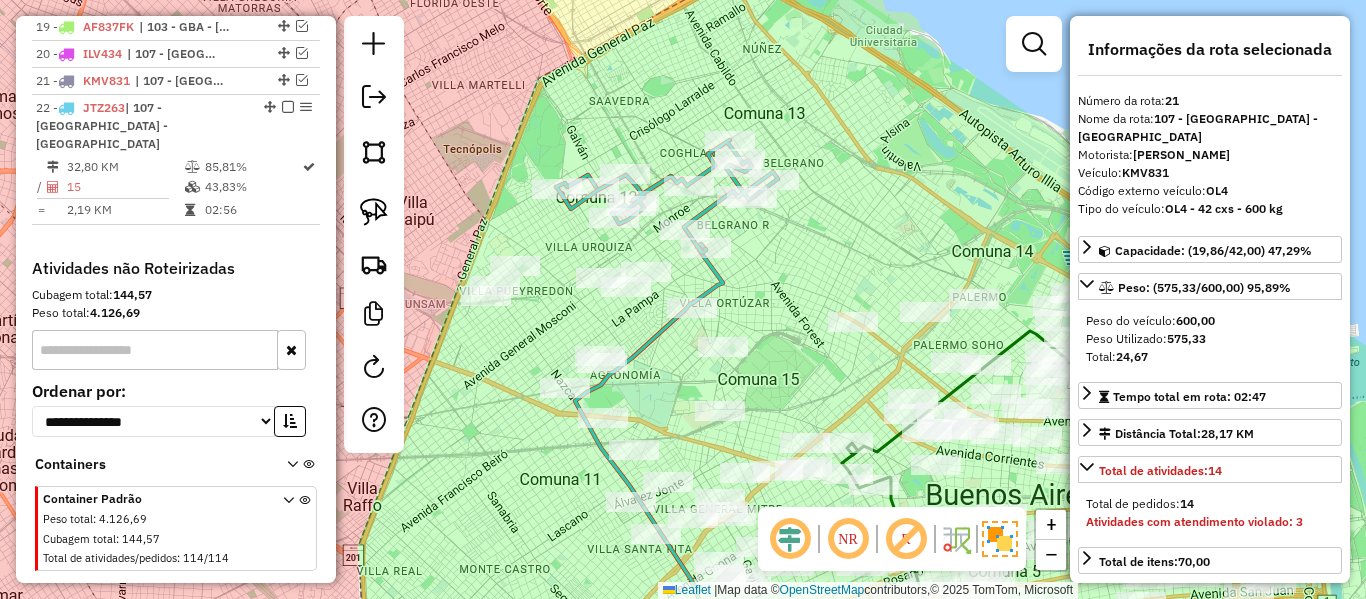 click 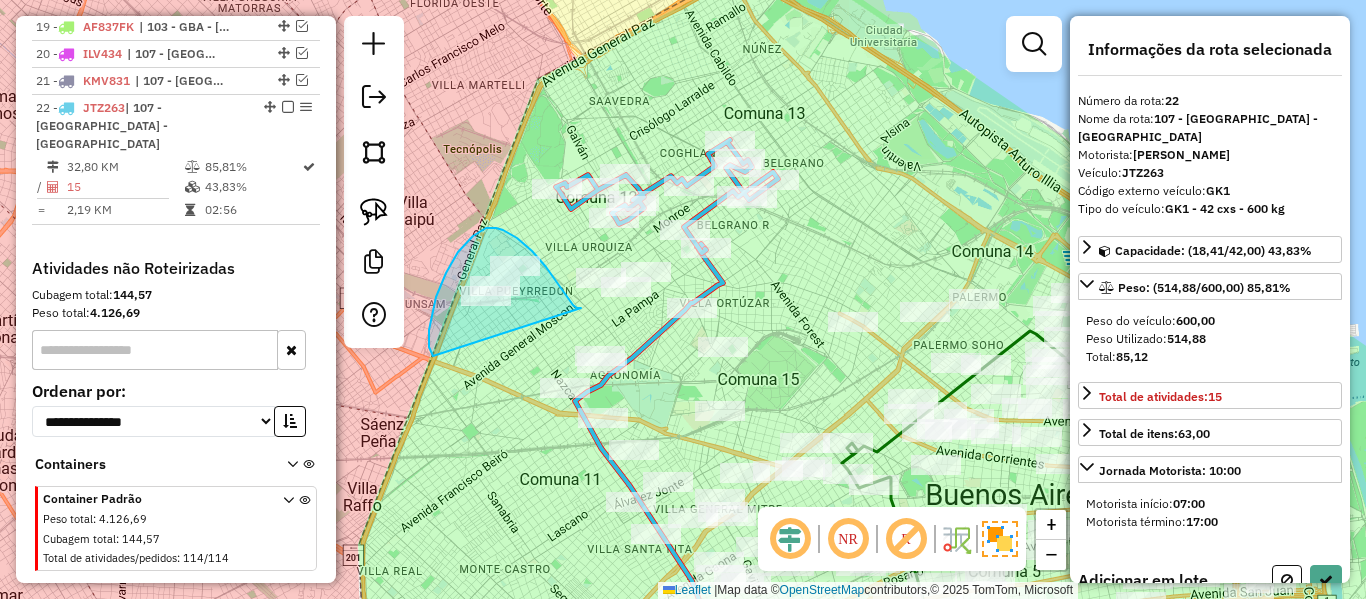 drag, startPoint x: 581, startPoint y: 308, endPoint x: 452, endPoint y: 366, distance: 141.43903 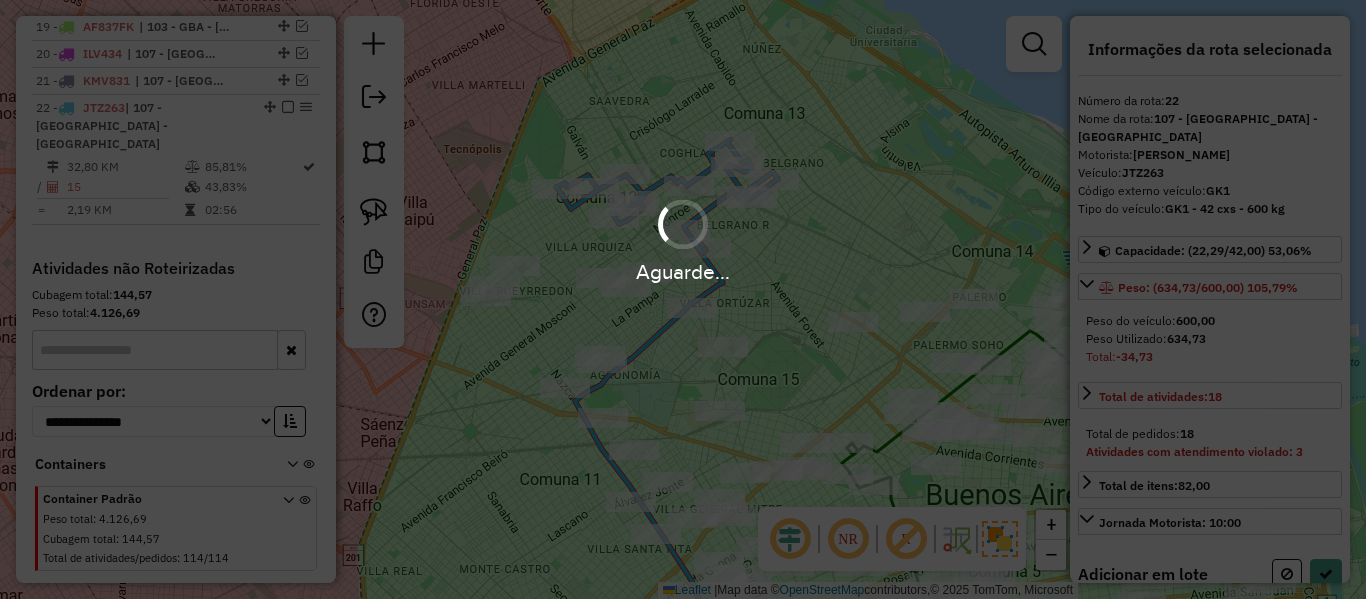 select on "**********" 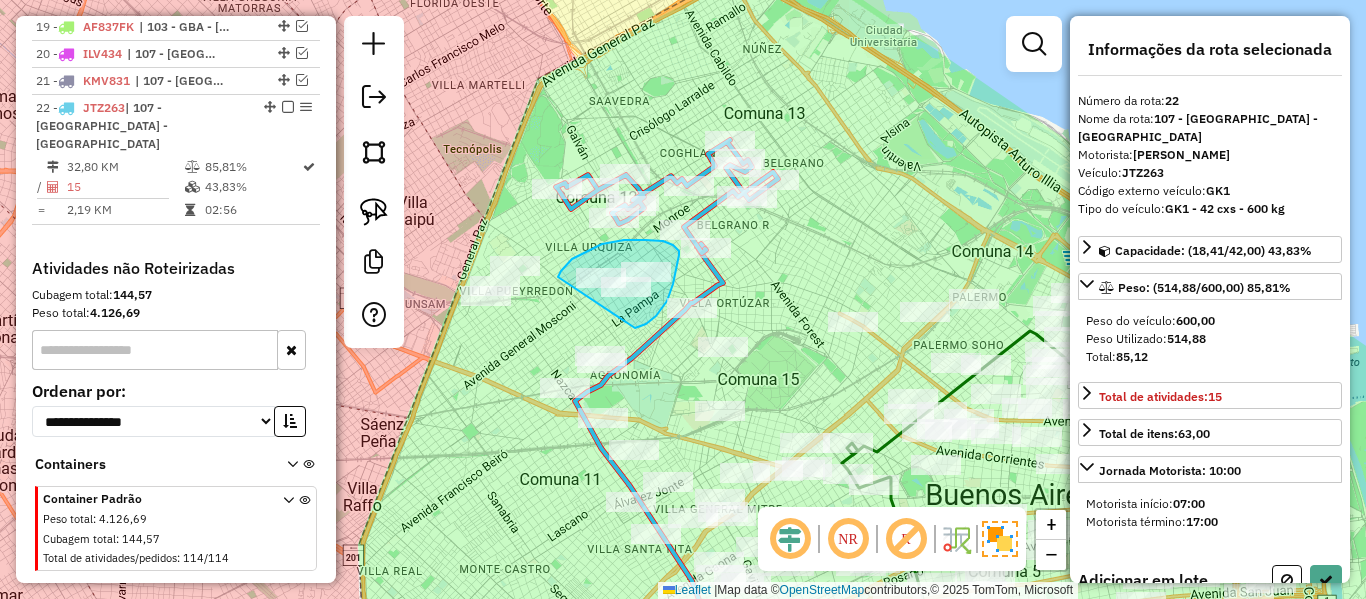 drag, startPoint x: 679, startPoint y: 251, endPoint x: 571, endPoint y: 296, distance: 117 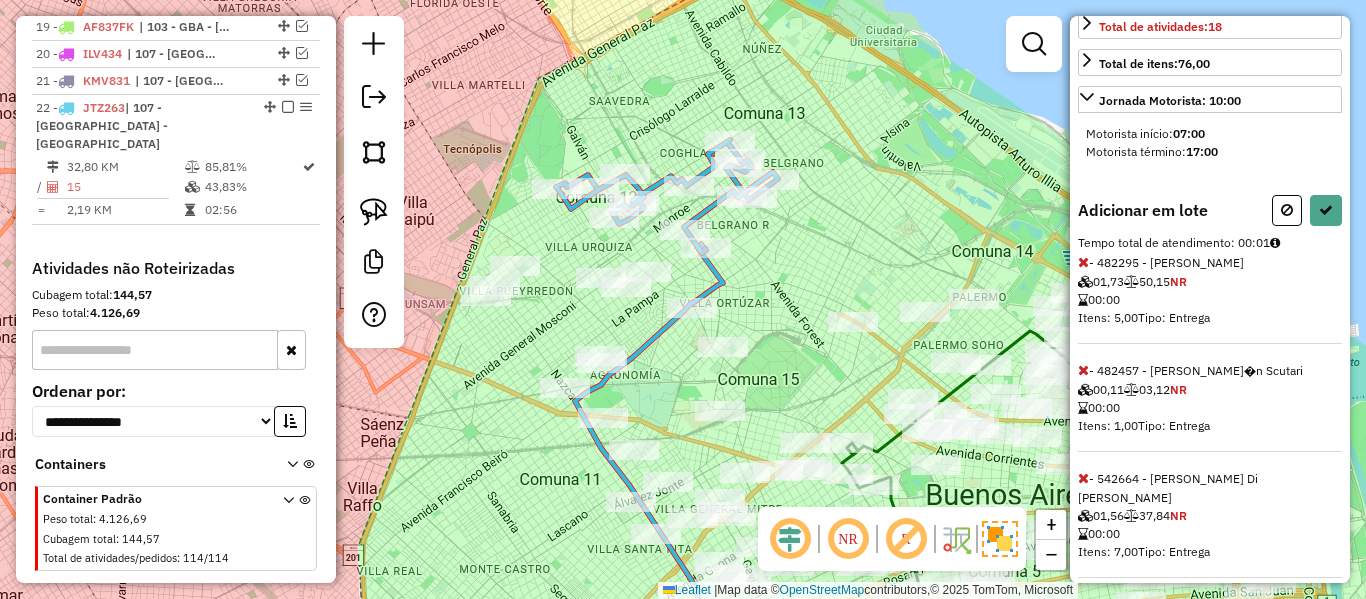 scroll, scrollTop: 371, scrollLeft: 0, axis: vertical 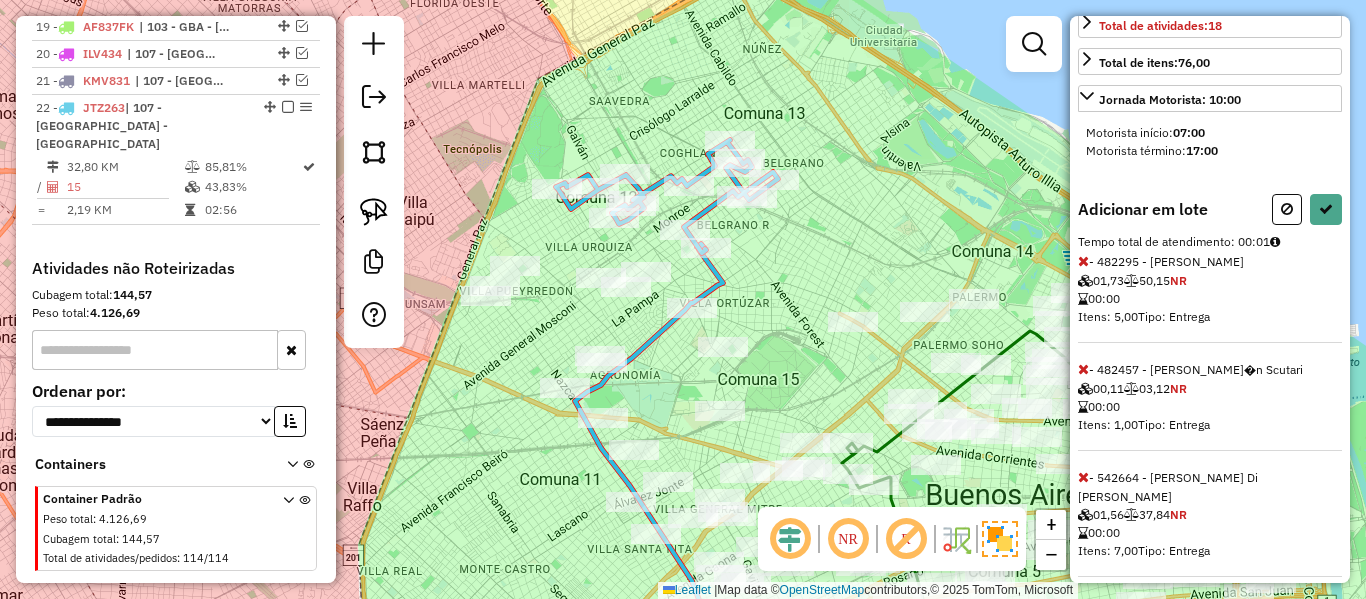 click on "Adicionar em lote Tempo total de atendimento: 00:01   - 482295 - pablo giser   01,73  50,15 NR  00:00   Itens: 5,00   Tipo: Entrega   - 482457 - Joaqu�n Scutari   00,11  03,12 NR  00:00   Itens: 1,00   Tipo: Entrega   - 542664 - Tamara Torres Di Pietro   01,56  37,84 NR  00:00   Itens: 7,00   Tipo: Entrega" at bounding box center [1210, 385] 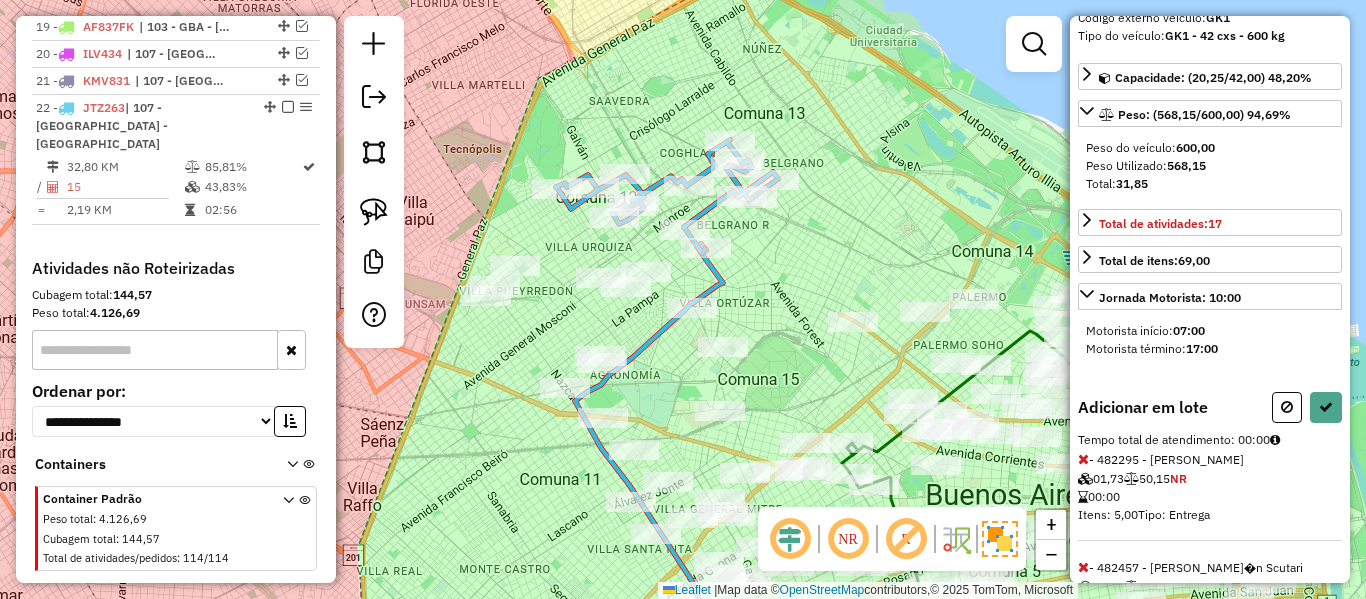 scroll, scrollTop: 263, scrollLeft: 0, axis: vertical 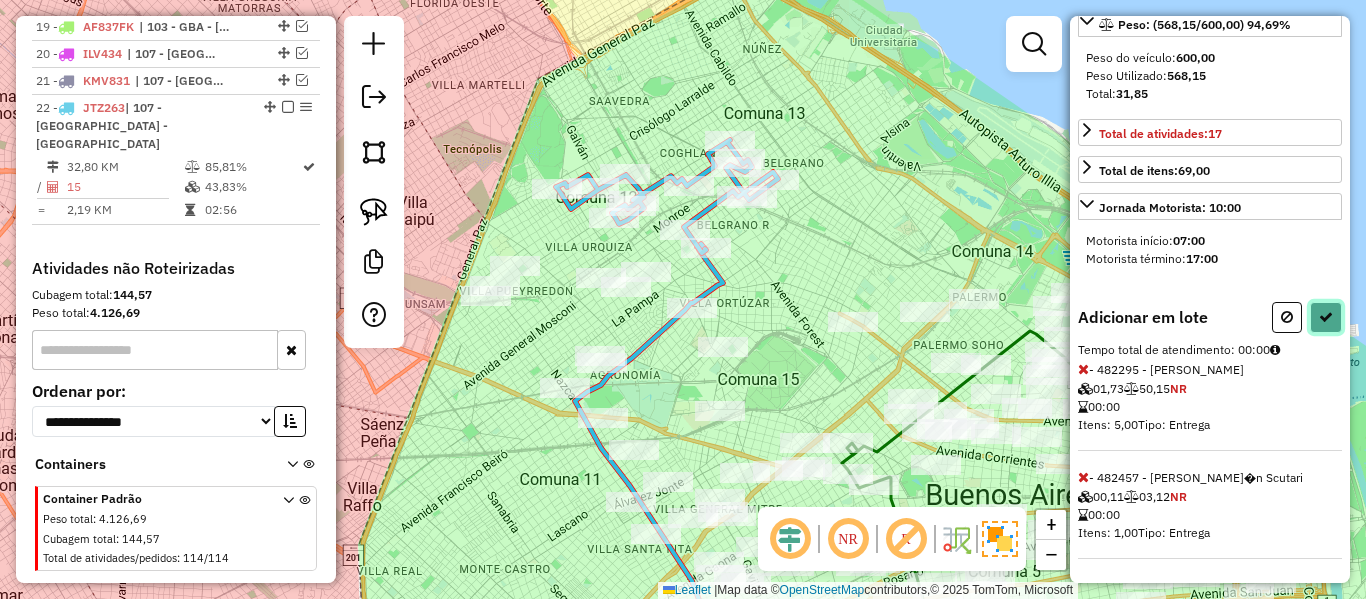 click at bounding box center [1326, 317] 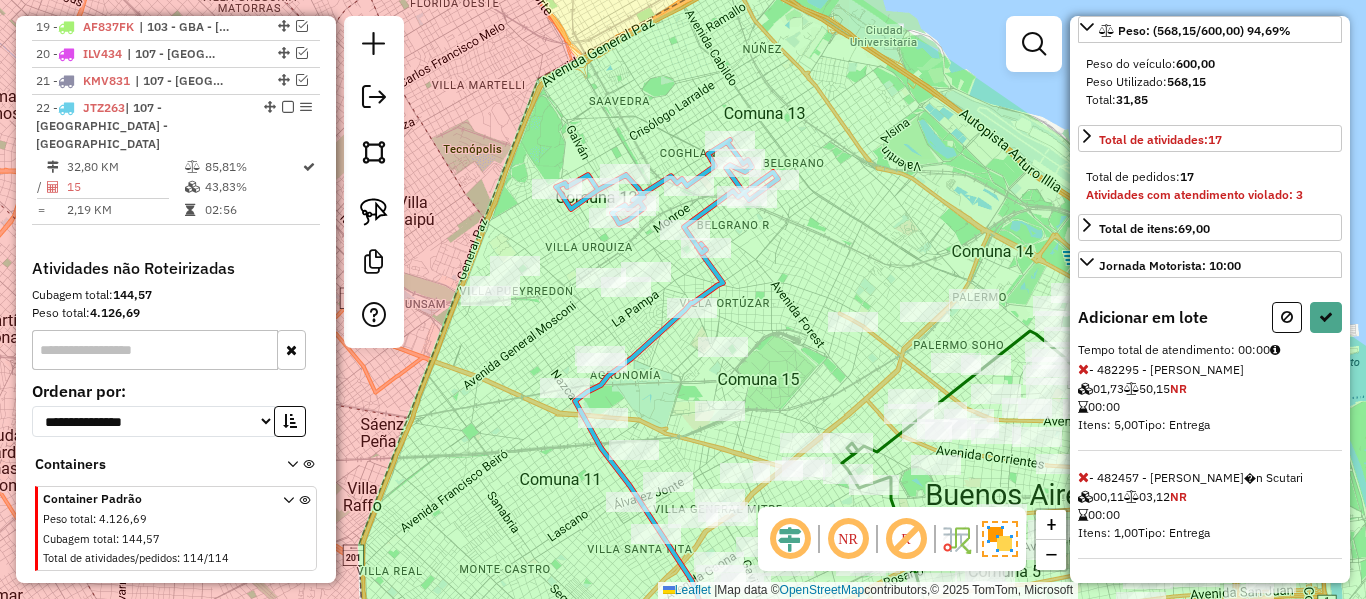 select on "**********" 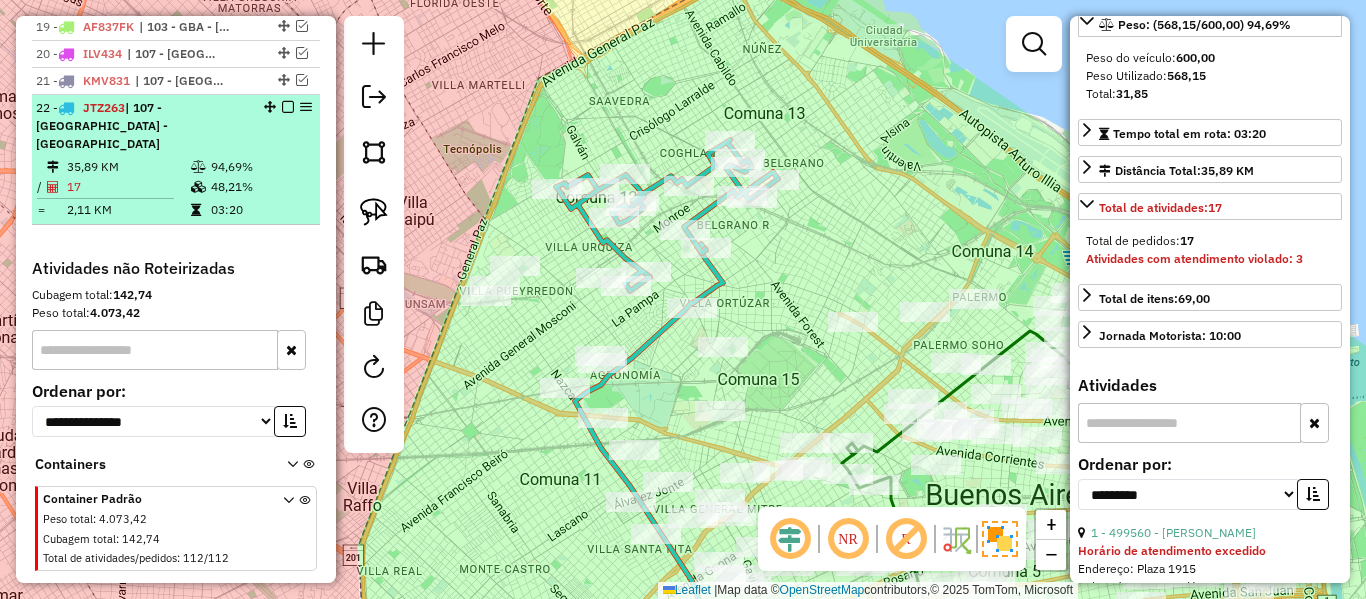 click at bounding box center [288, 107] 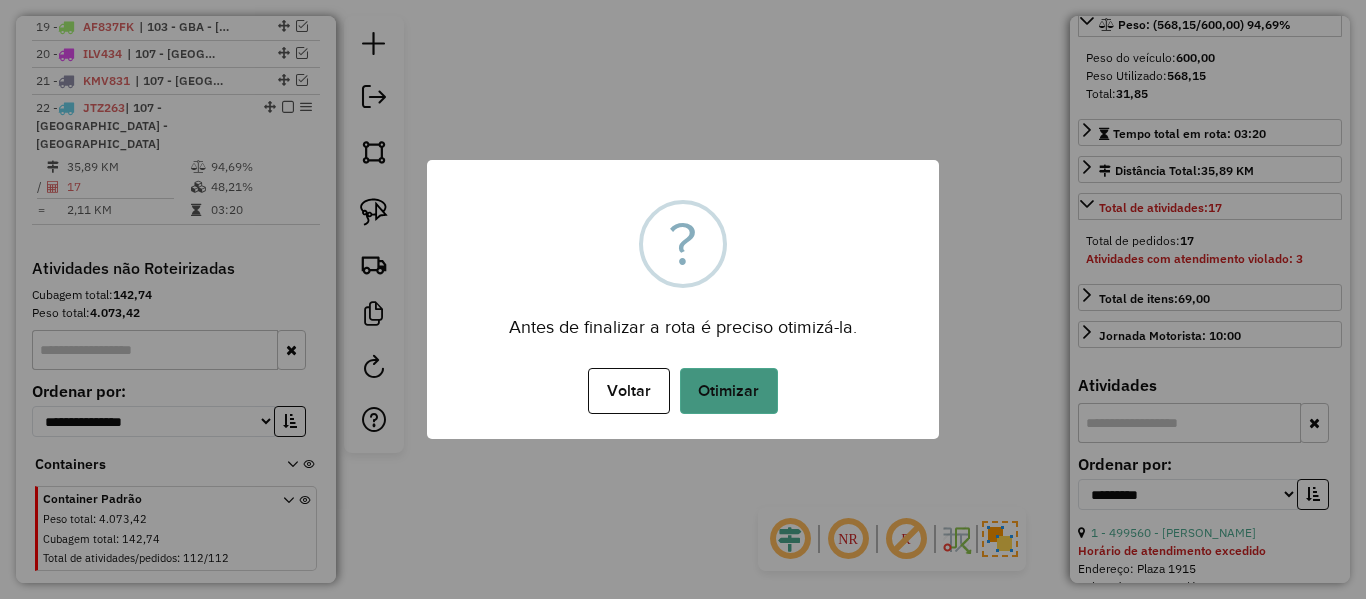 click on "Otimizar" at bounding box center (729, 391) 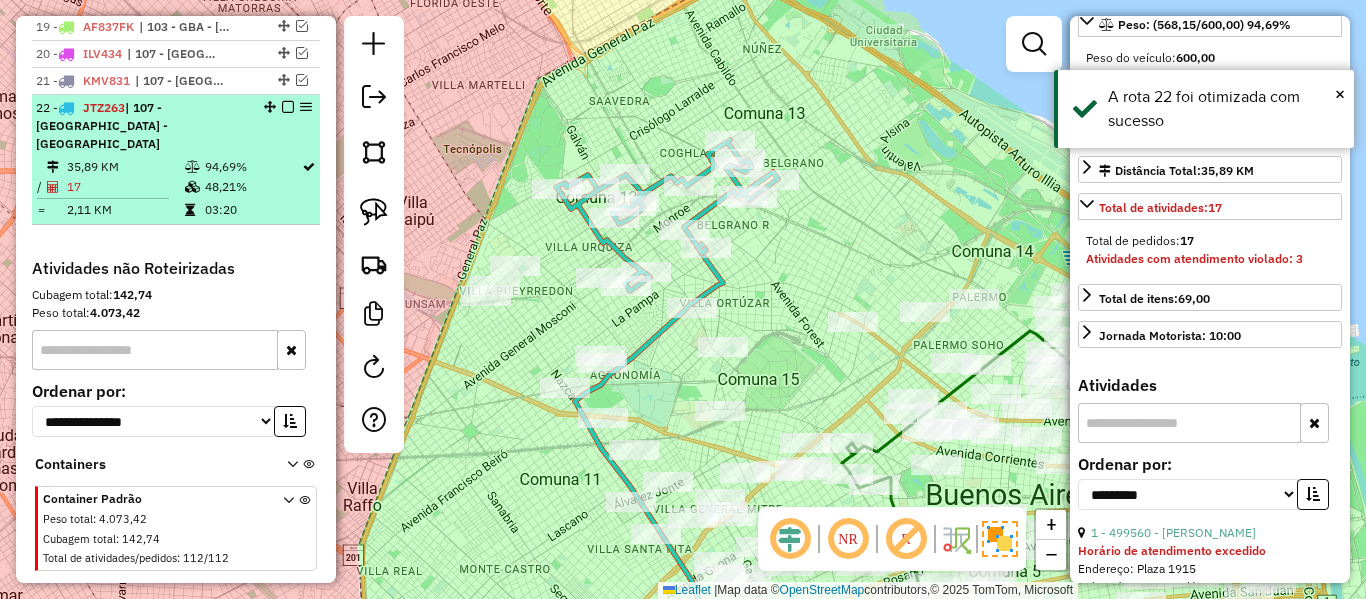 click at bounding box center (288, 107) 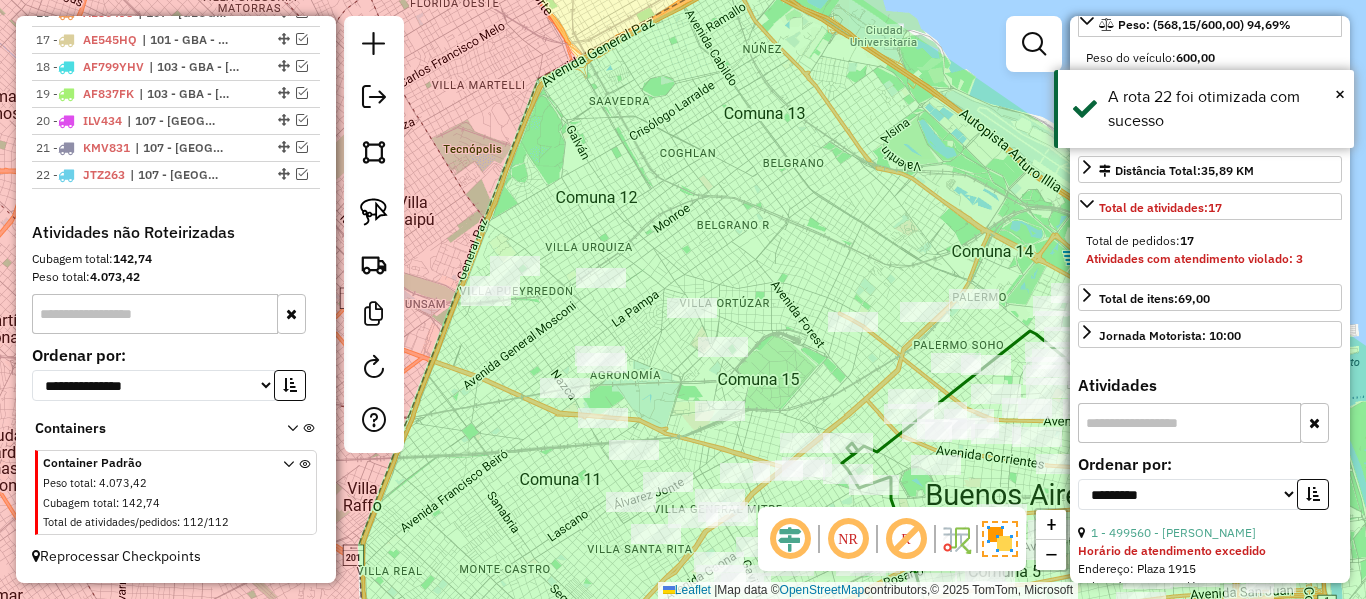 scroll, scrollTop: 1269, scrollLeft: 0, axis: vertical 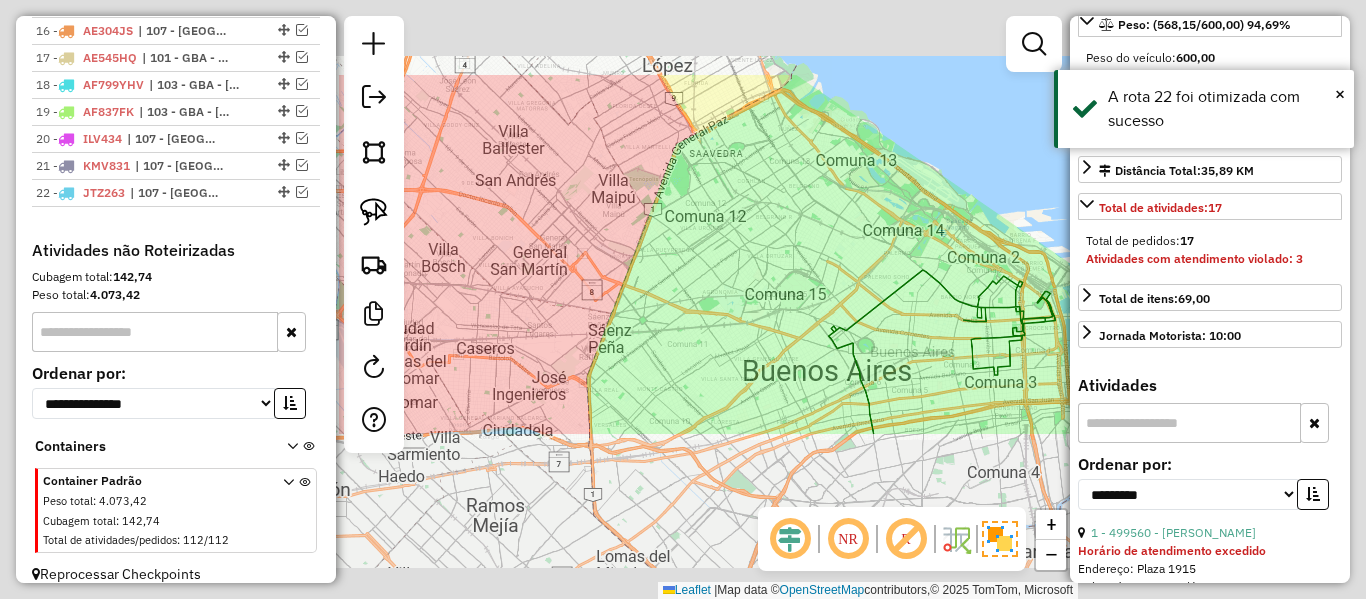 click on "Janela de atendimento Grade de atendimento Capacidade Transportadoras Veículos Cliente Pedidos  Rotas Selecione os dias de semana para filtrar as janelas de atendimento  Seg   Ter   Qua   Qui   Sex   Sáb   Dom  Informe o período da janela de atendimento: De: Até:  Filtrar exatamente a janela do cliente  Considerar janela de atendimento padrão  Selecione os dias de semana para filtrar as grades de atendimento  Seg   Ter   Qua   Qui   Sex   Sáb   Dom   Considerar clientes sem dia de atendimento cadastrado  Clientes fora do dia de atendimento selecionado Filtrar as atividades entre os valores definidos abaixo:  Peso mínimo:   Peso máximo:   Cubagem mínima:   Cubagem máxima:   De:   Até:  Filtrar as atividades entre o tempo de atendimento definido abaixo:  De:   Até:   Considerar capacidade total dos clientes não roteirizados Transportadora: Selecione um ou mais itens Tipo de veículo: Selecione um ou mais itens Veículo: Selecione um ou mais itens Motorista: Selecione um ou mais itens Nome: Rótulo:" 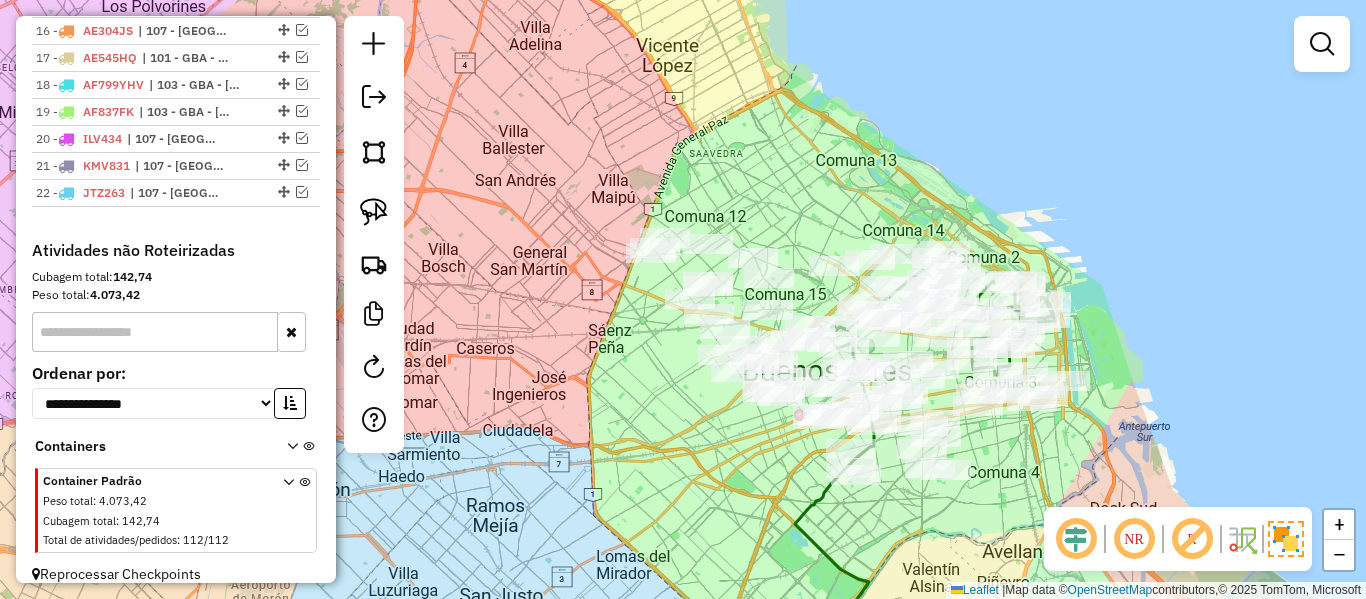click on "Janela de atendimento Grade de atendimento Capacidade Transportadoras Veículos Cliente Pedidos  Rotas Selecione os dias de semana para filtrar as janelas de atendimento  Seg   Ter   Qua   Qui   Sex   Sáb   Dom  Informe o período da janela de atendimento: De: Até:  Filtrar exatamente a janela do cliente  Considerar janela de atendimento padrão  Selecione os dias de semana para filtrar as grades de atendimento  Seg   Ter   Qua   Qui   Sex   Sáb   Dom   Considerar clientes sem dia de atendimento cadastrado  Clientes fora do dia de atendimento selecionado Filtrar as atividades entre os valores definidos abaixo:  Peso mínimo:   Peso máximo:   Cubagem mínima:   Cubagem máxima:   De:   Até:  Filtrar as atividades entre o tempo de atendimento definido abaixo:  De:   Até:   Considerar capacidade total dos clientes não roteirizados Transportadora: Selecione um ou mais itens Tipo de veículo: Selecione um ou mais itens Veículo: Selecione um ou mais itens Motorista: Selecione um ou mais itens Nome: Rótulo:" 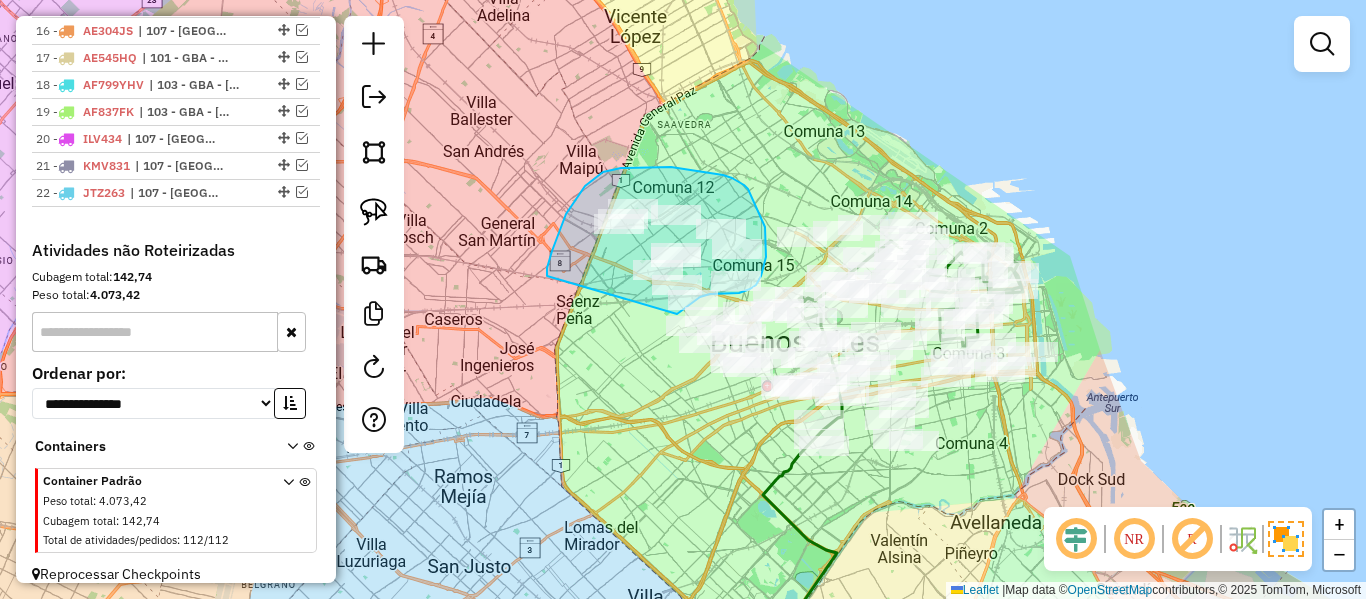 click on "Janela de atendimento Grade de atendimento Capacidade Transportadoras Veículos Cliente Pedidos  Rotas Selecione os dias de semana para filtrar as janelas de atendimento  Seg   Ter   Qua   Qui   Sex   Sáb   Dom  Informe o período da janela de atendimento: De: Até:  Filtrar exatamente a janela do cliente  Considerar janela de atendimento padrão  Selecione os dias de semana para filtrar as grades de atendimento  Seg   Ter   Qua   Qui   Sex   Sáb   Dom   Considerar clientes sem dia de atendimento cadastrado  Clientes fora do dia de atendimento selecionado Filtrar as atividades entre os valores definidos abaixo:  Peso mínimo:   Peso máximo:   Cubagem mínima:   Cubagem máxima:   De:   Até:  Filtrar as atividades entre o tempo de atendimento definido abaixo:  De:   Até:   Considerar capacidade total dos clientes não roteirizados Transportadora: Selecione um ou mais itens Tipo de veículo: Selecione um ou mais itens Veículo: Selecione um ou mais itens Motorista: Selecione um ou mais itens Nome: Rótulo:" 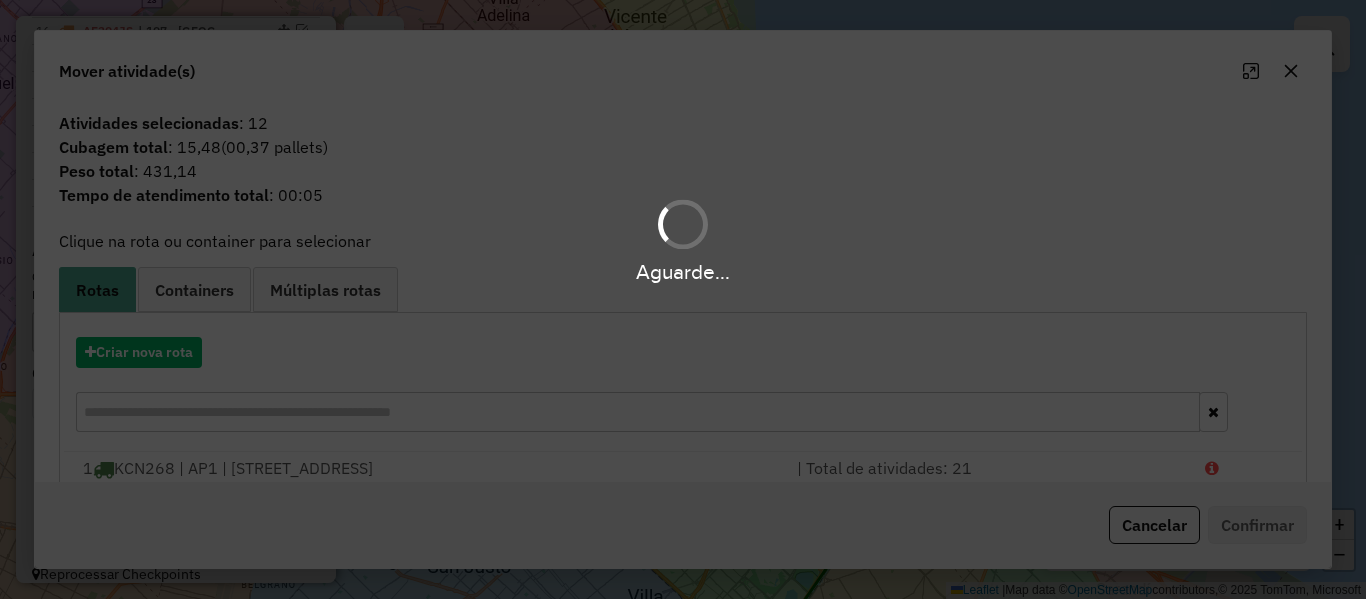 click on "Aguarde..." at bounding box center (683, 299) 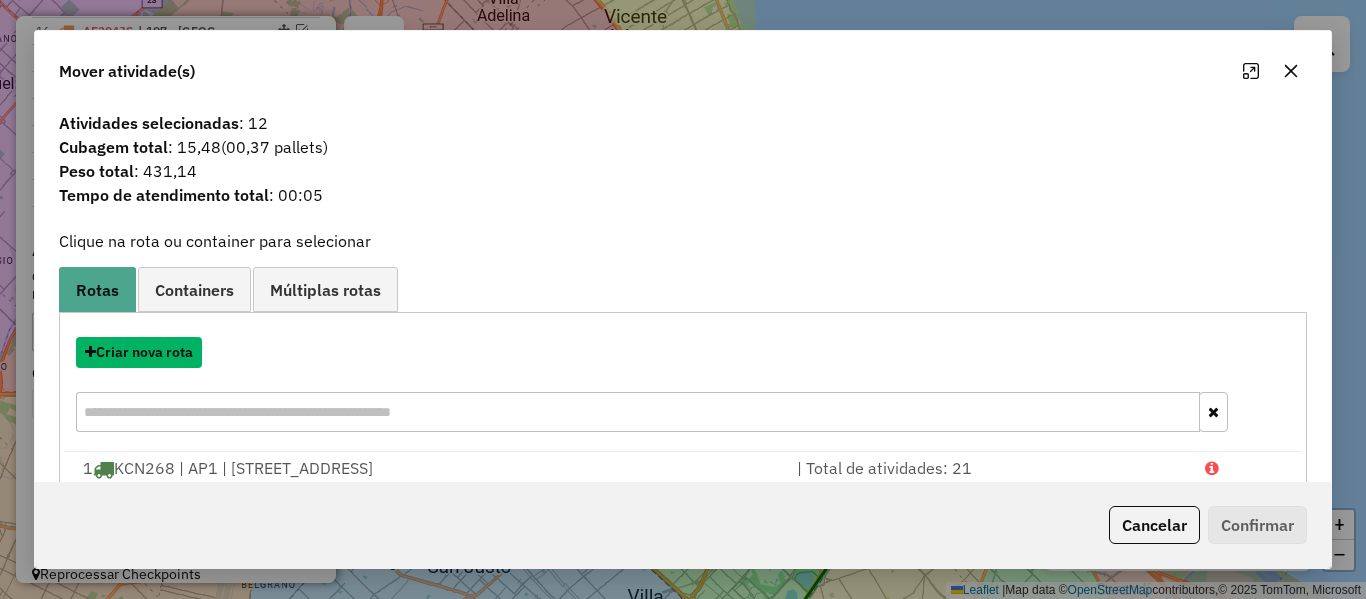 click on "Criar nova rota" at bounding box center [139, 352] 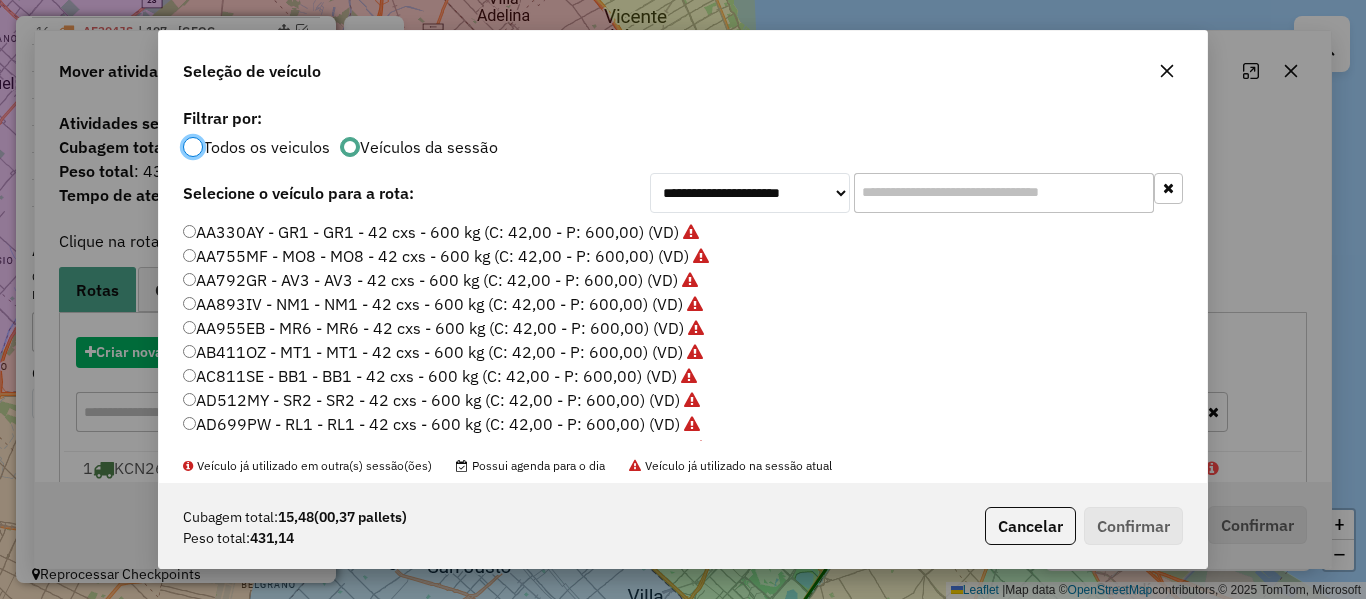 scroll, scrollTop: 11, scrollLeft: 6, axis: both 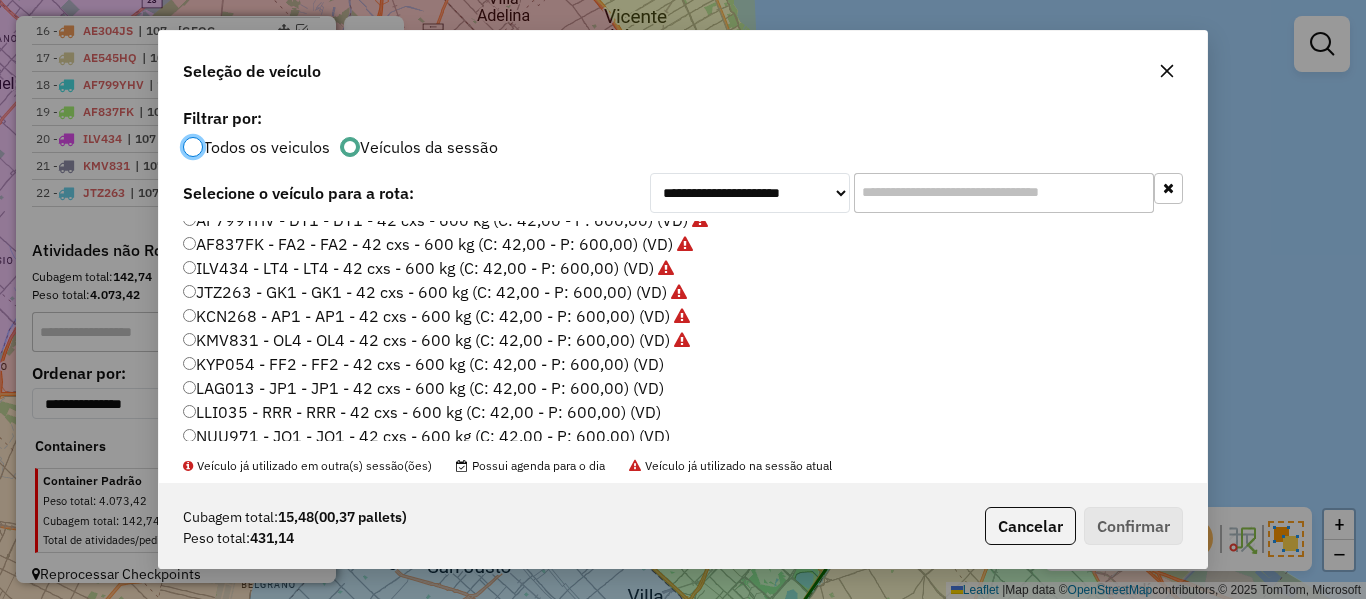 click on "KYP054 - FF2 - FF2 - 42 cxs - 600 kg (C: 42,00 - P: 600,00) (VD)" 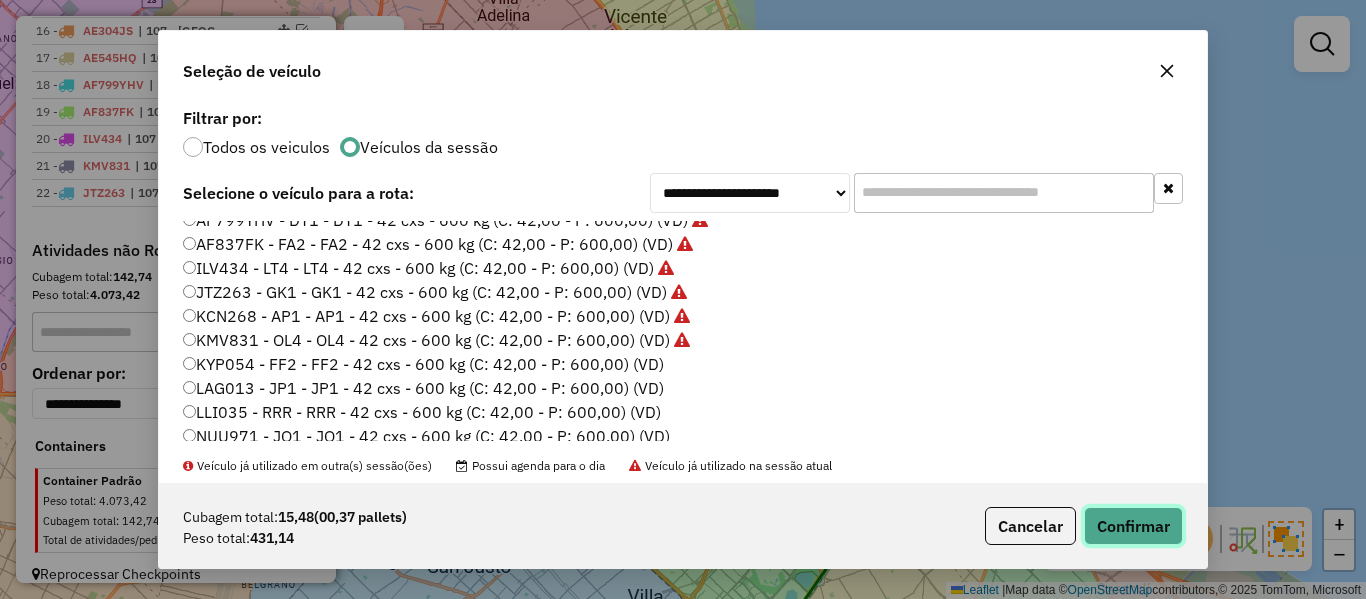 click on "Confirmar" 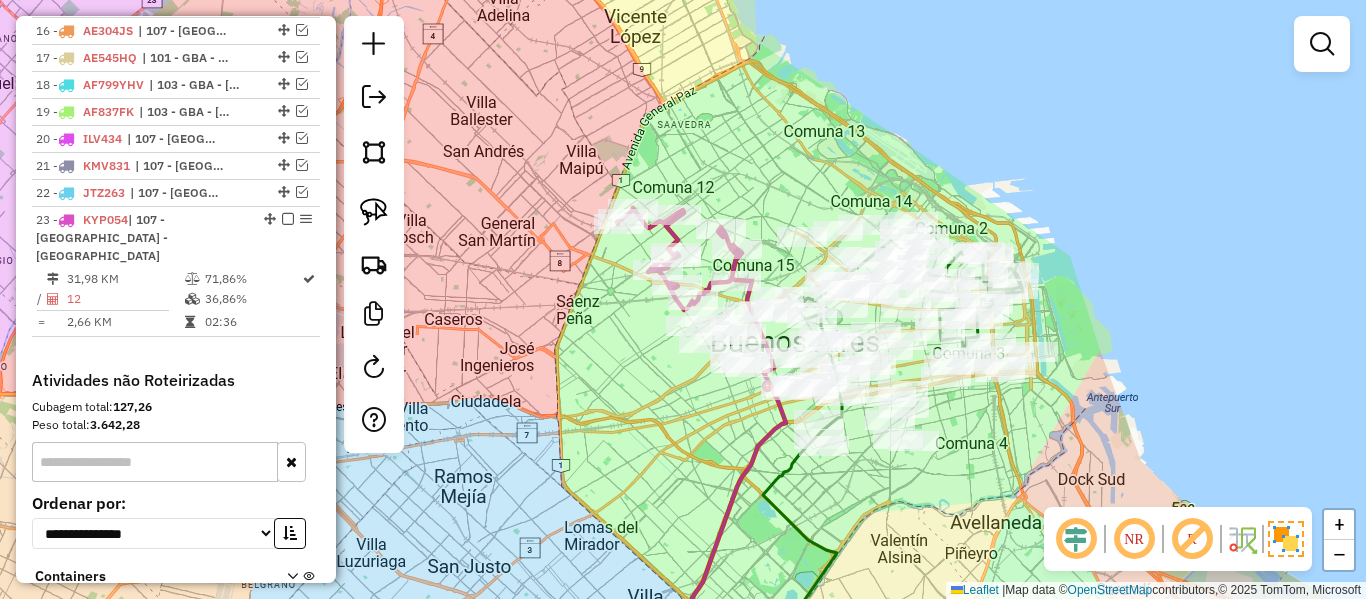 scroll, scrollTop: 1354, scrollLeft: 0, axis: vertical 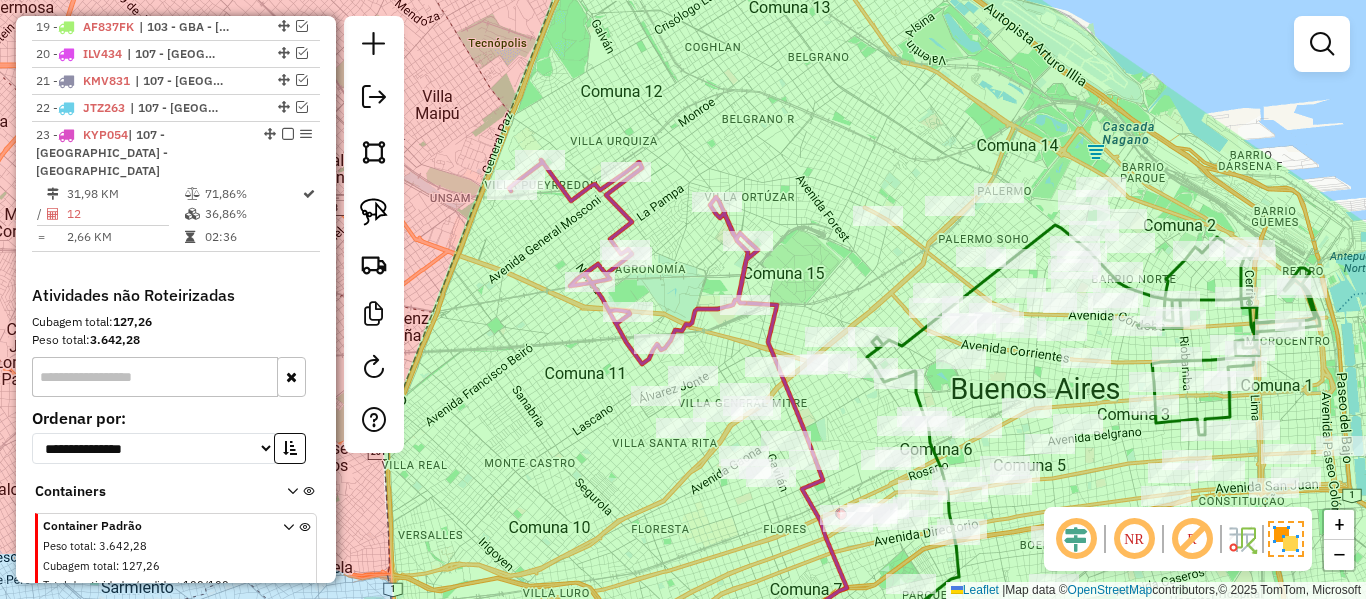 click 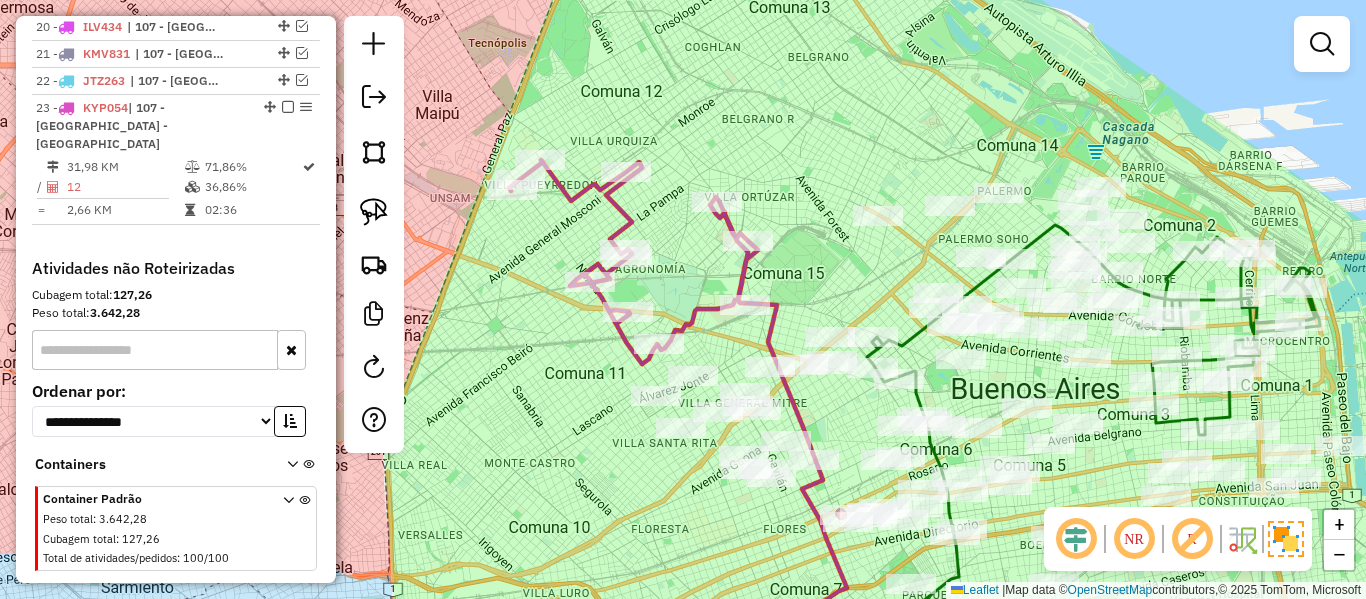 select on "**********" 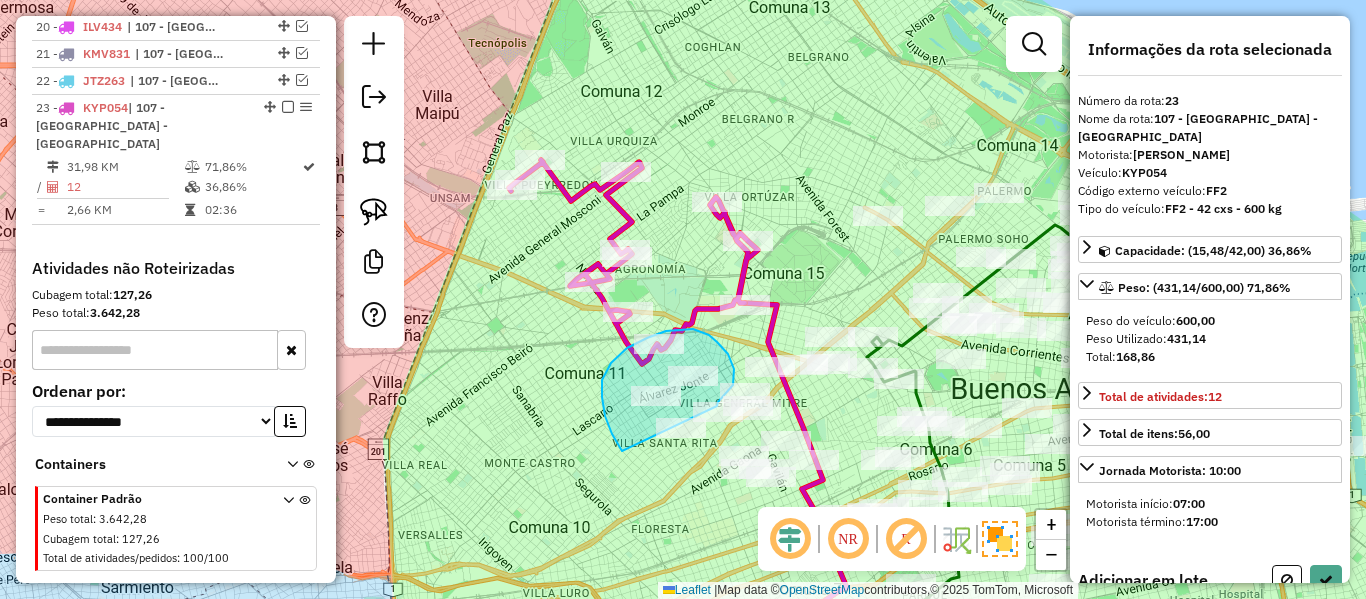 drag, startPoint x: 611, startPoint y: 363, endPoint x: 698, endPoint y: 457, distance: 128.082 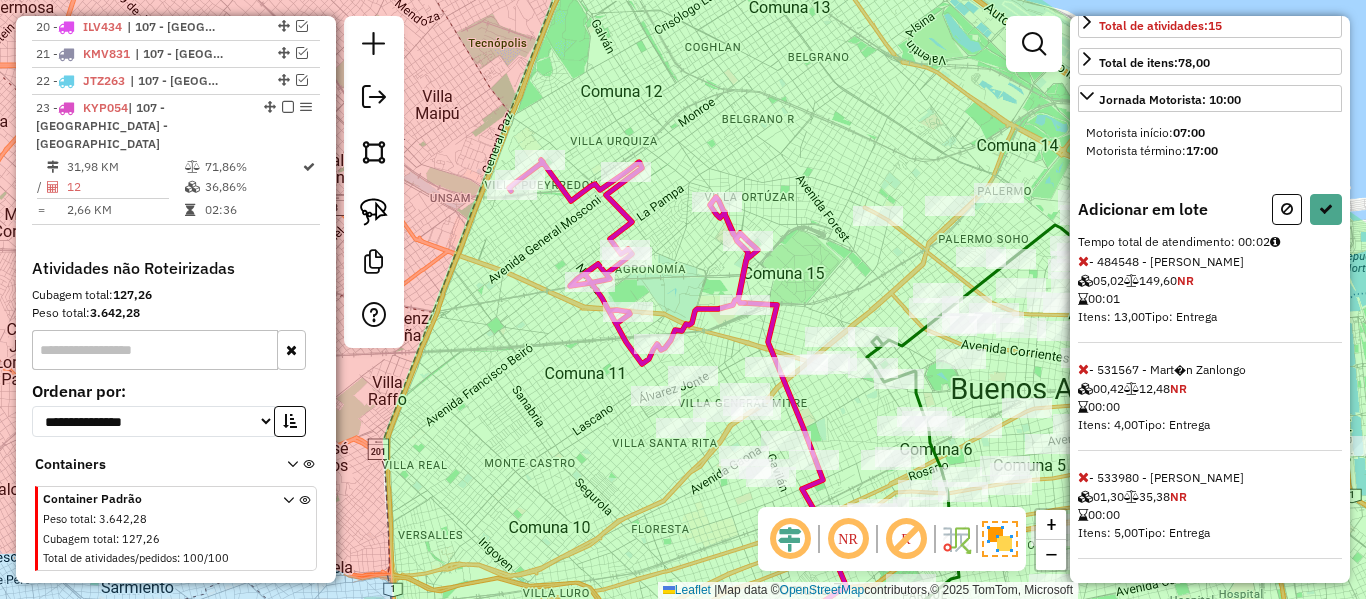 click at bounding box center (1083, 477) 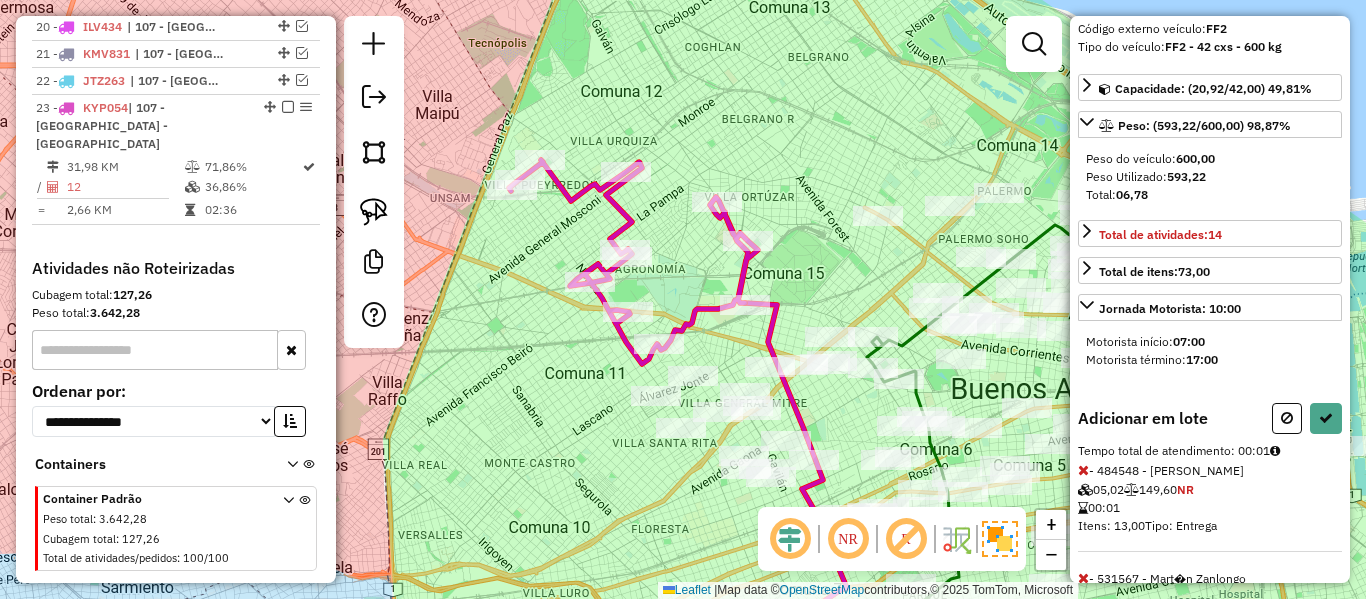 scroll, scrollTop: 0, scrollLeft: 0, axis: both 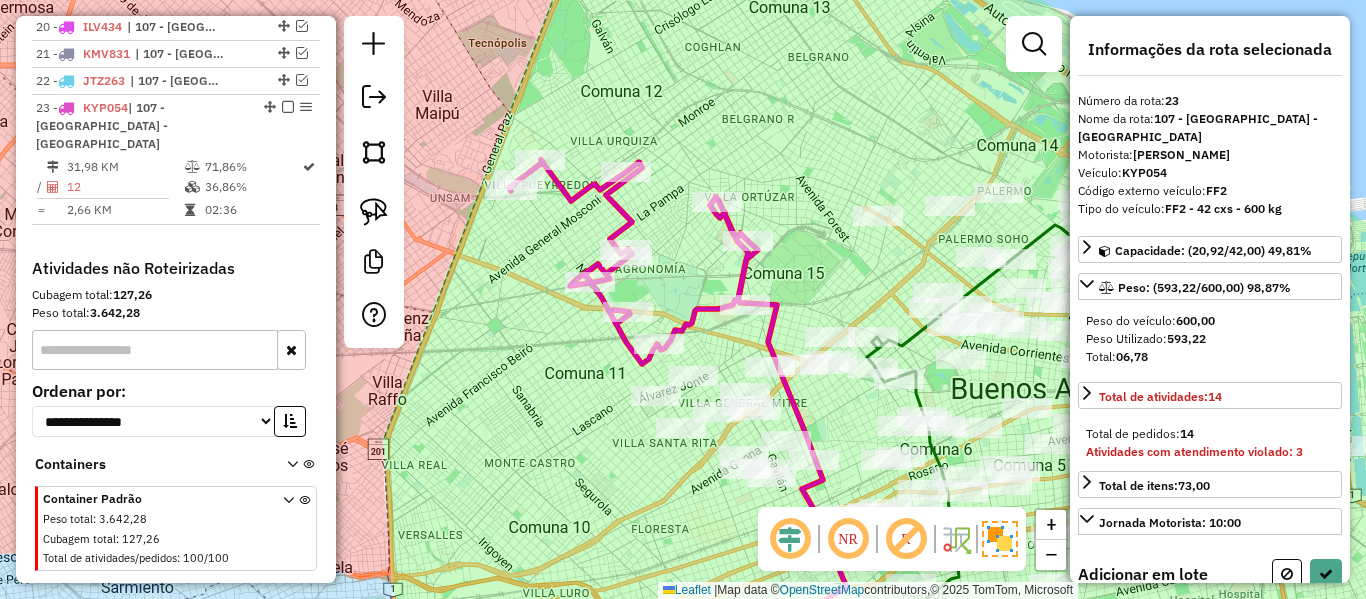 select on "**********" 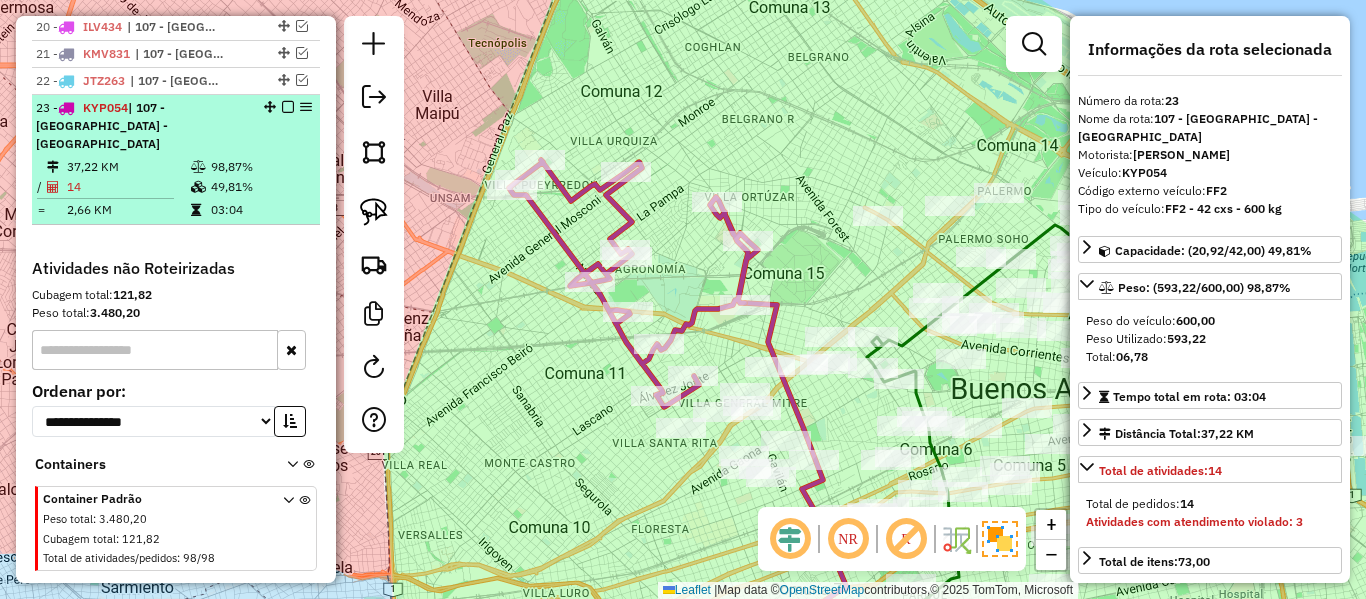 click at bounding box center (288, 107) 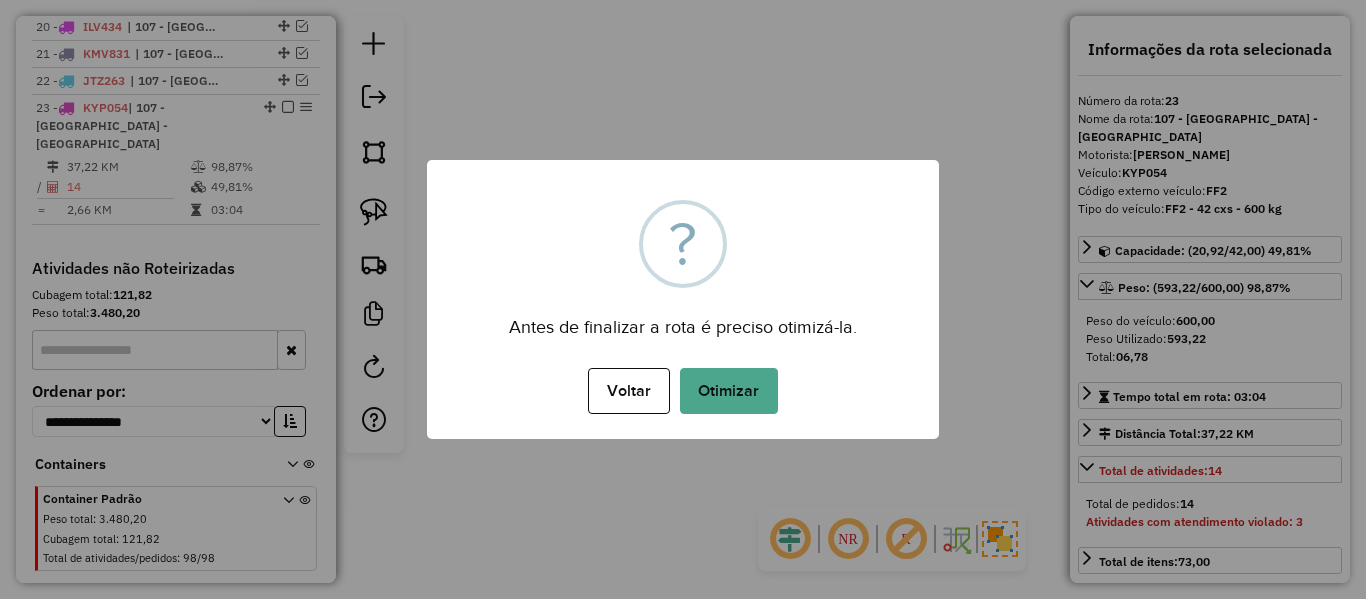 click on "× ? Antes de finalizar a rota é preciso otimizá-la. Voltar No Otimizar" at bounding box center [683, 299] 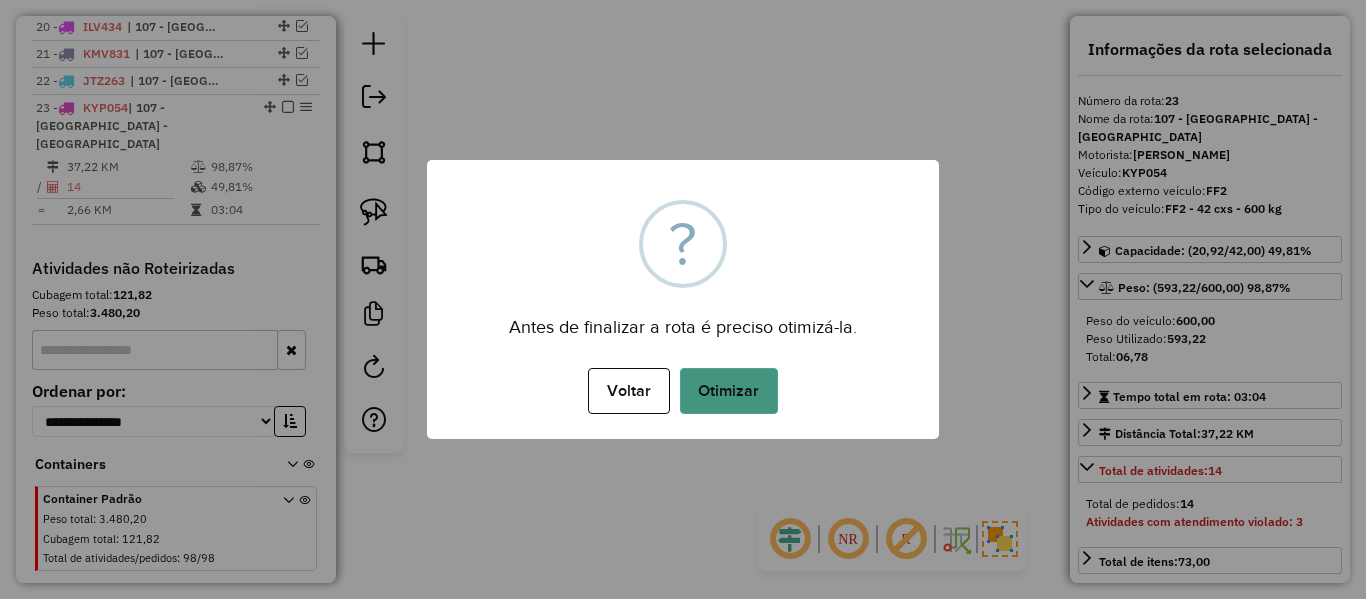 click on "Otimizar" at bounding box center (729, 391) 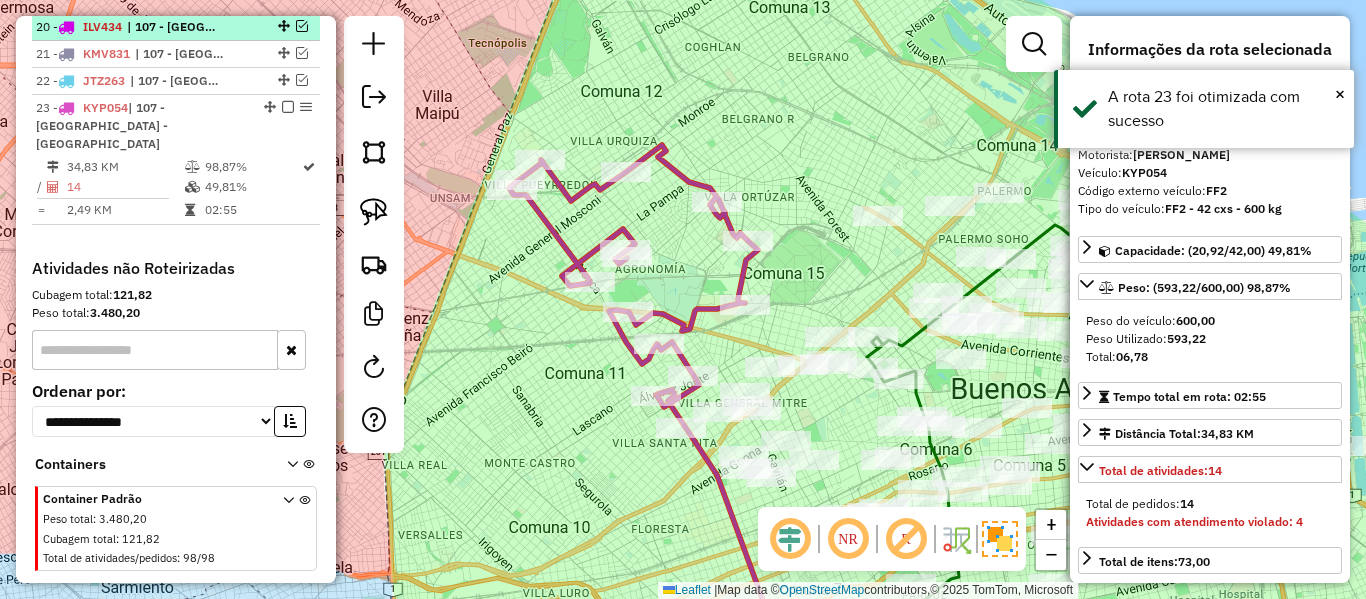 click at bounding box center (288, 107) 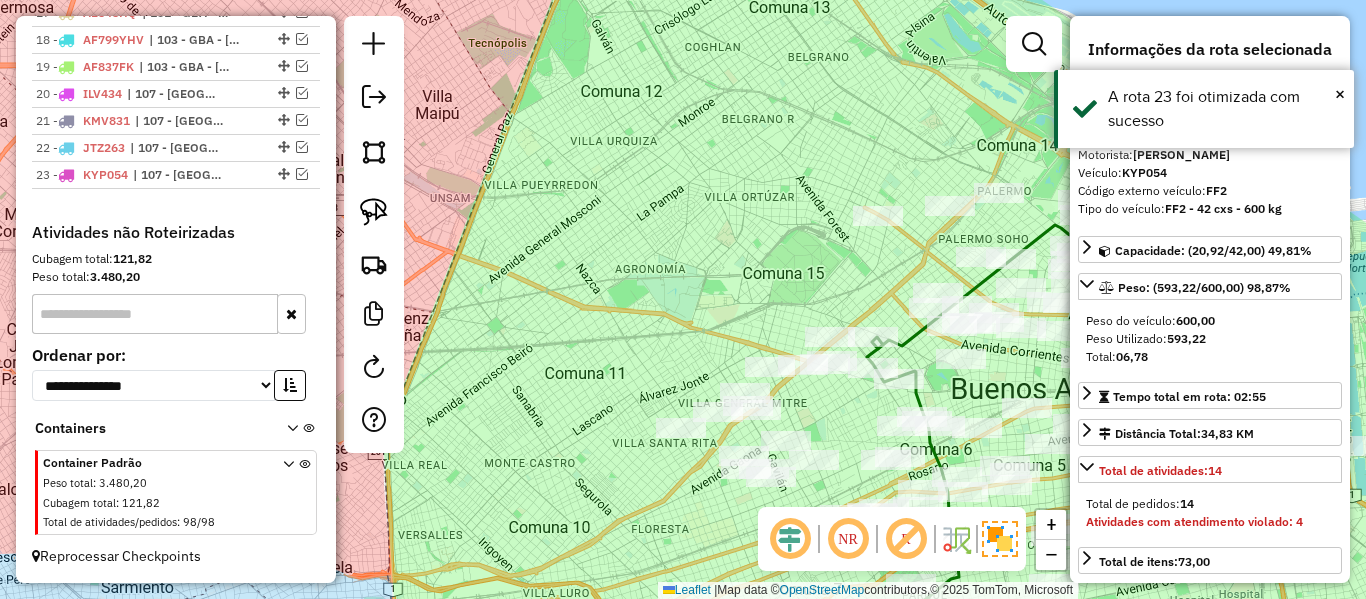 scroll, scrollTop: 1296, scrollLeft: 0, axis: vertical 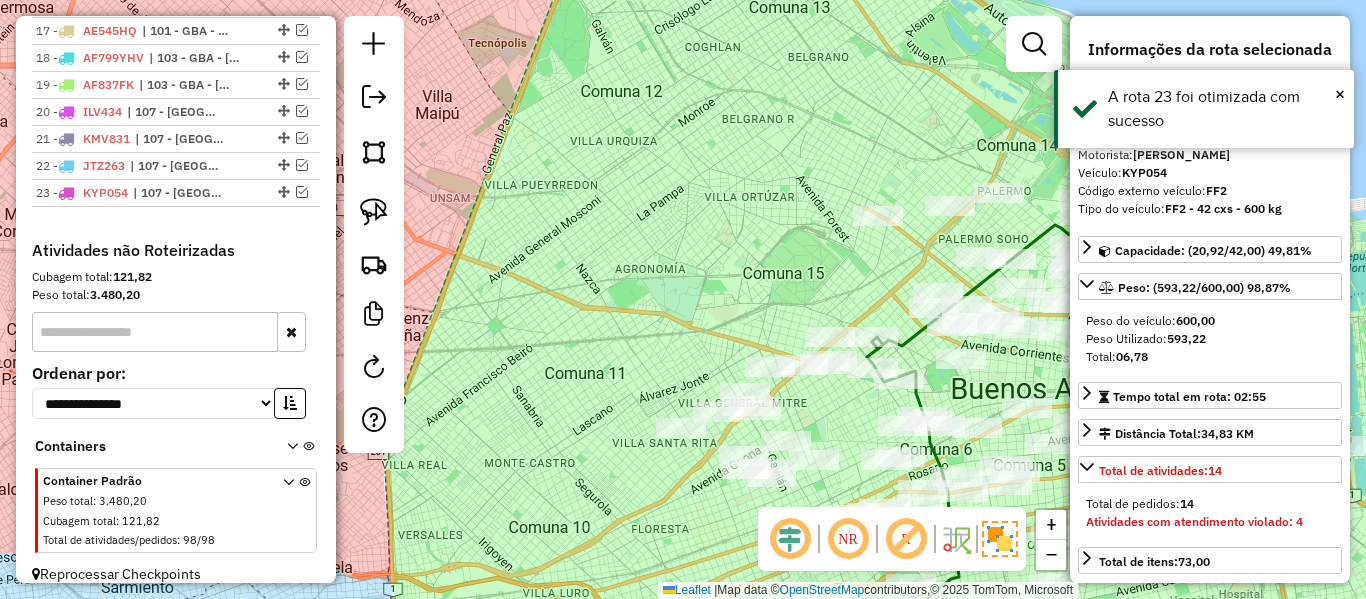 drag, startPoint x: 465, startPoint y: 301, endPoint x: 512, endPoint y: 356, distance: 72.34639 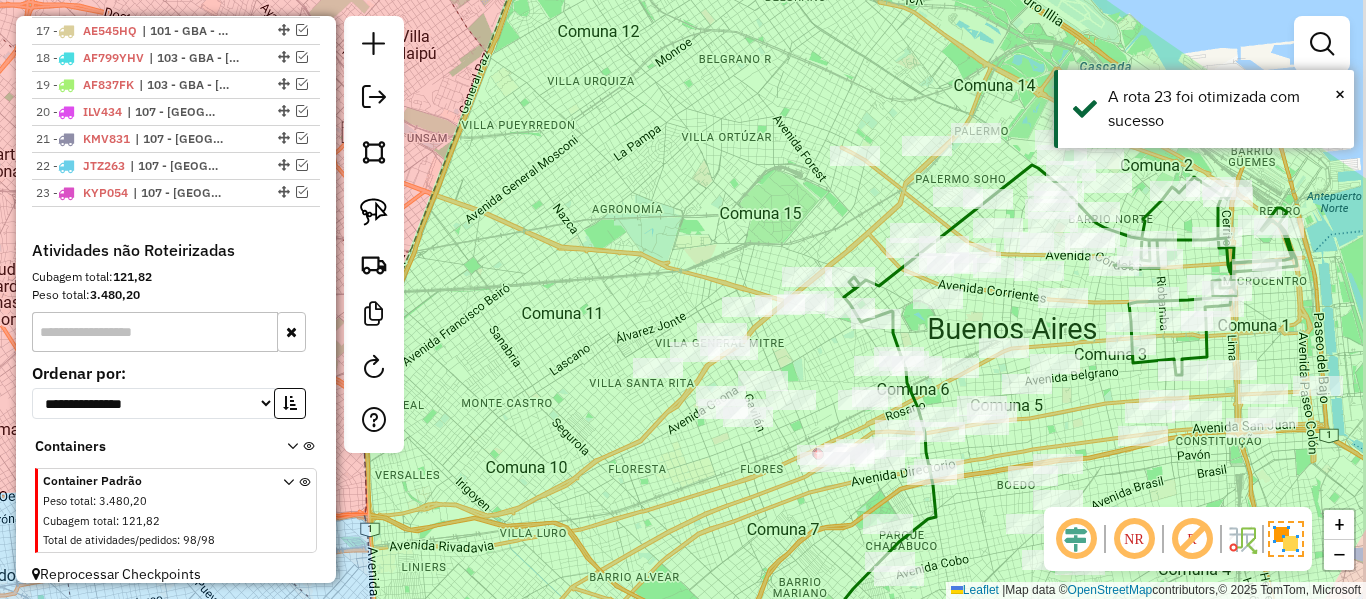 drag, startPoint x: 564, startPoint y: 384, endPoint x: 495, endPoint y: 225, distance: 173.32628 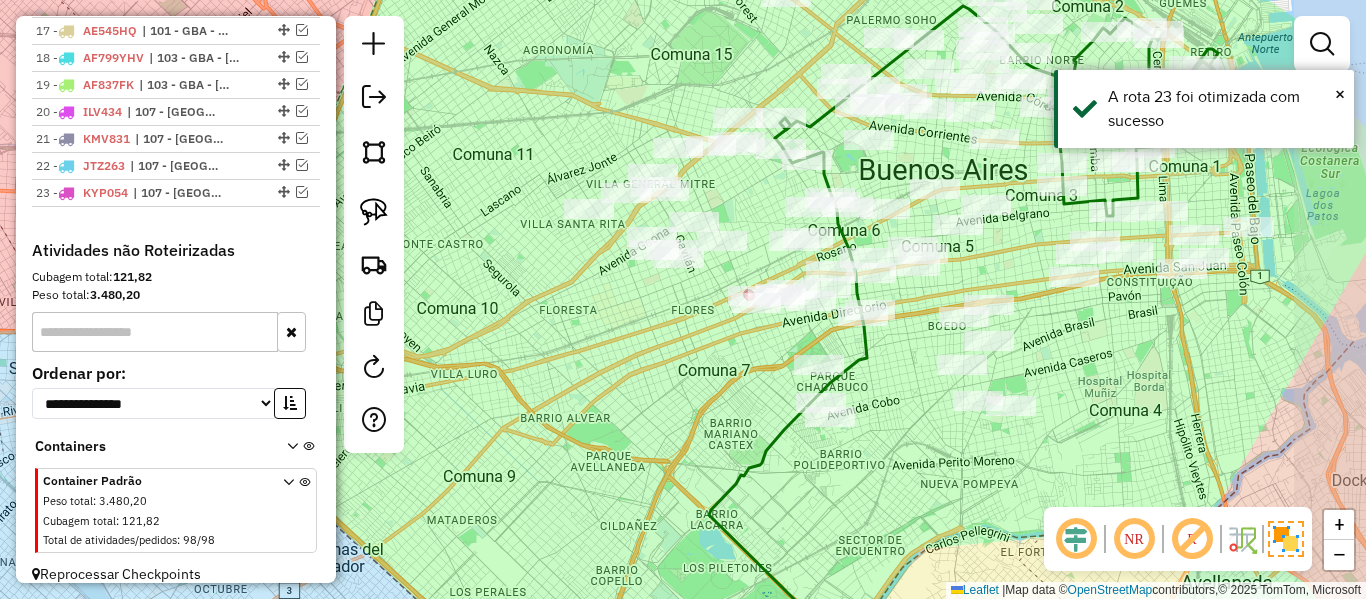 click on "Janela de atendimento Grade de atendimento Capacidade Transportadoras Veículos Cliente Pedidos  Rotas Selecione os dias de semana para filtrar as janelas de atendimento  Seg   Ter   Qua   Qui   Sex   Sáb   Dom  Informe o período da janela de atendimento: De: Até:  Filtrar exatamente a janela do cliente  Considerar janela de atendimento padrão  Selecione os dias de semana para filtrar as grades de atendimento  Seg   Ter   Qua   Qui   Sex   Sáb   Dom   Considerar clientes sem dia de atendimento cadastrado  Clientes fora do dia de atendimento selecionado Filtrar as atividades entre os valores definidos abaixo:  Peso mínimo:   Peso máximo:   Cubagem mínima:   Cubagem máxima:   De:   Até:  Filtrar as atividades entre o tempo de atendimento definido abaixo:  De:   Até:   Considerar capacidade total dos clientes não roteirizados Transportadora: Selecione um ou mais itens Tipo de veículo: Selecione um ou mais itens Veículo: Selecione um ou mais itens Motorista: Selecione um ou mais itens Nome: Rótulo:" 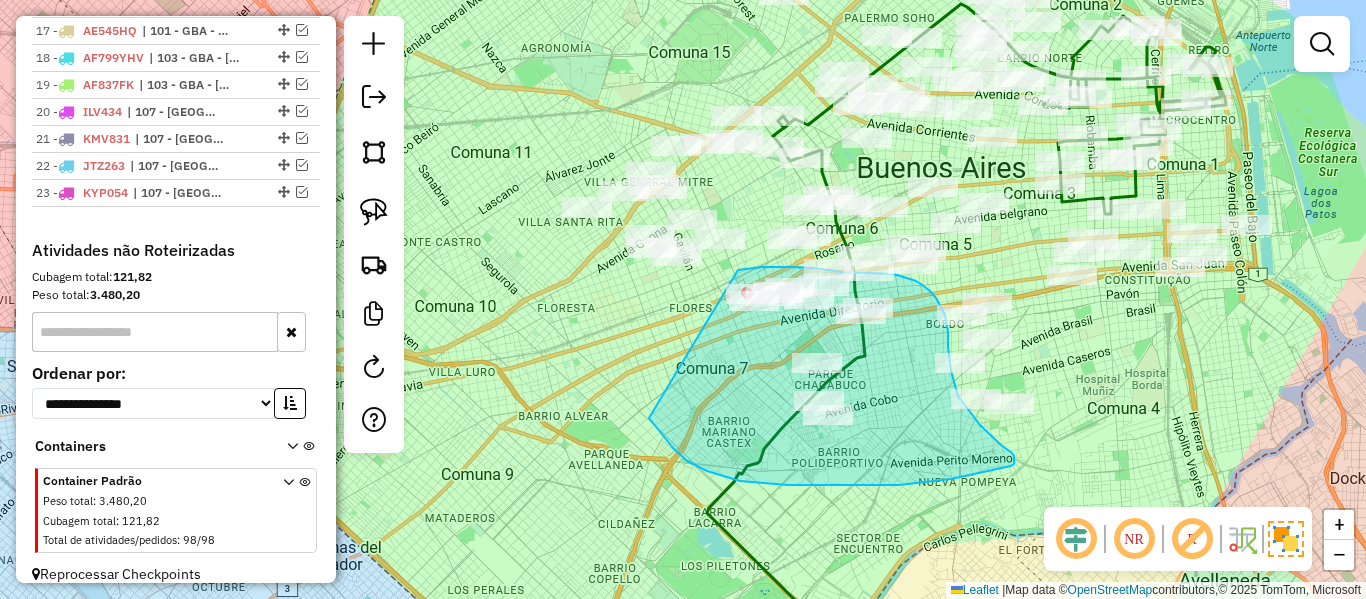drag, startPoint x: 707, startPoint y: 471, endPoint x: 682, endPoint y: 351, distance: 122.57651 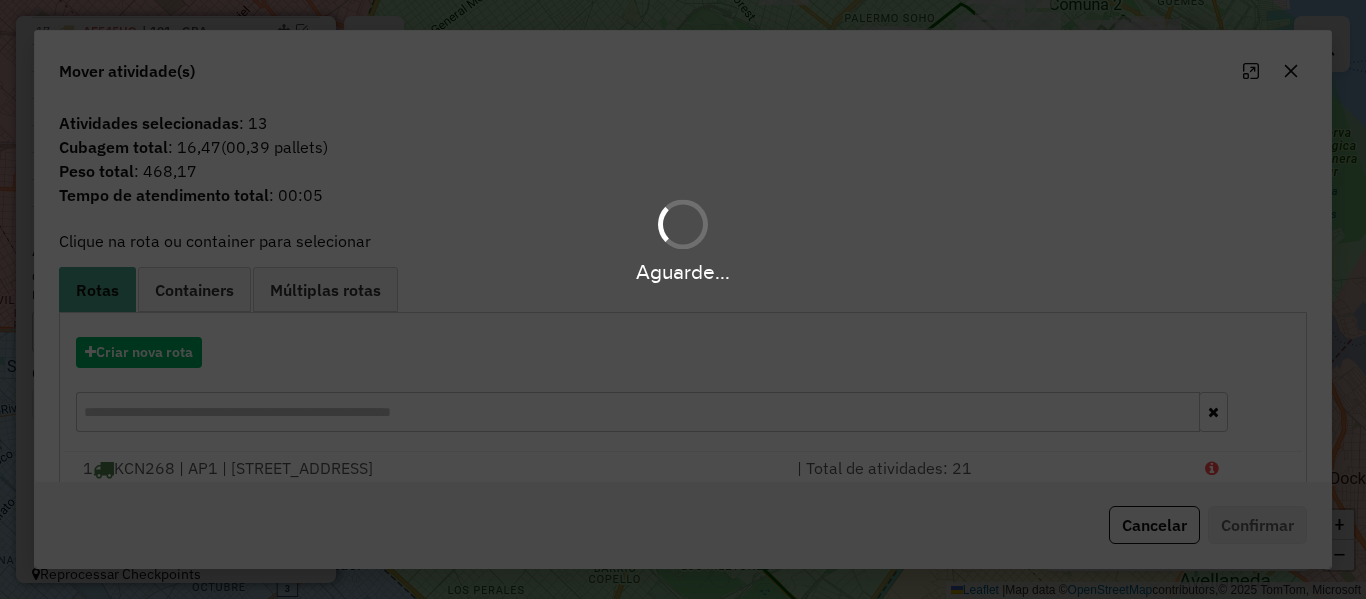 click on "Aguarde..." at bounding box center [683, 299] 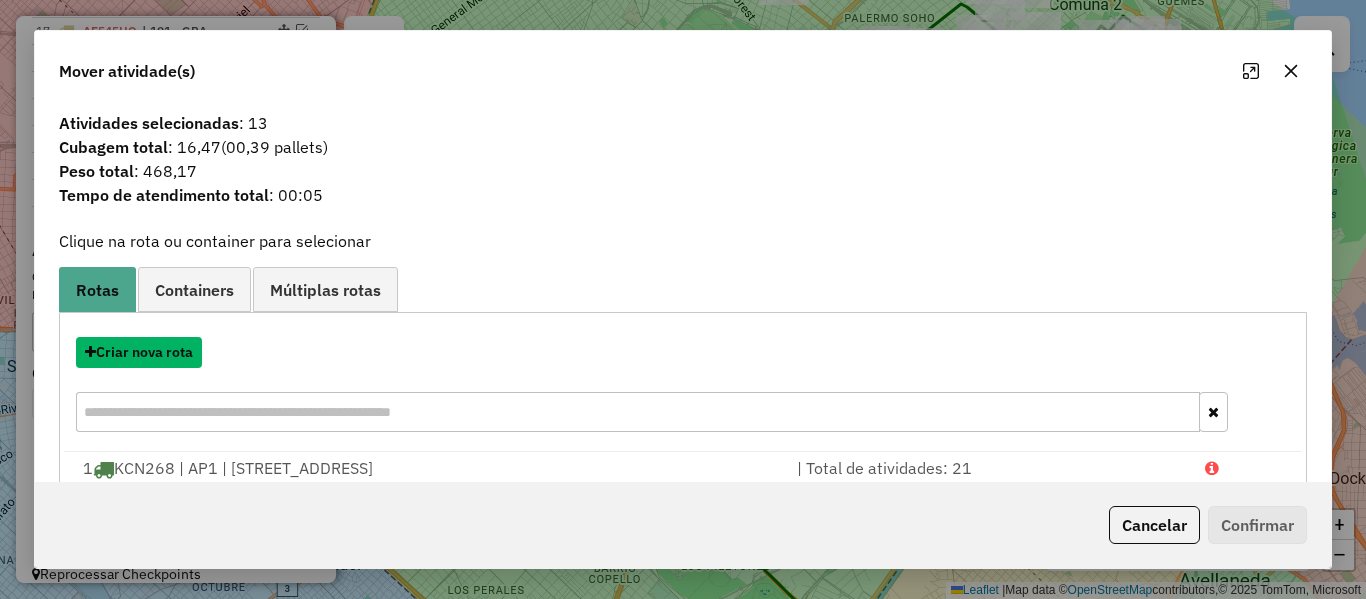 click on "Criar nova rota" at bounding box center (139, 352) 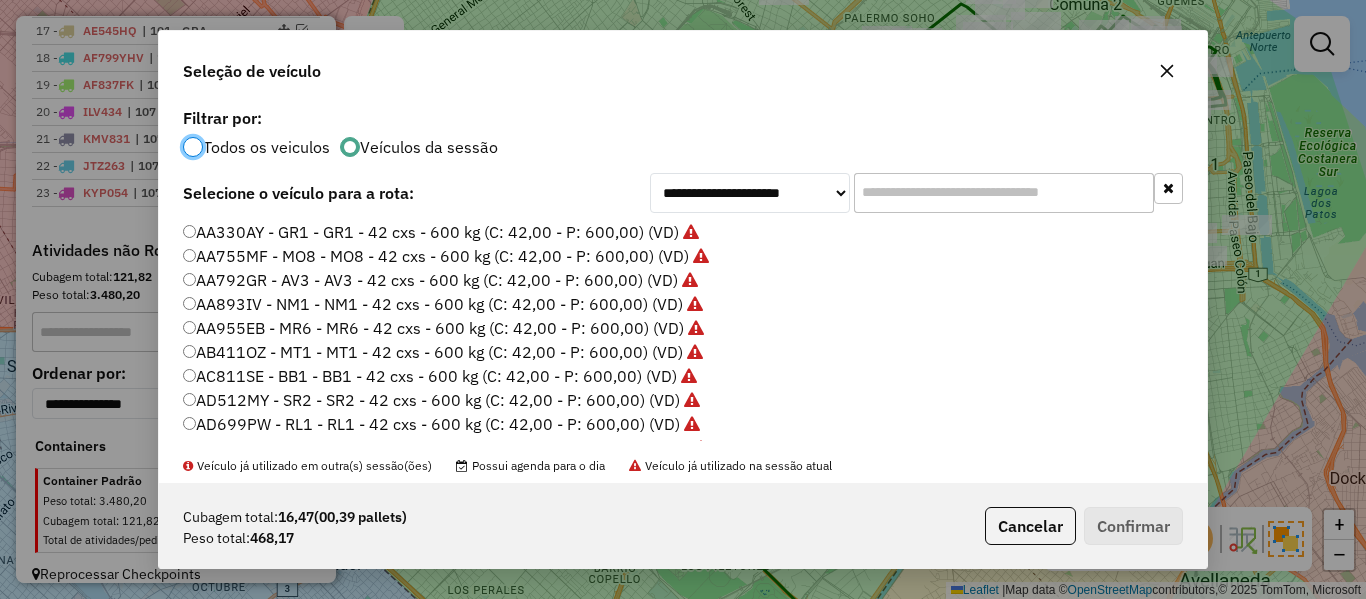 scroll, scrollTop: 11, scrollLeft: 6, axis: both 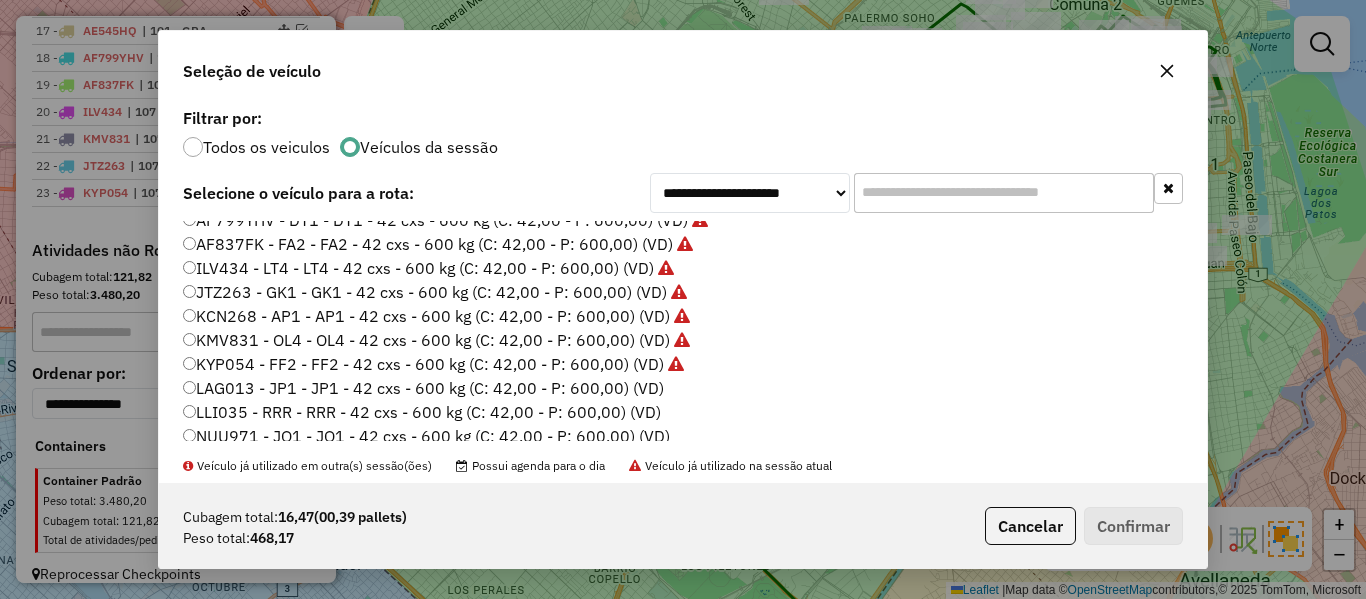 click on "LAG013 - JP1 - JP1 - 42 cxs - 600 kg (C: 42,00 - P: 600,00) (VD)" 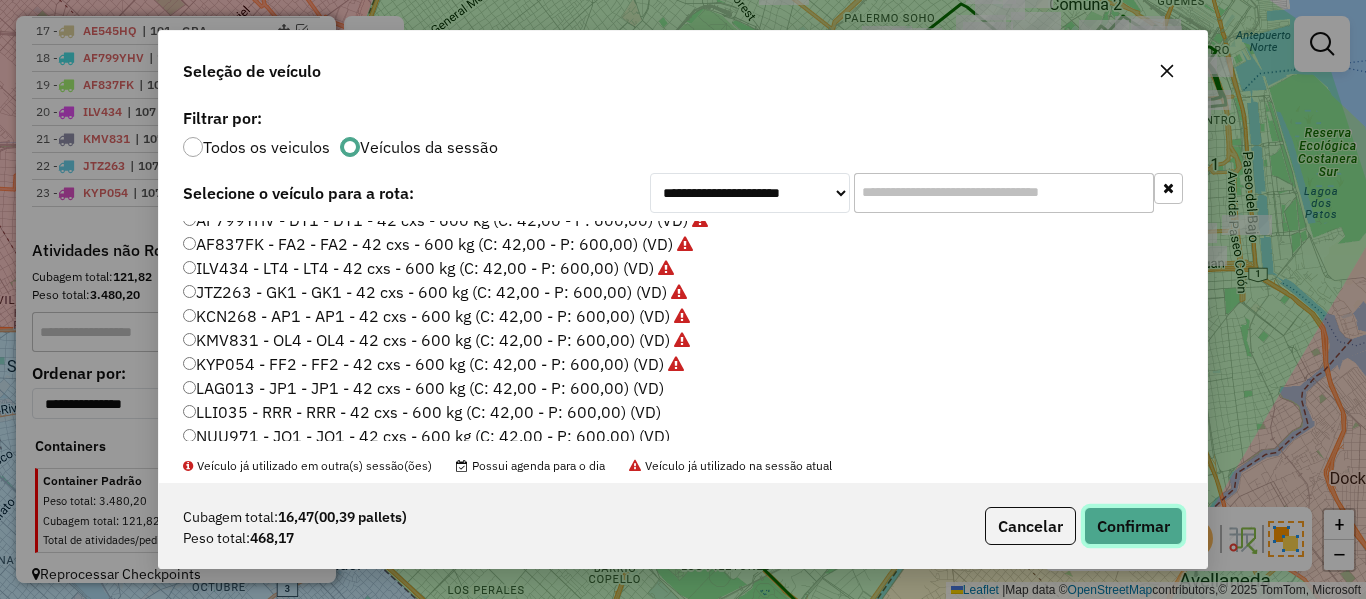 click on "Confirmar" 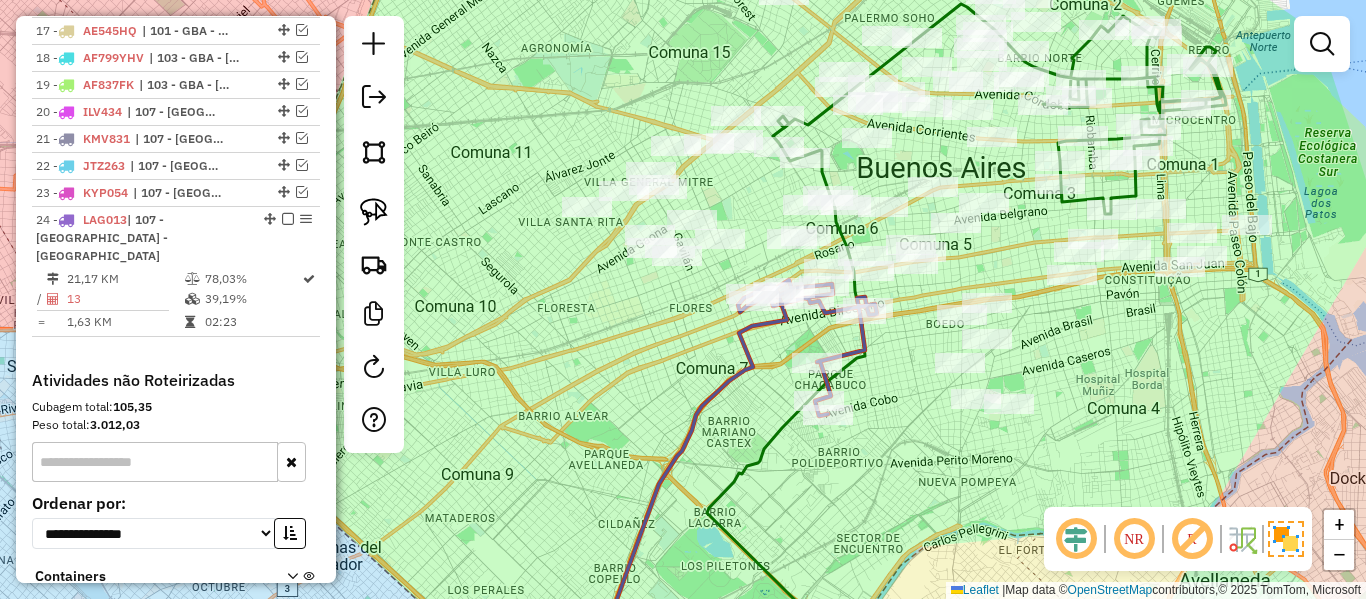 scroll, scrollTop: 1381, scrollLeft: 0, axis: vertical 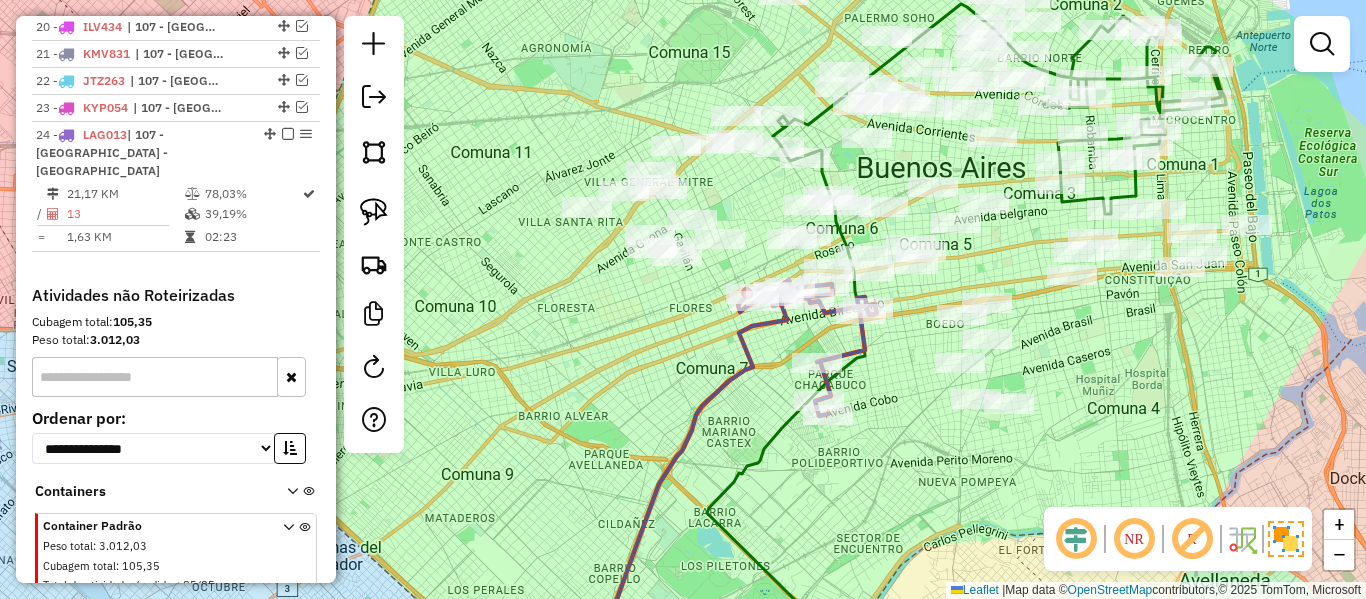 click 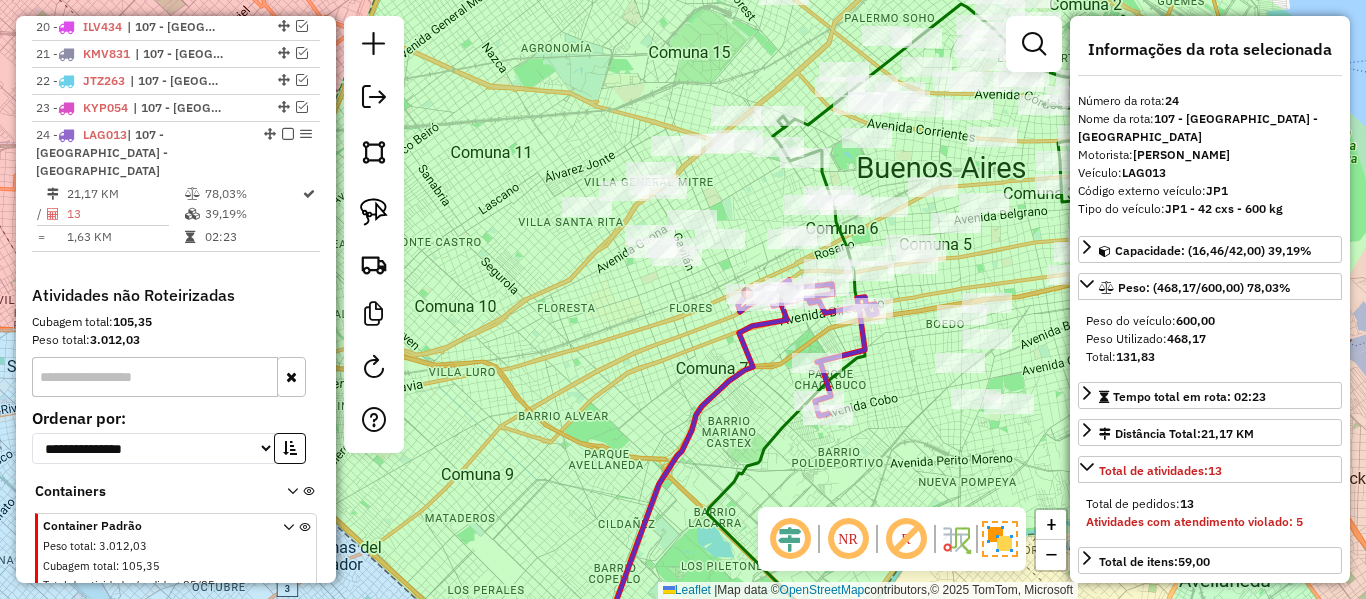 scroll, scrollTop: 1408, scrollLeft: 0, axis: vertical 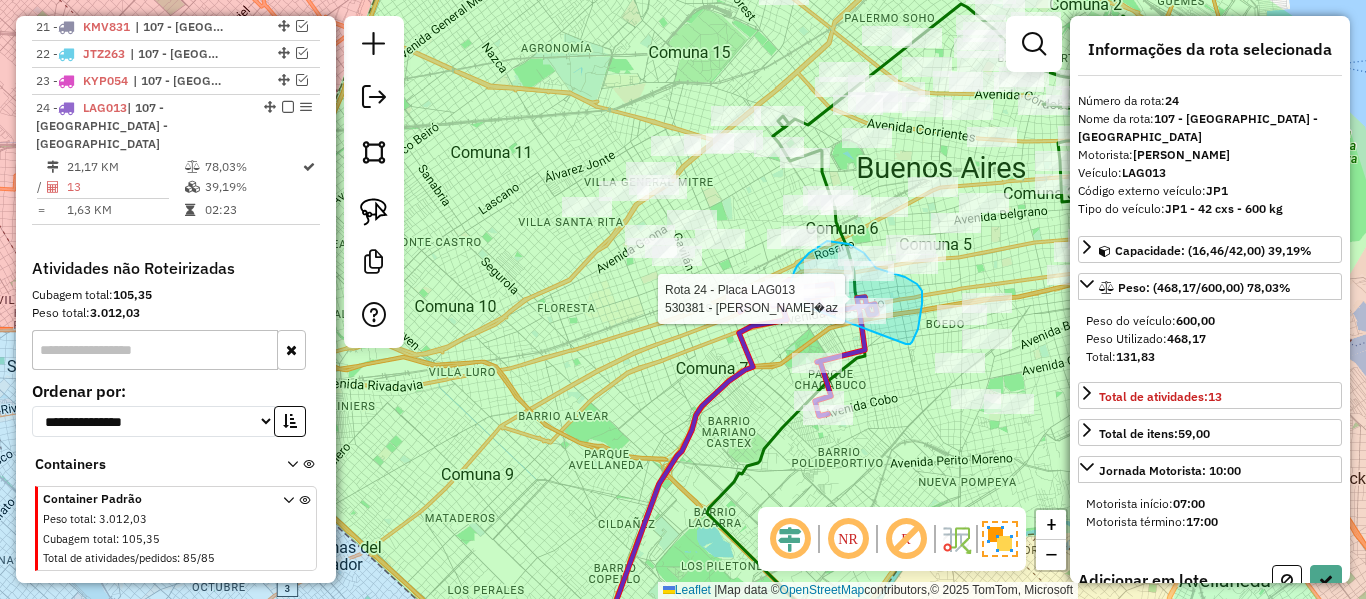 click on "Rota 24 - Placa LAG013  547129 - Romina Angelo Rodriguez Rota 24 - Placa LAG013  547107 - Karina Matias Rota 24 - Placa LAG013  530381 - Leandro D�az Janela de atendimento Grade de atendimento Capacidade Transportadoras Veículos Cliente Pedidos  Rotas Selecione os dias de semana para filtrar as janelas de atendimento  Seg   Ter   Qua   Qui   Sex   Sáb   Dom  Informe o período da janela de atendimento: De: Até:  Filtrar exatamente a janela do cliente  Considerar janela de atendimento padrão  Selecione os dias de semana para filtrar as grades de atendimento  Seg   Ter   Qua   Qui   Sex   Sáb   Dom   Considerar clientes sem dia de atendimento cadastrado  Clientes fora do dia de atendimento selecionado Filtrar as atividades entre os valores definidos abaixo:  Peso mínimo:   Peso máximo:   Cubagem mínima:   Cubagem máxima:   De:   Até:  Filtrar as atividades entre o tempo de atendimento definido abaixo:  De:   Até:   Considerar capacidade total dos clientes não roteirizados Transportadora: Veículo:" 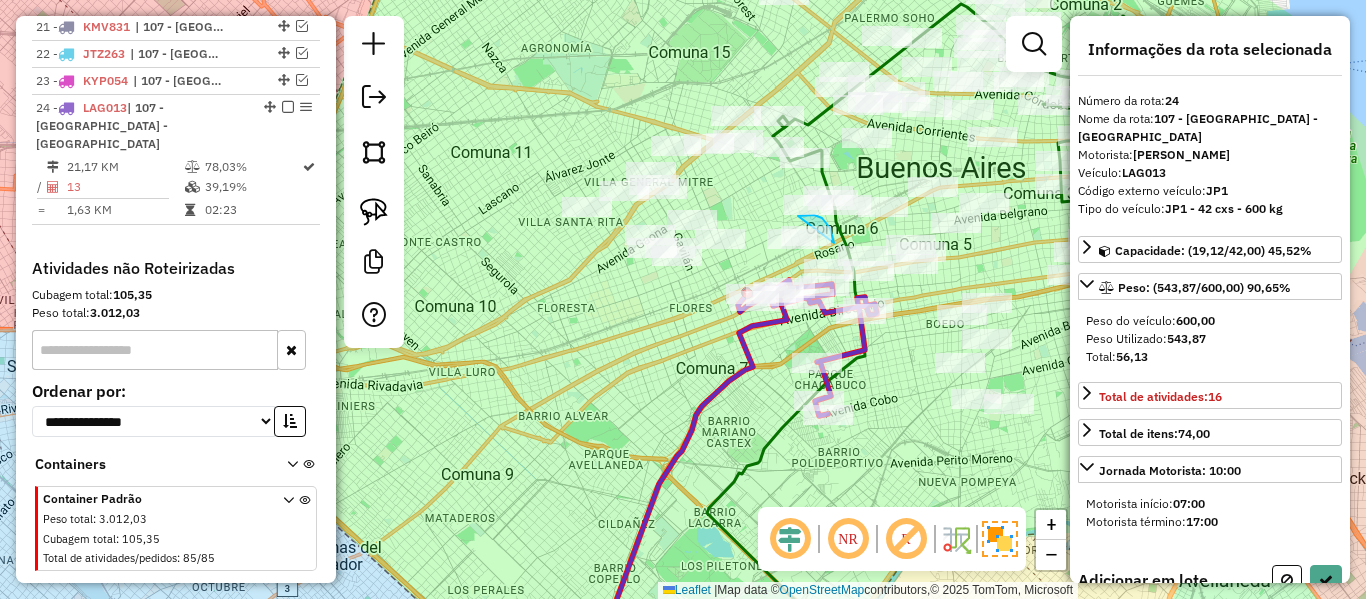 drag, startPoint x: 834, startPoint y: 243, endPoint x: 759, endPoint y: 269, distance: 79.37884 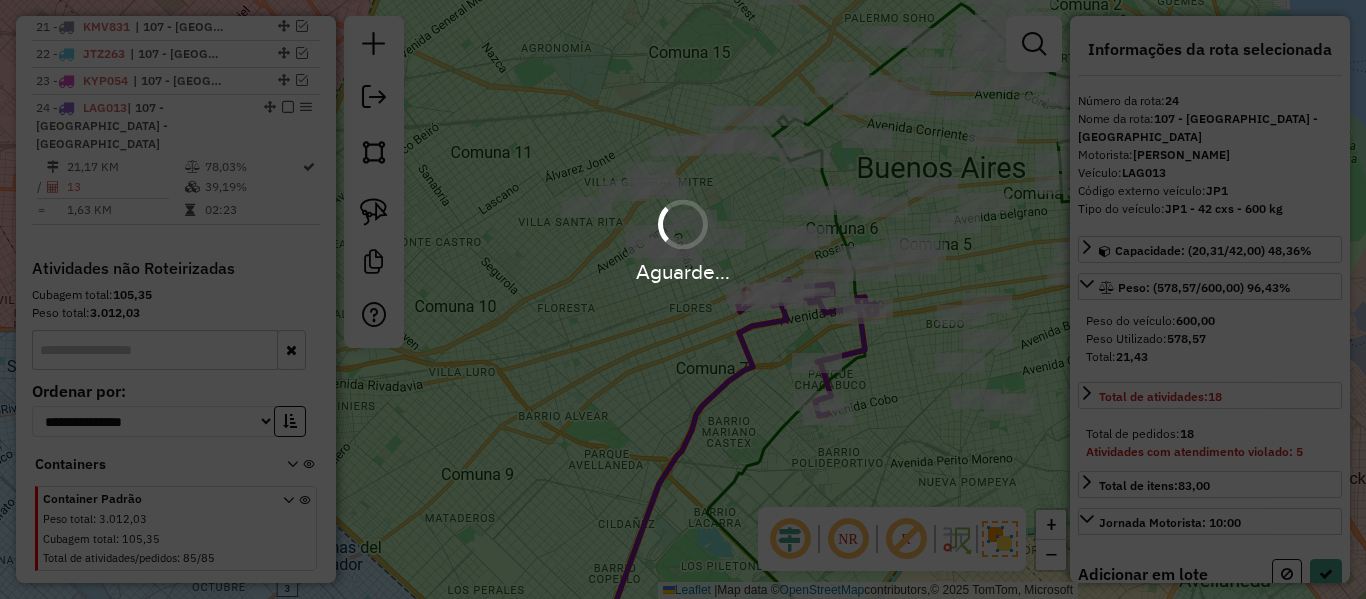 select on "**********" 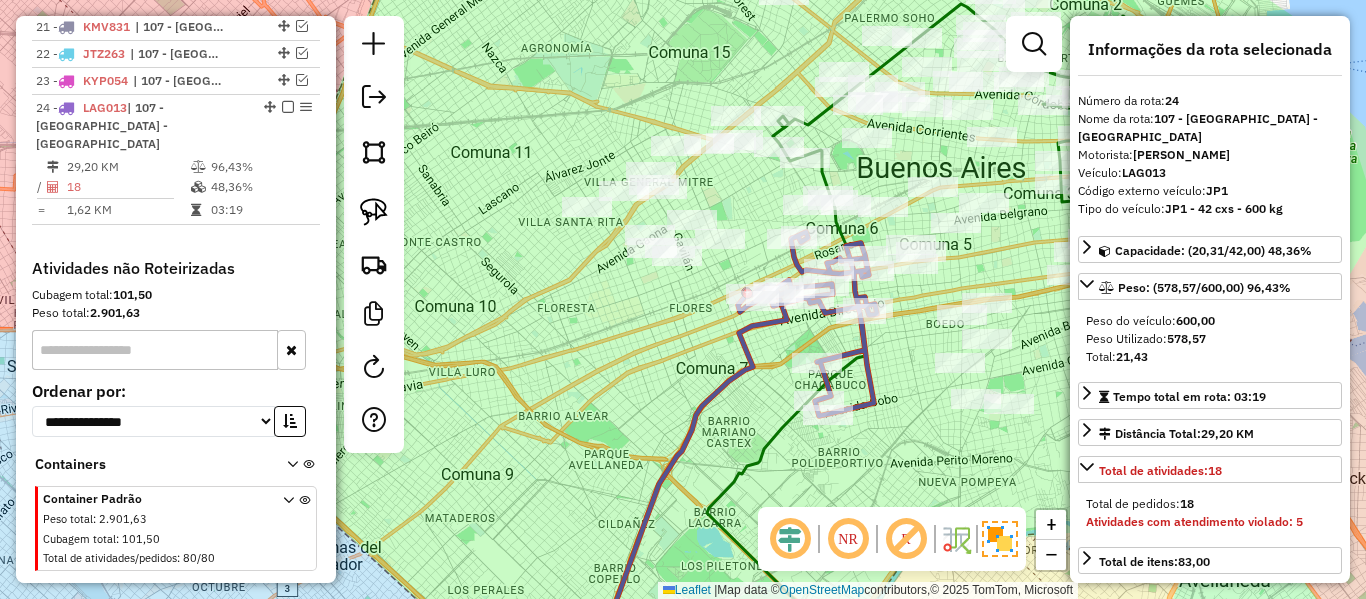 click on "Janela de atendimento Grade de atendimento Capacidade Transportadoras Veículos Cliente Pedidos  Rotas Selecione os dias de semana para filtrar as janelas de atendimento  Seg   Ter   Qua   Qui   Sex   Sáb   Dom  Informe o período da janela de atendimento: De: Até:  Filtrar exatamente a janela do cliente  Considerar janela de atendimento padrão  Selecione os dias de semana para filtrar as grades de atendimento  Seg   Ter   Qua   Qui   Sex   Sáb   Dom   Considerar clientes sem dia de atendimento cadastrado  Clientes fora do dia de atendimento selecionado Filtrar as atividades entre os valores definidos abaixo:  Peso mínimo:   Peso máximo:   Cubagem mínima:   Cubagem máxima:   De:   Até:  Filtrar as atividades entre o tempo de atendimento definido abaixo:  De:   Até:   Considerar capacidade total dos clientes não roteirizados Transportadora: Selecione um ou mais itens Tipo de veículo: Selecione um ou mais itens Veículo: Selecione um ou mais itens Motorista: Selecione um ou mais itens Nome: Rótulo:" 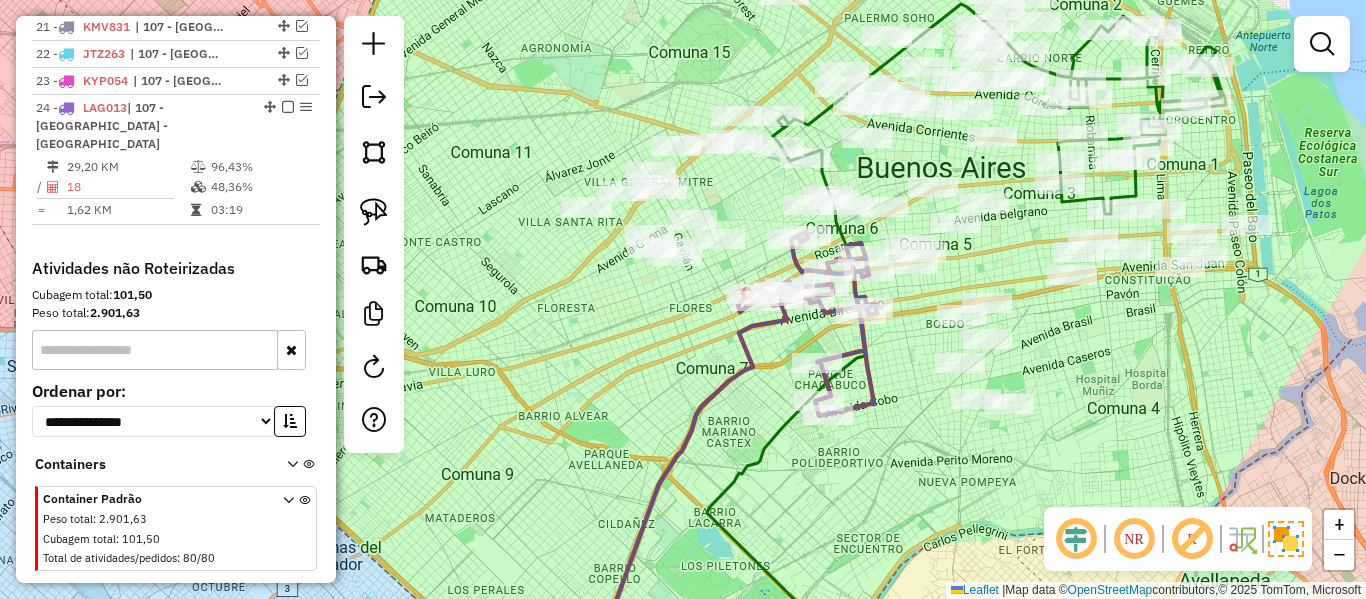 click 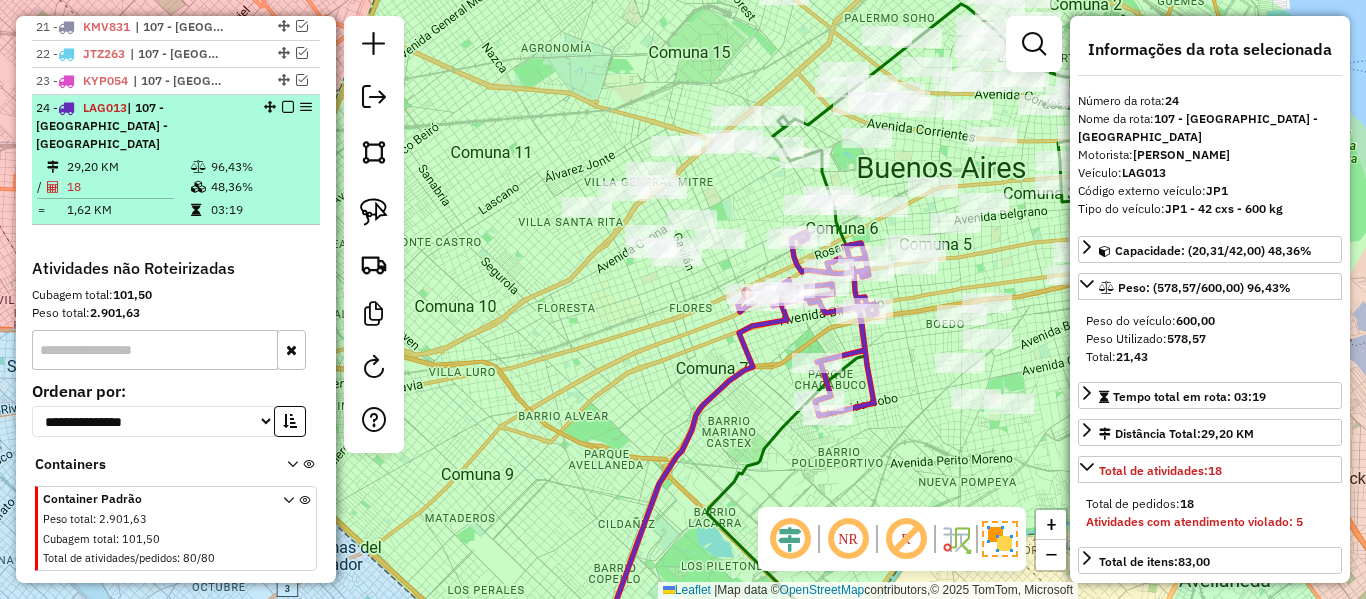 click at bounding box center [288, 107] 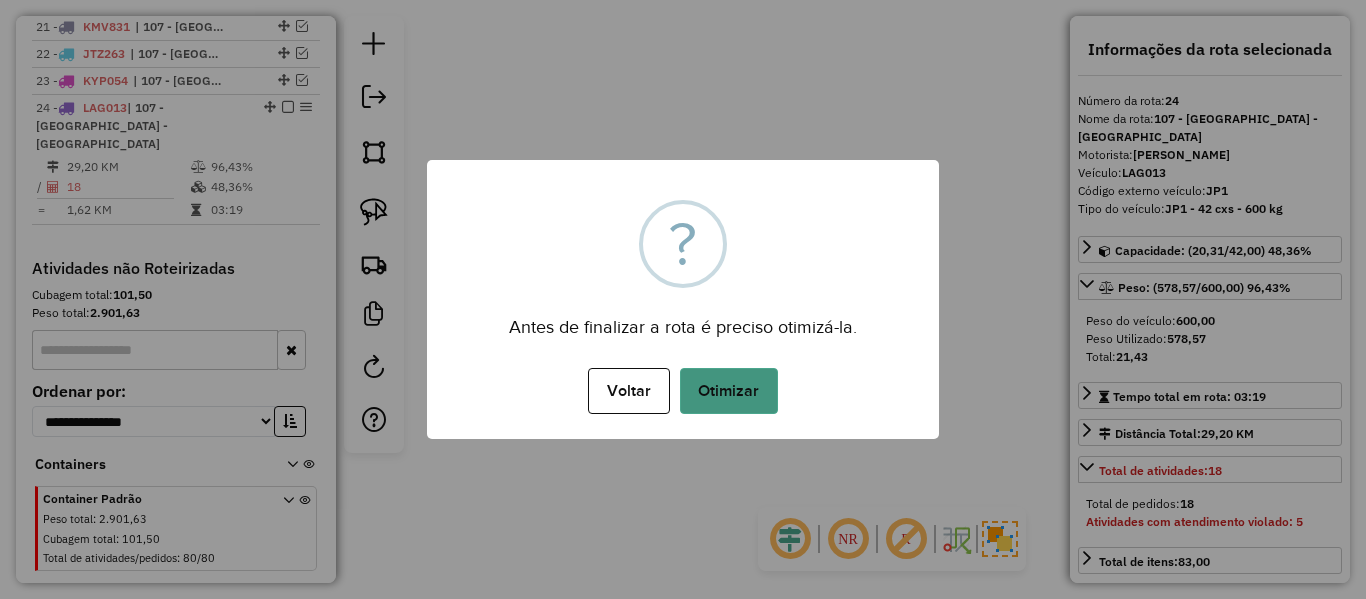 click on "Otimizar" at bounding box center [729, 391] 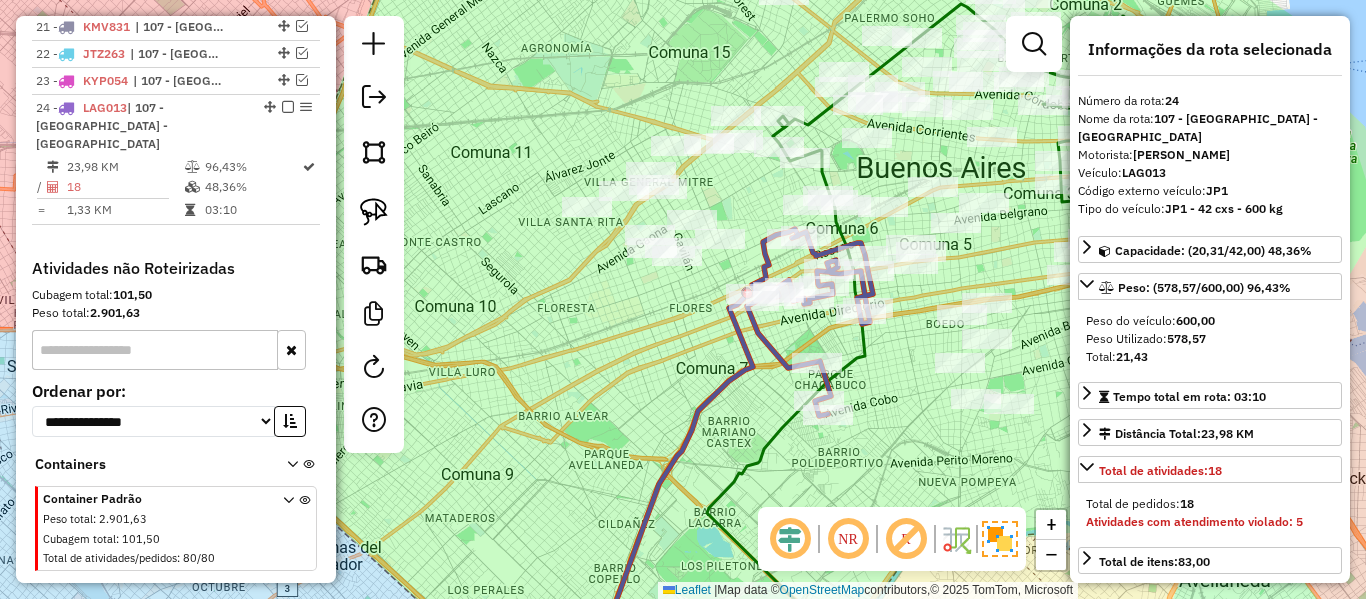click at bounding box center [288, 107] 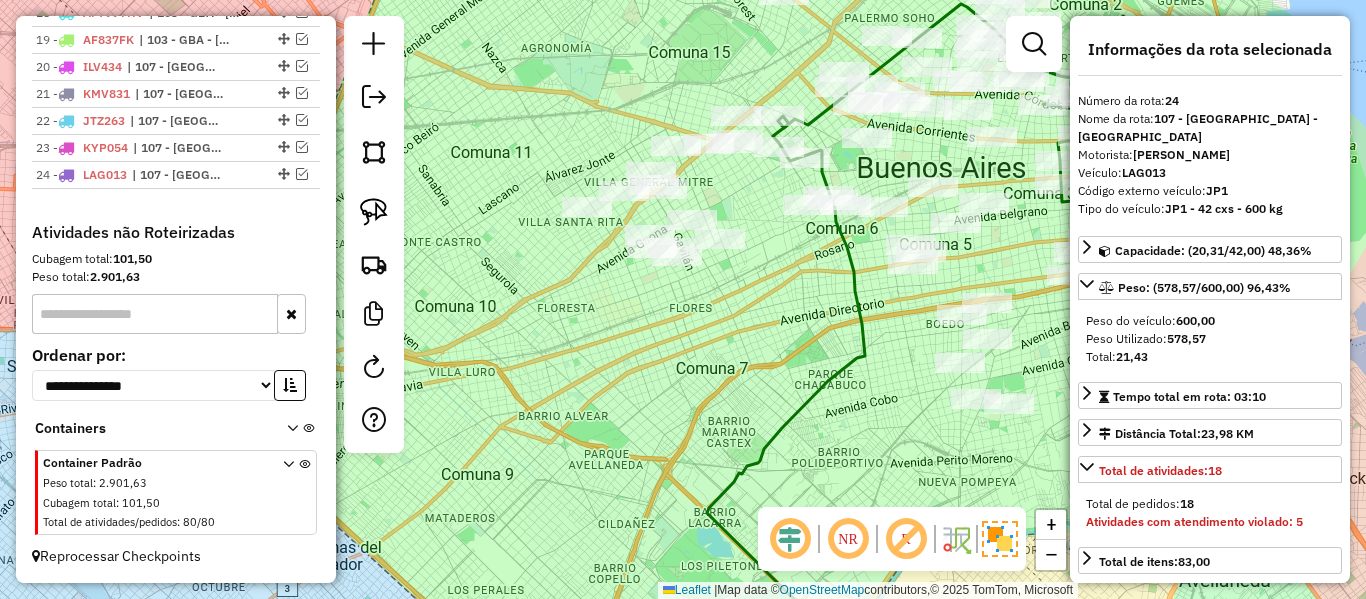 scroll, scrollTop: 1323, scrollLeft: 0, axis: vertical 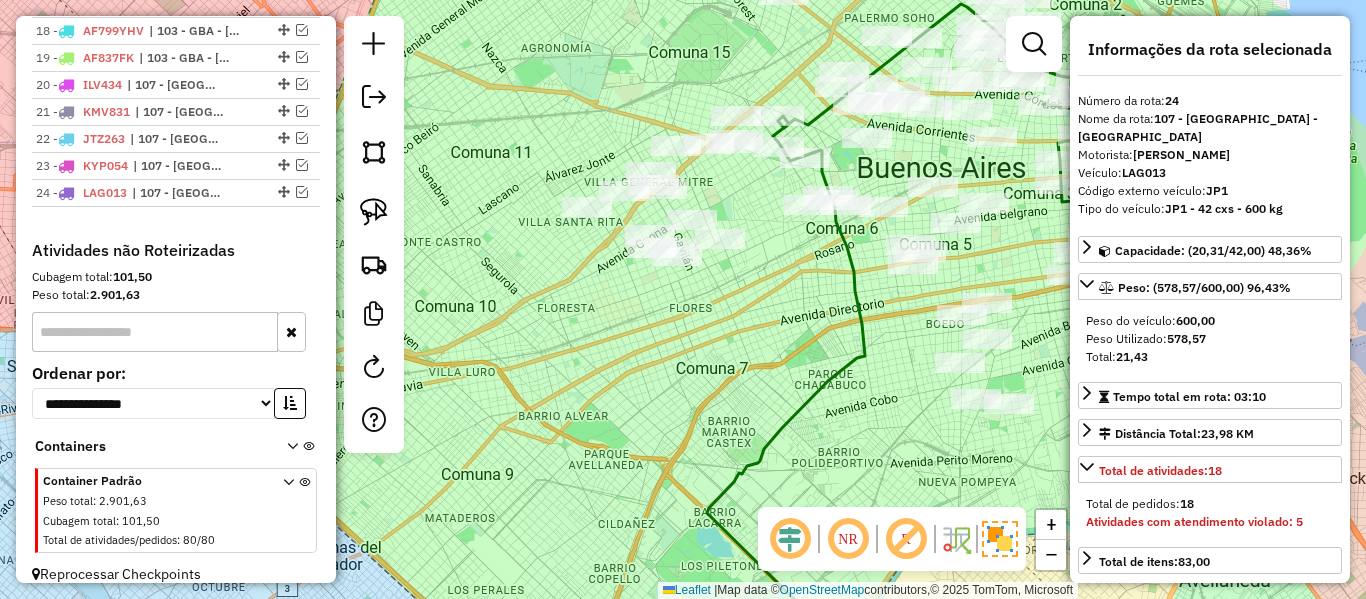 click on "Janela de atendimento Grade de atendimento Capacidade Transportadoras Veículos Cliente Pedidos  Rotas Selecione os dias de semana para filtrar as janelas de atendimento  Seg   Ter   Qua   Qui   Sex   Sáb   Dom  Informe o período da janela de atendimento: De: Até:  Filtrar exatamente a janela do cliente  Considerar janela de atendimento padrão  Selecione os dias de semana para filtrar as grades de atendimento  Seg   Ter   Qua   Qui   Sex   Sáb   Dom   Considerar clientes sem dia de atendimento cadastrado  Clientes fora do dia de atendimento selecionado Filtrar as atividades entre os valores definidos abaixo:  Peso mínimo:   Peso máximo:   Cubagem mínima:   Cubagem máxima:   De:   Até:  Filtrar as atividades entre o tempo de atendimento definido abaixo:  De:   Até:   Considerar capacidade total dos clientes não roteirizados Transportadora: Selecione um ou mais itens Tipo de veículo: Selecione um ou mais itens Veículo: Selecione um ou mais itens Motorista: Selecione um ou mais itens Nome: Rótulo:" 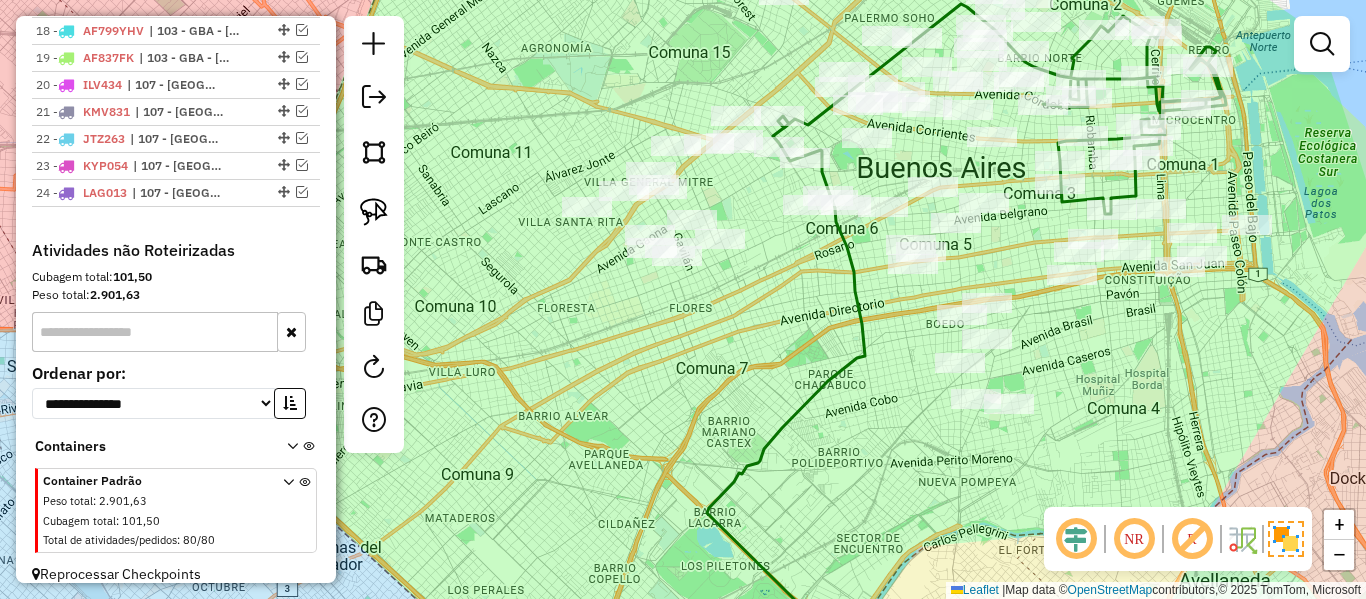 drag, startPoint x: 723, startPoint y: 346, endPoint x: 726, endPoint y: 376, distance: 30.149628 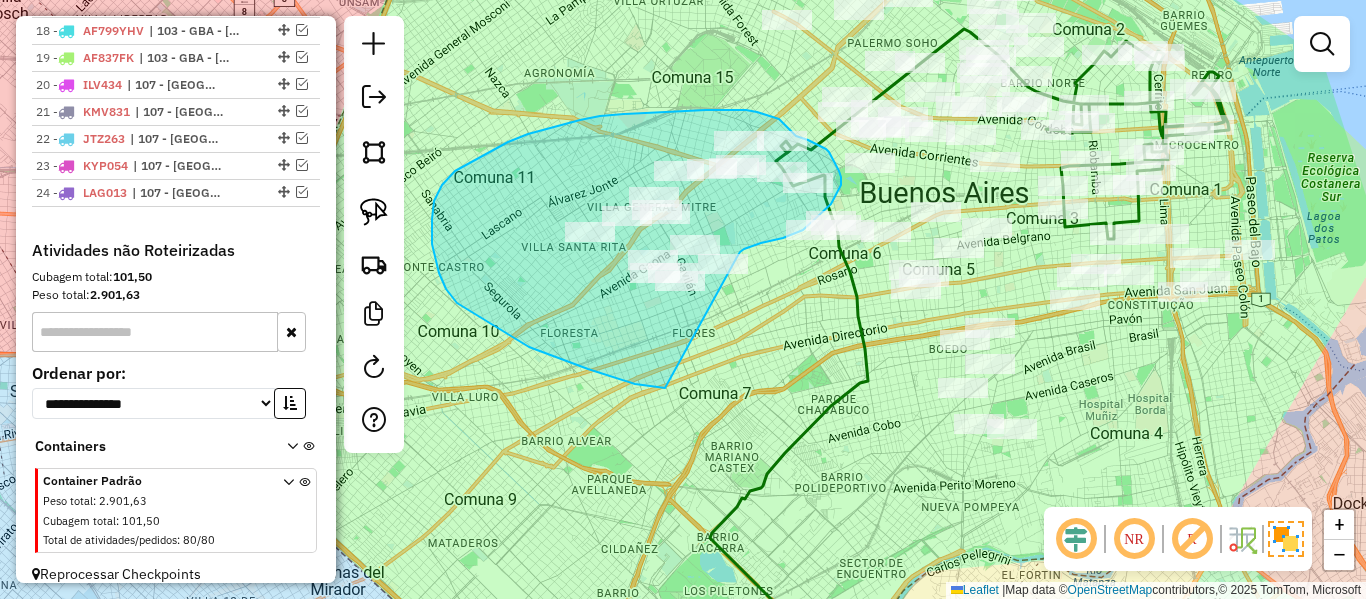 drag, startPoint x: 529, startPoint y: 347, endPoint x: 729, endPoint y: 343, distance: 200.04 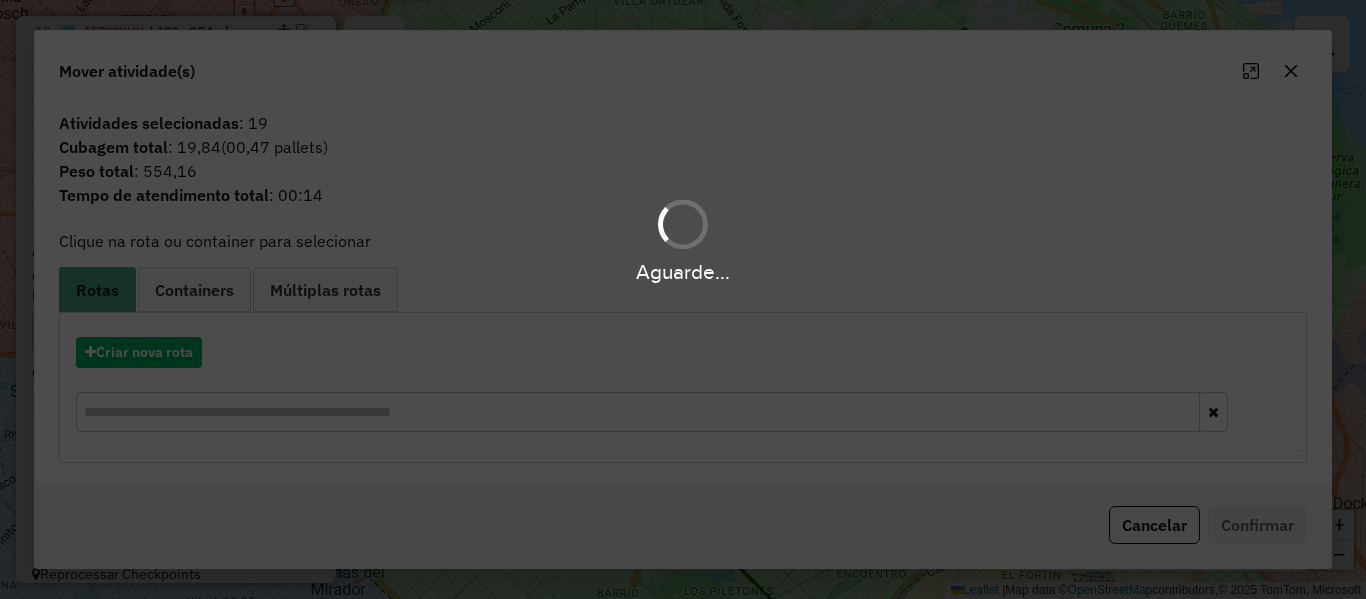 click on "Aguarde..." at bounding box center [683, 299] 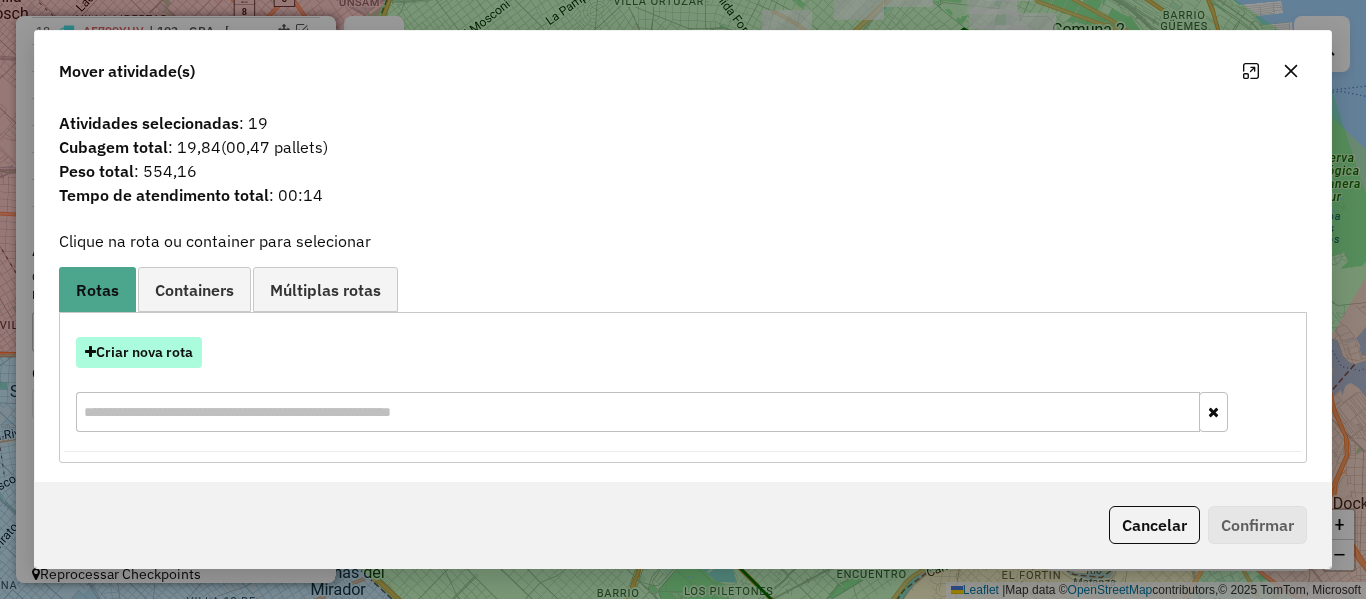 click on "Criar nova rota" at bounding box center (139, 352) 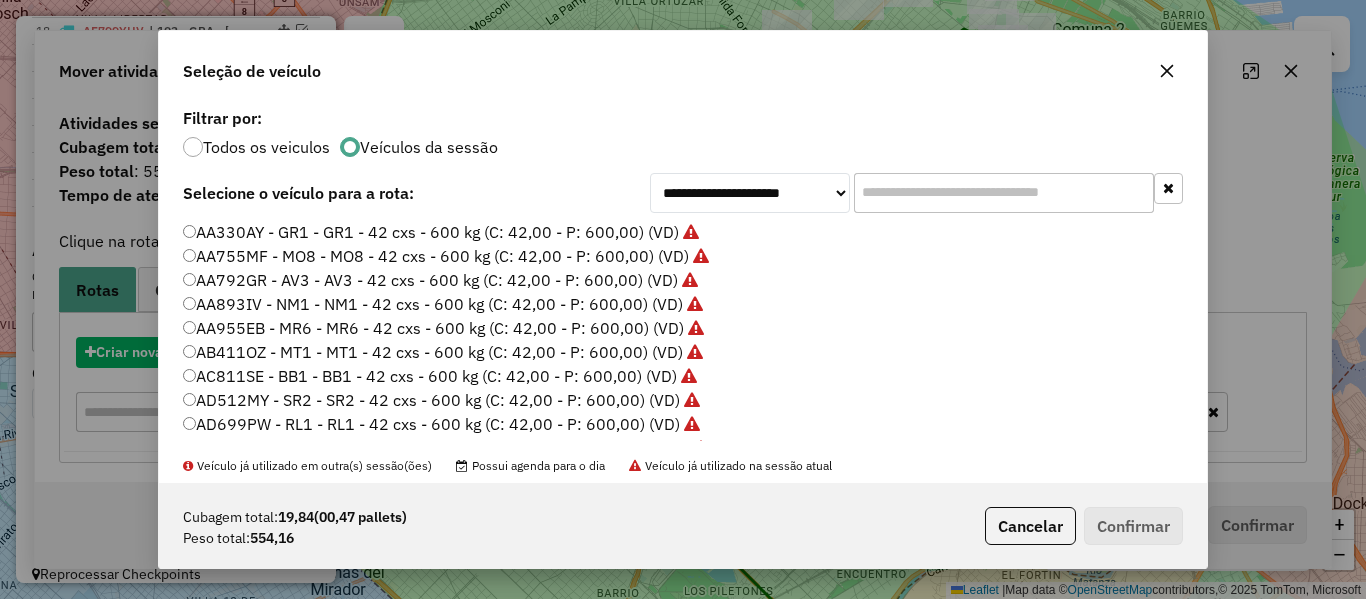 scroll, scrollTop: 11, scrollLeft: 6, axis: both 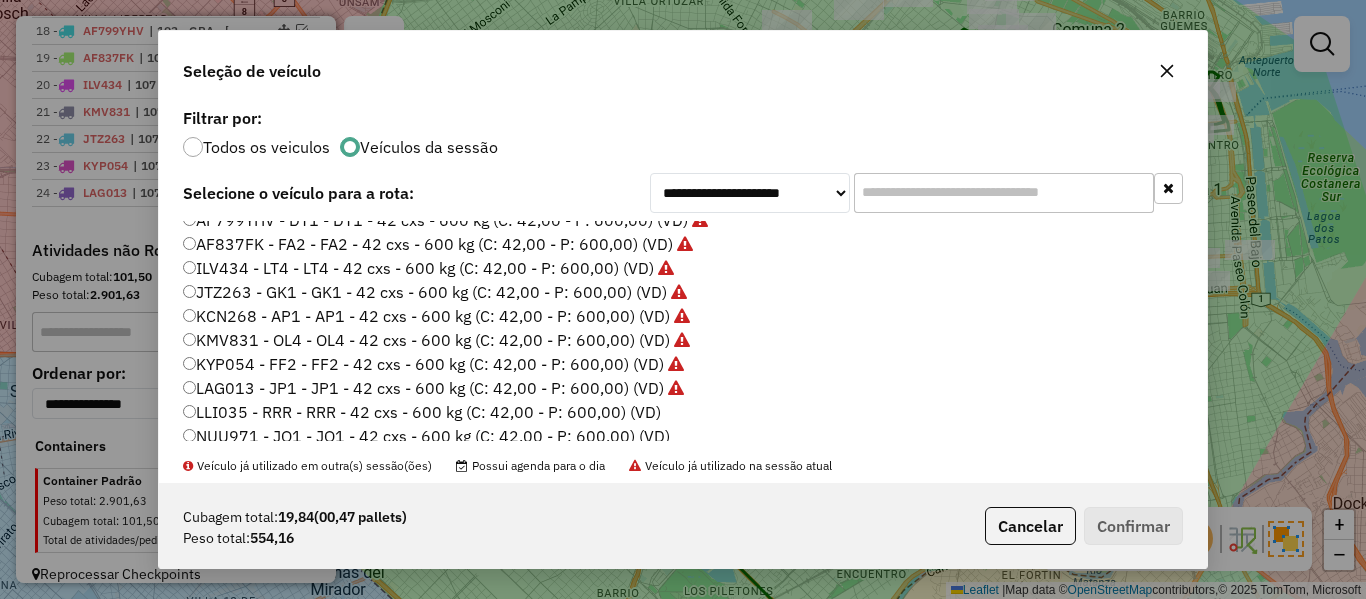click on "LLI035 - RRR - RRR - 42 cxs - 600 kg (C: 42,00 - P: 600,00) (VD)" 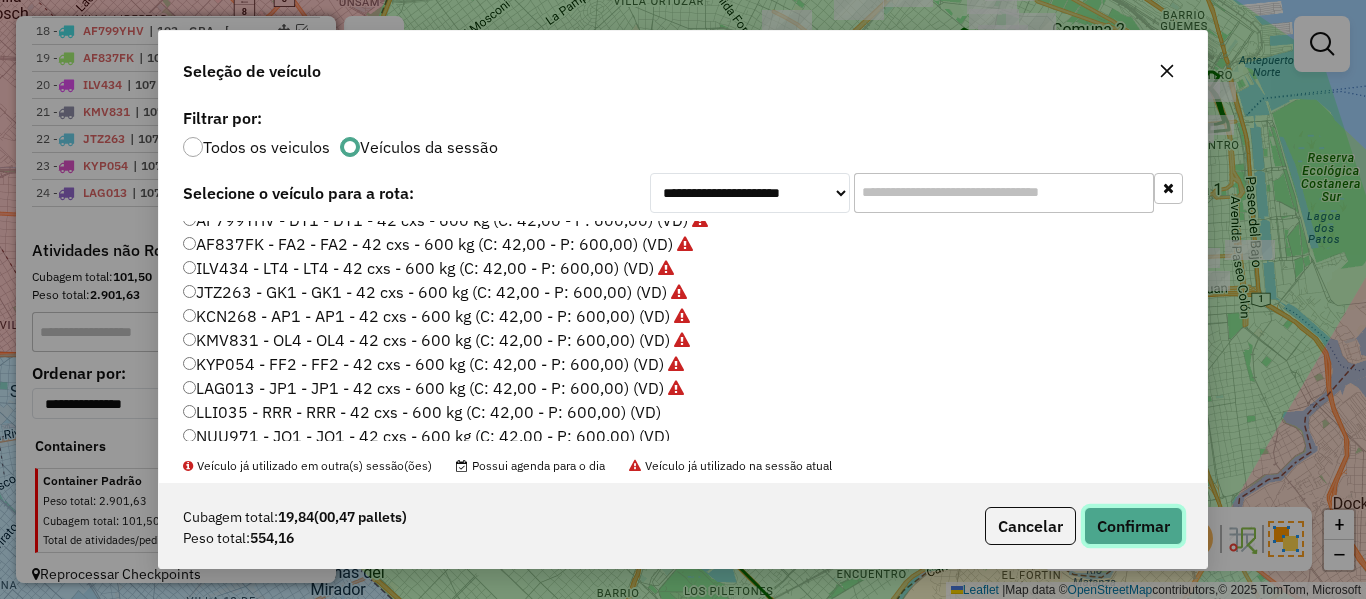 click on "Confirmar" 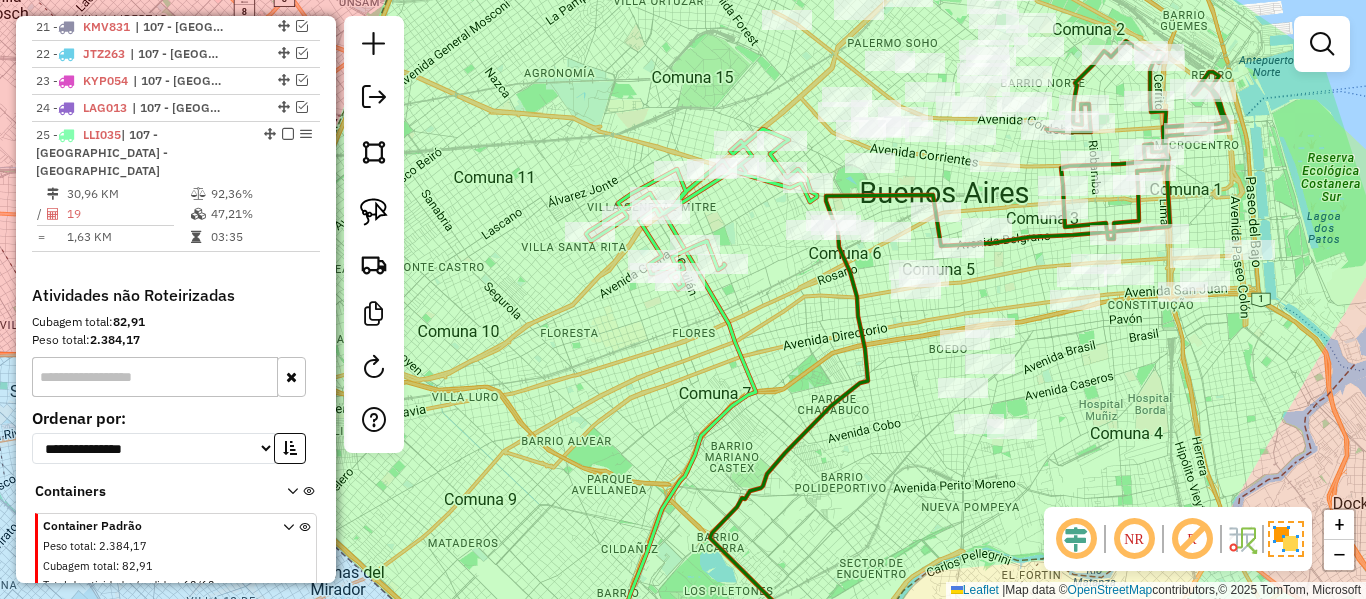 click 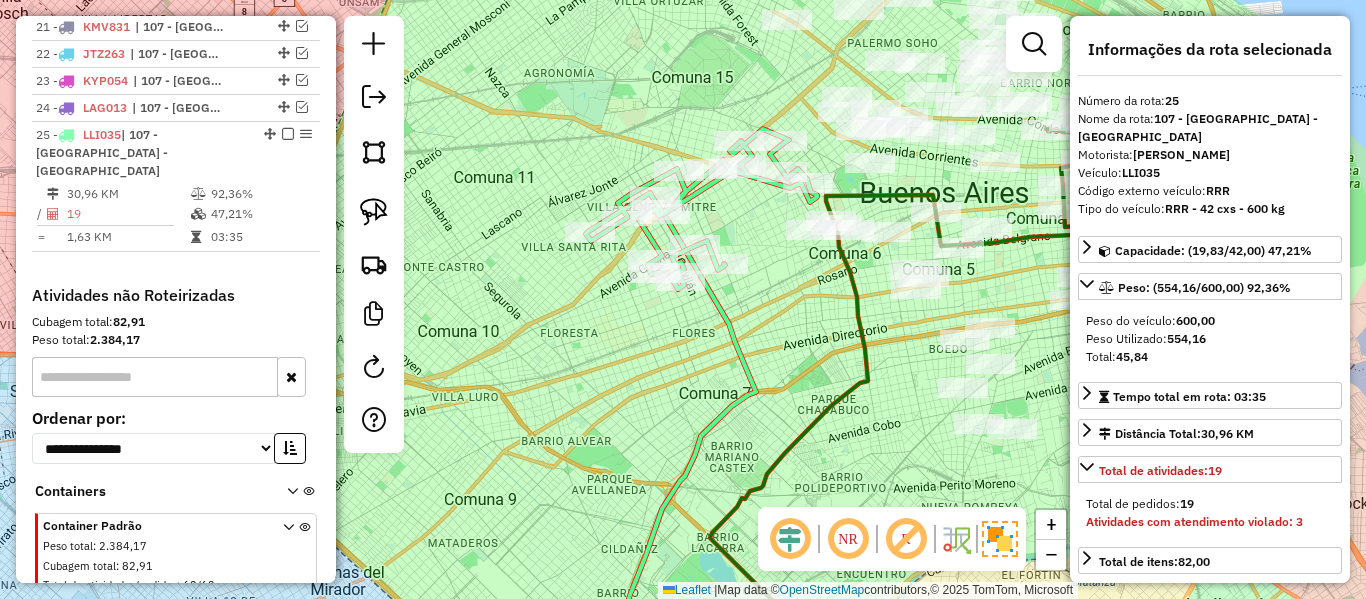 scroll, scrollTop: 1435, scrollLeft: 0, axis: vertical 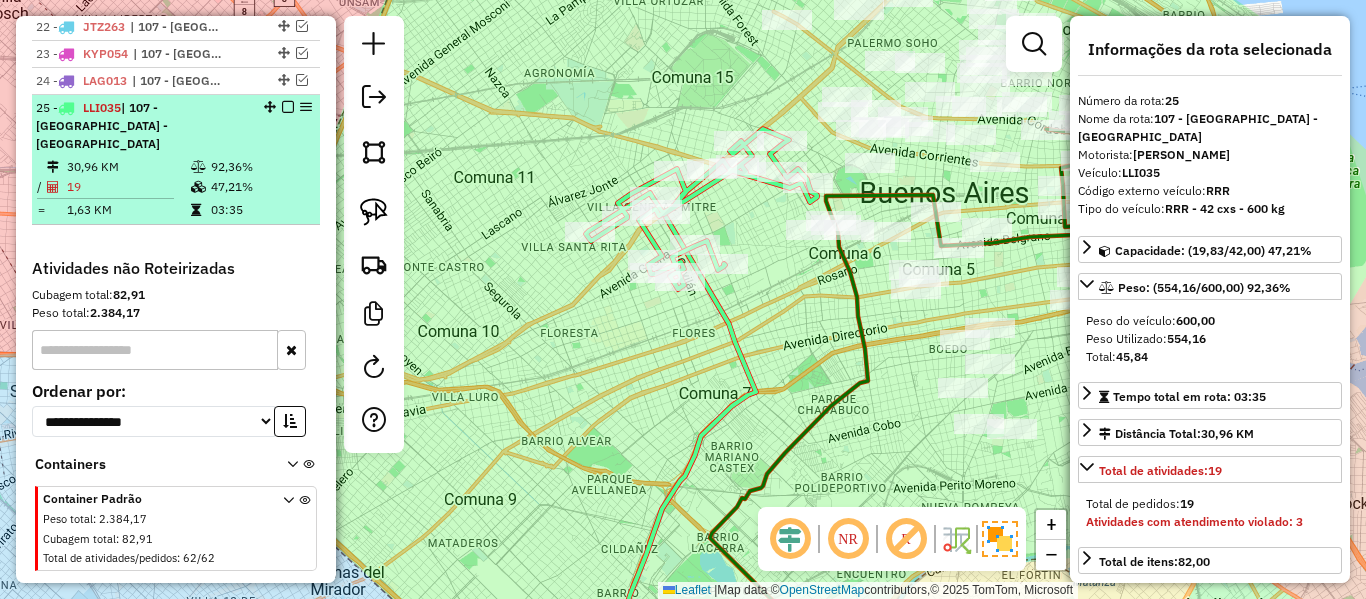 click at bounding box center [288, 107] 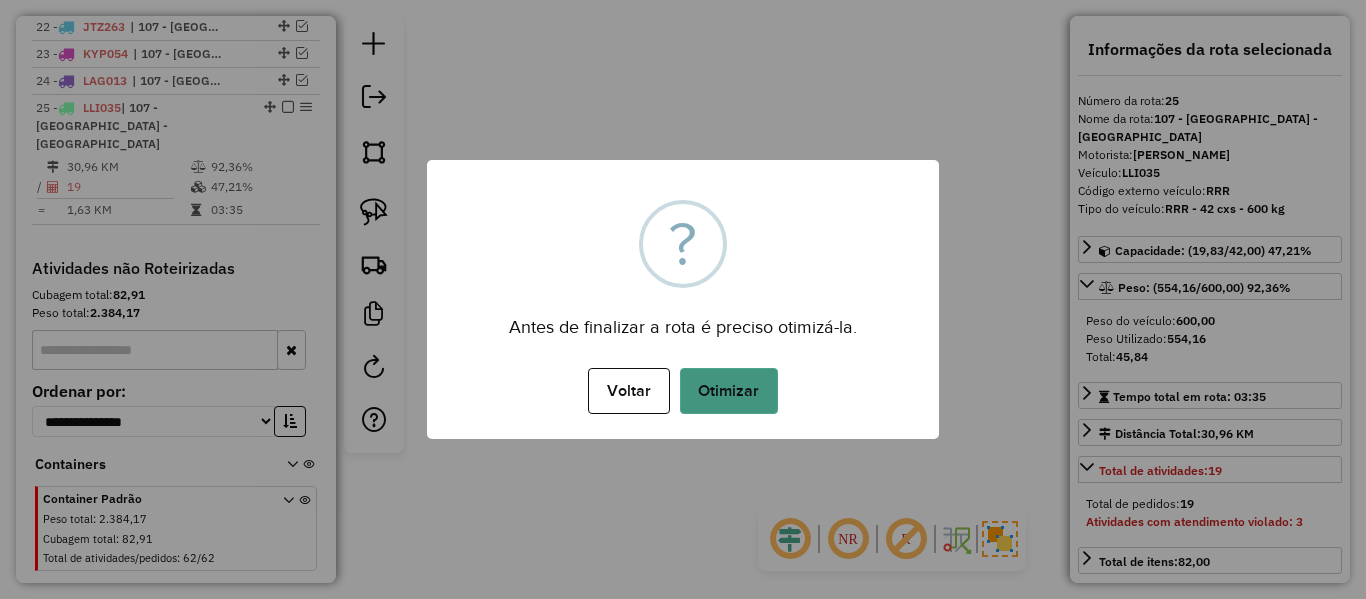 click on "Otimizar" at bounding box center (729, 391) 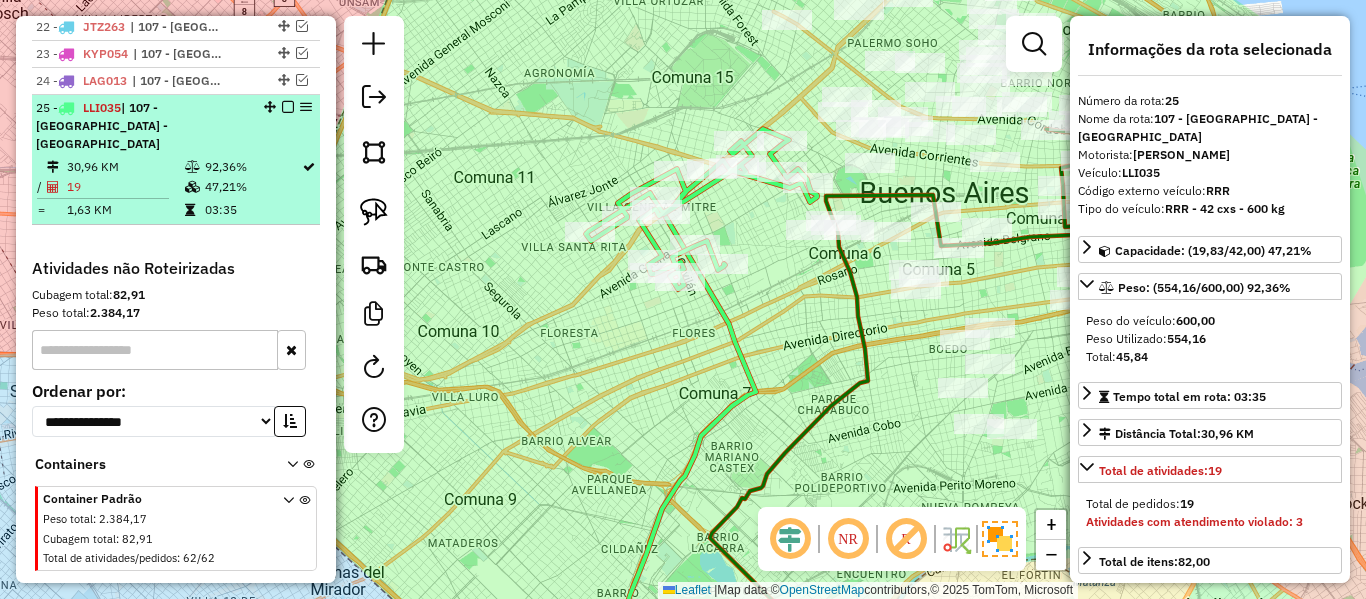 click at bounding box center (288, 107) 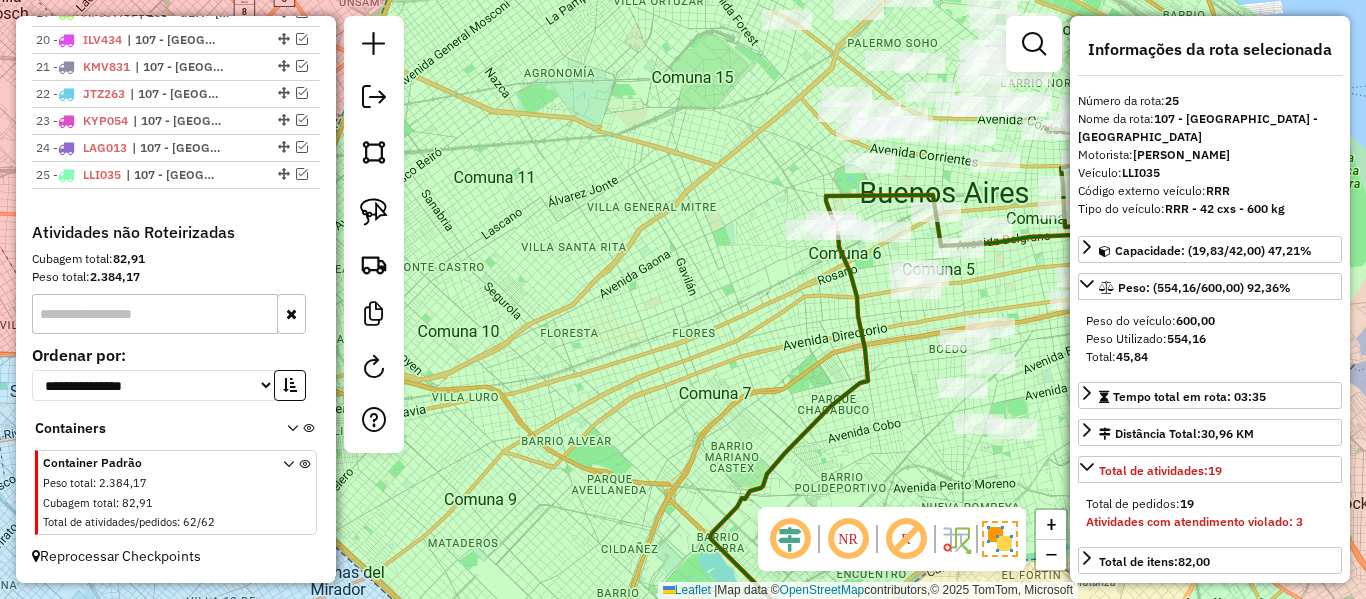 scroll, scrollTop: 1350, scrollLeft: 0, axis: vertical 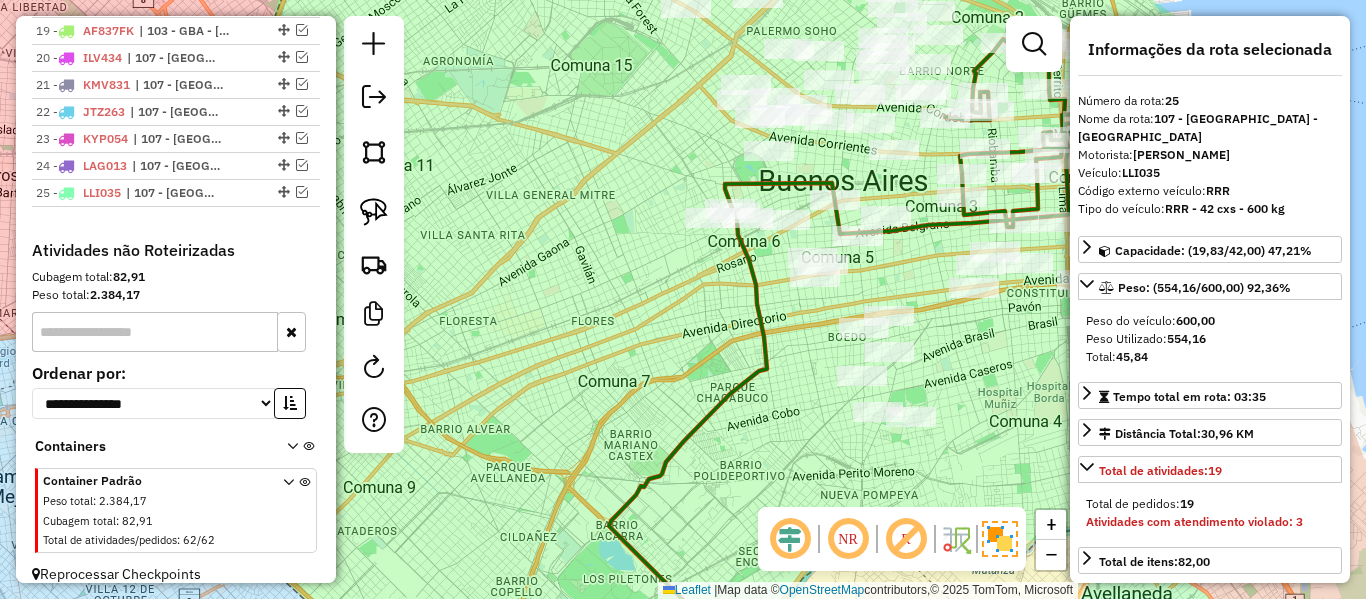 drag, startPoint x: 764, startPoint y: 383, endPoint x: 557, endPoint y: 366, distance: 207.6969 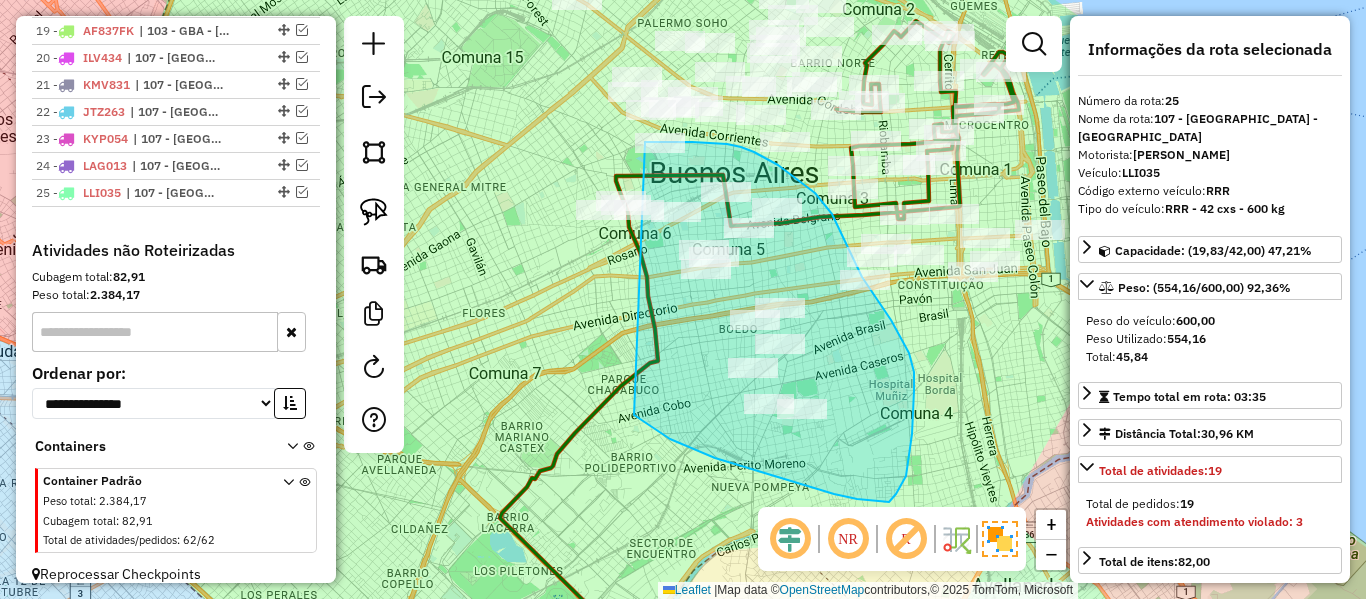 drag, startPoint x: 834, startPoint y: 494, endPoint x: 532, endPoint y: 256, distance: 384.51007 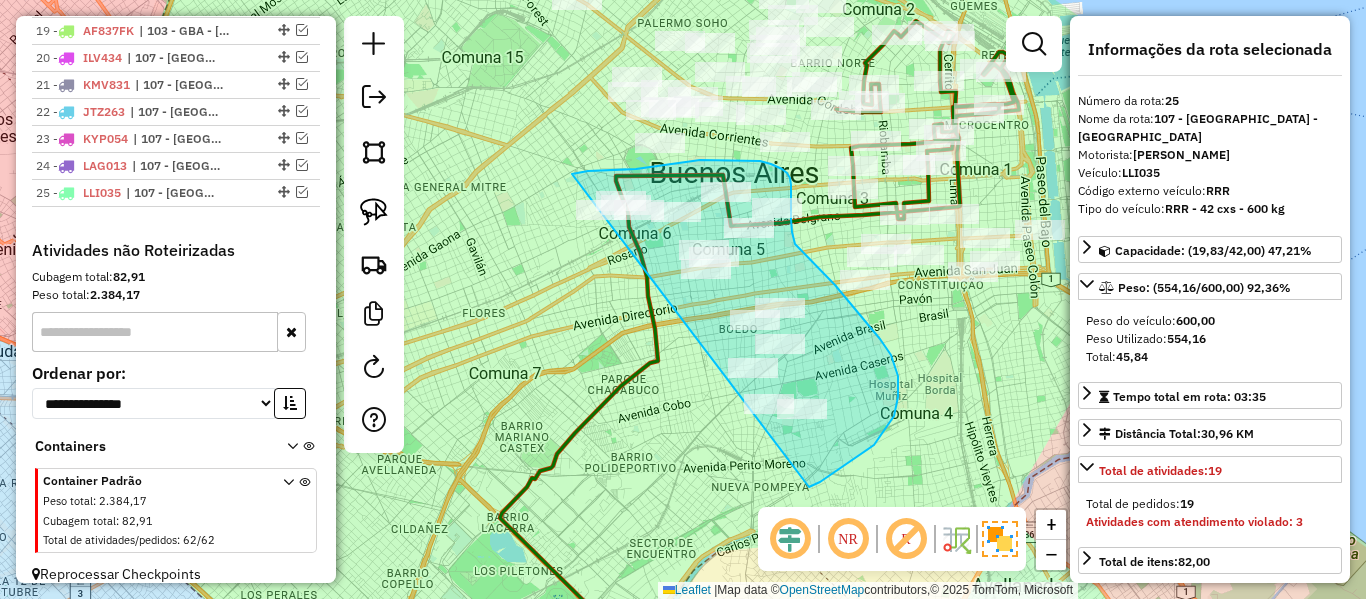 drag, startPoint x: 811, startPoint y: 486, endPoint x: 541, endPoint y: 338, distance: 307.9026 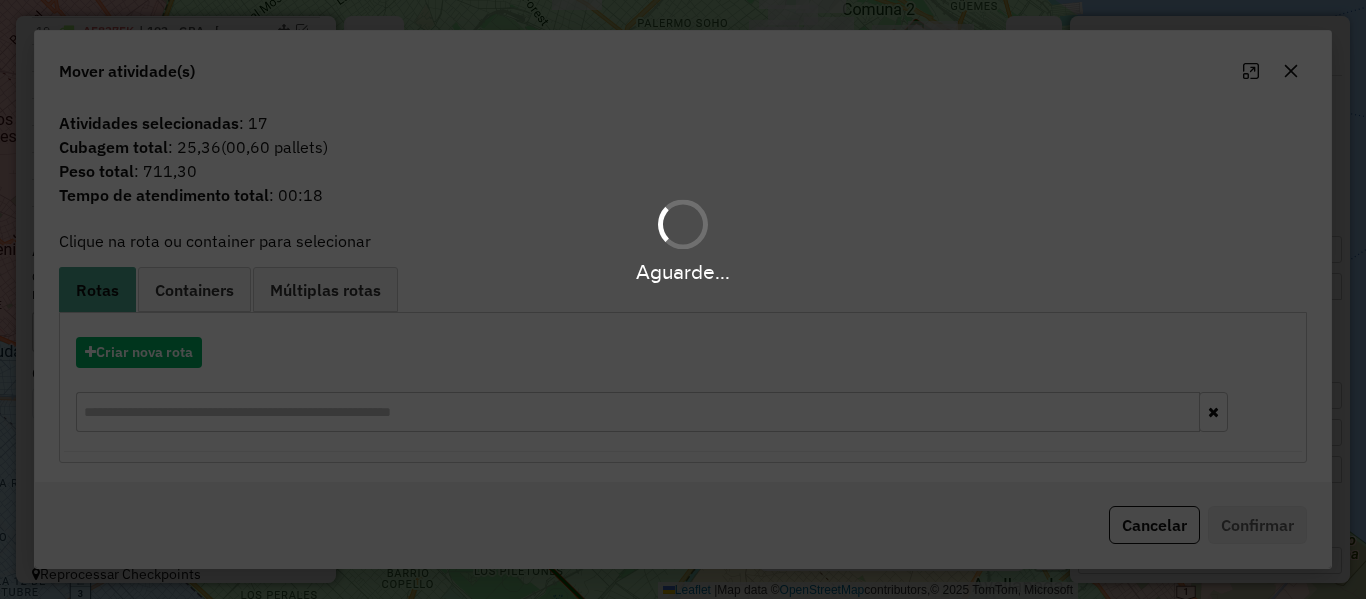 click on "Aguarde...  Pop-up bloqueado!  Seu navegador bloqueou automáticamente a abertura de uma nova janela.   Acesse as configurações e adicione o endereço do sistema a lista de permissão.   Fechar  Informações da Sessão 1187582 - 11/07/2025     Criação: 10/07/2025 13:15   Depósito:  SAZ AR - TaDa Shipick   Total de rotas:  25  Distância Total:  1.274,05 km  Tempo total:  89:59  Total de Atividades Roteirizadas:  393  Total de Pedidos Roteirizados:  395  Peso total roteirizado:  14.408,76  Cubagem total roteirizado:  511,50  Total de Atividades não Roteirizadas:  62  Total de Pedidos não Roteirizados:  62 Total de caixas por viagem:  511,50 /   25 =  20,46 Média de Atividades por viagem:  393 /   25 =  15,72 Ocupação média da frota:  96,06%  Clientes com Service Time:  0,00%   (0 de 455)   Rotas improdutivas:  1  Rotas vários dias:  0  Clientes Priorizados NR:  0  Transportadoras  Rotas  Recargas: 0   Ver rotas   Ver veículos  Finalizar todas as rotas   1 -       KCN268   42,54 KM   90,83%  / =" at bounding box center (683, 299) 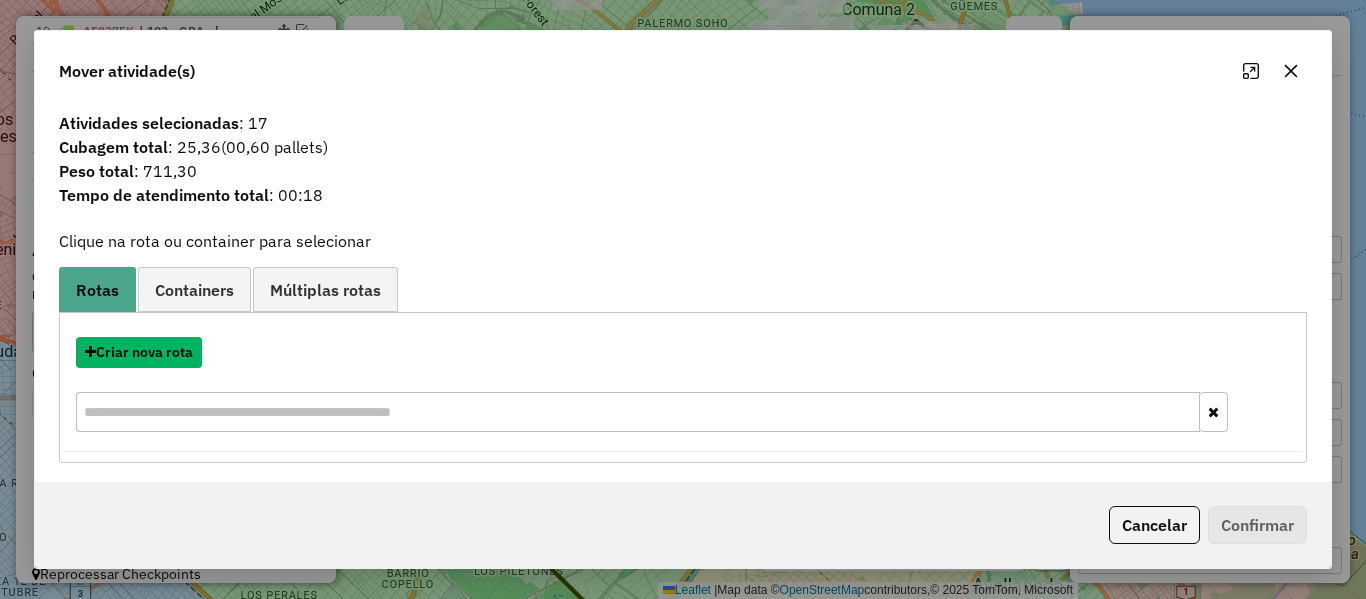 click on "Criar nova rota" at bounding box center [139, 352] 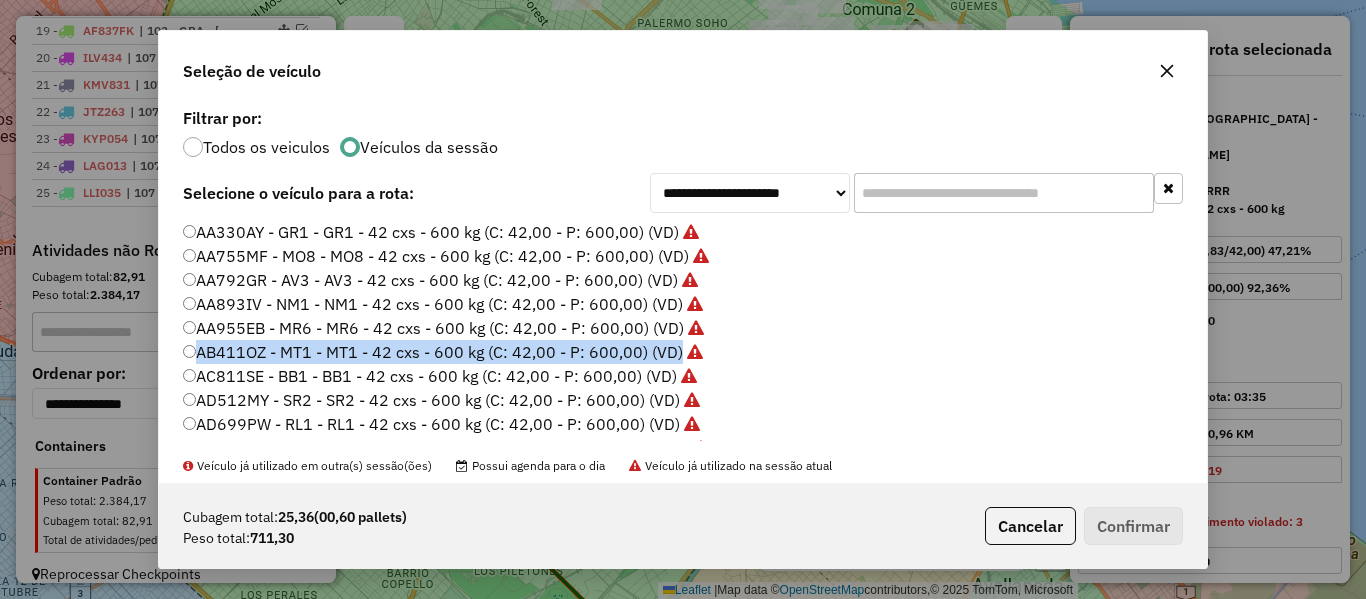 click on "**********" 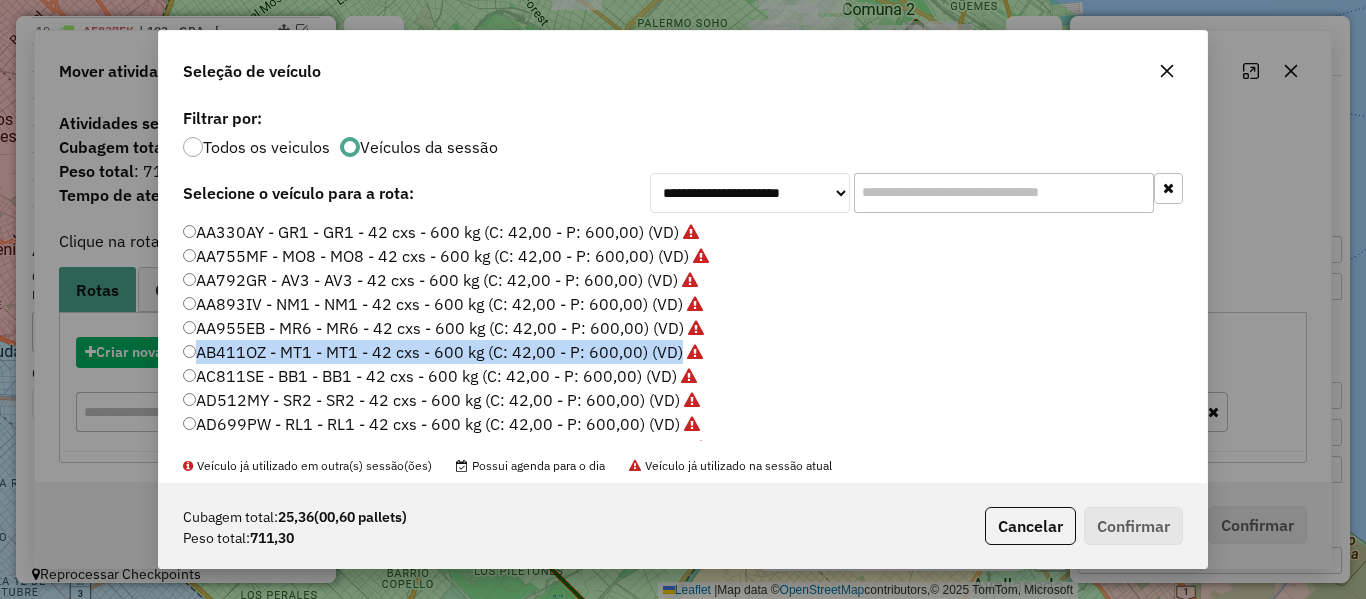 scroll, scrollTop: 11, scrollLeft: 6, axis: both 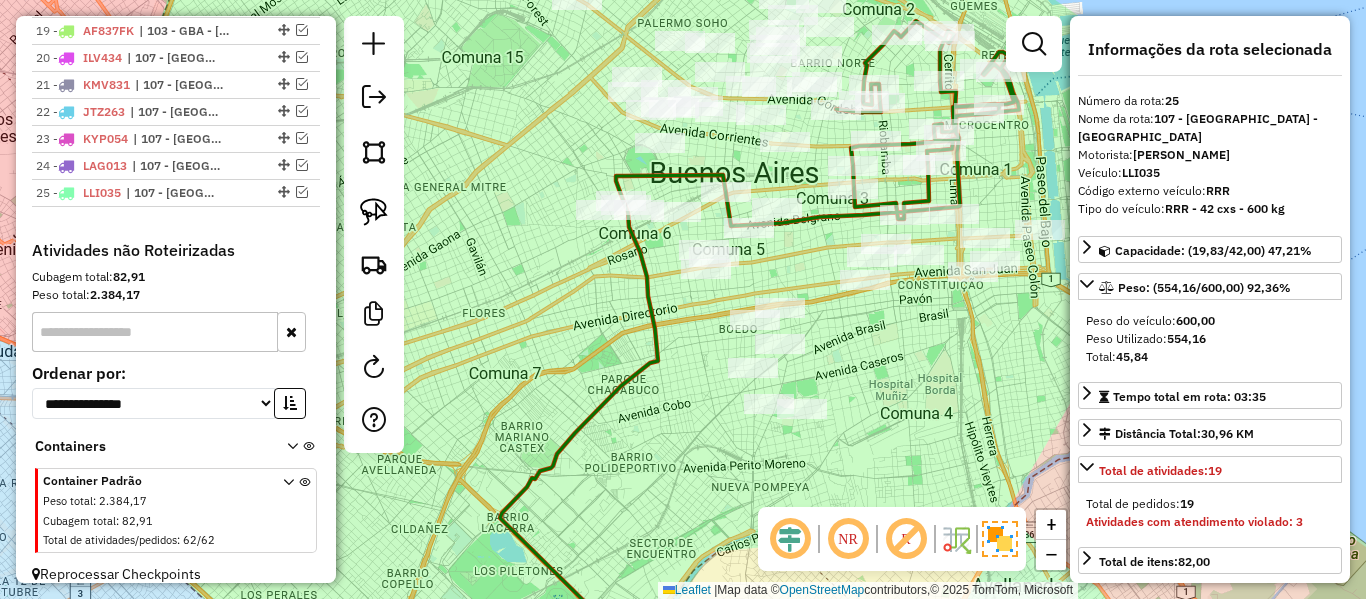 drag, startPoint x: 928, startPoint y: 397, endPoint x: 960, endPoint y: 403, distance: 32.55764 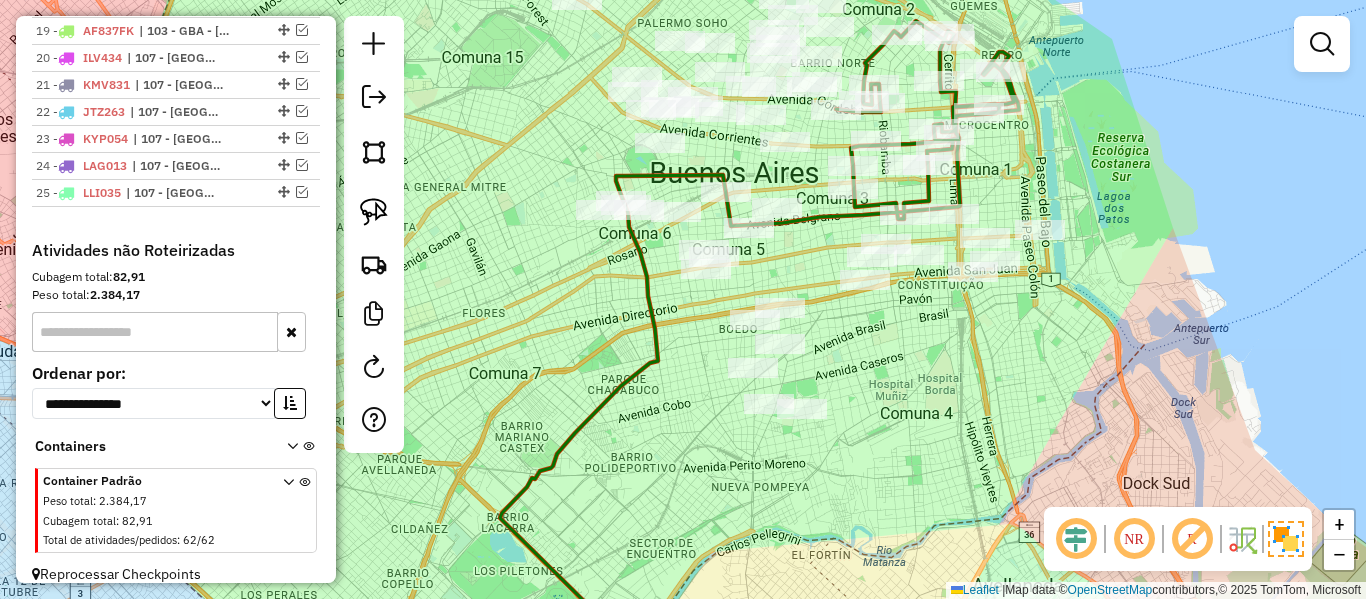 click on "Janela de atendimento Grade de atendimento Capacidade Transportadoras Veículos Cliente Pedidos  Rotas Selecione os dias de semana para filtrar as janelas de atendimento  Seg   Ter   Qua   Qui   Sex   Sáb   Dom  Informe o período da janela de atendimento: De: Até:  Filtrar exatamente a janela do cliente  Considerar janela de atendimento padrão  Selecione os dias de semana para filtrar as grades de atendimento  Seg   Ter   Qua   Qui   Sex   Sáb   Dom   Considerar clientes sem dia de atendimento cadastrado  Clientes fora do dia de atendimento selecionado Filtrar as atividades entre os valores definidos abaixo:  Peso mínimo:   Peso máximo:   Cubagem mínima:   Cubagem máxima:   De:   Até:  Filtrar as atividades entre o tempo de atendimento definido abaixo:  De:   Até:   Considerar capacidade total dos clientes não roteirizados Transportadora: Selecione um ou mais itens Tipo de veículo: Selecione um ou mais itens Veículo: Selecione um ou mais itens Motorista: Selecione um ou mais itens Nome: Rótulo:" 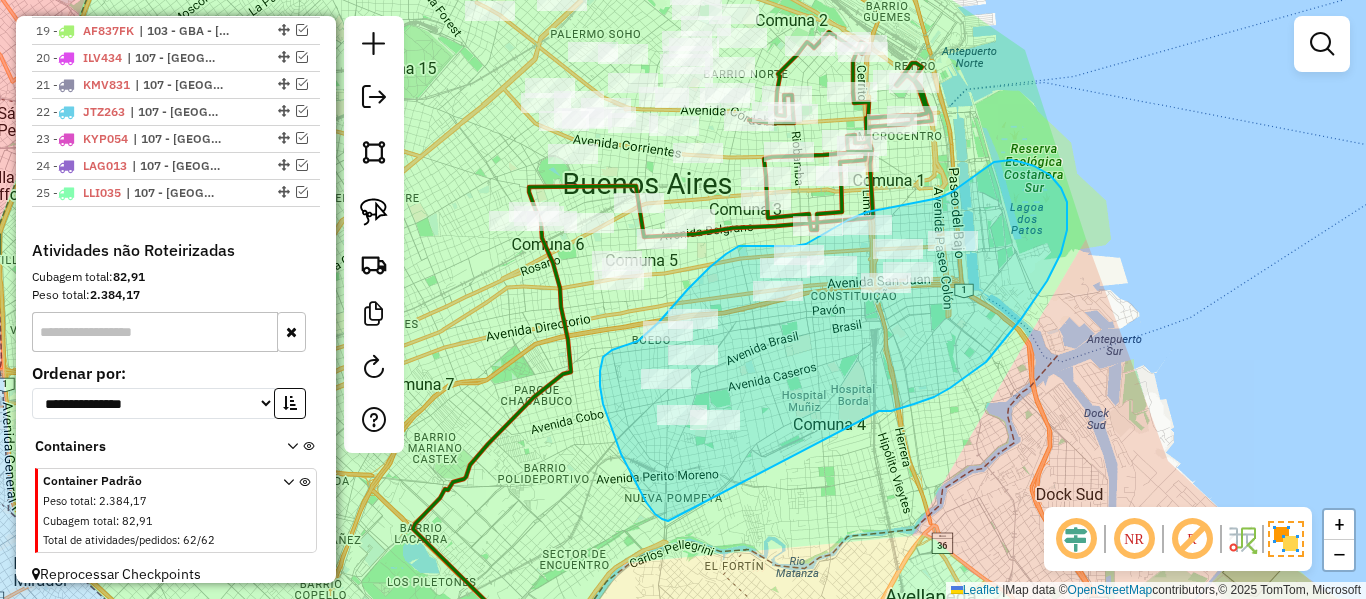 drag, startPoint x: 879, startPoint y: 411, endPoint x: 690, endPoint y: 514, distance: 215.24405 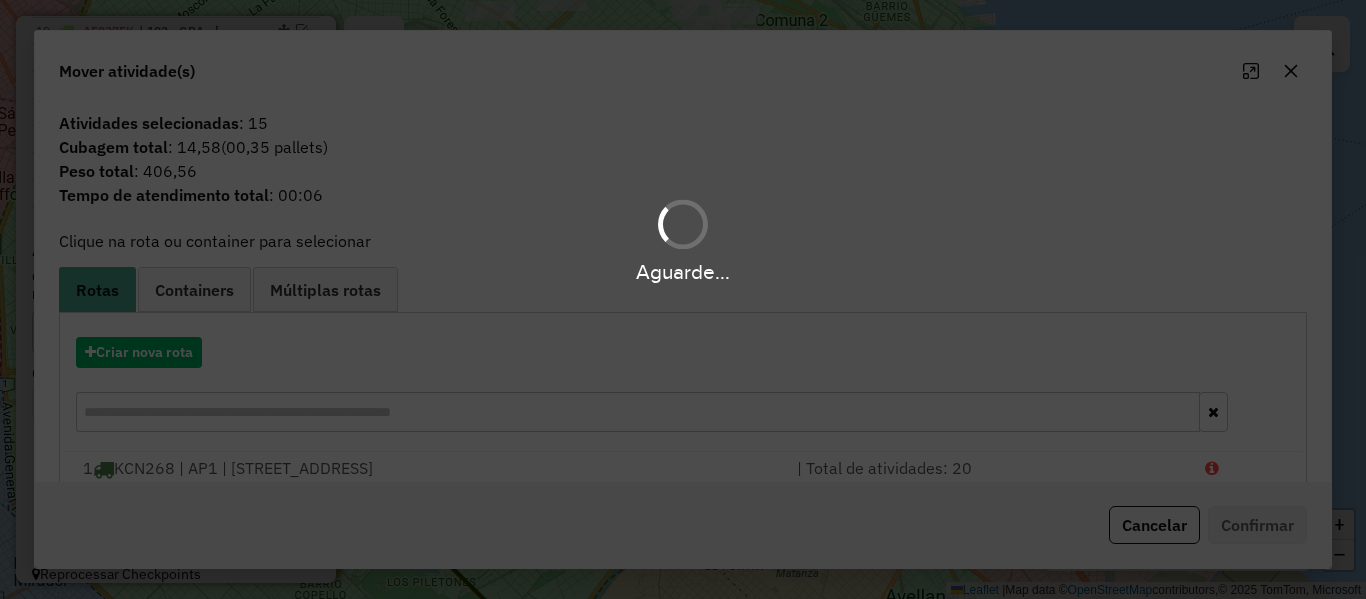 click on "Aguarde..." at bounding box center (683, 299) 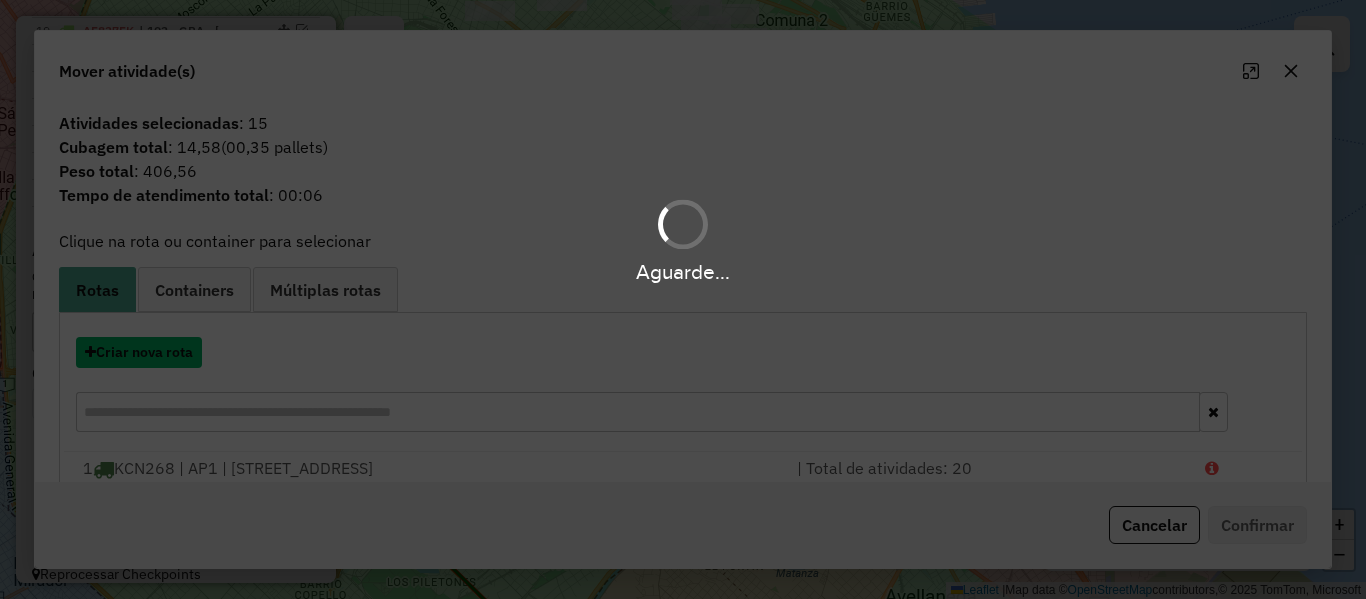 click on "Criar nova rota" at bounding box center (139, 352) 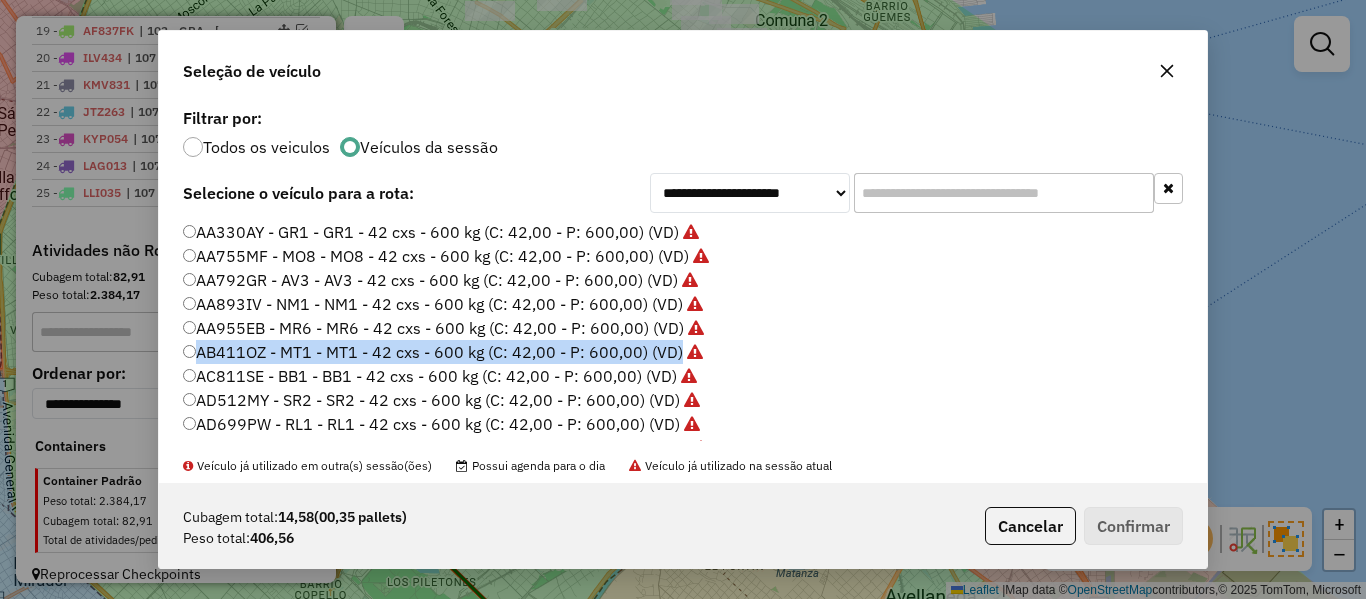 click on "**********" 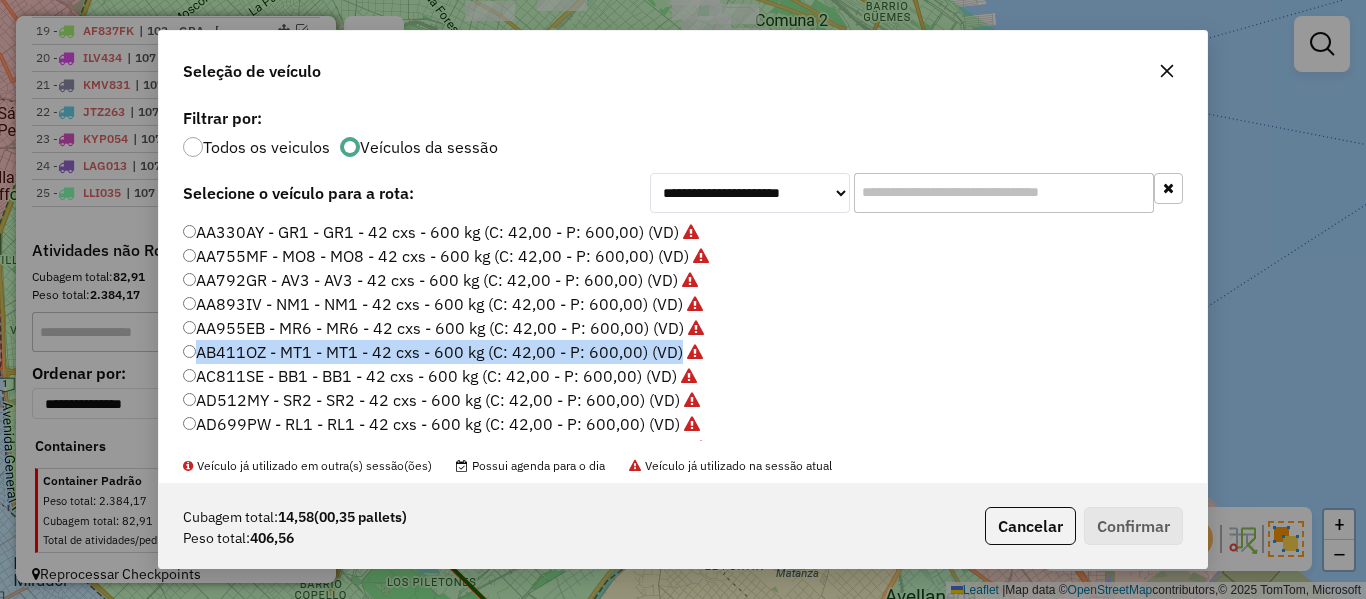 scroll, scrollTop: 400, scrollLeft: 0, axis: vertical 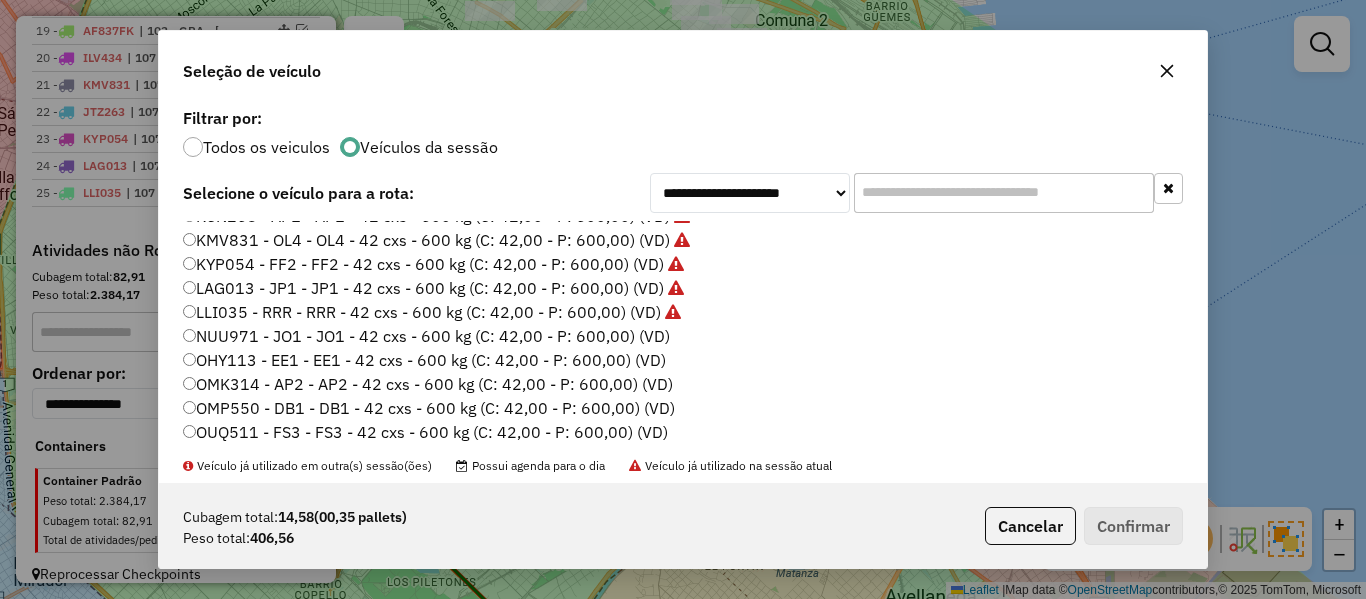 click on "NUU971 - JO1 - JO1 - 42 cxs - 600 kg (C: 42,00 - P: 600,00) (VD)" 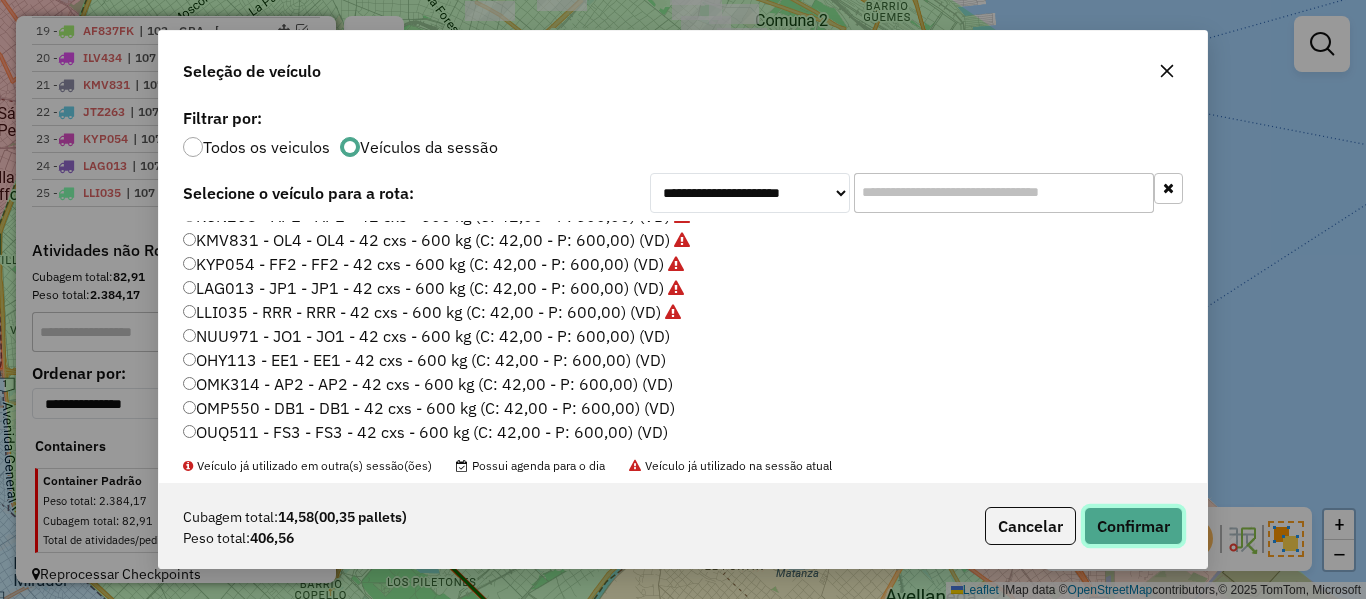 click on "Confirmar" 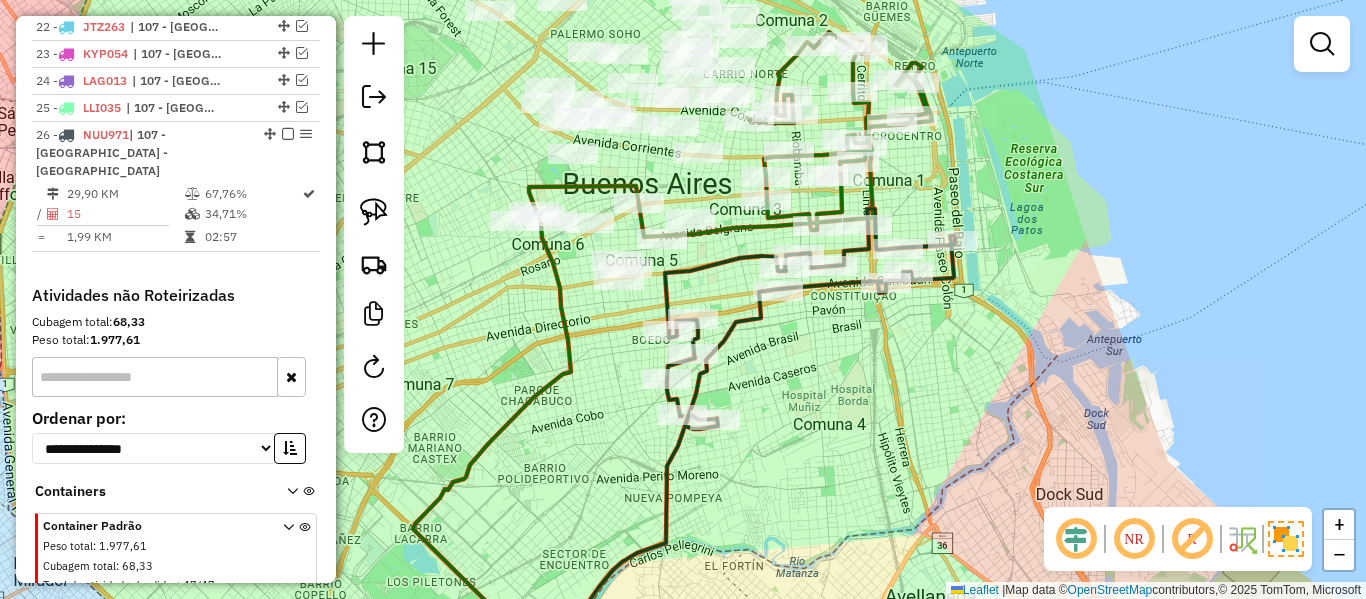 click 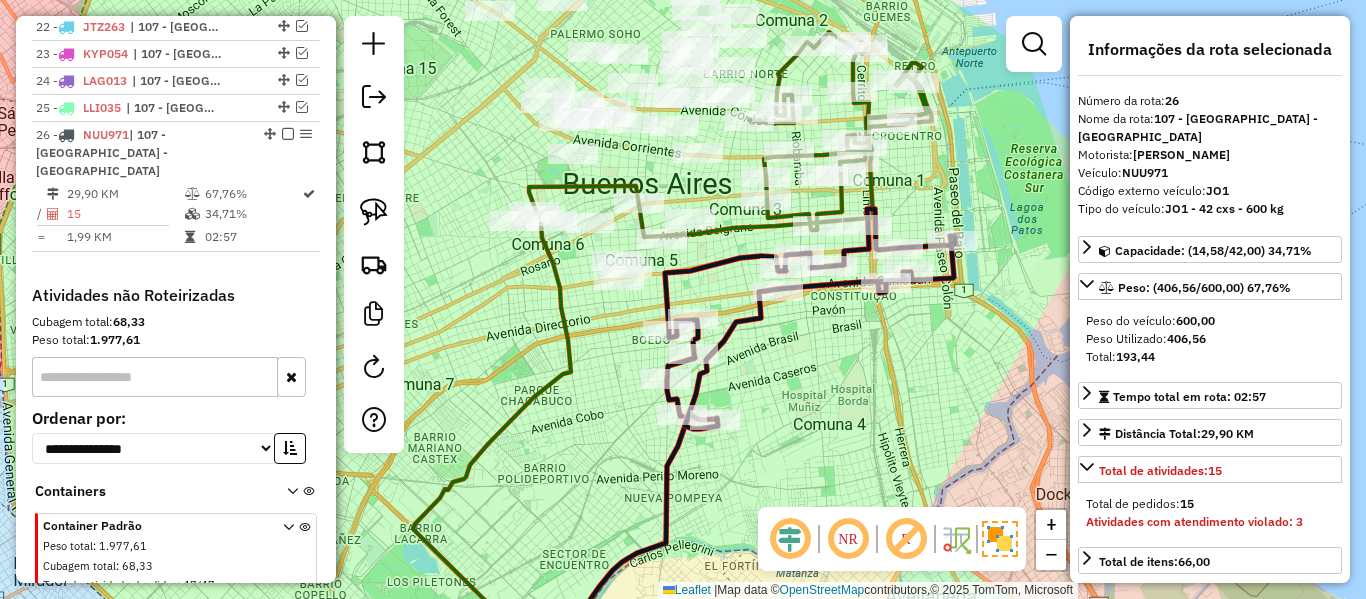 scroll, scrollTop: 1462, scrollLeft: 0, axis: vertical 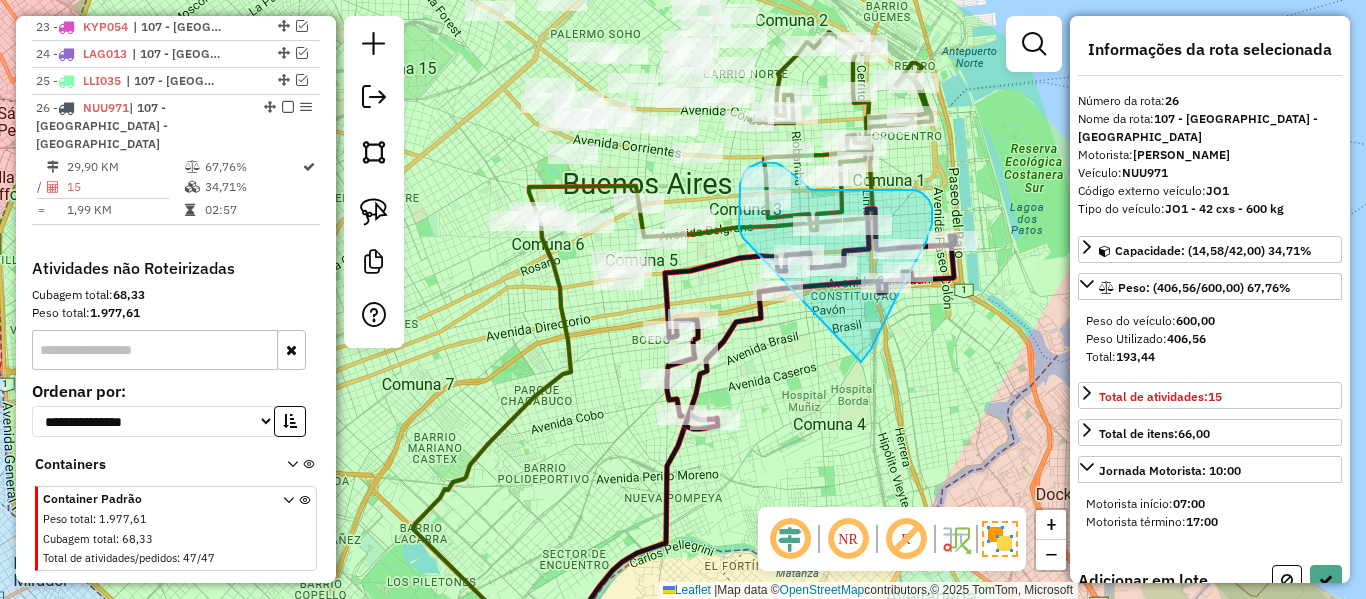 drag, startPoint x: 863, startPoint y: 361, endPoint x: 743, endPoint y: 238, distance: 171.84004 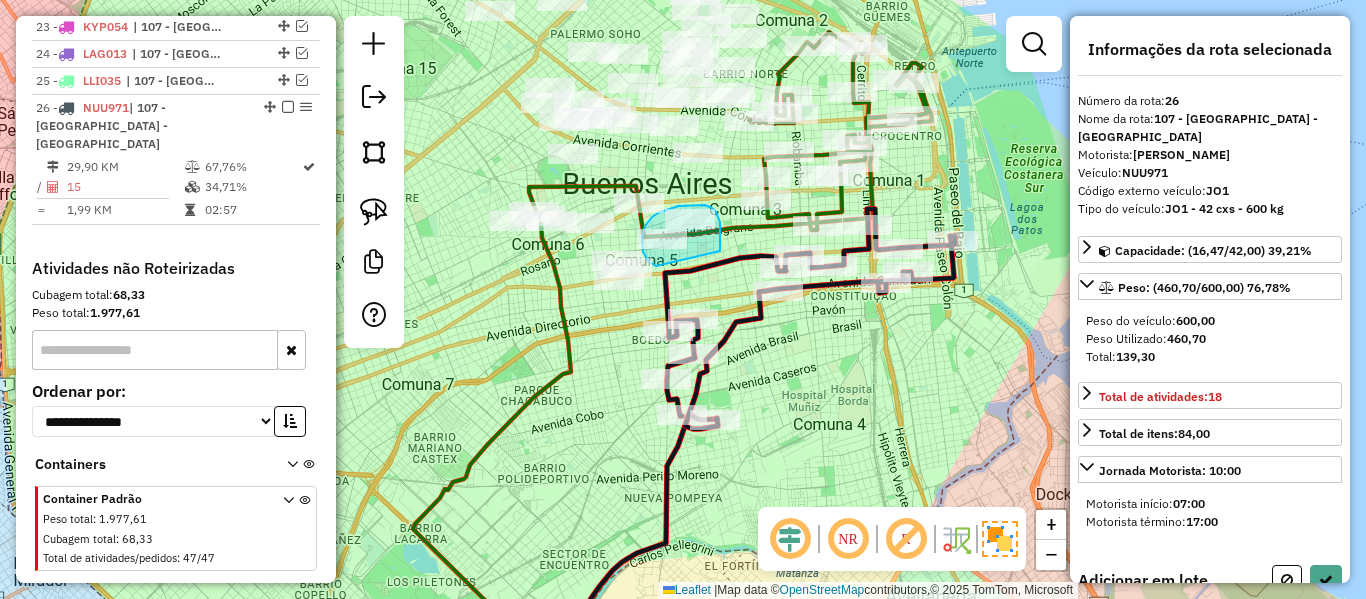 drag, startPoint x: 720, startPoint y: 251, endPoint x: 684, endPoint y: 283, distance: 48.166378 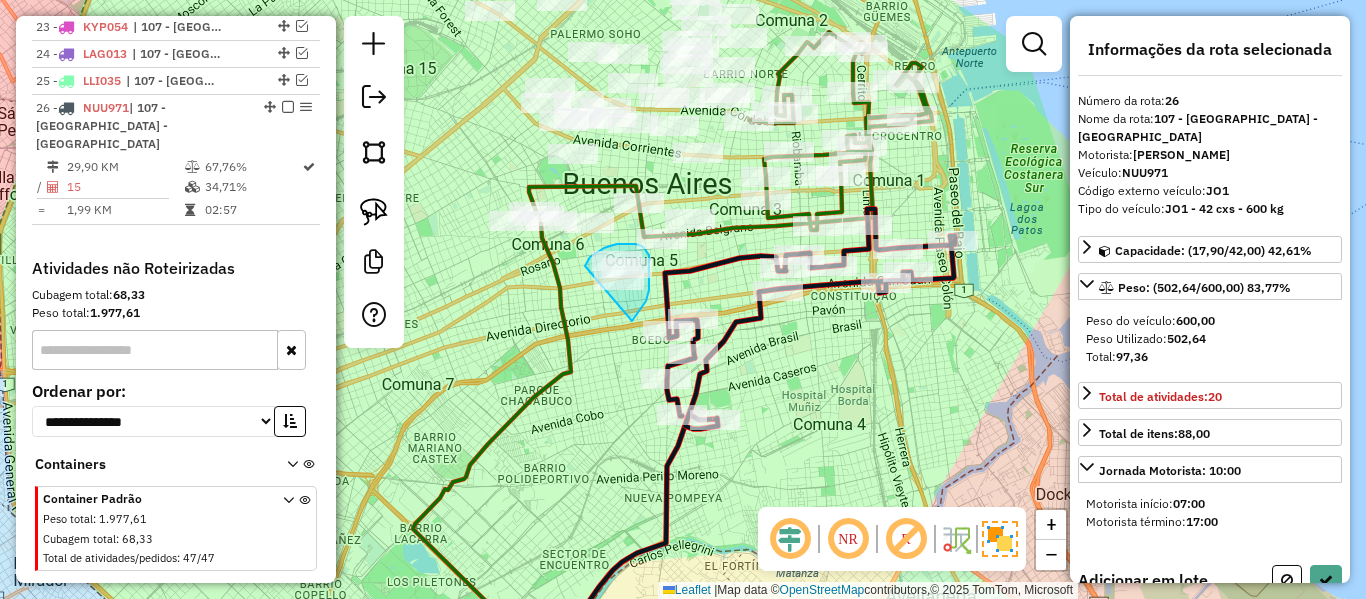 drag, startPoint x: 649, startPoint y: 290, endPoint x: 617, endPoint y: 329, distance: 50.447994 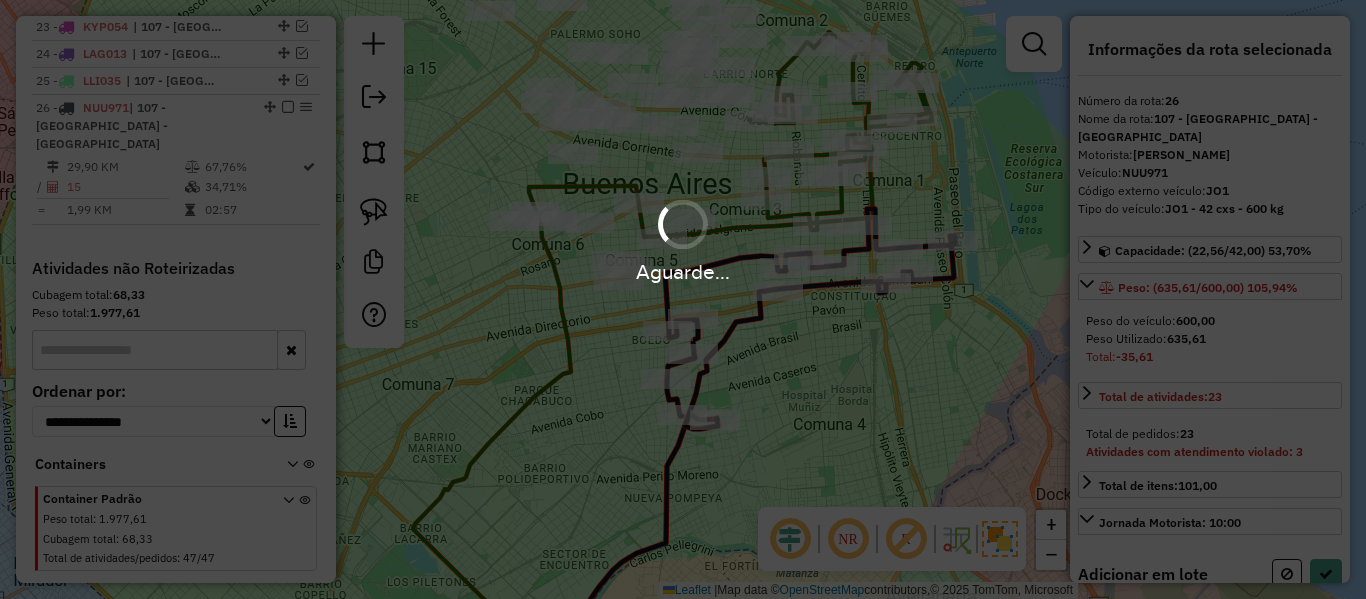 select on "**********" 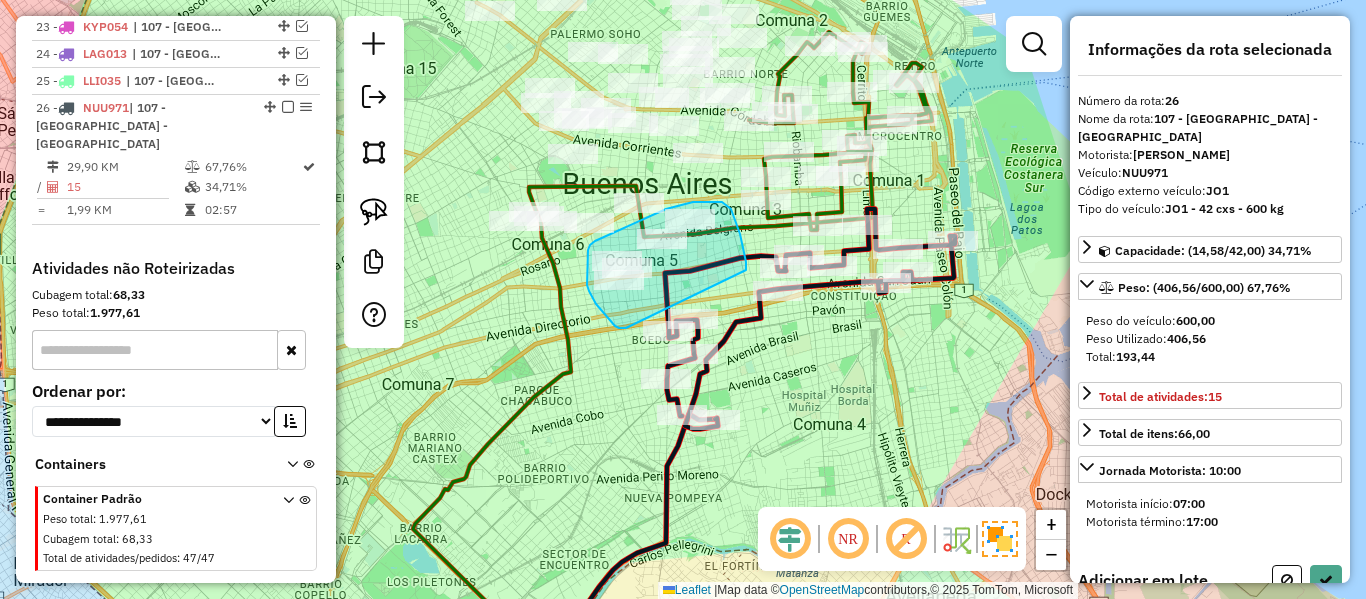 drag, startPoint x: 619, startPoint y: 328, endPoint x: 746, endPoint y: 279, distance: 136.12494 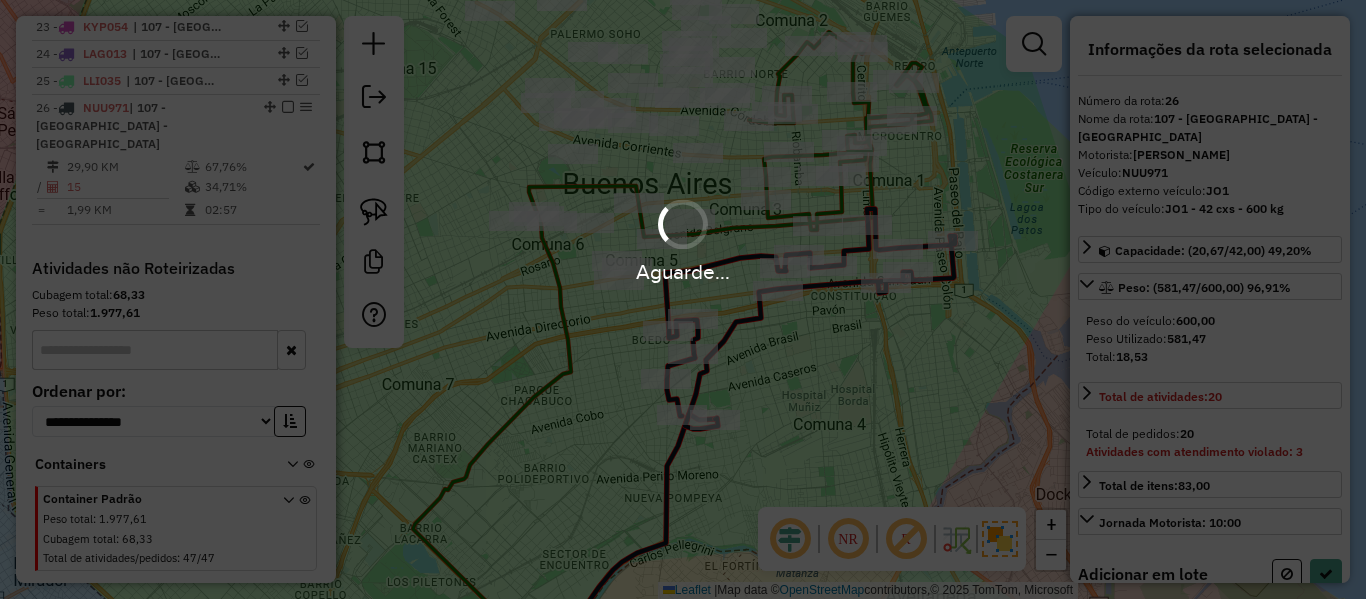 select on "**********" 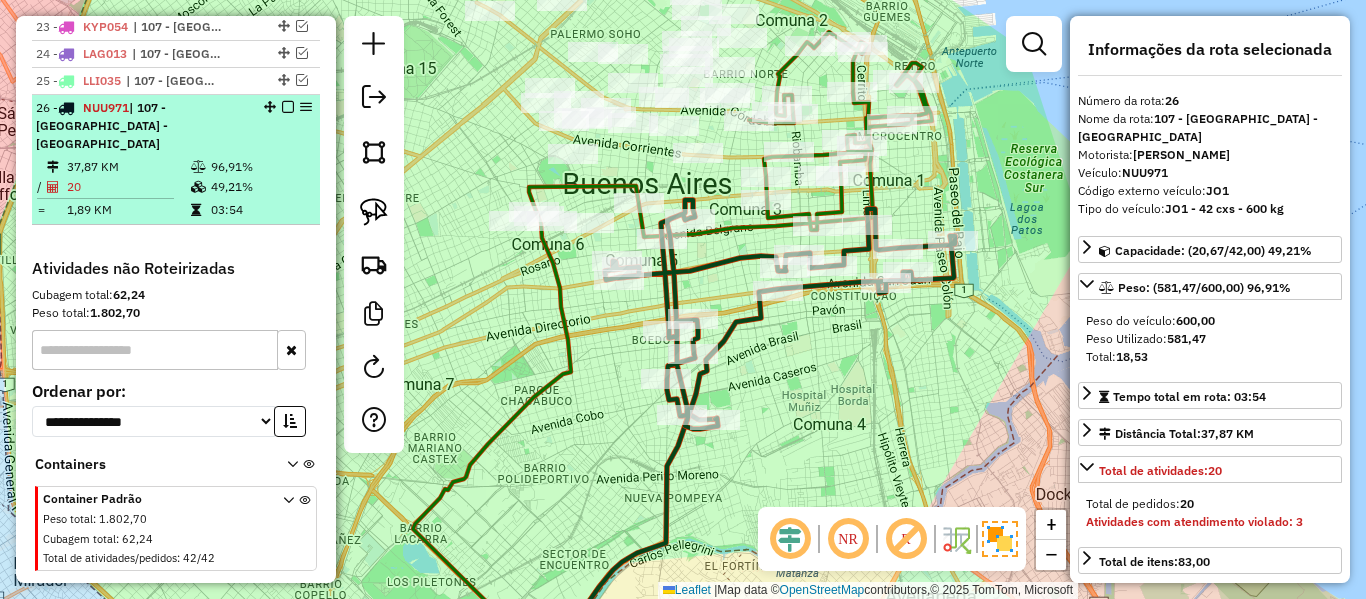 click at bounding box center [288, 107] 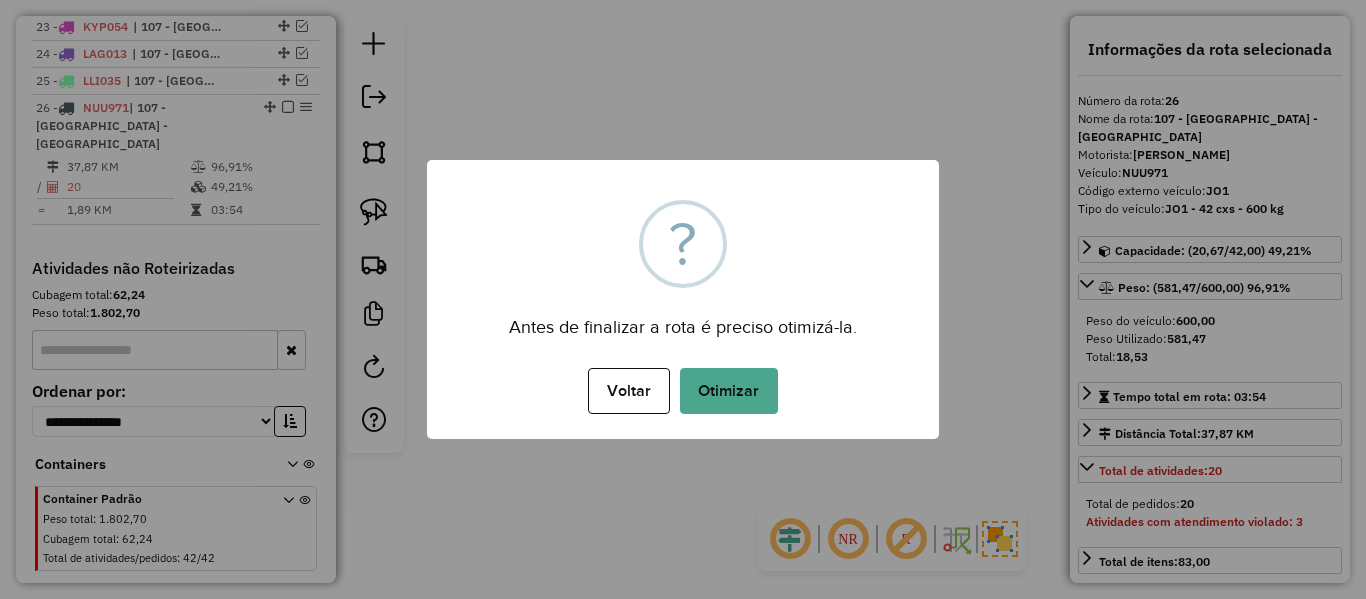 drag, startPoint x: 730, startPoint y: 394, endPoint x: 683, endPoint y: 382, distance: 48.507732 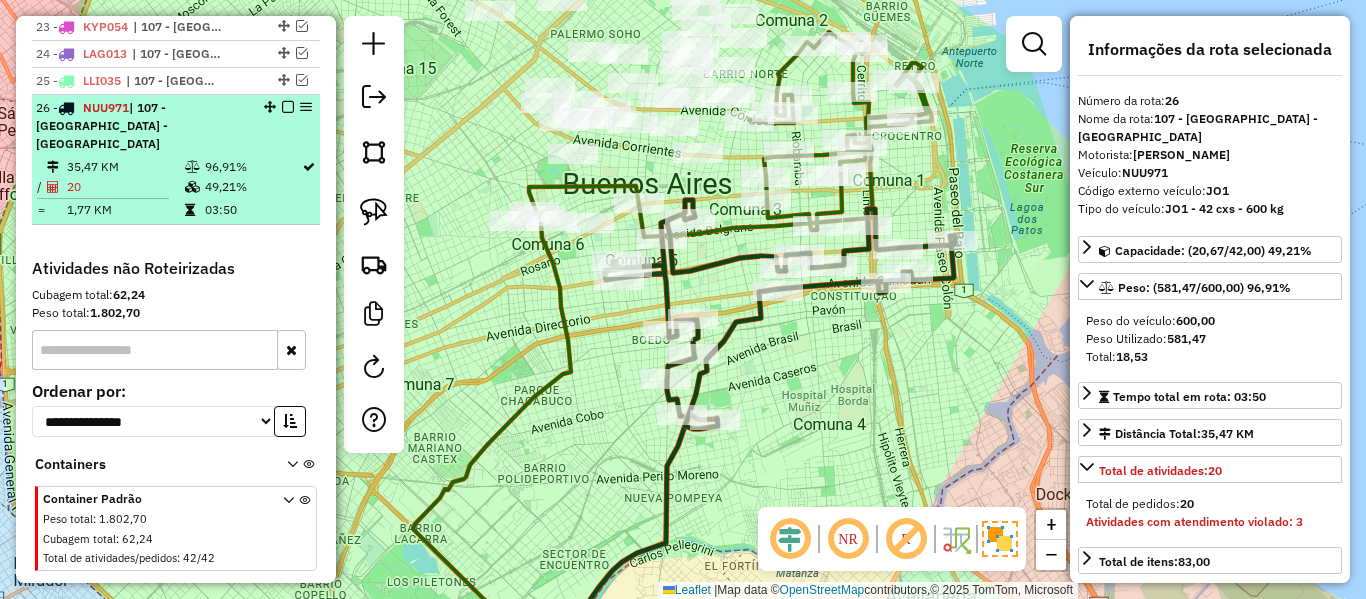 click at bounding box center [288, 107] 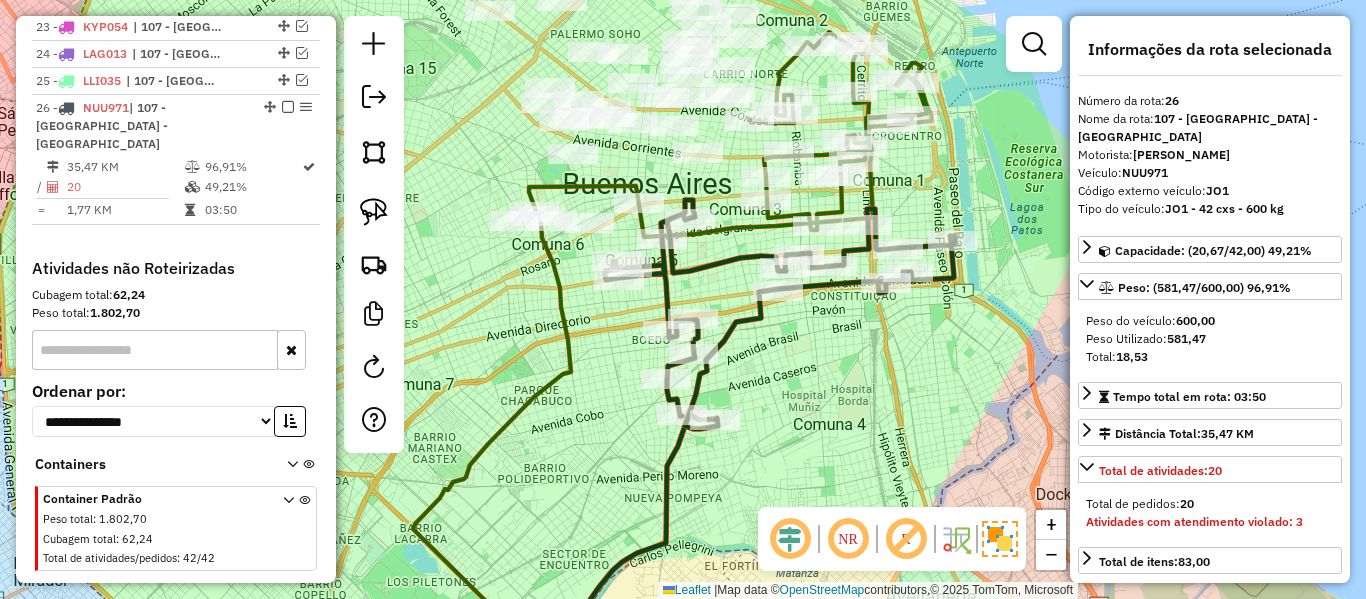 scroll, scrollTop: 1377, scrollLeft: 0, axis: vertical 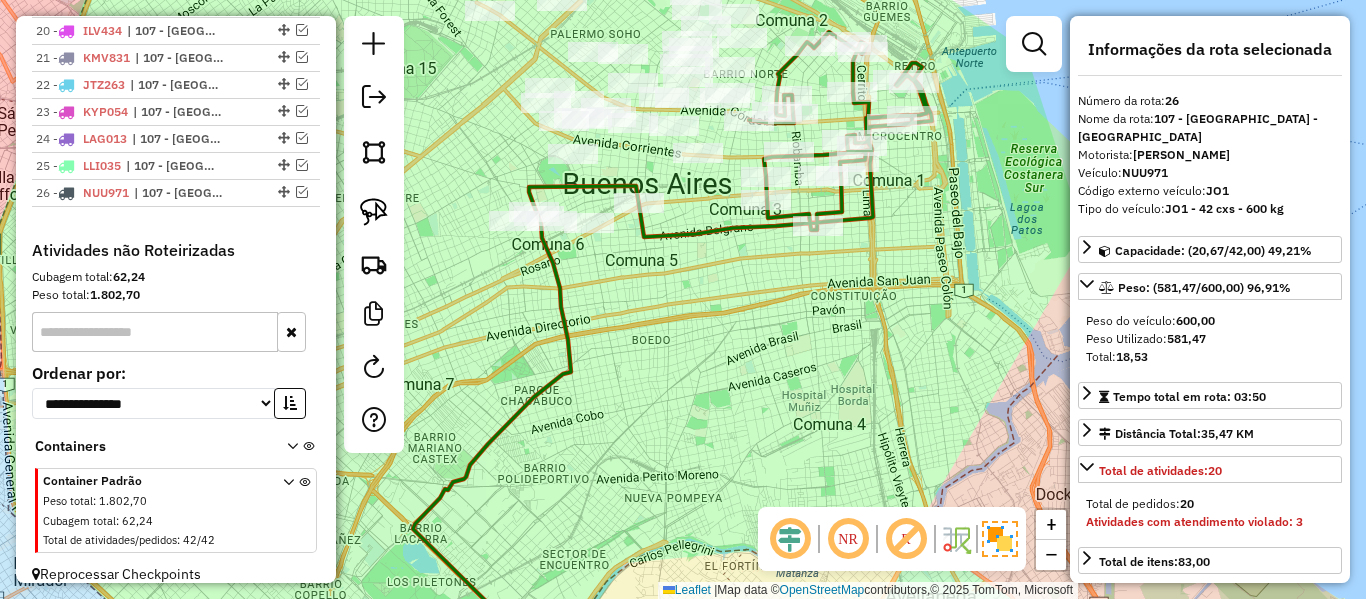 click on "Janela de atendimento Grade de atendimento Capacidade Transportadoras Veículos Cliente Pedidos  Rotas Selecione os dias de semana para filtrar as janelas de atendimento  Seg   Ter   Qua   Qui   Sex   Sáb   Dom  Informe o período da janela de atendimento: De: Até:  Filtrar exatamente a janela do cliente  Considerar janela de atendimento padrão  Selecione os dias de semana para filtrar as grades de atendimento  Seg   Ter   Qua   Qui   Sex   Sáb   Dom   Considerar clientes sem dia de atendimento cadastrado  Clientes fora do dia de atendimento selecionado Filtrar as atividades entre os valores definidos abaixo:  Peso mínimo:   Peso máximo:   Cubagem mínima:   Cubagem máxima:   De:   Até:  Filtrar as atividades entre o tempo de atendimento definido abaixo:  De:   Até:   Considerar capacidade total dos clientes não roteirizados Transportadora: Selecione um ou mais itens Tipo de veículo: Selecione um ou mais itens Veículo: Selecione um ou mais itens Motorista: Selecione um ou mais itens Nome: Rótulo:" 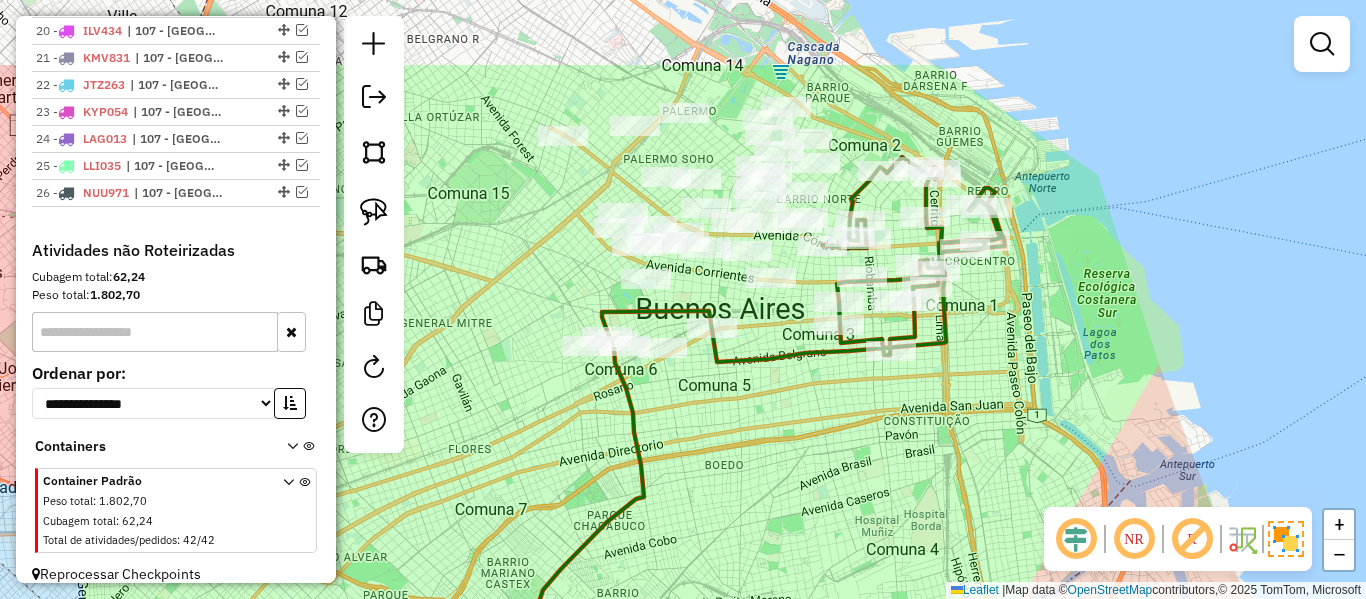 drag, startPoint x: 771, startPoint y: 359, endPoint x: 815, endPoint y: 432, distance: 85.23497 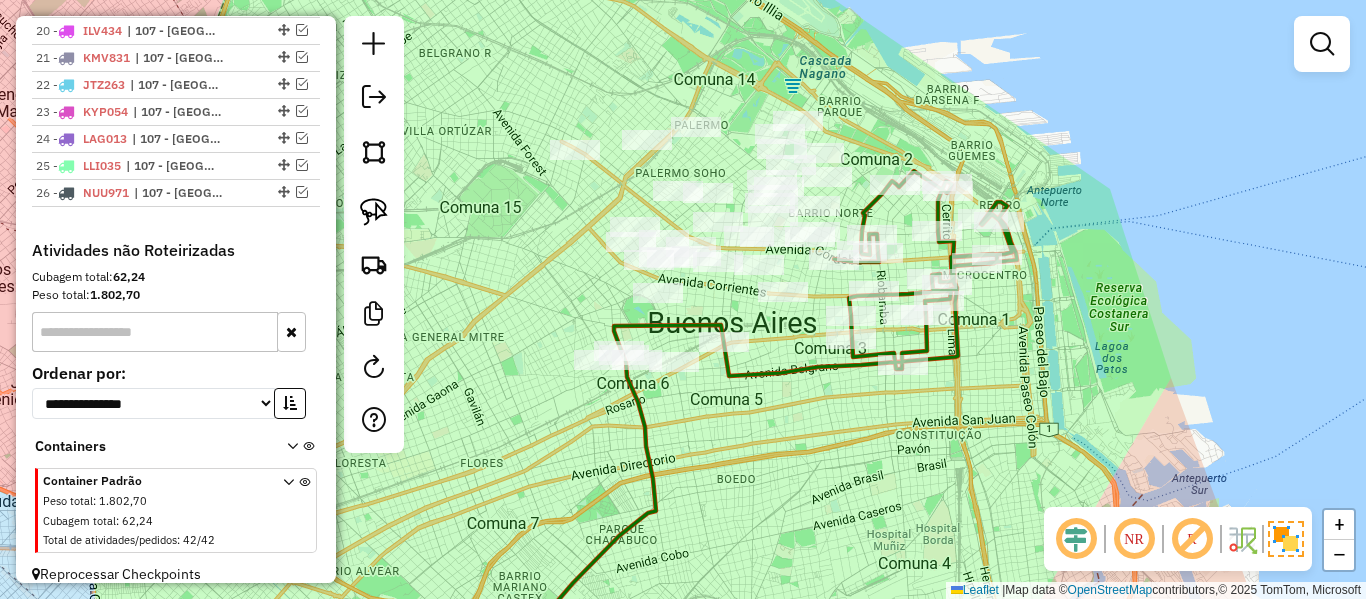 drag, startPoint x: 914, startPoint y: 424, endPoint x: 934, endPoint y: 440, distance: 25.612497 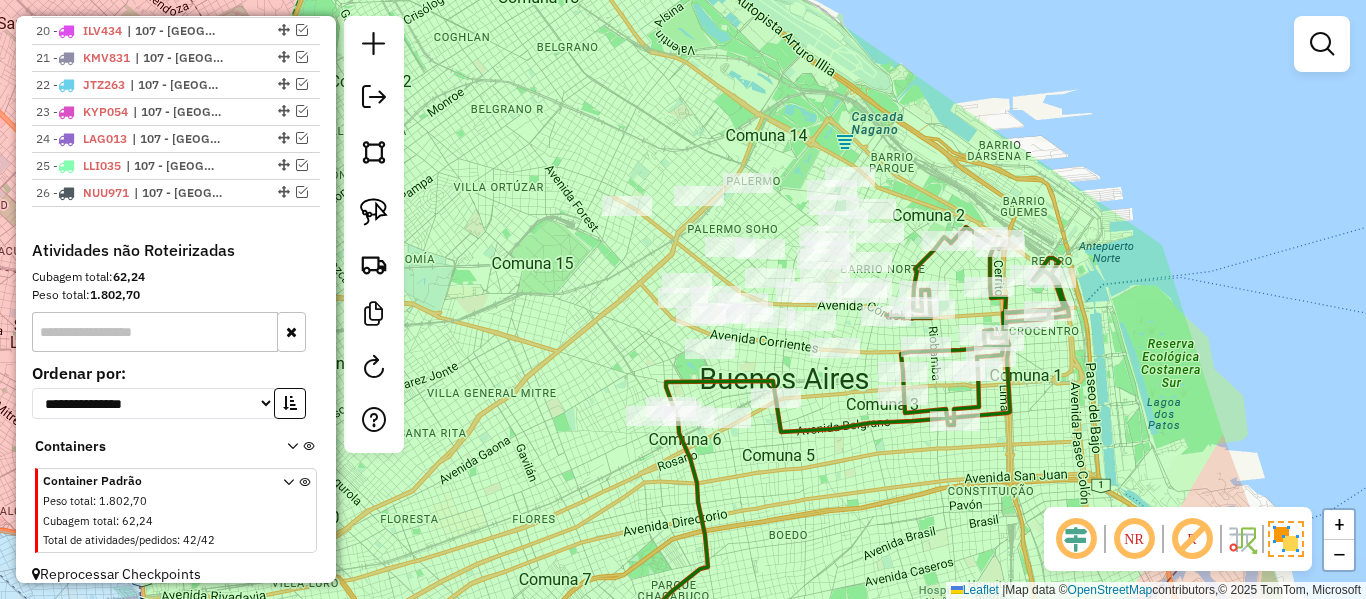 drag, startPoint x: 765, startPoint y: 450, endPoint x: 797, endPoint y: 490, distance: 51.224995 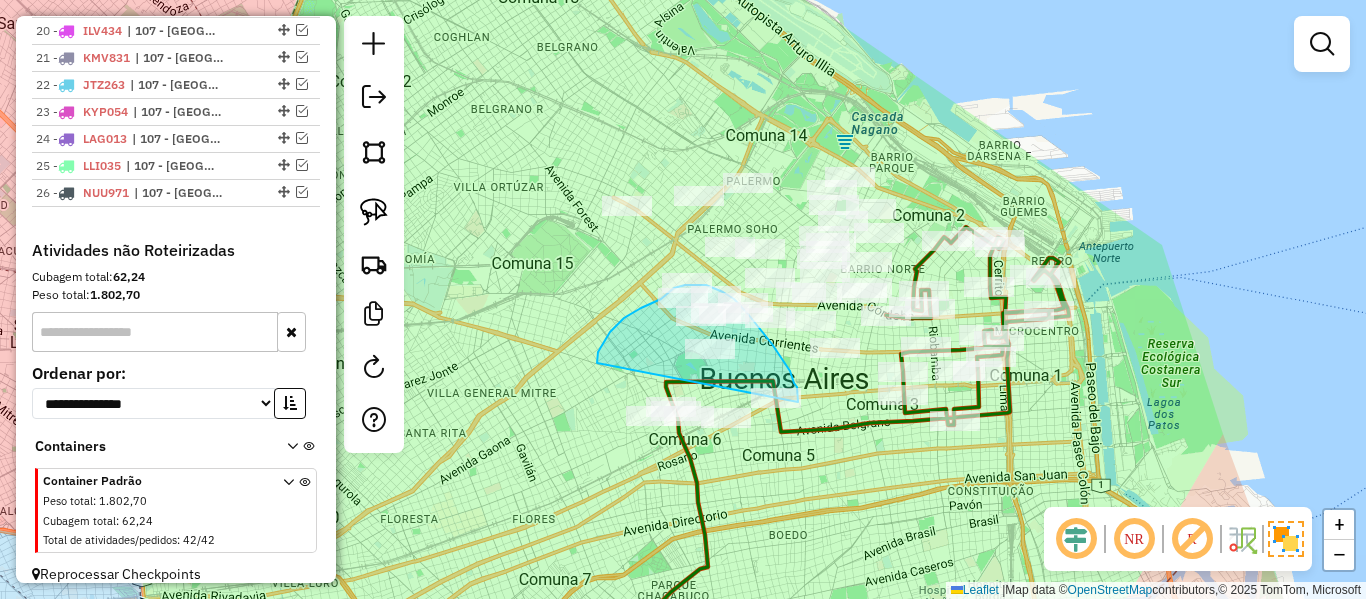 drag, startPoint x: 597, startPoint y: 363, endPoint x: 608, endPoint y: 464, distance: 101.597244 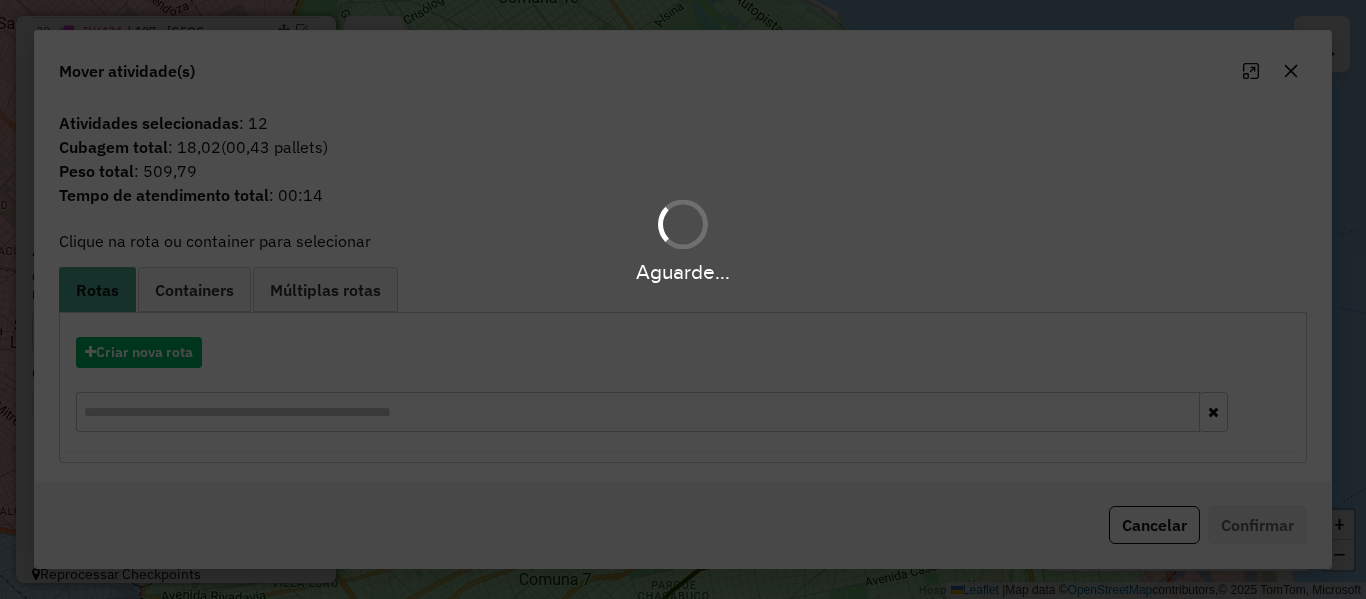 click on "Aguarde..." at bounding box center (683, 299) 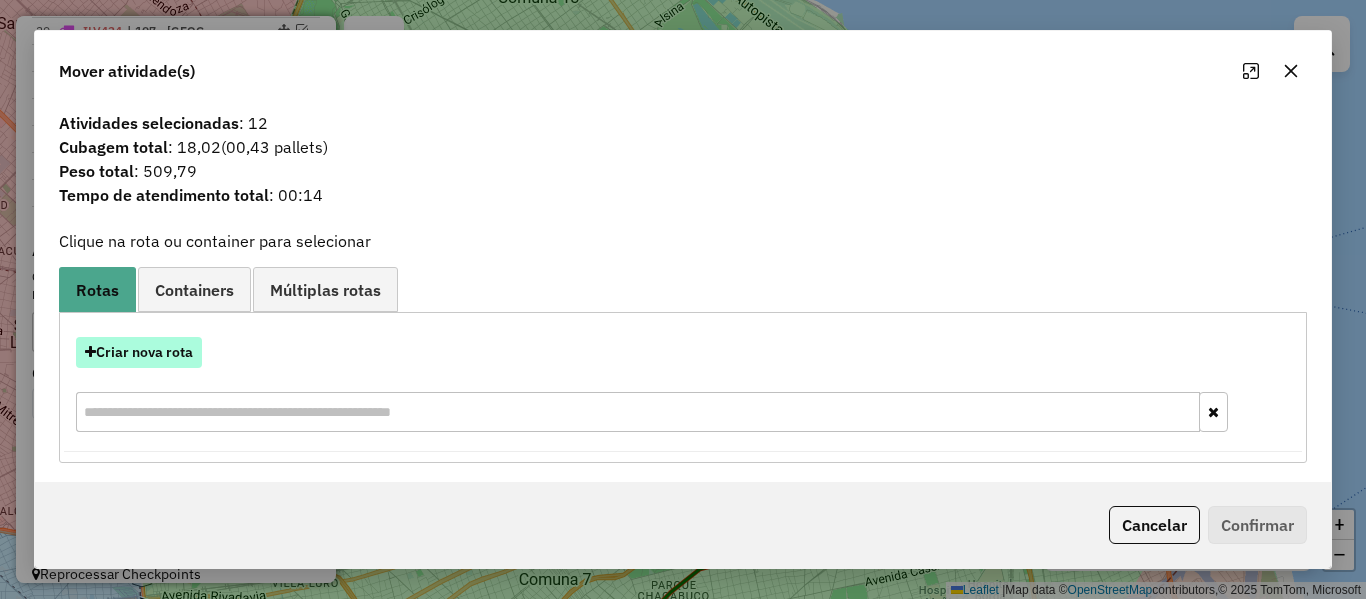 click on "Criar nova rota" at bounding box center (139, 352) 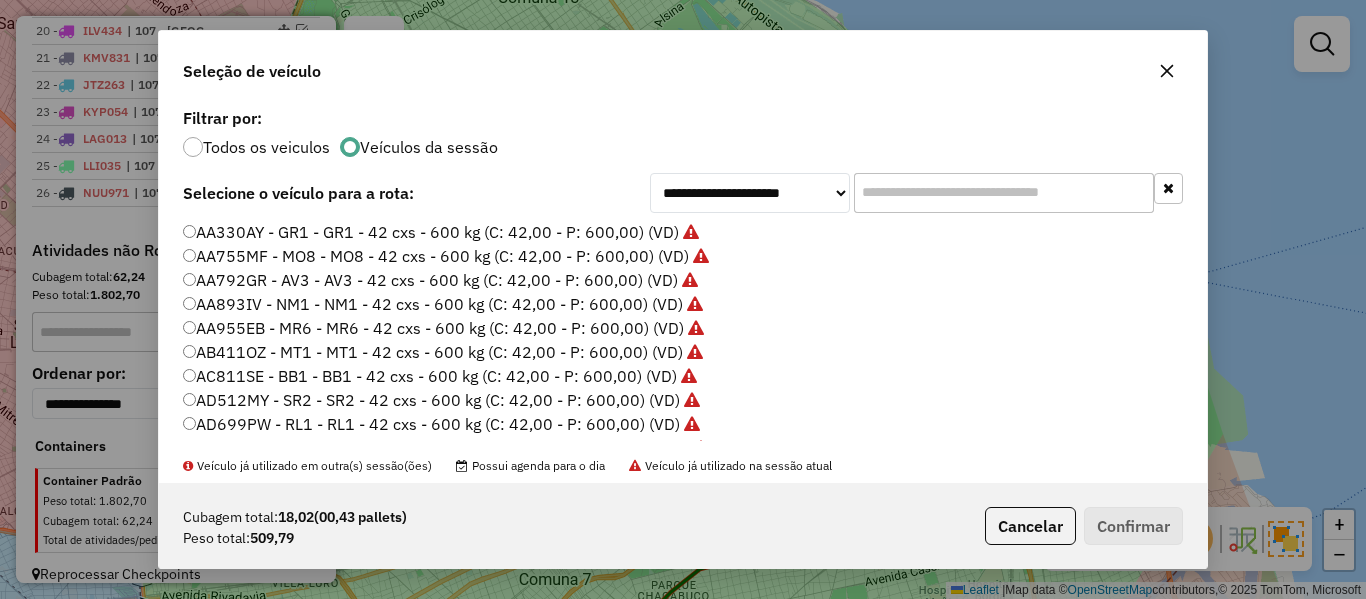 scroll, scrollTop: 11, scrollLeft: 6, axis: both 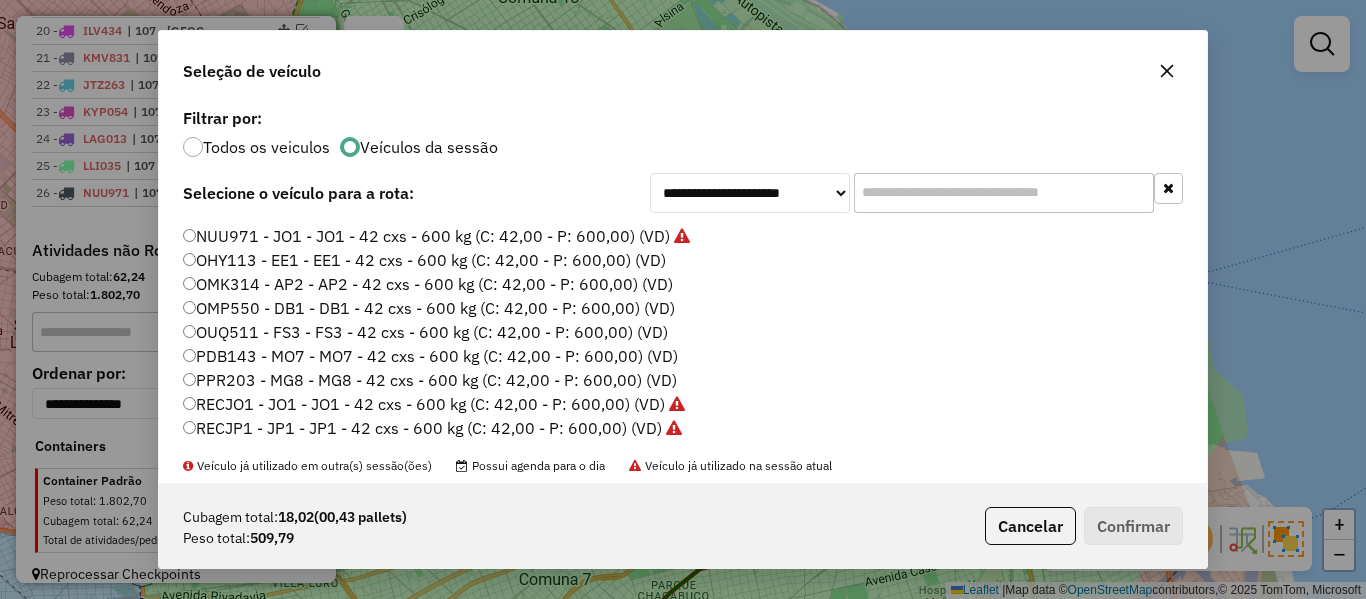 click on "NUU971 - JO1 - JO1 - 42 cxs - 600 kg (C: 42,00 - P: 600,00) (VD)" 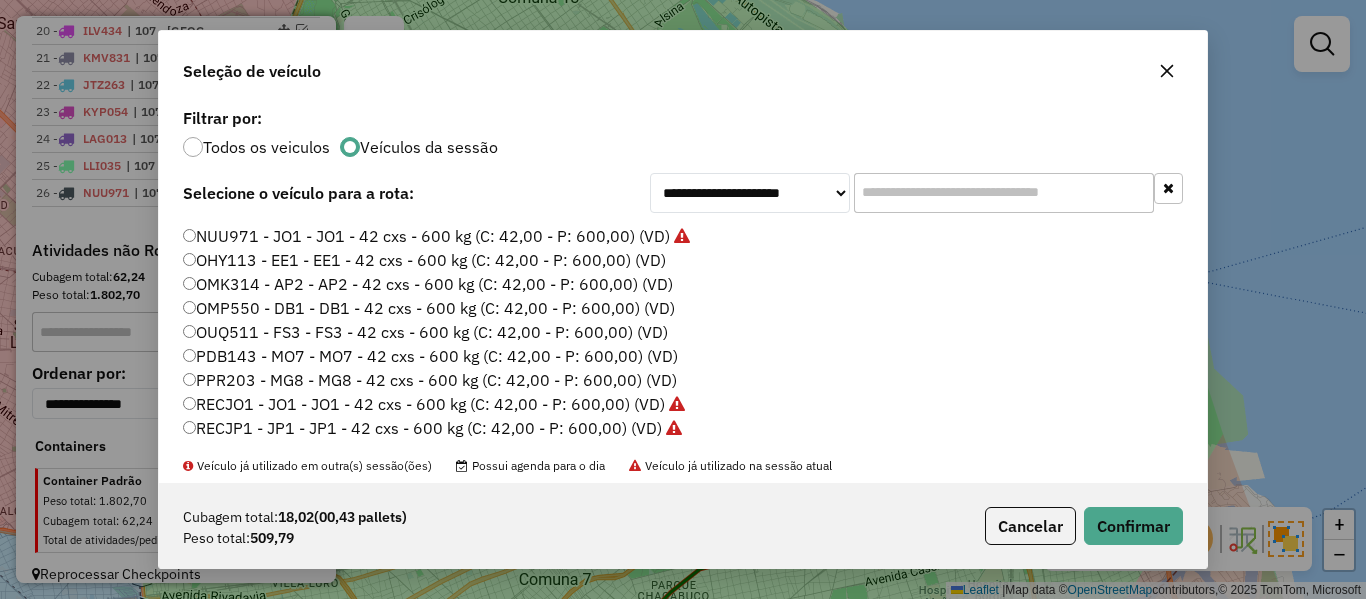 click on "OHY113 - EE1 - EE1 - 42 cxs - 600 kg (C: 42,00 - P: 600,00) (VD)" 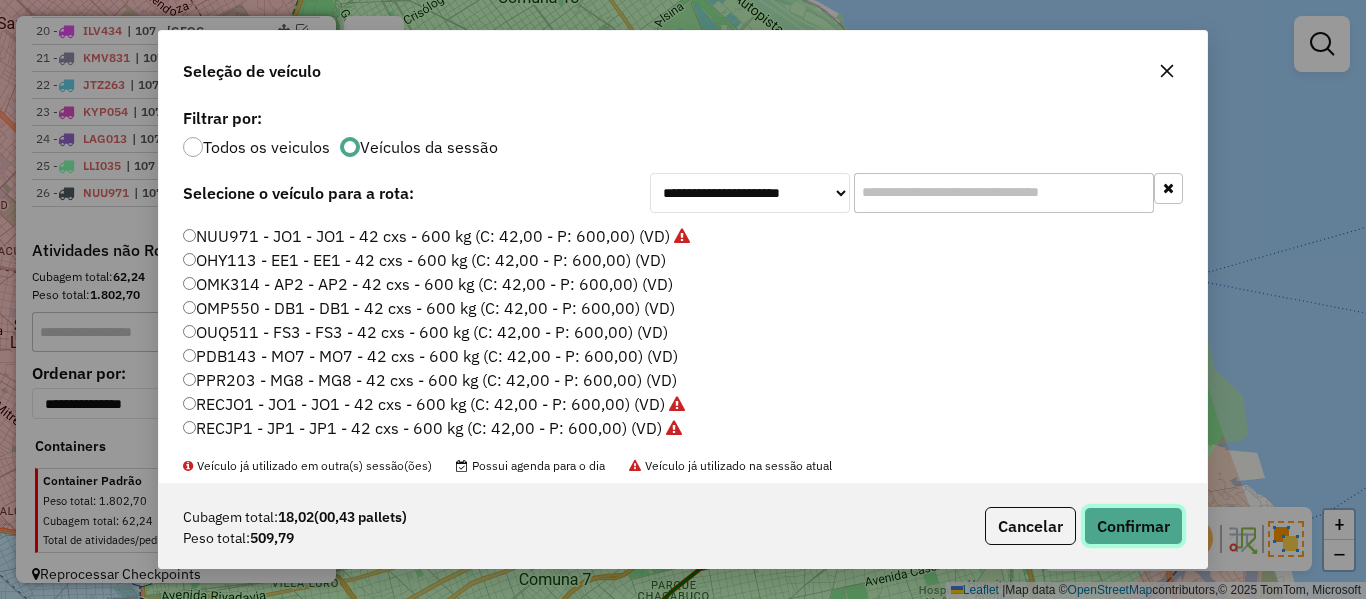 click on "Confirmar" 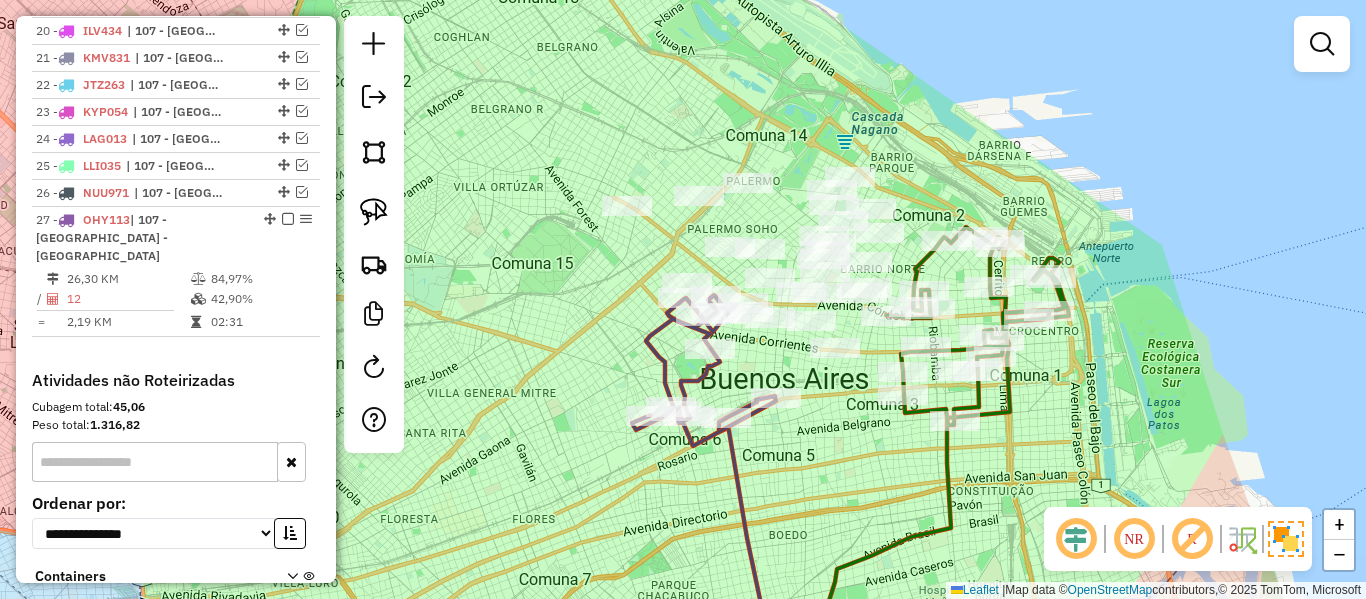 scroll, scrollTop: 1462, scrollLeft: 0, axis: vertical 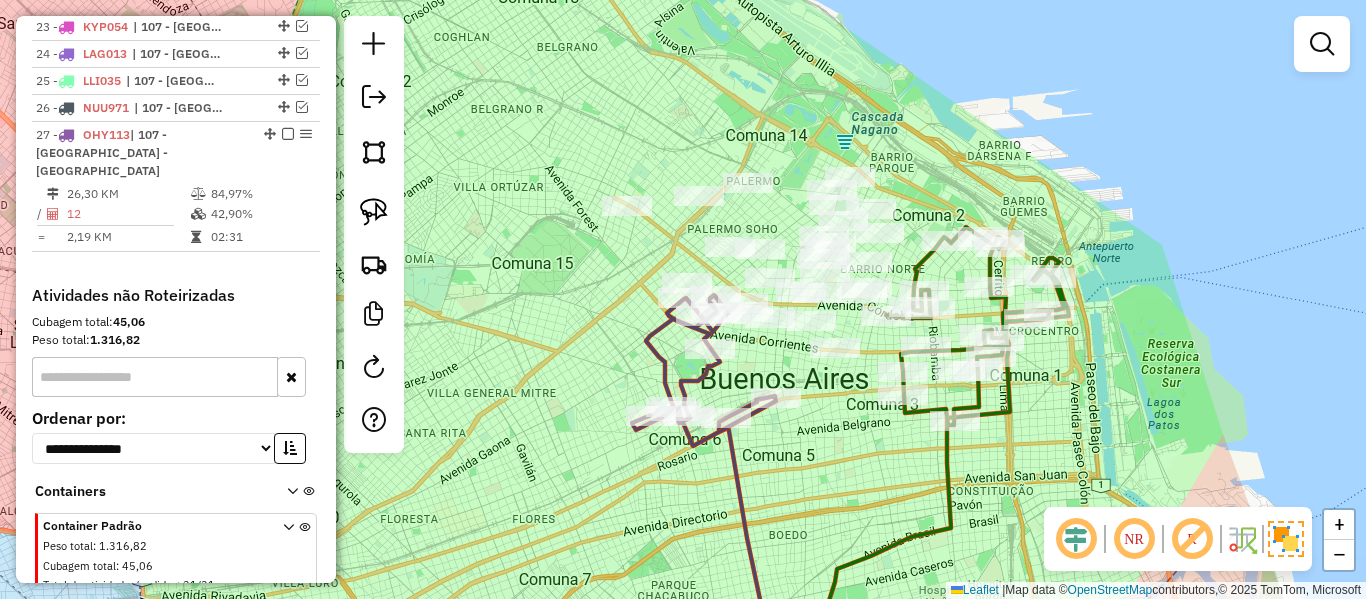 click 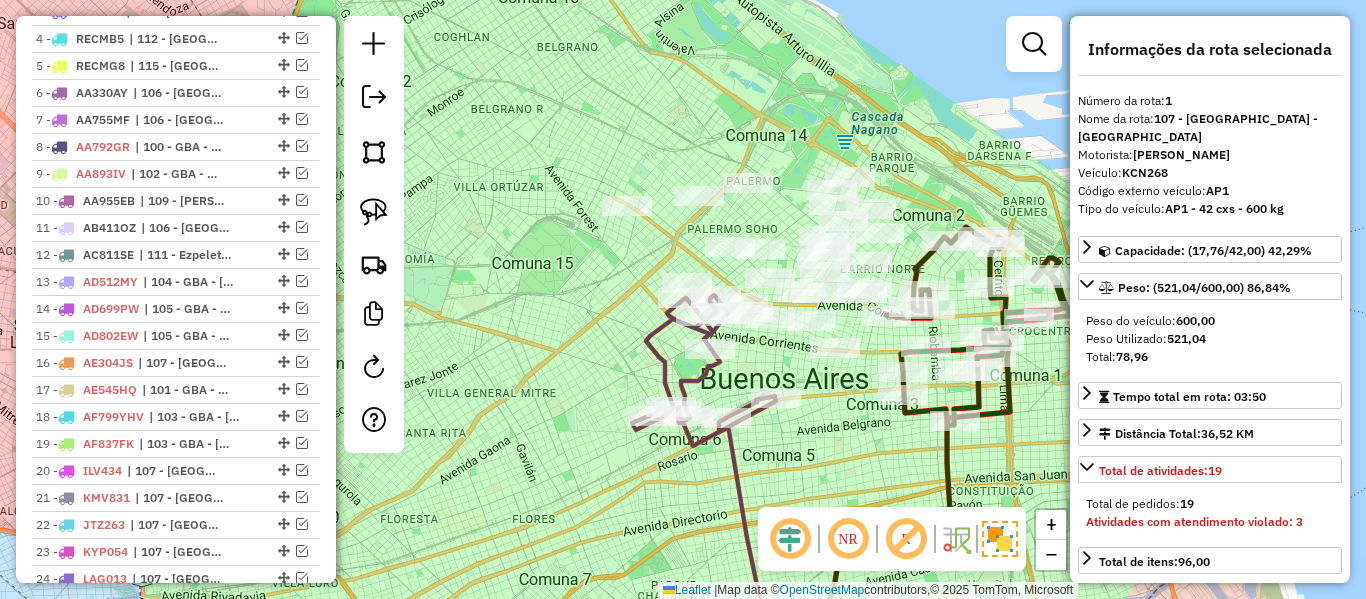 scroll, scrollTop: 763, scrollLeft: 0, axis: vertical 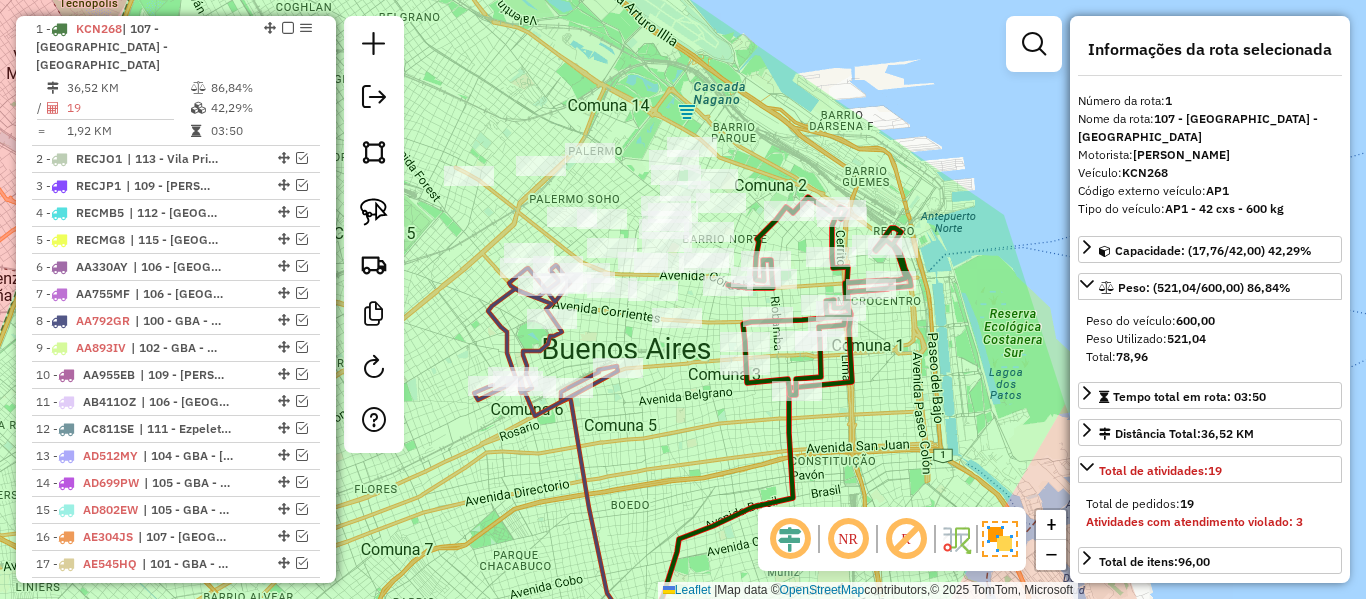 drag, startPoint x: 1011, startPoint y: 421, endPoint x: 853, endPoint y: 391, distance: 160.82289 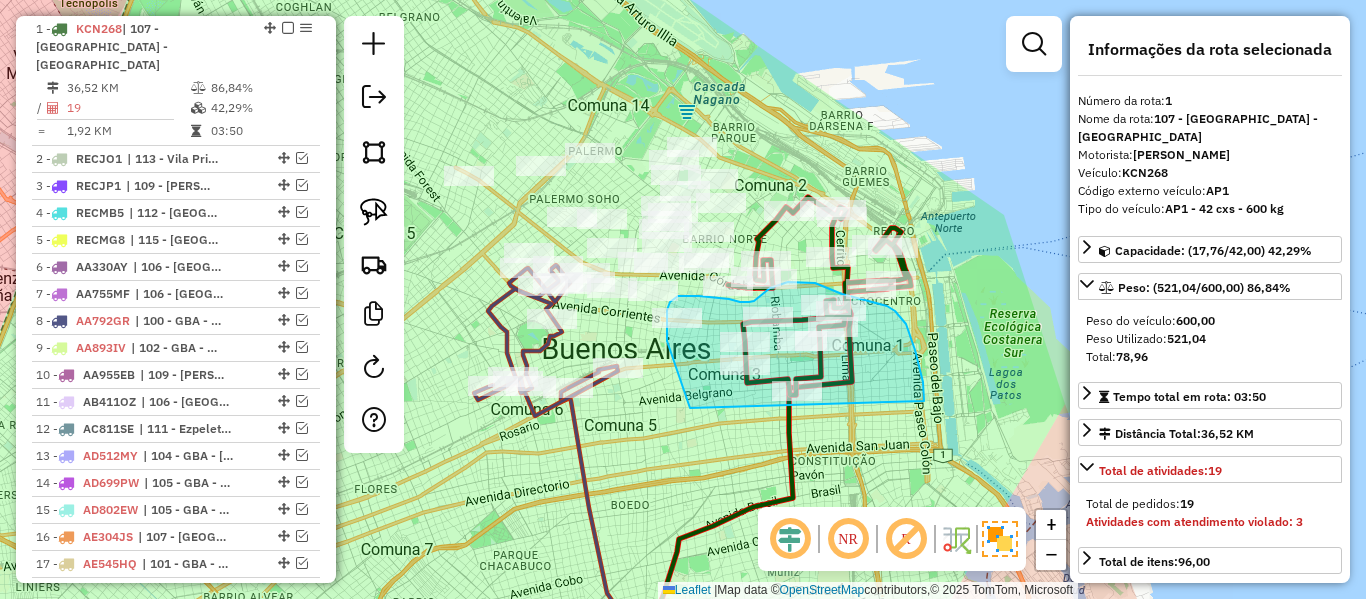 drag, startPoint x: 911, startPoint y: 341, endPoint x: 807, endPoint y: 495, distance: 185.82788 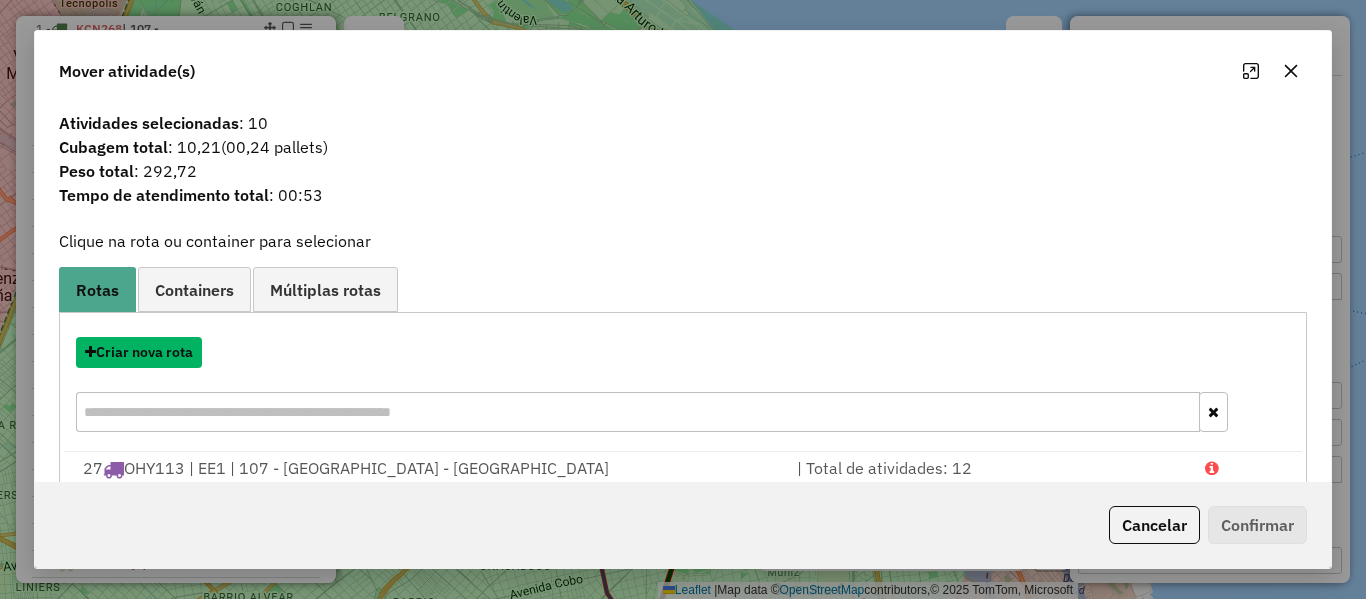 click on "Criar nova rota" at bounding box center [139, 352] 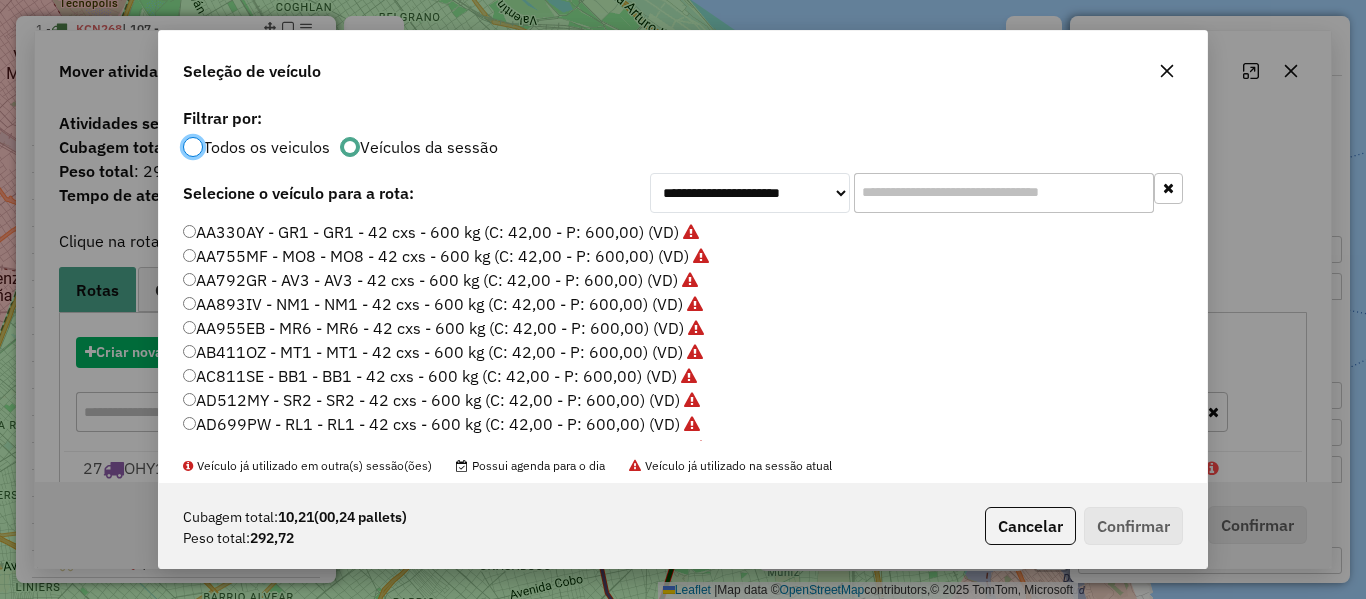 scroll, scrollTop: 11, scrollLeft: 6, axis: both 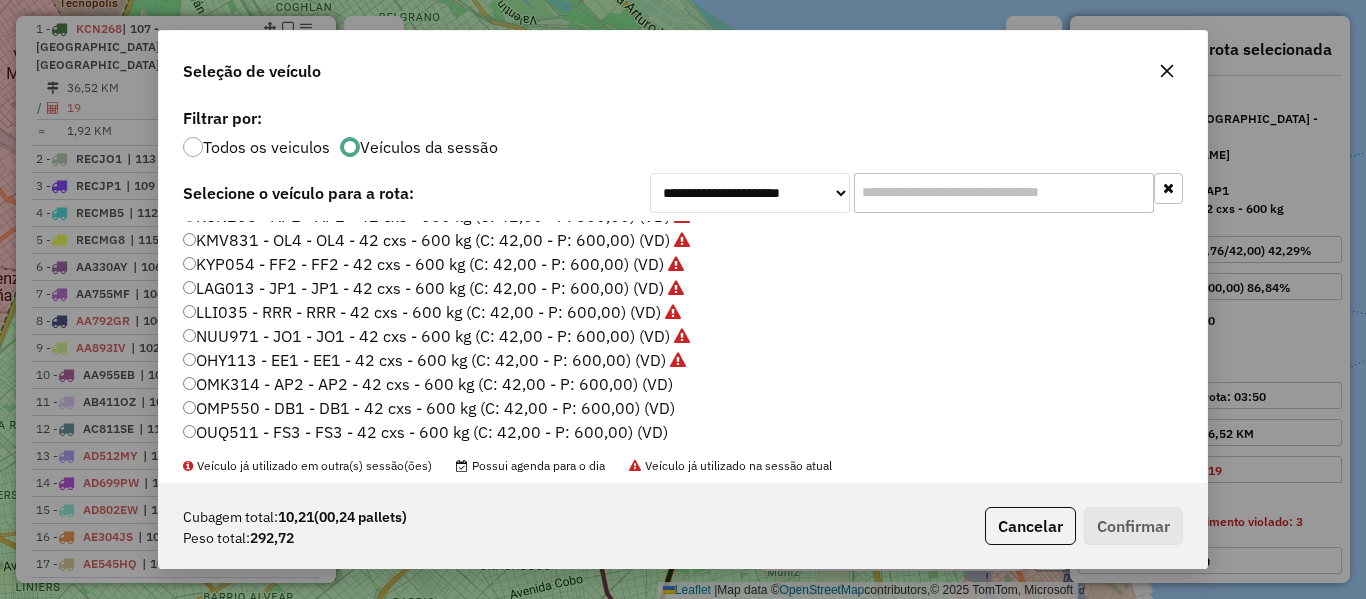 click on "OMK314 - AP2 - AP2 - 42 cxs - 600 kg (C: 42,00 - P: 600,00) (VD)" 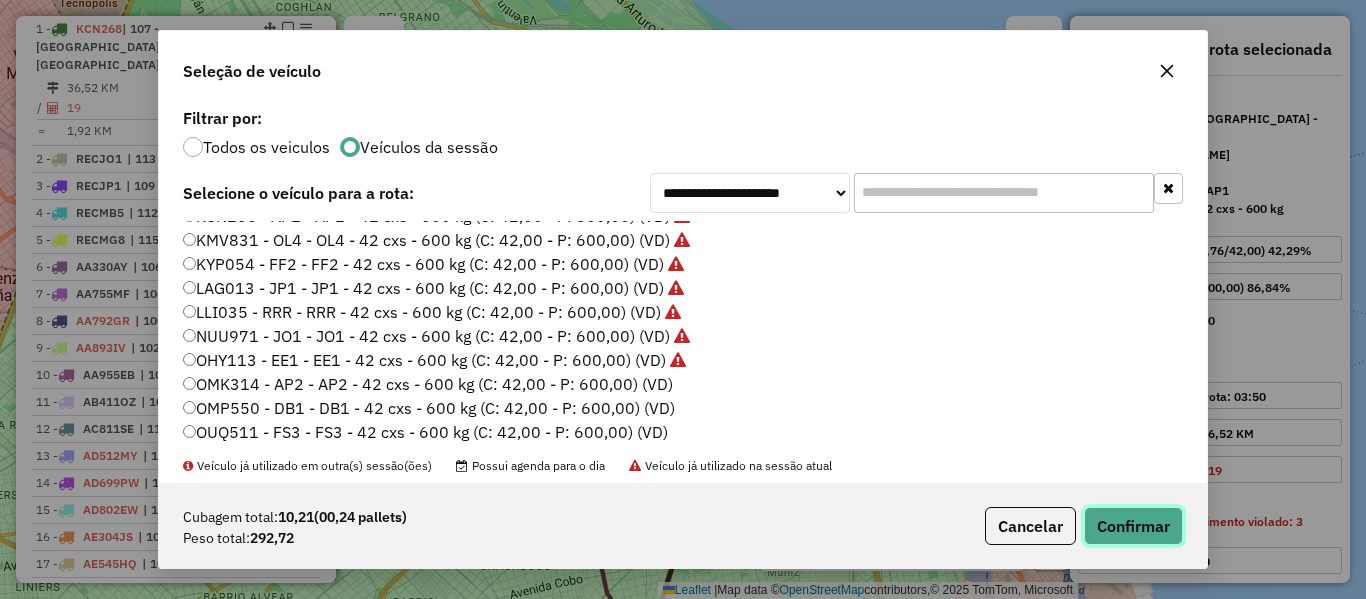 click on "Confirmar" 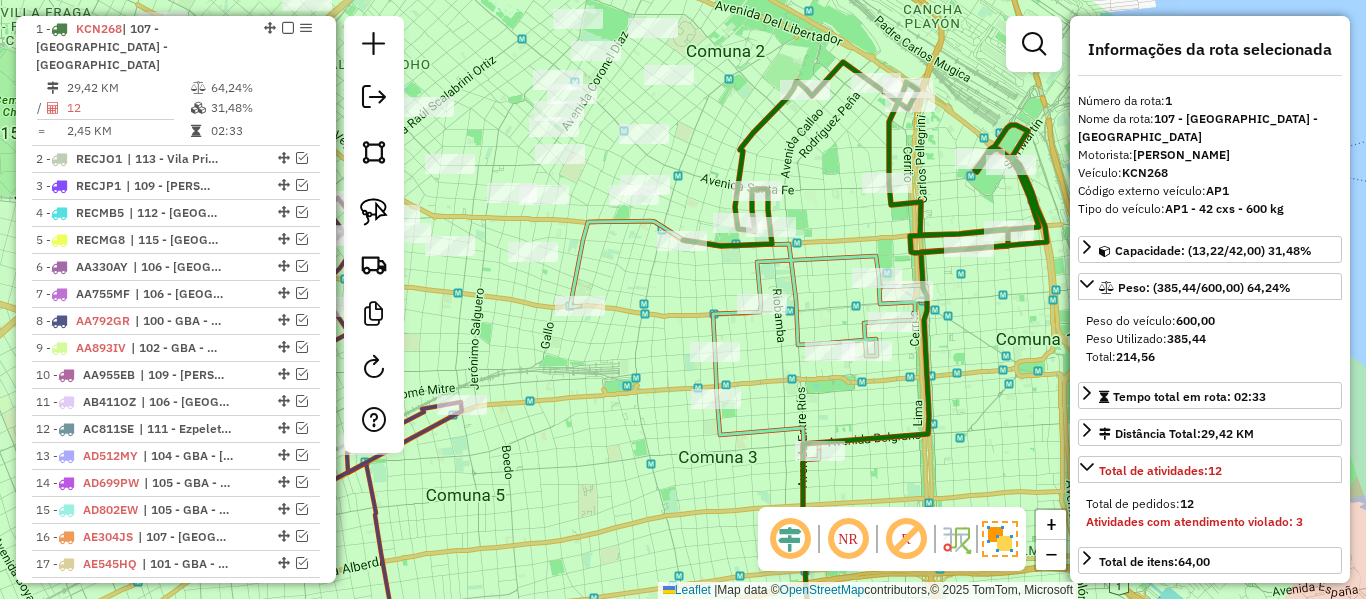 click 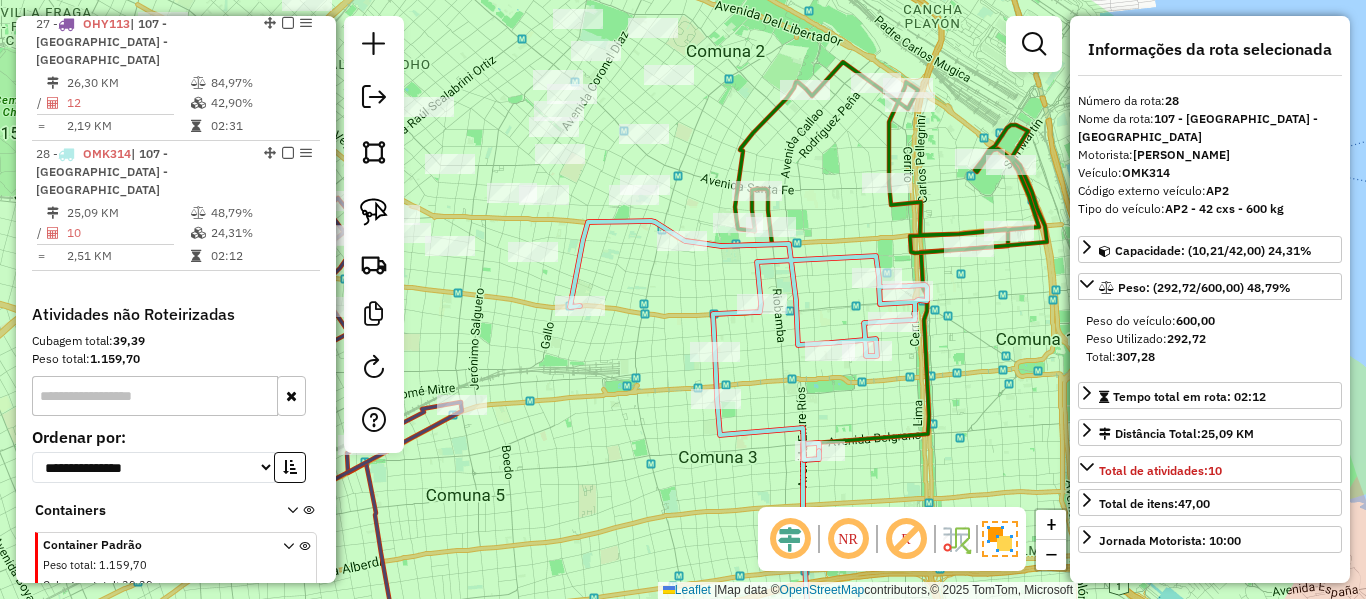 scroll, scrollTop: 1601, scrollLeft: 0, axis: vertical 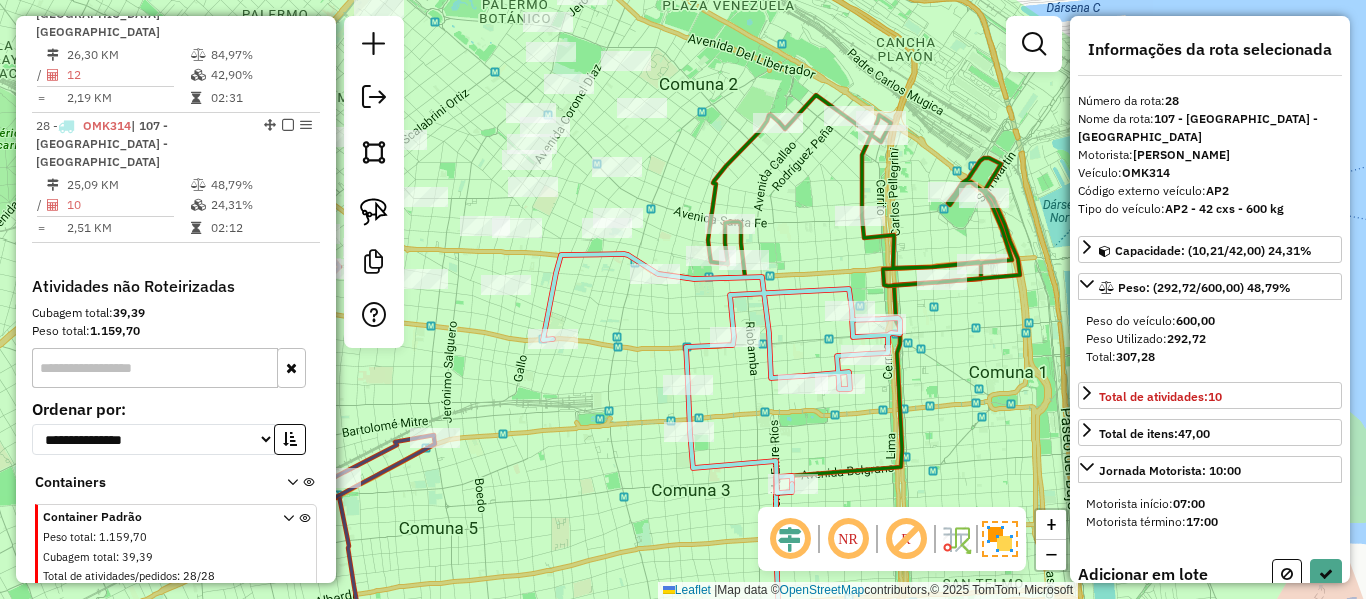 drag, startPoint x: 895, startPoint y: 369, endPoint x: 907, endPoint y: 394, distance: 27.730848 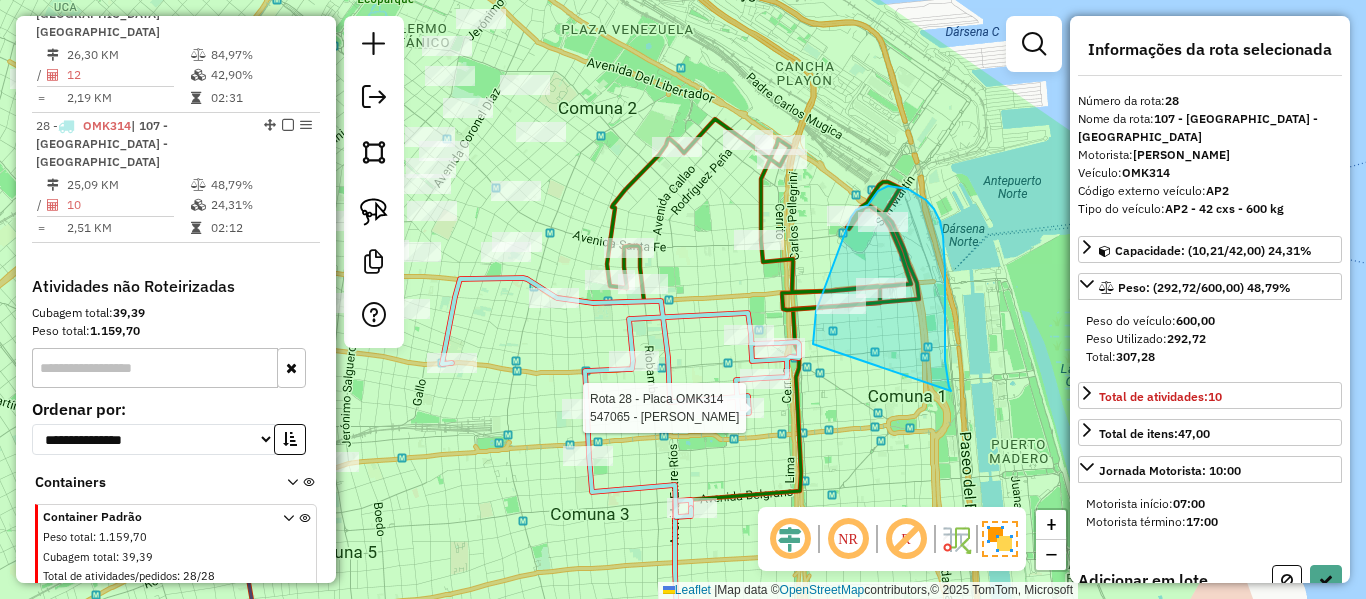 drag, startPoint x: 945, startPoint y: 270, endPoint x: 812, endPoint y: 364, distance: 162.86497 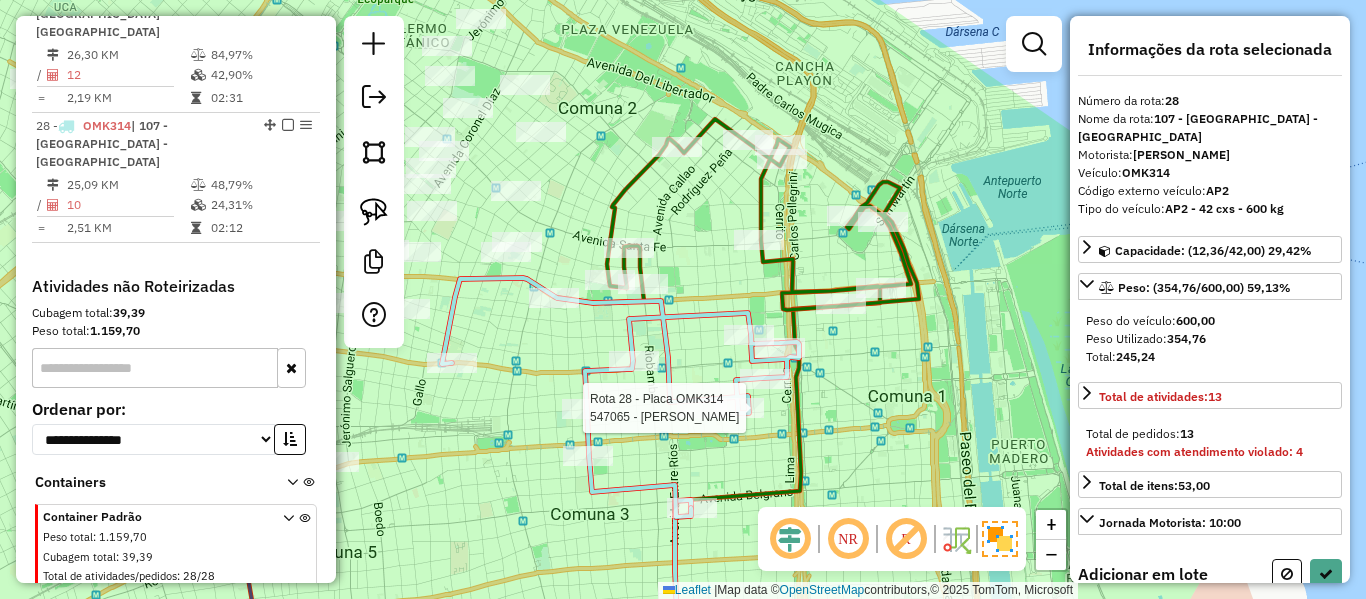 select on "**********" 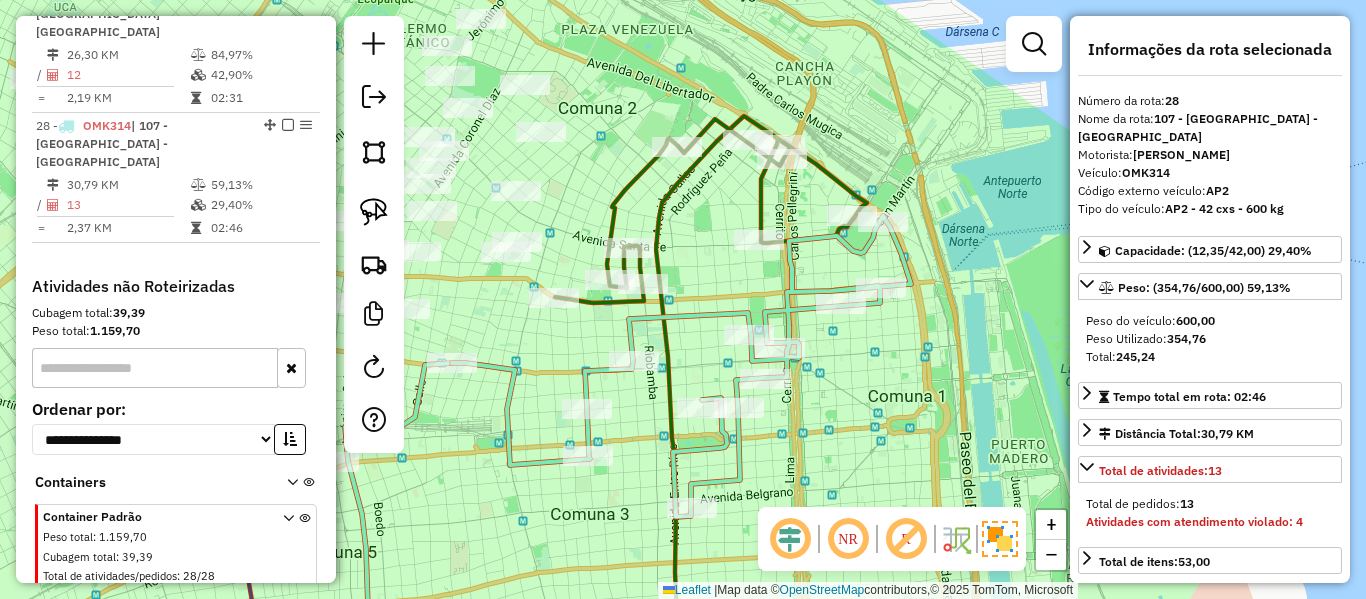 click 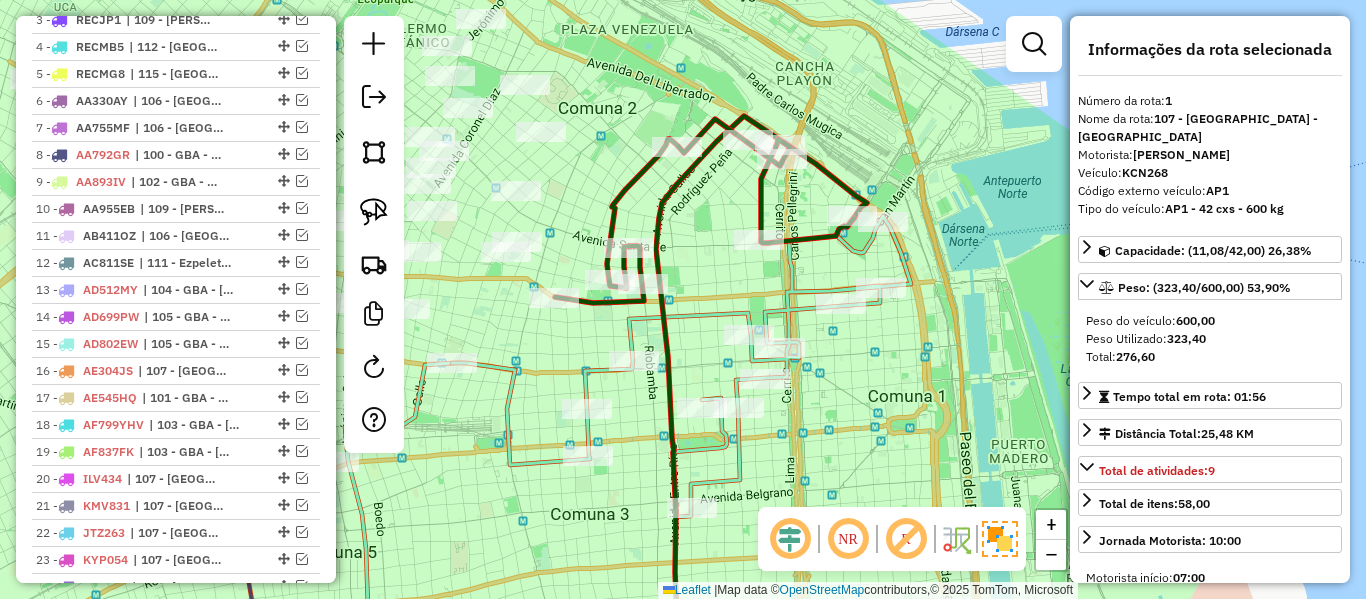 scroll, scrollTop: 763, scrollLeft: 0, axis: vertical 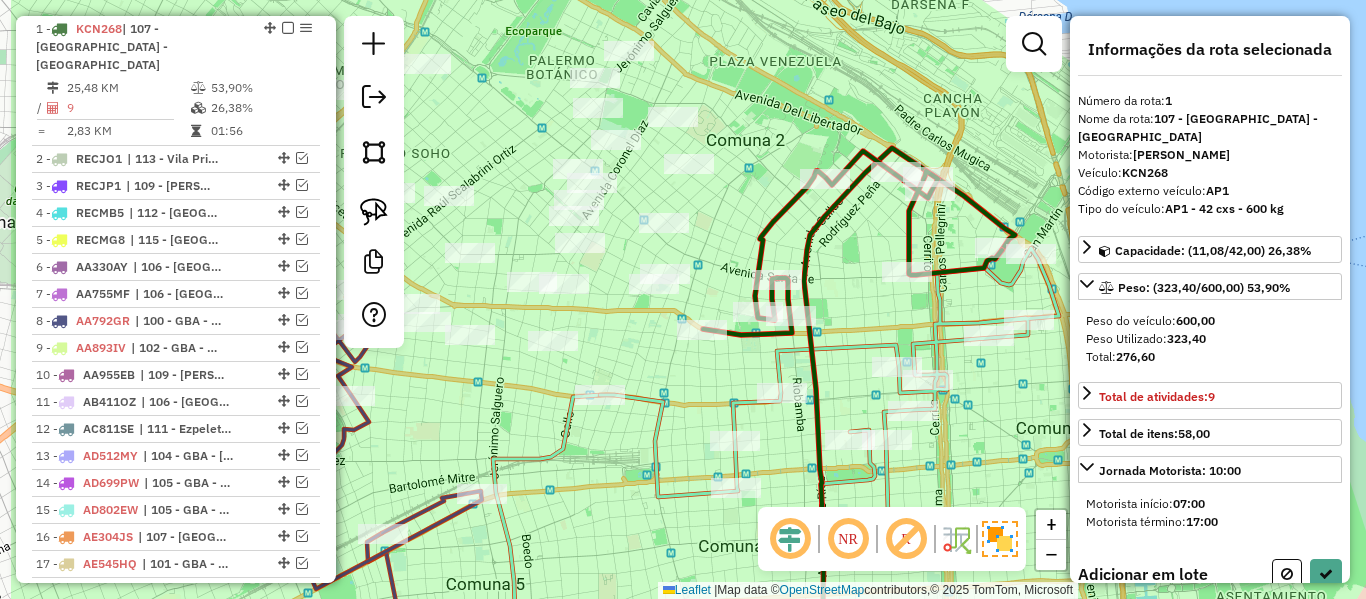 drag, startPoint x: 850, startPoint y: 232, endPoint x: 893, endPoint y: 240, distance: 43.737854 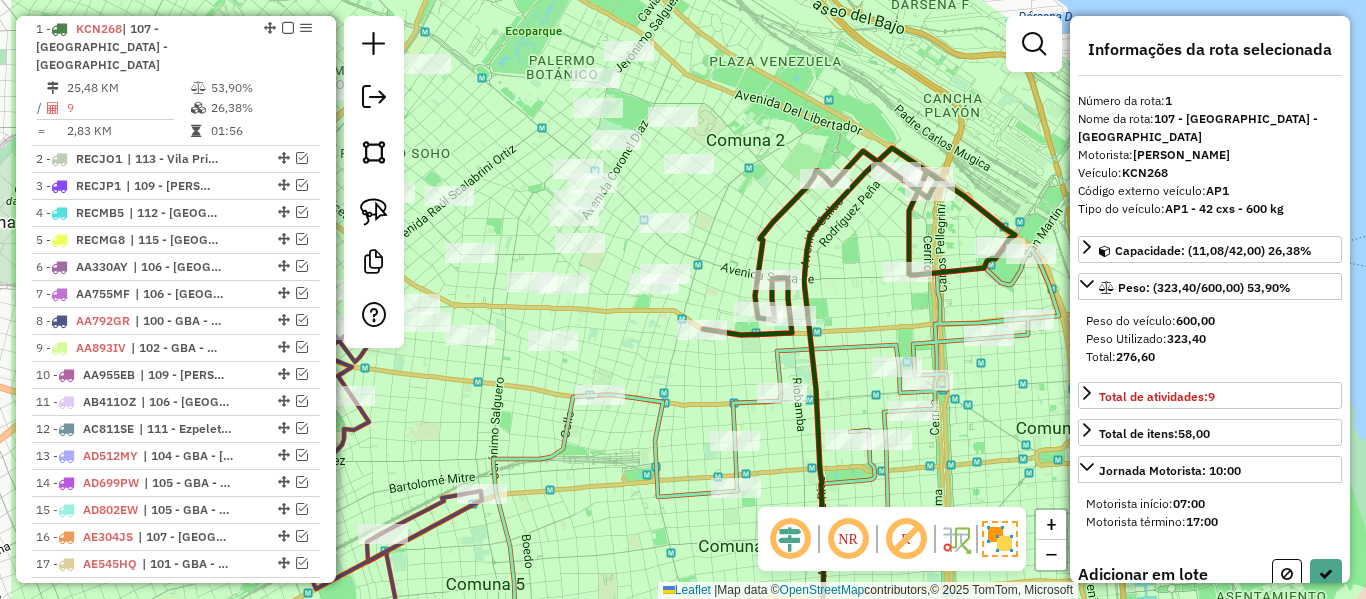 click on "Janela de atendimento Grade de atendimento Capacidade Transportadoras Veículos Cliente Pedidos  Rotas Selecione os dias de semana para filtrar as janelas de atendimento  Seg   Ter   Qua   Qui   Sex   Sáb   Dom  Informe o período da janela de atendimento: De: Até:  Filtrar exatamente a janela do cliente  Considerar janela de atendimento padrão  Selecione os dias de semana para filtrar as grades de atendimento  Seg   Ter   Qua   Qui   Sex   Sáb   Dom   Considerar clientes sem dia de atendimento cadastrado  Clientes fora do dia de atendimento selecionado Filtrar as atividades entre os valores definidos abaixo:  Peso mínimo:   Peso máximo:   Cubagem mínima:   Cubagem máxima:   De:   Até:  Filtrar as atividades entre o tempo de atendimento definido abaixo:  De:   Até:   Considerar capacidade total dos clientes não roteirizados Transportadora: Selecione um ou mais itens Tipo de veículo: Selecione um ou mais itens Veículo: Selecione um ou mais itens Motorista: Selecione um ou mais itens Nome: Rótulo:" 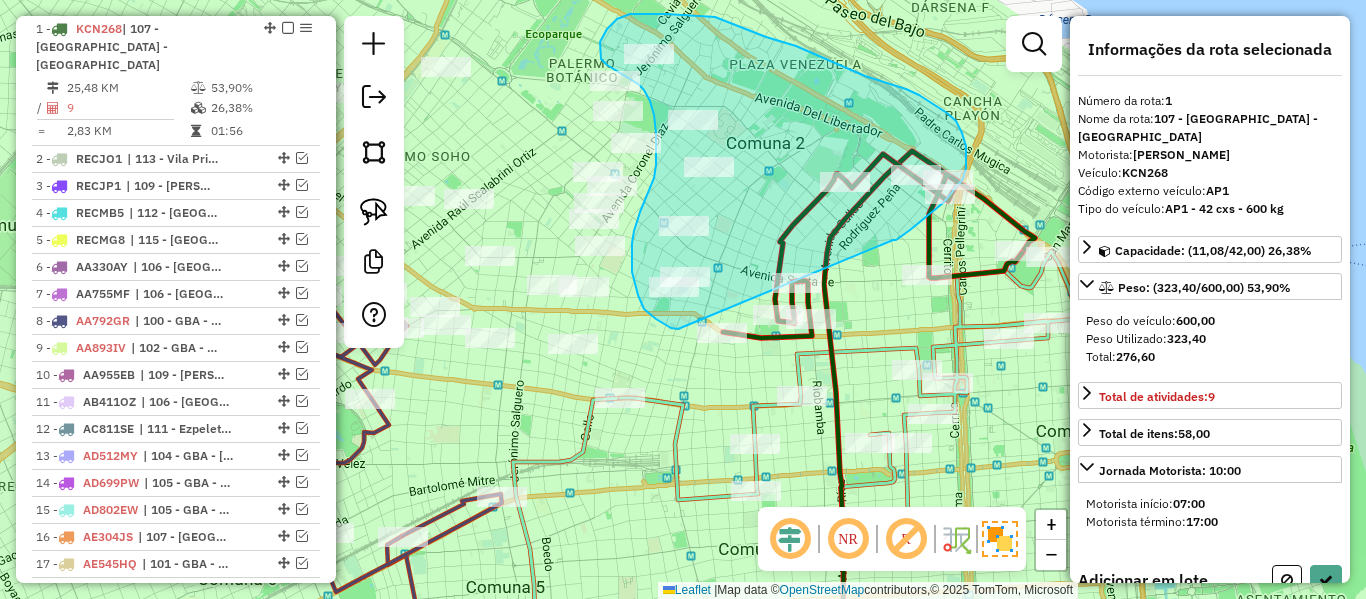 click on "Janela de atendimento Grade de atendimento Capacidade Transportadoras Veículos Cliente Pedidos  Rotas Selecione os dias de semana para filtrar as janelas de atendimento  Seg   Ter   Qua   Qui   Sex   Sáb   Dom  Informe o período da janela de atendimento: De: Até:  Filtrar exatamente a janela do cliente  Considerar janela de atendimento padrão  Selecione os dias de semana para filtrar as grades de atendimento  Seg   Ter   Qua   Qui   Sex   Sáb   Dom   Considerar clientes sem dia de atendimento cadastrado  Clientes fora do dia de atendimento selecionado Filtrar as atividades entre os valores definidos abaixo:  Peso mínimo:   Peso máximo:   Cubagem mínima:   Cubagem máxima:   De:   Até:  Filtrar as atividades entre o tempo de atendimento definido abaixo:  De:   Até:   Considerar capacidade total dos clientes não roteirizados Transportadora: Selecione um ou mais itens Tipo de veículo: Selecione um ou mais itens Veículo: Selecione um ou mais itens Motorista: Selecione um ou mais itens Nome: Rótulo:" 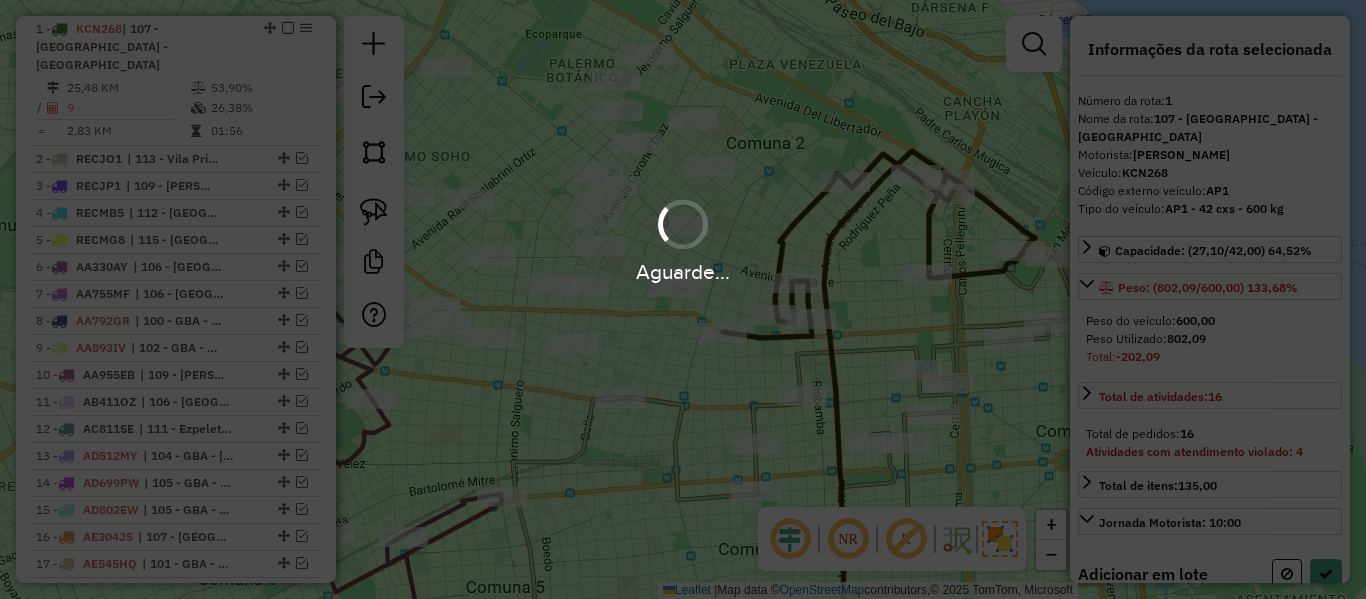 select on "**********" 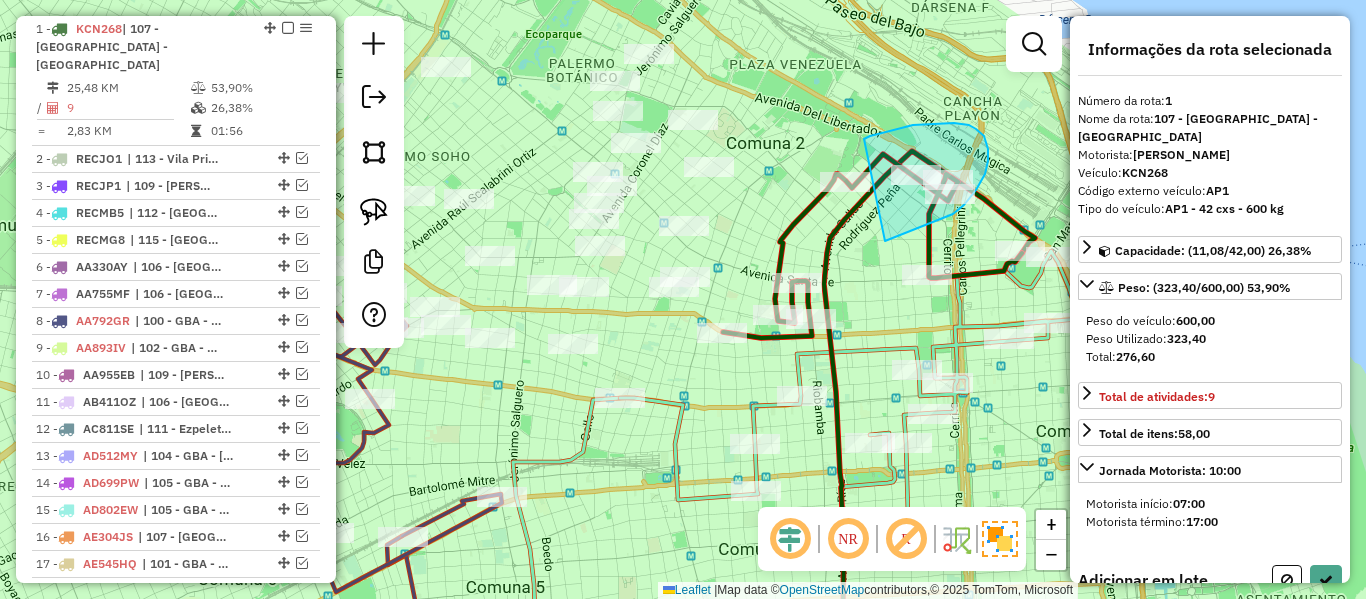 click on "Janela de atendimento Grade de atendimento Capacidade Transportadoras Veículos Cliente Pedidos  Rotas Selecione os dias de semana para filtrar as janelas de atendimento  Seg   Ter   Qua   Qui   Sex   Sáb   Dom  Informe o período da janela de atendimento: De: Até:  Filtrar exatamente a janela do cliente  Considerar janela de atendimento padrão  Selecione os dias de semana para filtrar as grades de atendimento  Seg   Ter   Qua   Qui   Sex   Sáb   Dom   Considerar clientes sem dia de atendimento cadastrado  Clientes fora do dia de atendimento selecionado Filtrar as atividades entre os valores definidos abaixo:  Peso mínimo:   Peso máximo:   Cubagem mínima:   Cubagem máxima:   De:   Até:  Filtrar as atividades entre o tempo de atendimento definido abaixo:  De:   Até:   Considerar capacidade total dos clientes não roteirizados Transportadora: Selecione um ou mais itens Tipo de veículo: Selecione um ou mais itens Veículo: Selecione um ou mais itens Motorista: Selecione um ou mais itens Nome: Rótulo:" 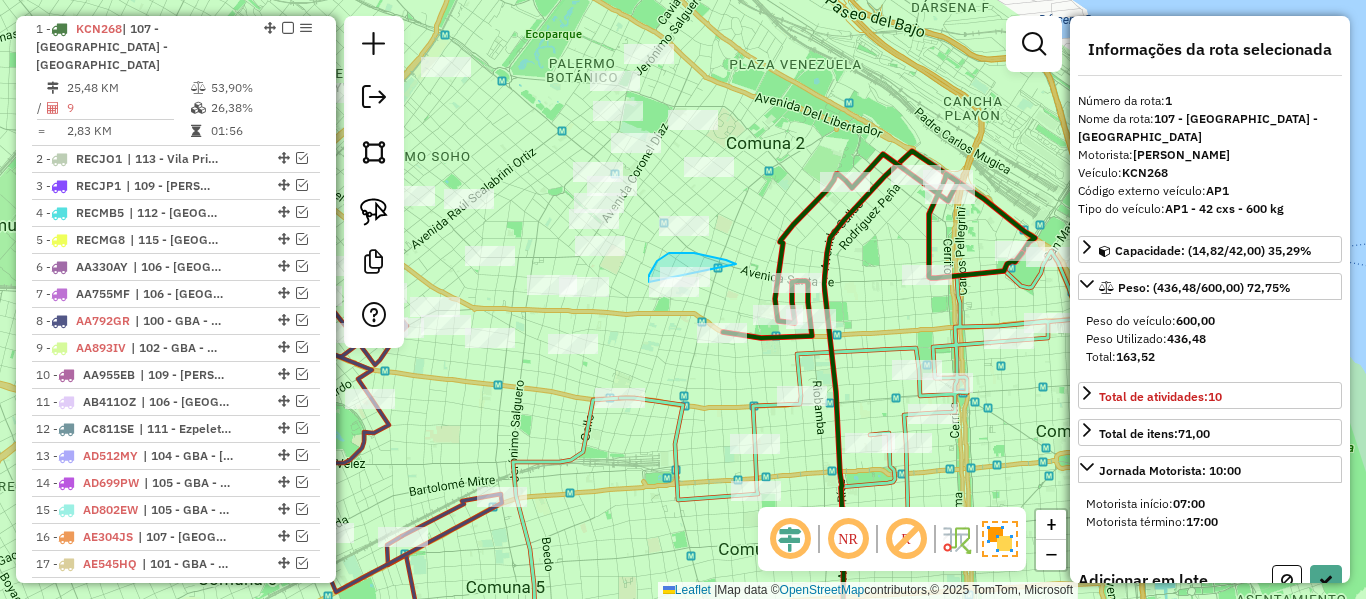 click on "Janela de atendimento Grade de atendimento Capacidade Transportadoras Veículos Cliente Pedidos  Rotas Selecione os dias de semana para filtrar as janelas de atendimento  Seg   Ter   Qua   Qui   Sex   Sáb   Dom  Informe o período da janela de atendimento: De: Até:  Filtrar exatamente a janela do cliente  Considerar janela de atendimento padrão  Selecione os dias de semana para filtrar as grades de atendimento  Seg   Ter   Qua   Qui   Sex   Sáb   Dom   Considerar clientes sem dia de atendimento cadastrado  Clientes fora do dia de atendimento selecionado Filtrar as atividades entre os valores definidos abaixo:  Peso mínimo:   Peso máximo:   Cubagem mínima:   Cubagem máxima:   De:   Até:  Filtrar as atividades entre o tempo de atendimento definido abaixo:  De:   Até:   Considerar capacidade total dos clientes não roteirizados Transportadora: Selecione um ou mais itens Tipo de veículo: Selecione um ou mais itens Veículo: Selecione um ou mais itens Motorista: Selecione um ou mais itens Nome: Rótulo:" 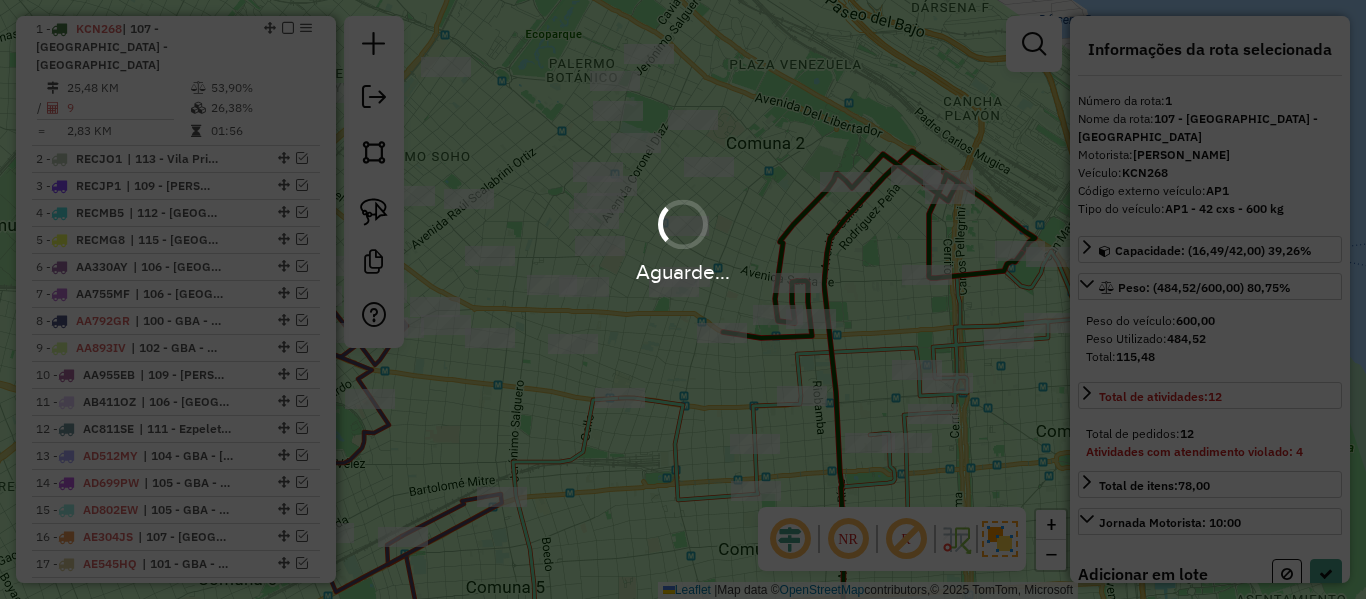 select on "**********" 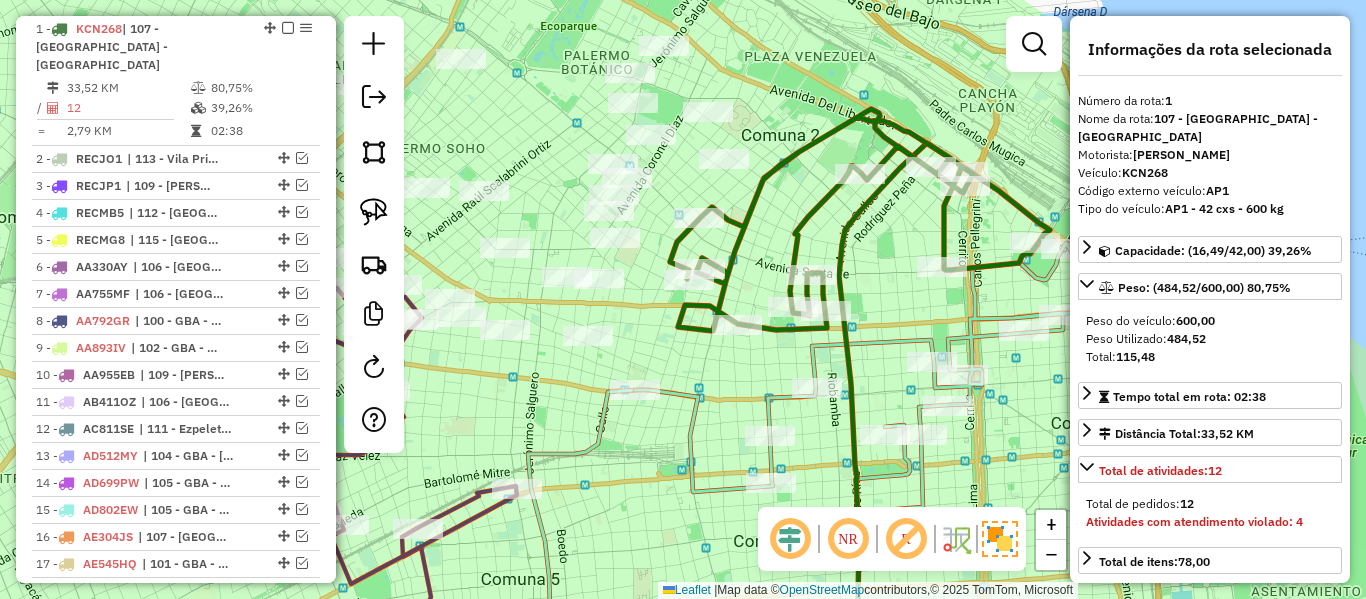 drag, startPoint x: 586, startPoint y: 498, endPoint x: 793, endPoint y: 373, distance: 241.81398 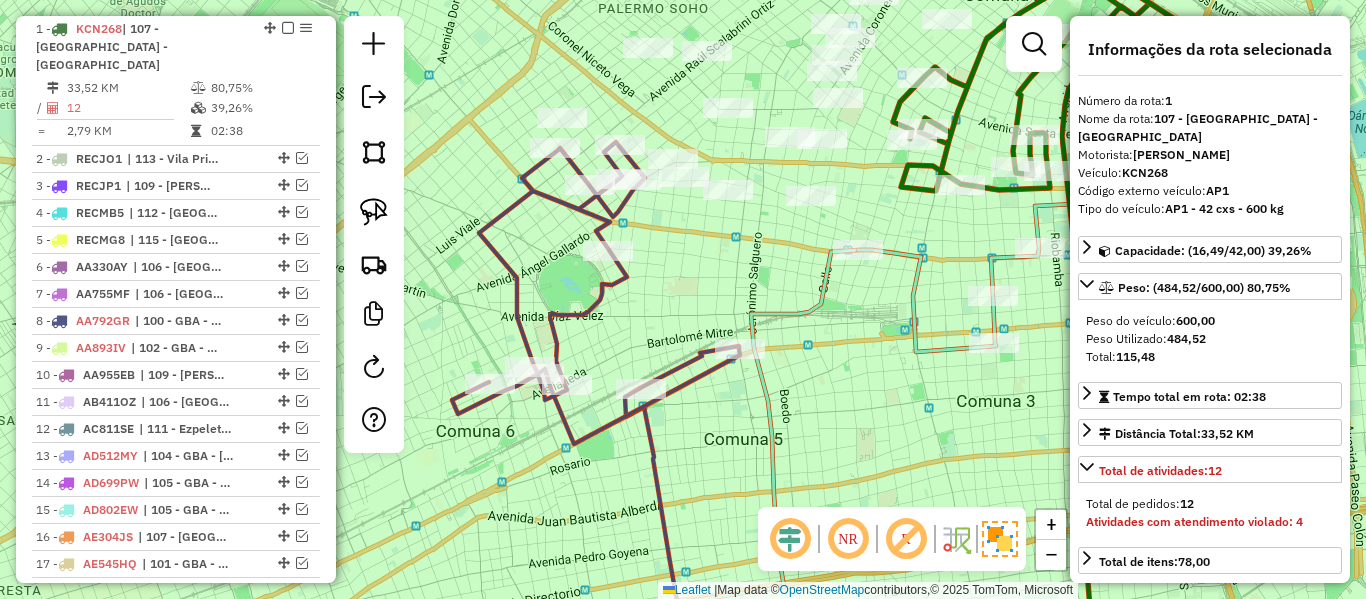 click 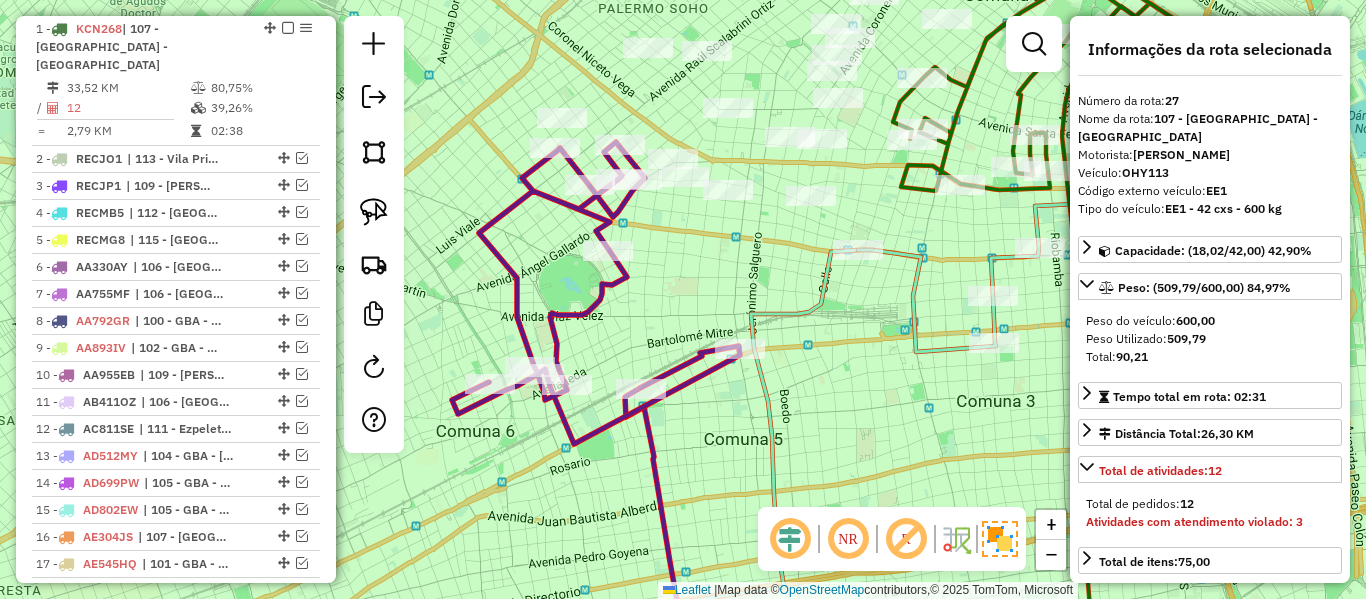scroll, scrollTop: 1550, scrollLeft: 0, axis: vertical 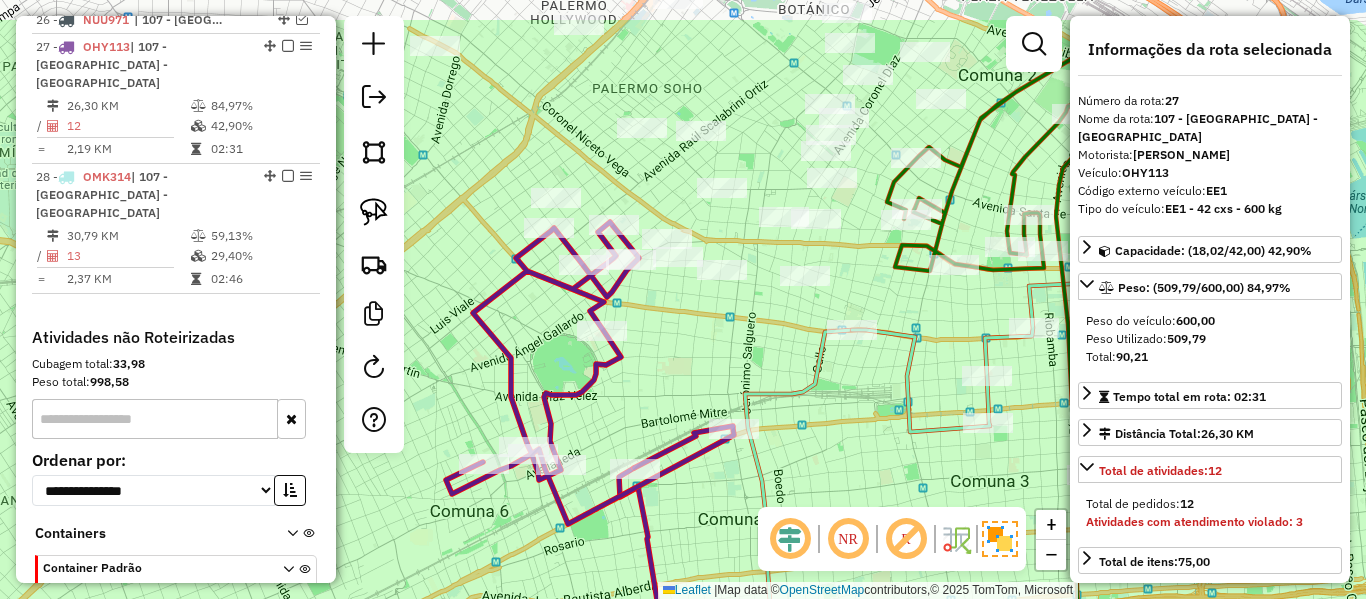 drag, startPoint x: 698, startPoint y: 382, endPoint x: 688, endPoint y: 487, distance: 105.47511 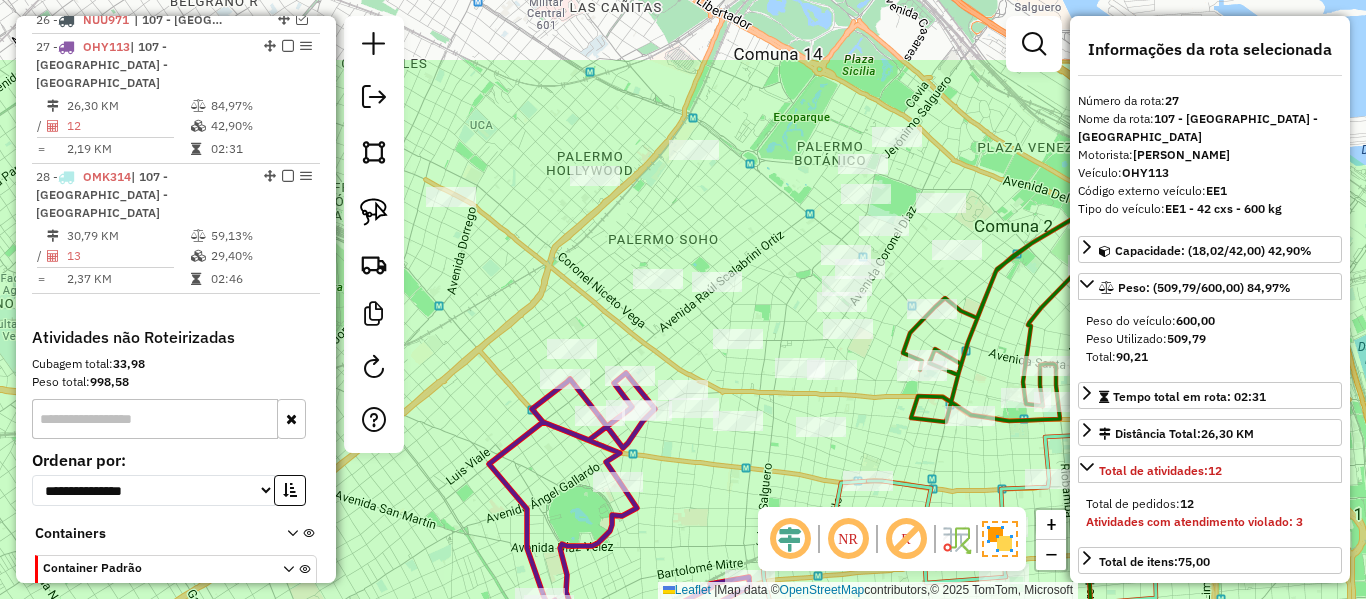 drag, startPoint x: 666, startPoint y: 376, endPoint x: 699, endPoint y: 475, distance: 104.35516 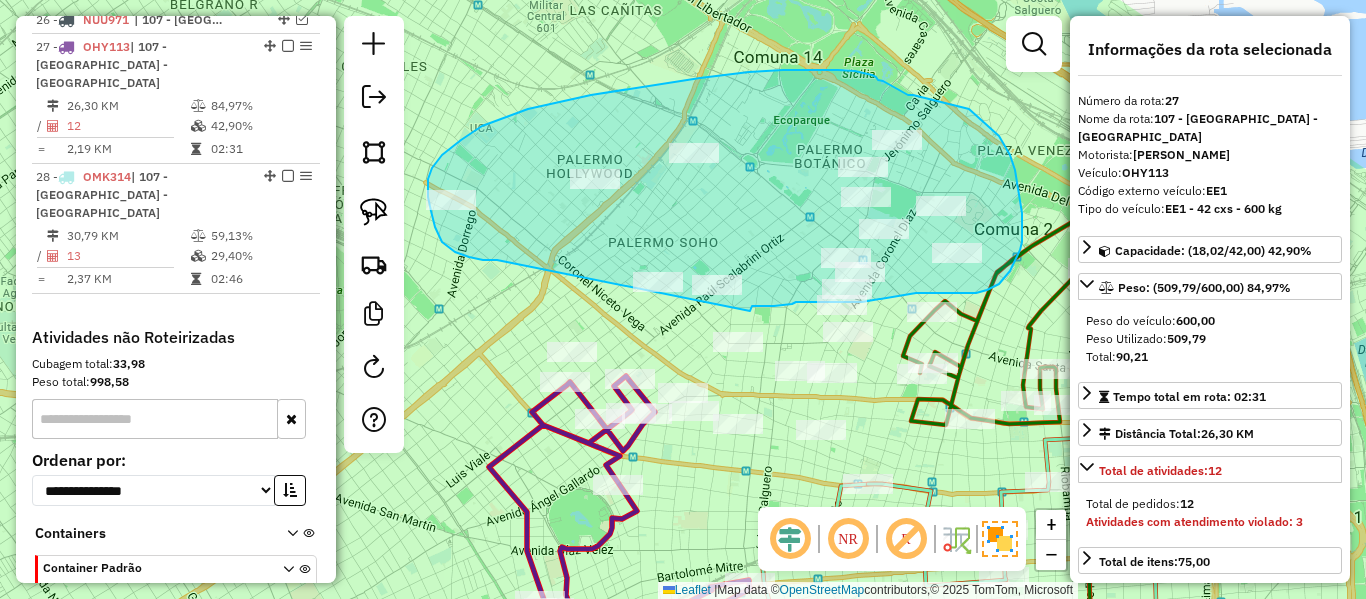 drag, startPoint x: 483, startPoint y: 260, endPoint x: 746, endPoint y: 324, distance: 270.67508 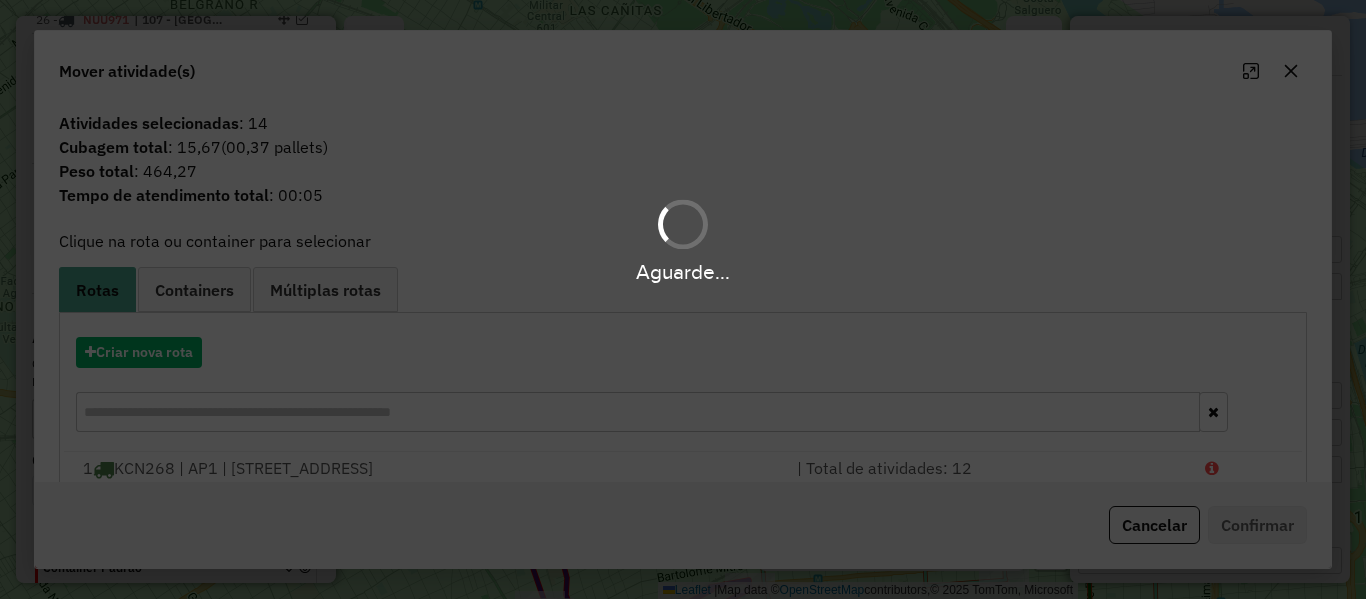 click on "Aguarde..." at bounding box center (683, 299) 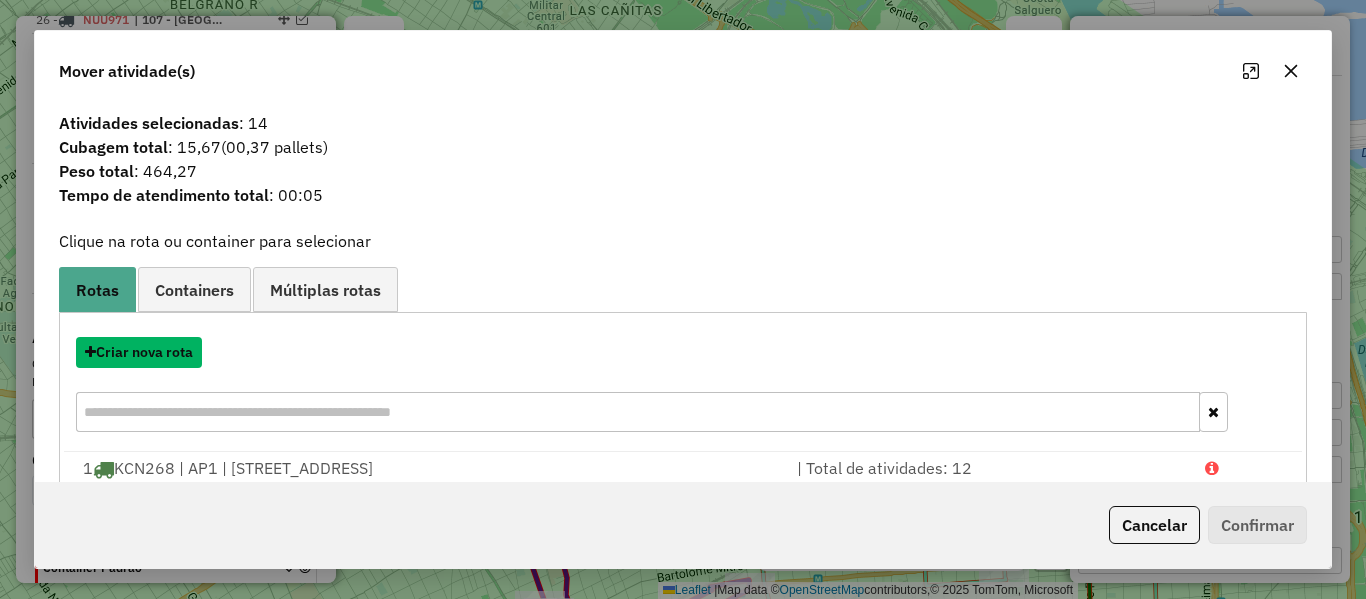 click on "Criar nova rota" at bounding box center [139, 352] 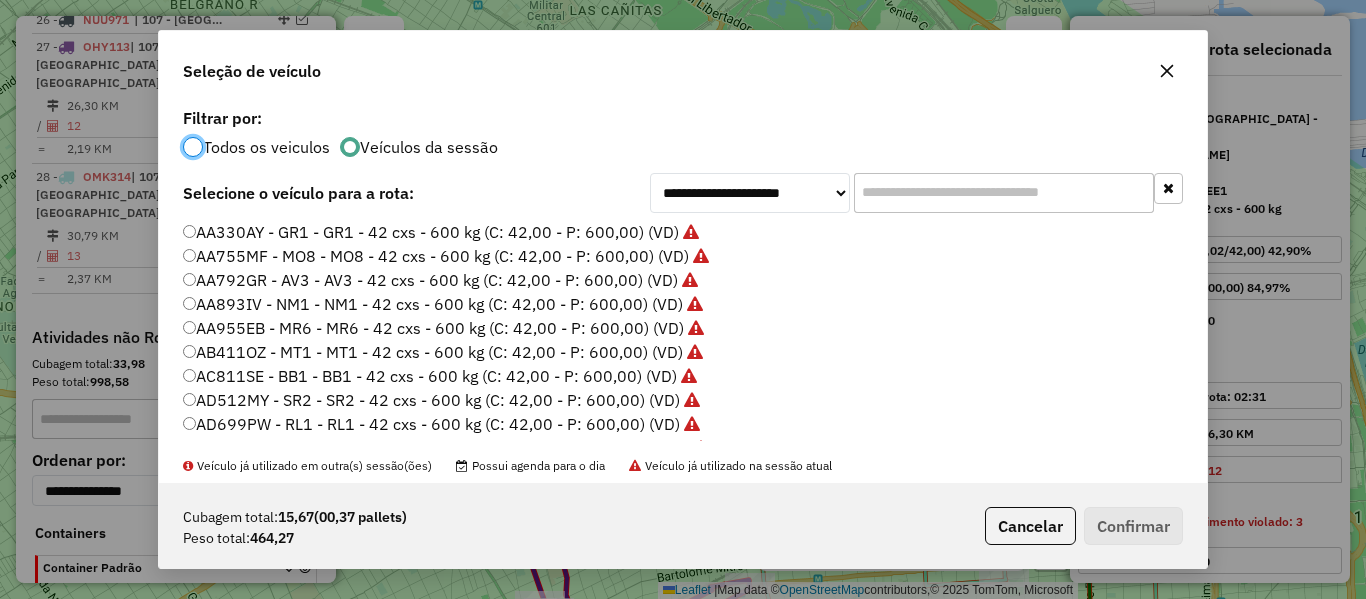 click on "**********" 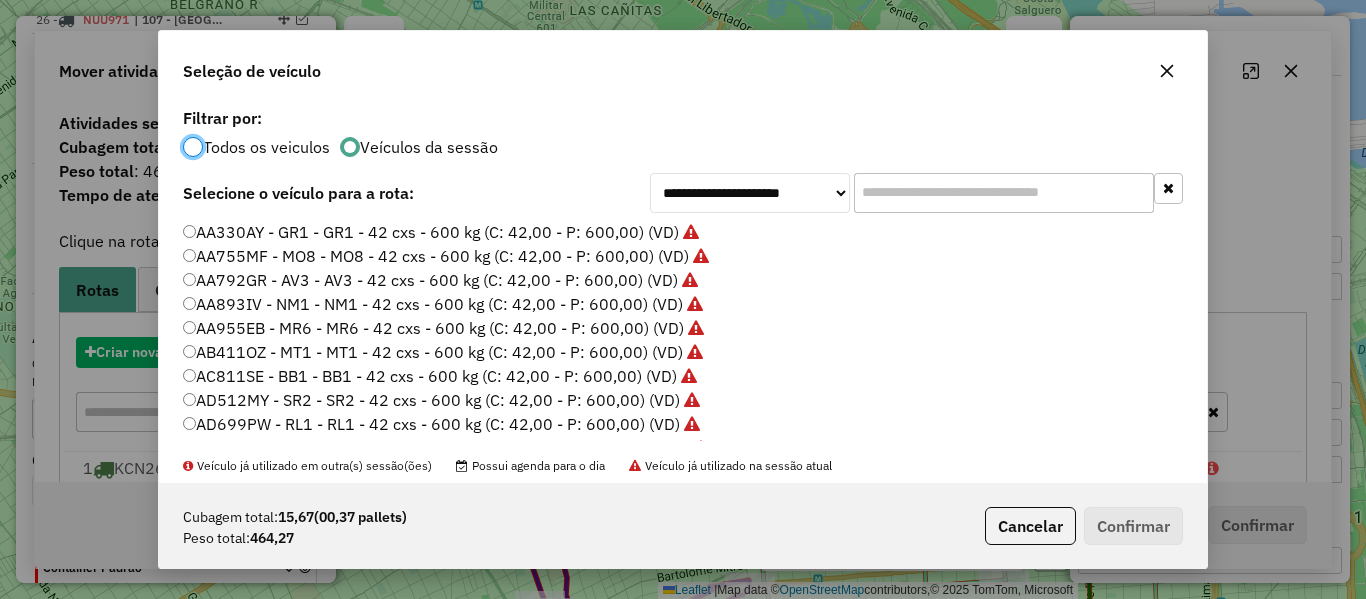 scroll, scrollTop: 11, scrollLeft: 6, axis: both 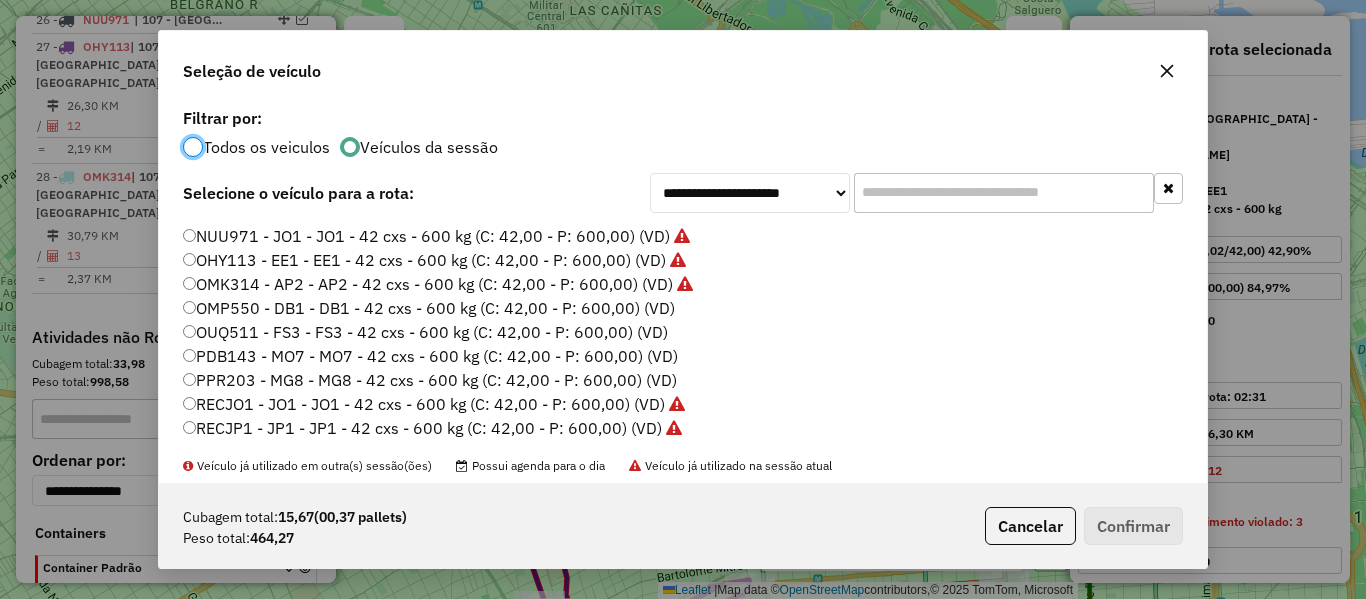 click on "OMP550 - DB1 - DB1 - 42 cxs - 600 kg (C: 42,00 - P: 600,00) (VD)" 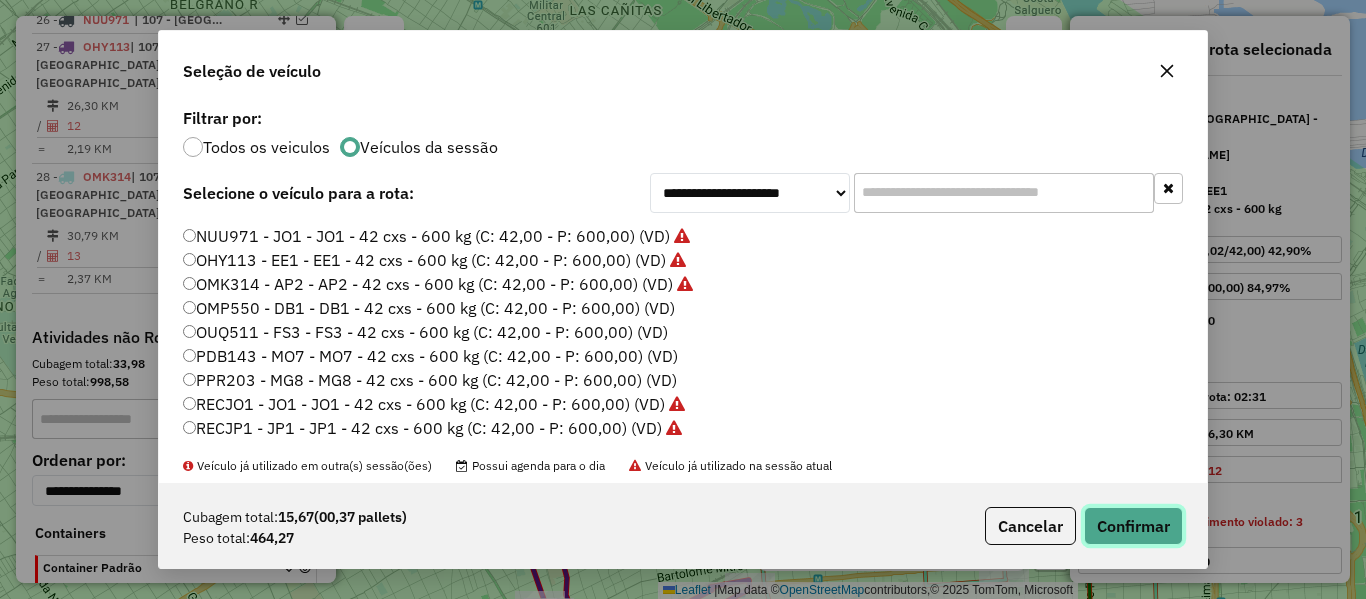 click on "Confirmar" 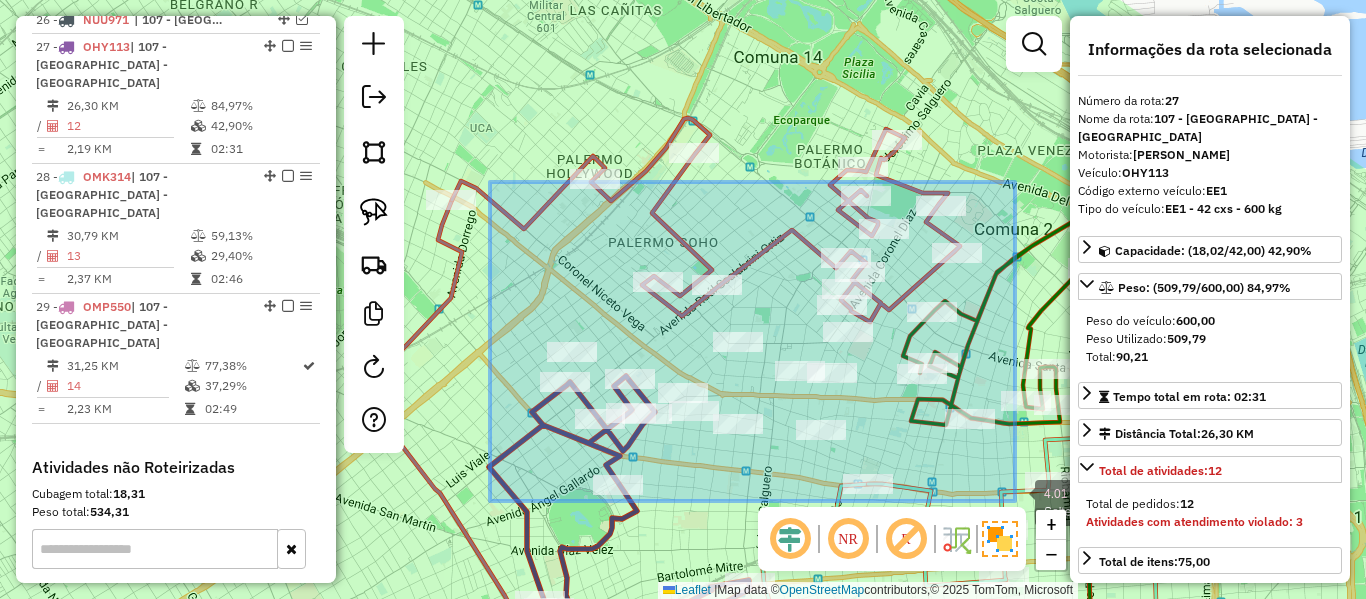 drag, startPoint x: 491, startPoint y: 182, endPoint x: 1015, endPoint y: 500, distance: 612.9437 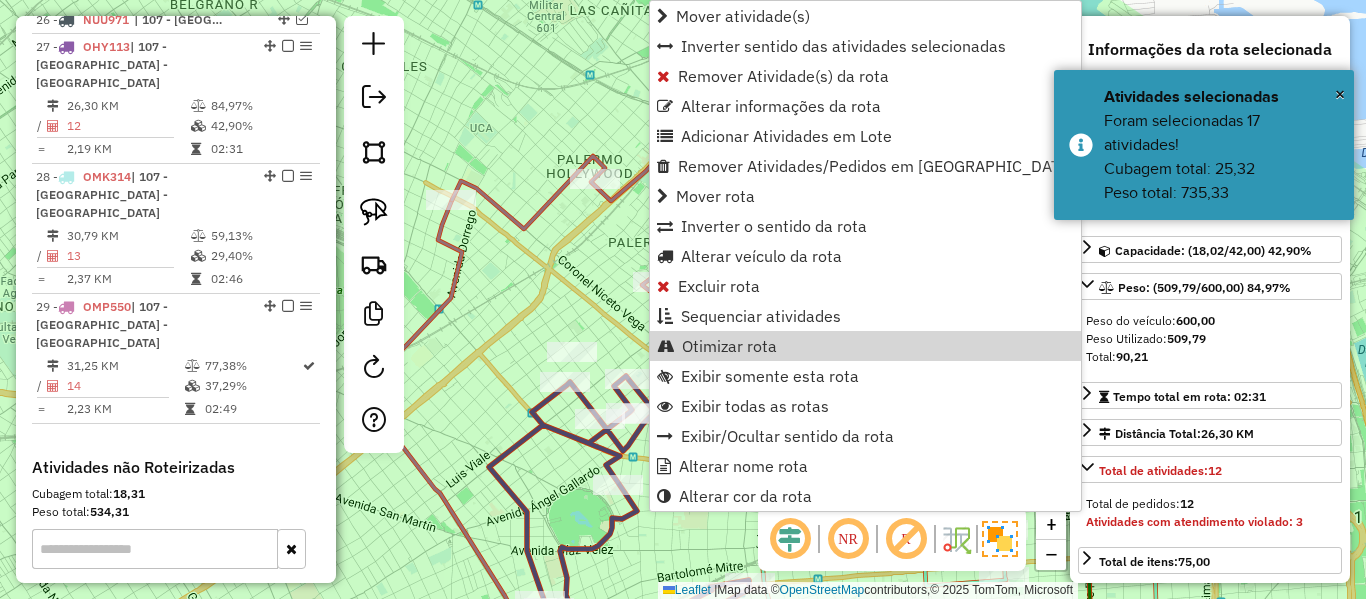 click on "Janela de atendimento Grade de atendimento Capacidade Transportadoras Veículos Cliente Pedidos  Rotas Selecione os dias de semana para filtrar as janelas de atendimento  Seg   Ter   Qua   Qui   Sex   Sáb   Dom  Informe o período da janela de atendimento: De: Até:  Filtrar exatamente a janela do cliente  Considerar janela de atendimento padrão  Selecione os dias de semana para filtrar as grades de atendimento  Seg   Ter   Qua   Qui   Sex   Sáb   Dom   Considerar clientes sem dia de atendimento cadastrado  Clientes fora do dia de atendimento selecionado Filtrar as atividades entre os valores definidos abaixo:  Peso mínimo:   Peso máximo:   Cubagem mínima:   Cubagem máxima:   De:   Até:  Filtrar as atividades entre o tempo de atendimento definido abaixo:  De:   Até:   Considerar capacidade total dos clientes não roteirizados Transportadora: Selecione um ou mais itens Tipo de veículo: Selecione um ou mais itens Veículo: Selecione um ou mais itens Motorista: Selecione um ou mais itens Nome: Rótulo:" 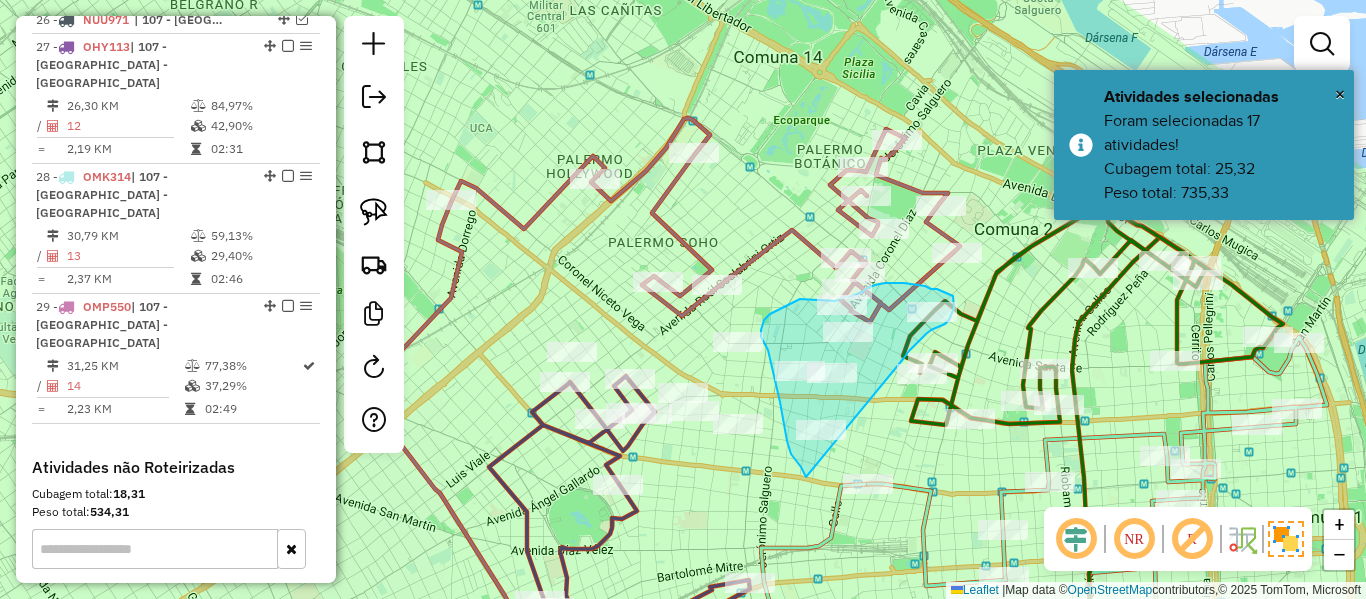 drag, startPoint x: 933, startPoint y: 329, endPoint x: 816, endPoint y: 481, distance: 191.81502 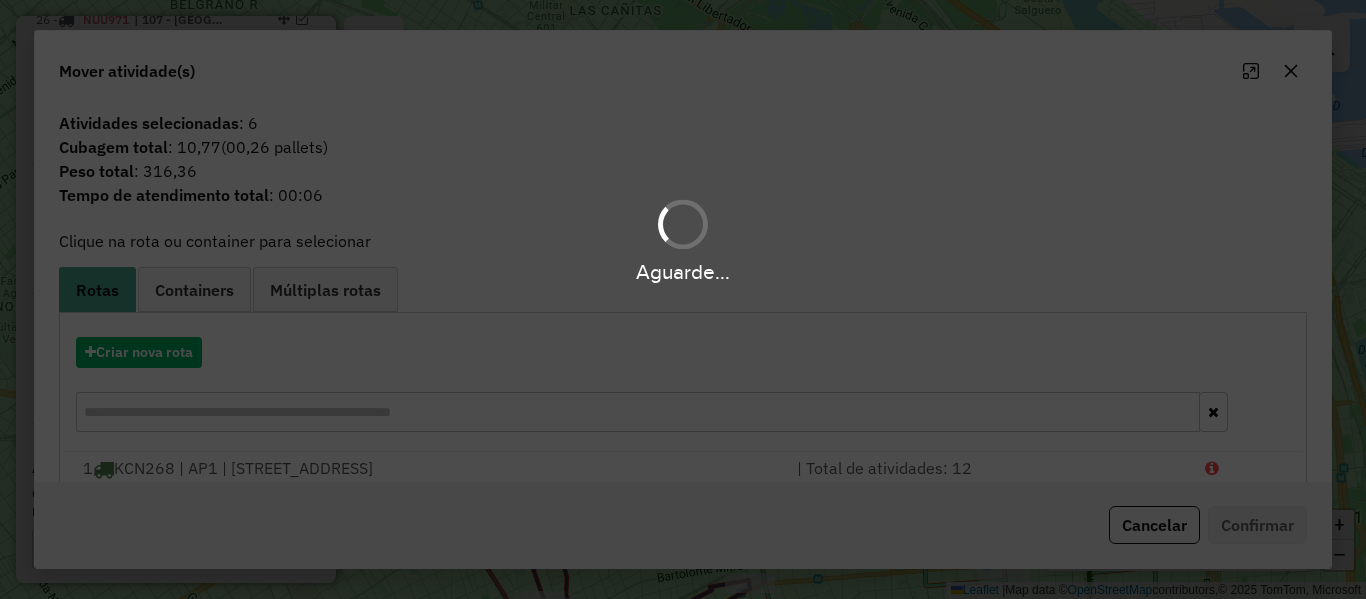 click on "Aguarde..." at bounding box center [683, 299] 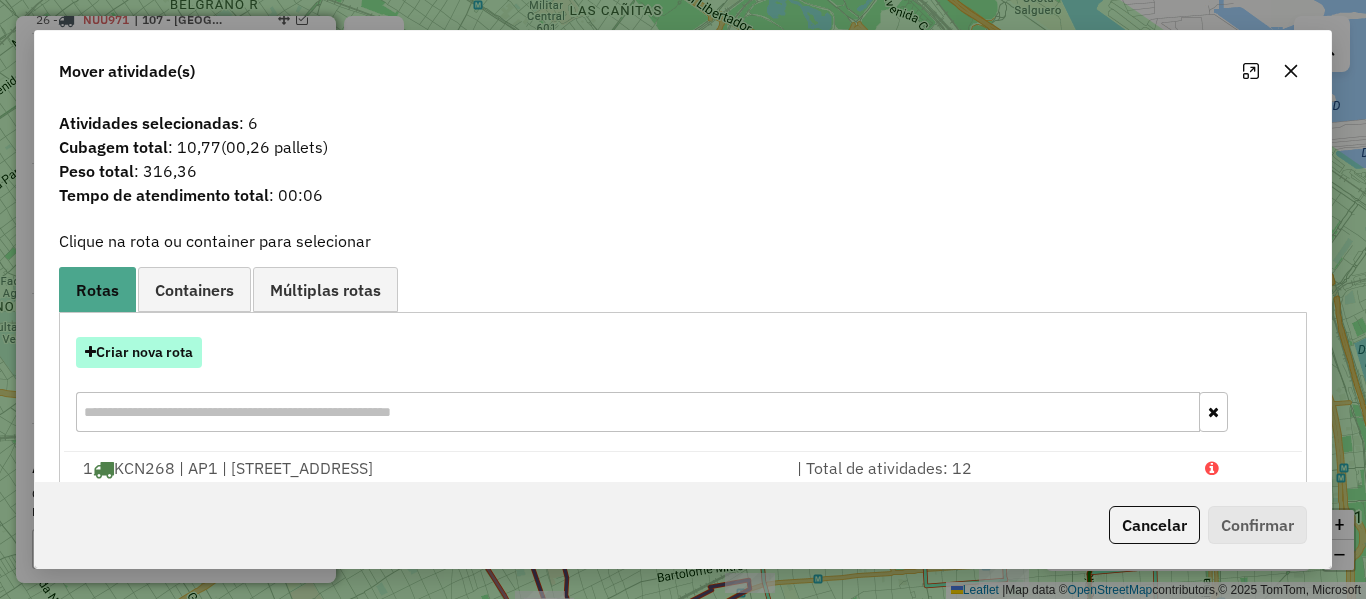 click on "Criar nova rota" at bounding box center [139, 352] 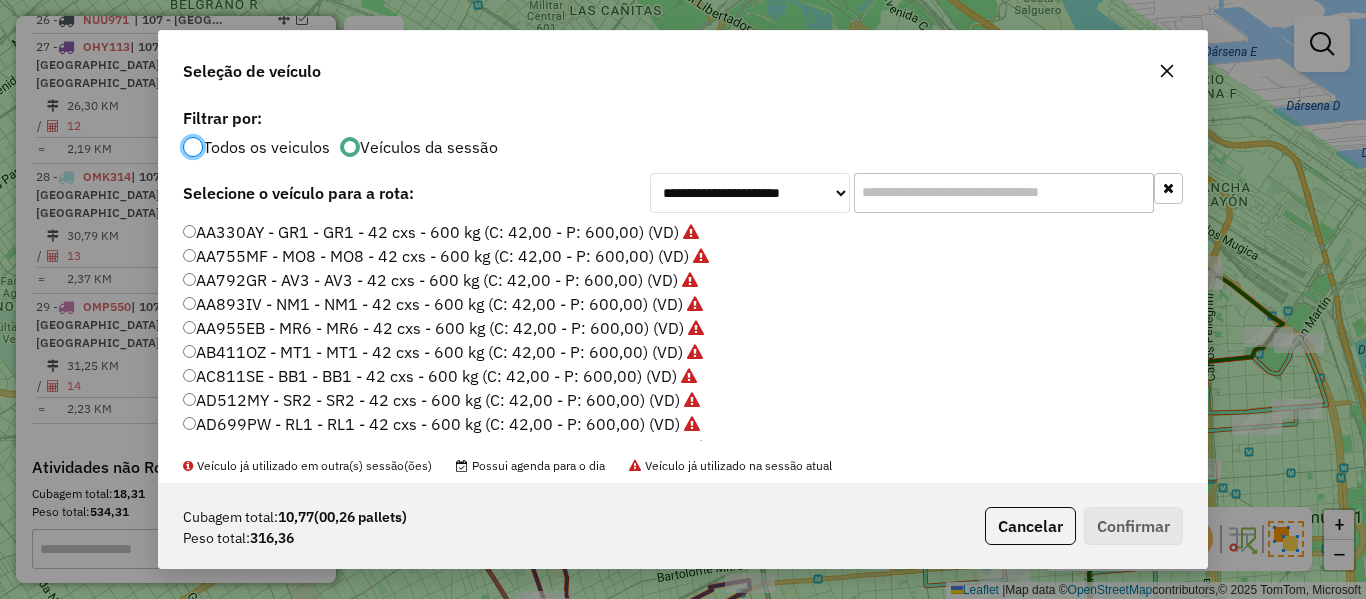 scroll, scrollTop: 11, scrollLeft: 6, axis: both 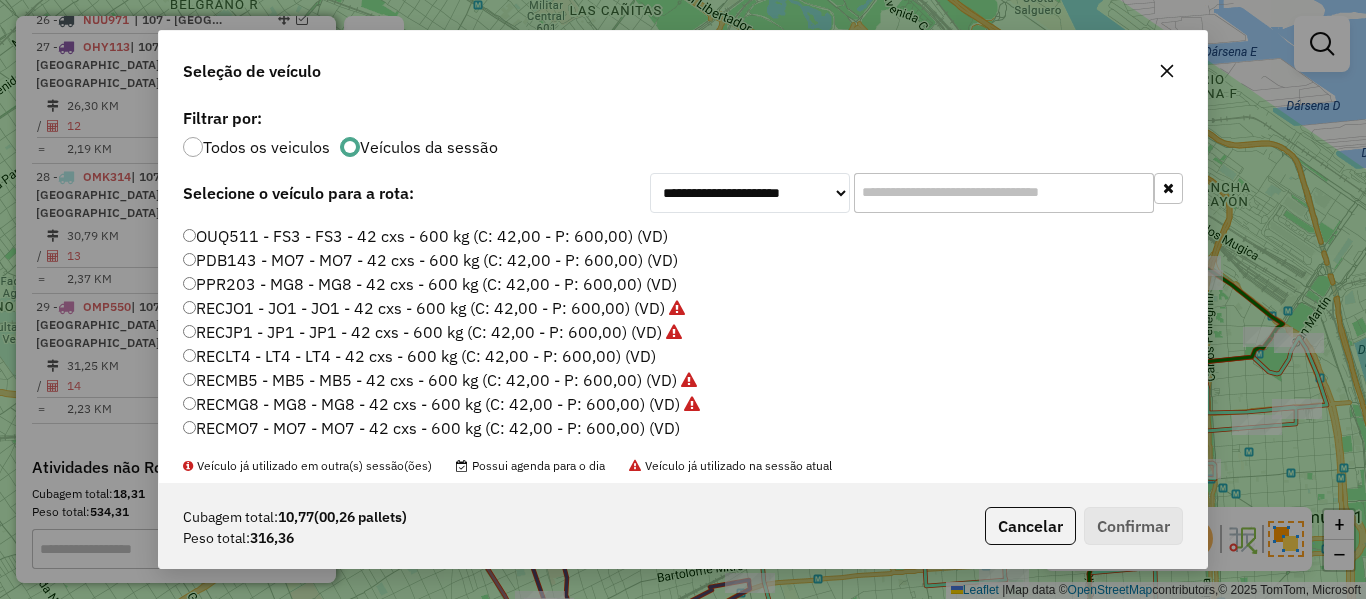 click on "PDB143 - MO7 - MO7 - 42 cxs - 600 kg (C: 42,00 - P: 600,00) (VD)" 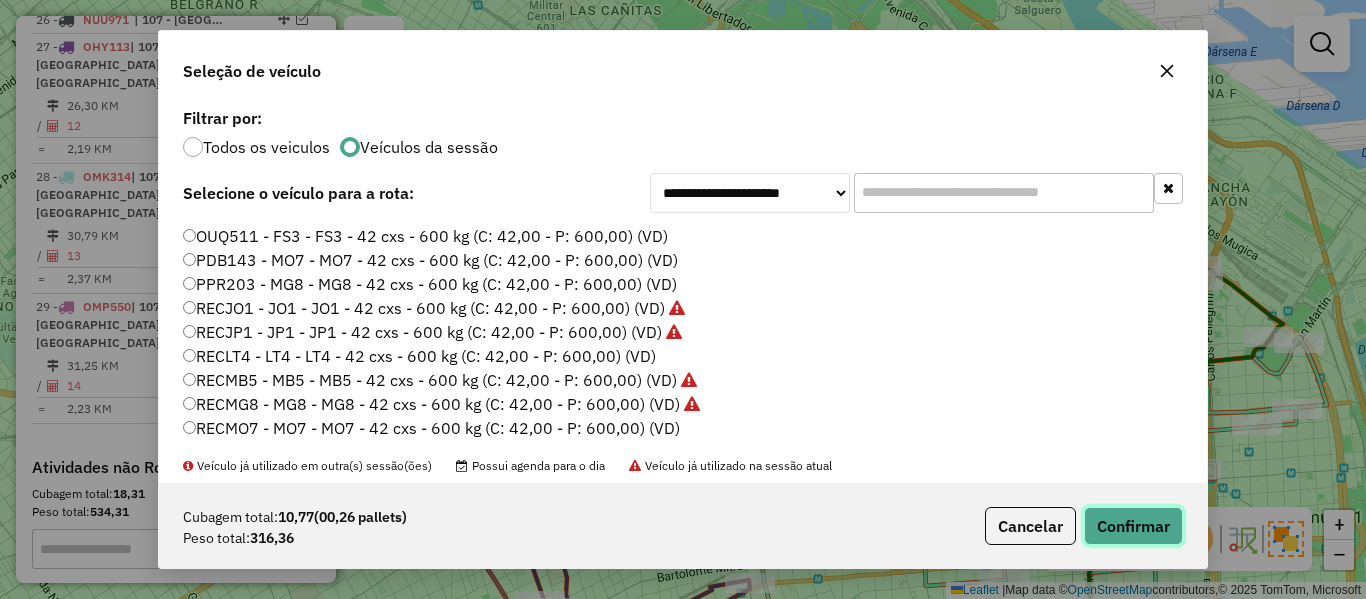 click on "Confirmar" 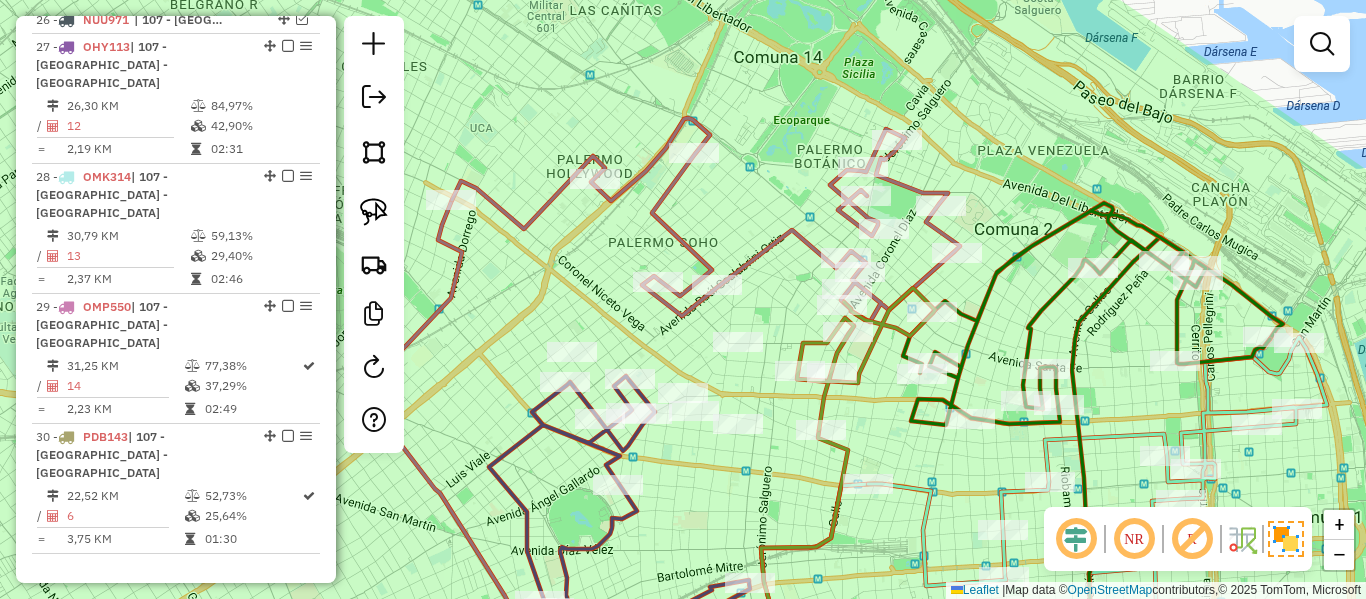 click 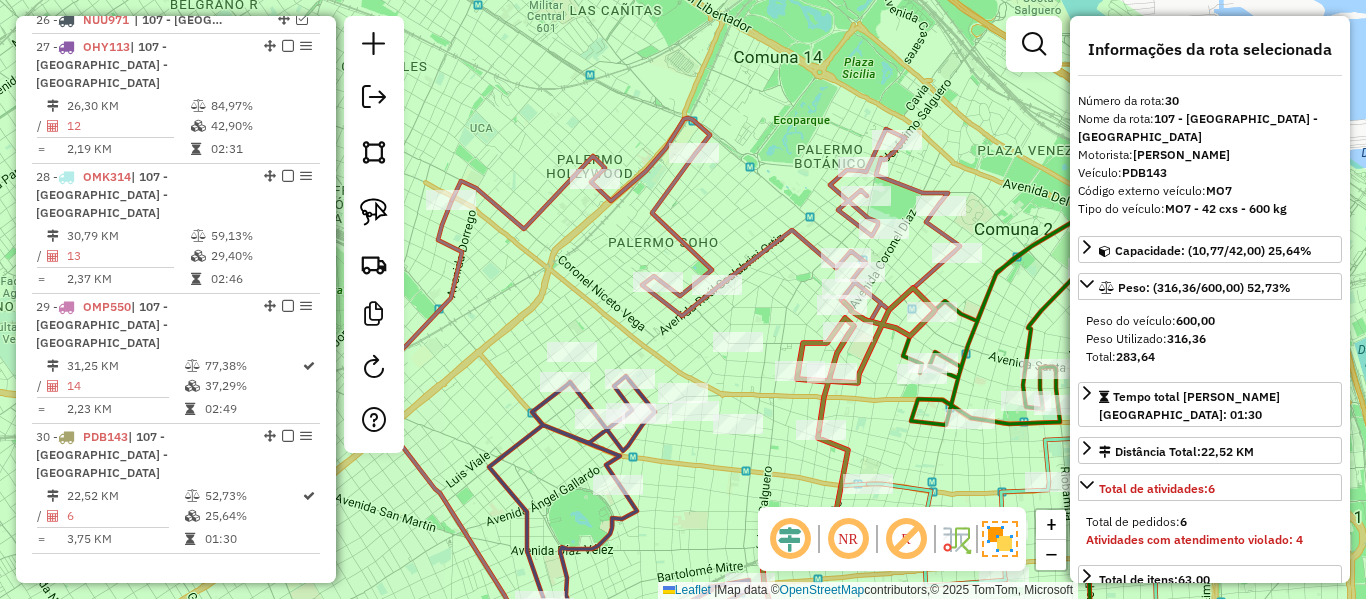 scroll, scrollTop: 1825, scrollLeft: 0, axis: vertical 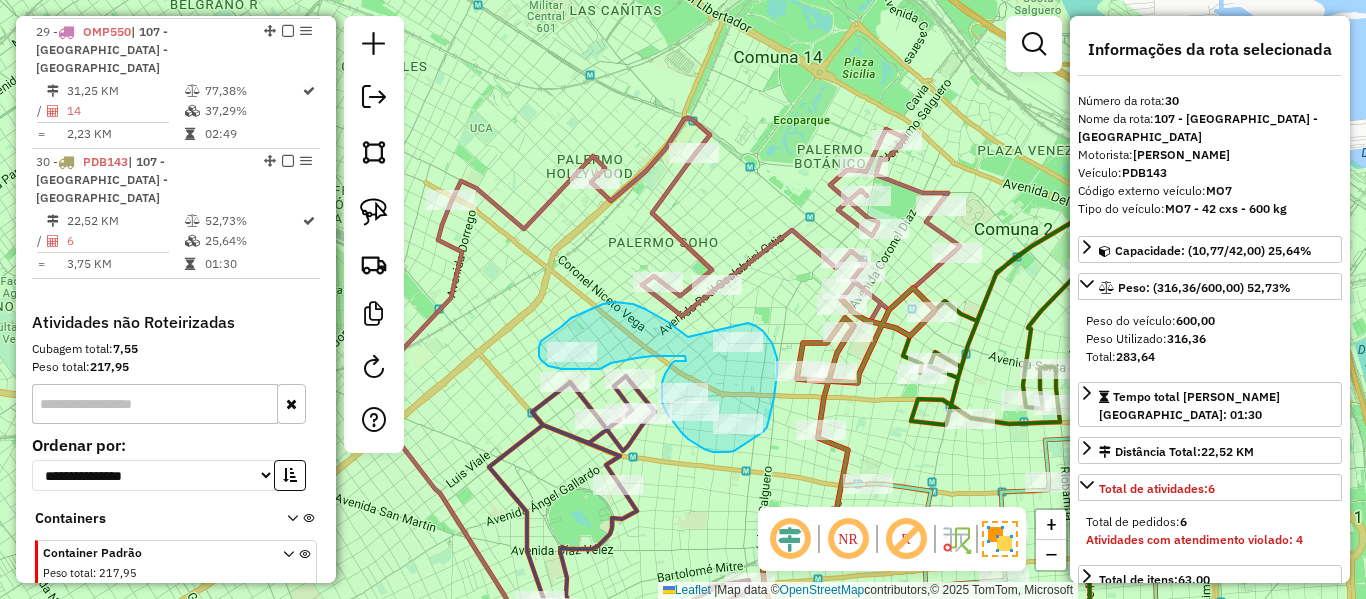 drag, startPoint x: 685, startPoint y: 335, endPoint x: 773, endPoint y: 325, distance: 88.56636 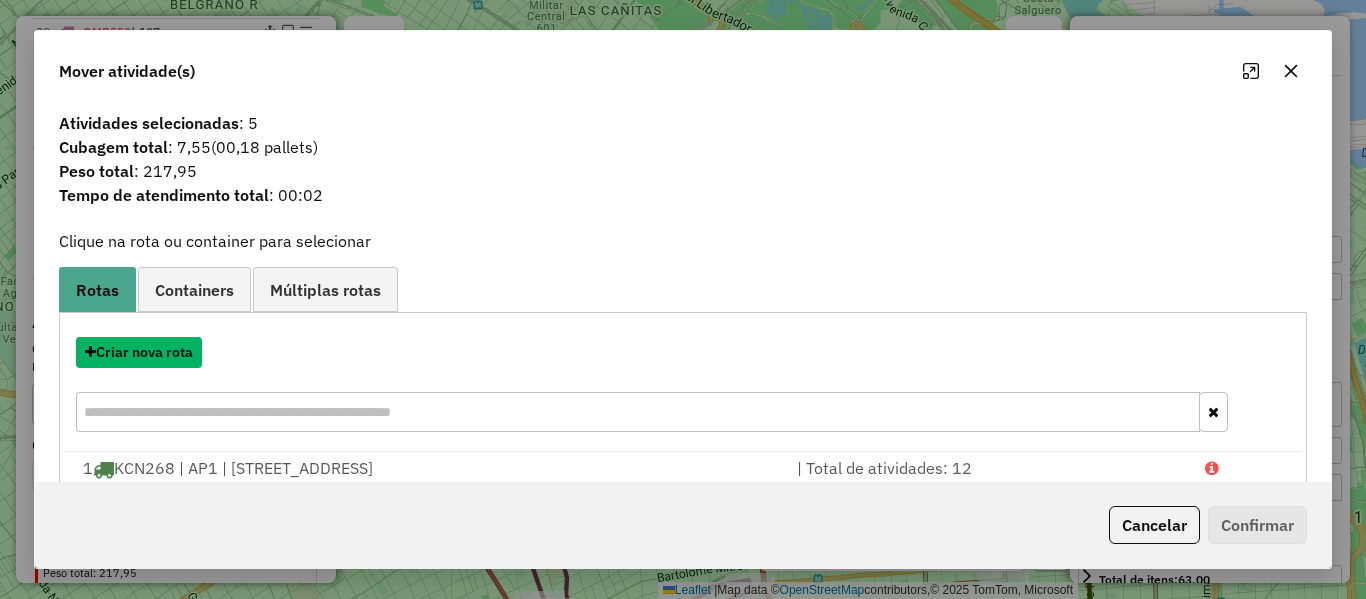 click on "Criar nova rota" at bounding box center (139, 352) 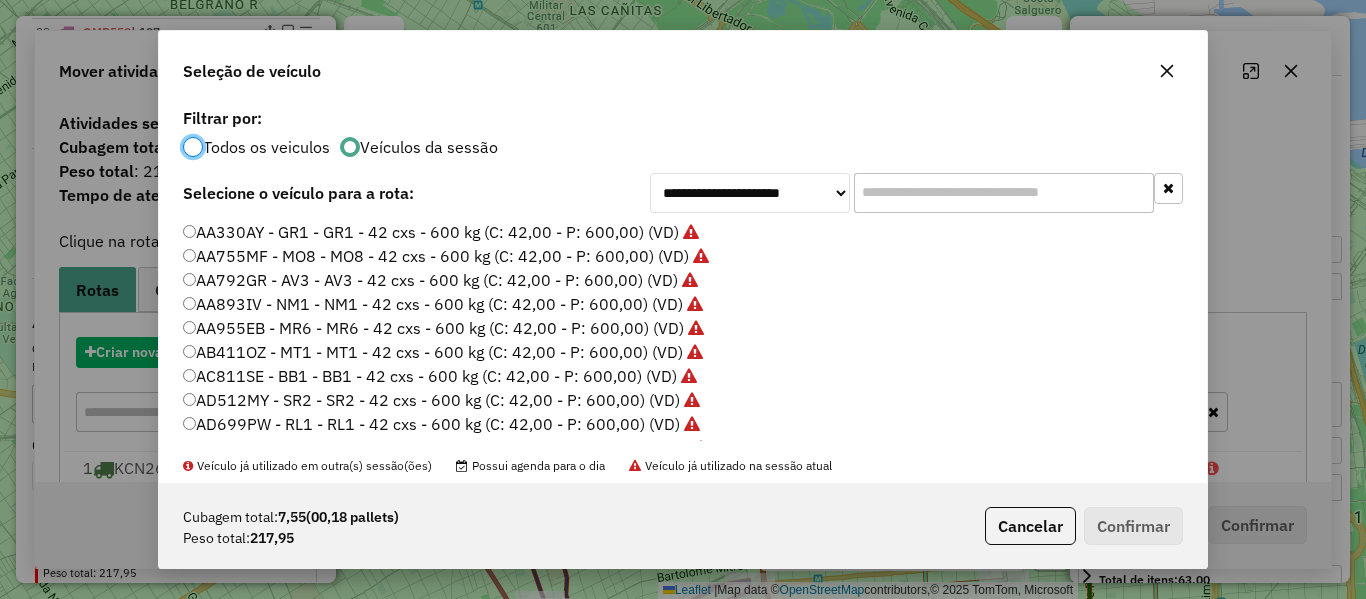 scroll, scrollTop: 11, scrollLeft: 6, axis: both 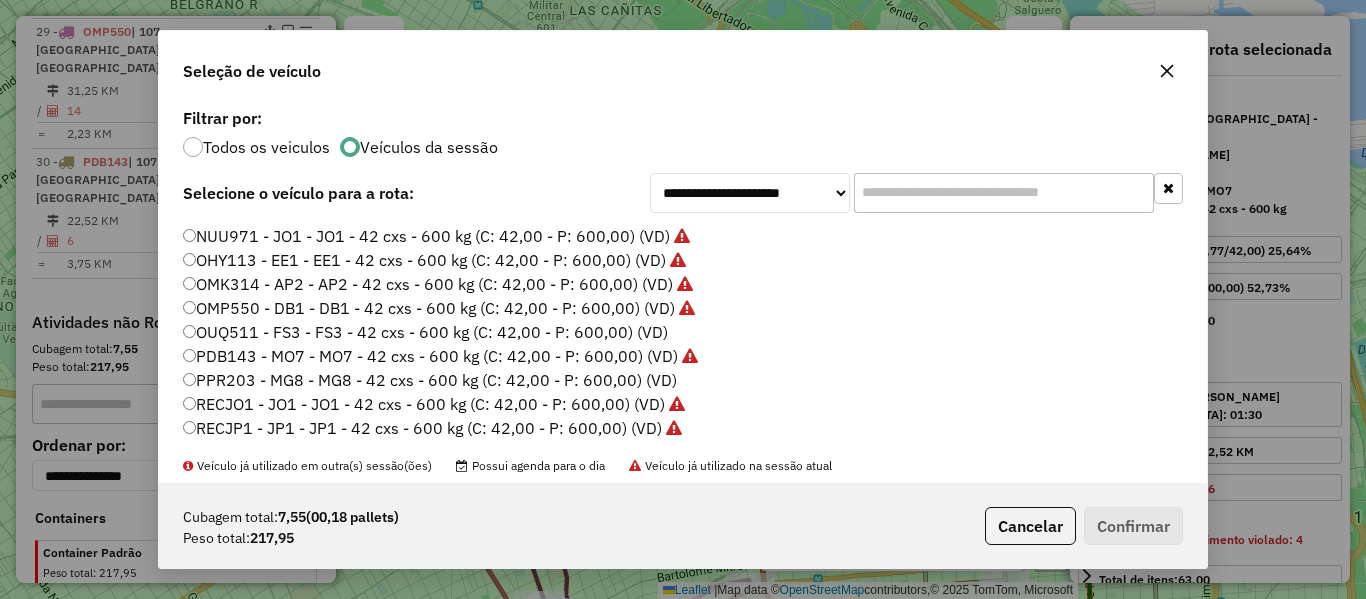 click on "AA330AY - GR1 - GR1 - 42 cxs - 600 kg (C: 42,00 - P: 600,00) (VD)   AA755MF - MO8 - MO8 - 42 cxs - 600 kg (C: 42,00 - P: 600,00) (VD)   AA792GR - AV3 - AV3 - 42 cxs - 600 kg (C: 42,00 - P: 600,00) (VD)   AA893IV - NM1 - NM1 - 42 cxs - 600 kg (C: 42,00 - P: 600,00) (VD)   AA955EB - MR6 - MR6 - 42 cxs - 600 kg (C: 42,00 - P: 600,00) (VD)   AB411OZ - MT1 - MT1 - 42 cxs - 600 kg (C: 42,00 - P: 600,00) (VD)   AC811SE - BB1 - BB1 - 42 cxs - 600 kg (C: 42,00 - P: 600,00) (VD)   AD512MY - SR2 - SR2 - 42 cxs - 600 kg (C: 42,00 - P: 600,00) (VD)   AD699PW - RL1 - RL1 - 42 cxs - 600 kg (C: 42,00 - P: 600,00) (VD)   AD802EW - MB5 - MB5 - 42 cxs - 600 kg (C: 42,00 - P: 600,00) (VD)   AE304JS - MP4 - MP4 - 42 cxs - 600 kg (C: 42,00 - P: 600,00) (VD)   AE545HQ - MR5 - MR5 - 42 cxs - 600 kg (C: 42,00 - P: 600,00) (VD)   AF799YHV - DT1 - DT1 - 42 cxs - 600 kg (C: 42,00 - P: 600,00) (VD)   AF837FK - FA2 - FA2 - 42 cxs - 600 kg (C: 42,00 - P: 600,00) (VD)   ILV434 - LT4 - LT4 - 42 cxs - 600 kg (C: 42,00 - P: 600,00) (VD)" 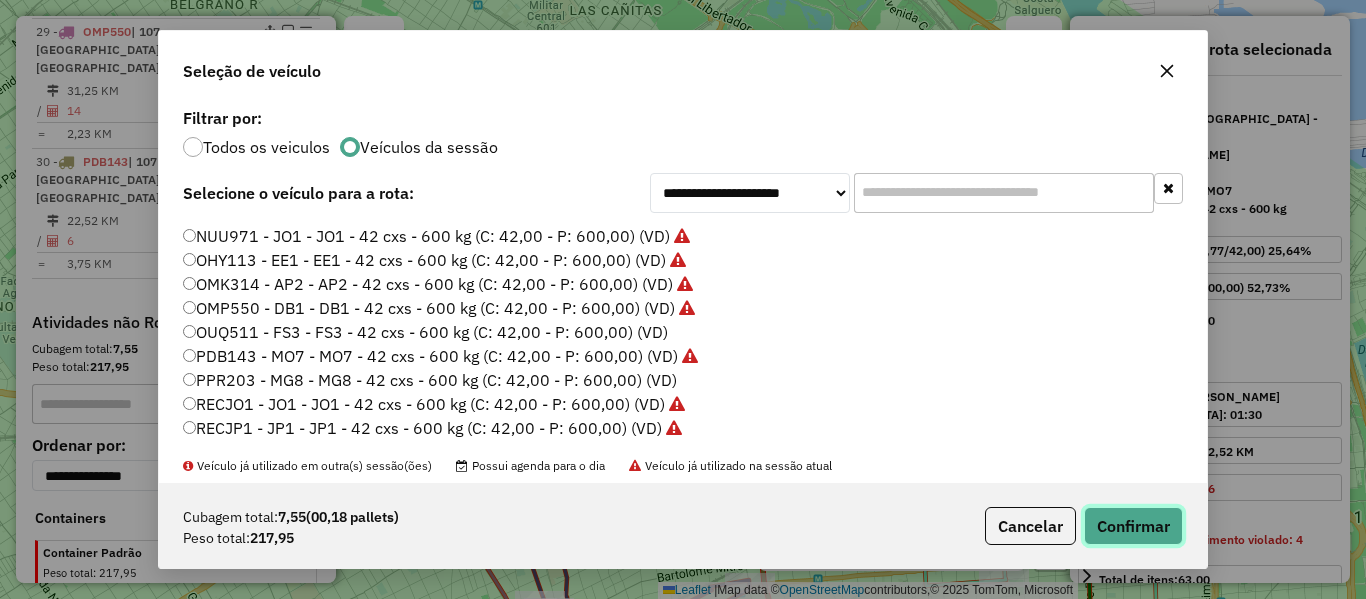 click on "Confirmar" 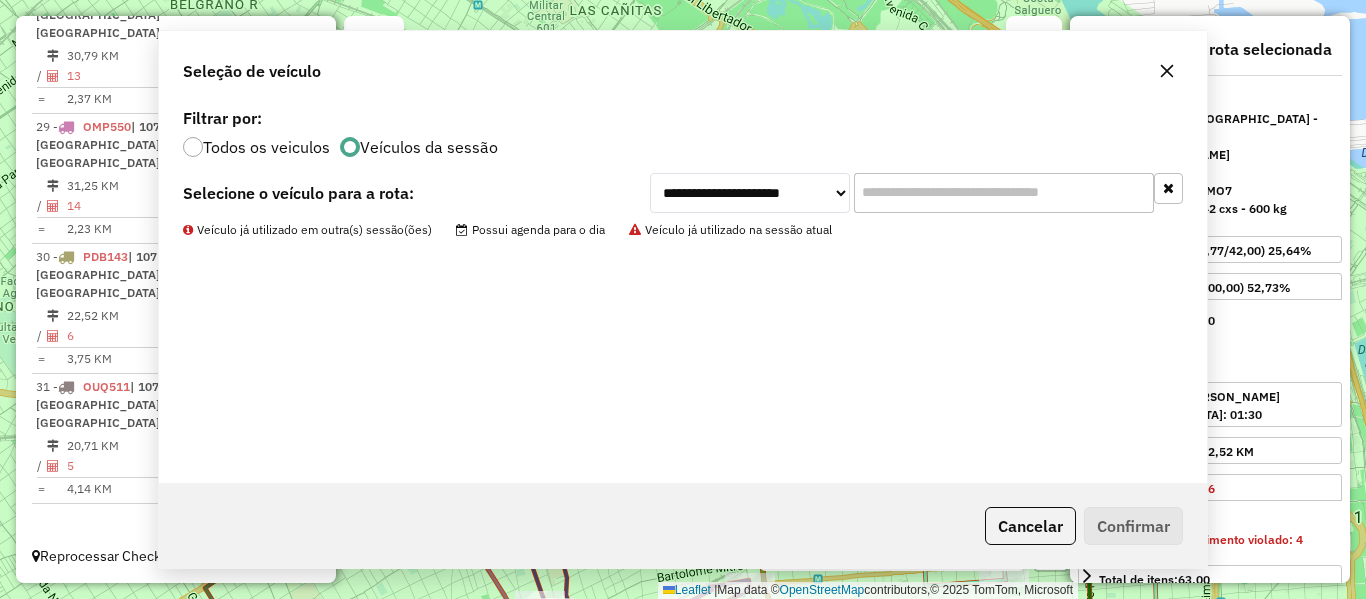 scroll, scrollTop: 1622, scrollLeft: 0, axis: vertical 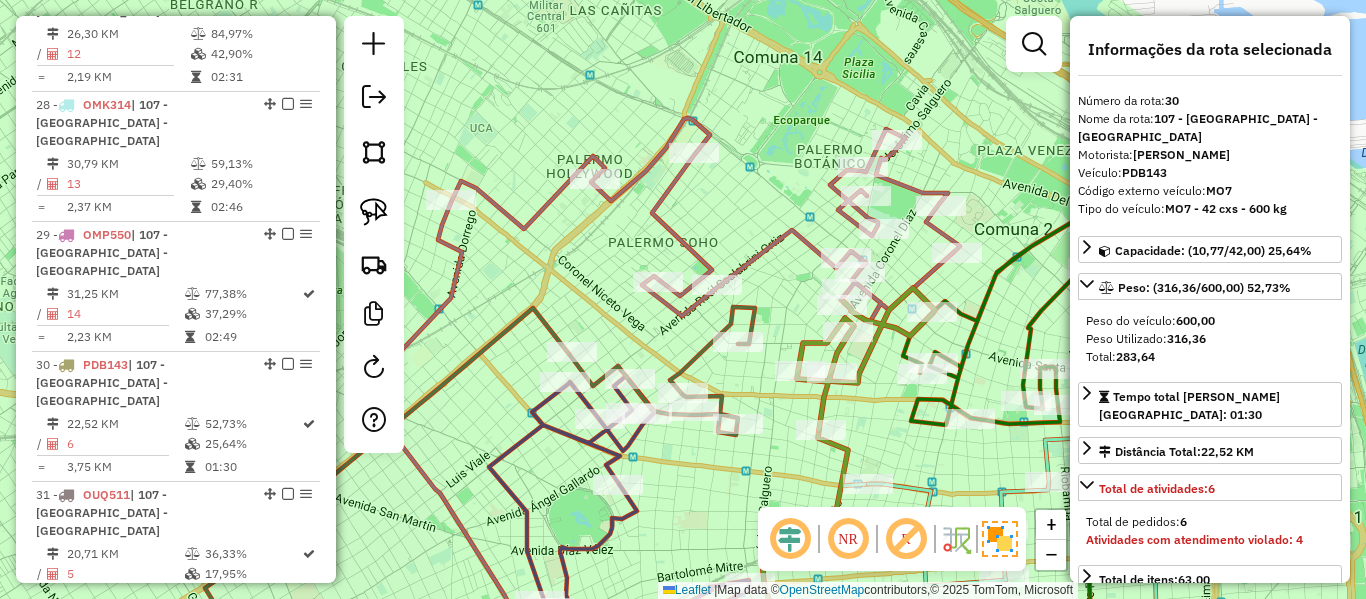 click 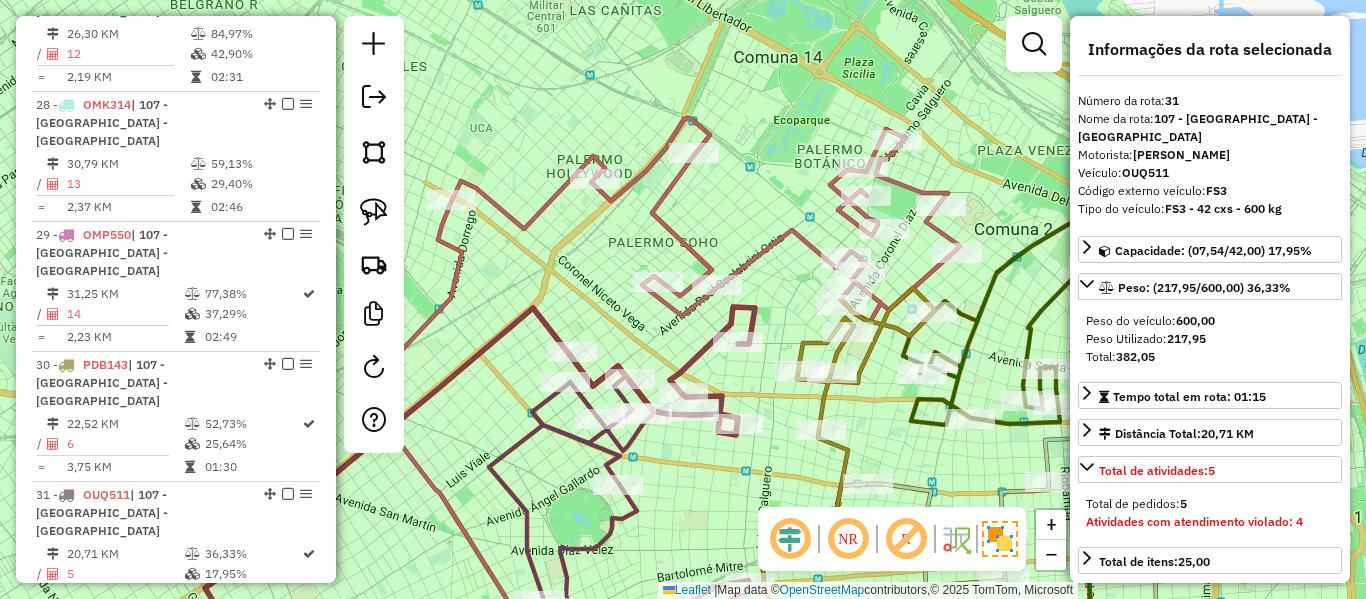 drag, startPoint x: 680, startPoint y: 494, endPoint x: 698, endPoint y: 396, distance: 99.63935 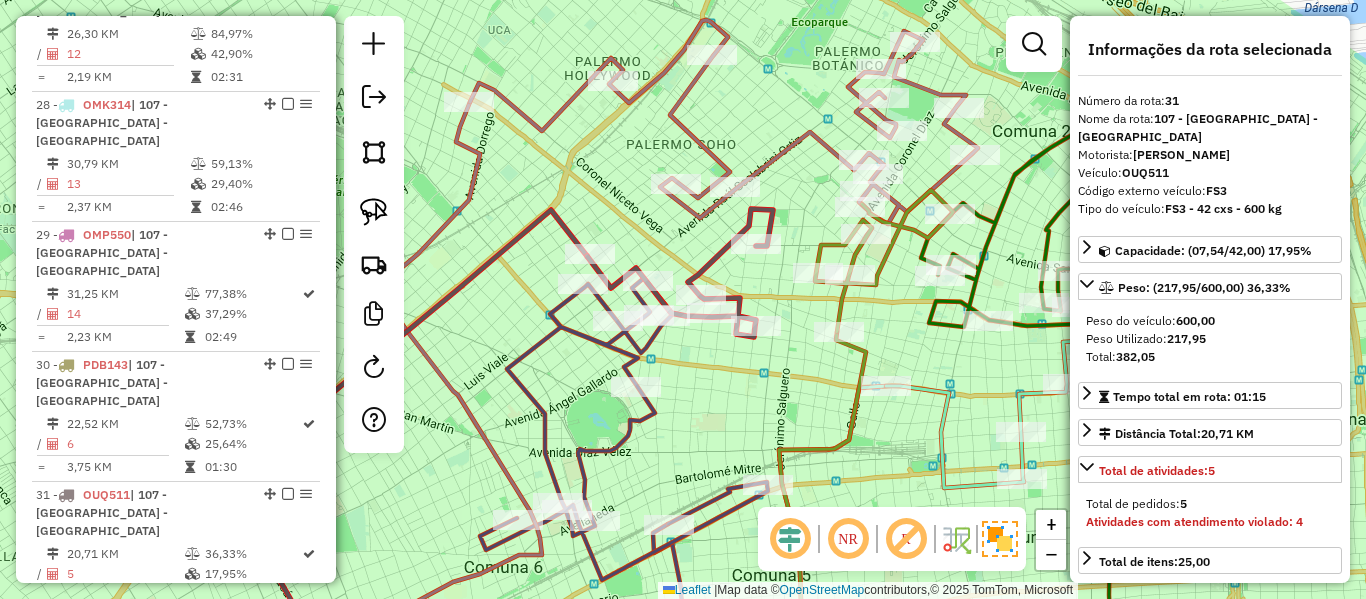 click 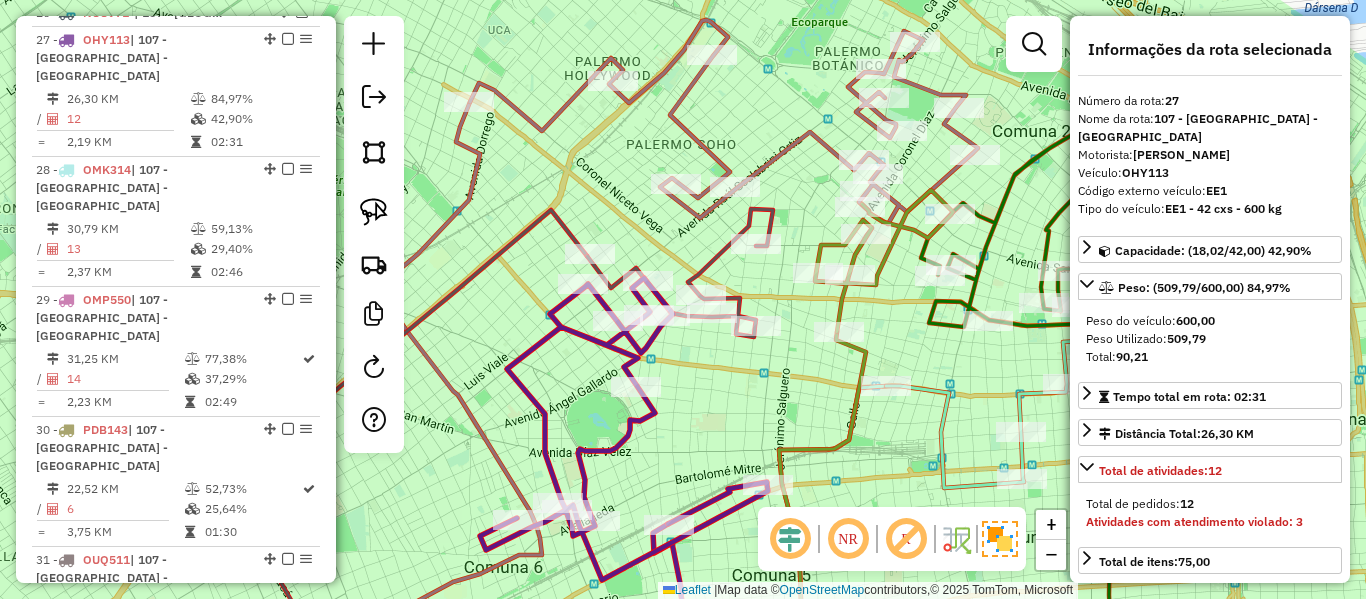 scroll, scrollTop: 1550, scrollLeft: 0, axis: vertical 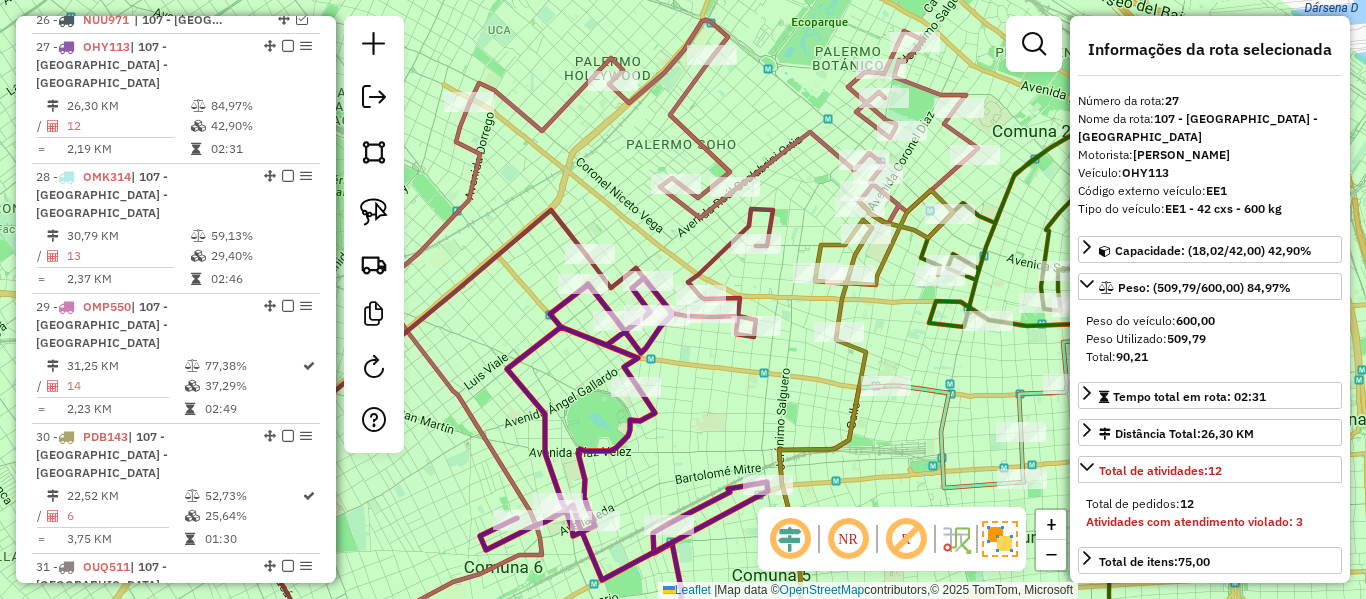 click 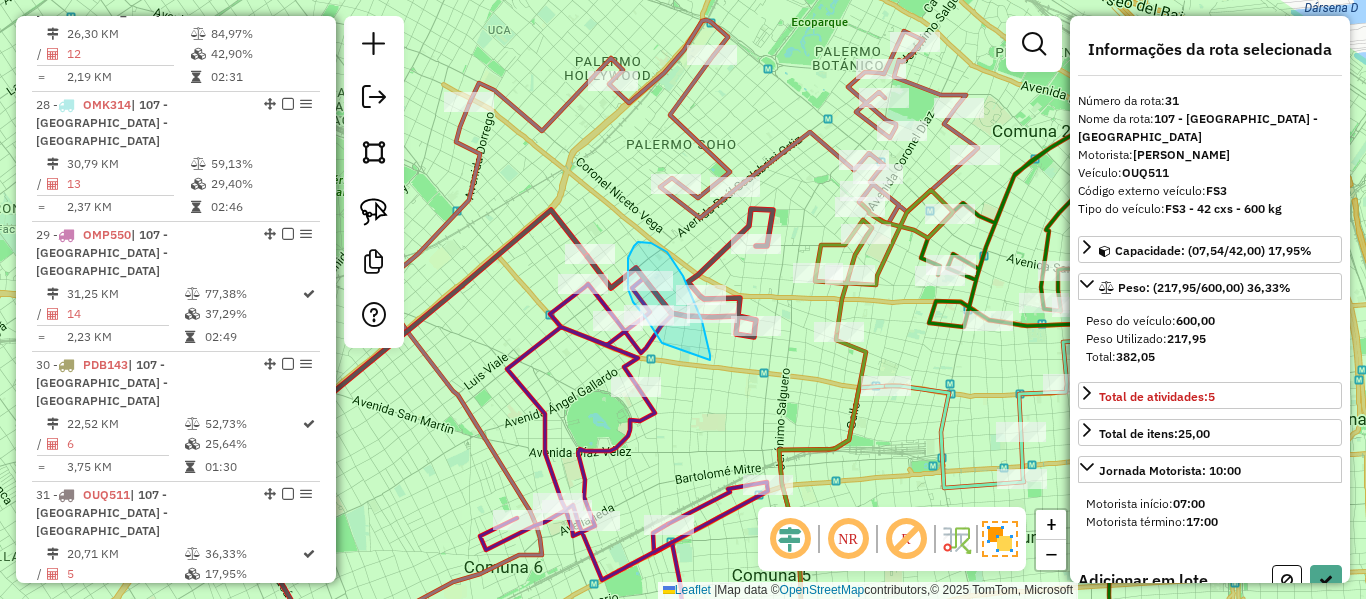 drag, startPoint x: 705, startPoint y: 332, endPoint x: 670, endPoint y: 348, distance: 38.483765 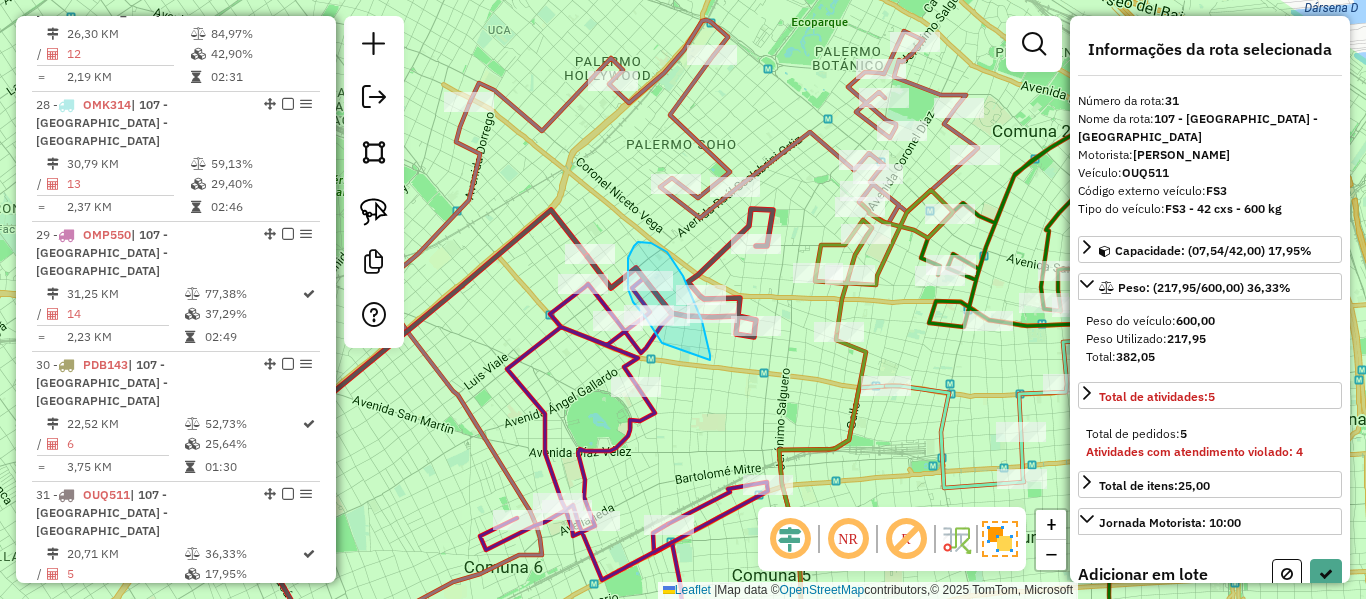 select on "**********" 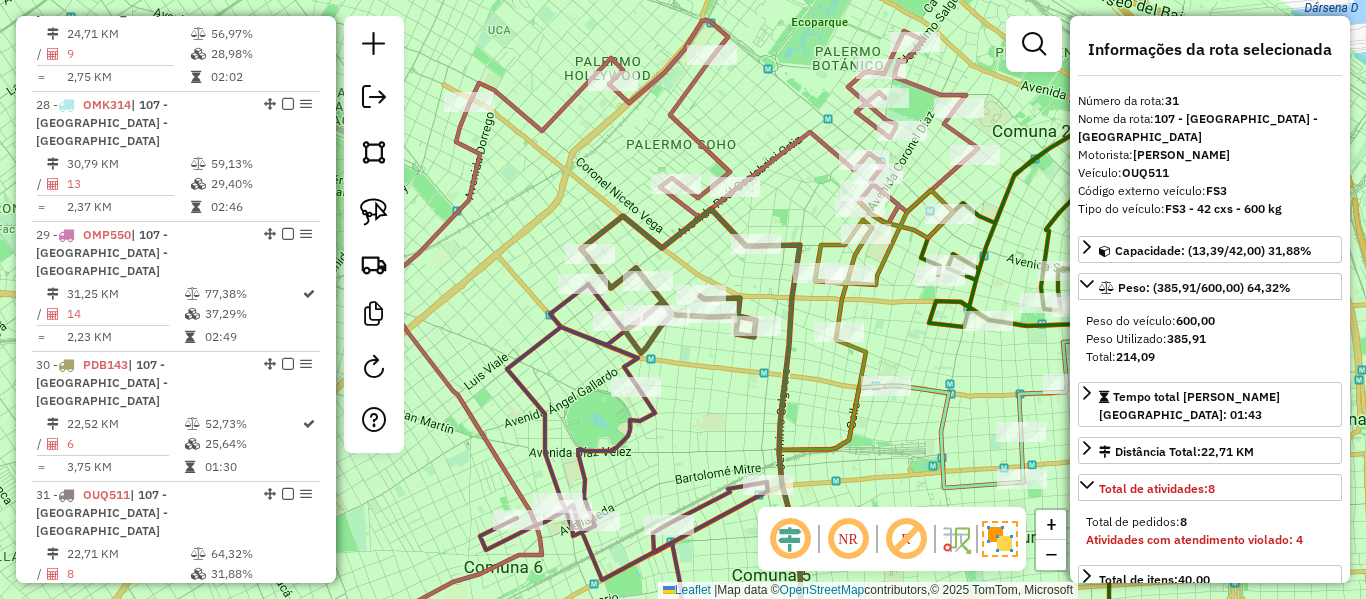 click 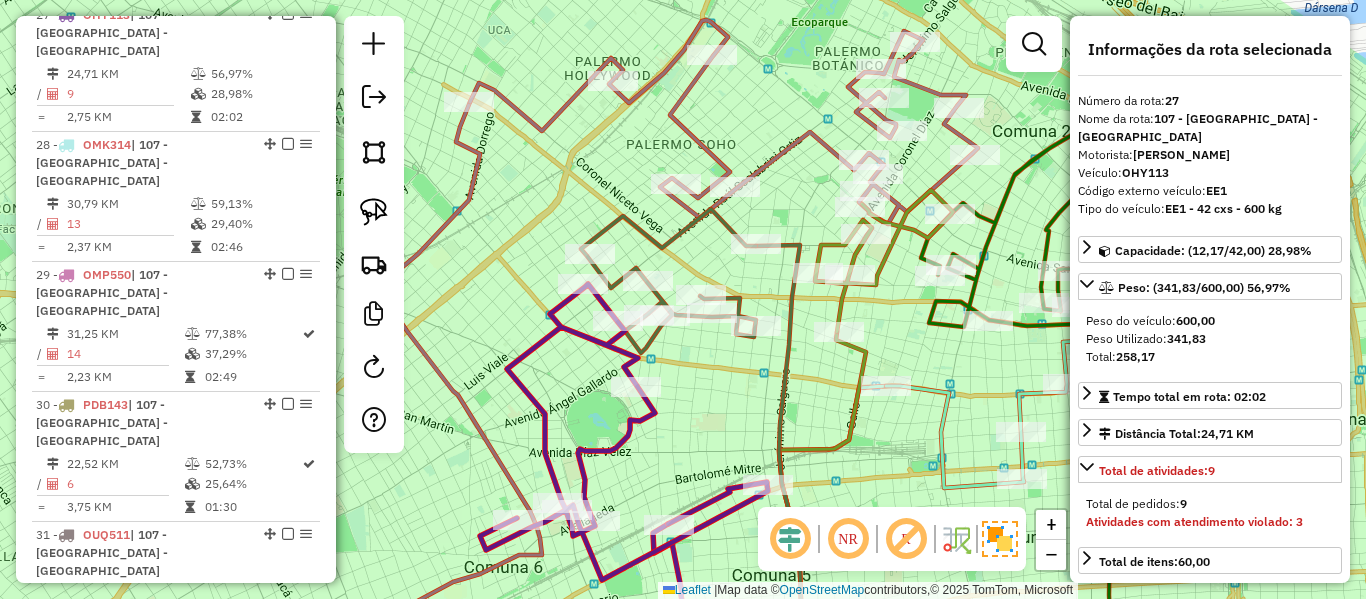 scroll, scrollTop: 1550, scrollLeft: 0, axis: vertical 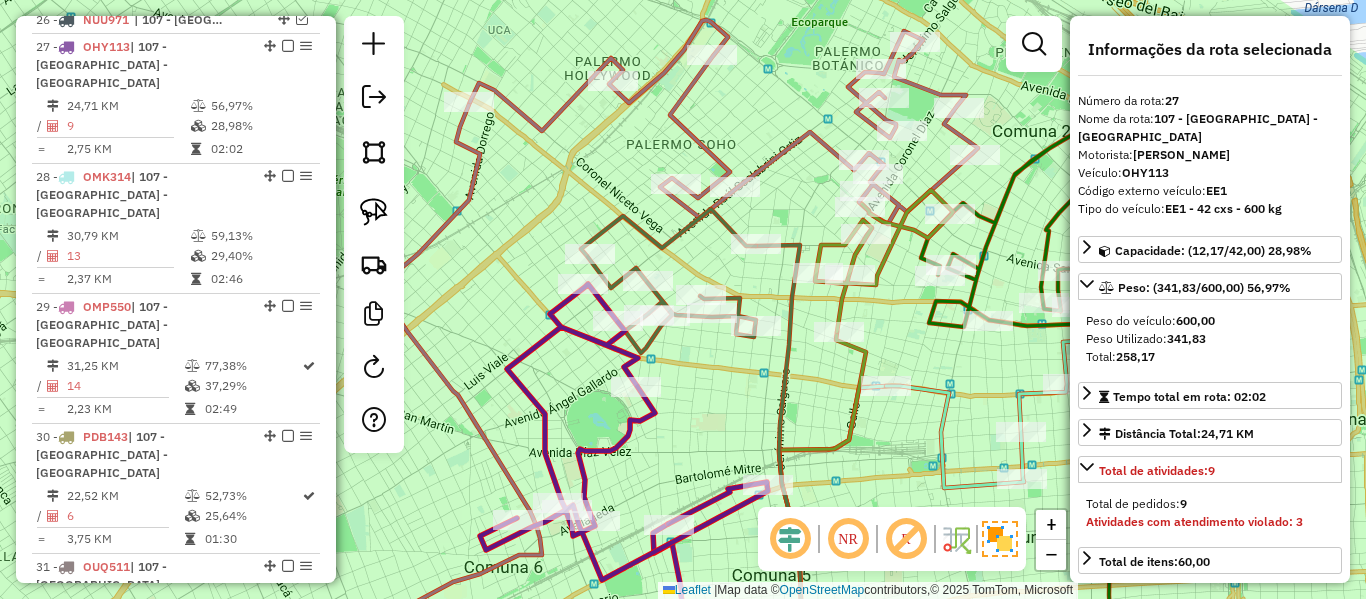 click 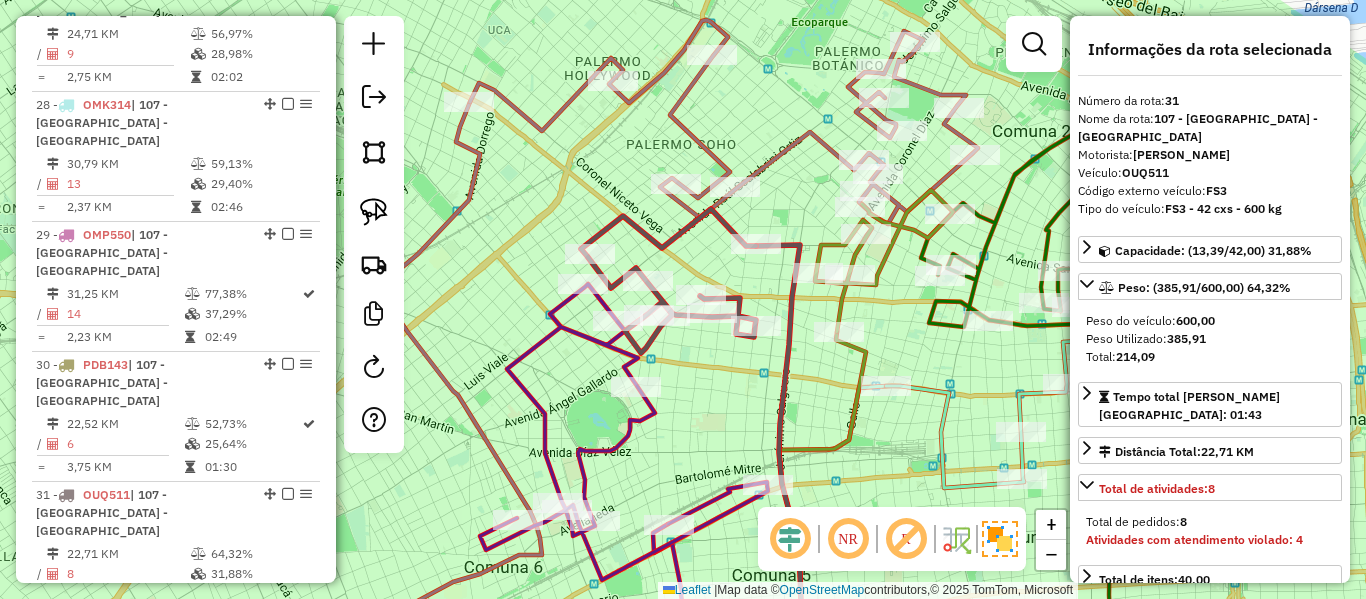 click 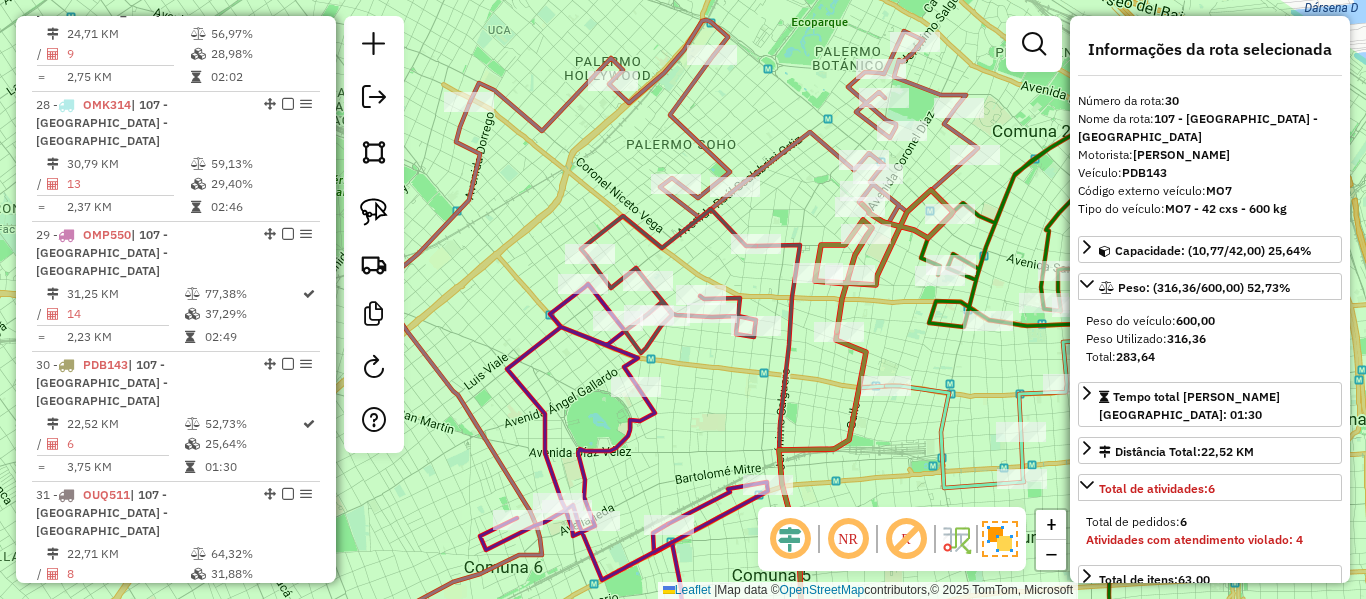 click 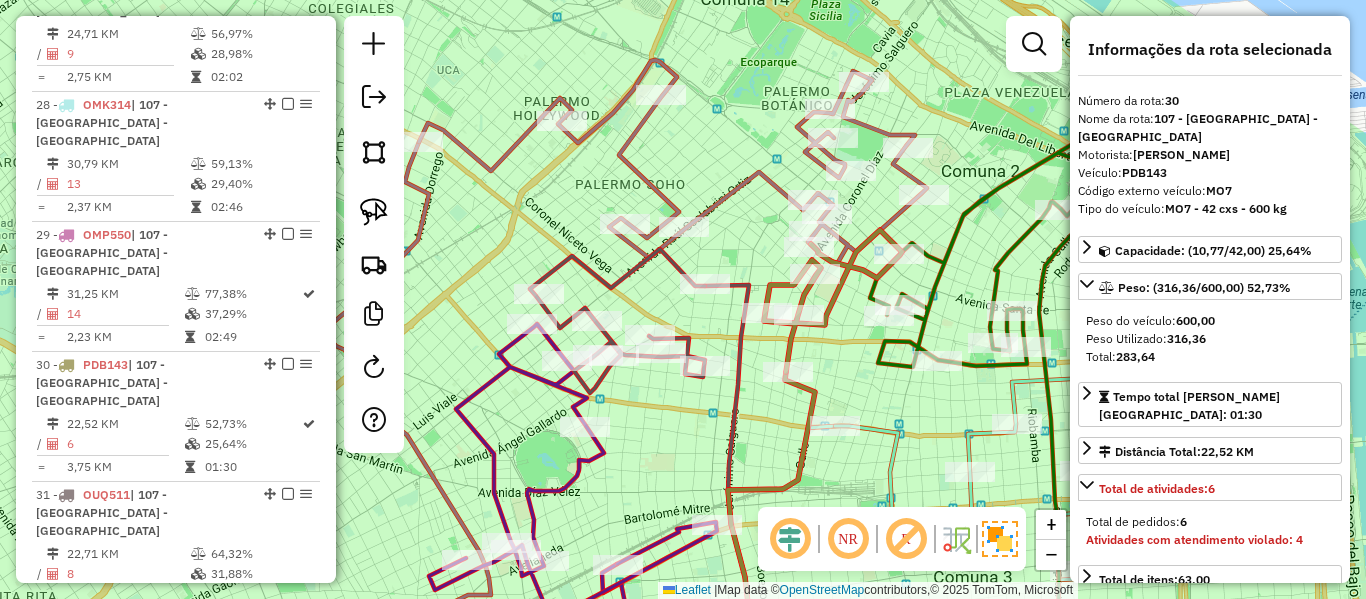 drag, startPoint x: 856, startPoint y: 334, endPoint x: 778, endPoint y: 353, distance: 80.280754 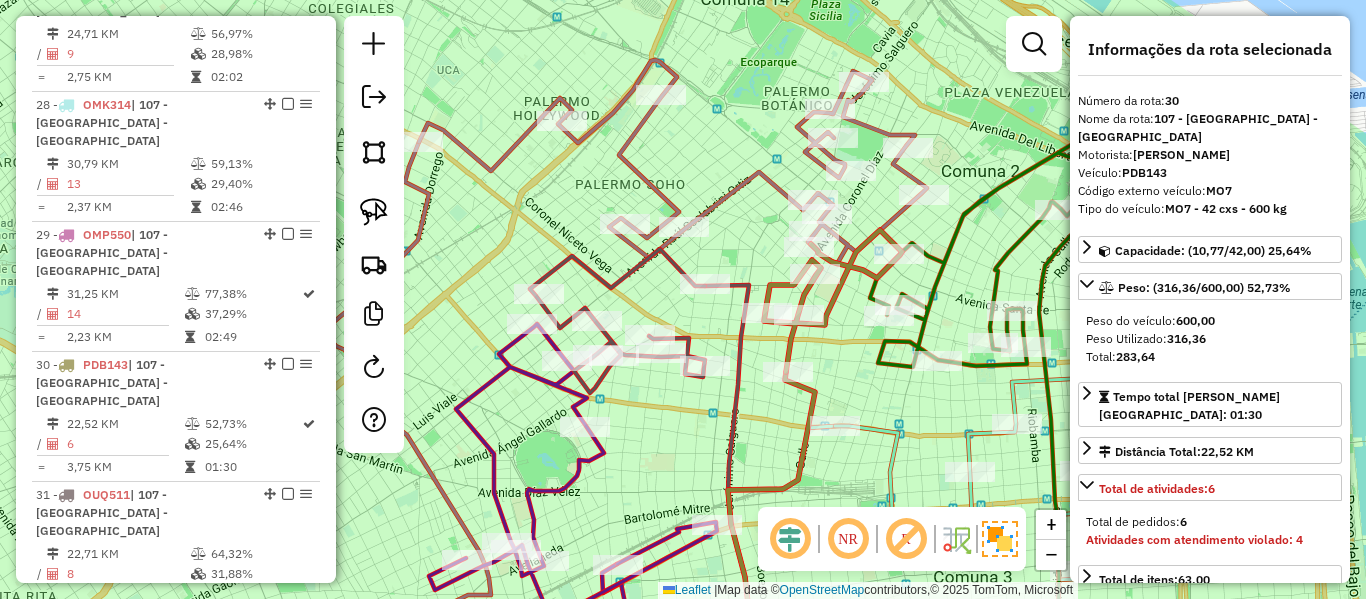 click on "Janela de atendimento Grade de atendimento Capacidade Transportadoras Veículos Cliente Pedidos  Rotas Selecione os dias de semana para filtrar as janelas de atendimento  Seg   Ter   Qua   Qui   Sex   Sáb   Dom  Informe o período da janela de atendimento: De: Até:  Filtrar exatamente a janela do cliente  Considerar janela de atendimento padrão  Selecione os dias de semana para filtrar as grades de atendimento  Seg   Ter   Qua   Qui   Sex   Sáb   Dom   Considerar clientes sem dia de atendimento cadastrado  Clientes fora do dia de atendimento selecionado Filtrar as atividades entre os valores definidos abaixo:  Peso mínimo:   Peso máximo:   Cubagem mínima:   Cubagem máxima:   De:   Até:  Filtrar as atividades entre o tempo de atendimento definido abaixo:  De:   Até:   Considerar capacidade total dos clientes não roteirizados Transportadora: Selecione um ou mais itens Tipo de veículo: Selecione um ou mais itens Veículo: Selecione um ou mais itens Motorista: Selecione um ou mais itens Nome: Rótulo:" 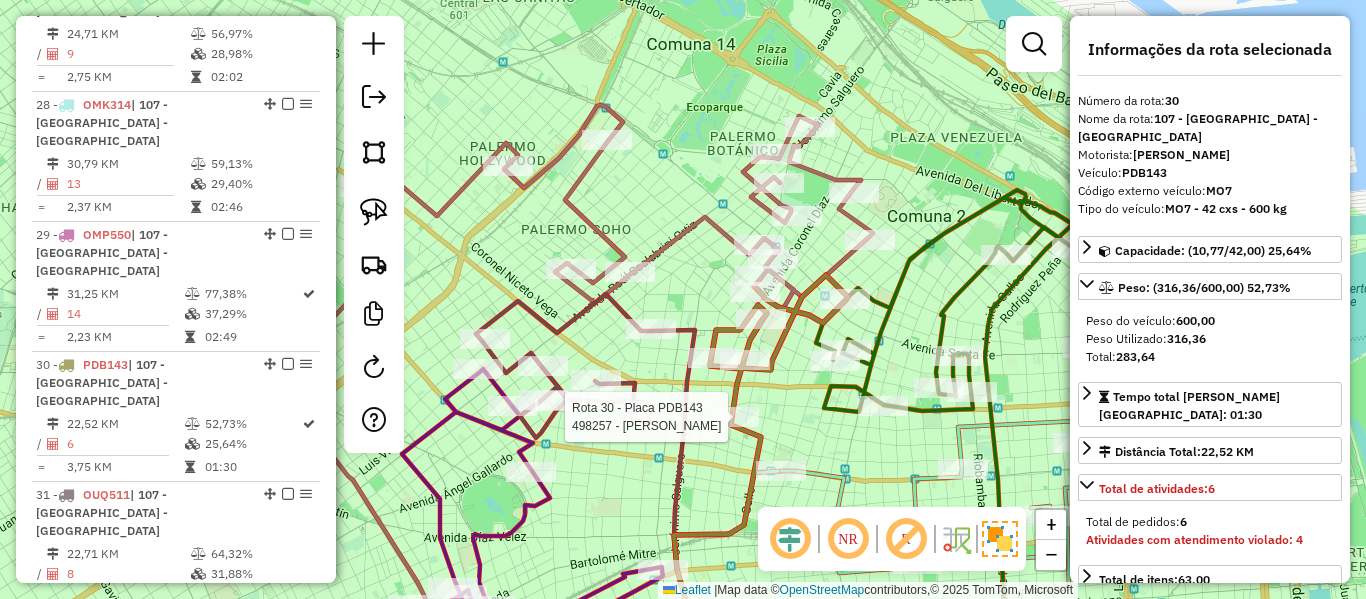click 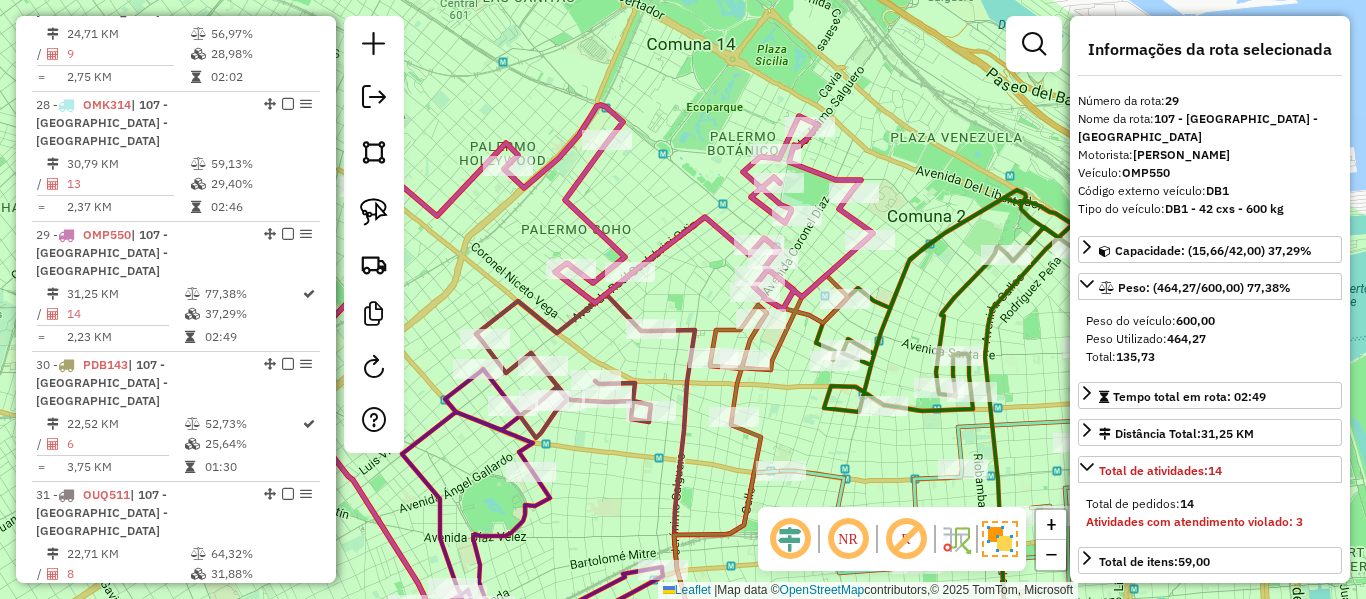 click 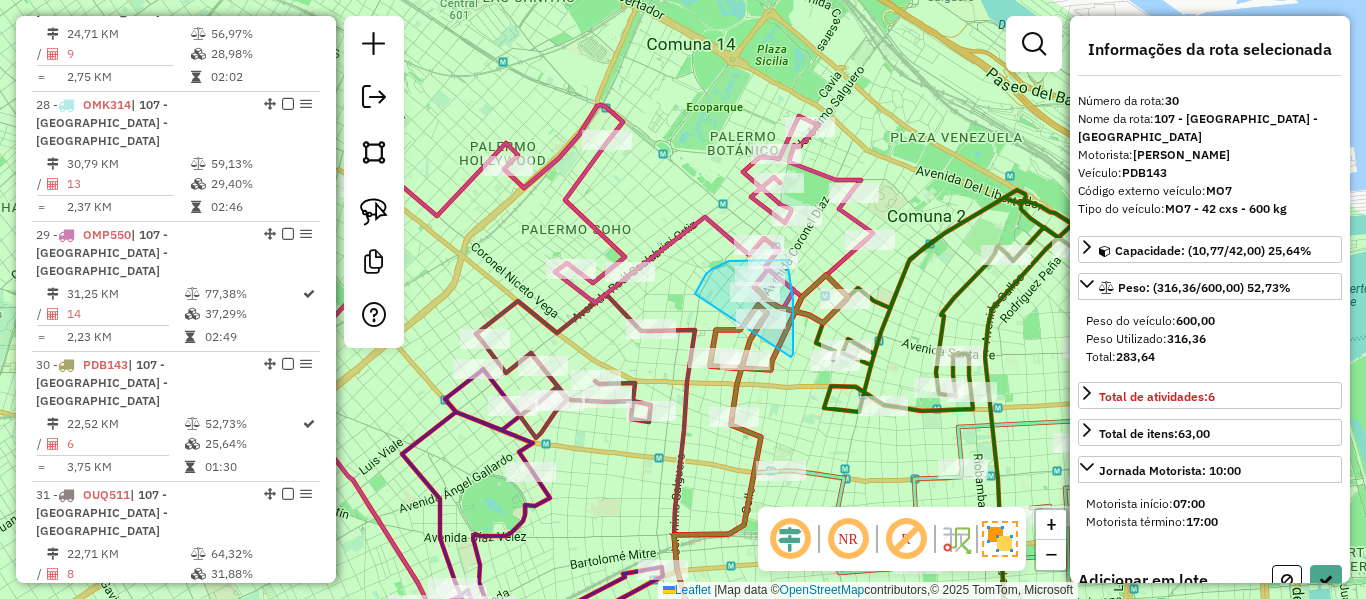drag, startPoint x: 791, startPoint y: 357, endPoint x: 694, endPoint y: 305, distance: 110.059074 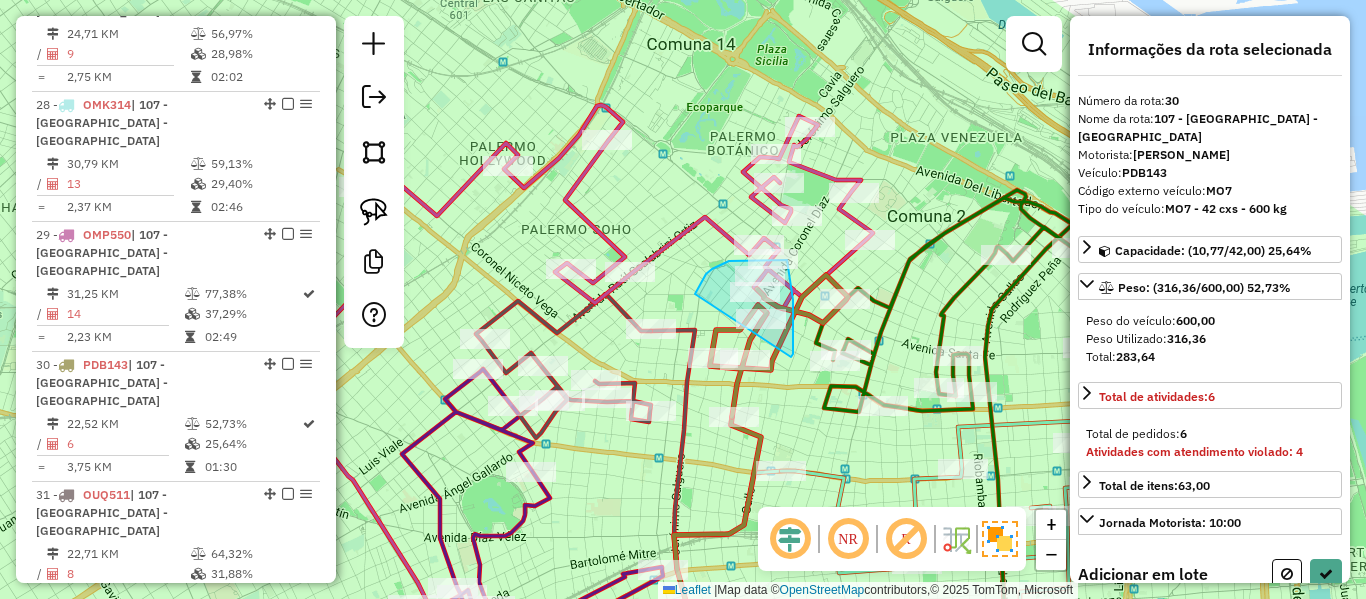 select on "**********" 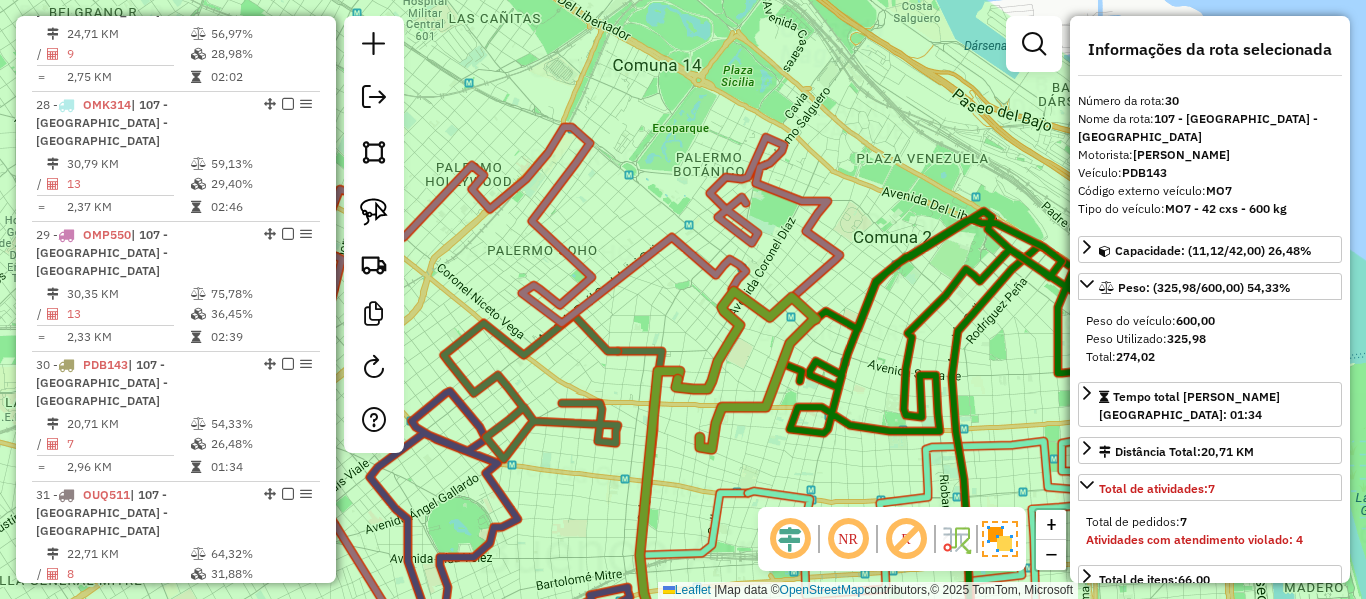 click 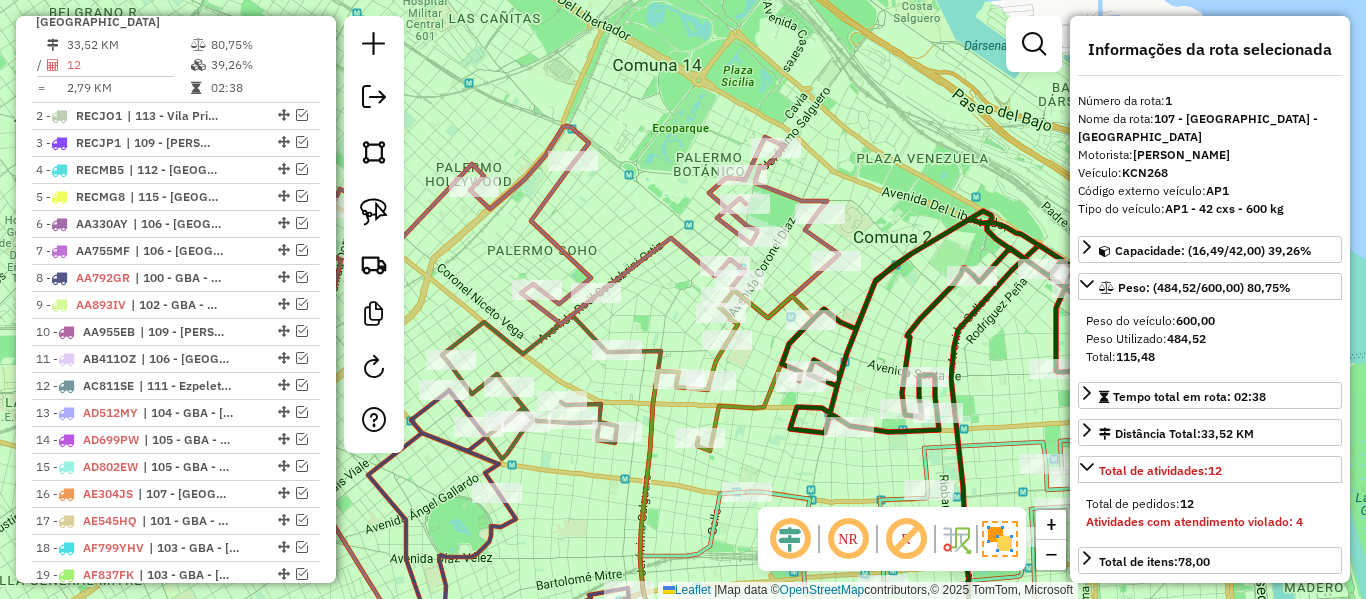 scroll, scrollTop: 763, scrollLeft: 0, axis: vertical 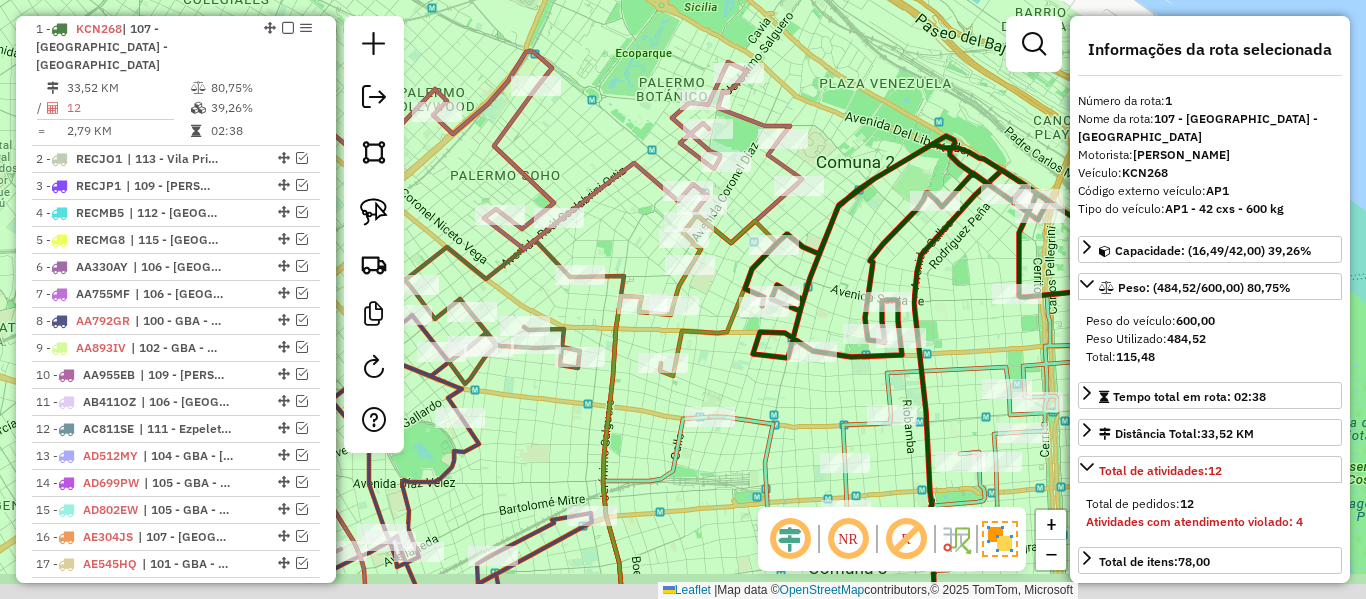 drag, startPoint x: 1006, startPoint y: 389, endPoint x: 905, endPoint y: 255, distance: 167.80048 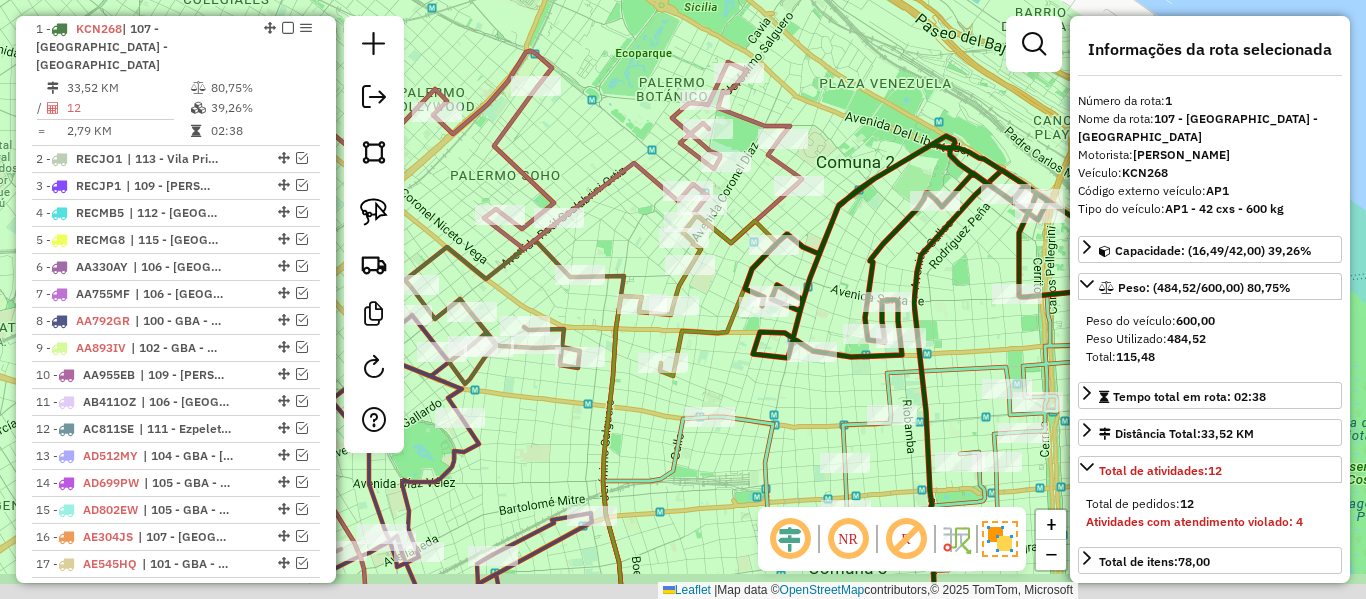 click on "Janela de atendimento Grade de atendimento Capacidade Transportadoras Veículos Cliente Pedidos  Rotas Selecione os dias de semana para filtrar as janelas de atendimento  Seg   Ter   Qua   Qui   Sex   Sáb   Dom  Informe o período da janela de atendimento: De: Até:  Filtrar exatamente a janela do cliente  Considerar janela de atendimento padrão  Selecione os dias de semana para filtrar as grades de atendimento  Seg   Ter   Qua   Qui   Sex   Sáb   Dom   Considerar clientes sem dia de atendimento cadastrado  Clientes fora do dia de atendimento selecionado Filtrar as atividades entre os valores definidos abaixo:  Peso mínimo:   Peso máximo:   Cubagem mínima:   Cubagem máxima:   De:   Até:  Filtrar as atividades entre o tempo de atendimento definido abaixo:  De:   Até:   Considerar capacidade total dos clientes não roteirizados Transportadora: Selecione um ou mais itens Tipo de veículo: Selecione um ou mais itens Veículo: Selecione um ou mais itens Motorista: Selecione um ou mais itens Nome: Rótulo:" 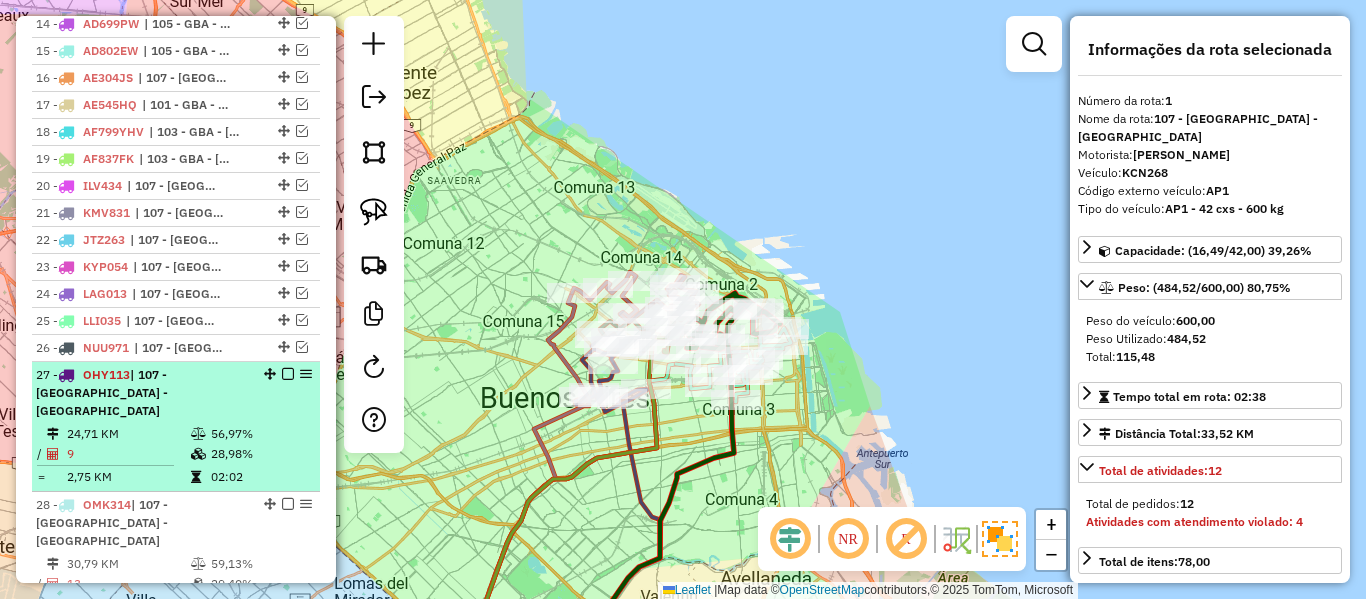 scroll, scrollTop: 722, scrollLeft: 0, axis: vertical 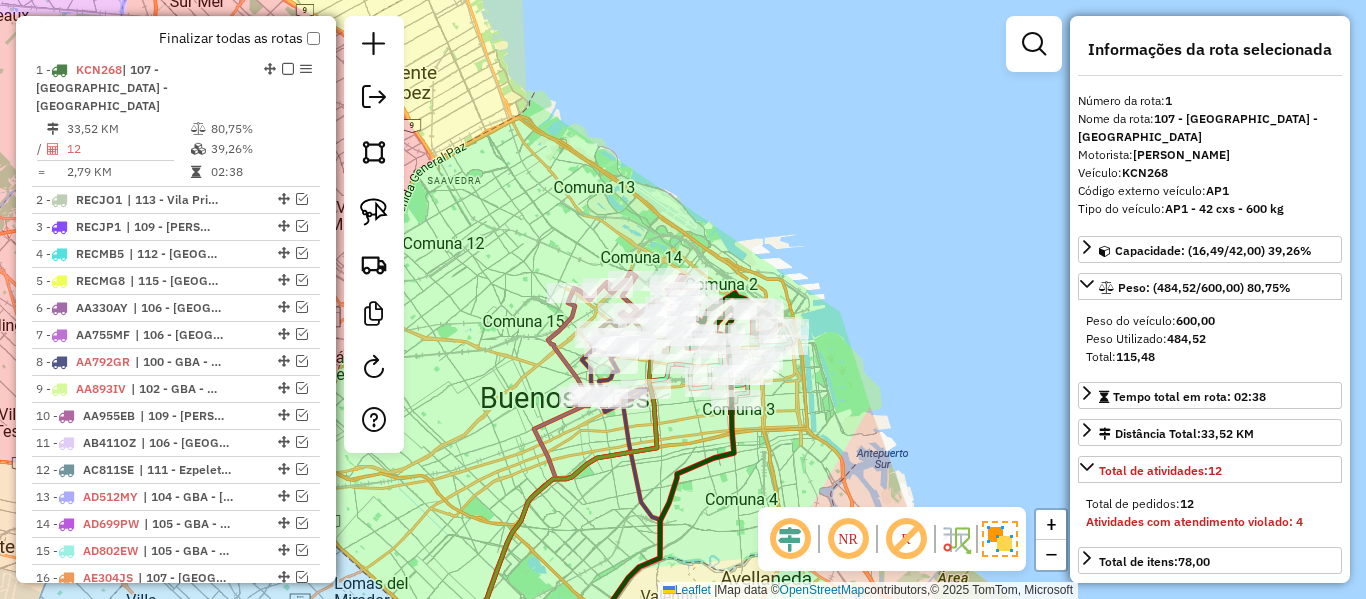 click on "Finalizar todas as rotas" at bounding box center [239, 38] 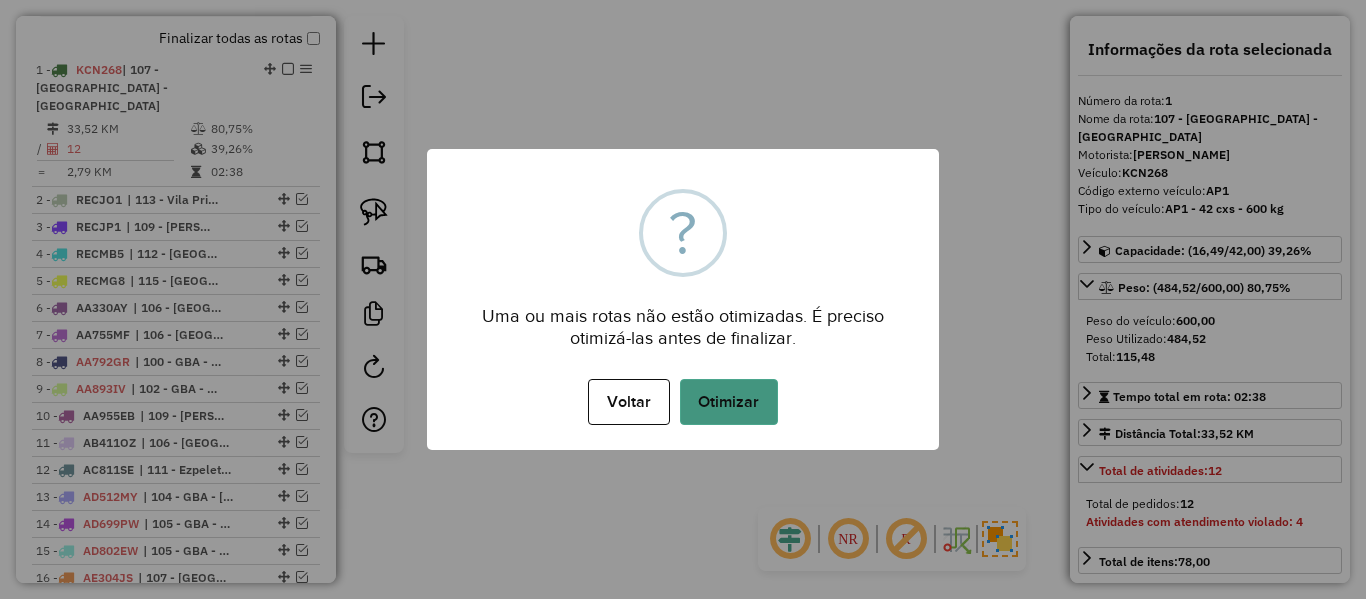 click on "Otimizar" at bounding box center (729, 402) 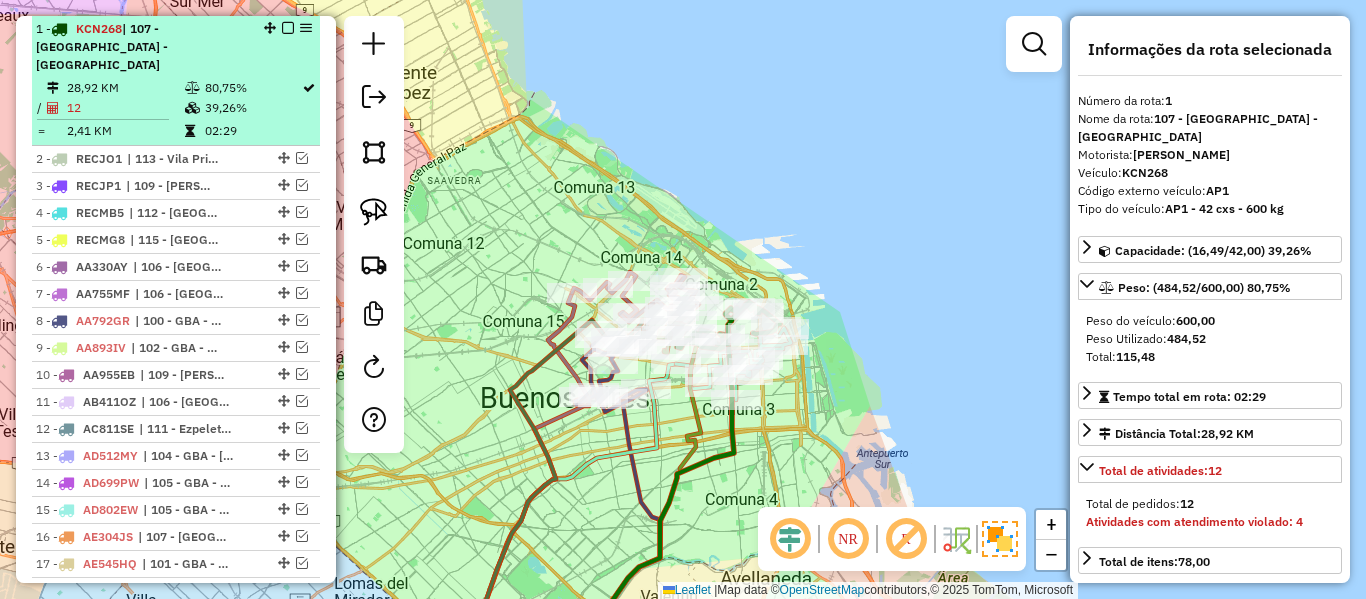 scroll, scrollTop: 663, scrollLeft: 0, axis: vertical 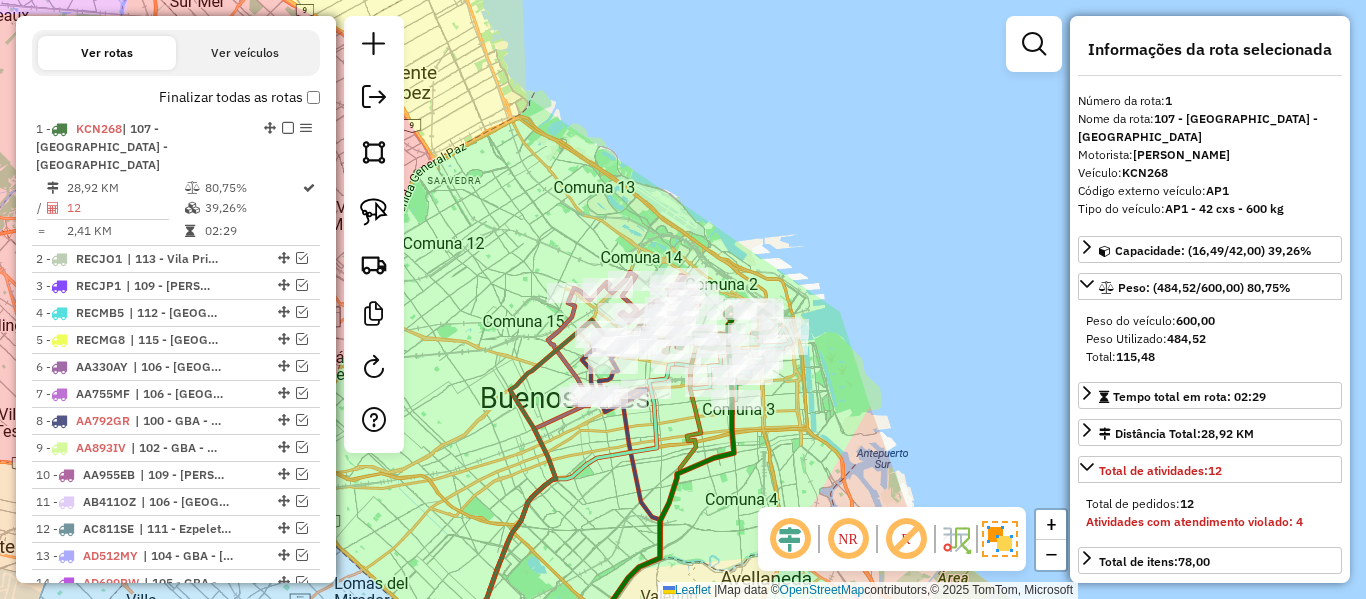 click on "Finalizar todas as rotas" at bounding box center [239, 97] 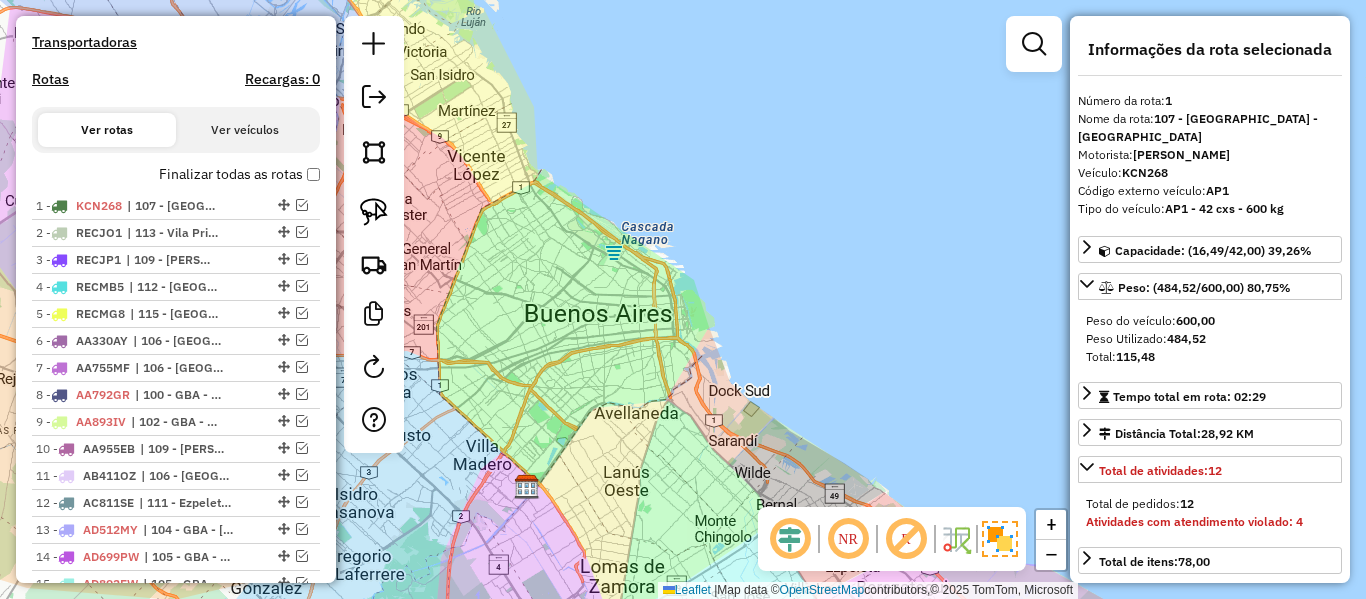 scroll, scrollTop: 512, scrollLeft: 0, axis: vertical 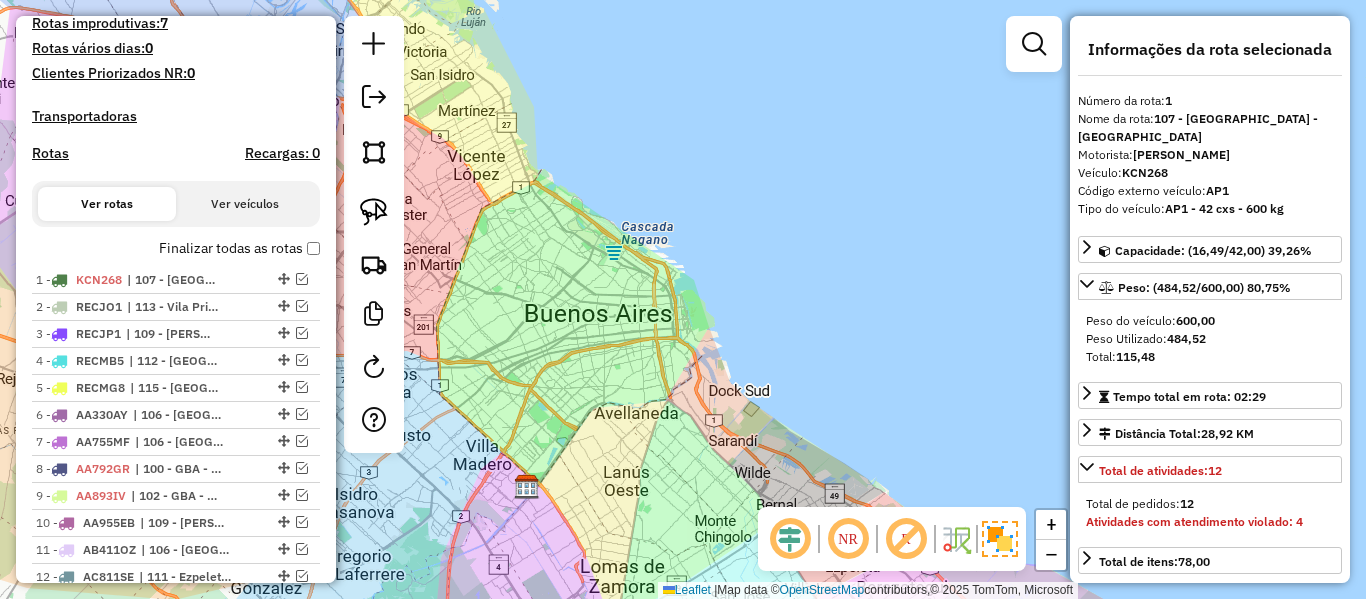 click on "Finalizar todas as rotas" at bounding box center (239, 248) 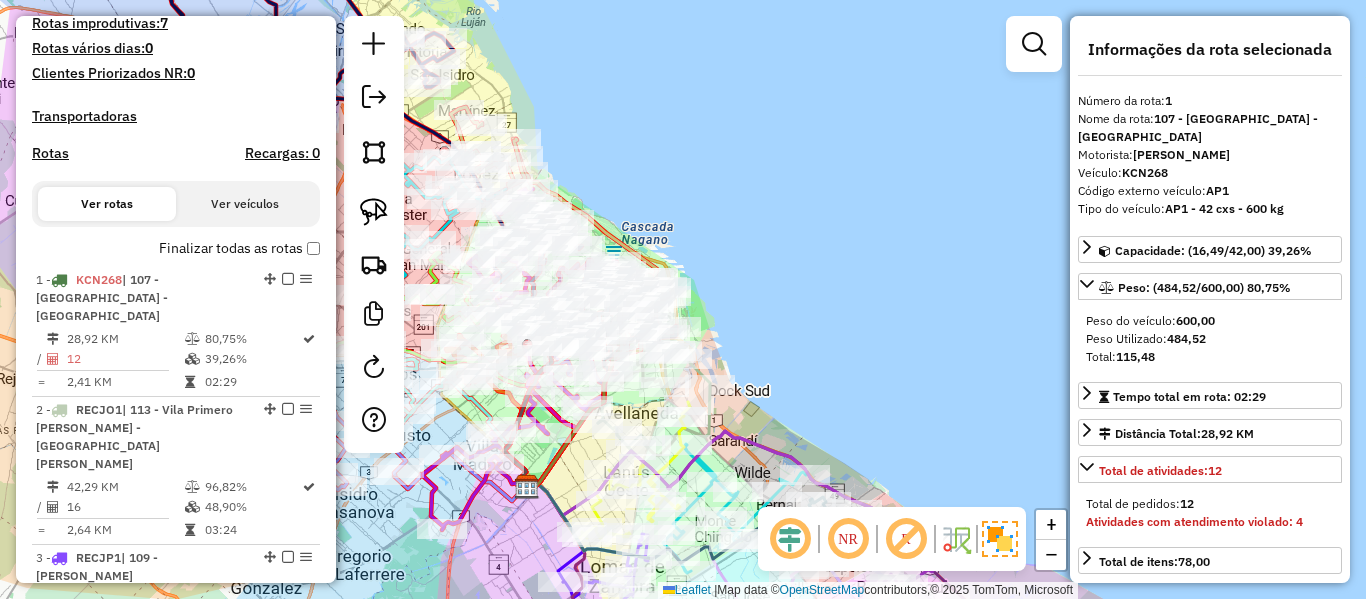 click on "Finalizar todas as rotas" at bounding box center (239, 248) 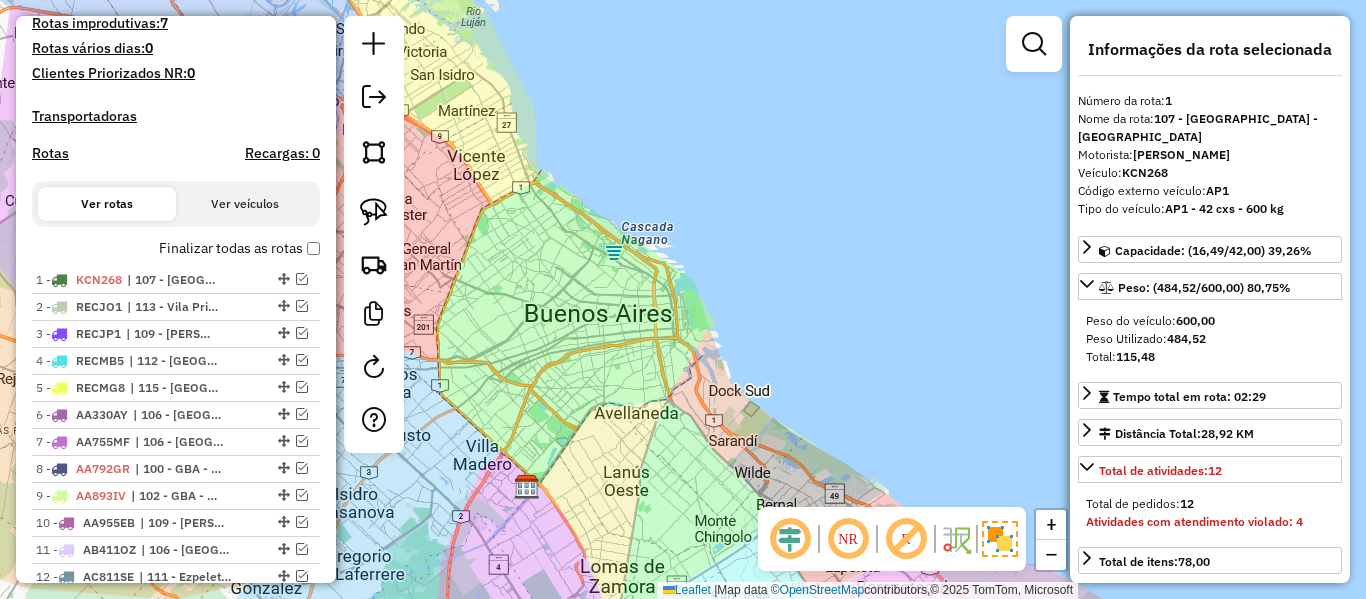click on "Finalizar todas as rotas" at bounding box center [239, 248] 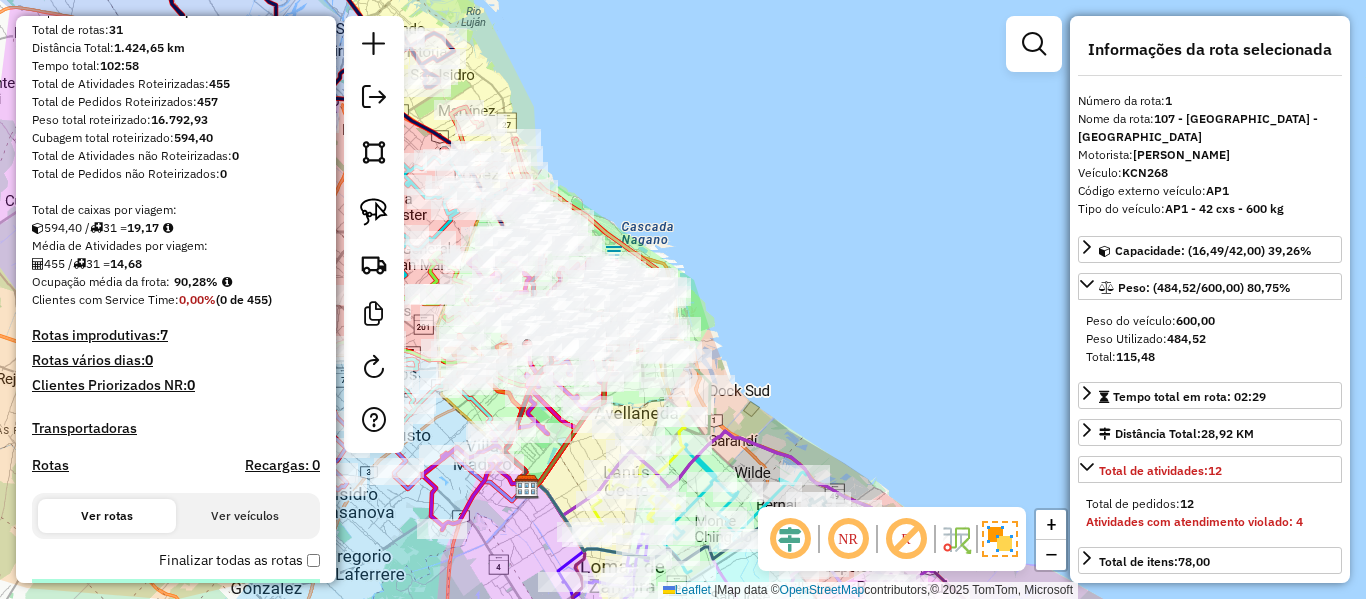 scroll, scrollTop: 400, scrollLeft: 0, axis: vertical 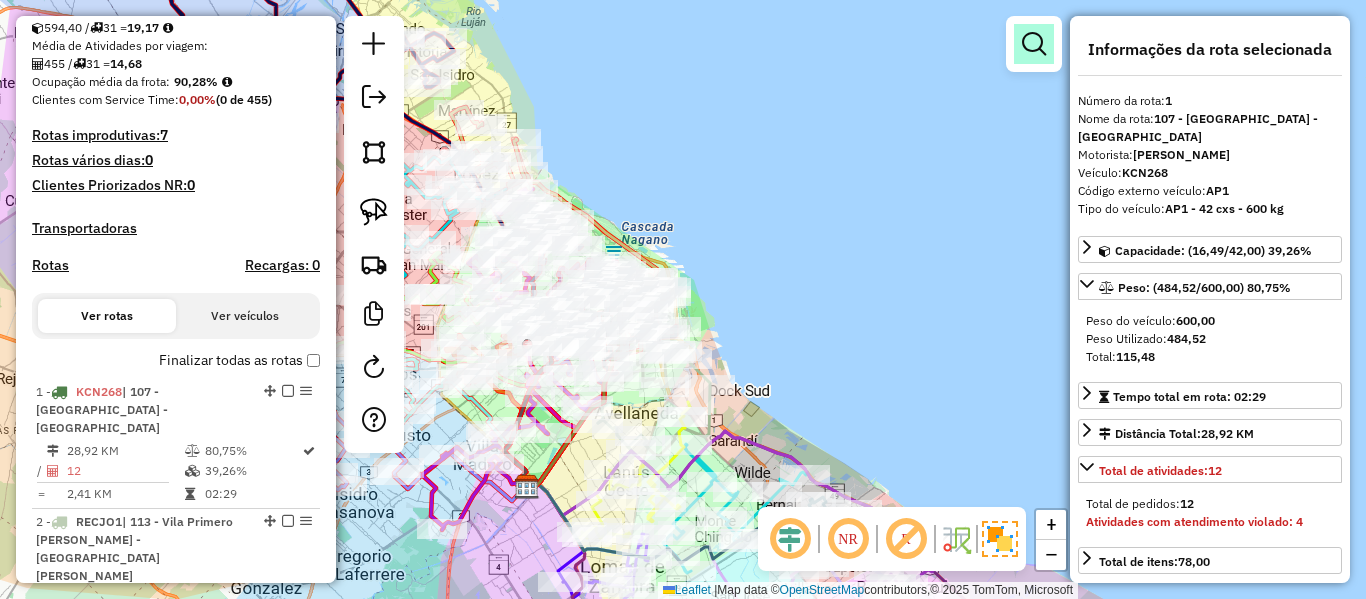 click at bounding box center (1034, 44) 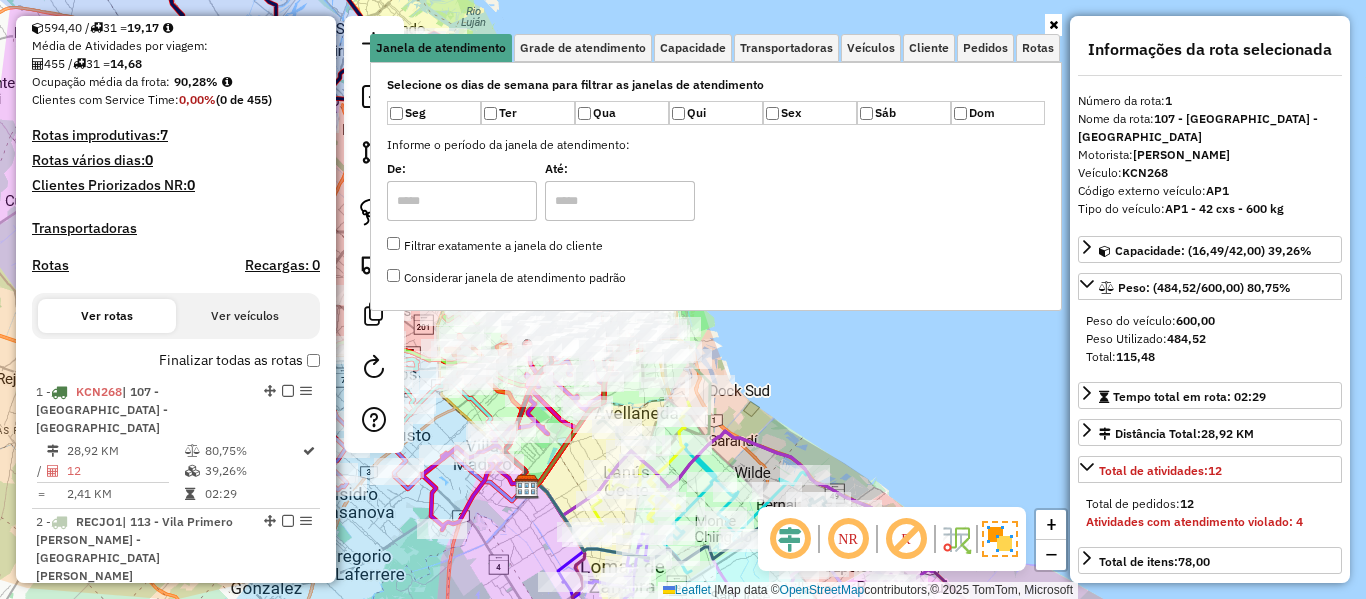 click on "Rotas" at bounding box center [50, 265] 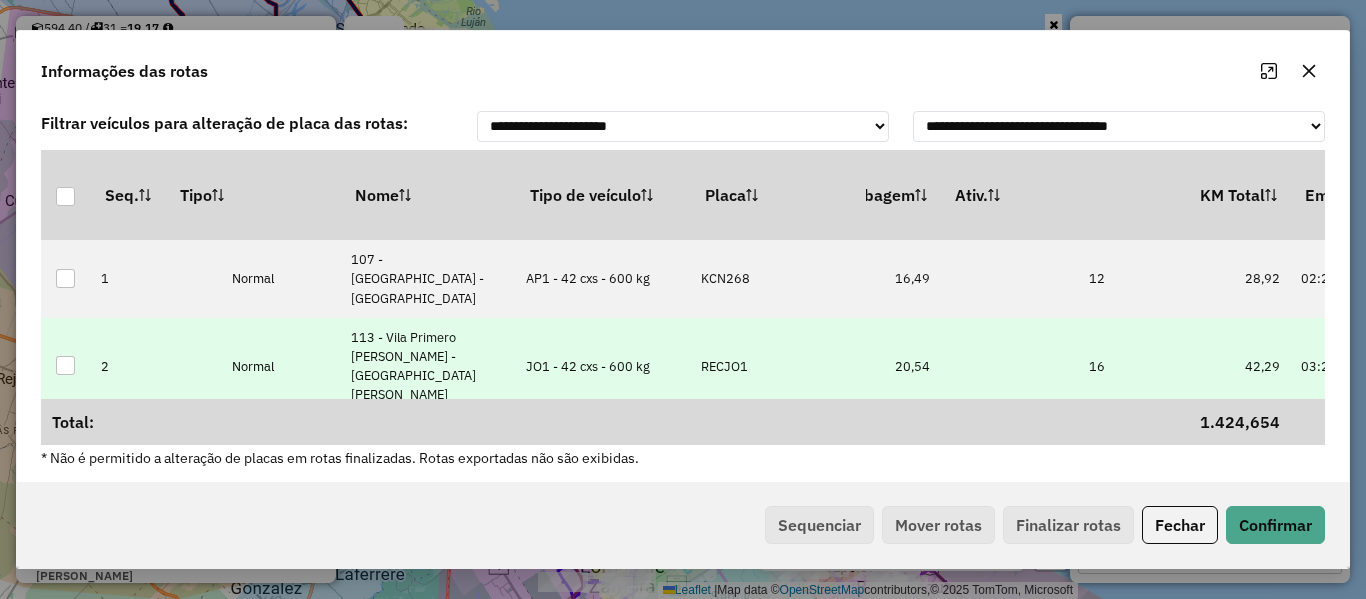 scroll, scrollTop: 0, scrollLeft: 625, axis: horizontal 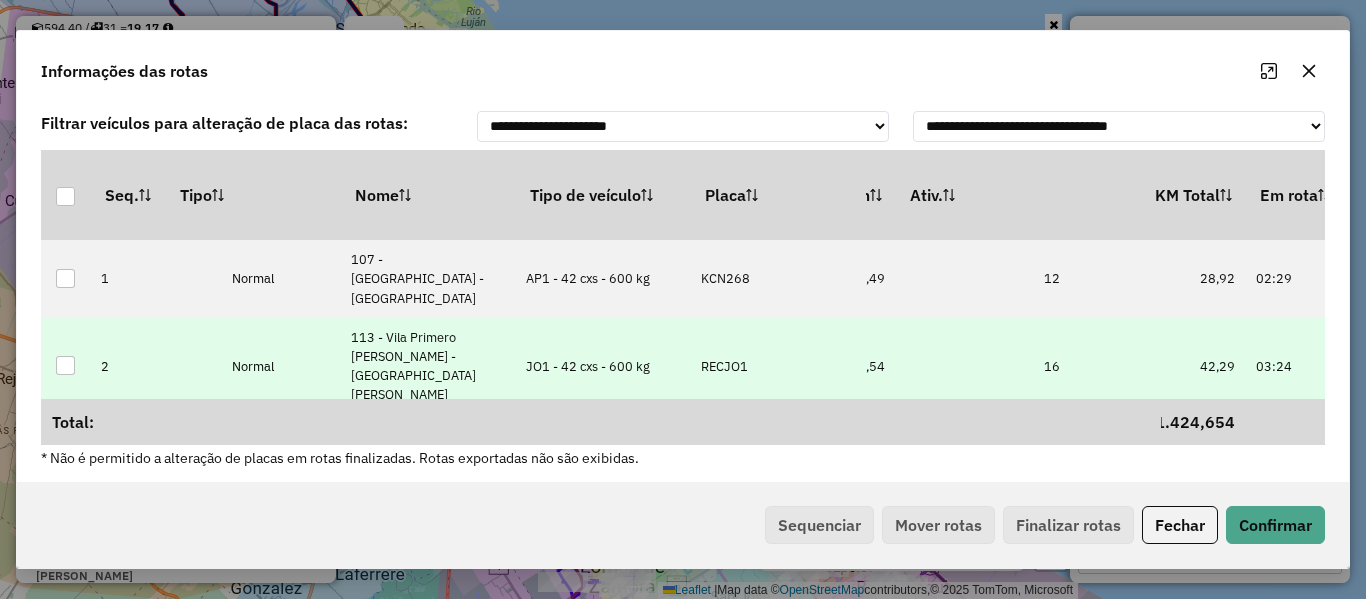 drag, startPoint x: 788, startPoint y: 305, endPoint x: 851, endPoint y: 305, distance: 63 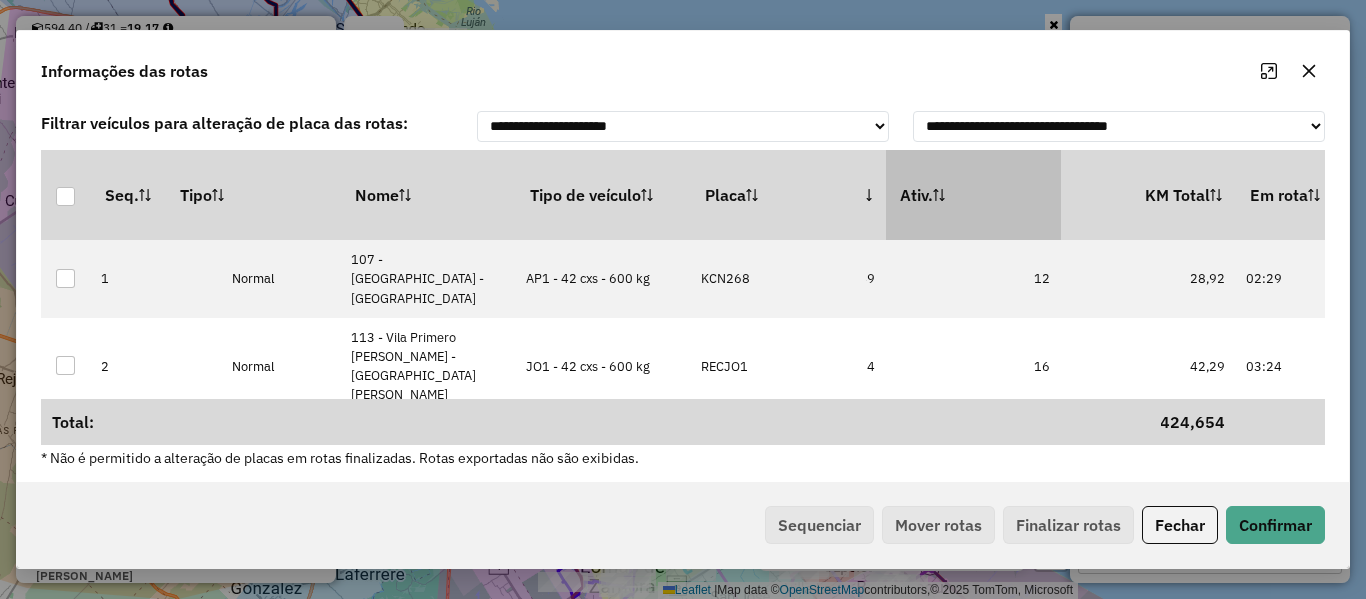 click on "Ativ." at bounding box center (973, 195) 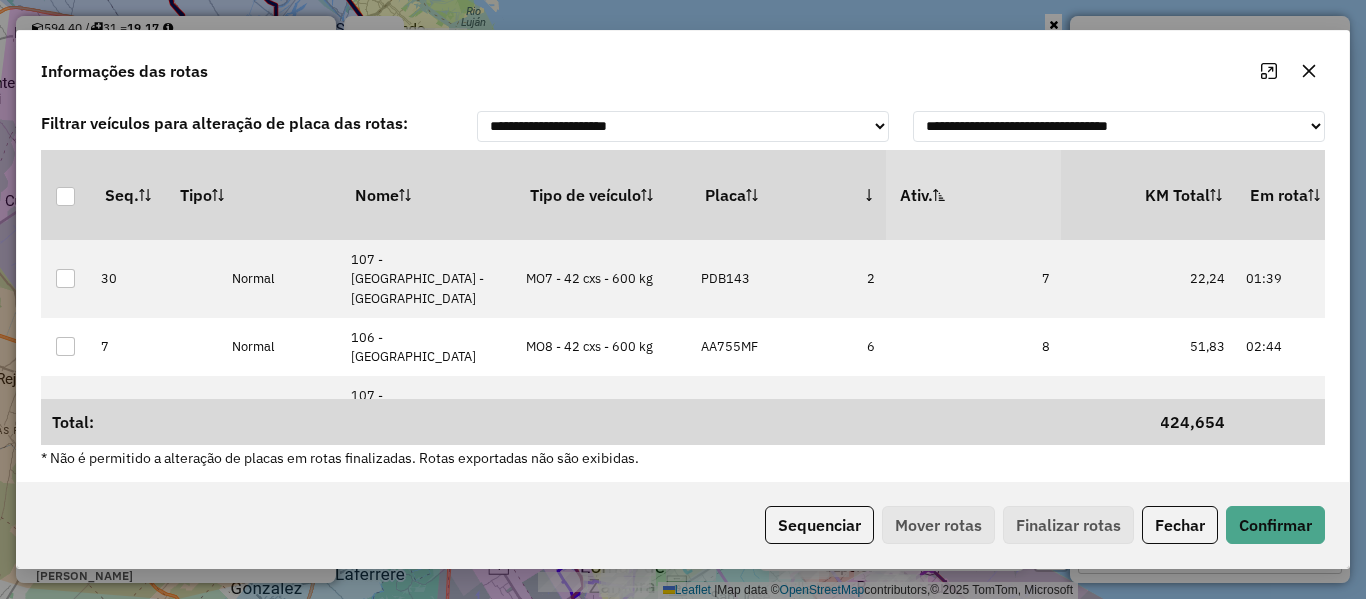 click on "Ativ." at bounding box center [973, 195] 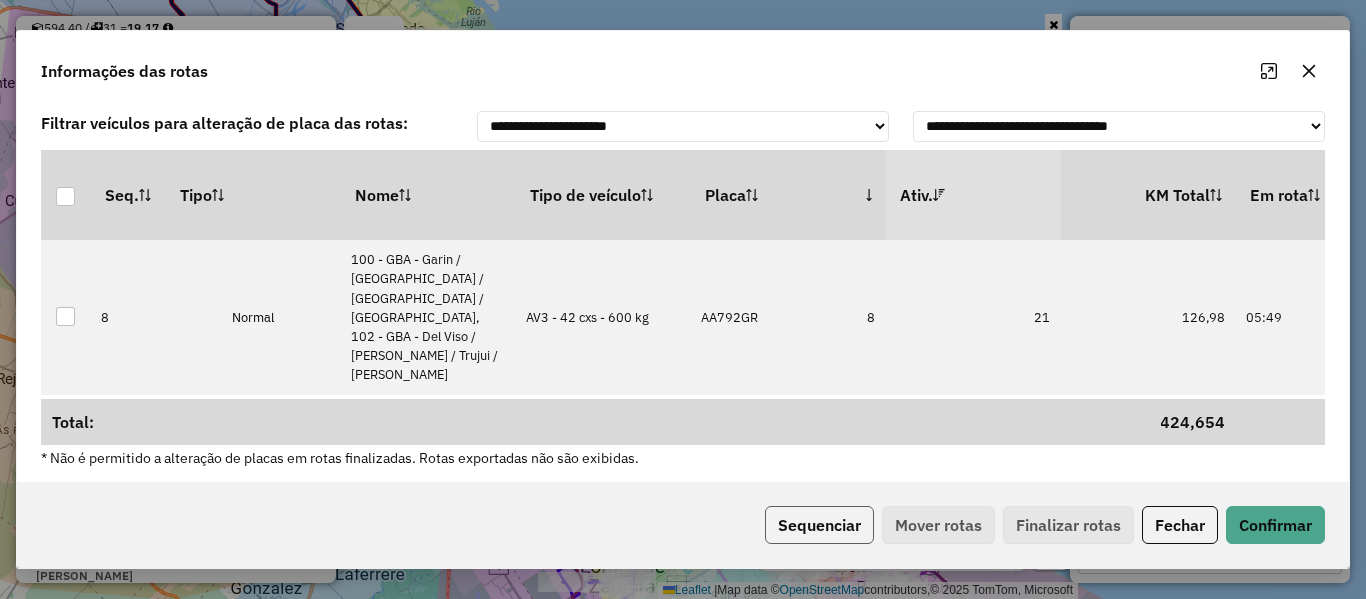 click on "Sequenciar" 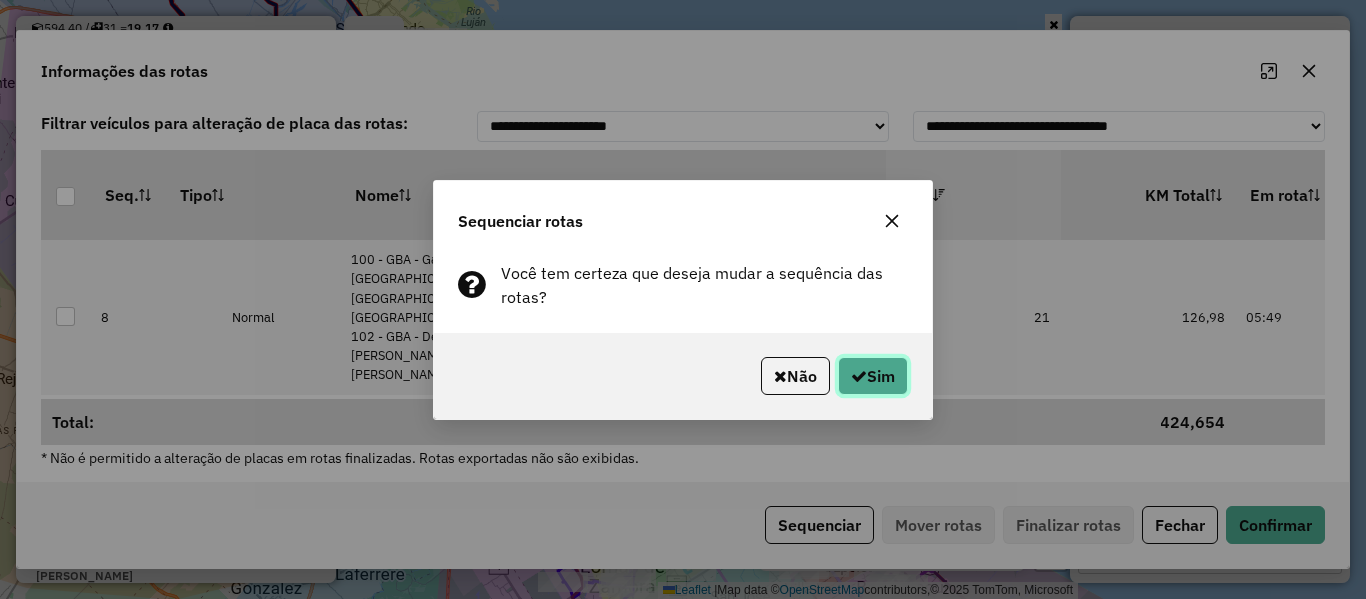 click on "Sim" 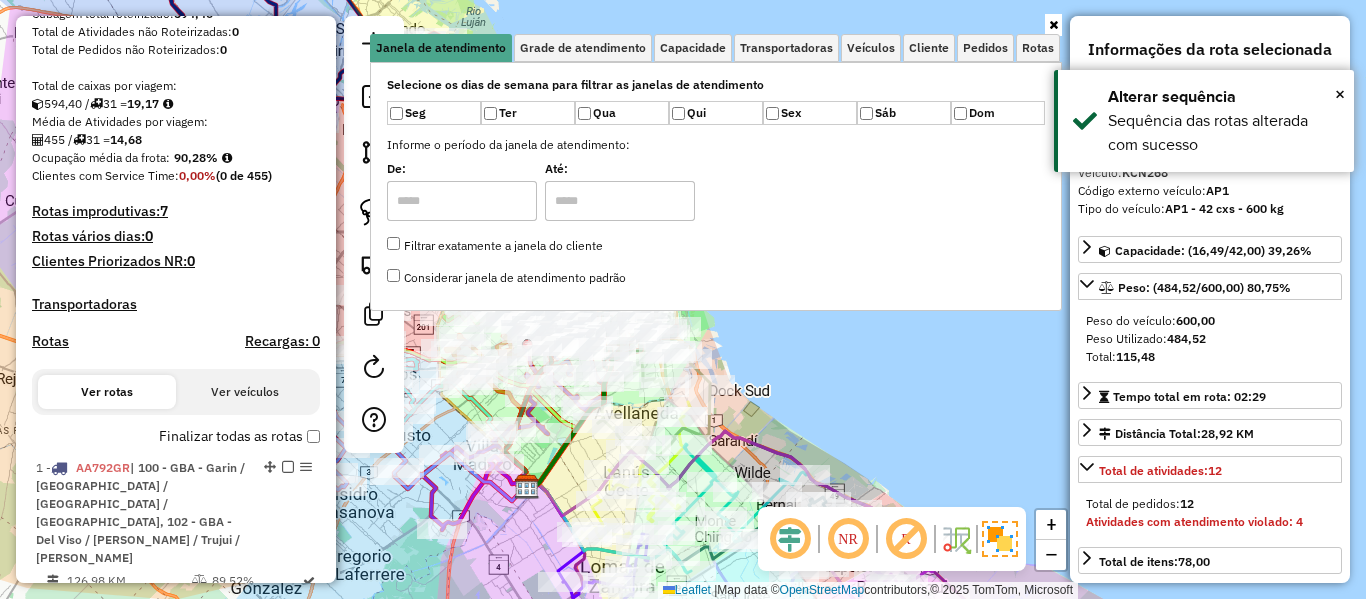 scroll, scrollTop: 363, scrollLeft: 0, axis: vertical 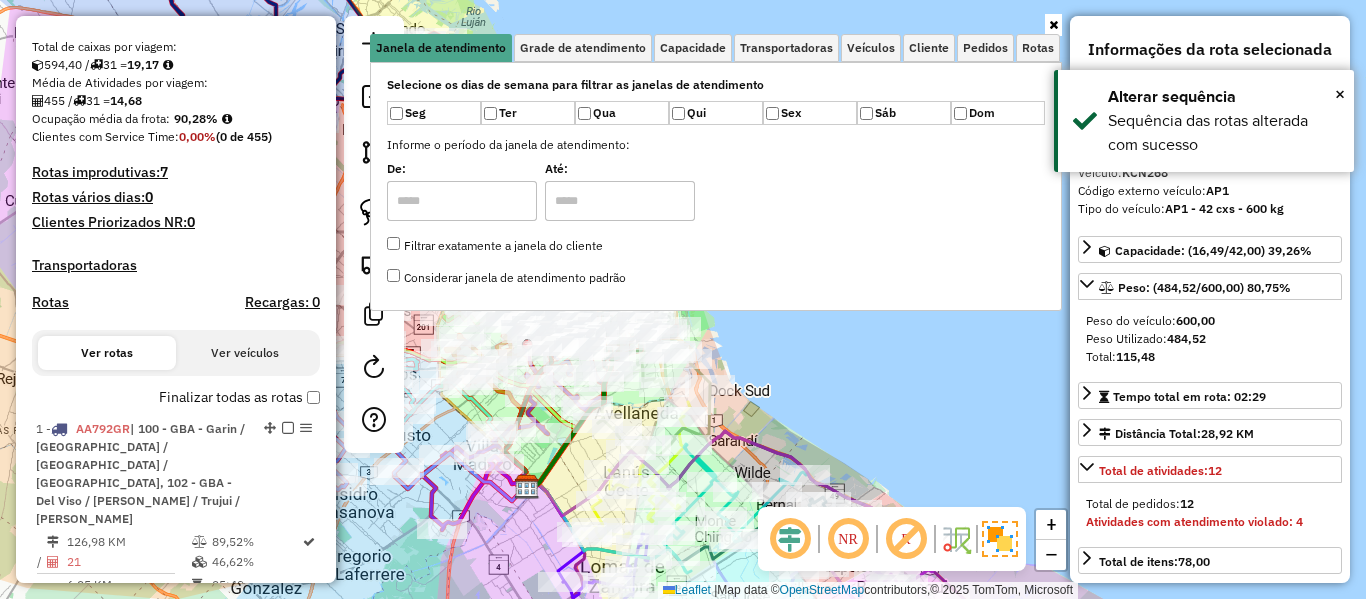 click on "Finalizar todas as rotas" at bounding box center [239, 397] 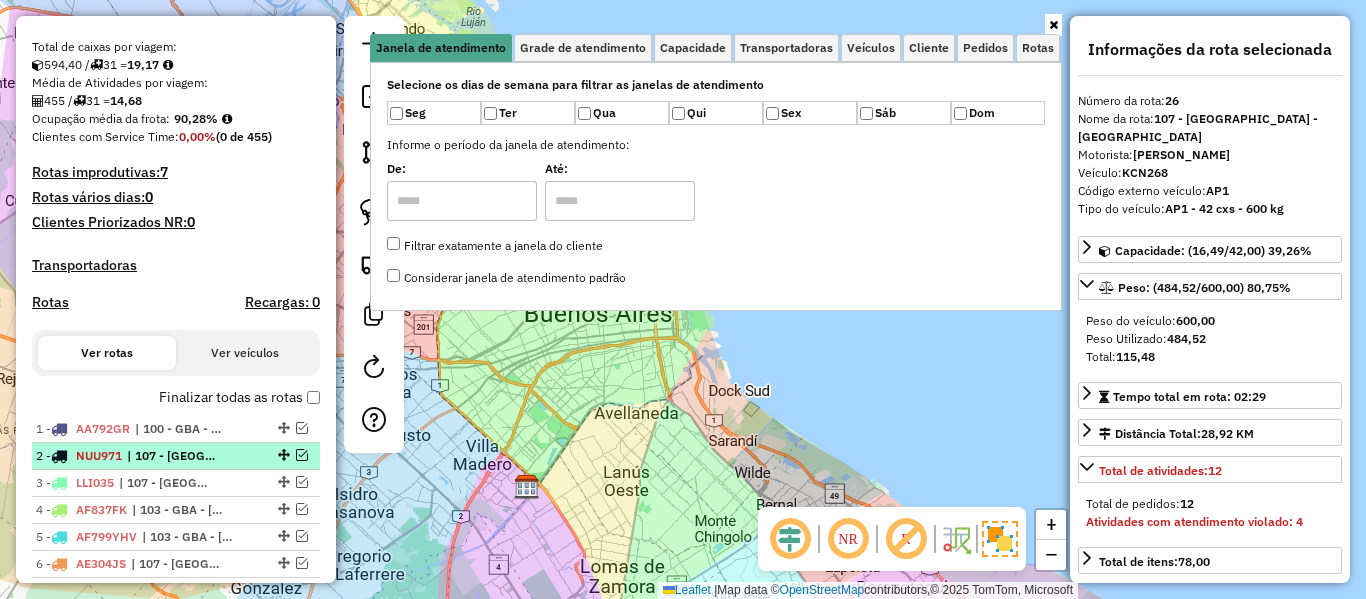 click on "2 -       NUU971   | 107 - Ciudad Autónoma de Buenos Aires - CABA" at bounding box center (176, 456) 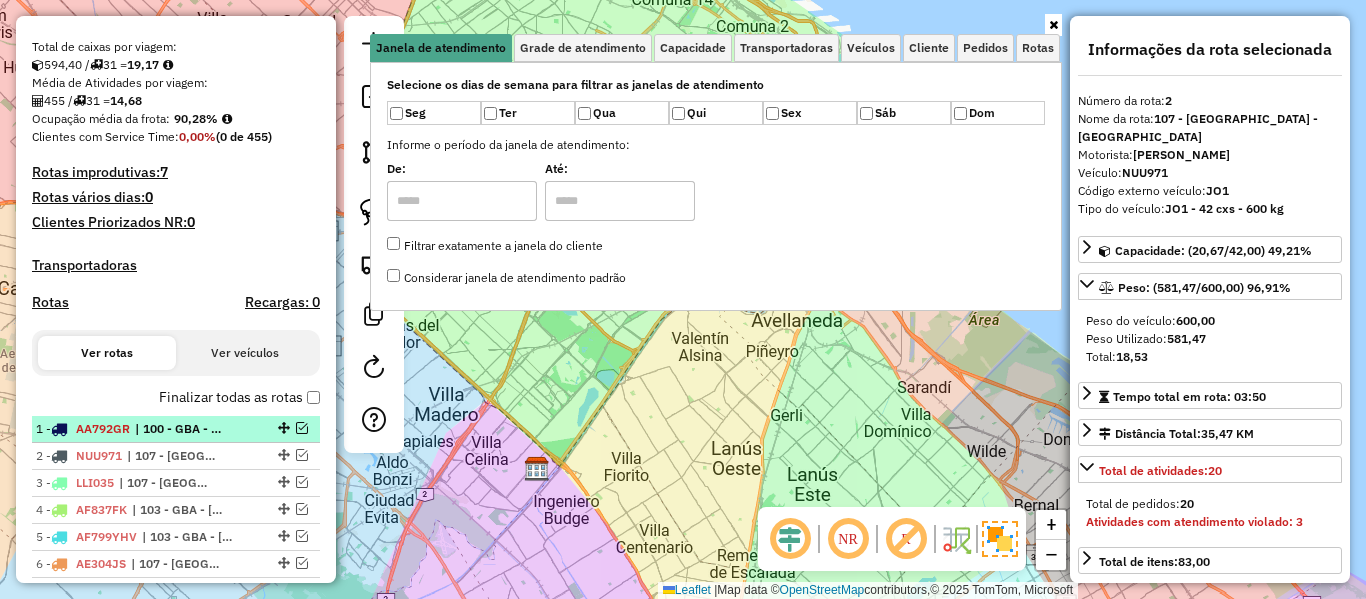click on "| 100 - GBA - Garin / Nordelta / Loma Verde / Troncos, 102 - GBA - Del Viso / Don Torcuato / Trujui / José C. Paz" at bounding box center [181, 429] 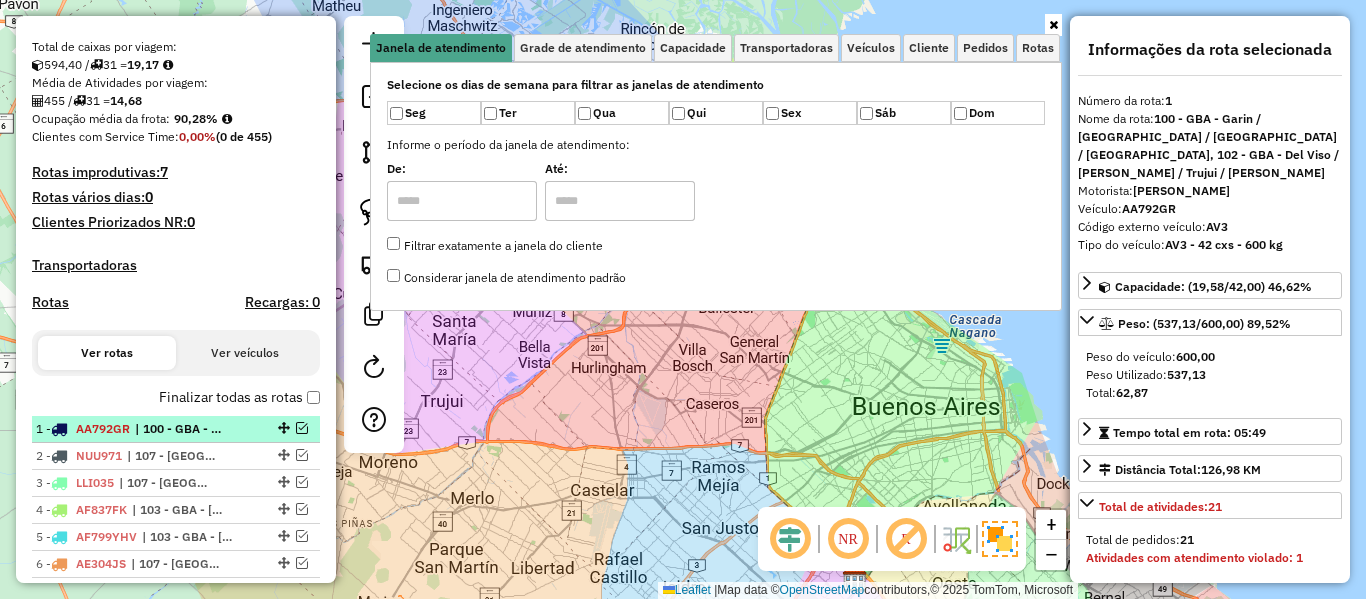 click at bounding box center (302, 428) 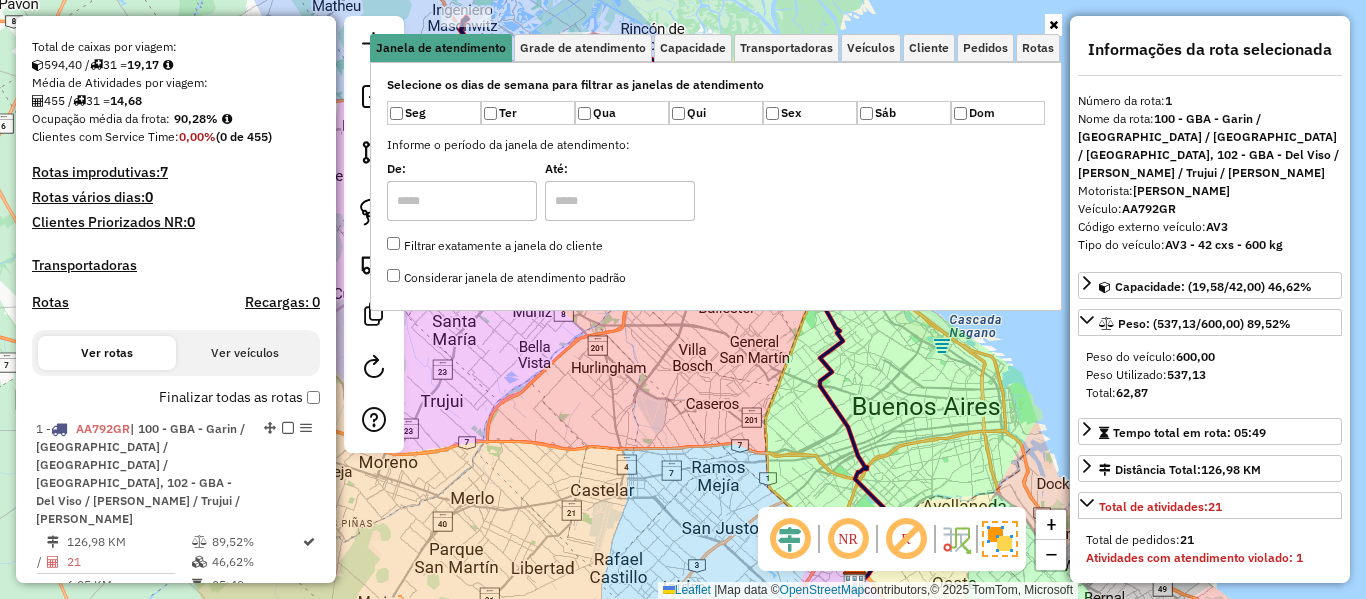click on "Janela de atendimento Grade de atendimento Capacidade Transportadoras Veículos Cliente Pedidos  Rotas Selecione os dias de semana para filtrar as janelas de atendimento  Seg   Ter   Qua   Qui   Sex   Sáb   Dom  Informe o período da janela de atendimento: De: Até:  Filtrar exatamente a janela do cliente  Considerar janela de atendimento padrão  Selecione os dias de semana para filtrar as grades de atendimento  Seg   Ter   Qua   Qui   Sex   Sáb   Dom   Considerar clientes sem dia de atendimento cadastrado  Clientes fora do dia de atendimento selecionado Filtrar as atividades entre os valores definidos abaixo:  Peso mínimo:   Peso máximo:   Cubagem mínima:   Cubagem máxima:   De:   Até:  Filtrar as atividades entre o tempo de atendimento definido abaixo:  De:   Até:   Considerar capacidade total dos clientes não roteirizados Transportadora: Selecione um ou mais itens Tipo de veículo: Selecione um ou mais itens Veículo: Selecione um ou mais itens Motorista: Selecione um ou mais itens Nome: Rótulo:" 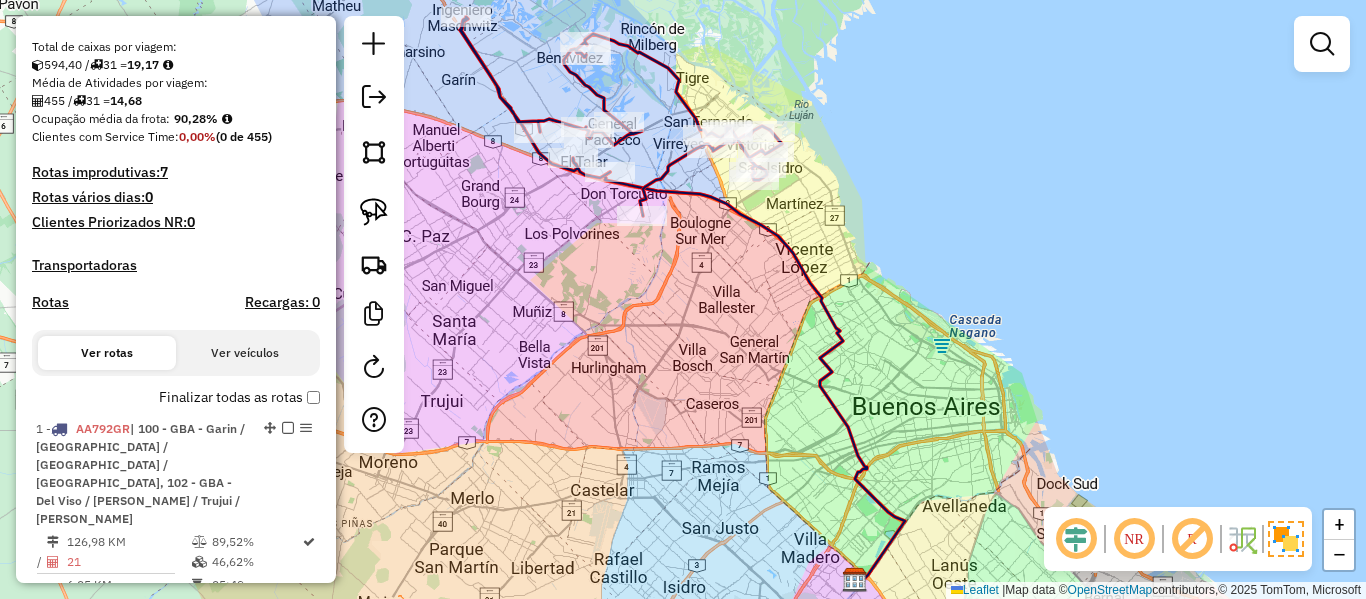 click on "Janela de atendimento Grade de atendimento Capacidade Transportadoras Veículos Cliente Pedidos  Rotas Selecione os dias de semana para filtrar as janelas de atendimento  Seg   Ter   Qua   Qui   Sex   Sáb   Dom  Informe o período da janela de atendimento: De: Até:  Filtrar exatamente a janela do cliente  Considerar janela de atendimento padrão  Selecione os dias de semana para filtrar as grades de atendimento  Seg   Ter   Qua   Qui   Sex   Sáb   Dom   Considerar clientes sem dia de atendimento cadastrado  Clientes fora do dia de atendimento selecionado Filtrar as atividades entre os valores definidos abaixo:  Peso mínimo:   Peso máximo:   Cubagem mínima:   Cubagem máxima:   De:   Até:  Filtrar as atividades entre o tempo de atendimento definido abaixo:  De:   Até:   Considerar capacidade total dos clientes não roteirizados Transportadora: Selecione um ou mais itens Tipo de veículo: Selecione um ou mais itens Veículo: Selecione um ou mais itens Motorista: Selecione um ou mais itens Nome: Rótulo:" 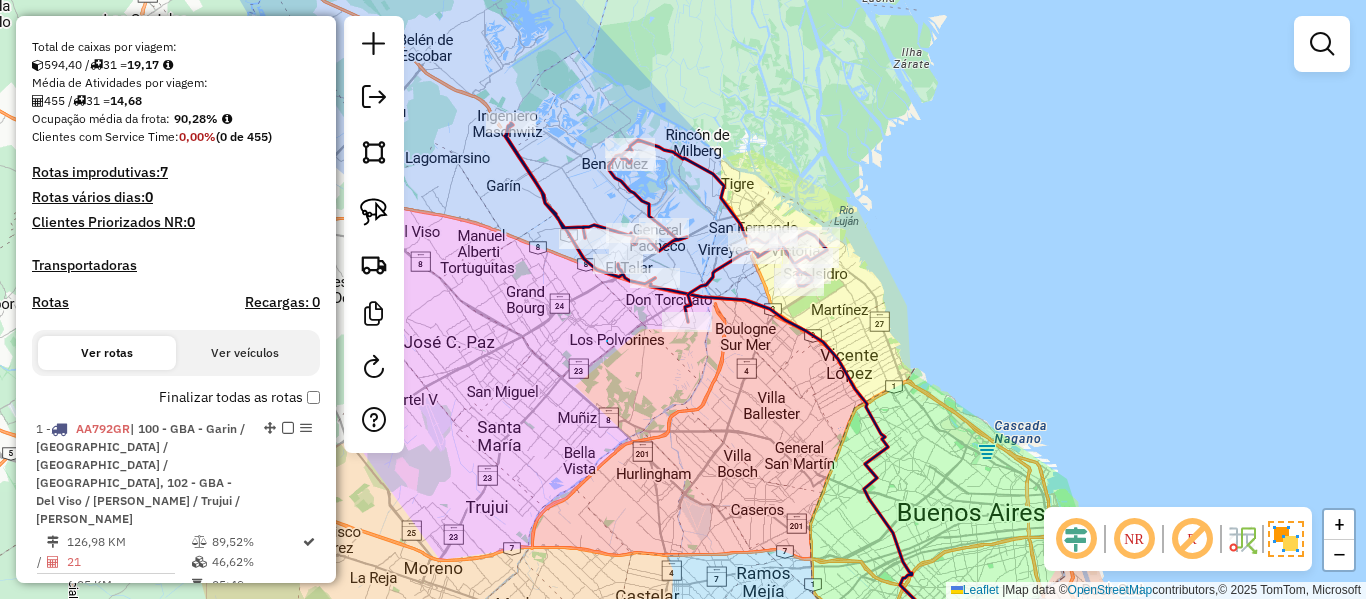 drag, startPoint x: 607, startPoint y: 341, endPoint x: 626, endPoint y: 318, distance: 29.832869 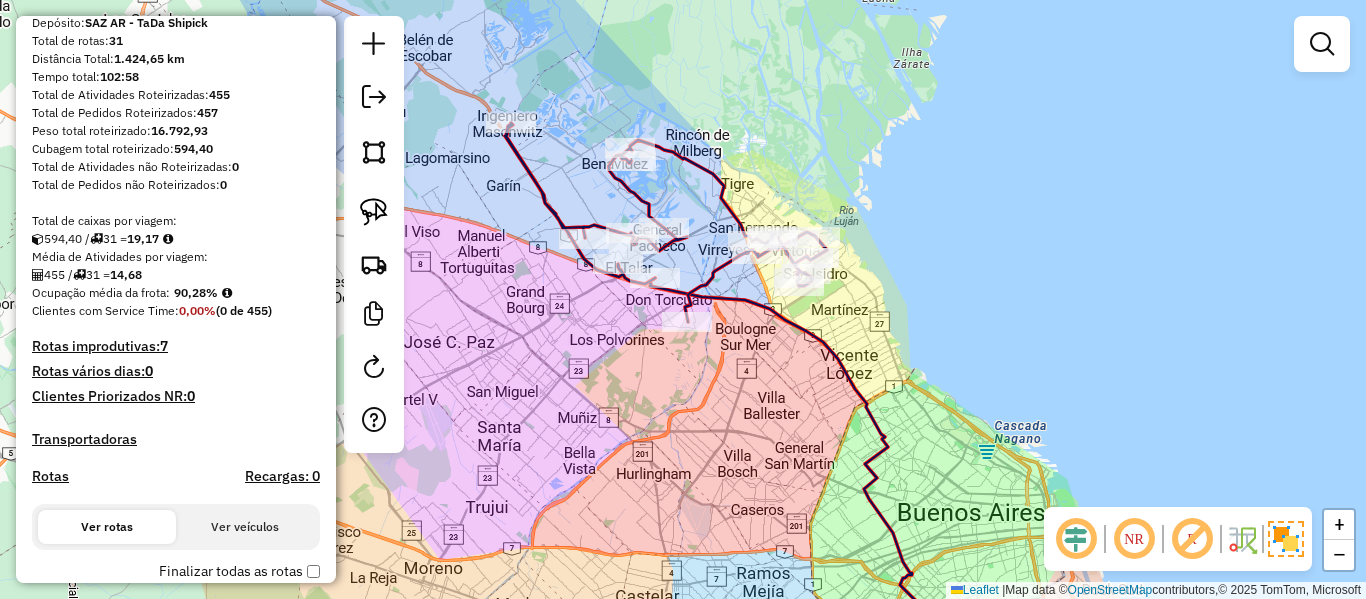 scroll, scrollTop: 0, scrollLeft: 0, axis: both 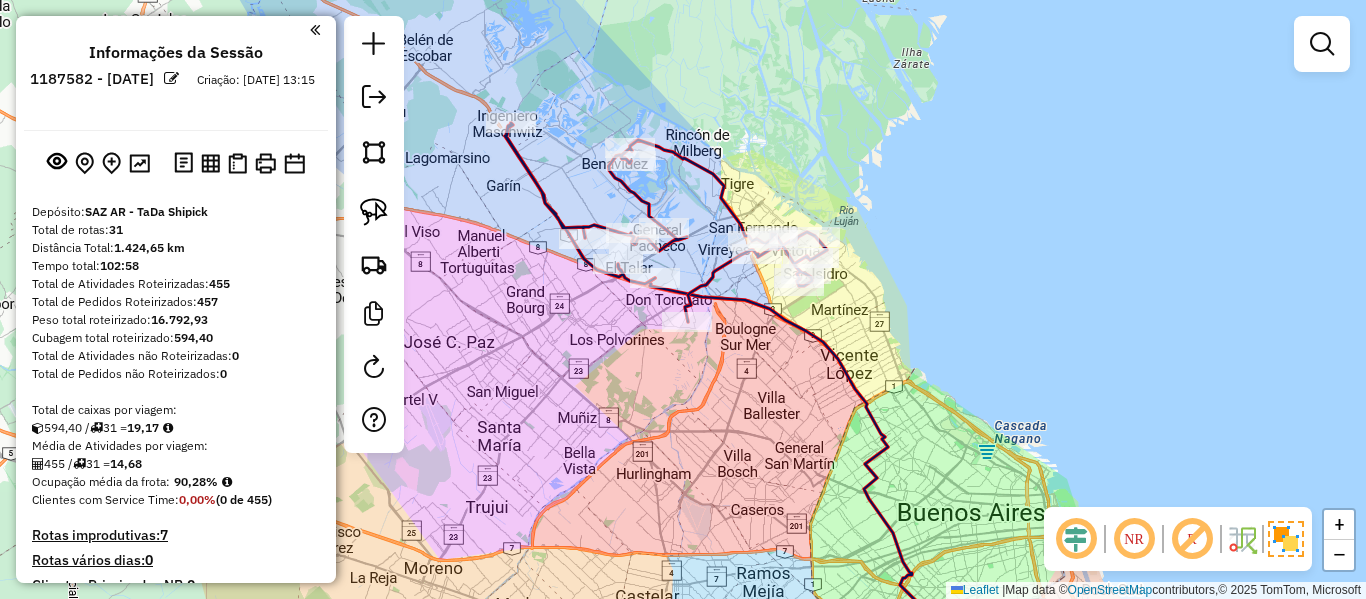 drag, startPoint x: 219, startPoint y: 262, endPoint x: 257, endPoint y: 35, distance: 230.15865 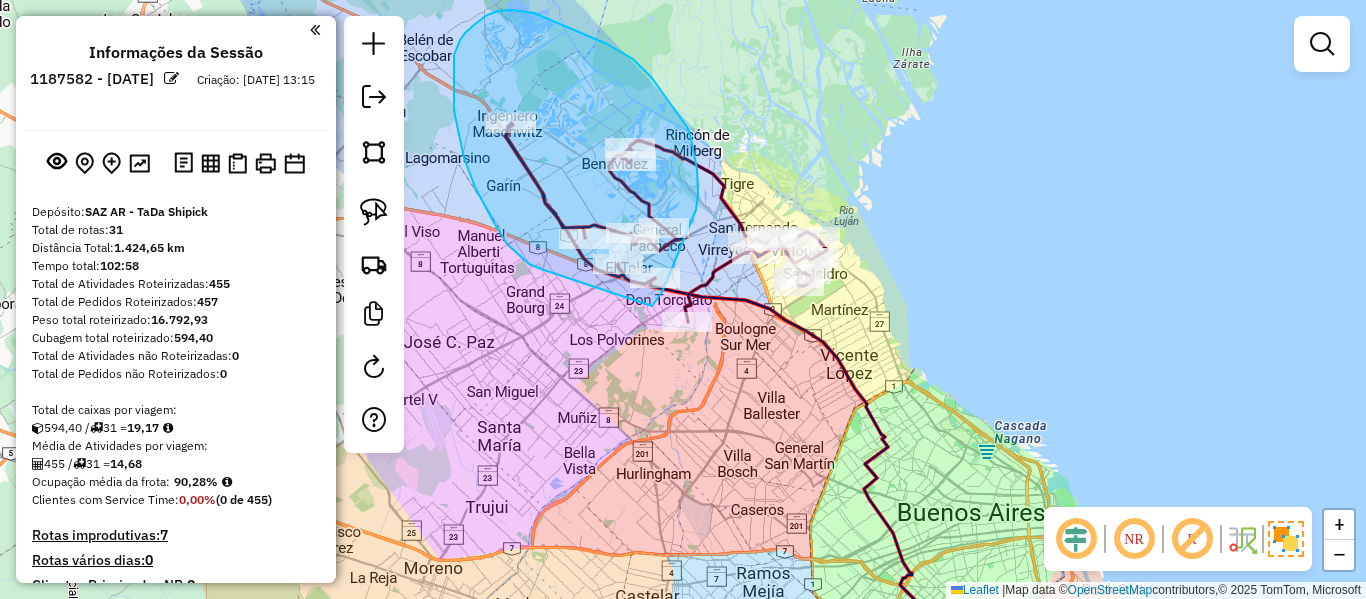 drag, startPoint x: 520, startPoint y: 256, endPoint x: 631, endPoint y: 337, distance: 137.41179 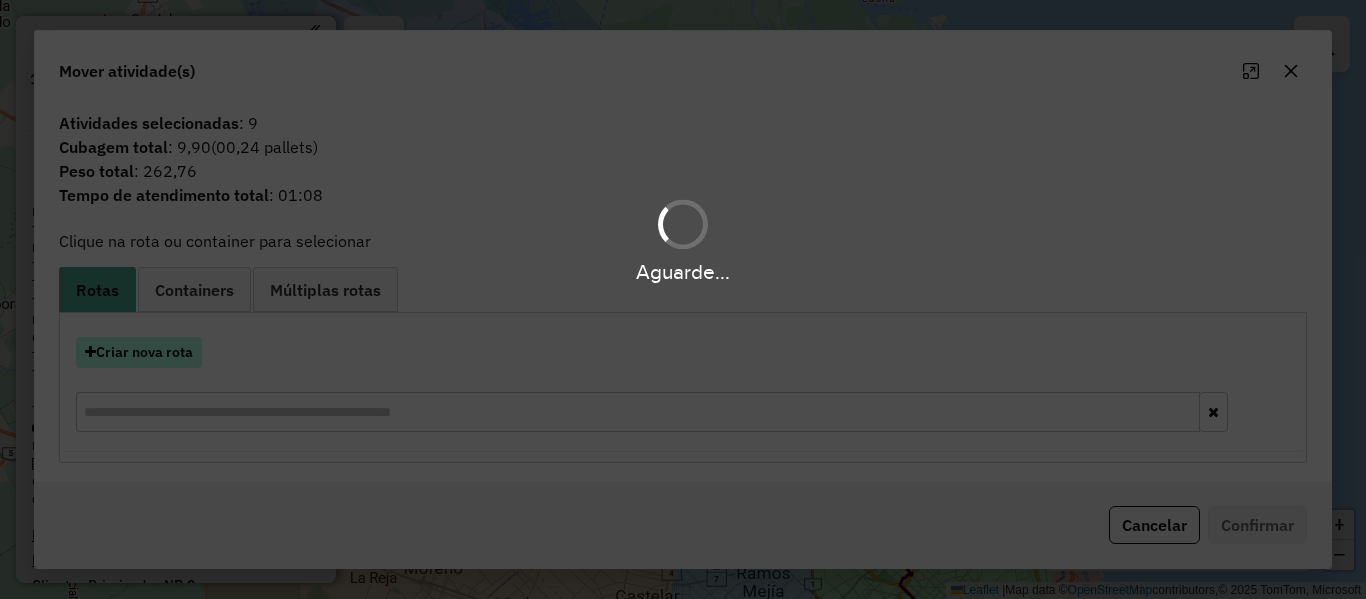 click on "Criar nova rota" at bounding box center (139, 352) 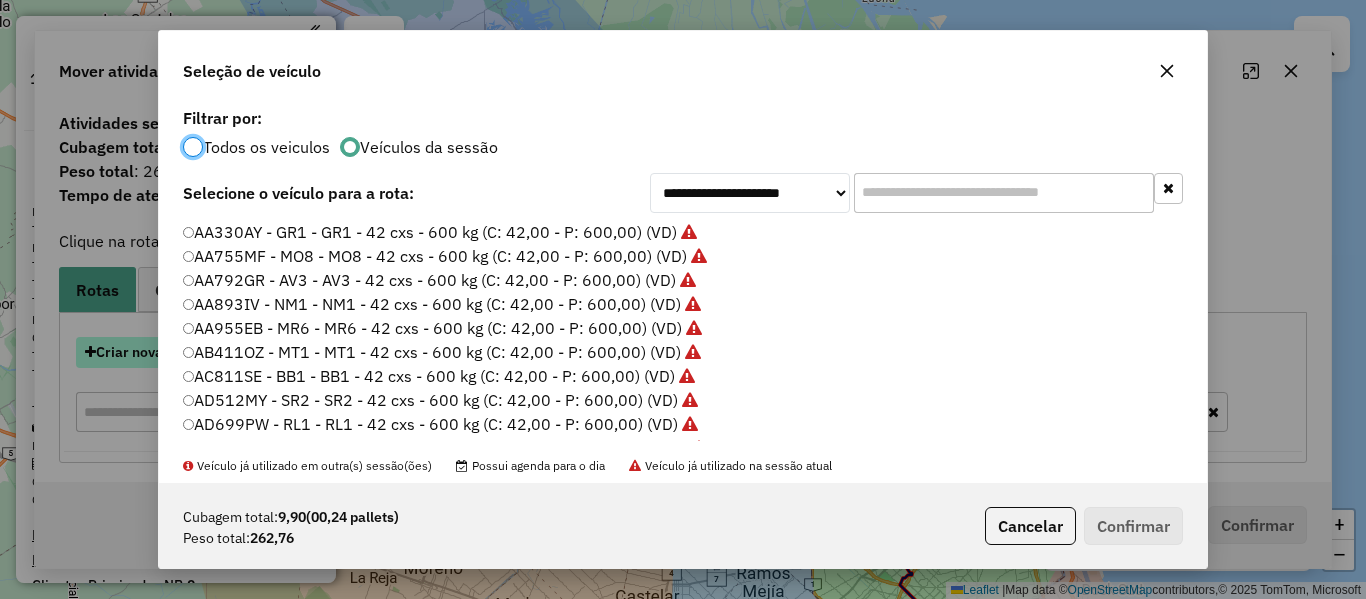 scroll, scrollTop: 11, scrollLeft: 6, axis: both 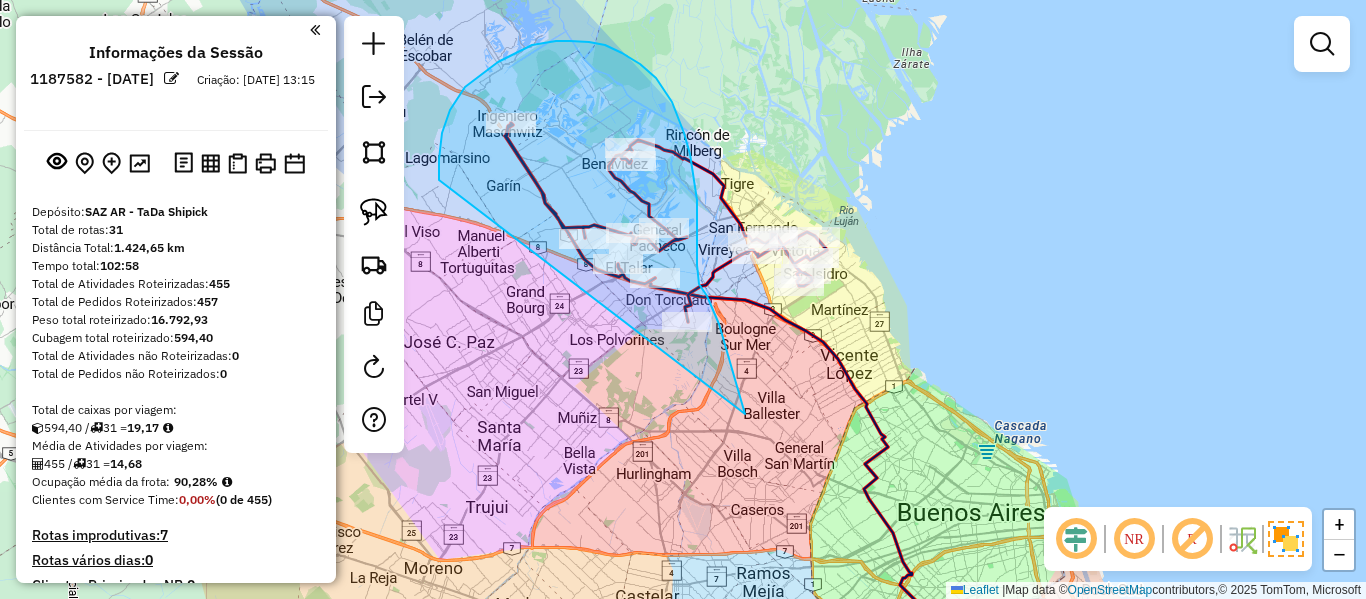 drag, startPoint x: 732, startPoint y: 372, endPoint x: 486, endPoint y: 300, distance: 256.3201 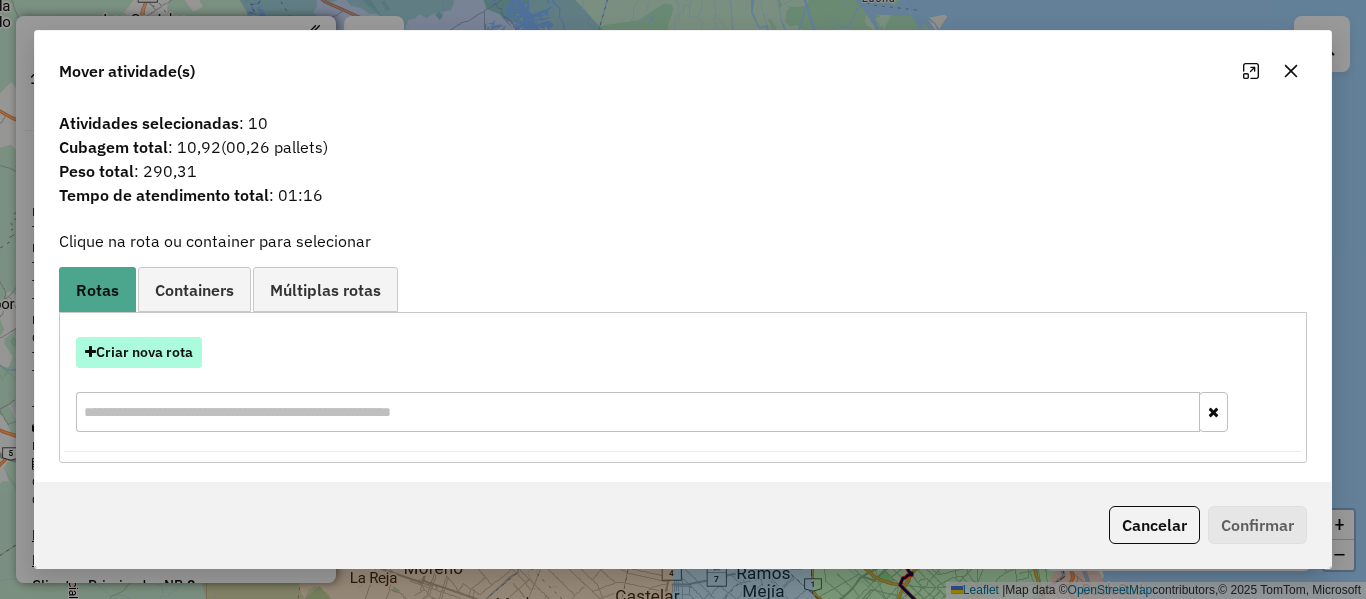 click on "Criar nova rota" at bounding box center (139, 352) 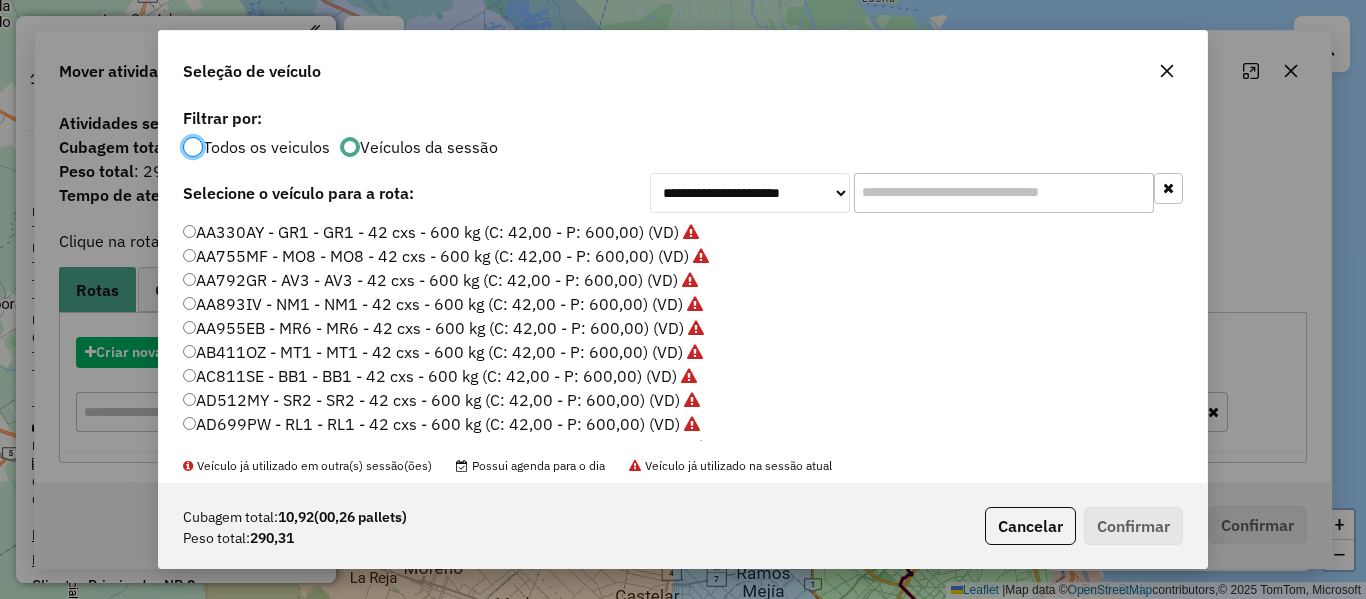 scroll, scrollTop: 11, scrollLeft: 6, axis: both 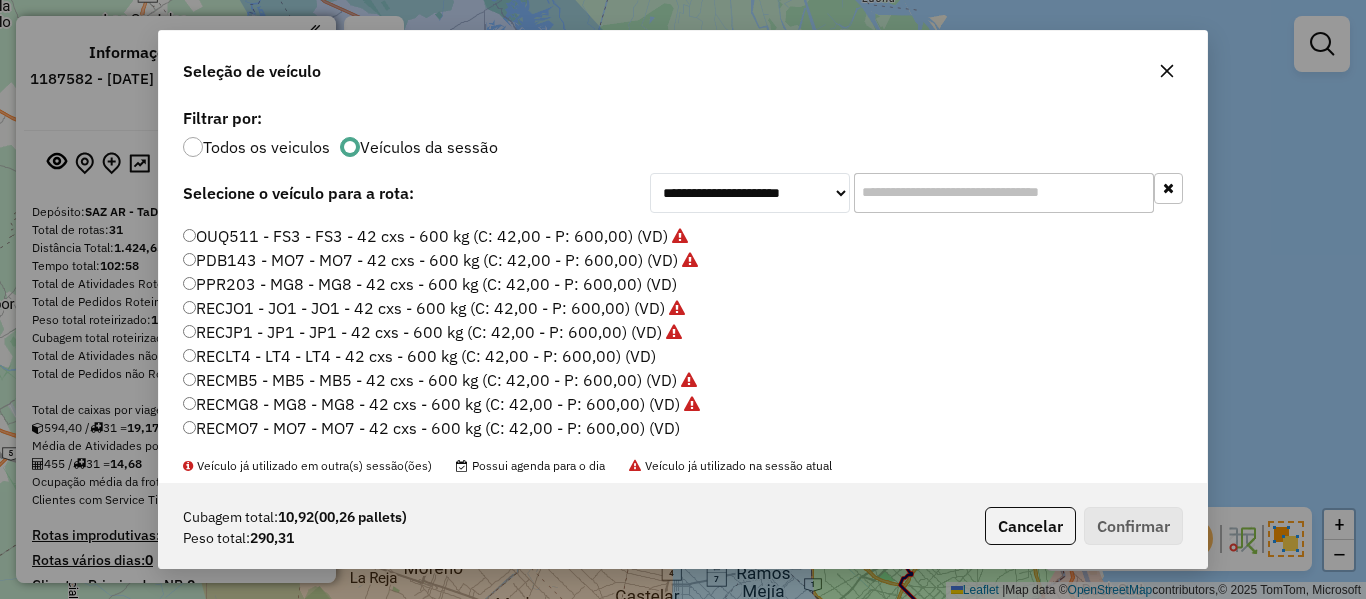 click on "RECLT4 - LT4 - LT4 - 42 cxs - 600 kg (C: 42,00 - P: 600,00) (VD)" 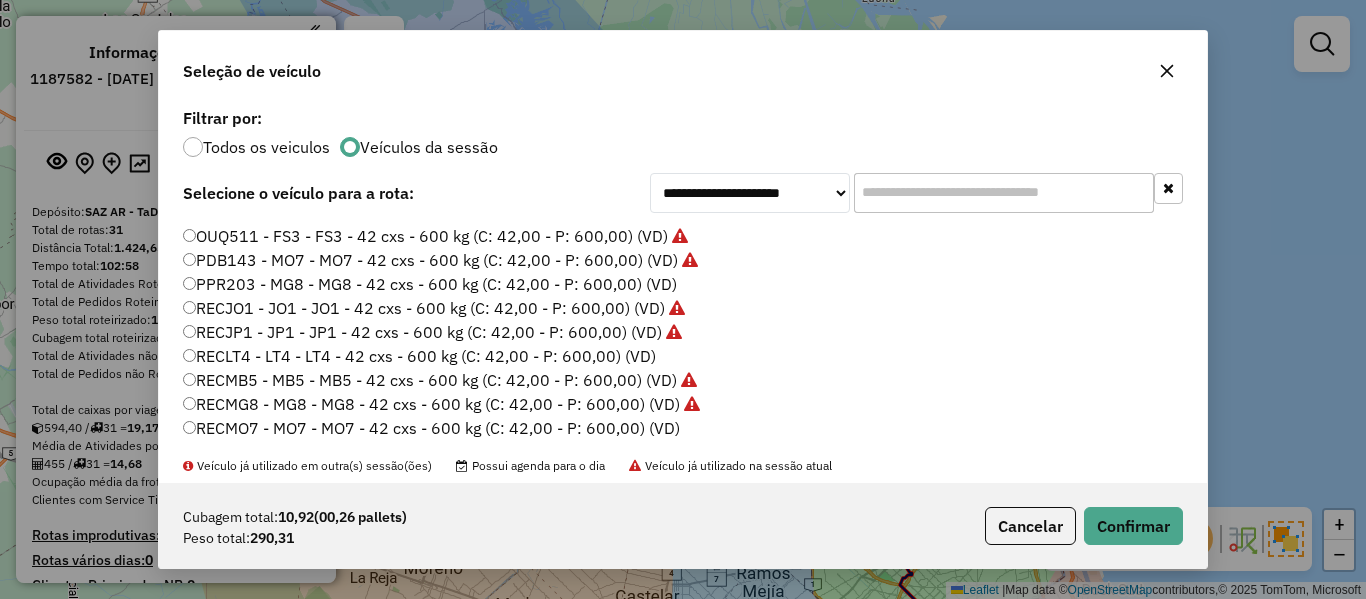 click on "PPR203 - MG8 - MG8 - 42 cxs - 600 kg (C: 42,00 - P: 600,00) (VD)" 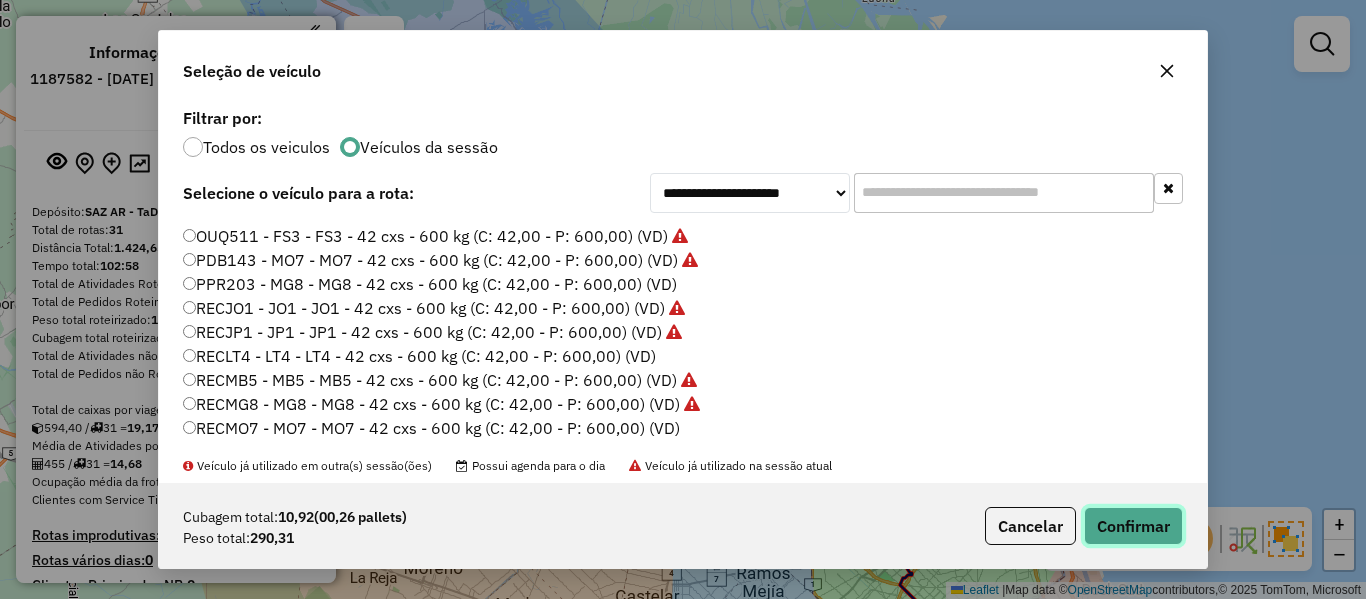 drag, startPoint x: 1121, startPoint y: 520, endPoint x: 931, endPoint y: 438, distance: 206.9396 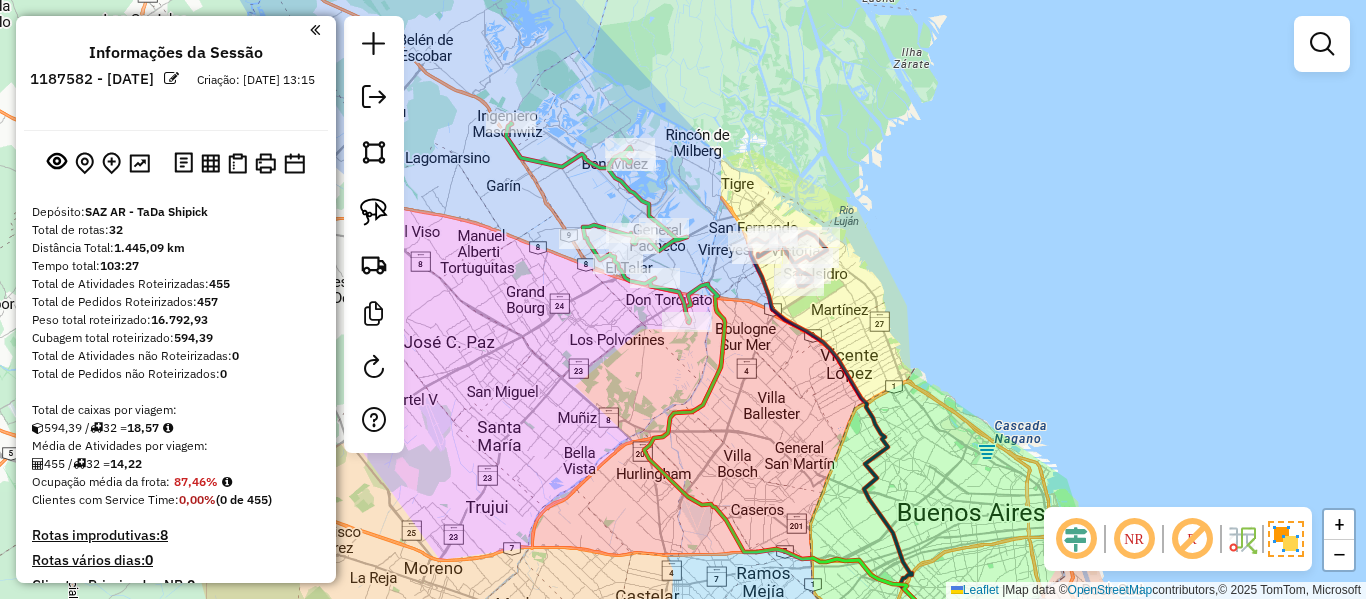 click 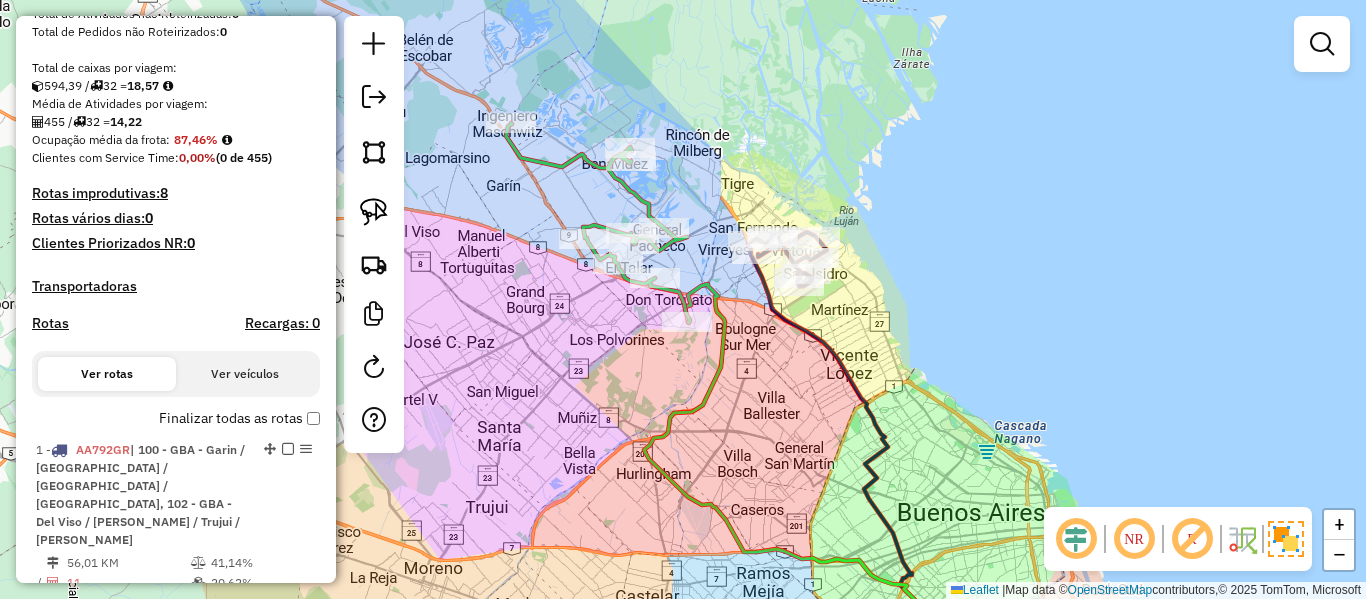 select on "**********" 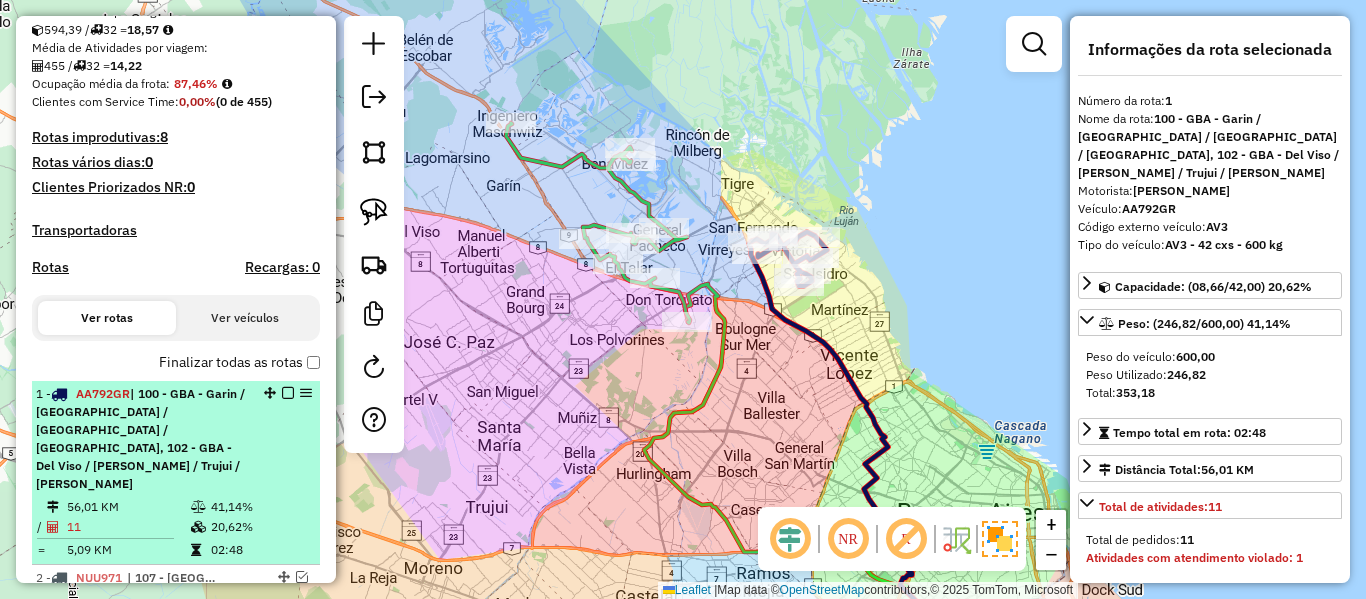 drag, startPoint x: 221, startPoint y: 296, endPoint x: 224, endPoint y: 257, distance: 39.115215 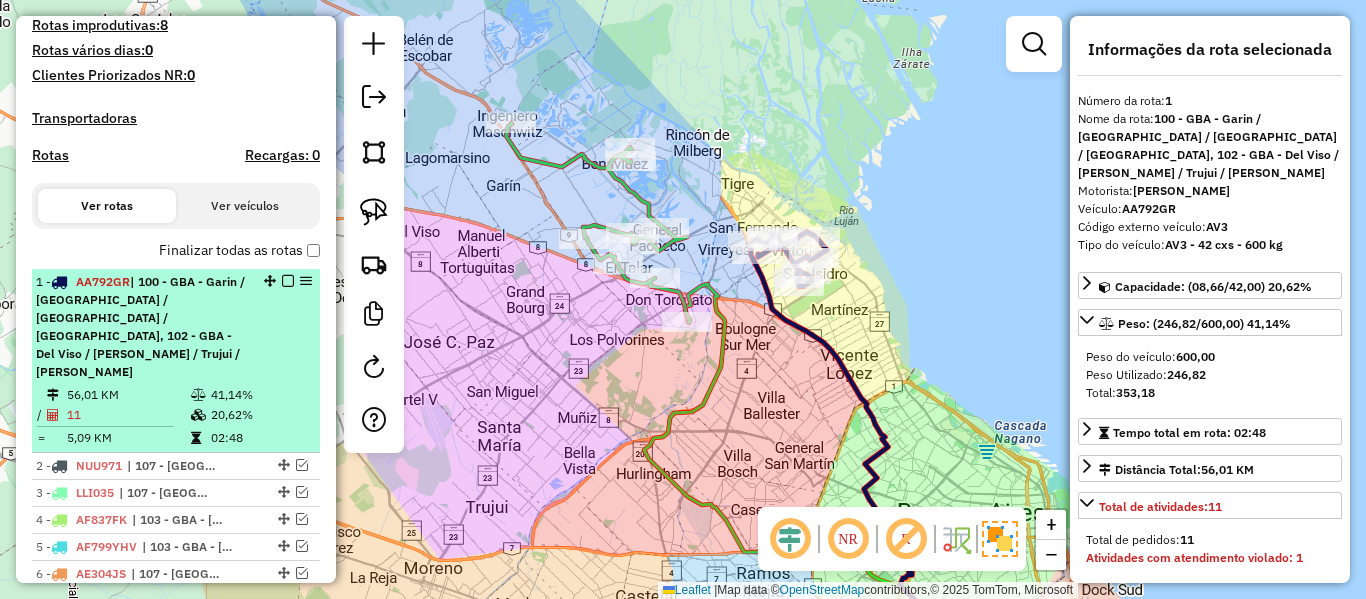 scroll, scrollTop: 579, scrollLeft: 0, axis: vertical 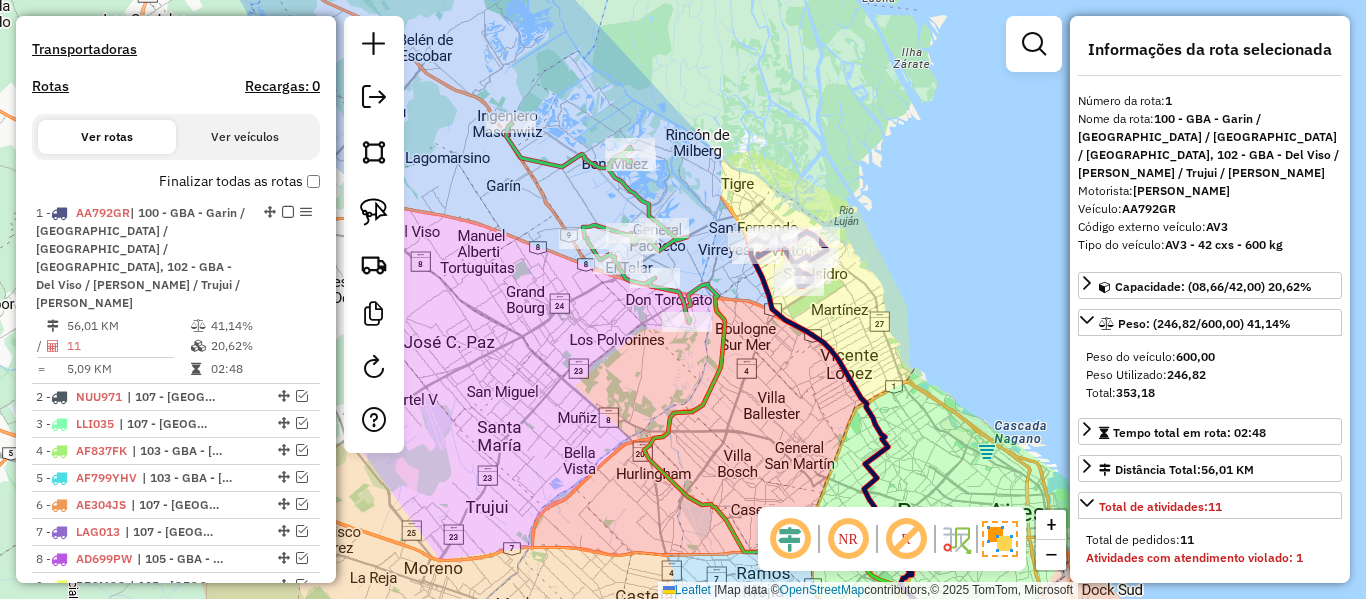 click on "Finalizar todas as rotas" at bounding box center [239, 181] 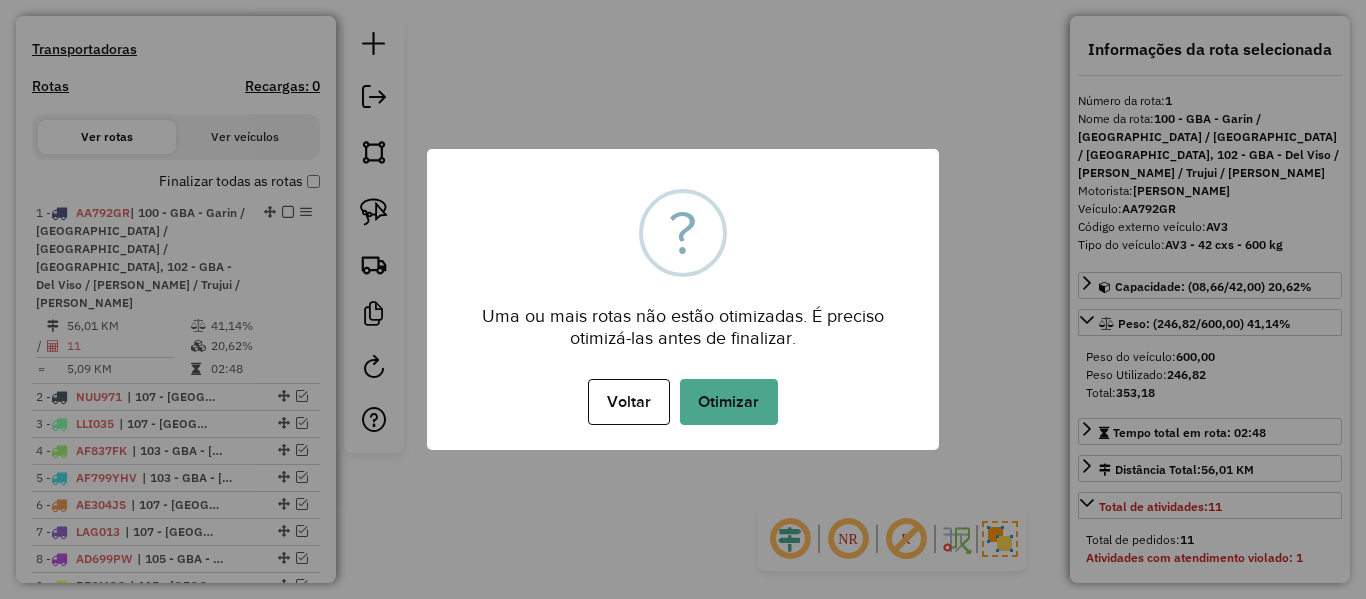 click on "× ? Uma ou mais rotas não estão otimizadas. É preciso otimizá-las antes de finalizar. Voltar No Otimizar" at bounding box center [683, 299] 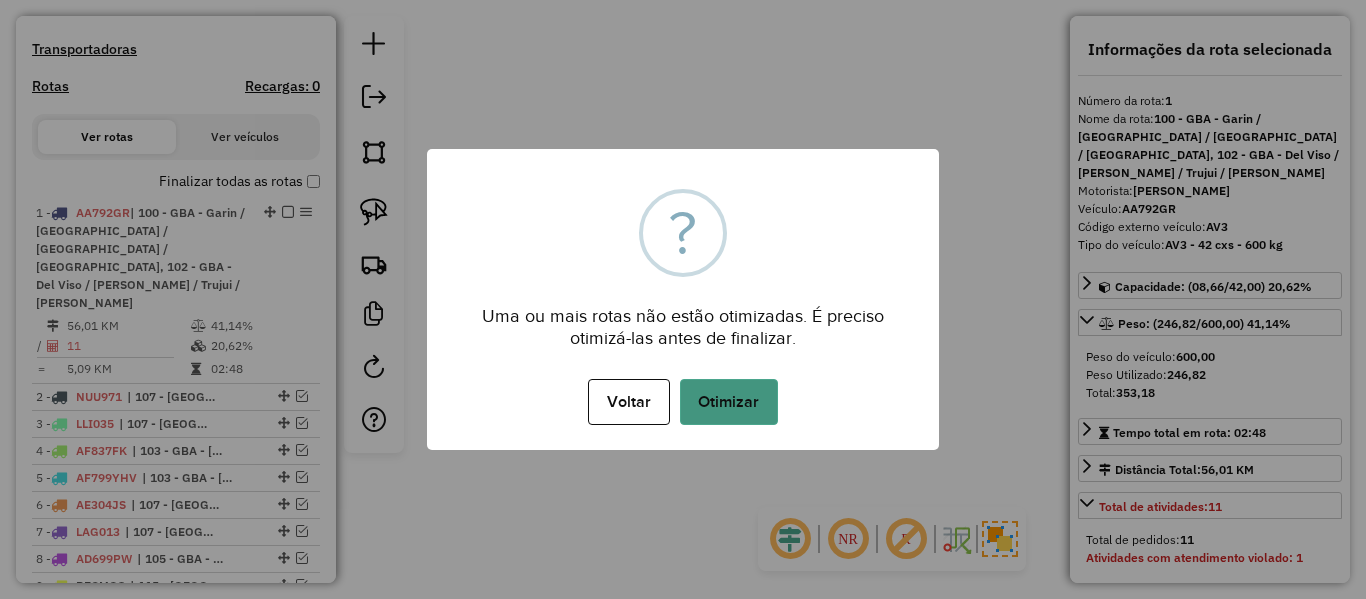 click on "Otimizar" at bounding box center (729, 402) 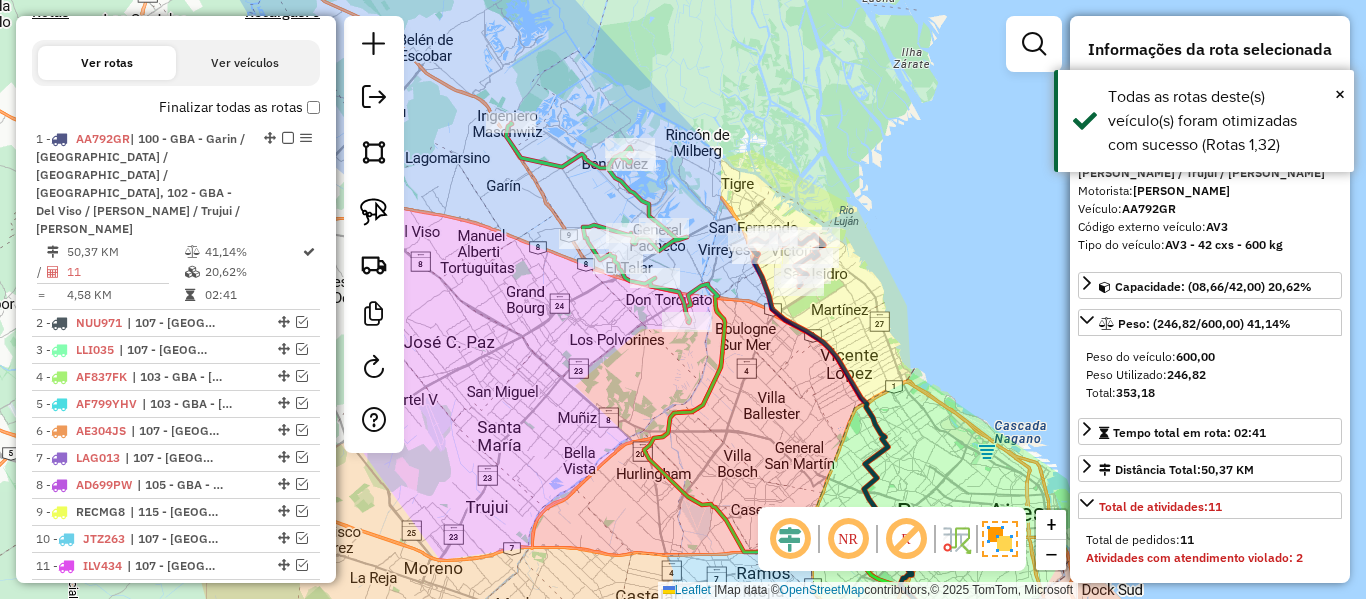 scroll, scrollTop: 563, scrollLeft: 0, axis: vertical 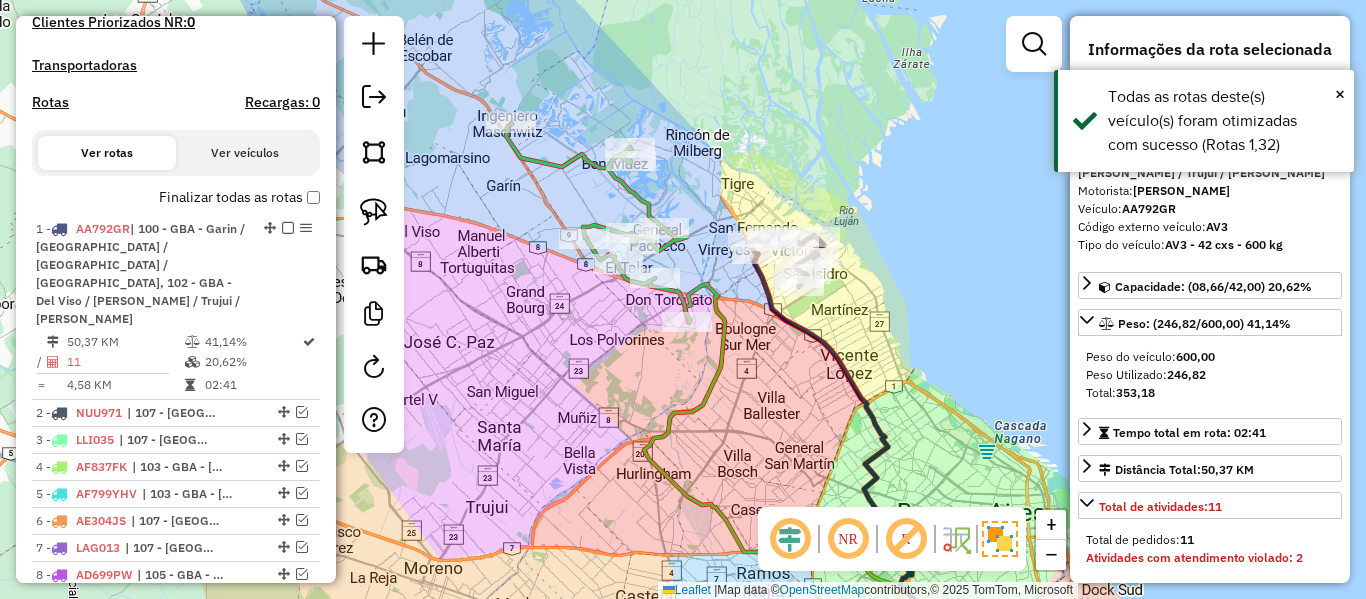 click on "Finalizar todas as rotas" at bounding box center [239, 197] 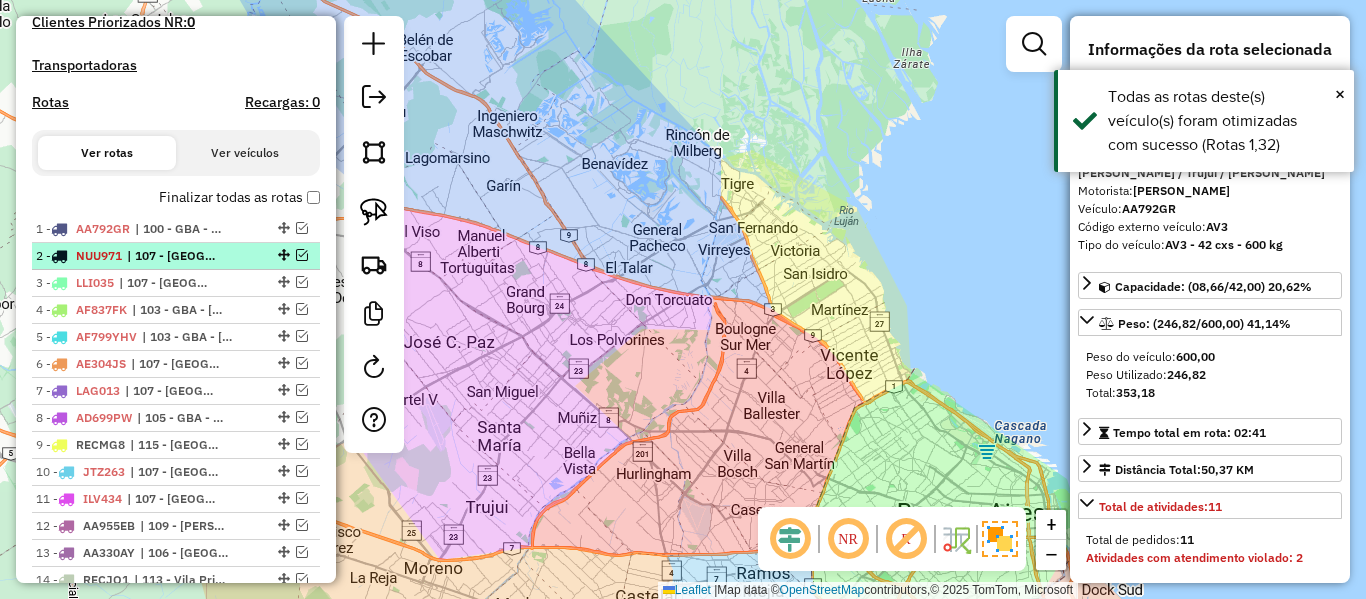 click at bounding box center (302, 255) 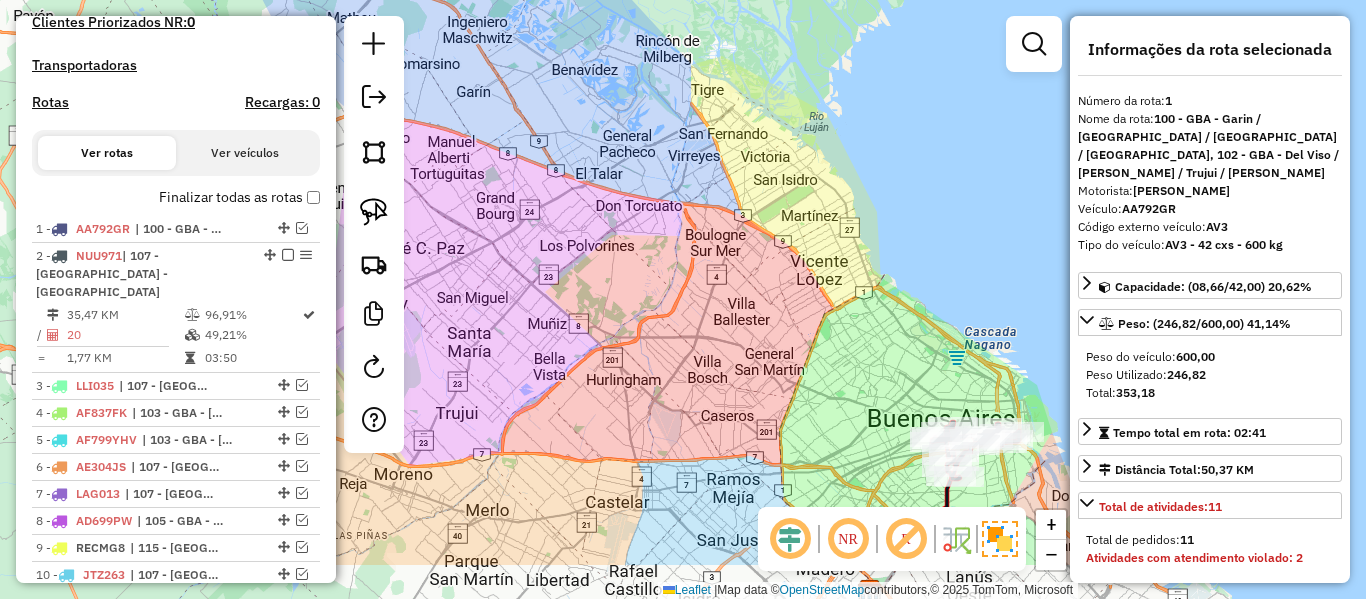 drag, startPoint x: 636, startPoint y: 304, endPoint x: 590, endPoint y: 213, distance: 101.96568 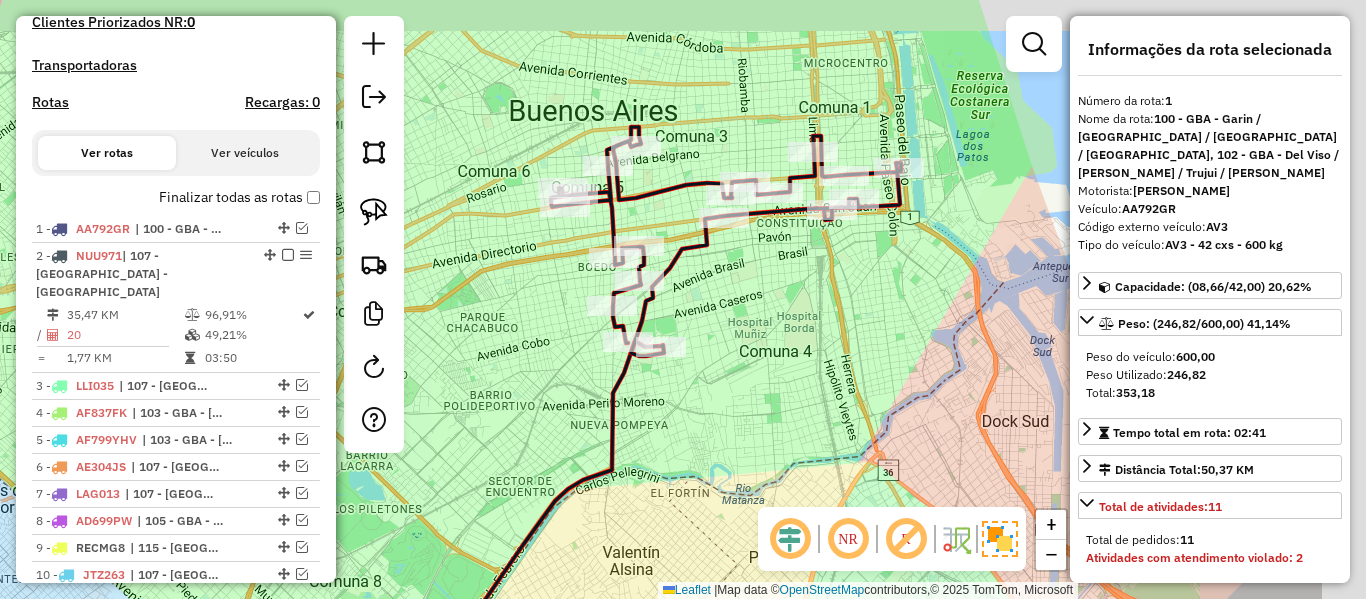 drag, startPoint x: 880, startPoint y: 376, endPoint x: 741, endPoint y: 418, distance: 145.20676 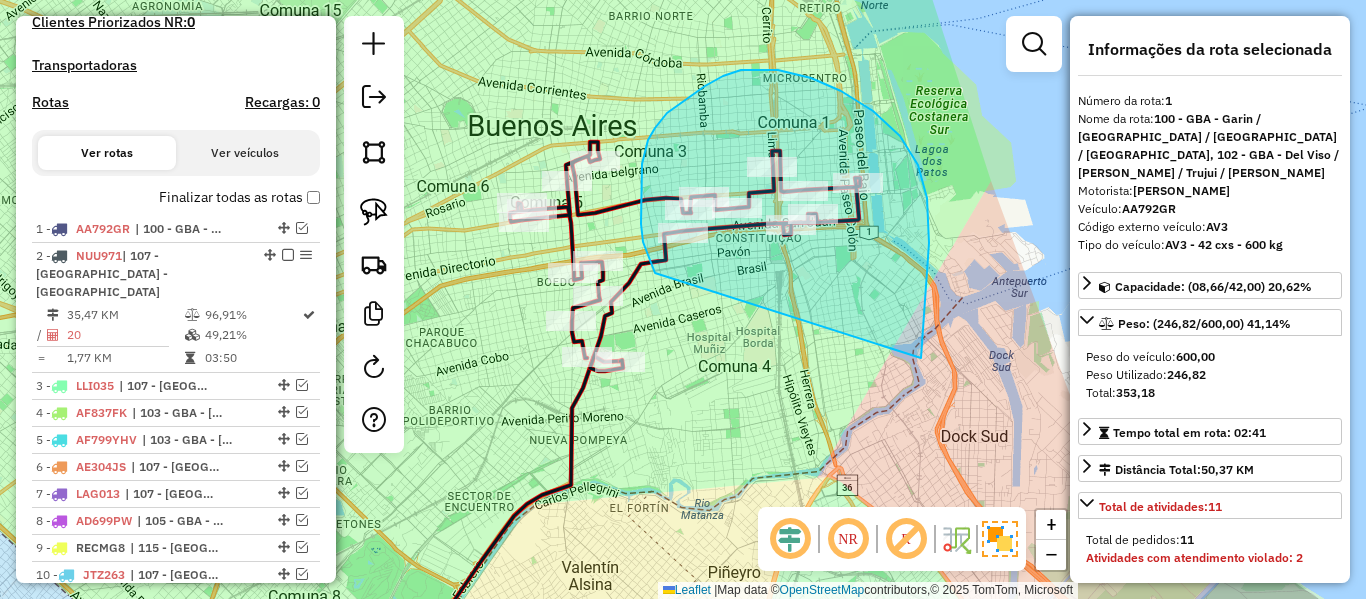 drag, startPoint x: 873, startPoint y: 111, endPoint x: 713, endPoint y: 303, distance: 249.928 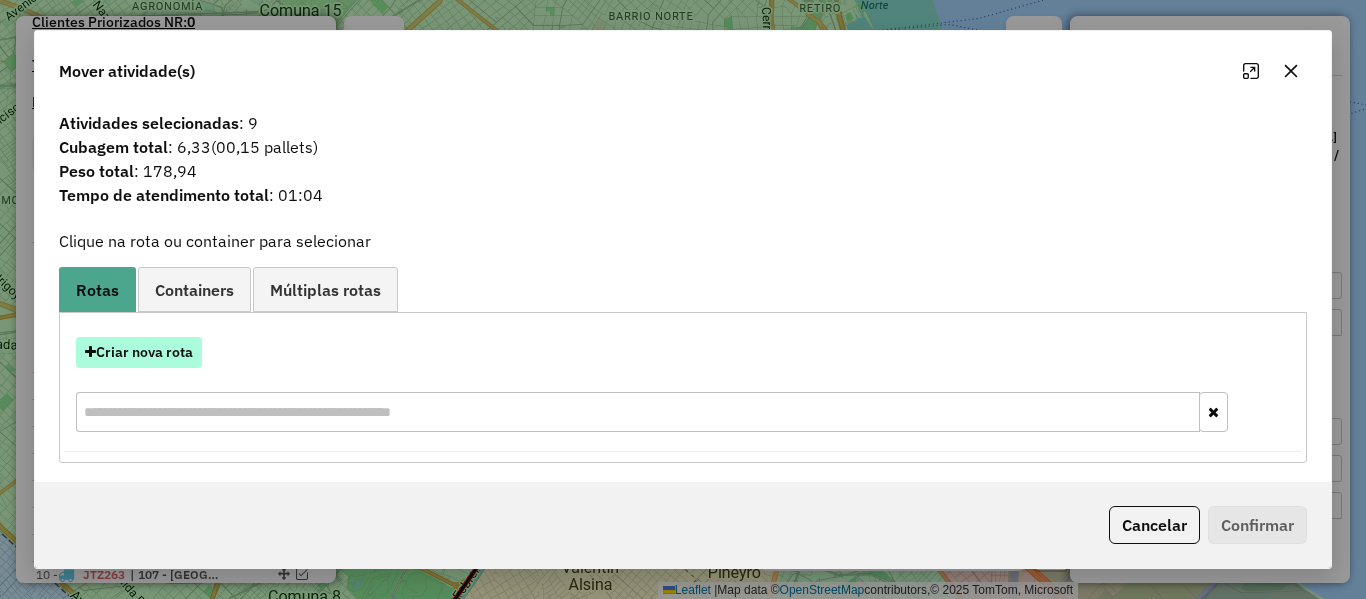 click on "Criar nova rota" at bounding box center [139, 352] 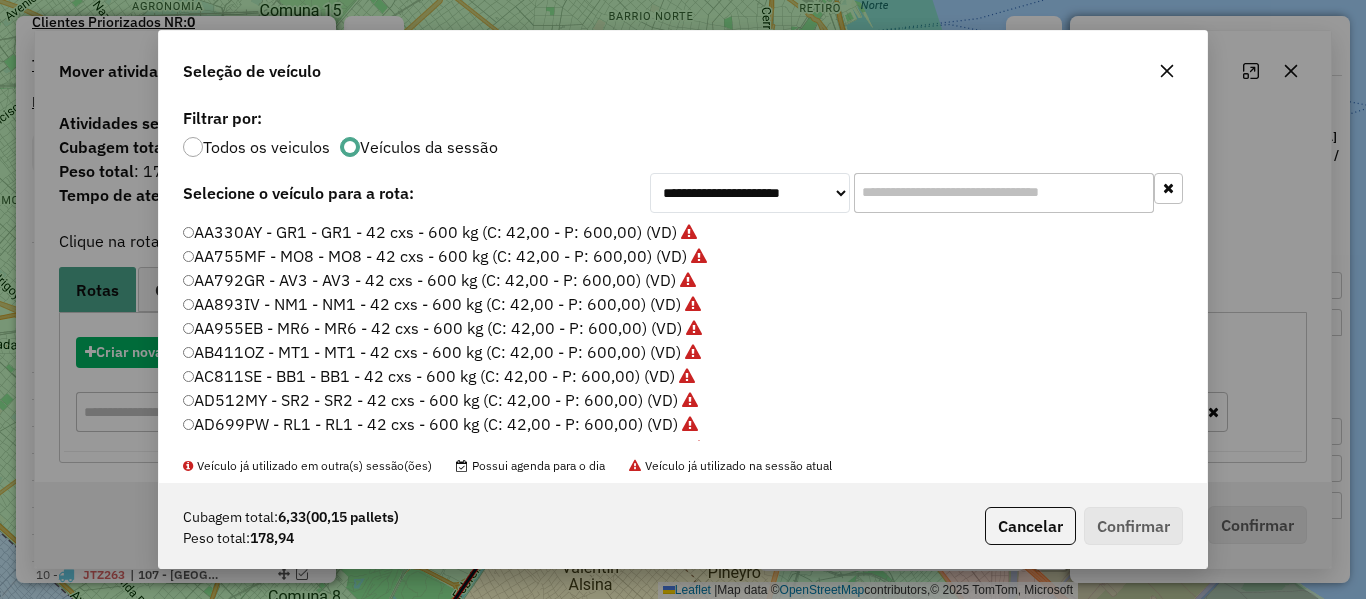 scroll, scrollTop: 11, scrollLeft: 6, axis: both 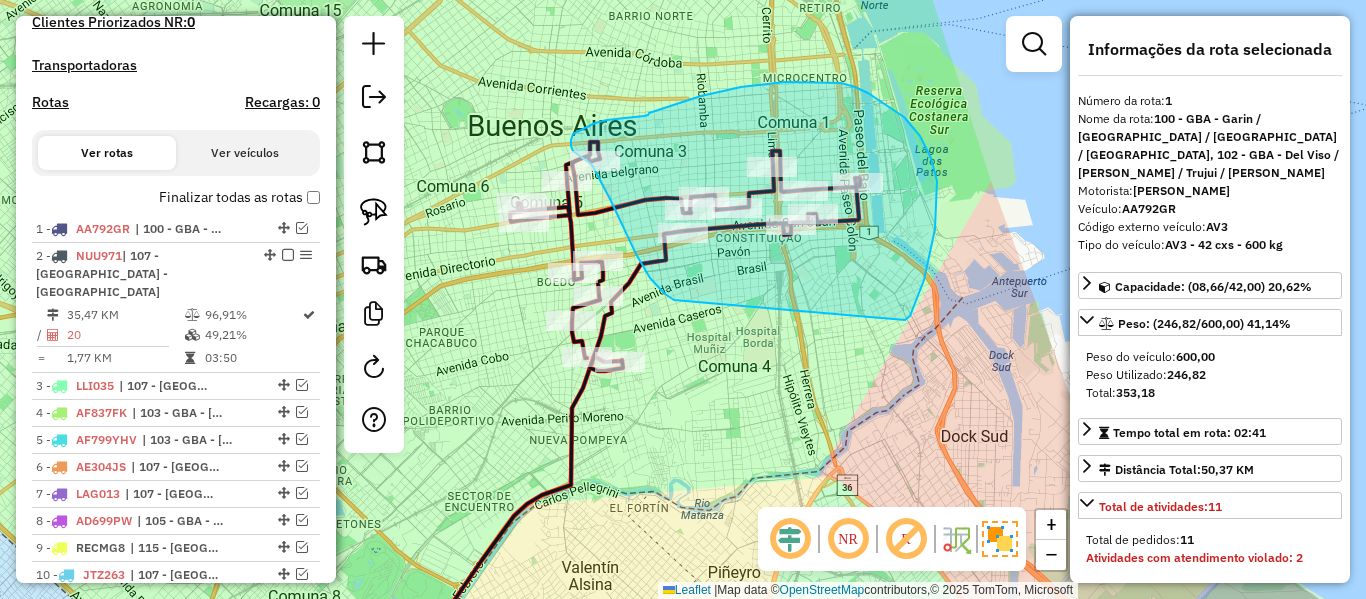 drag, startPoint x: 905, startPoint y: 320, endPoint x: 678, endPoint y: 302, distance: 227.71254 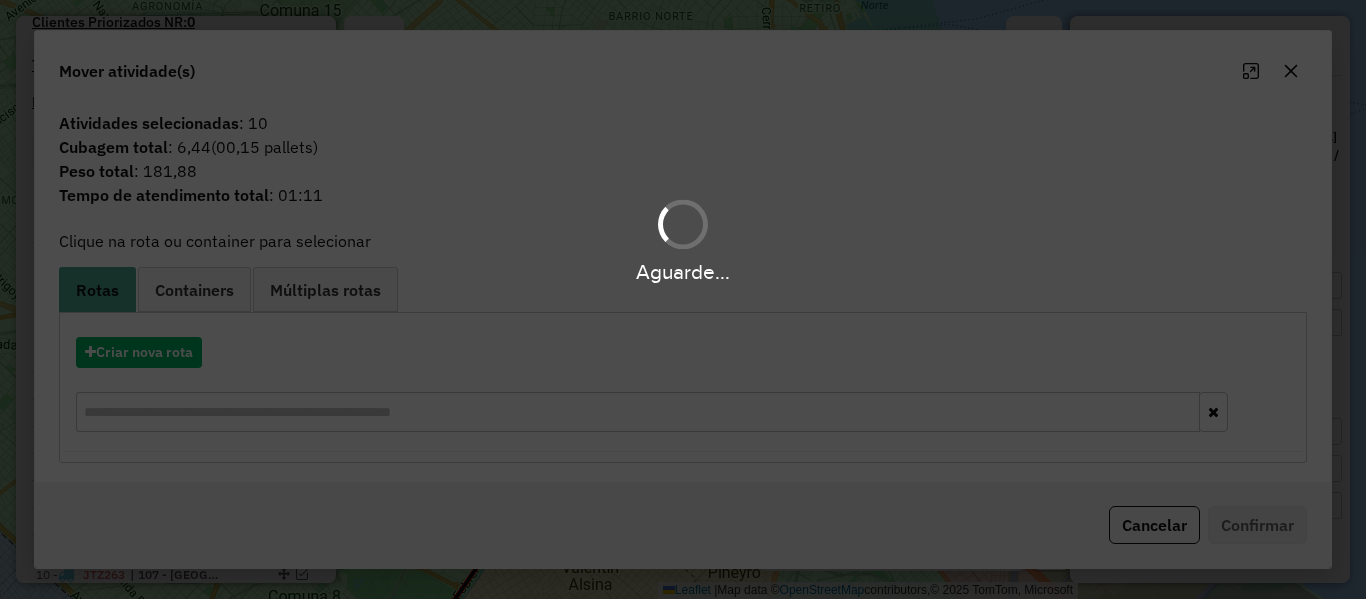 click on "Aguarde..." at bounding box center [683, 299] 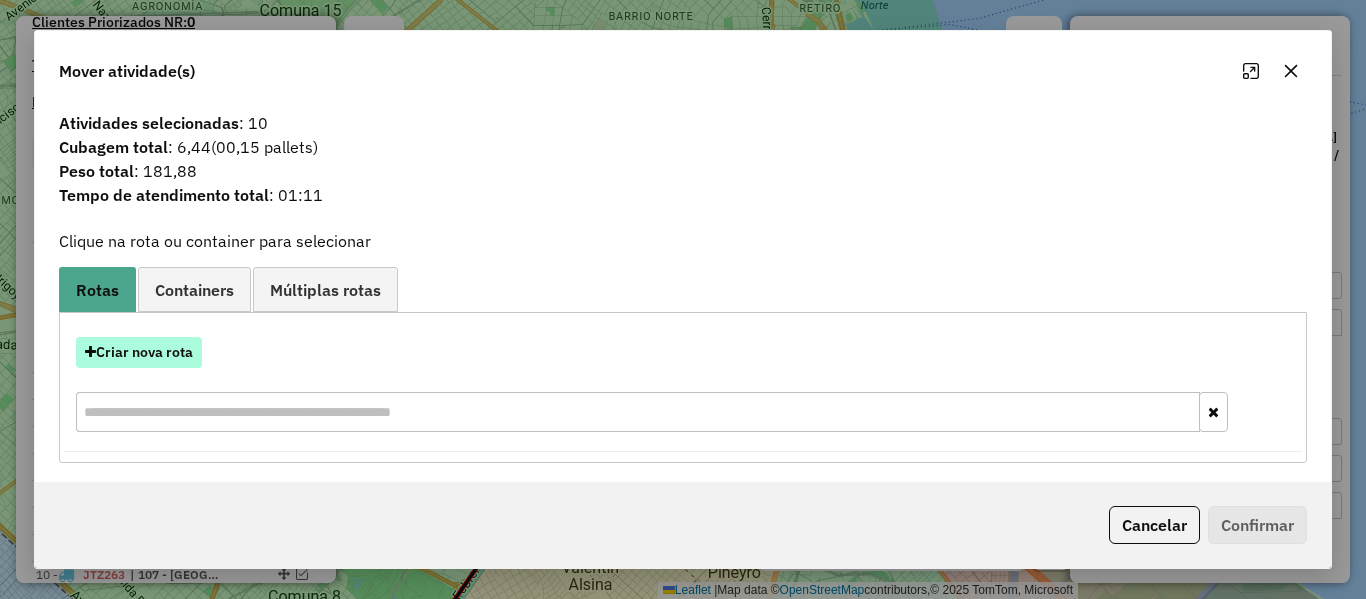 click on "Criar nova rota" at bounding box center (139, 352) 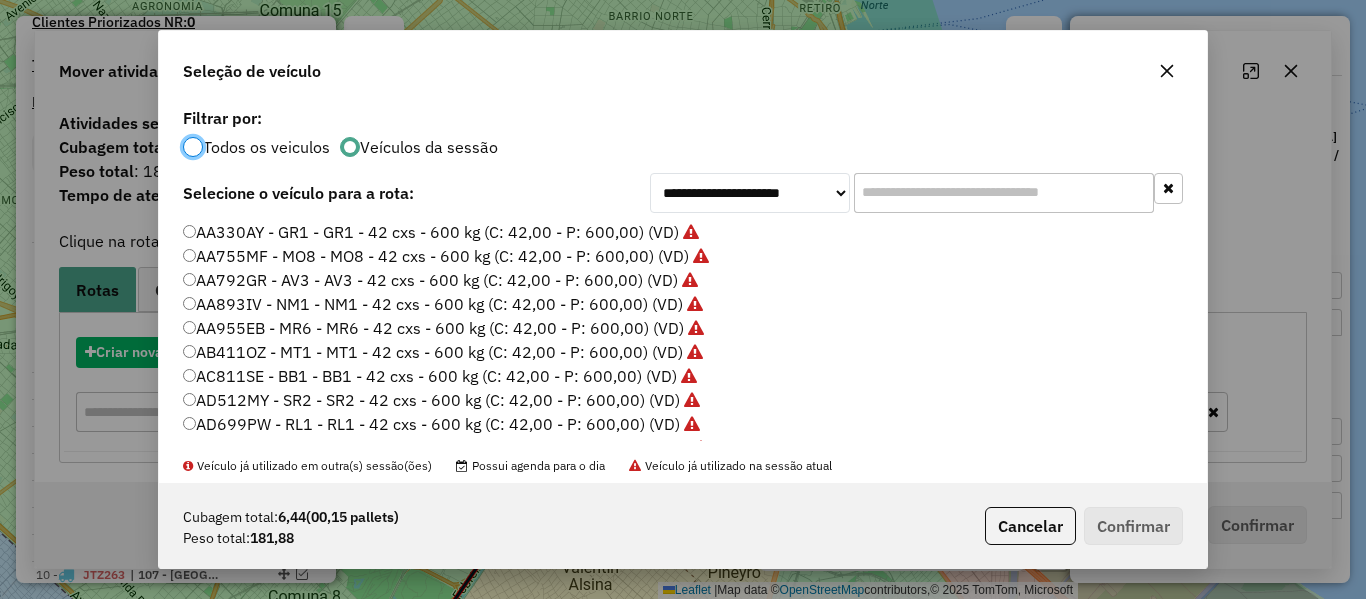 scroll, scrollTop: 11, scrollLeft: 6, axis: both 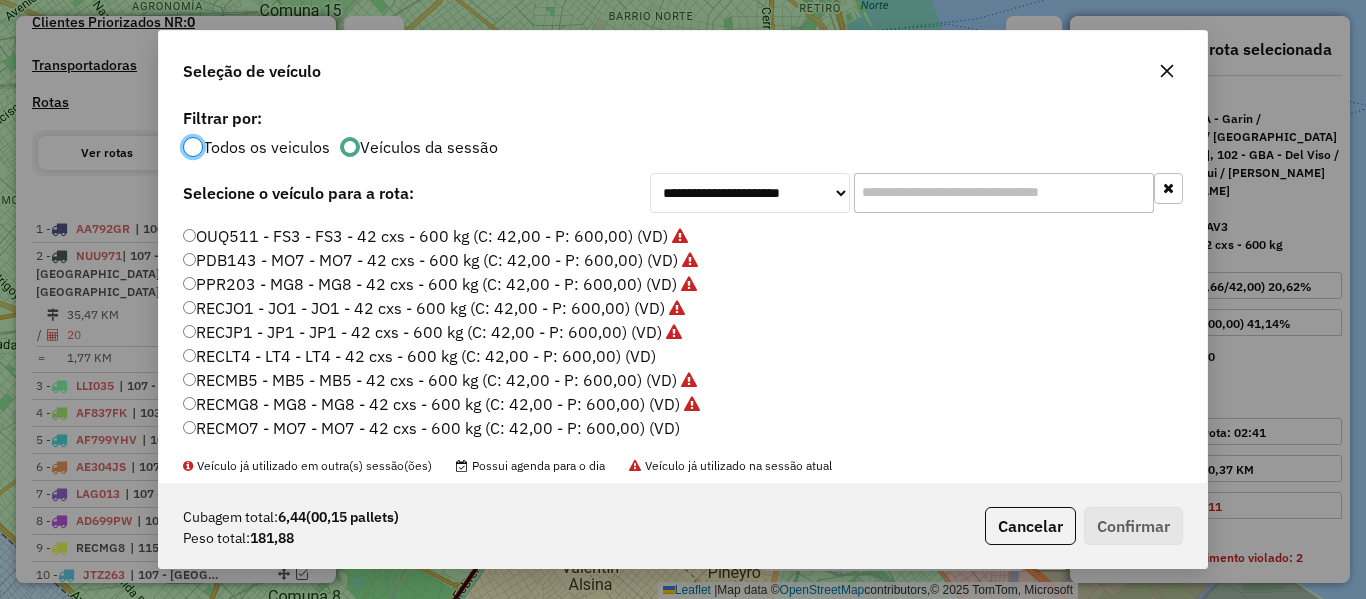 click on "RECLT4 - LT4 - LT4 - 42 cxs - 600 kg (C: 42,00 - P: 600,00) (VD)" 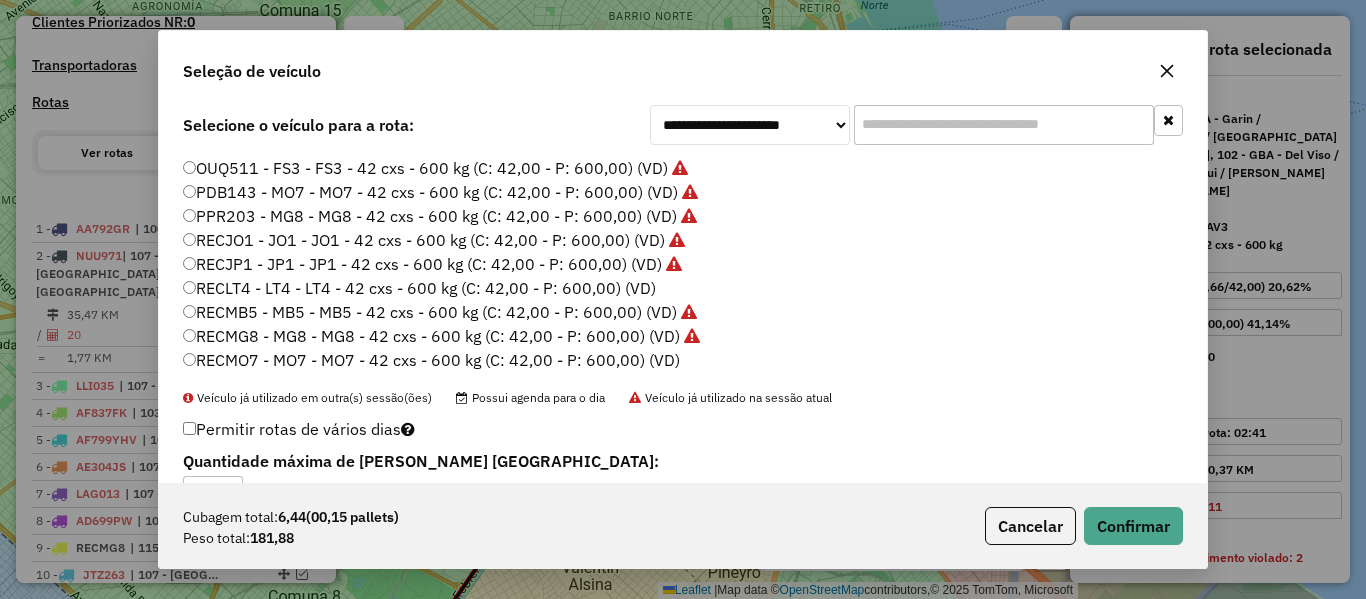 scroll, scrollTop: 100, scrollLeft: 0, axis: vertical 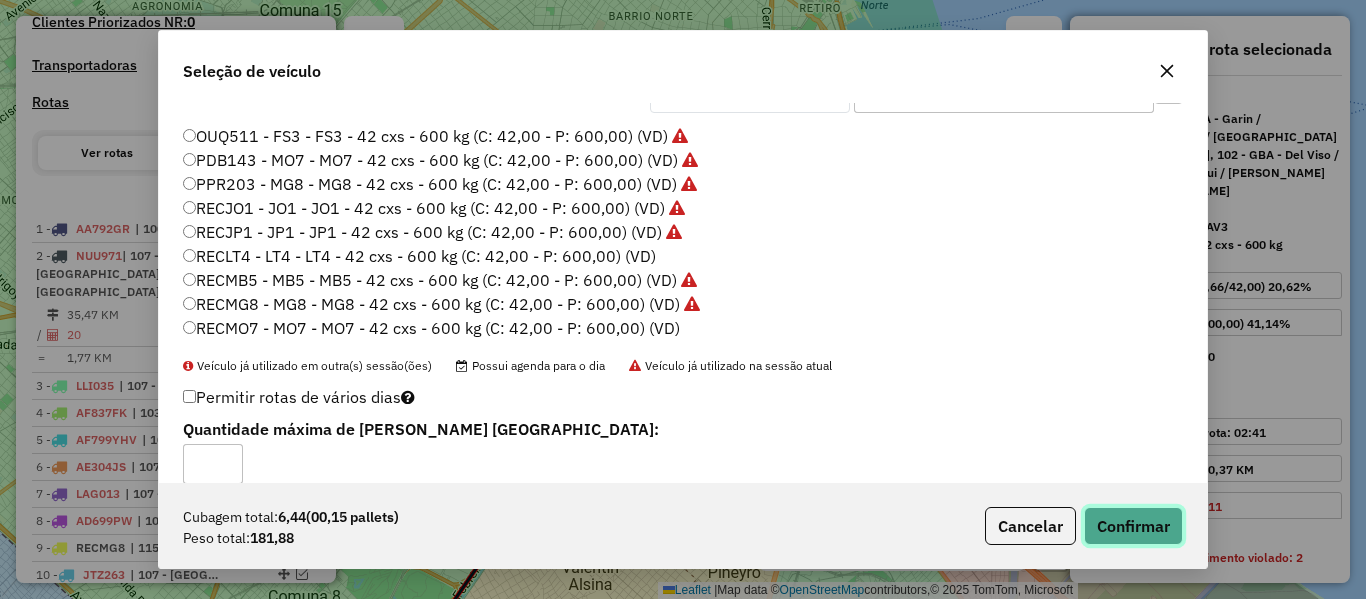 click on "Confirmar" 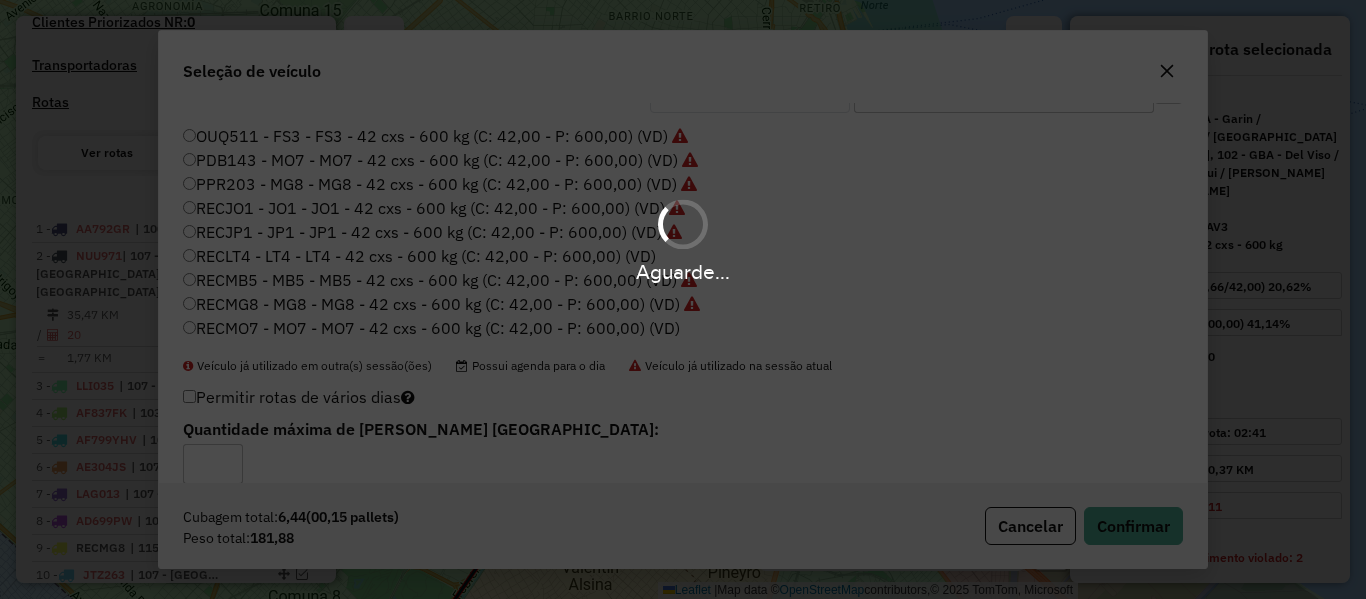 scroll, scrollTop: 0, scrollLeft: 0, axis: both 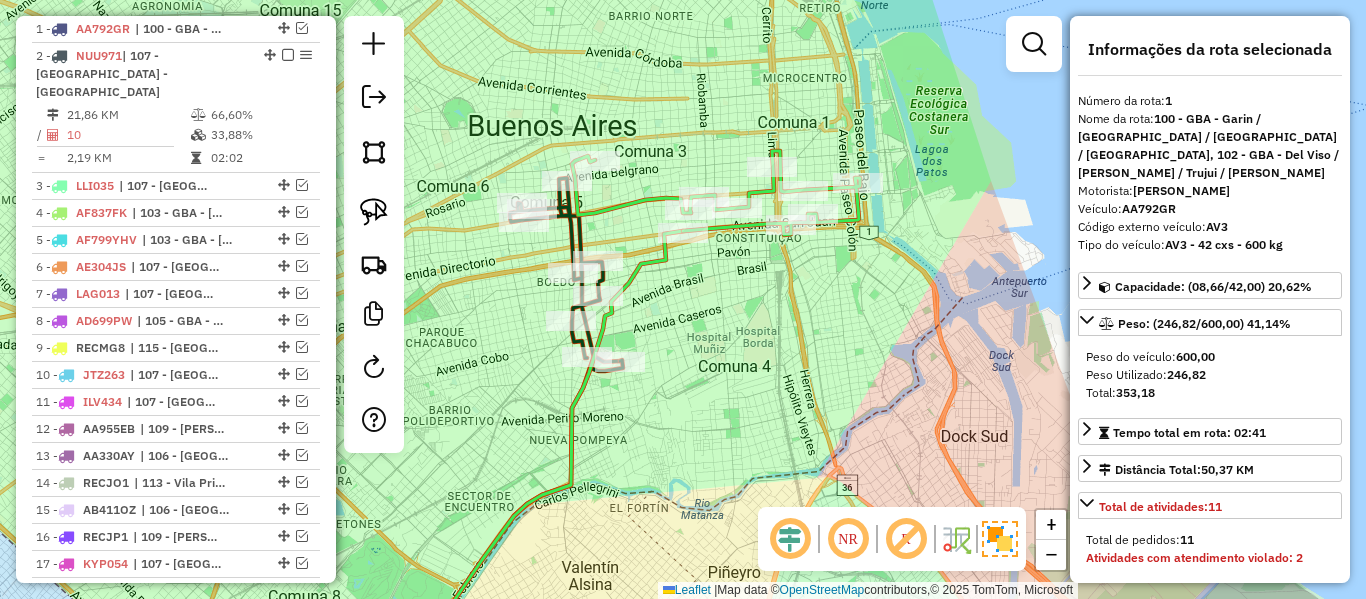click 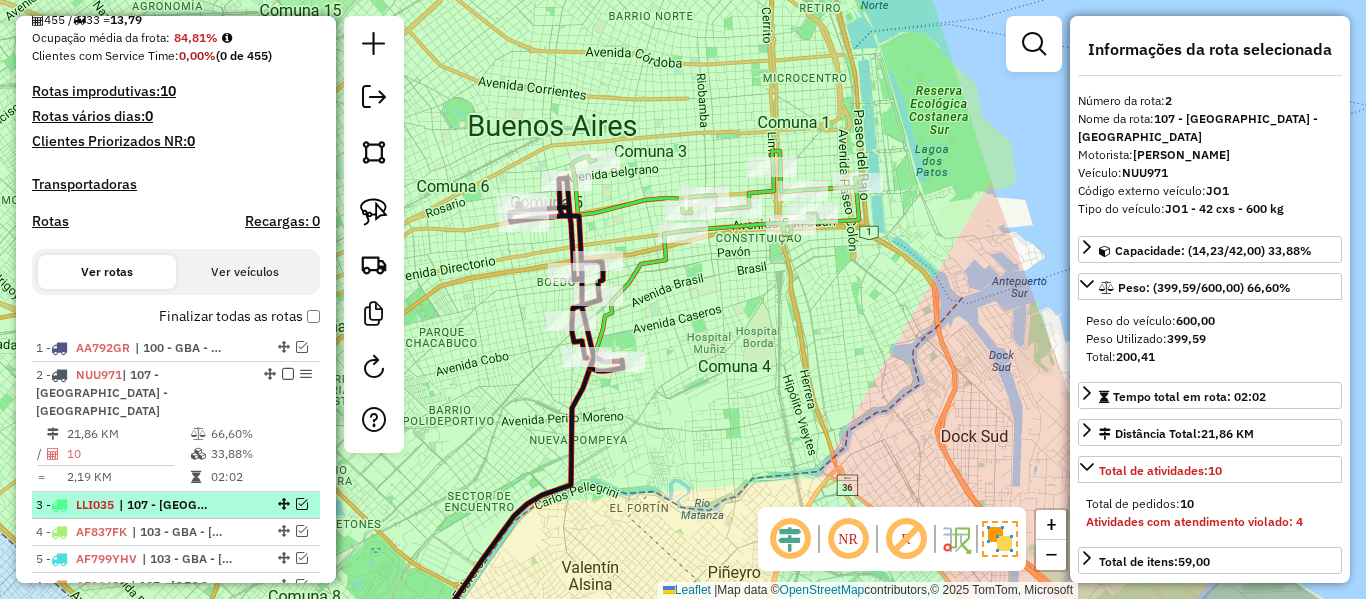 scroll, scrollTop: 490, scrollLeft: 0, axis: vertical 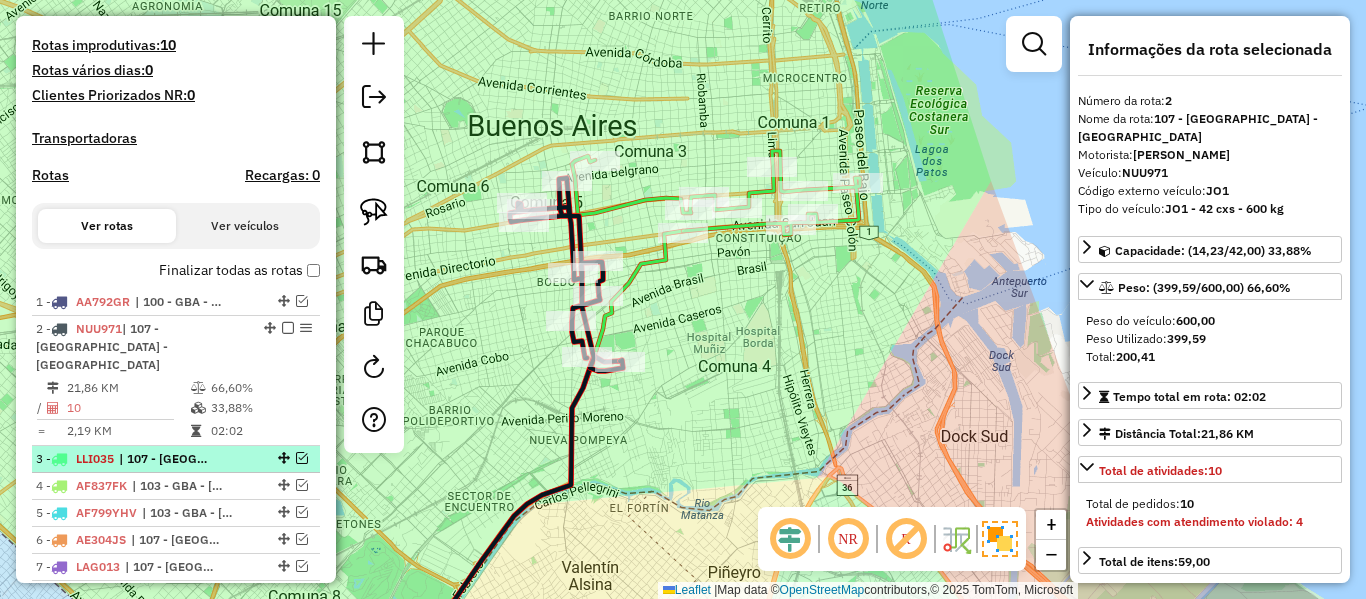 click at bounding box center [302, 458] 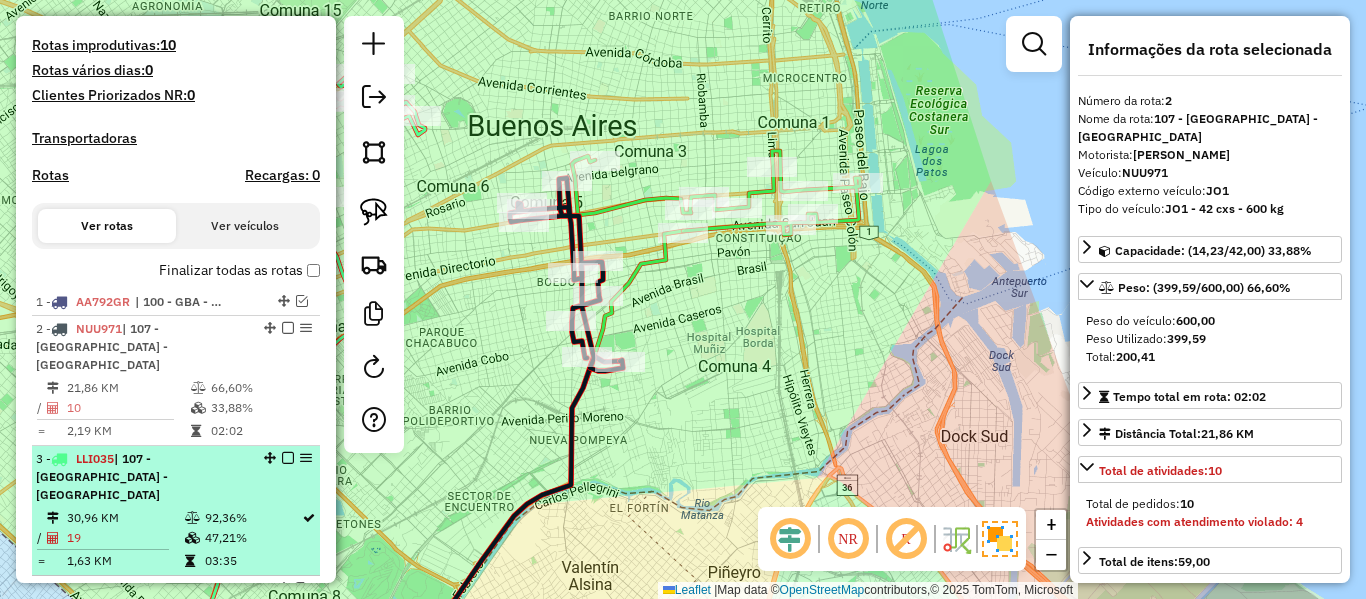 click on "3 -       LLI035   | 107 - Ciudad Autónoma de Buenos Aires - CABA" at bounding box center (142, 477) 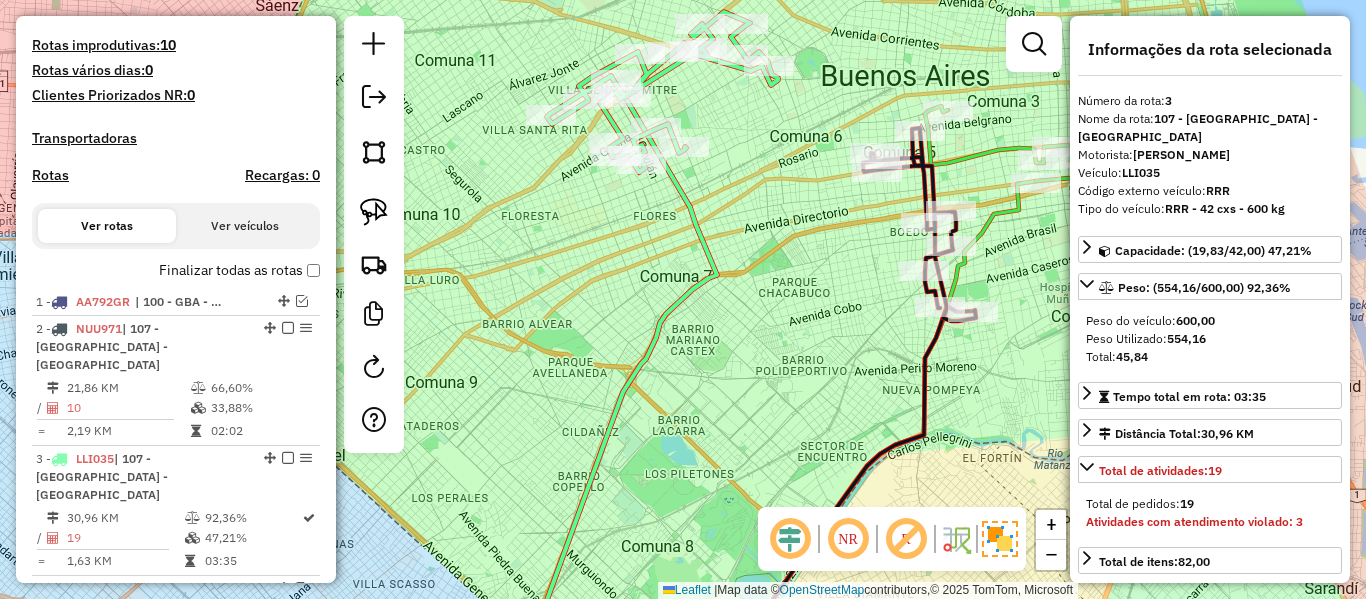 click 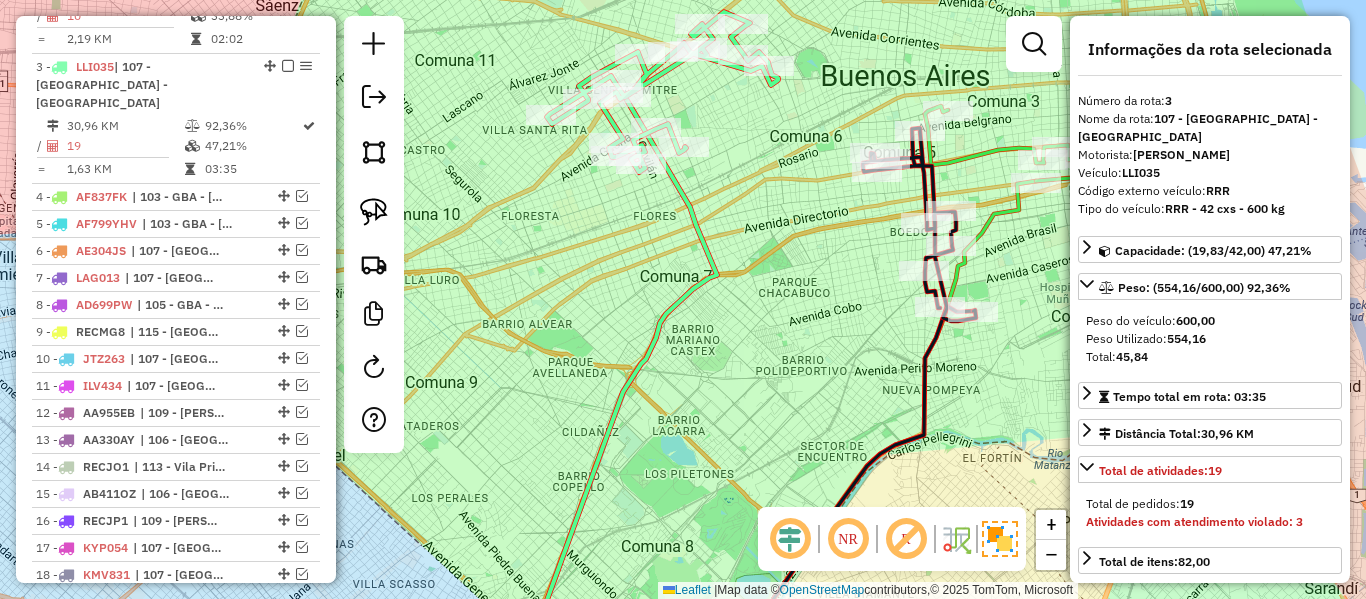 scroll, scrollTop: 902, scrollLeft: 0, axis: vertical 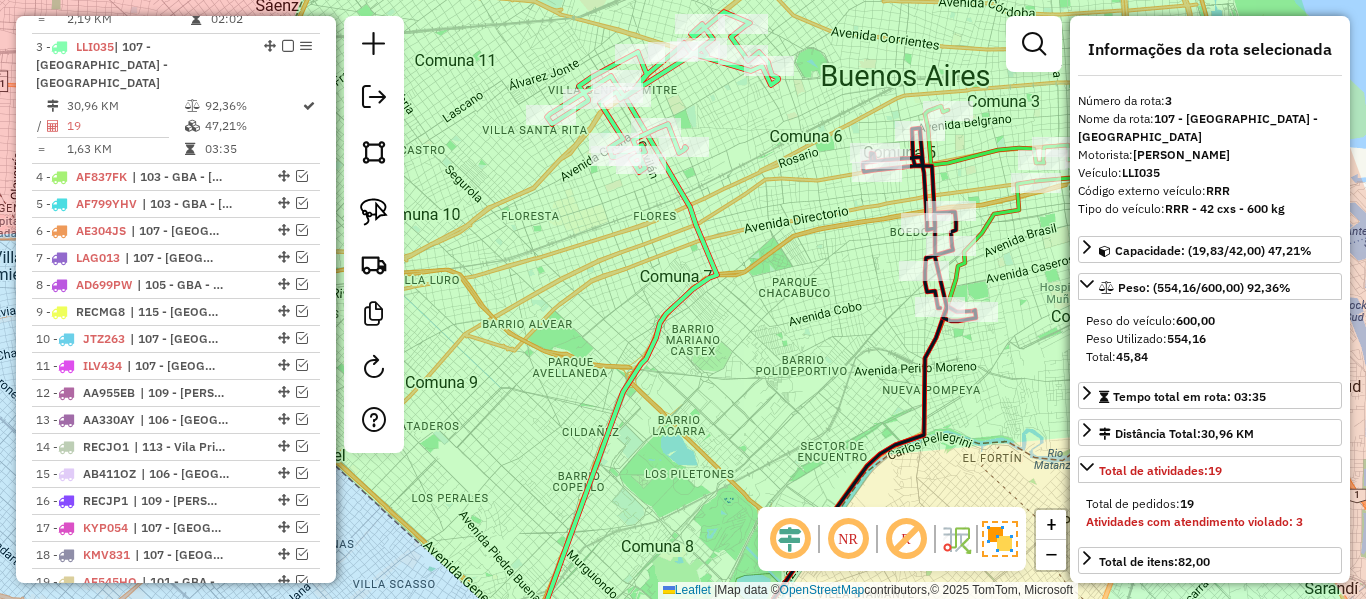 drag, startPoint x: 680, startPoint y: 216, endPoint x: 704, endPoint y: 424, distance: 209.38004 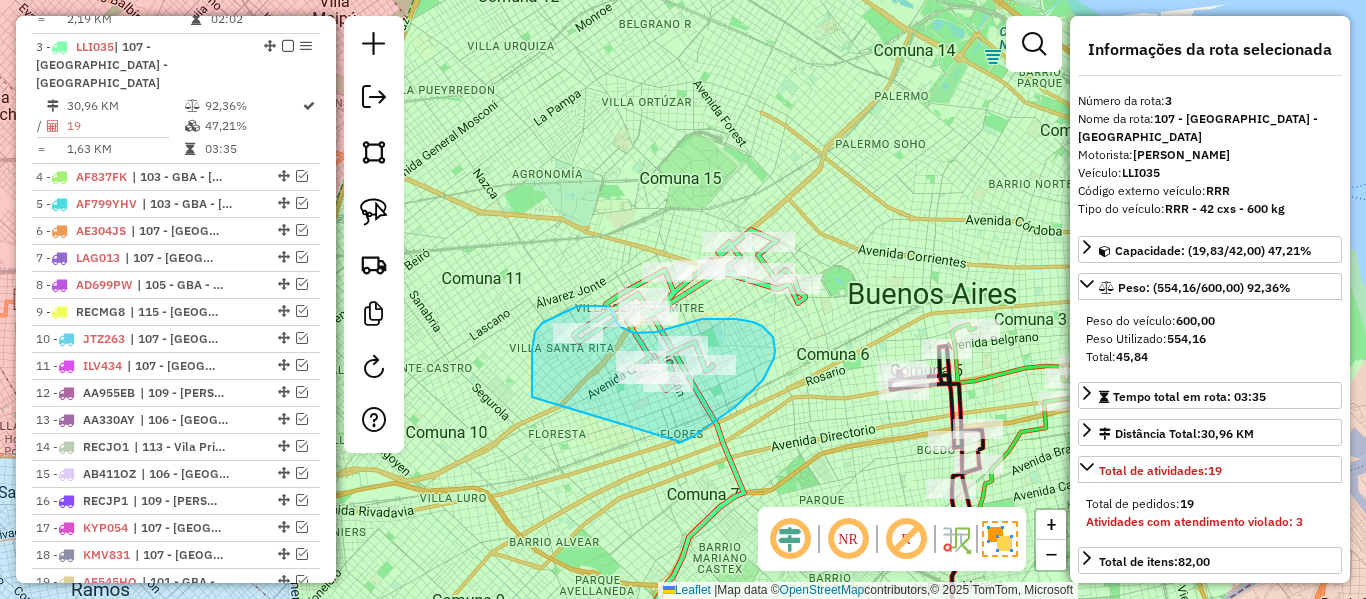 drag, startPoint x: 677, startPoint y: 442, endPoint x: 567, endPoint y: 402, distance: 117.047 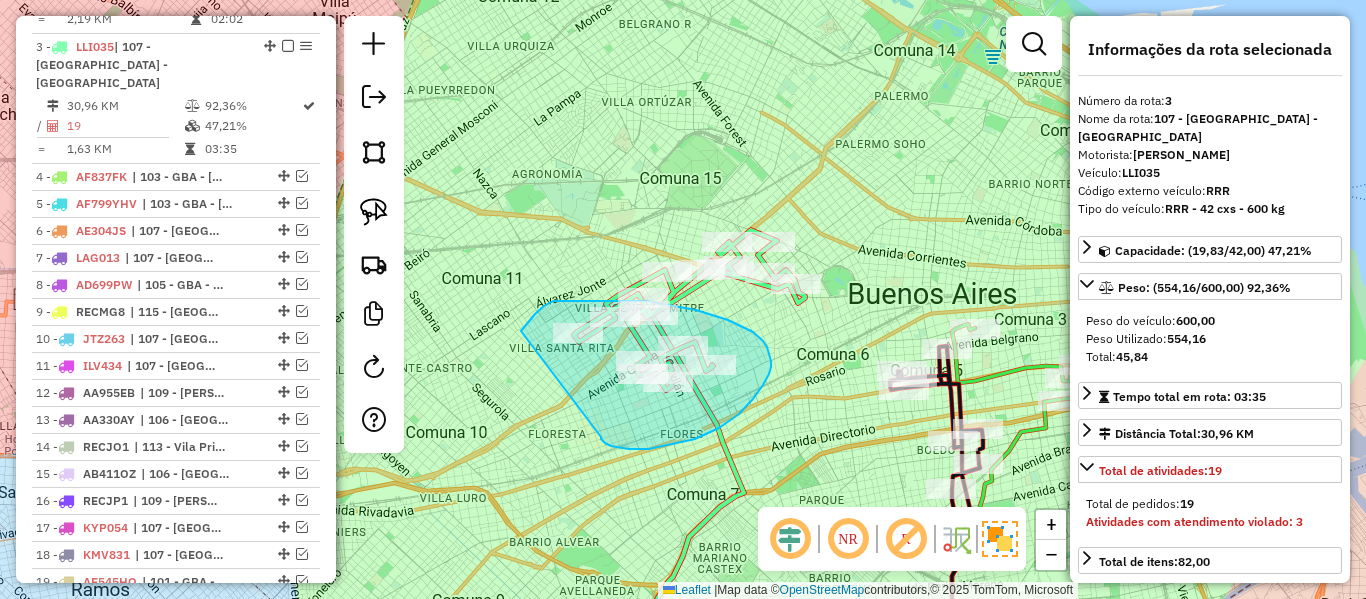 drag, startPoint x: 601, startPoint y: 437, endPoint x: 508, endPoint y: 372, distance: 113.46365 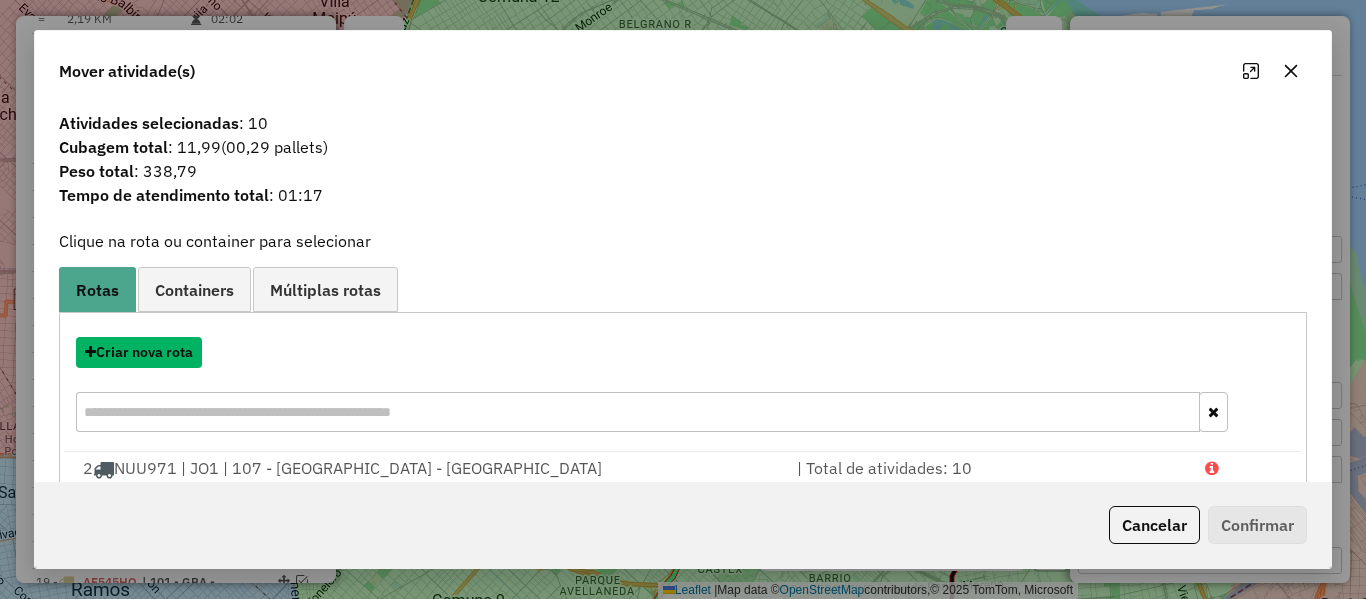 click on "Criar nova rota" at bounding box center (139, 352) 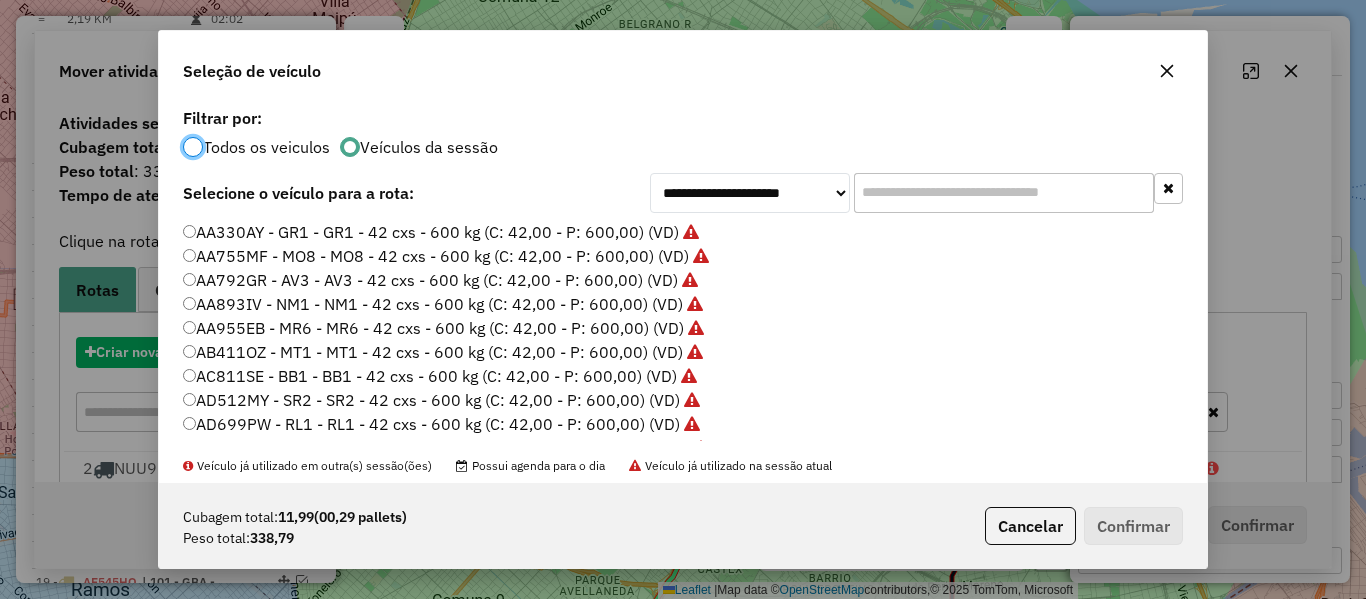 scroll, scrollTop: 11, scrollLeft: 6, axis: both 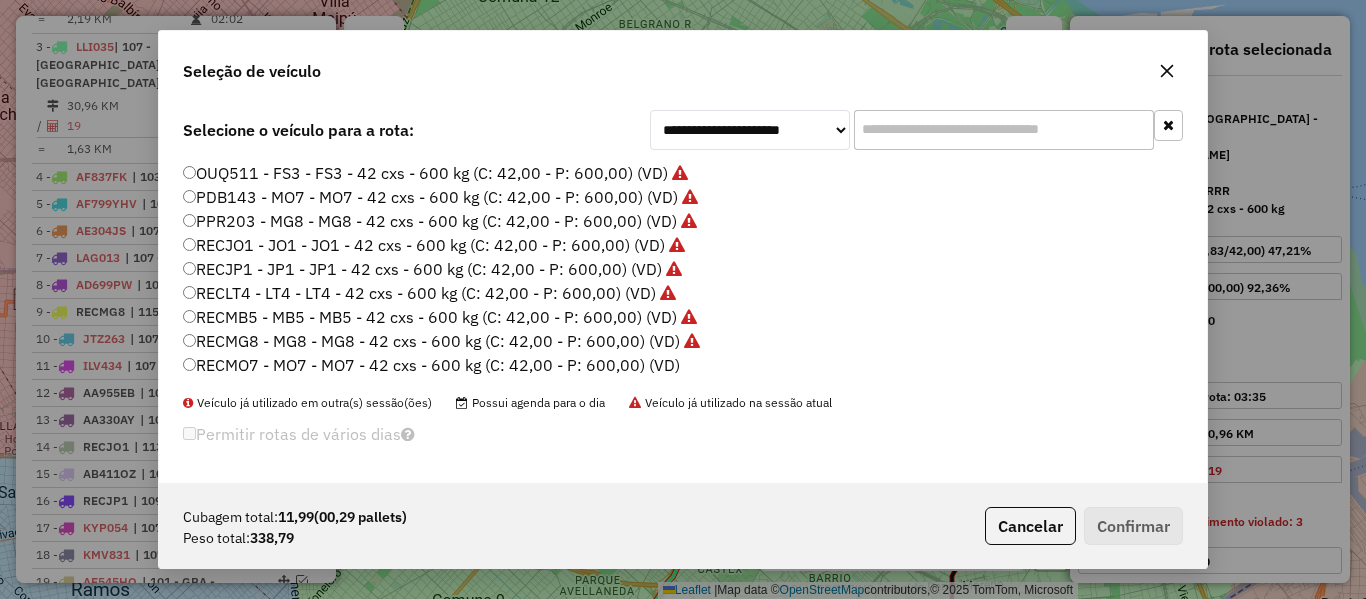 click on "RECMO7 - MO7 - MO7 - 42 cxs - 600 kg (C: 42,00 - P: 600,00) (VD)" 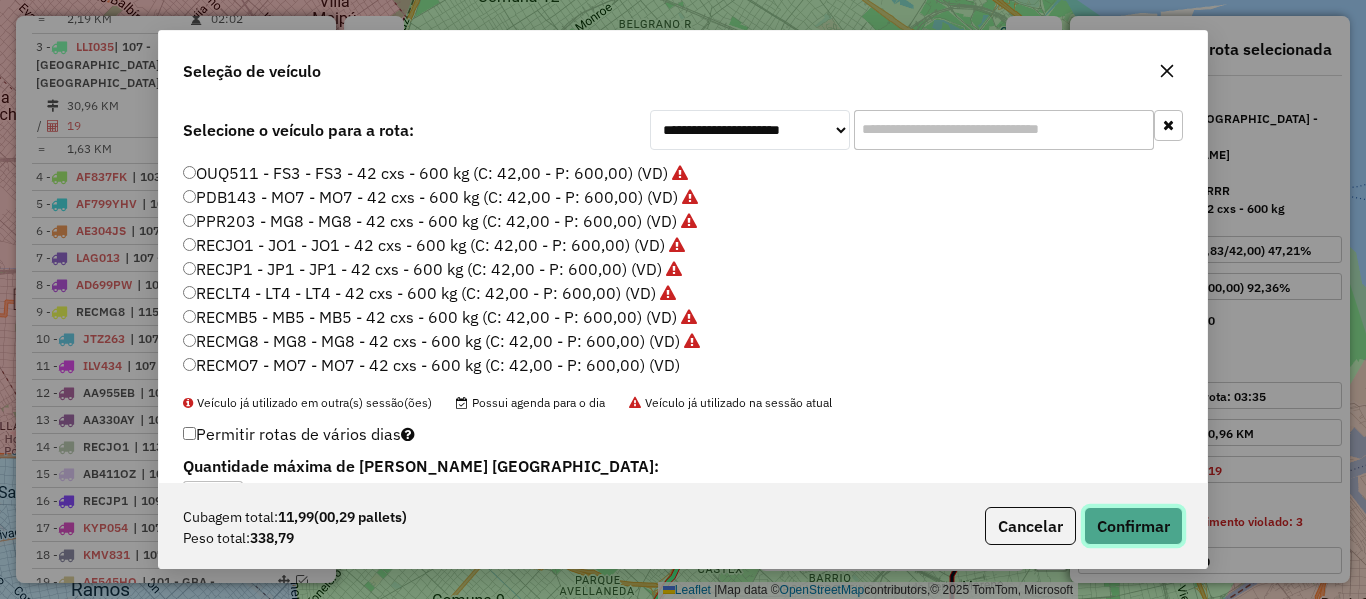 click on "Confirmar" 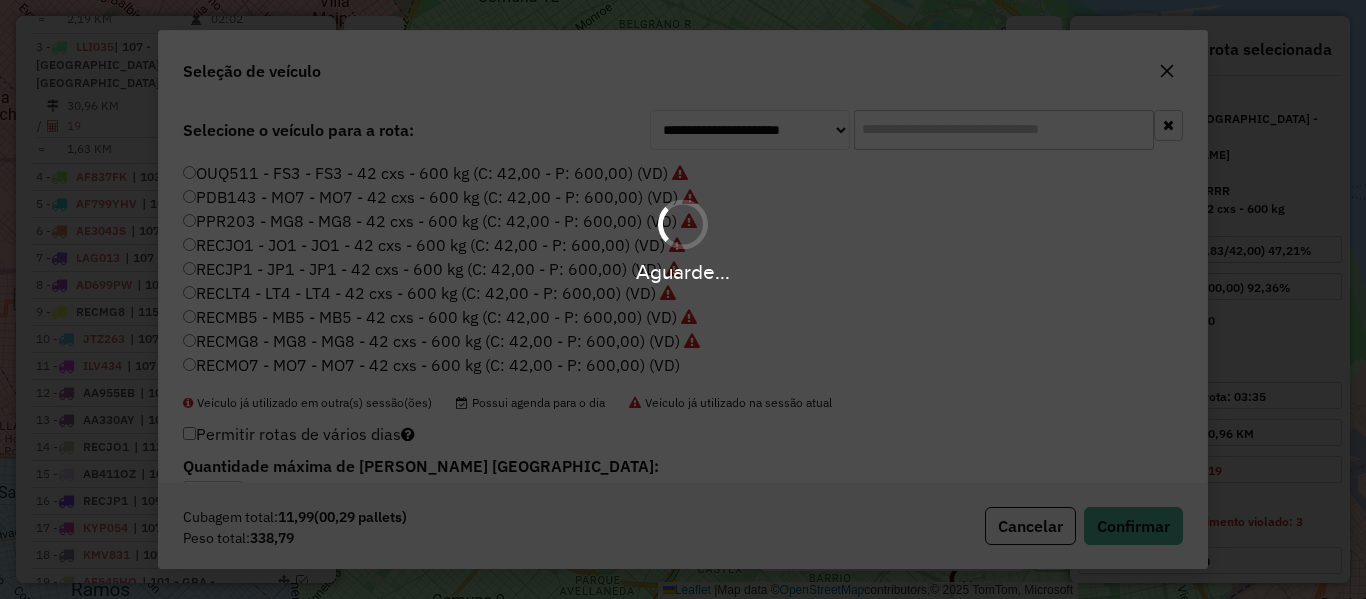 scroll, scrollTop: 0, scrollLeft: 0, axis: both 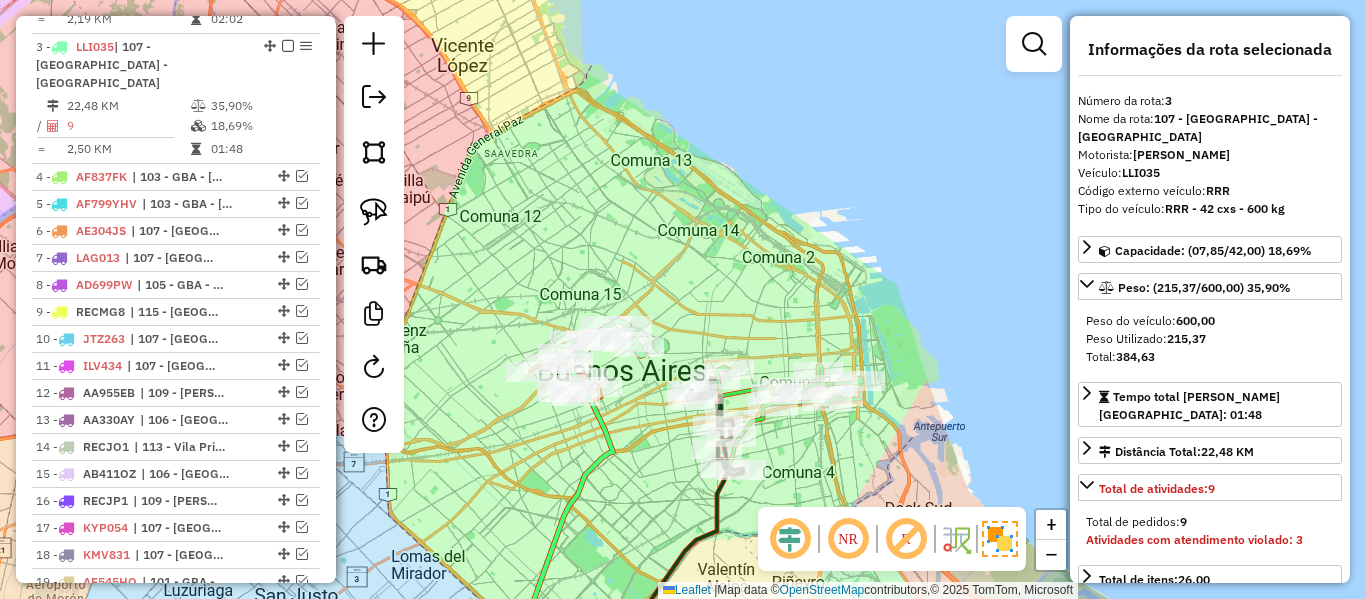click 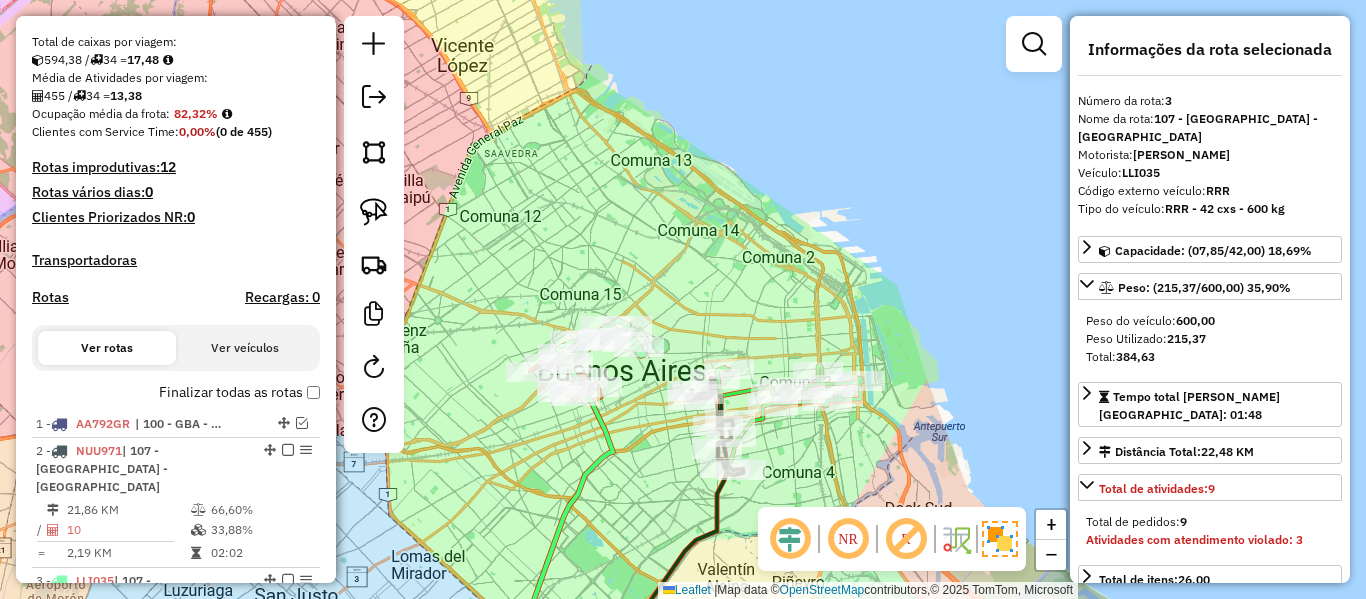 scroll, scrollTop: 402, scrollLeft: 0, axis: vertical 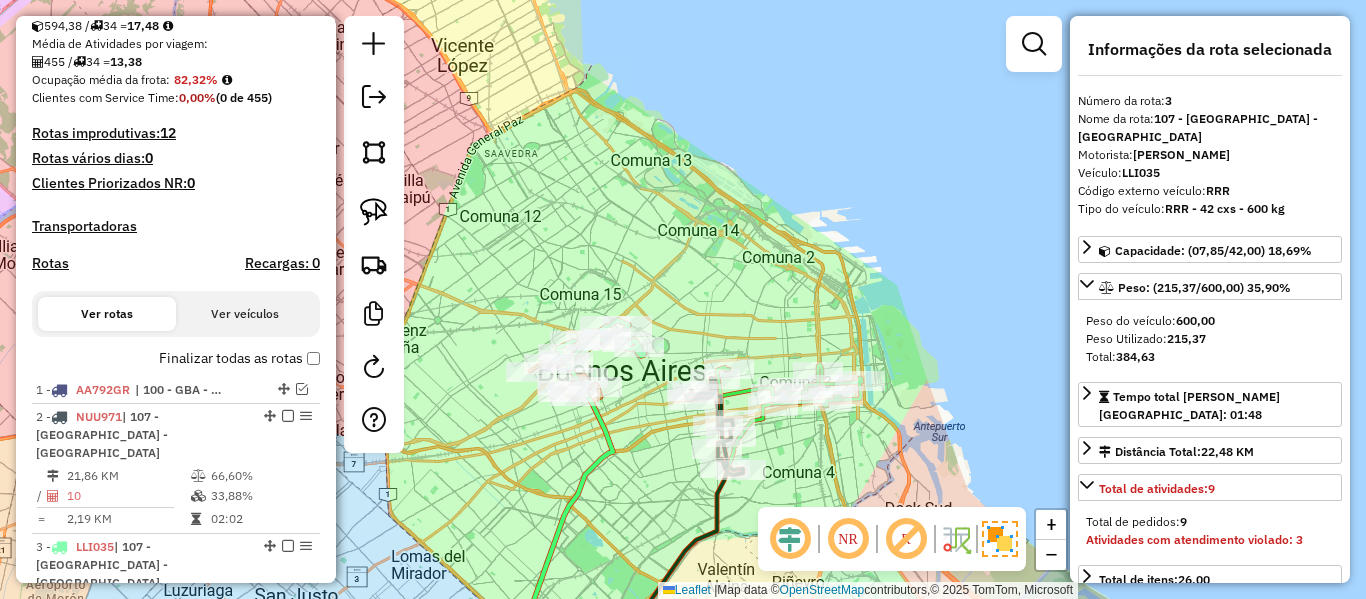 click on "Finalizar todas as rotas" at bounding box center [239, 358] 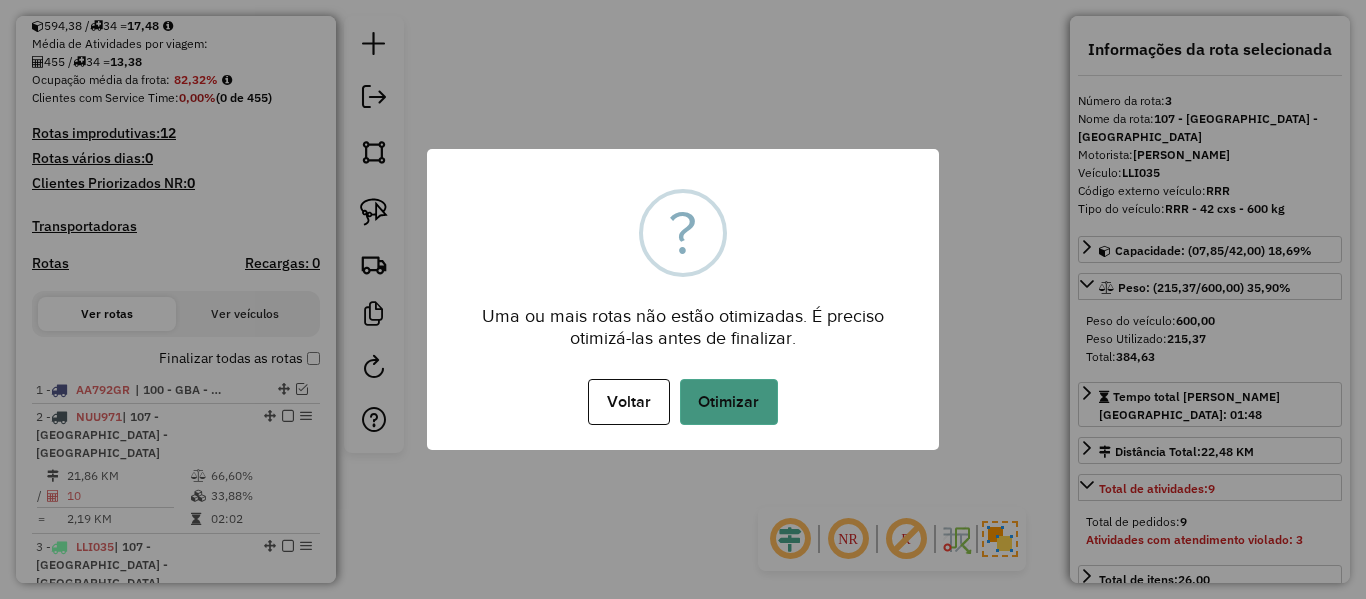 click on "Otimizar" at bounding box center (729, 402) 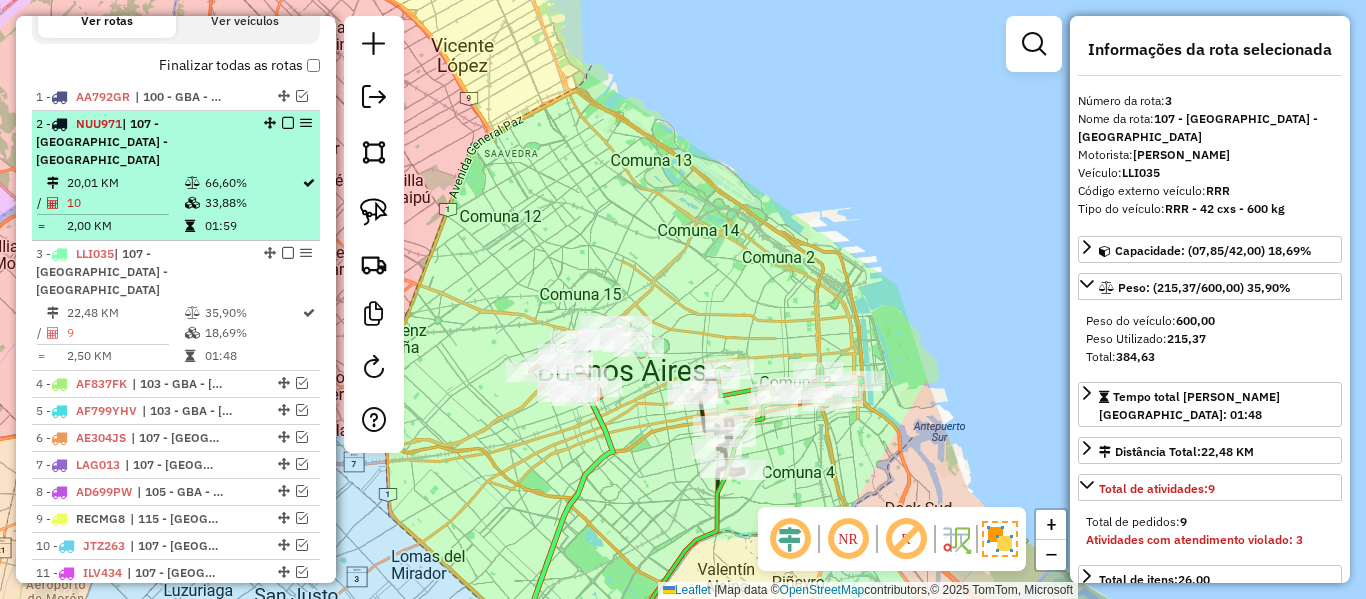 scroll, scrollTop: 502, scrollLeft: 0, axis: vertical 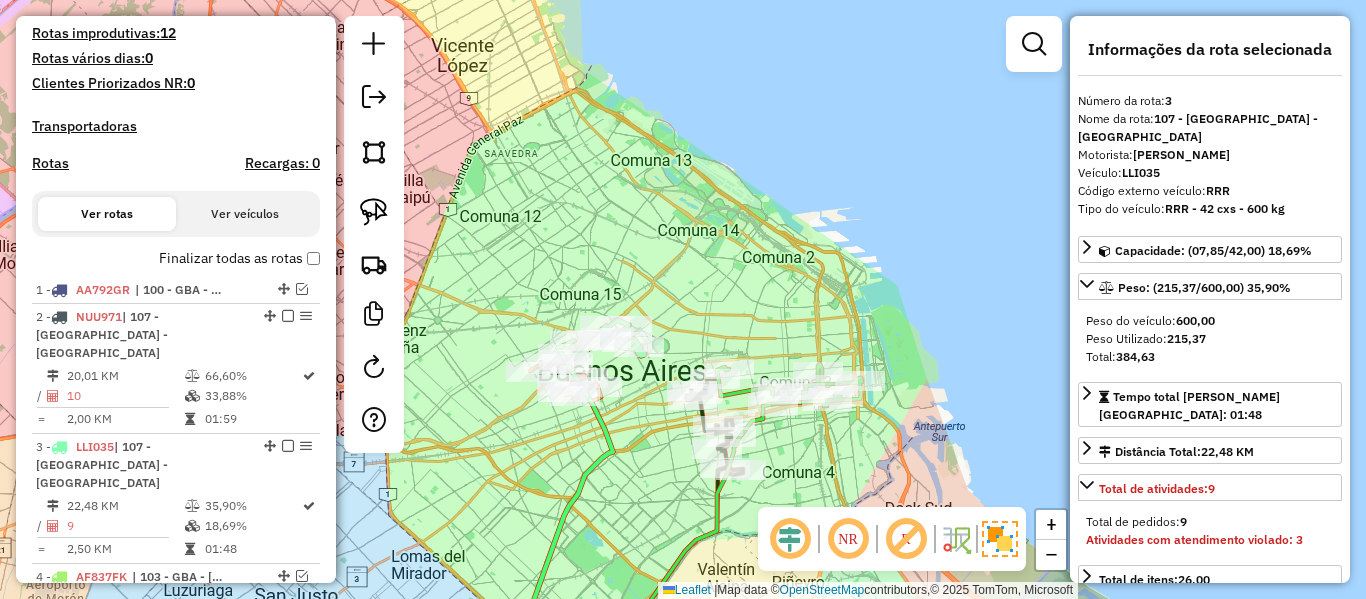click on "Finalizar todas as rotas" at bounding box center [239, 258] 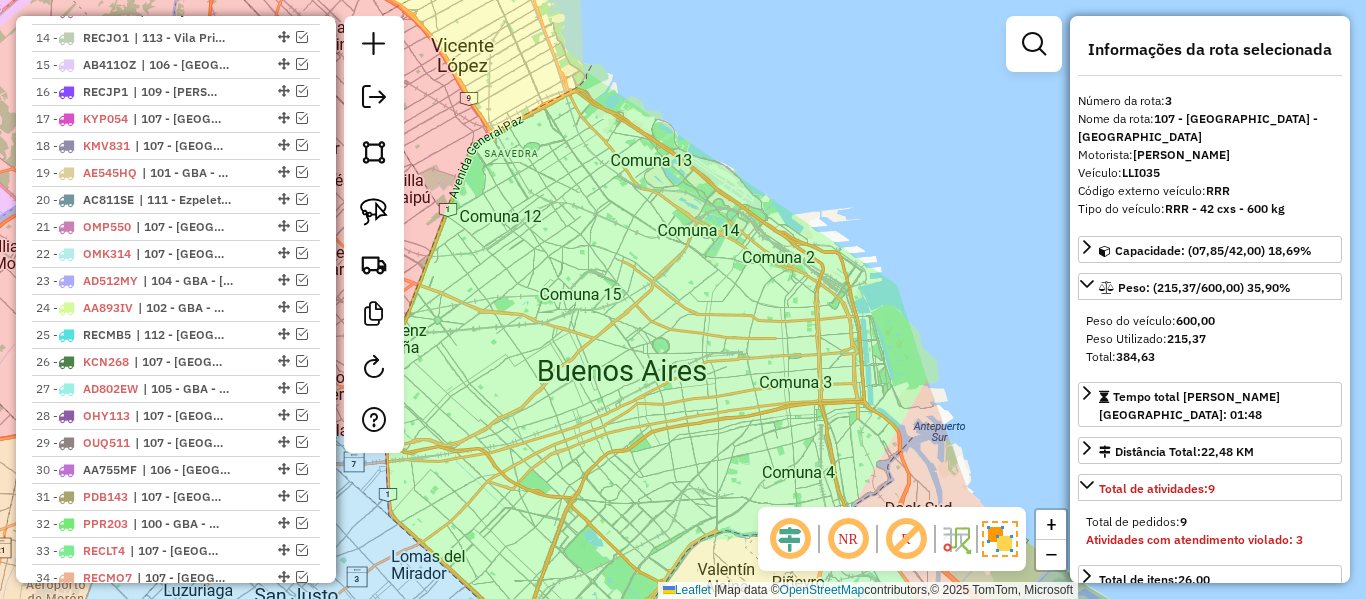 scroll, scrollTop: 1193, scrollLeft: 0, axis: vertical 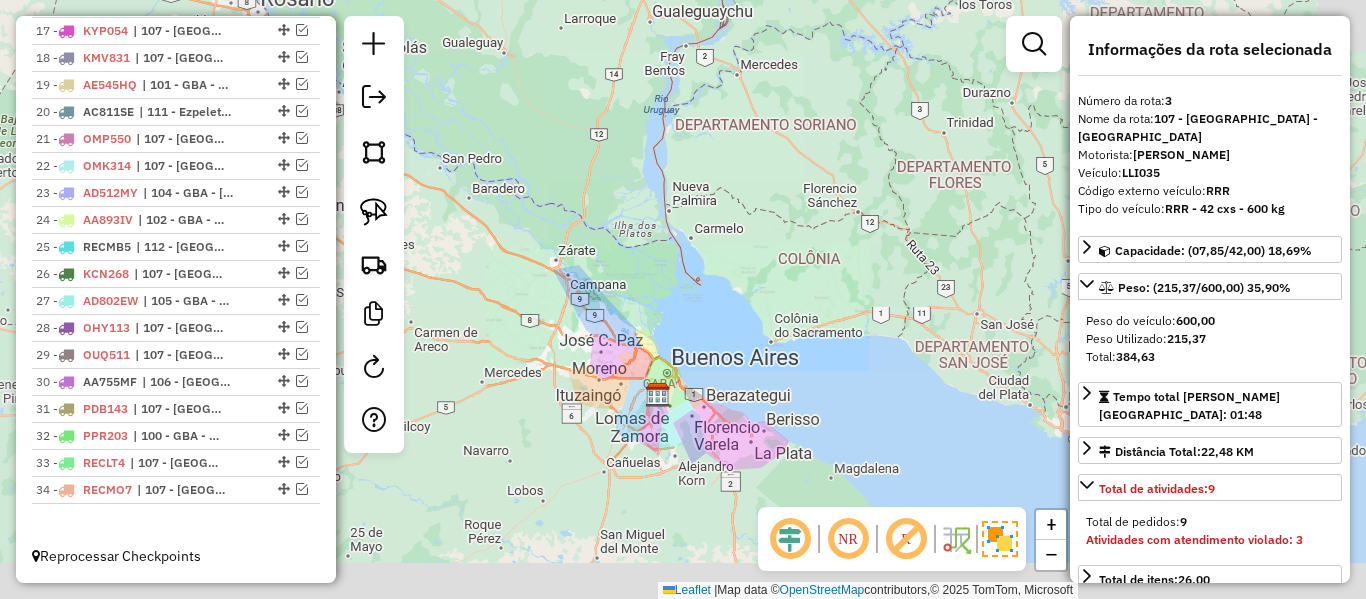 drag, startPoint x: 704, startPoint y: 416, endPoint x: 766, endPoint y: 302, distance: 129.76903 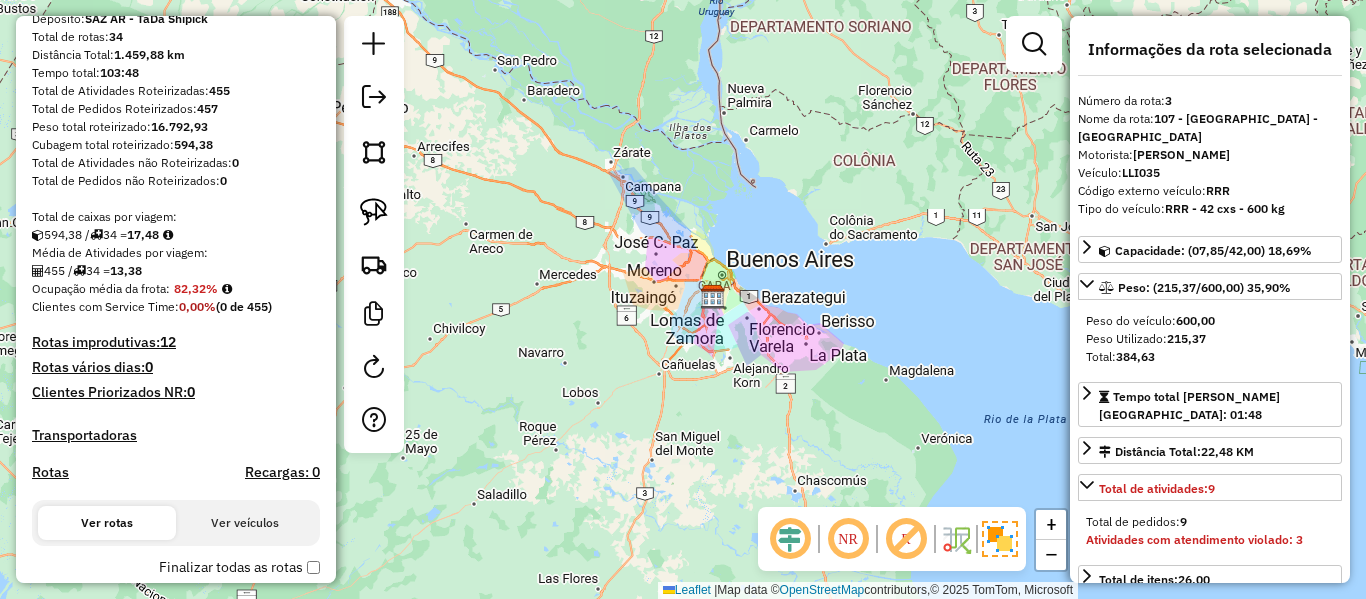 scroll, scrollTop: 0, scrollLeft: 0, axis: both 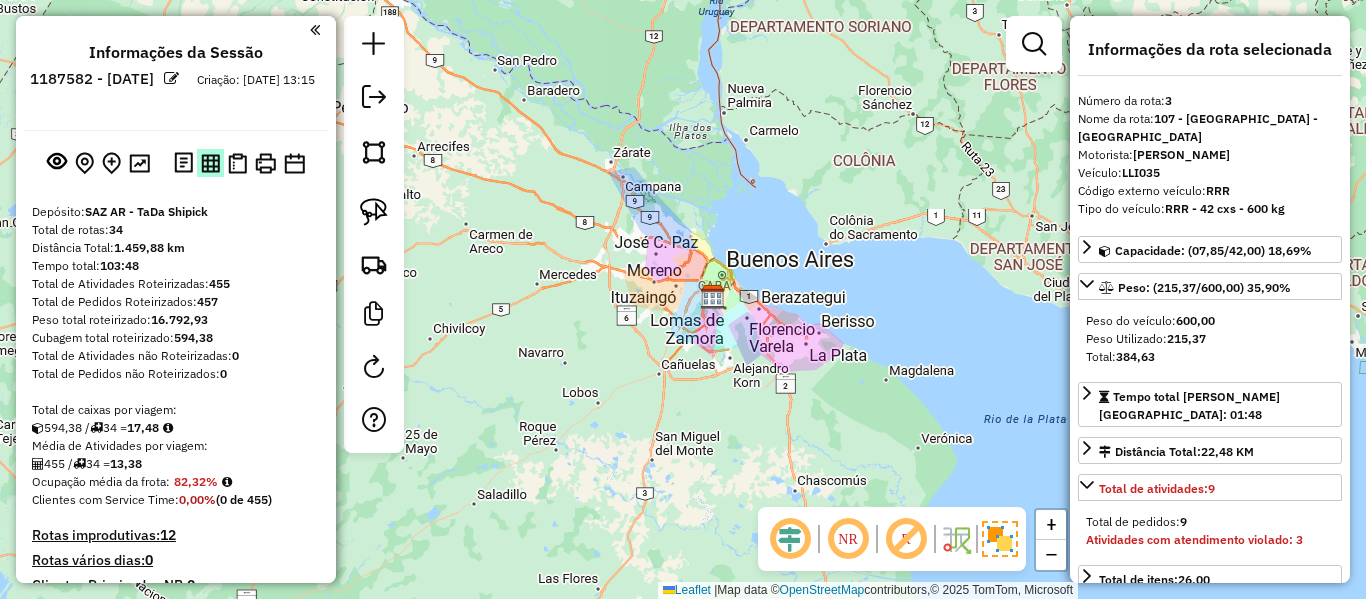 click at bounding box center (210, 162) 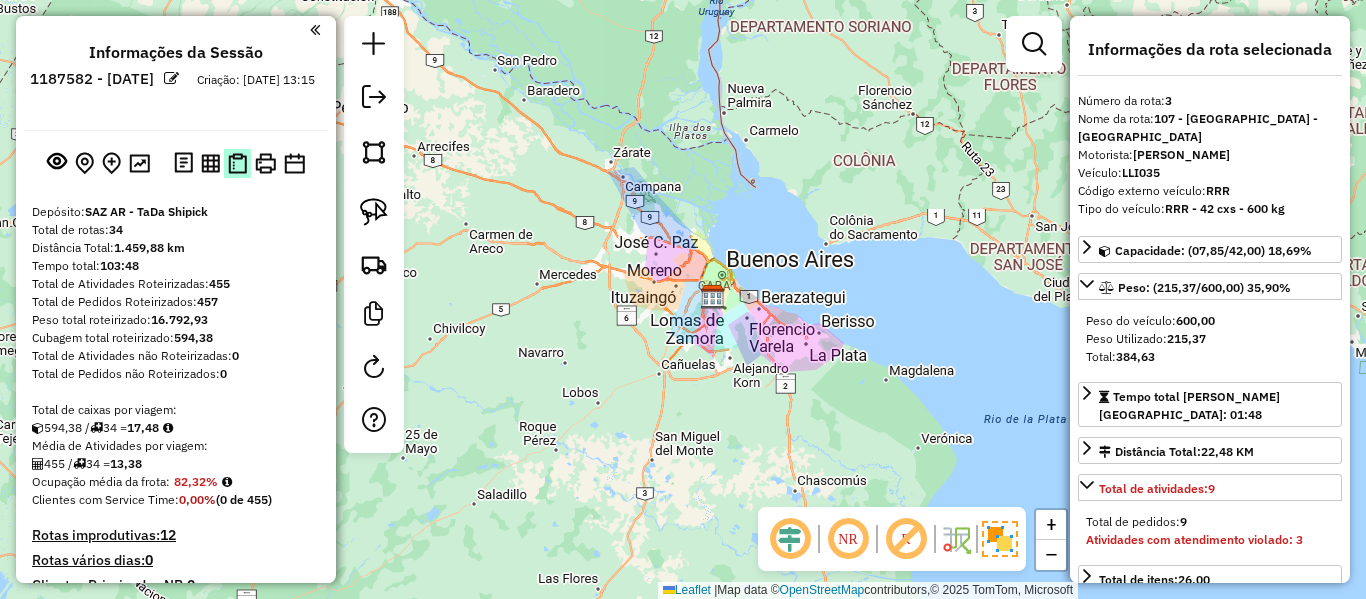 click at bounding box center (237, 163) 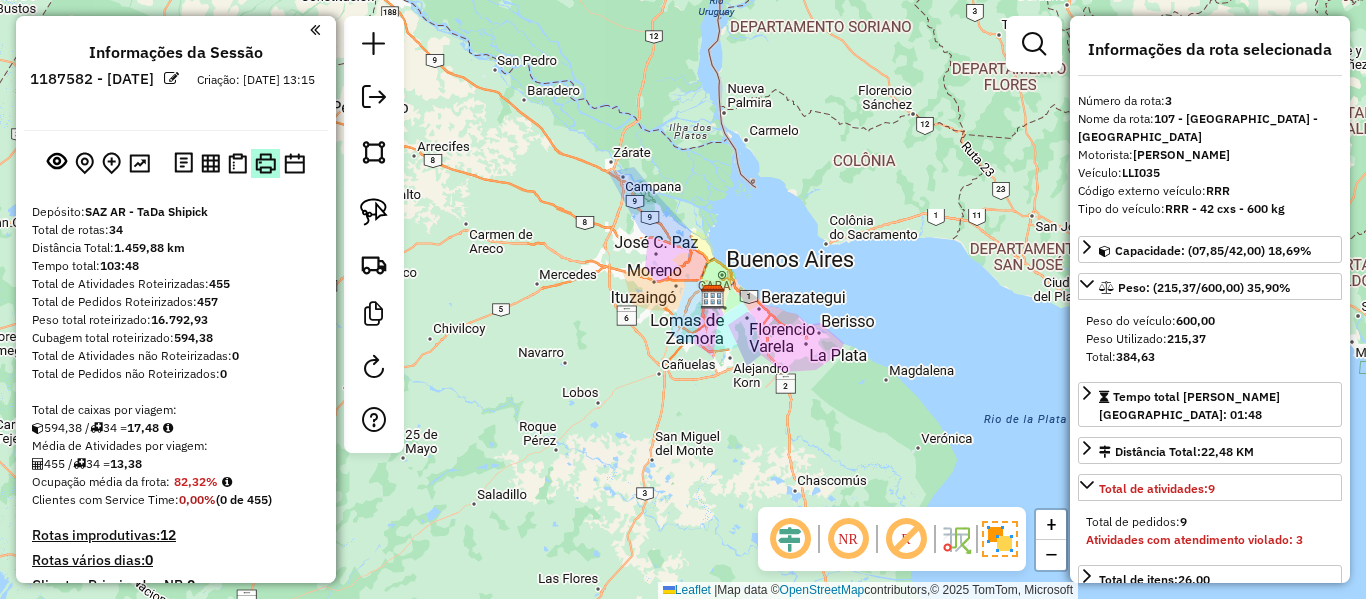 click at bounding box center (265, 163) 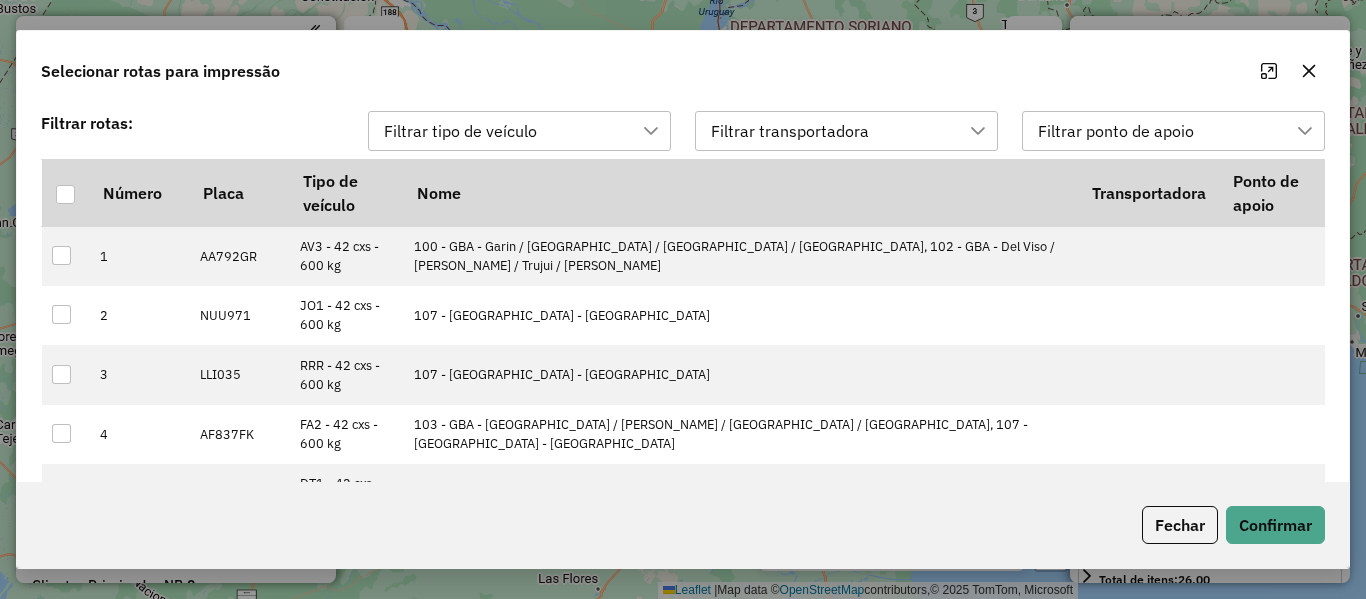 scroll, scrollTop: 15, scrollLeft: 91, axis: both 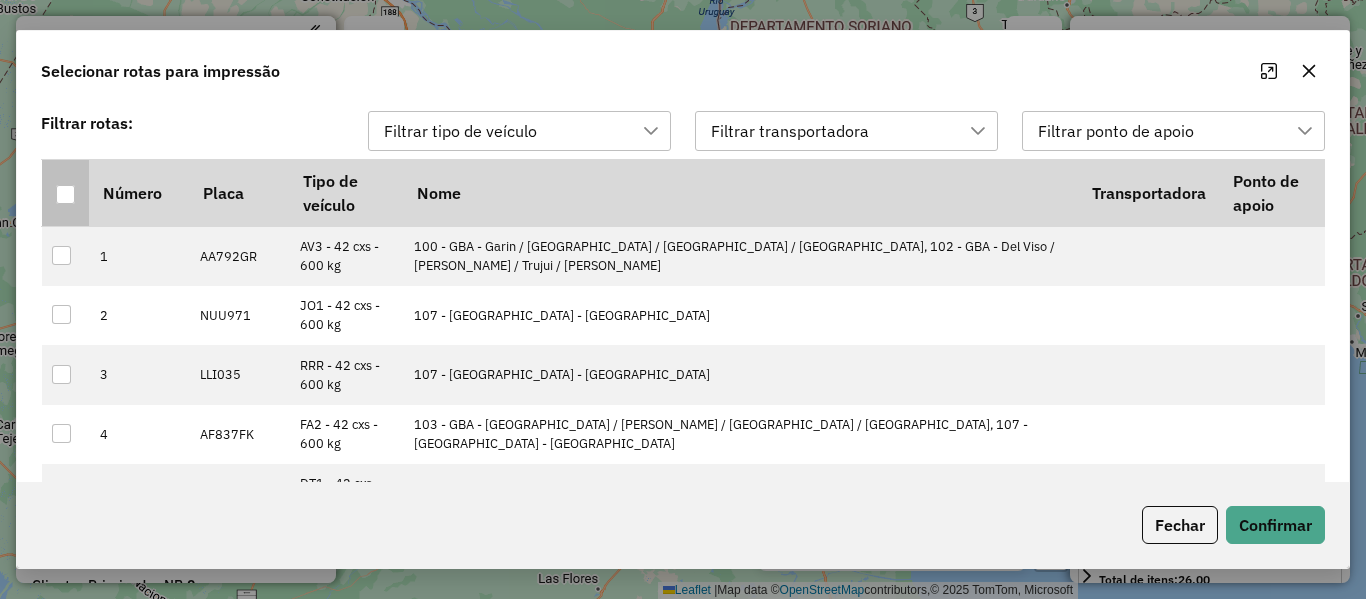 click at bounding box center [65, 194] 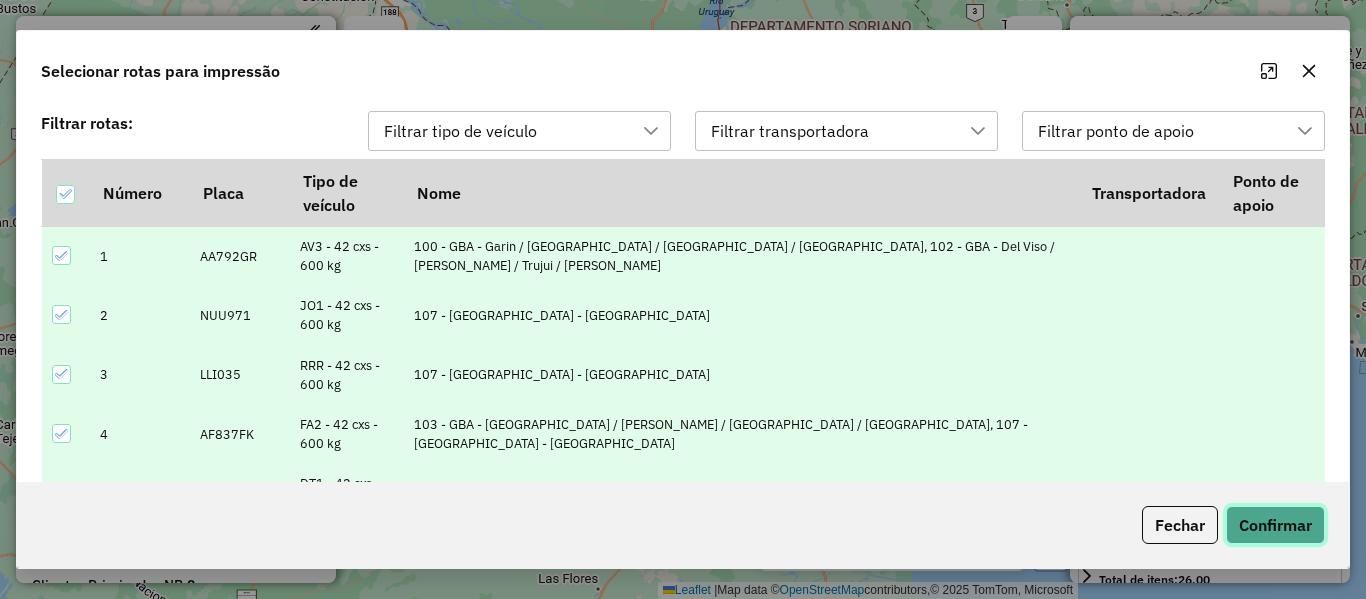 click on "Confirmar" 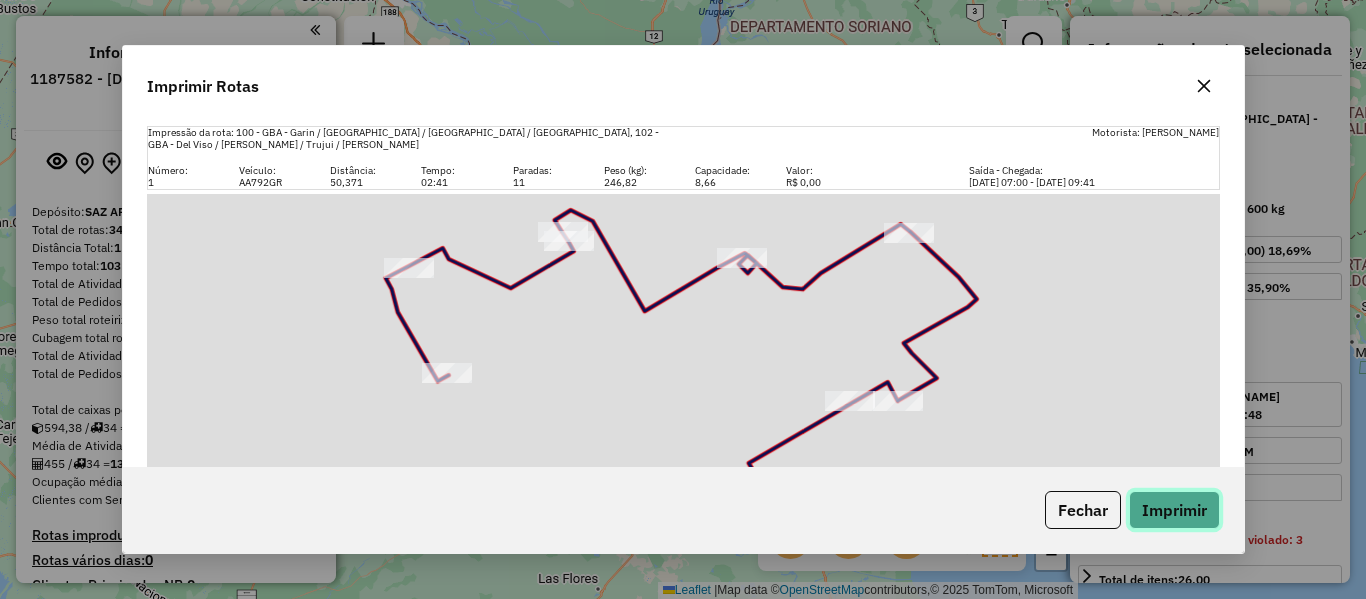 click on "Imprimir" 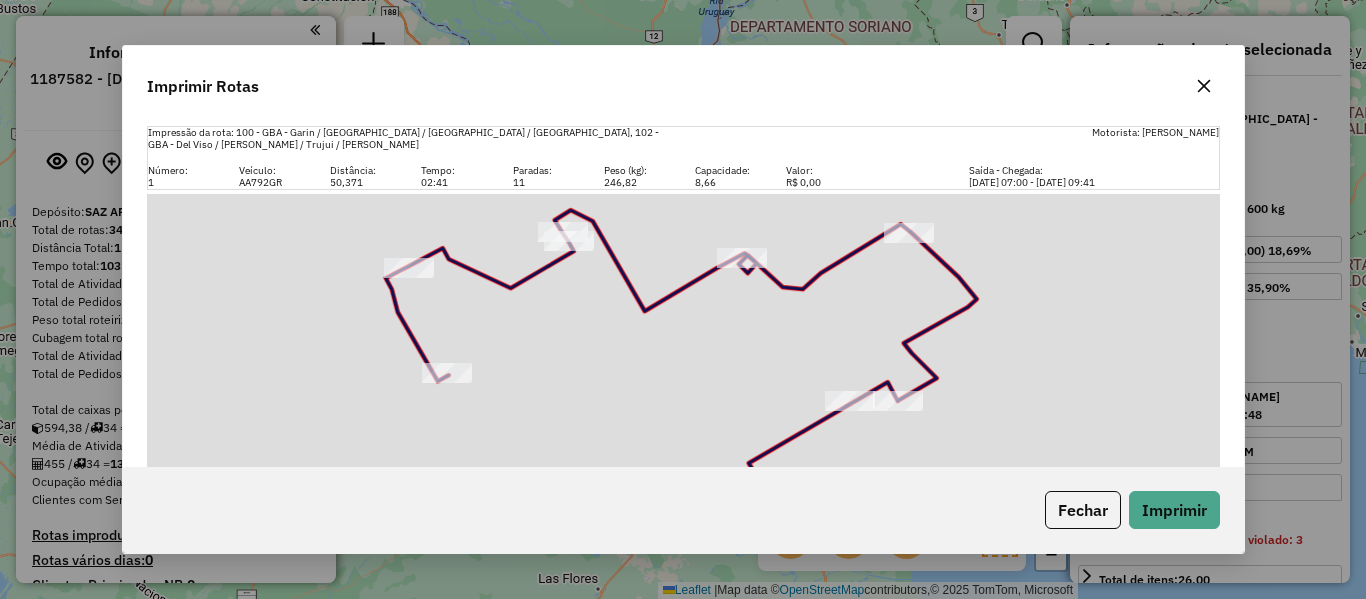 click 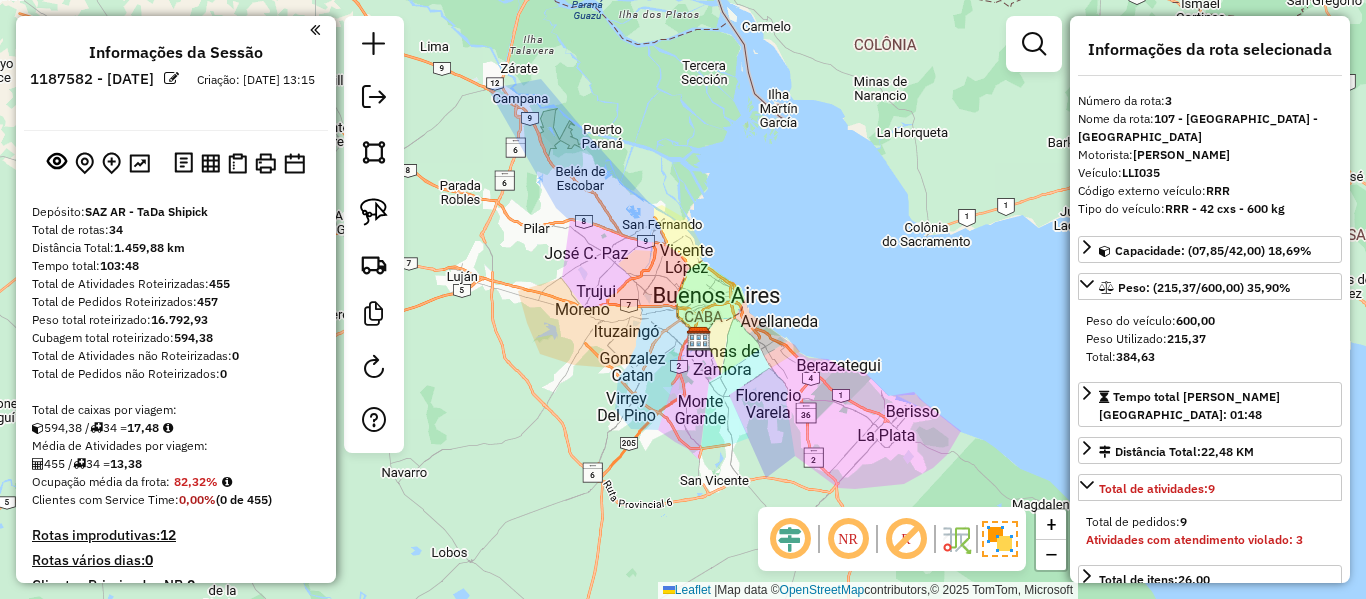 drag, startPoint x: 842, startPoint y: 273, endPoint x: 813, endPoint y: 270, distance: 29.15476 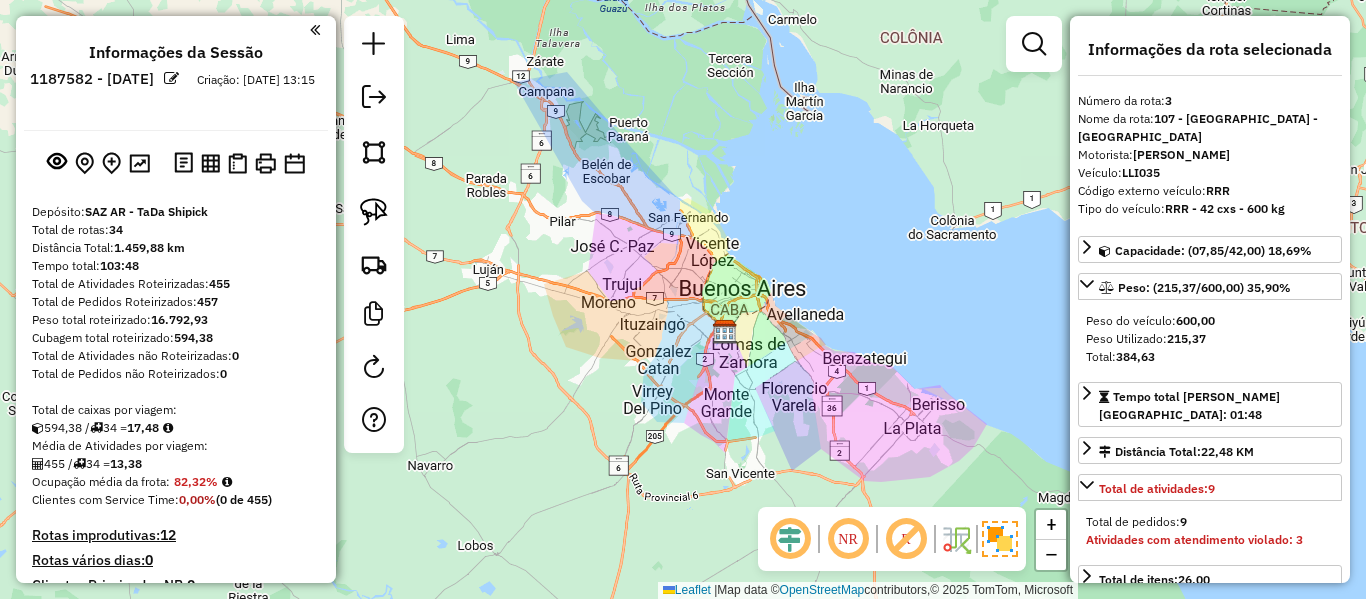 drag, startPoint x: 732, startPoint y: 212, endPoint x: 732, endPoint y: 201, distance: 11 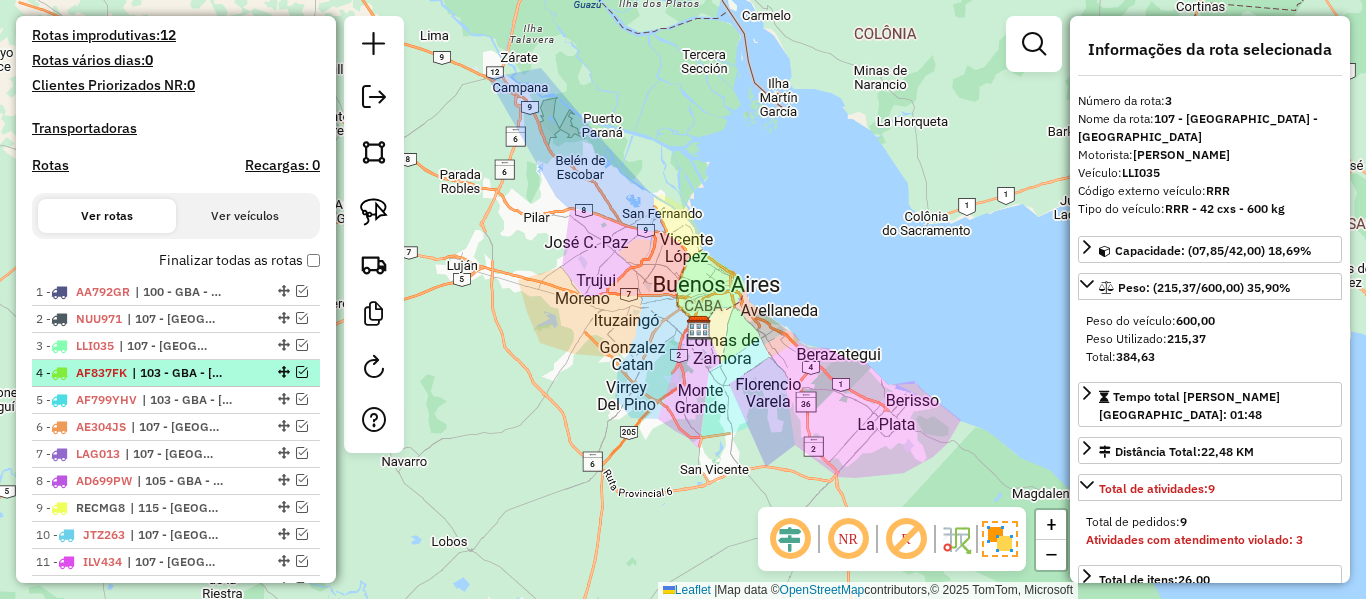 scroll, scrollTop: 0, scrollLeft: 0, axis: both 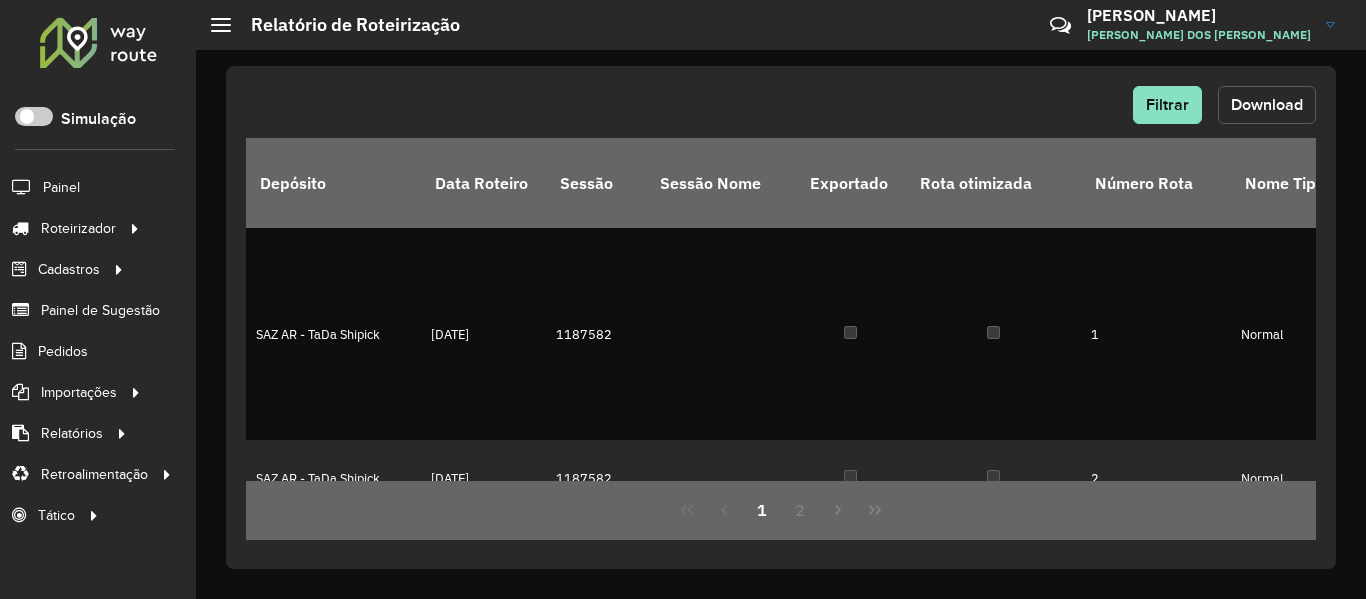 click on "Download" 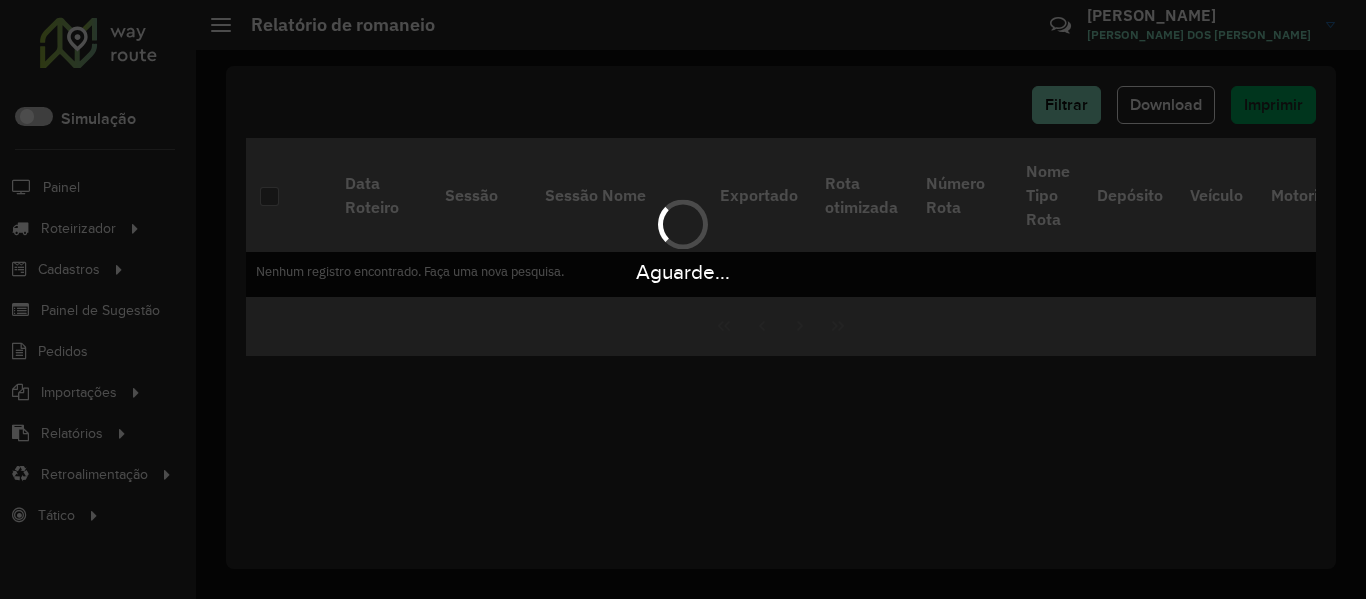 scroll, scrollTop: 0, scrollLeft: 0, axis: both 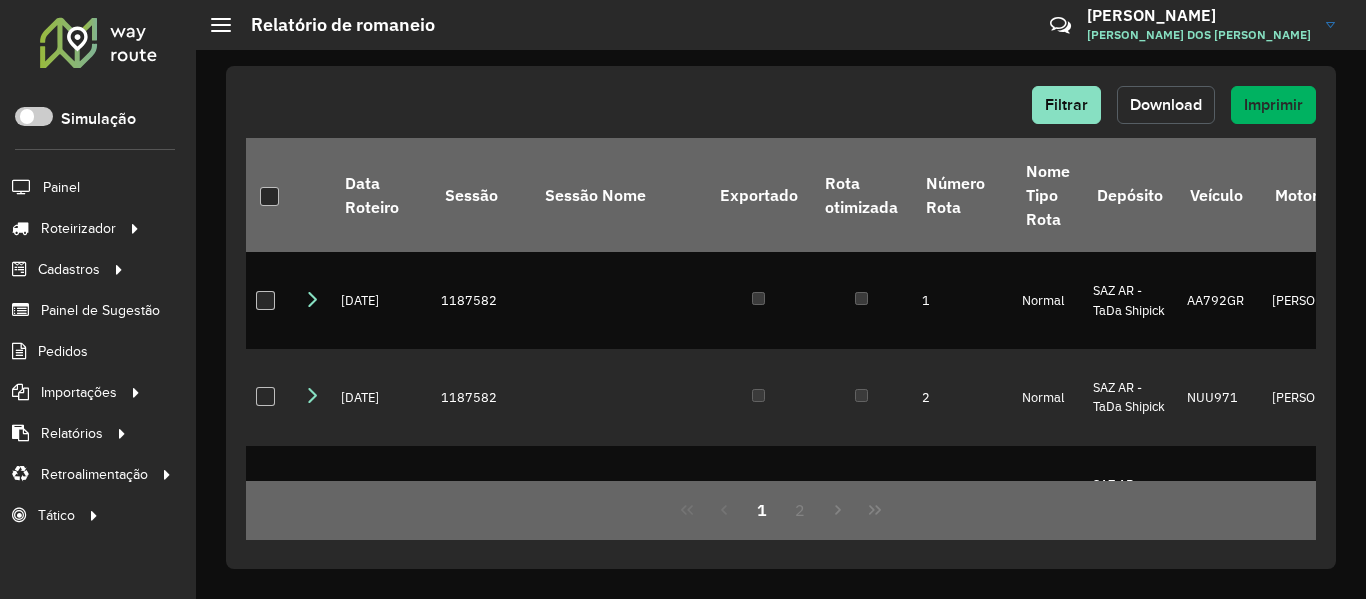 click on "Download" 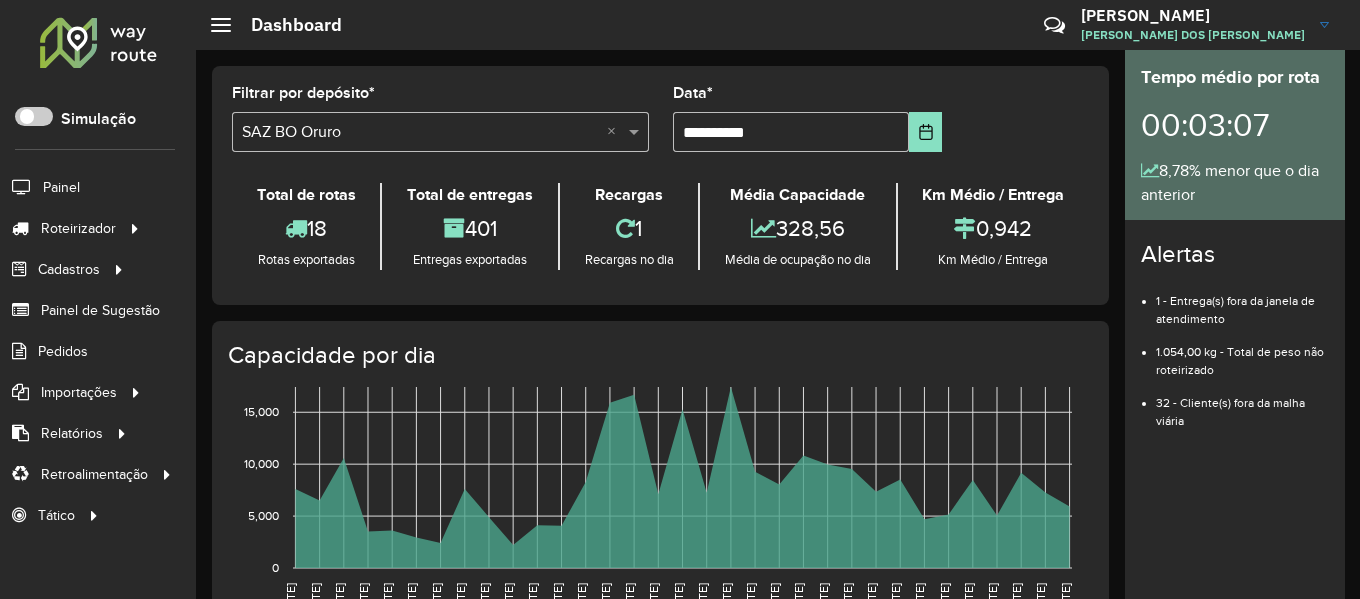 scroll, scrollTop: 0, scrollLeft: 0, axis: both 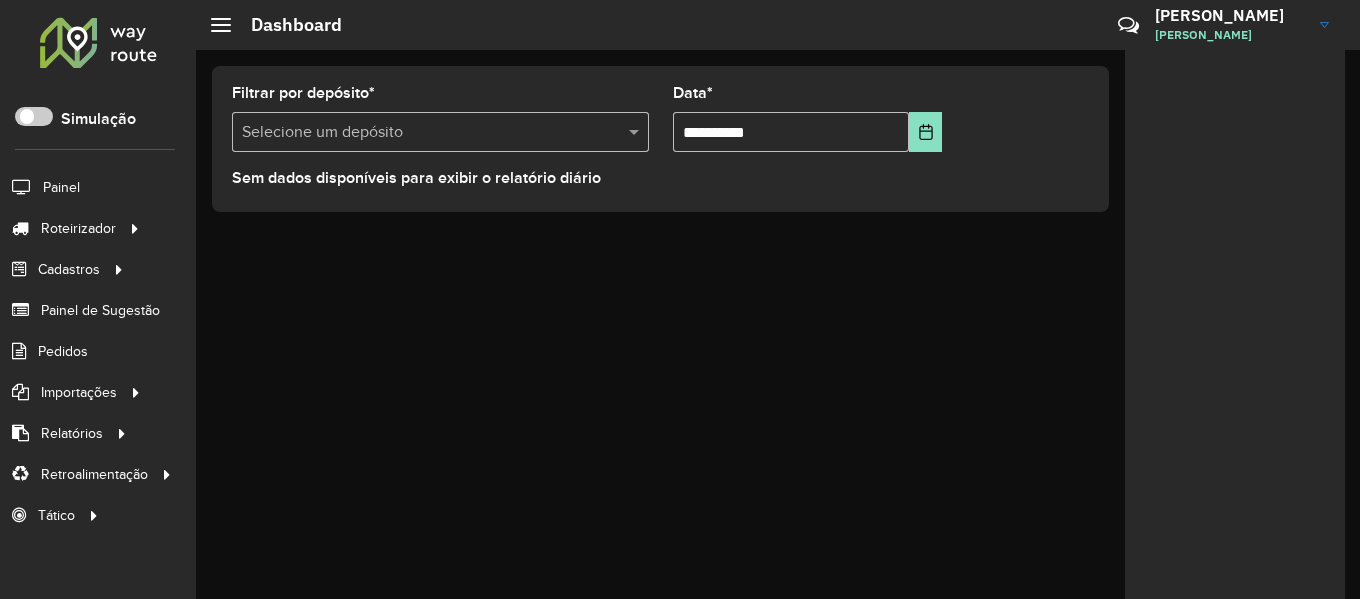 click 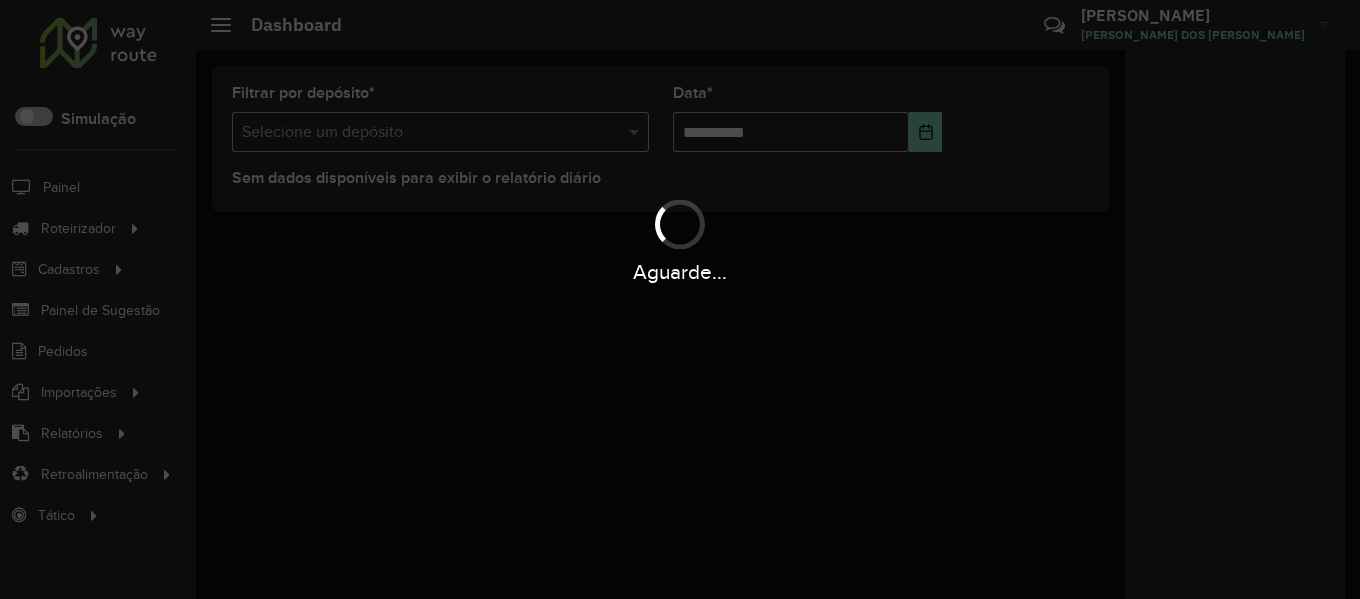 scroll, scrollTop: 0, scrollLeft: 0, axis: both 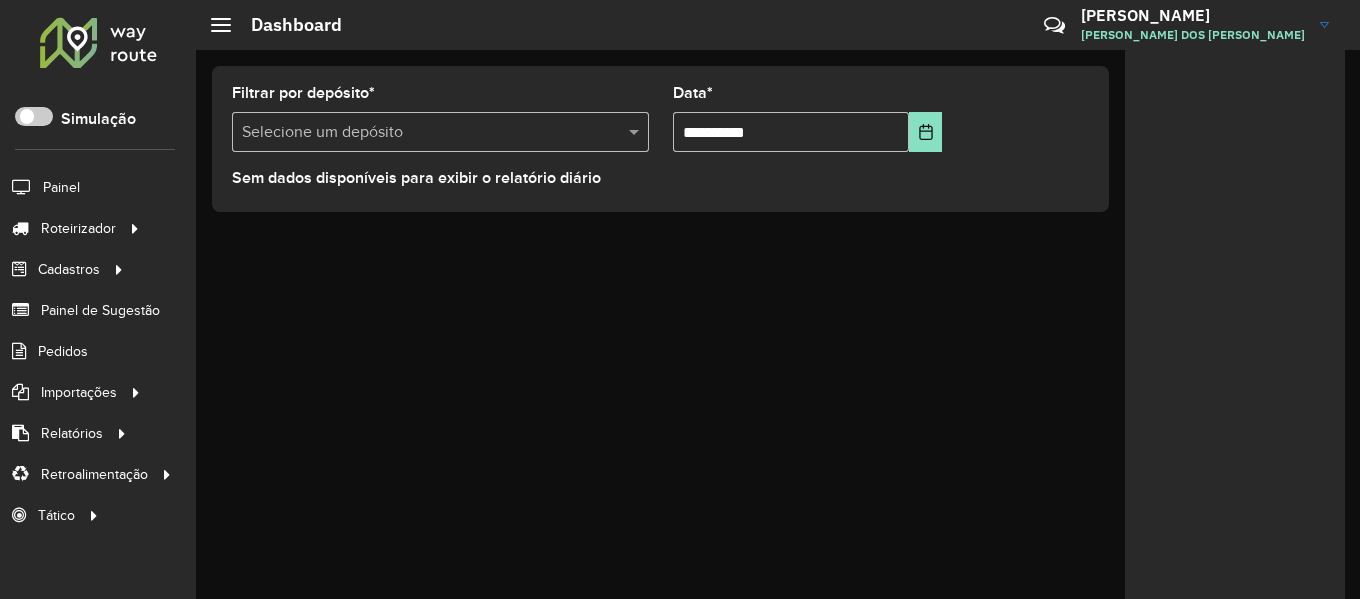 click on "Aguarde...  Pop-up bloqueado!  Seu navegador bloqueou automáticamente a abertura de uma nova janela.   Acesse as configurações e adicione o endereço do sistema a lista de permissão.   Fechar  Roteirizador AmbevTech Simulação Painel Roteirizador Entregas Cadastros Checkpoint Cliente Consulta de setores Depósito Disponibilidade de veículos Fator tipo de produto Grupo Rota Fator Tipo Produto Grupo de rotas exclusiva Grupo de setores Layout integração Modelo Parada Pedágio Ponto de apoio FAD Produto Rodízio de placa Rota exclusiva FAD Rótulo Setor Tipo de cliente Tipo de veículo Transportadora Veículo Painel de Sugestão Pedidos Importações Clientes Fator tipo produto Grade de atendimento Janela de atendimento Localização Pedidos Tempo de espera Veículos Relatórios Ações da sessão Clientes Clientes fora malha Exclusão pedido Fator tipo de produto Filtros da sessão Indicadores roteirização Integração automática Pedidos agrupados Pedidos não Roteirizados Romaneio Roteirização * *" at bounding box center [680, 299] 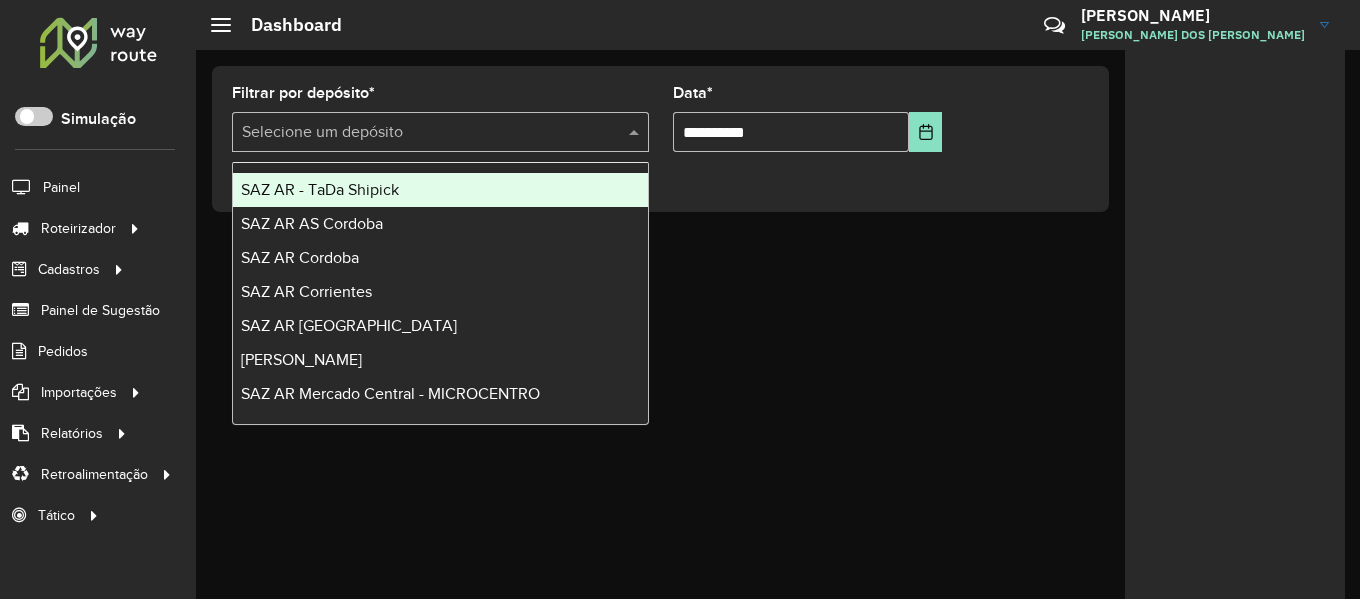 click at bounding box center (440, 132) 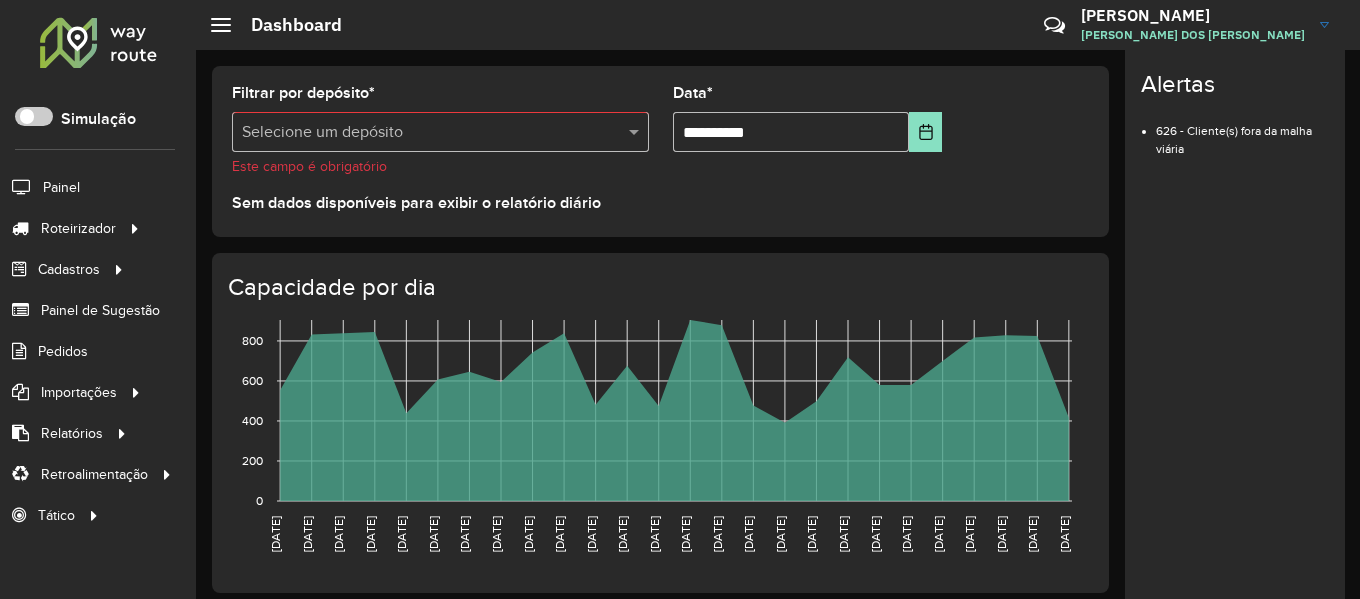 click at bounding box center (440, 132) 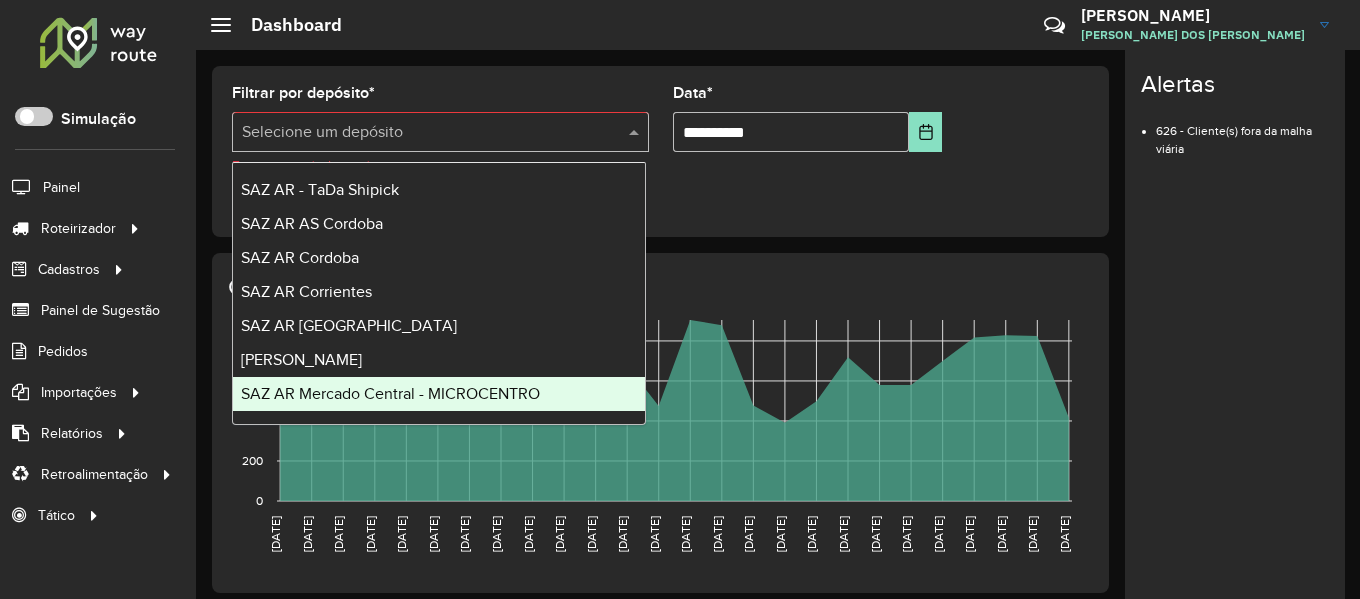 click on "SAZ AR Mercado Central - MICROCENTRO" at bounding box center [439, 394] 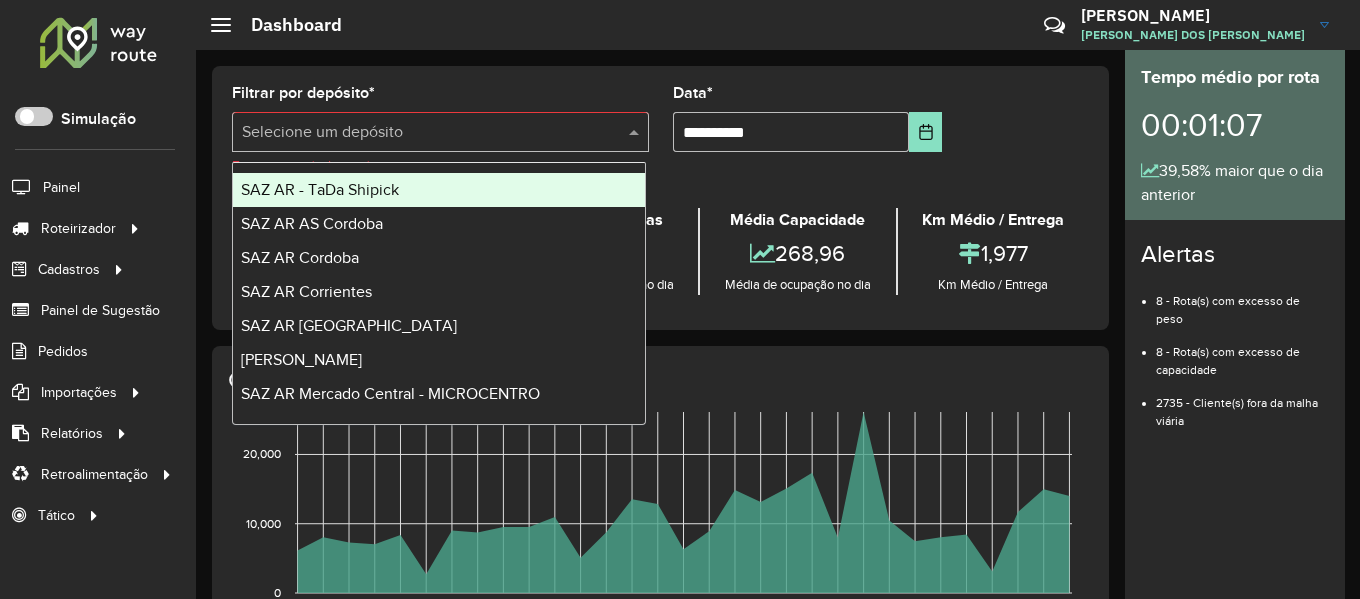 click at bounding box center (440, 132) 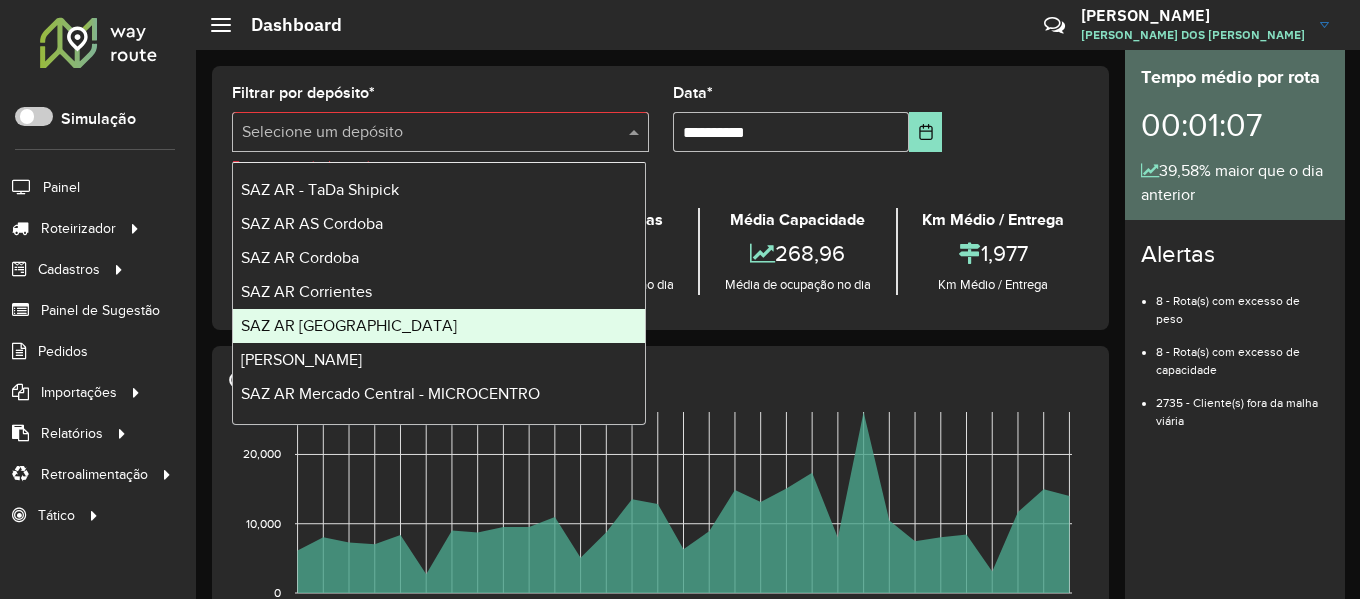 click on "SAZ AR [GEOGRAPHIC_DATA]" at bounding box center [439, 326] 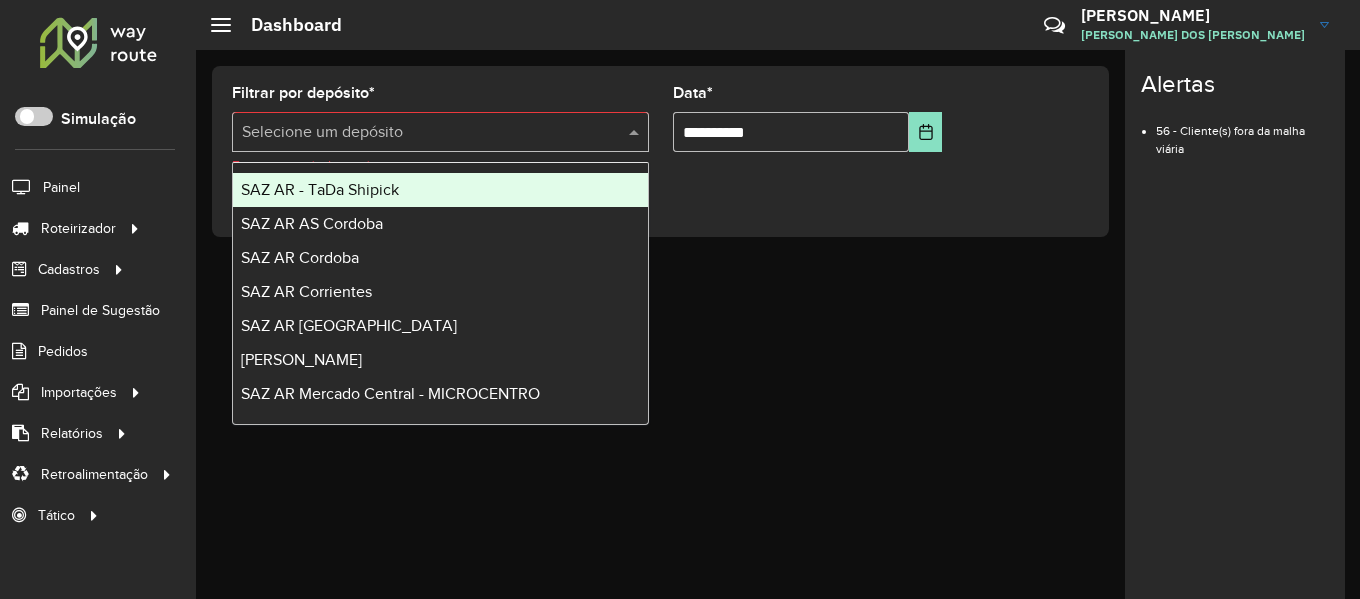 click at bounding box center (440, 132) 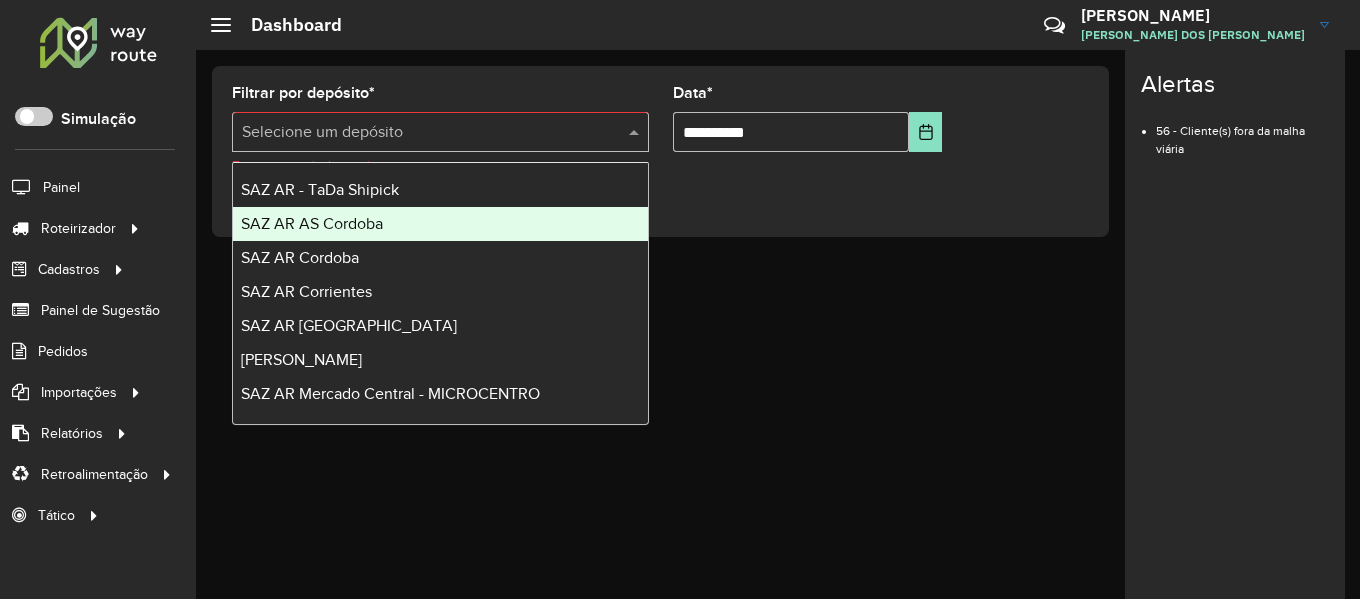 click on "SAZ AR AS Cordoba" at bounding box center (440, 224) 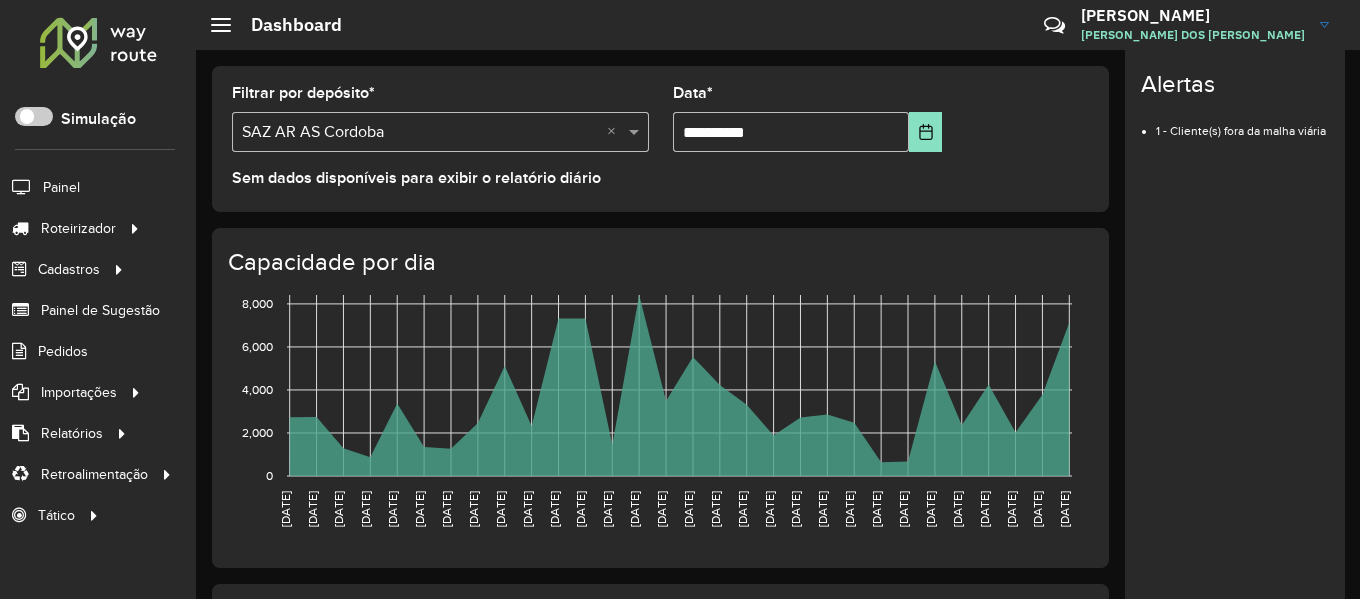 click at bounding box center (420, 133) 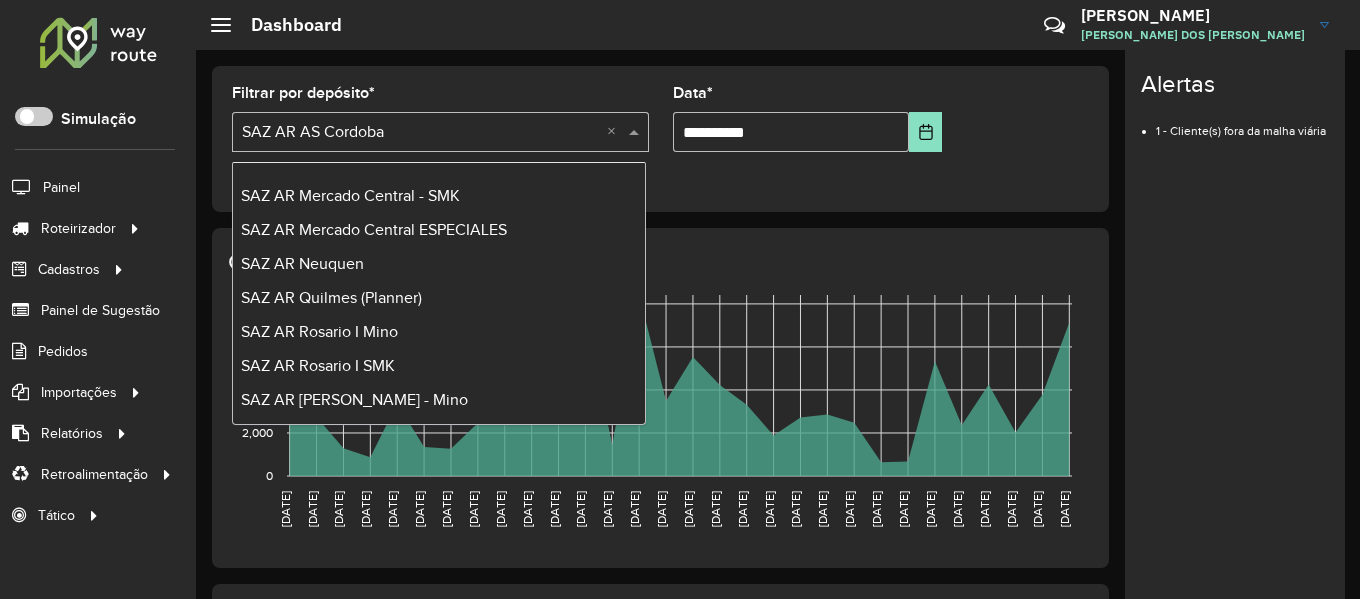 scroll, scrollTop: 200, scrollLeft: 0, axis: vertical 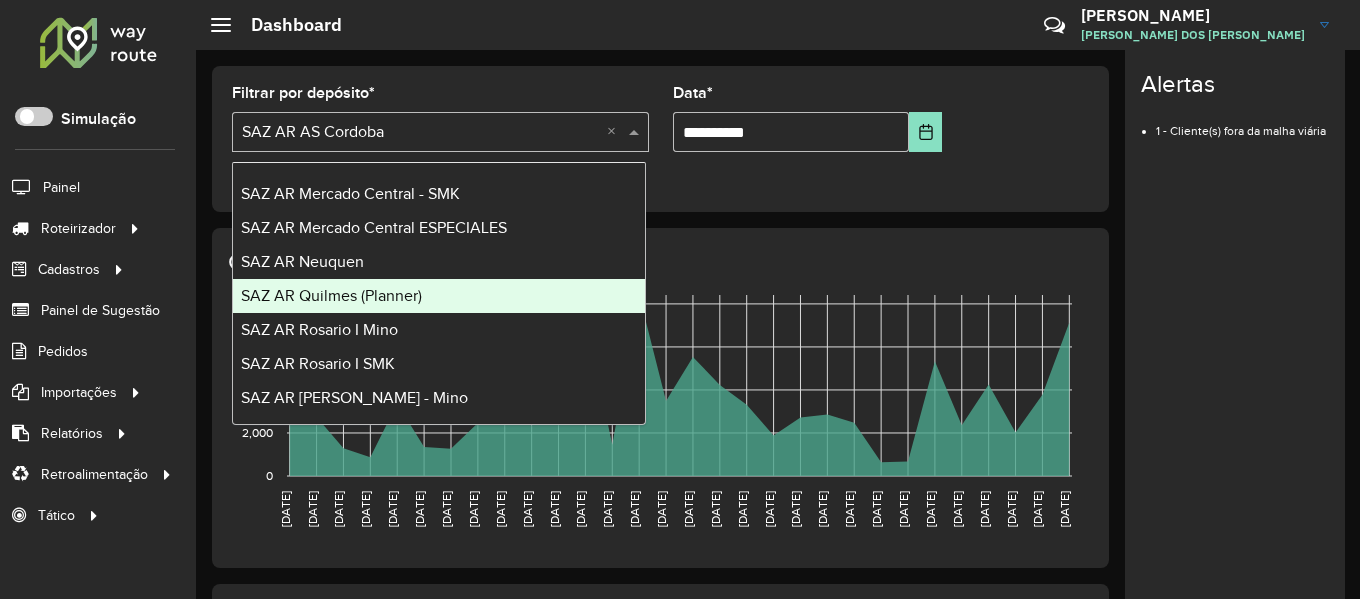 click on "SAZ AR Quilmes (Planner)" at bounding box center [439, 296] 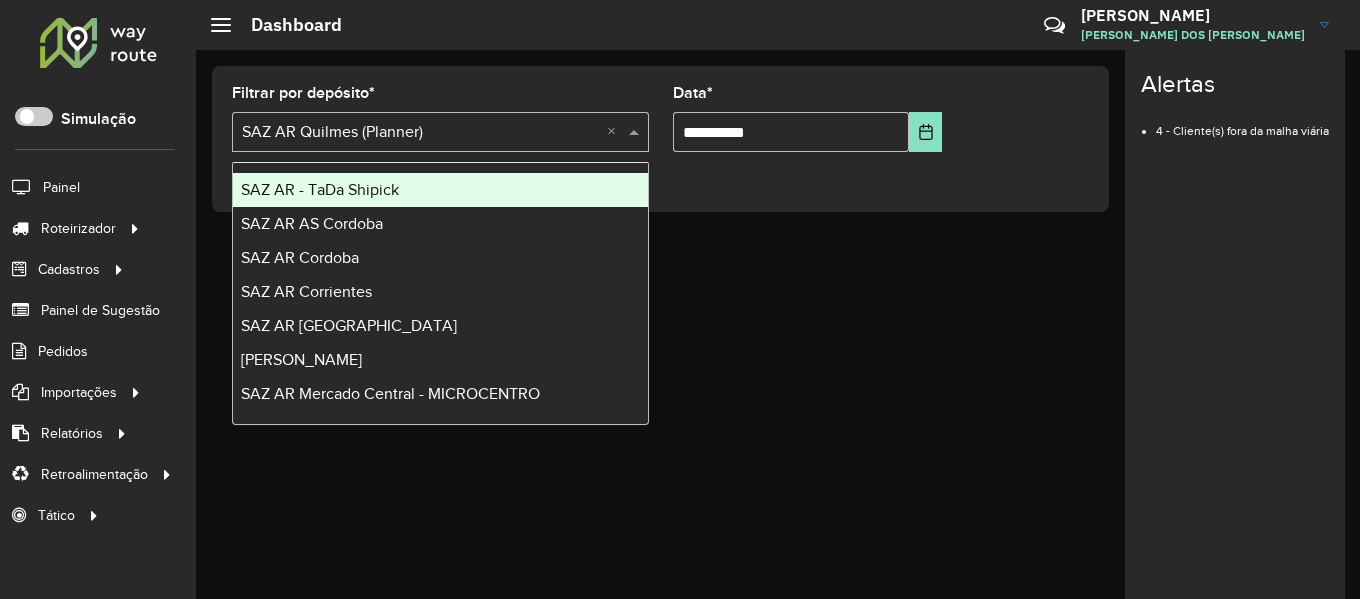 click at bounding box center (420, 133) 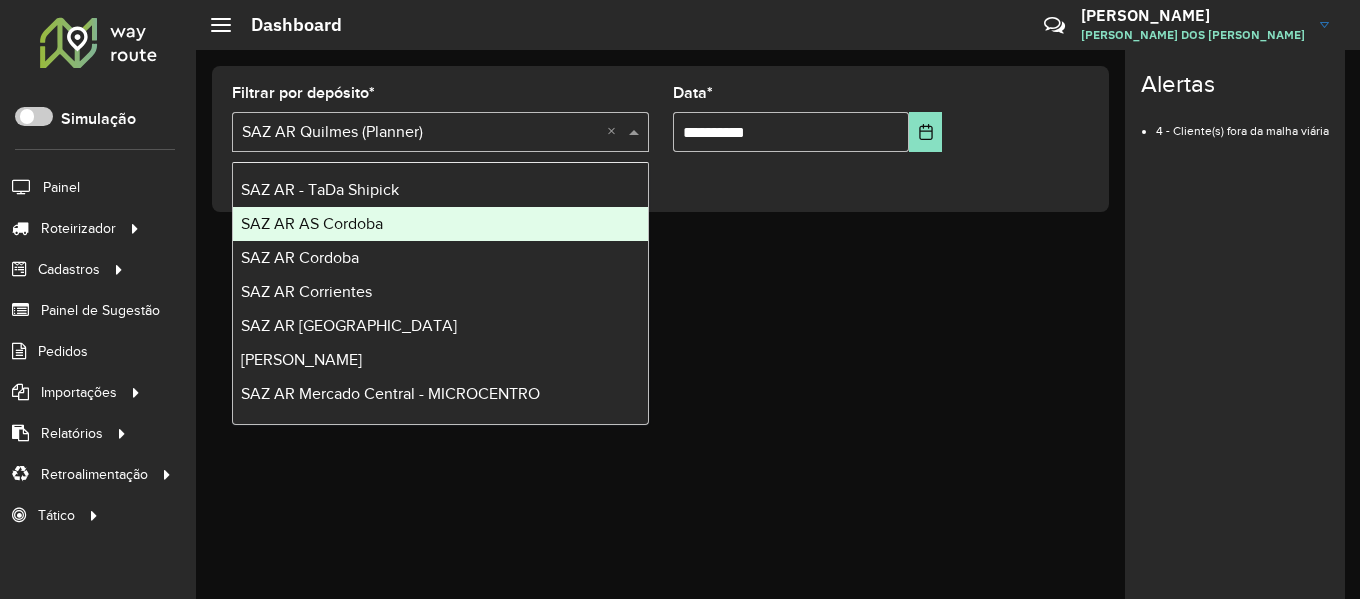 click on "SAZ AR AS Cordoba" at bounding box center [440, 224] 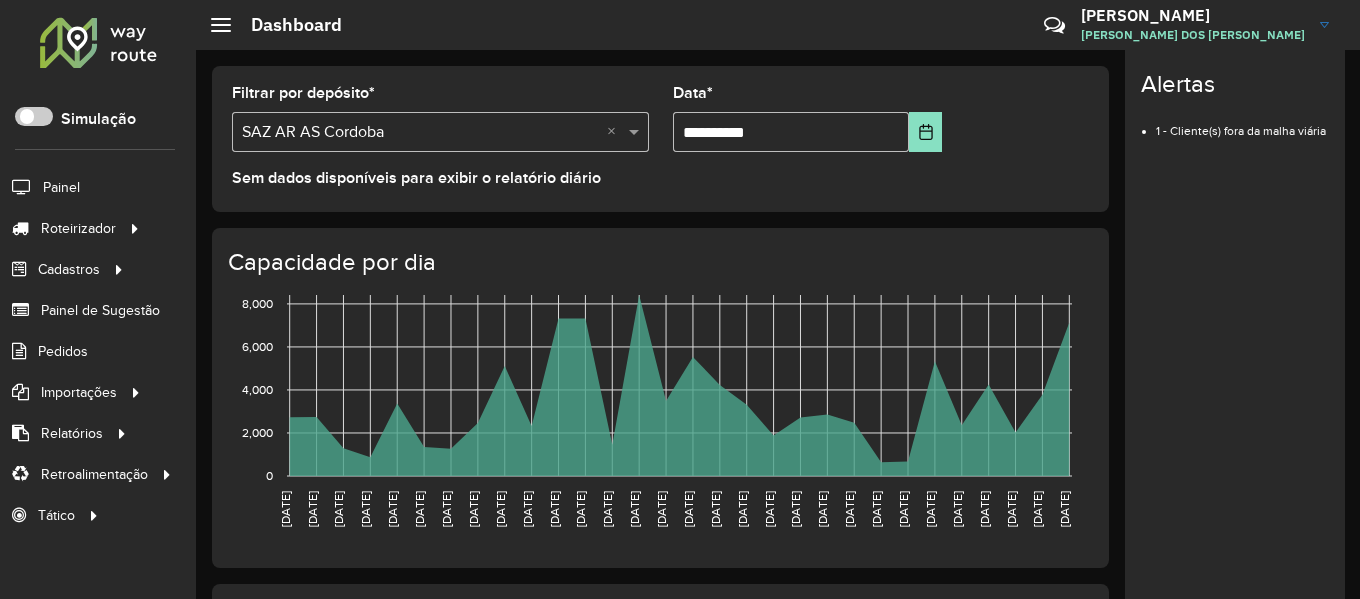 click at bounding box center [420, 133] 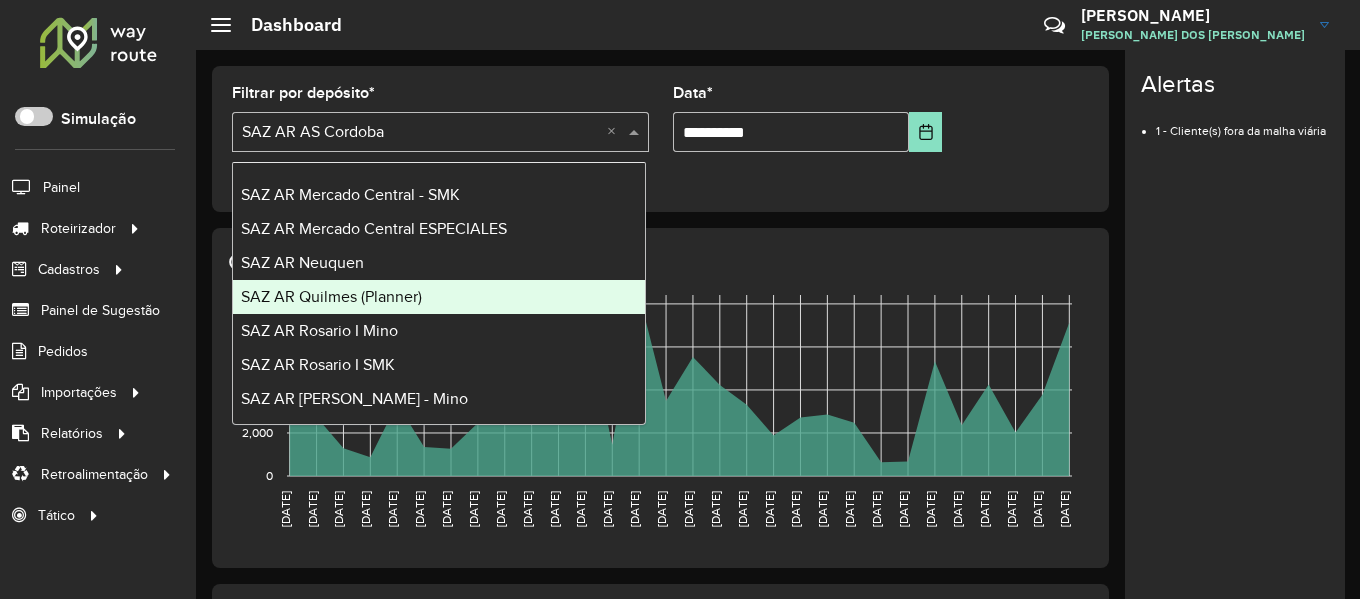 scroll, scrollTop: 200, scrollLeft: 0, axis: vertical 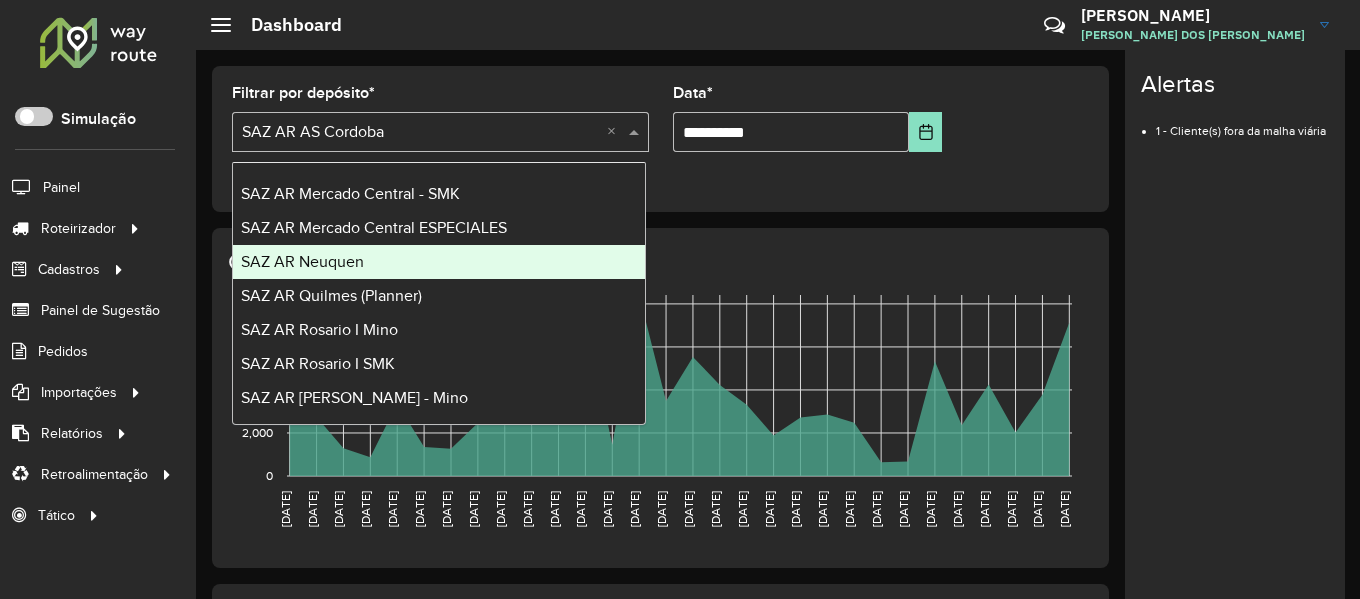 click on "SAZ AR Mercado Central ESPECIALES" at bounding box center [439, 228] 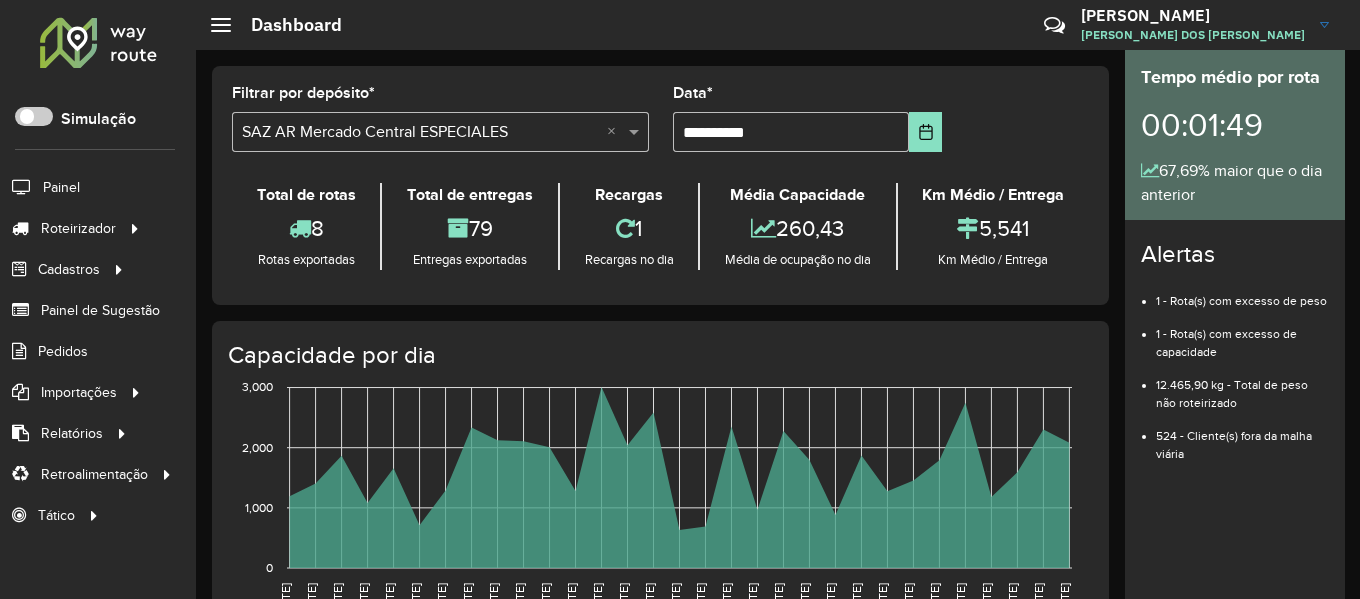 click at bounding box center (420, 133) 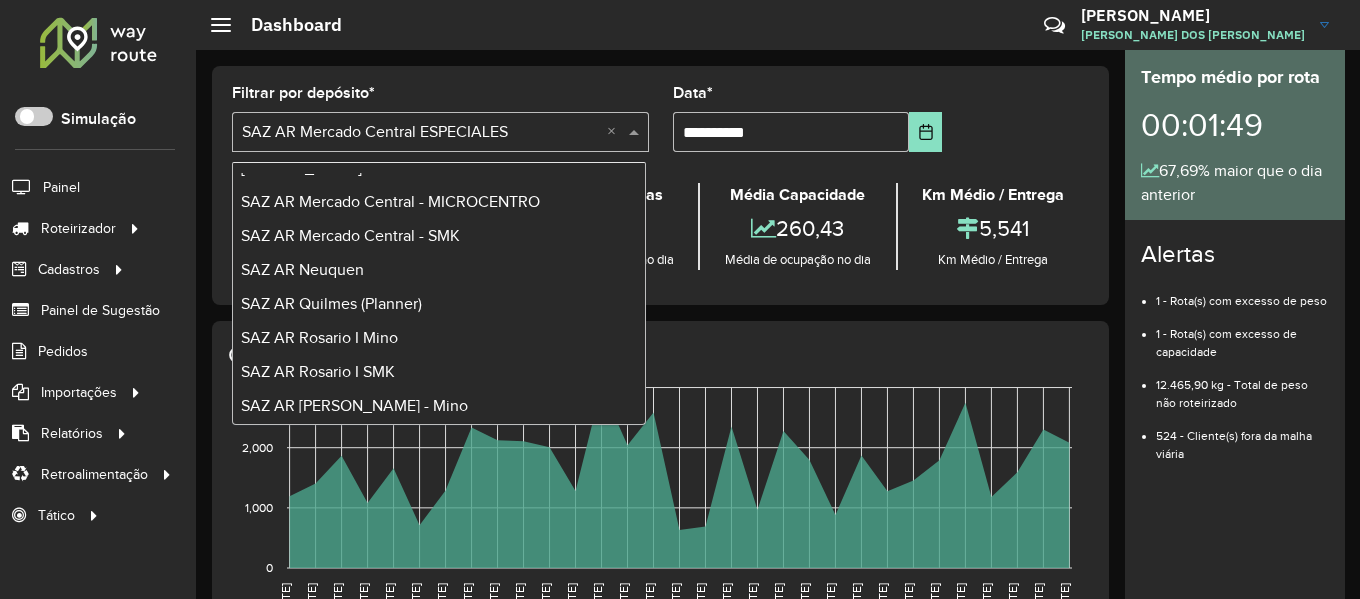 scroll, scrollTop: 200, scrollLeft: 0, axis: vertical 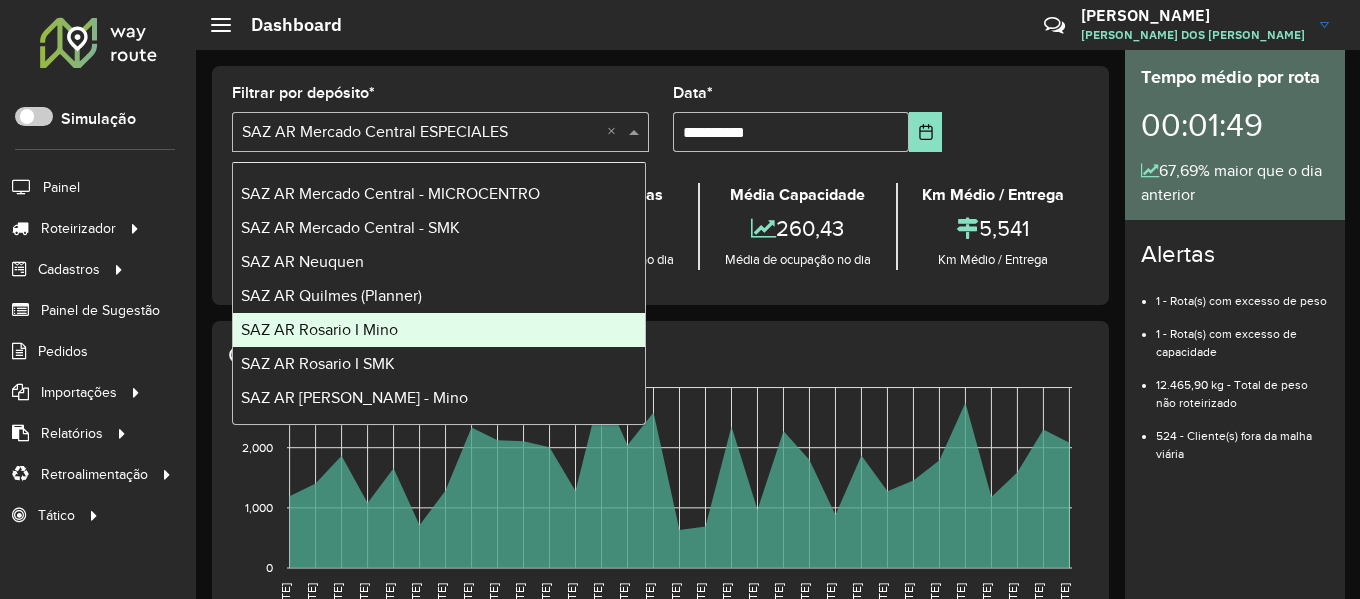 click on "SAZ AR Rosario I Mino" at bounding box center [439, 330] 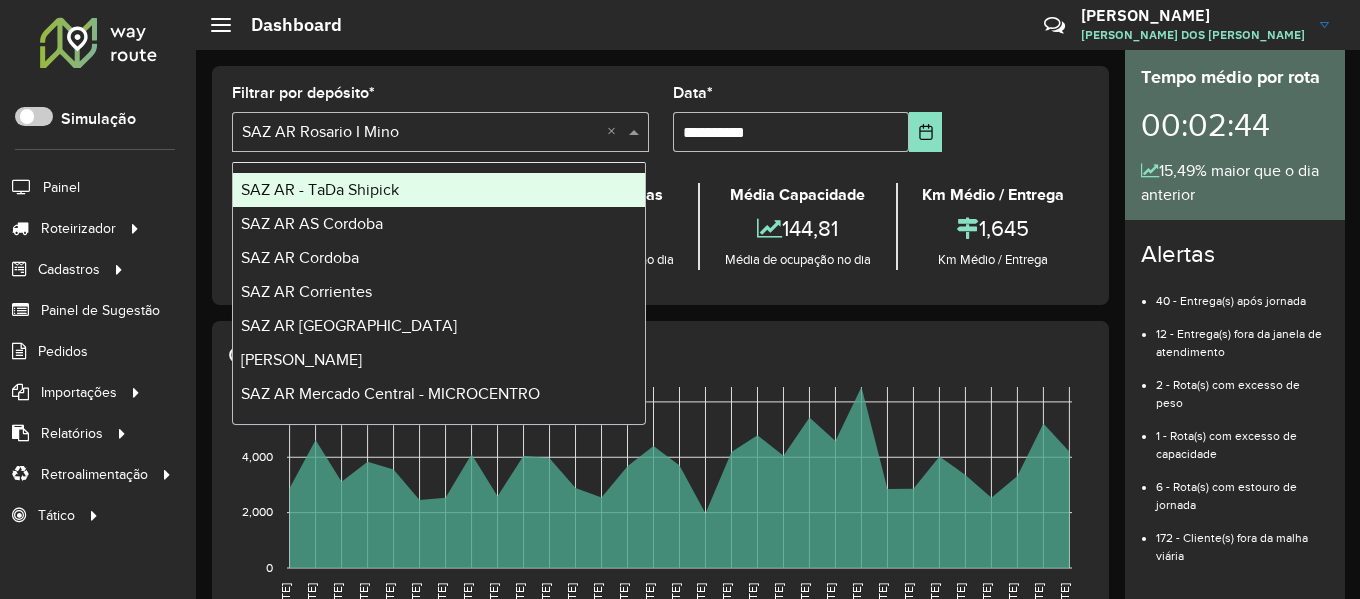 click at bounding box center (420, 133) 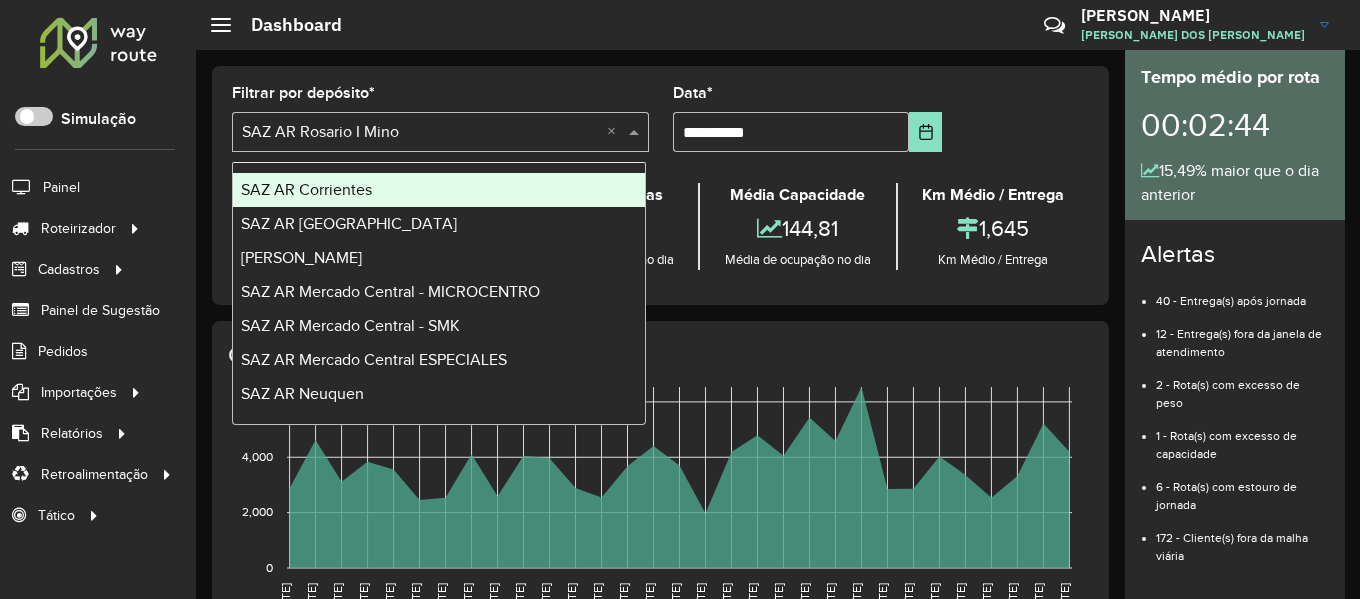 scroll, scrollTop: 300, scrollLeft: 0, axis: vertical 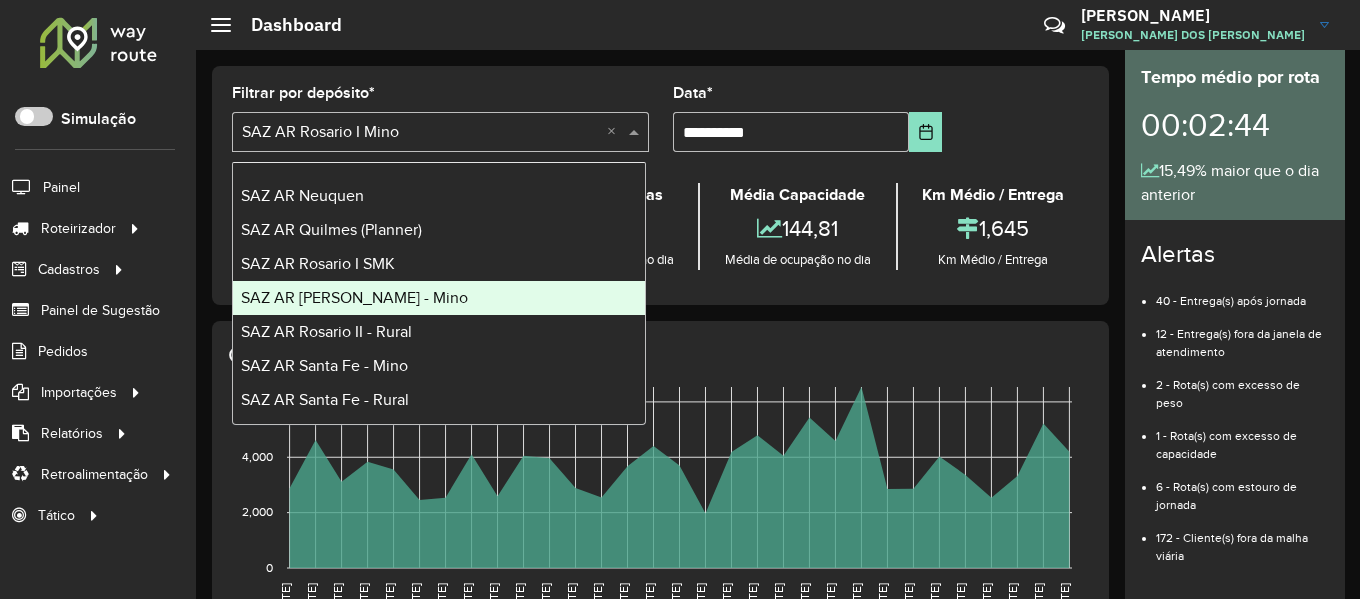 click on "SAZ AR [PERSON_NAME] - Mino" at bounding box center (439, 298) 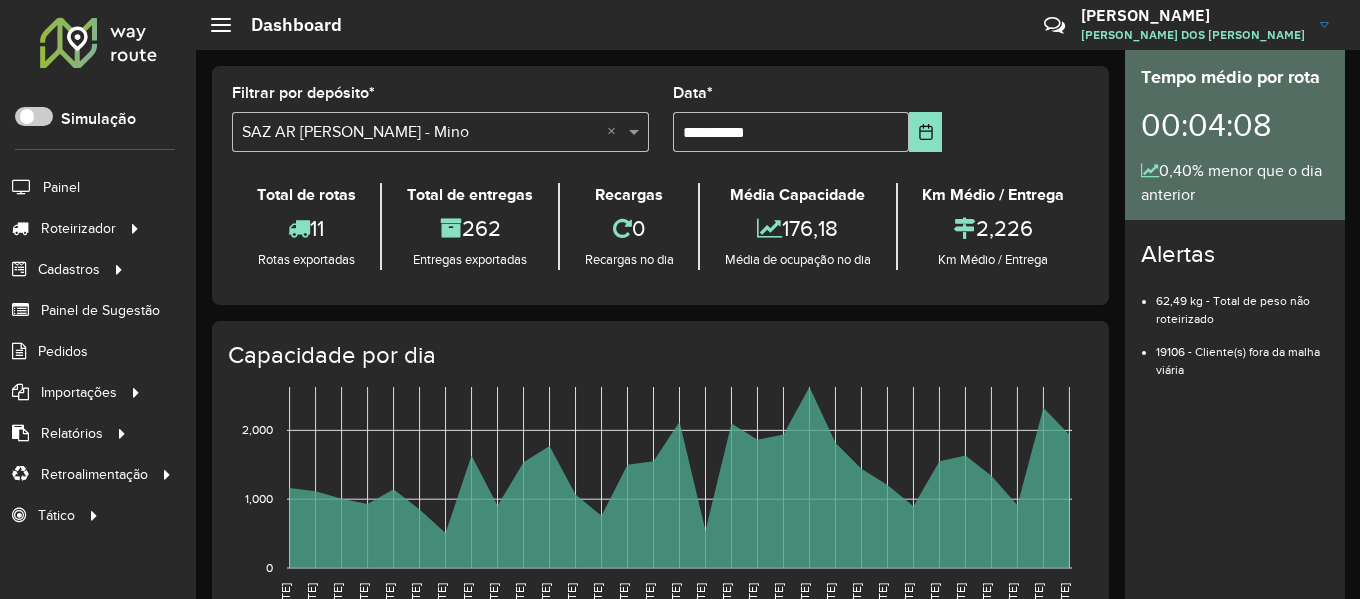 click 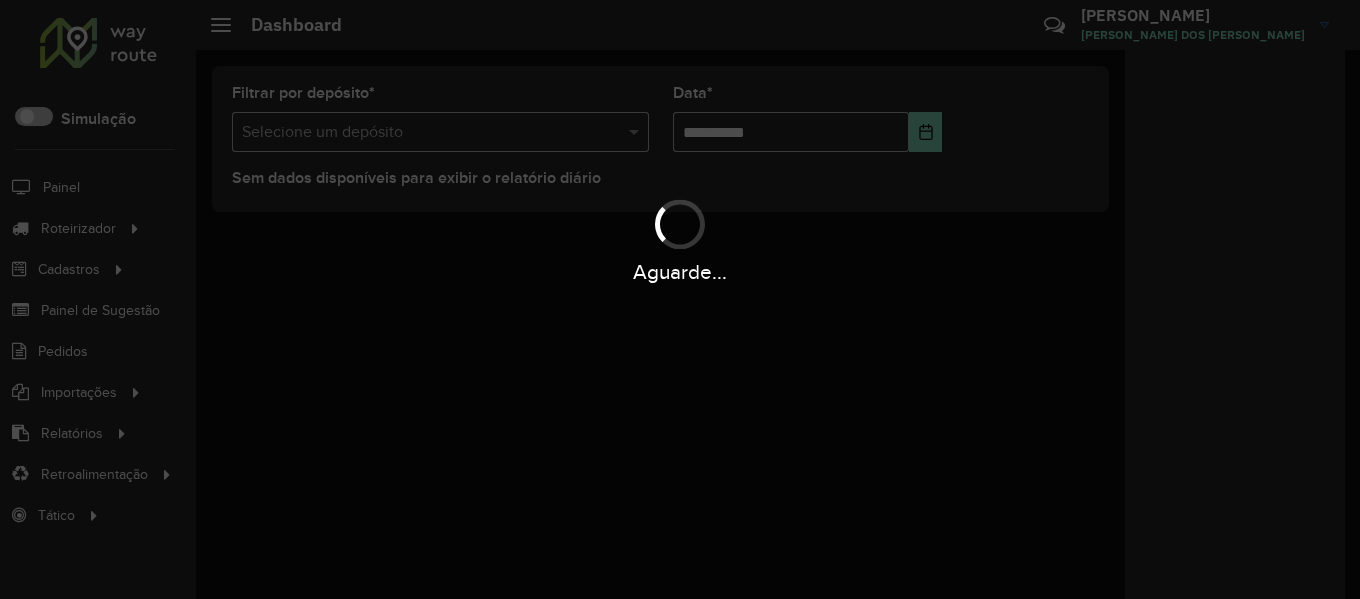 scroll, scrollTop: 0, scrollLeft: 0, axis: both 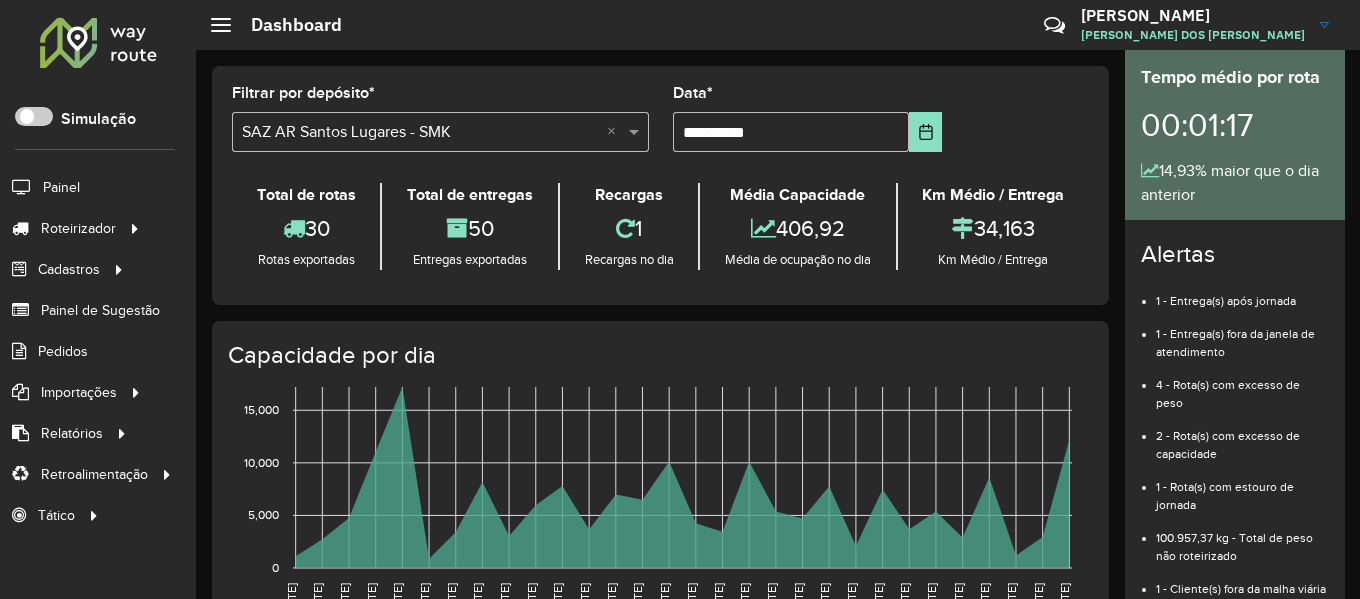 click on "Capacidade por dia" 